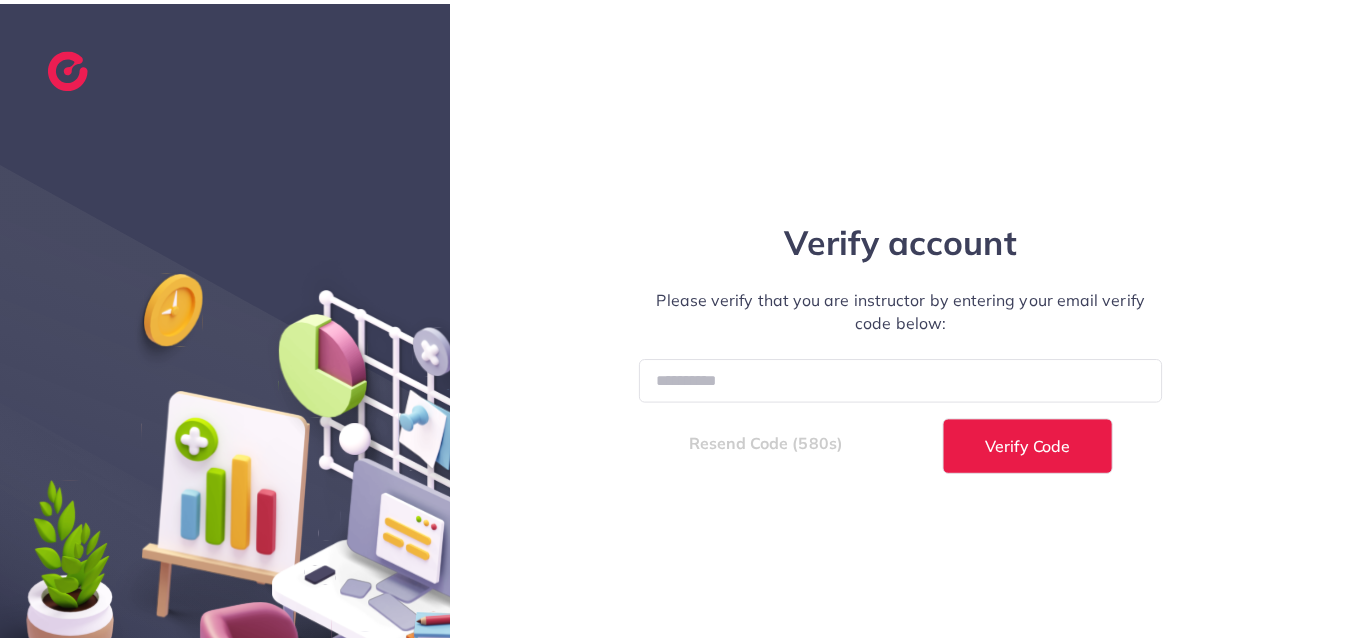 scroll, scrollTop: 0, scrollLeft: 0, axis: both 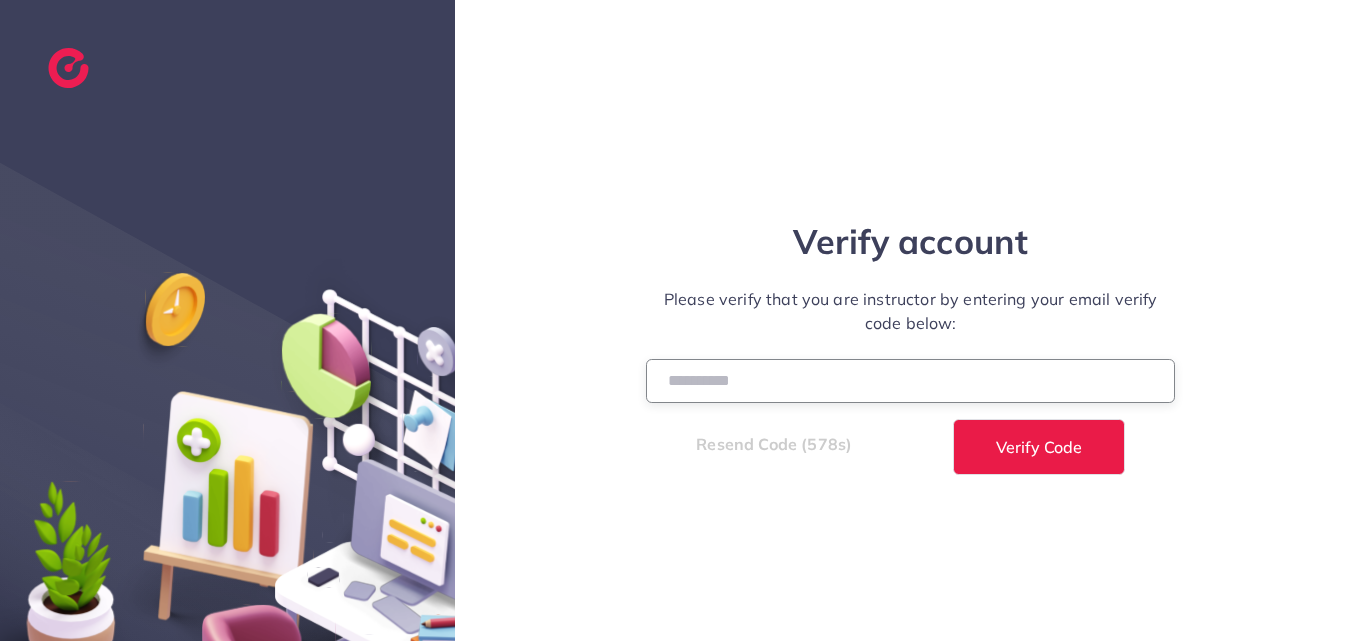 click at bounding box center [911, 380] 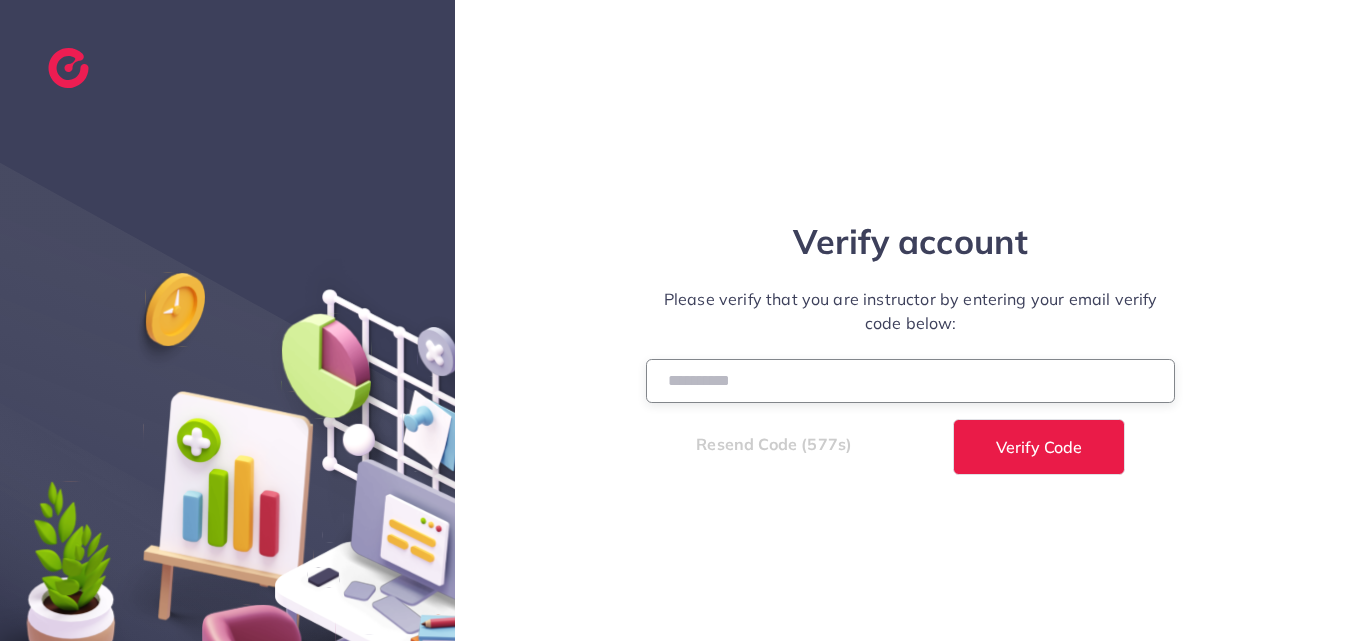 paste on "******" 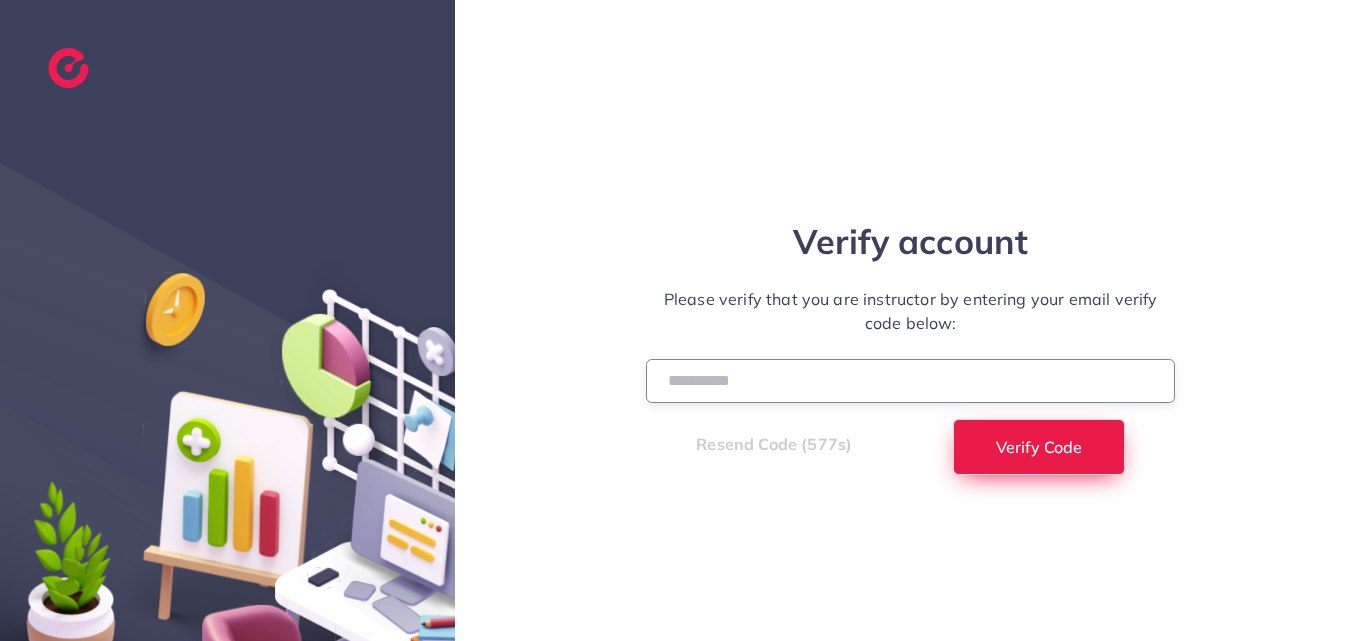 type on "******" 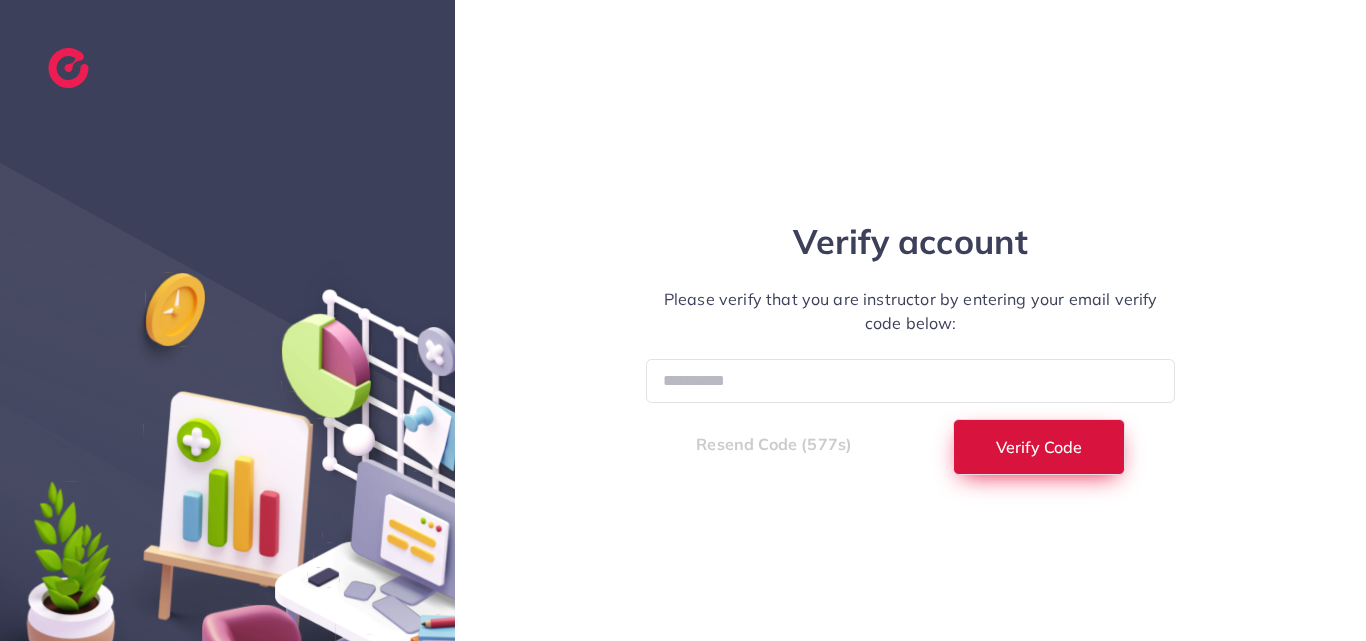 click on "Verify Code" at bounding box center [1039, 447] 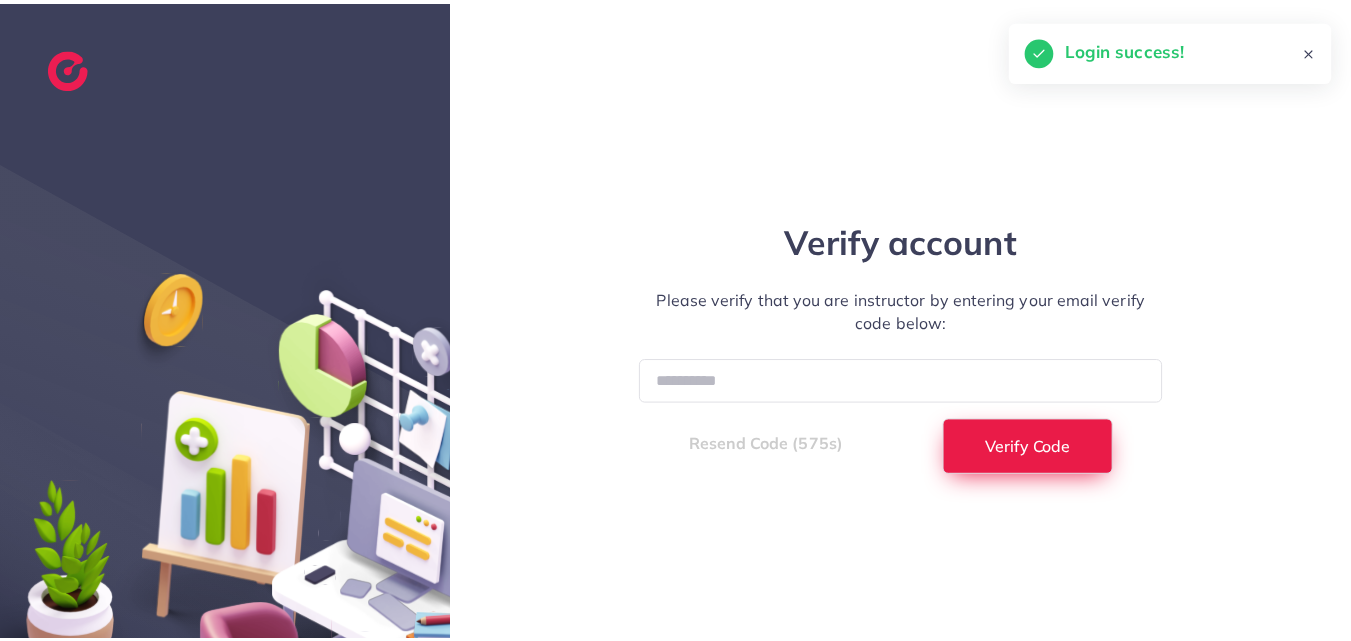select on "*" 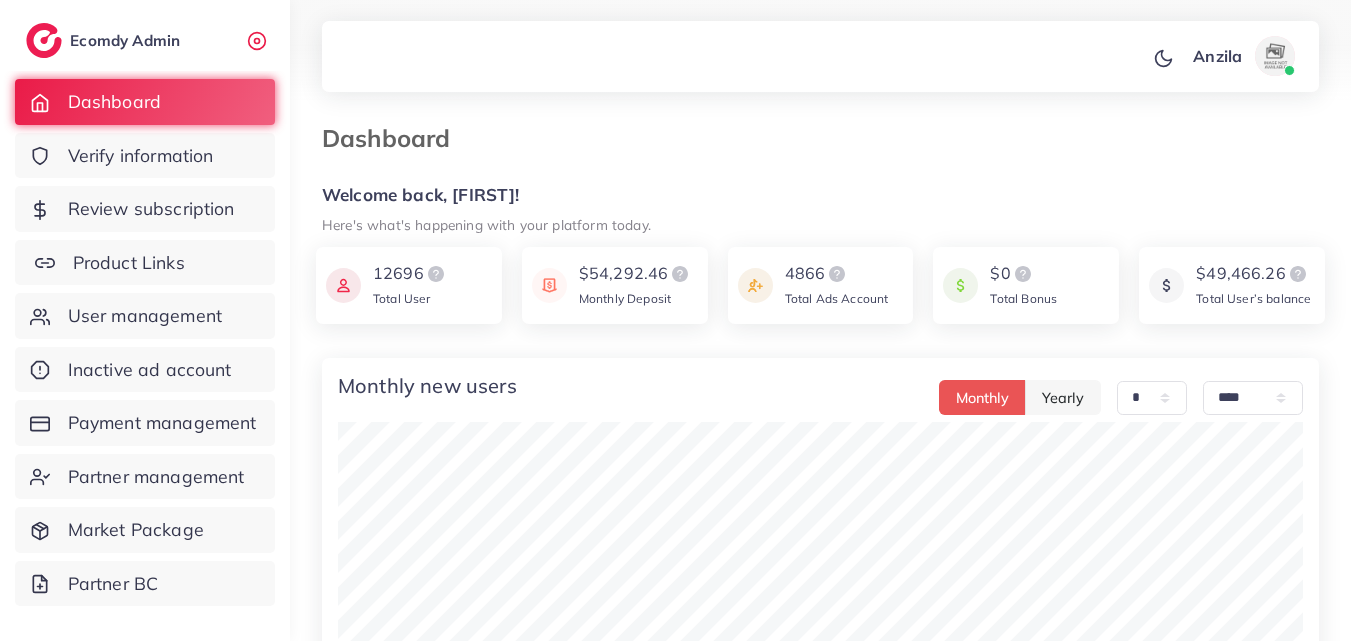 click on "Product Links" at bounding box center (145, 263) 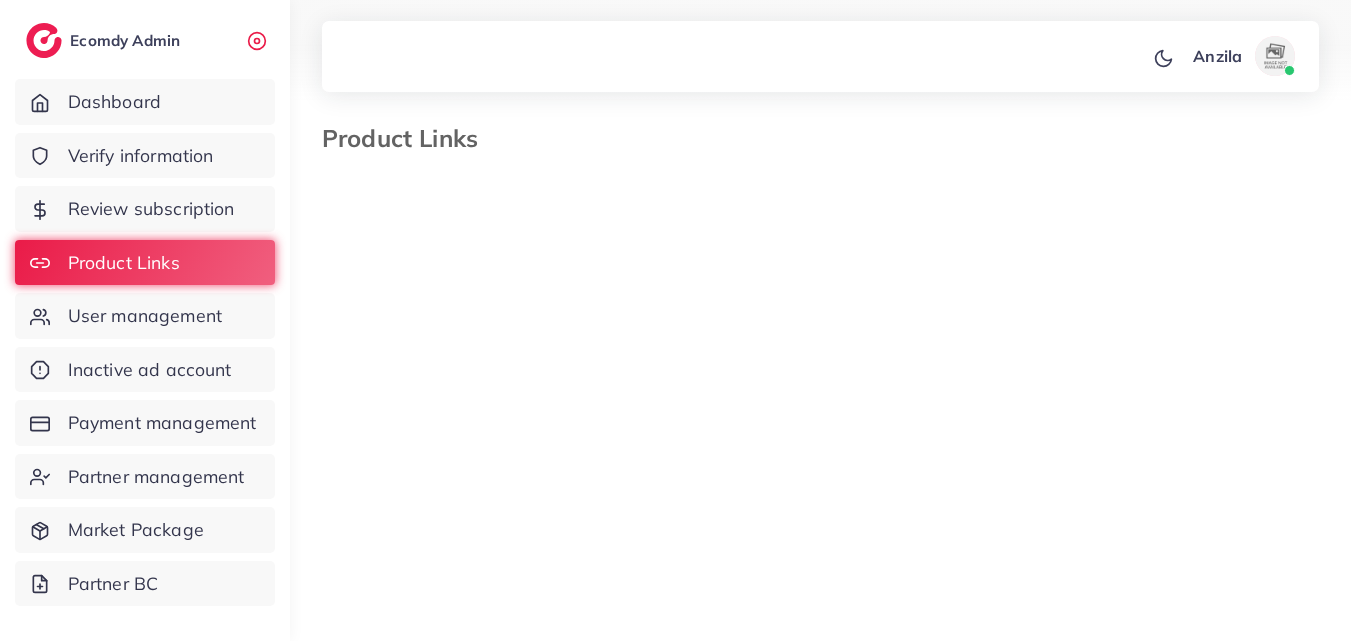select on "*********" 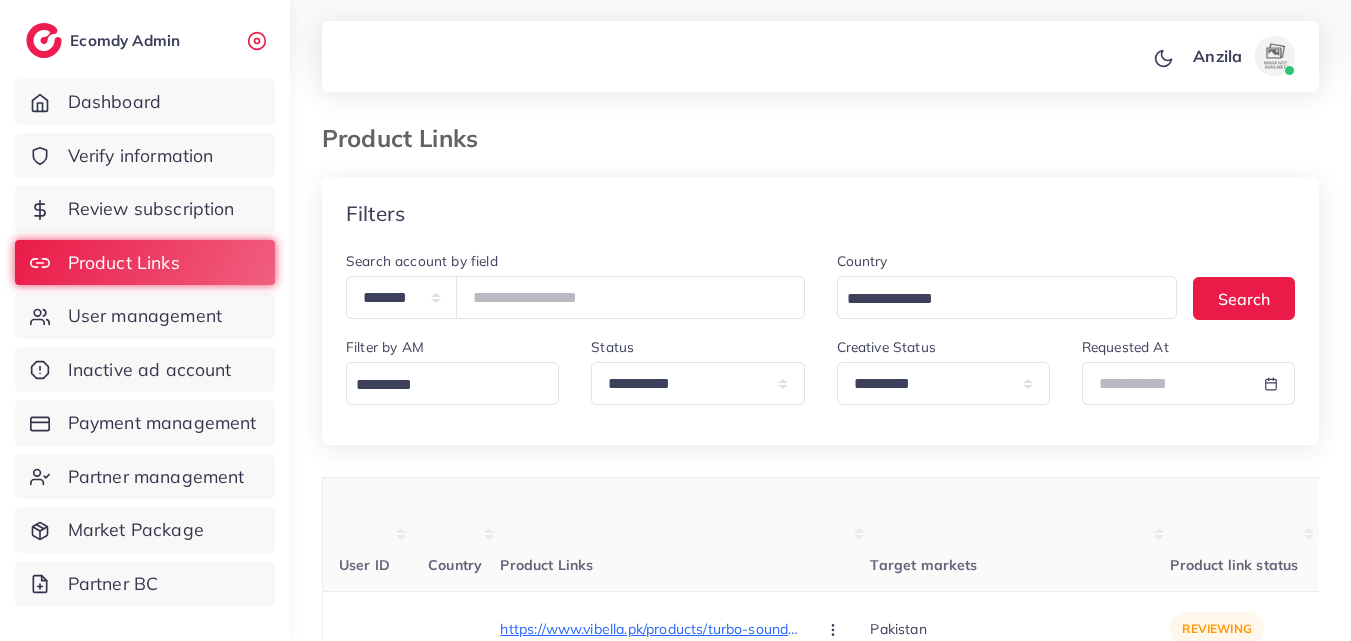 click on "Product Links" at bounding box center (685, 535) 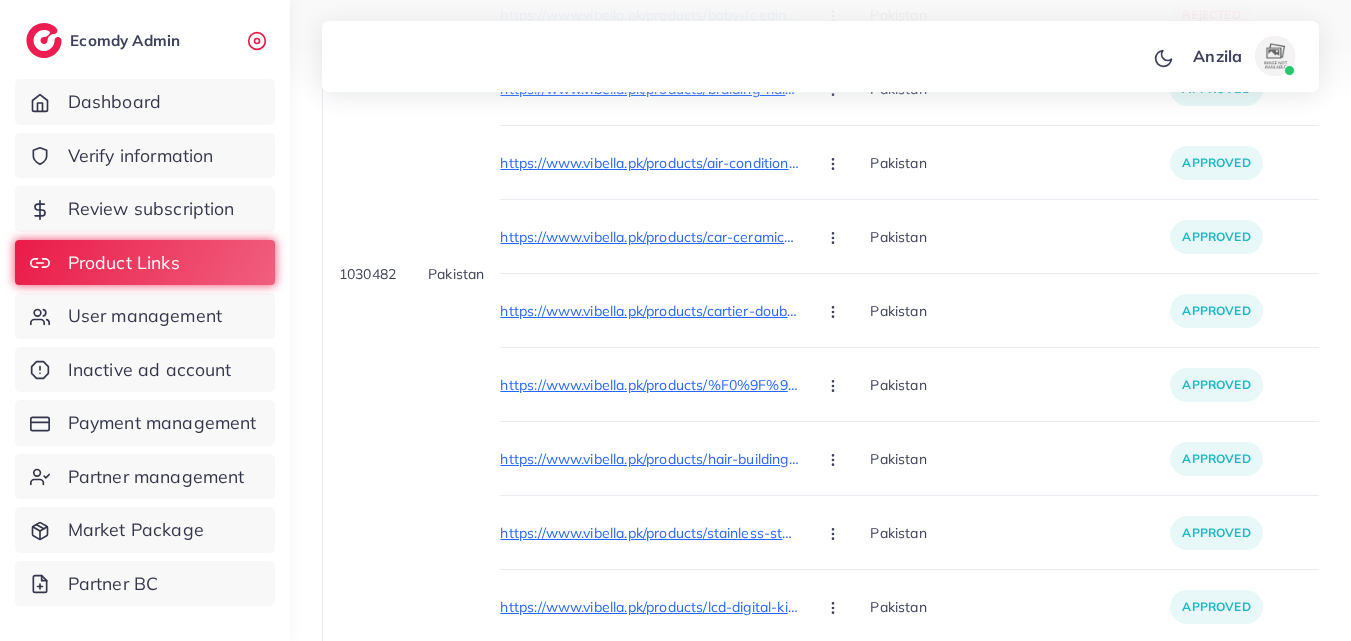 scroll, scrollTop: 1017, scrollLeft: 0, axis: vertical 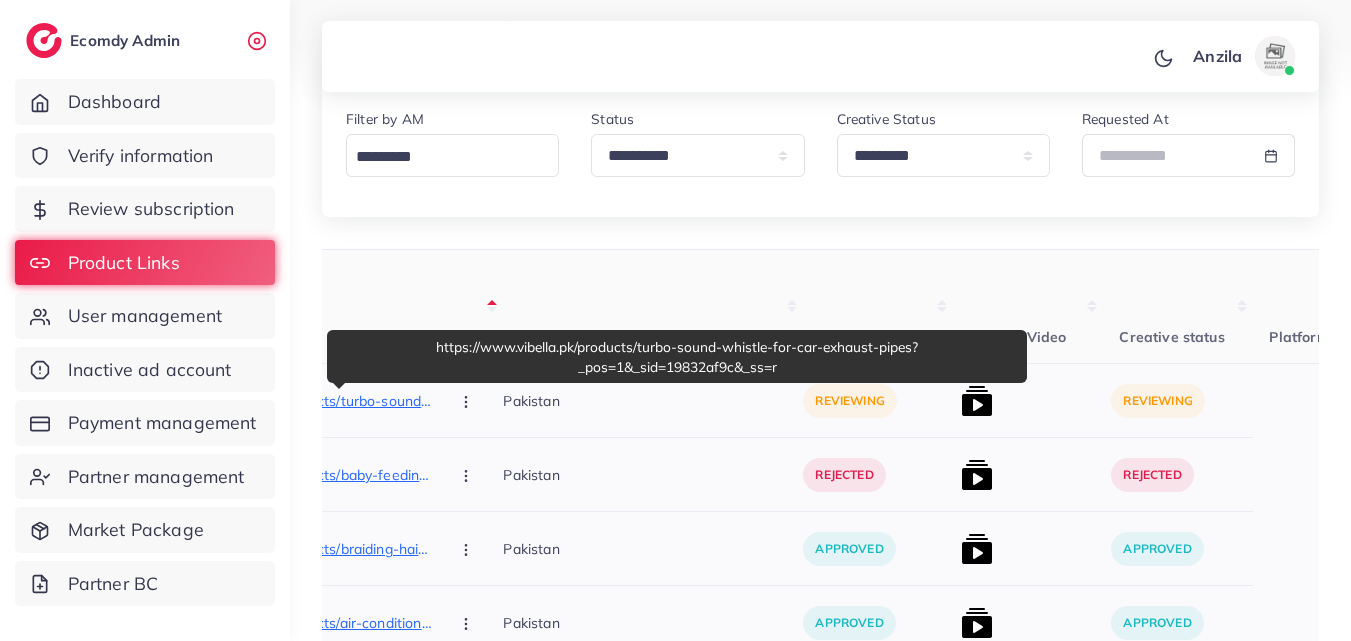 click on "https://www.vibella.pk/products/turbo-sound-whistle-for-car-exhaust-pipes?_pos=1&_sid=19832af9c&_ss=r" at bounding box center [283, 401] 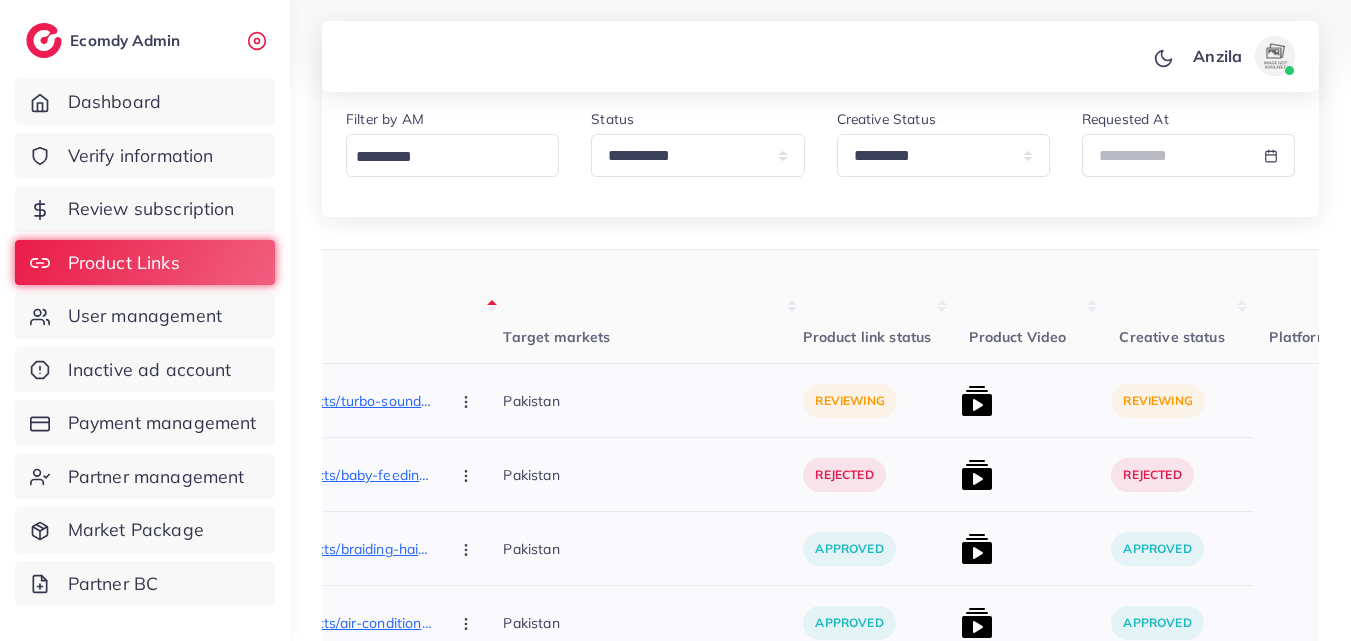 click 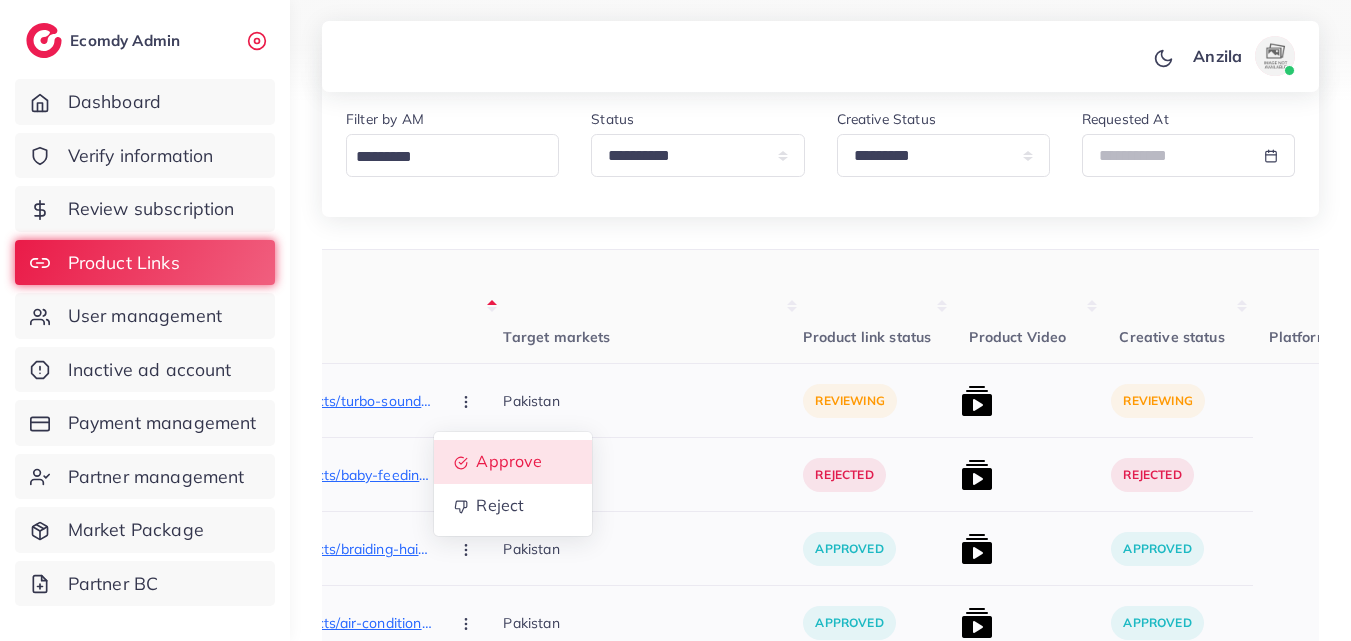 click on "Approve" at bounding box center [513, 462] 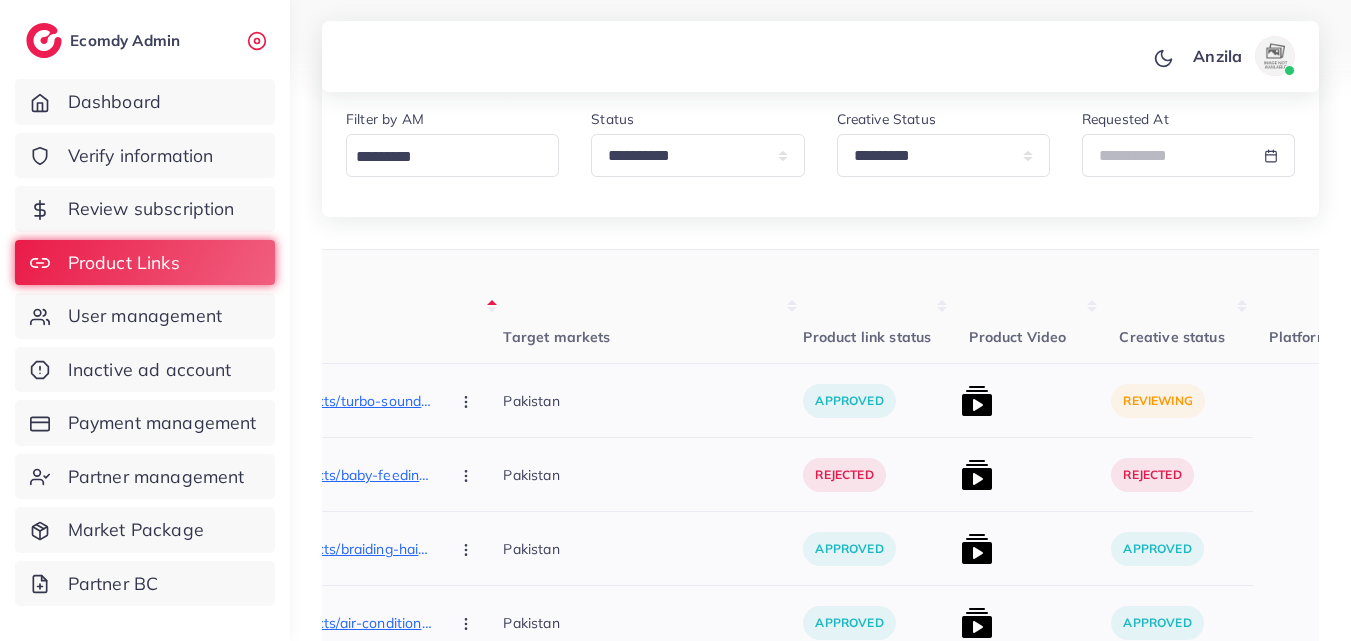 click at bounding box center [977, 401] 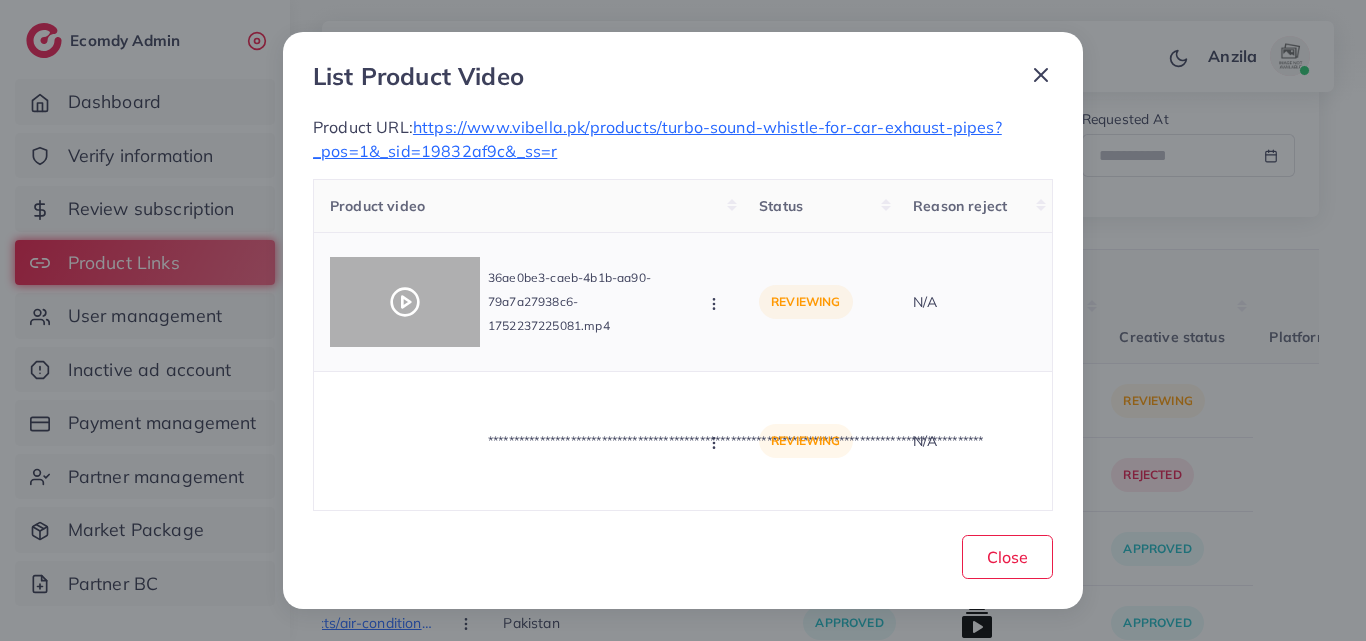 click 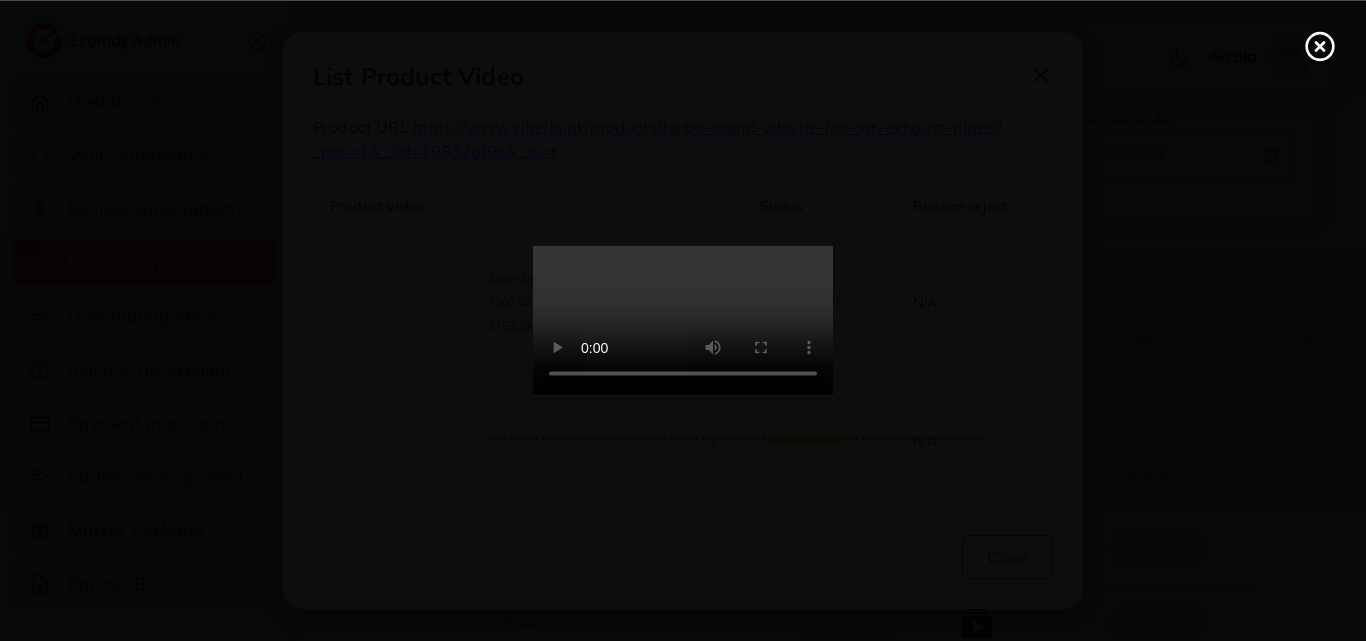 click at bounding box center [683, 321] 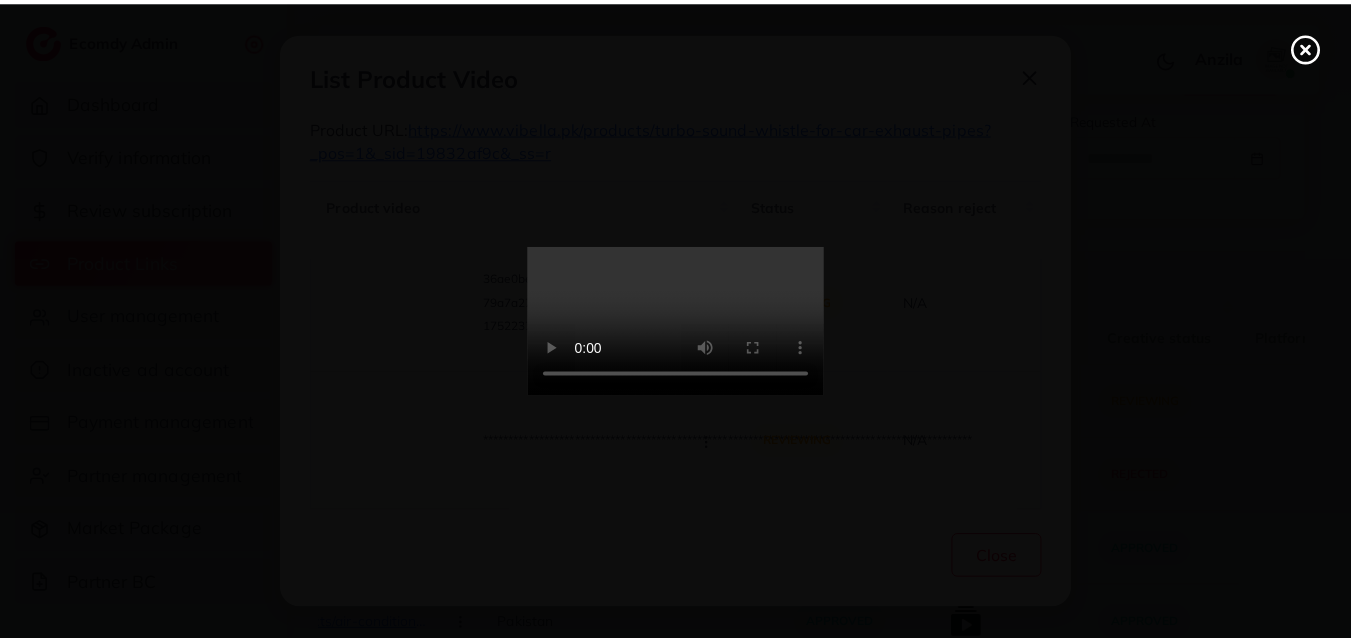 scroll, scrollTop: 0, scrollLeft: 0, axis: both 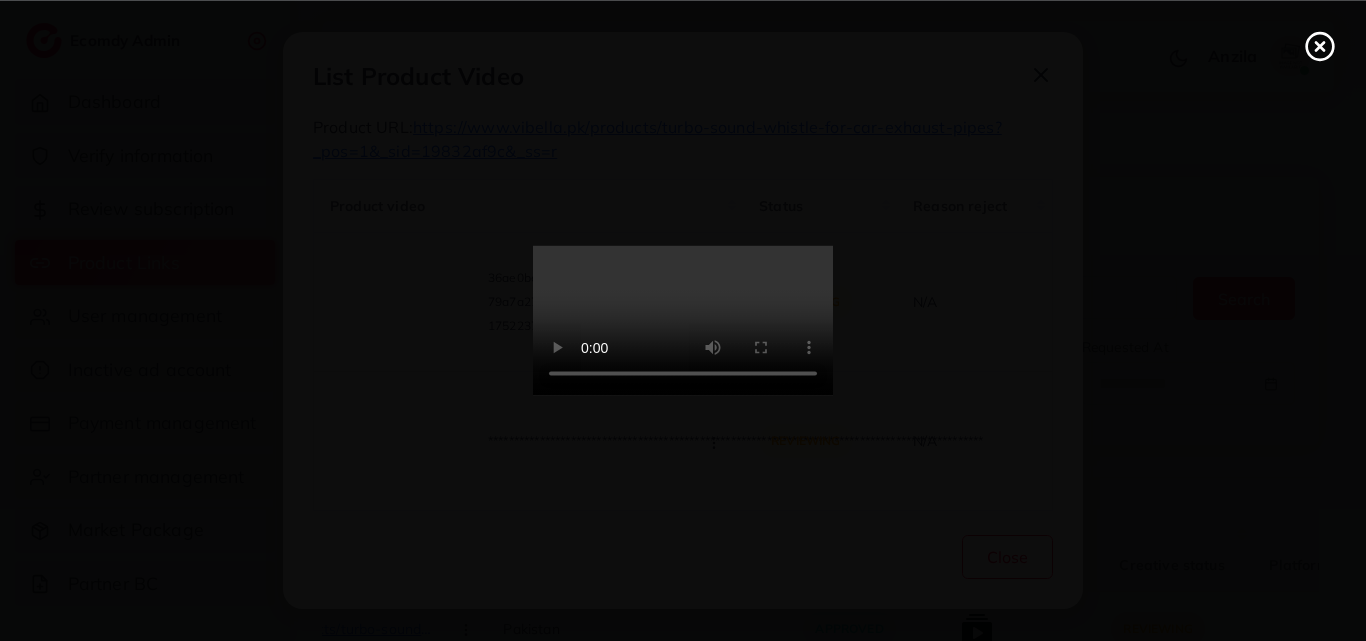 click 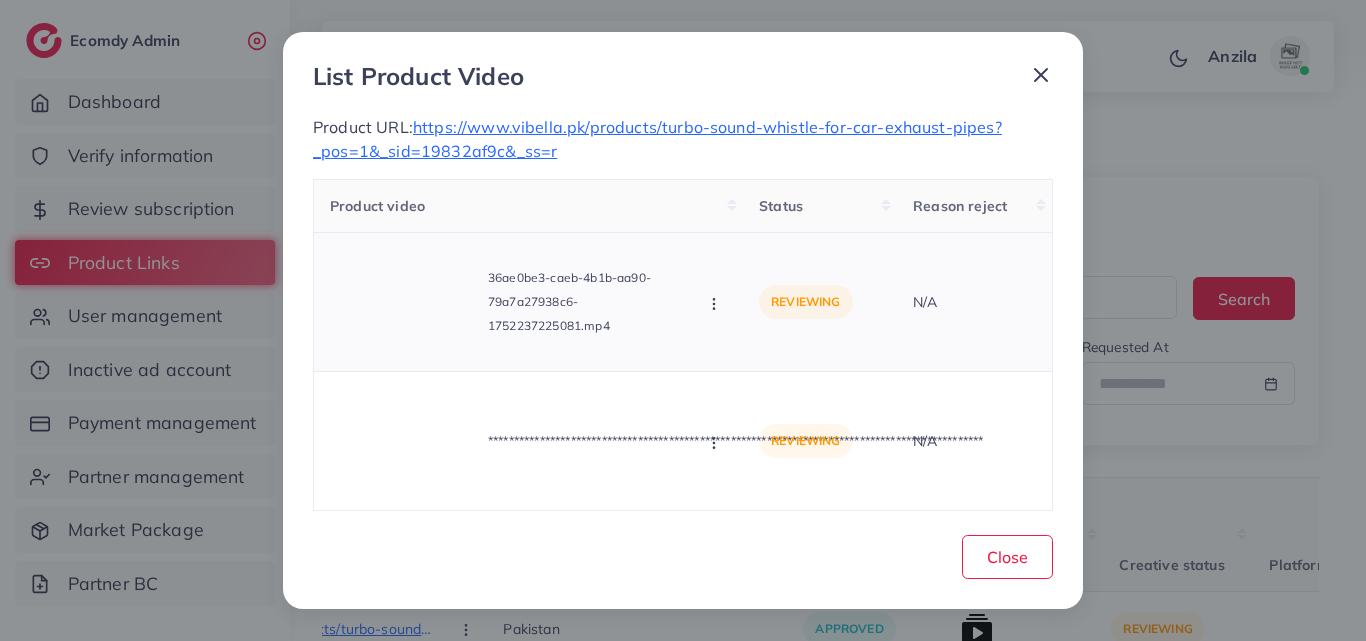 click 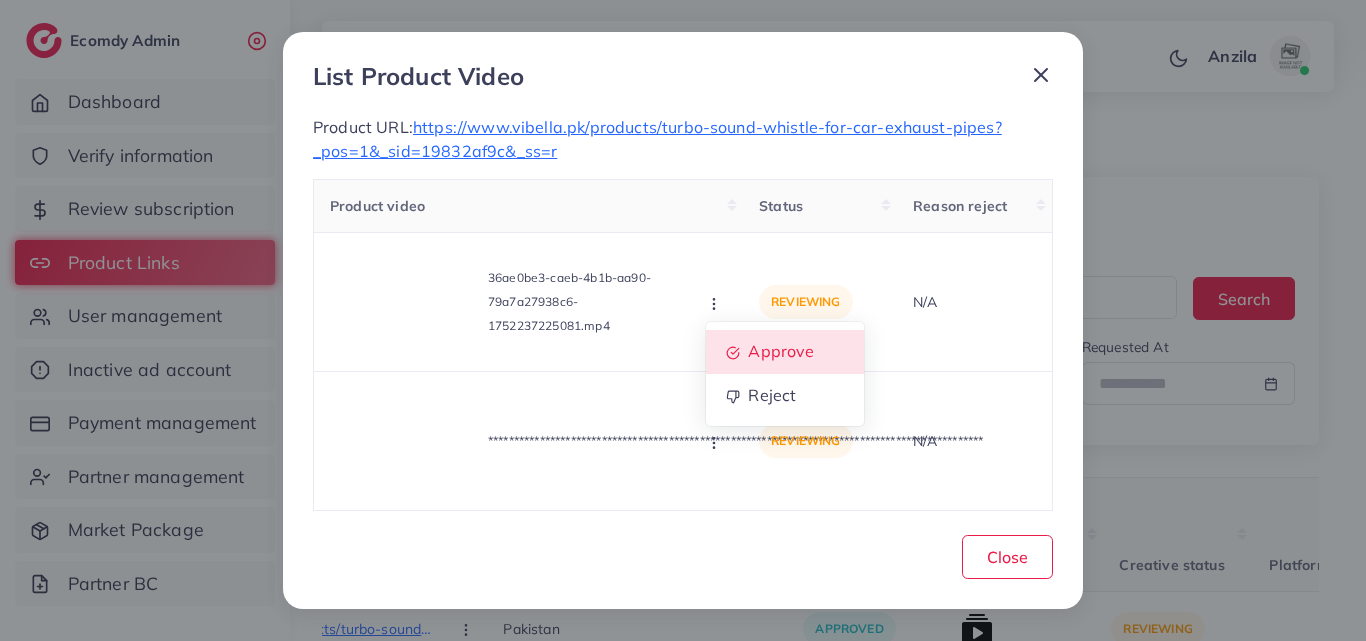 click on "Approve" at bounding box center [782, 352] 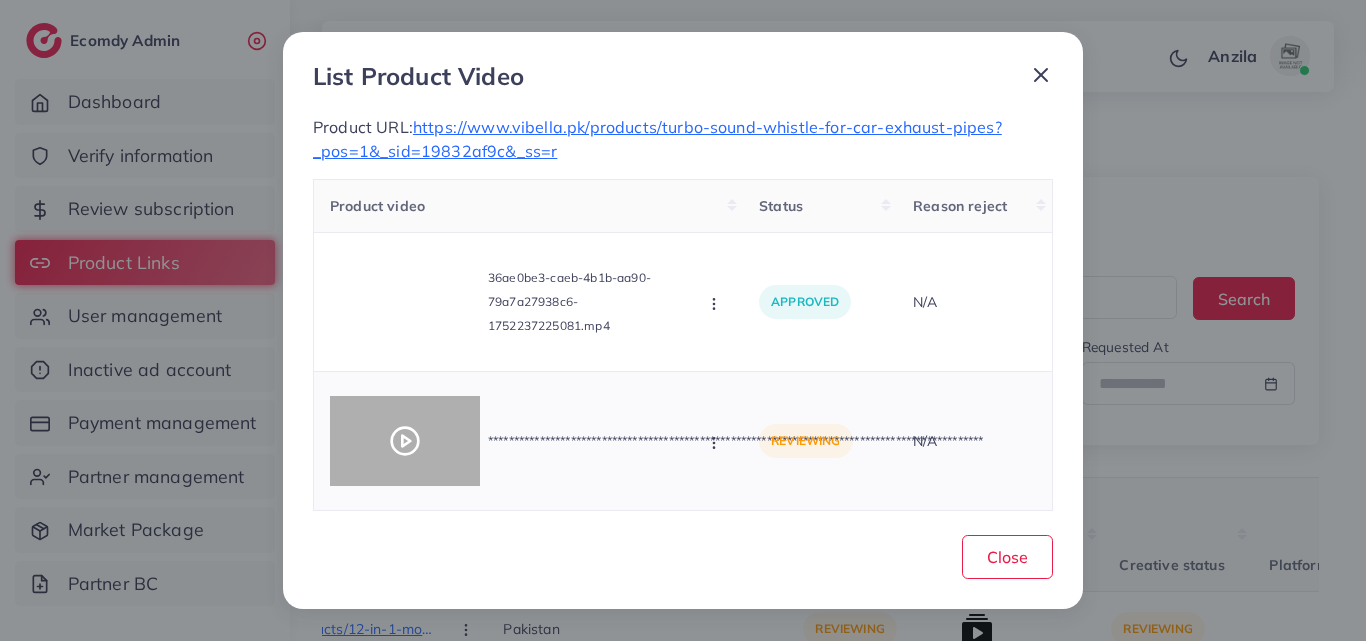 click 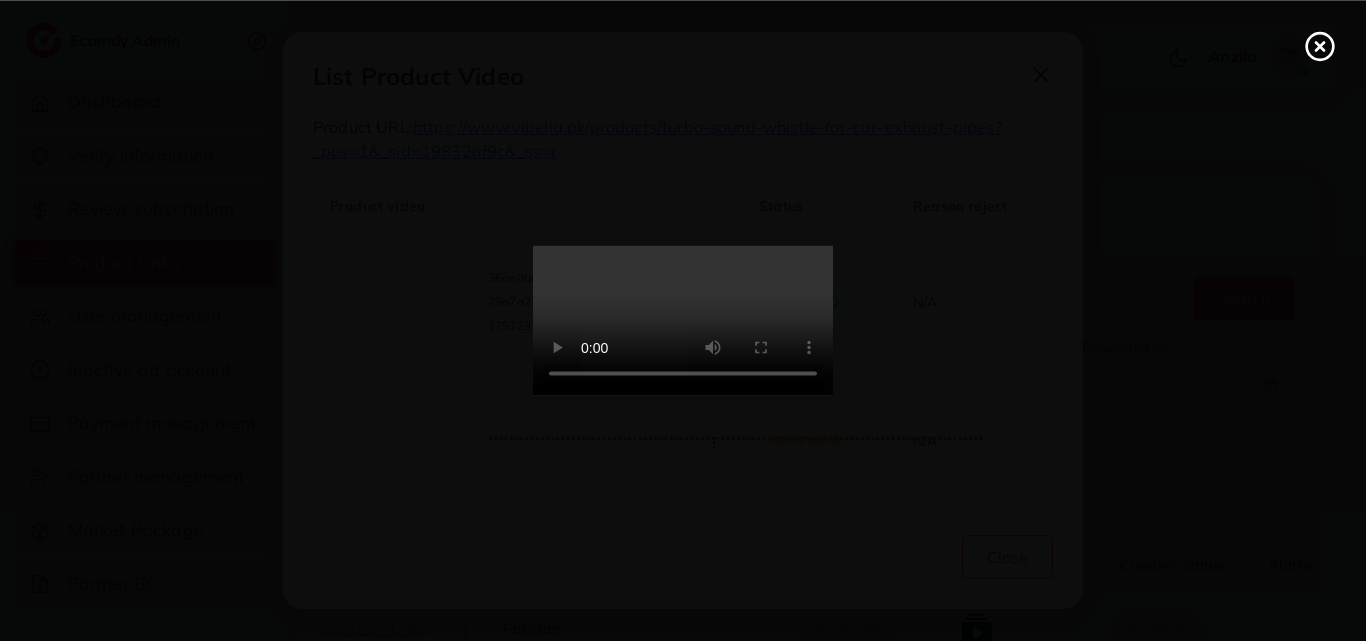 click at bounding box center [683, 321] 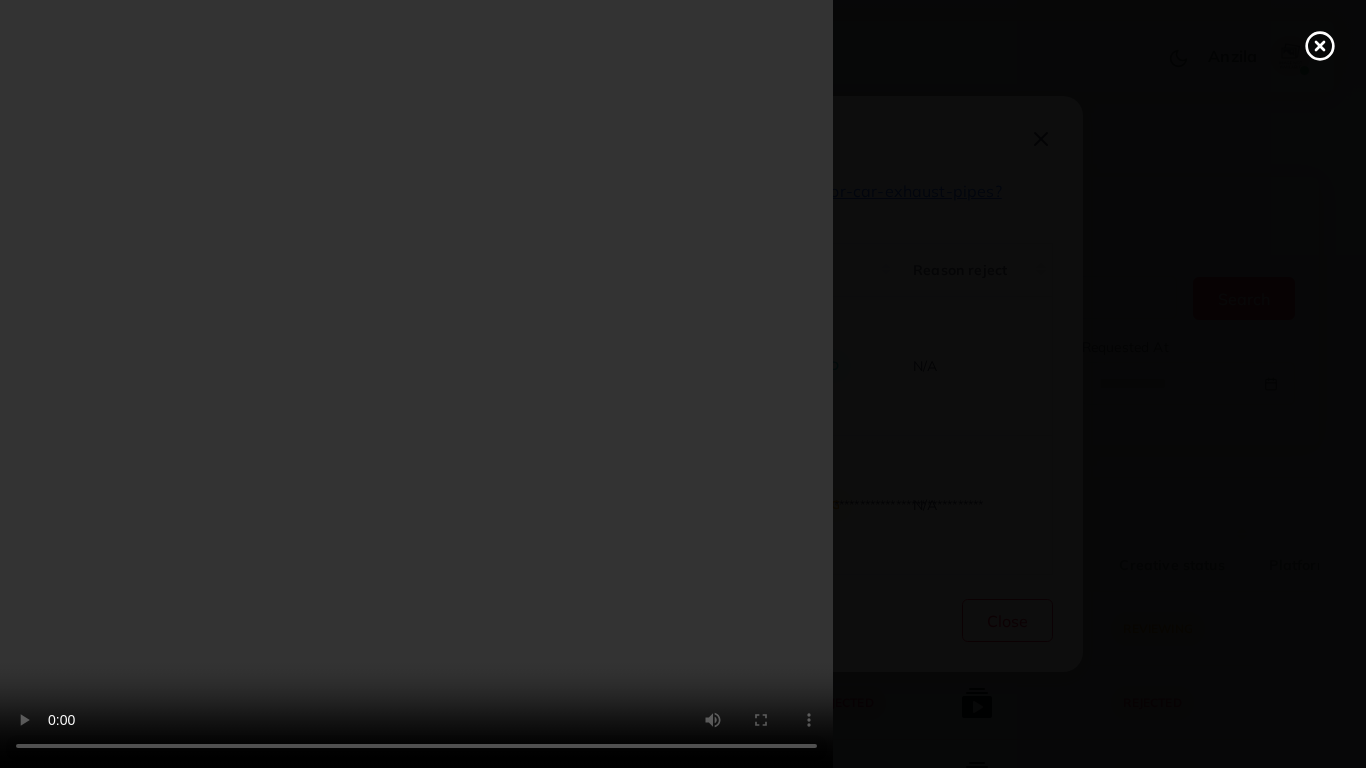 click at bounding box center (683, 384) 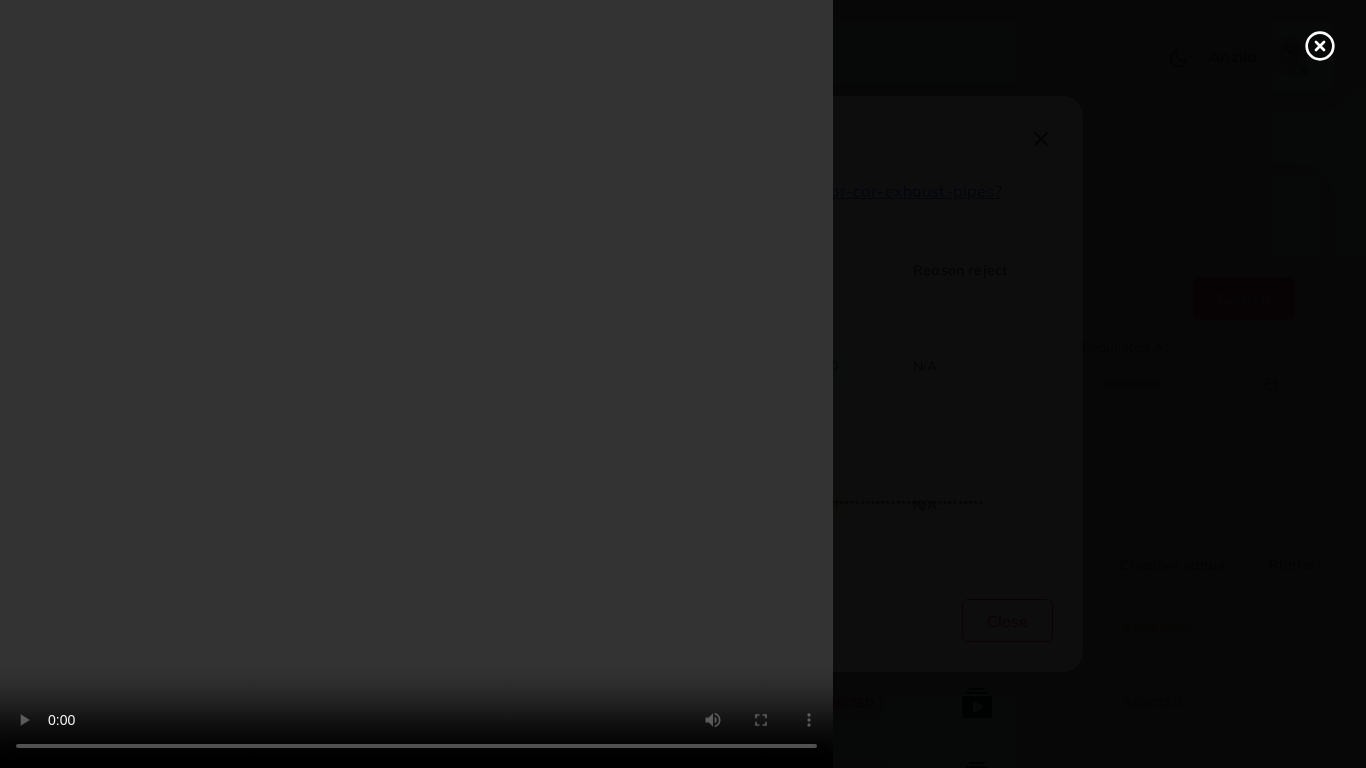 click at bounding box center [683, 384] 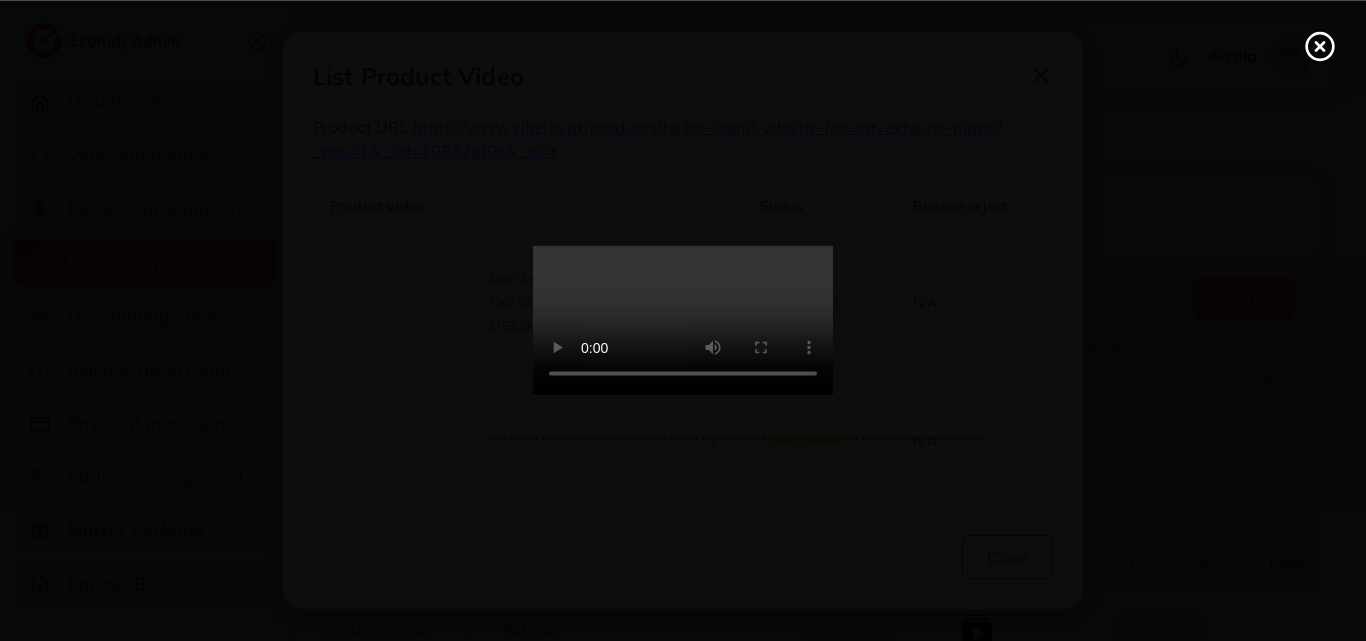 click 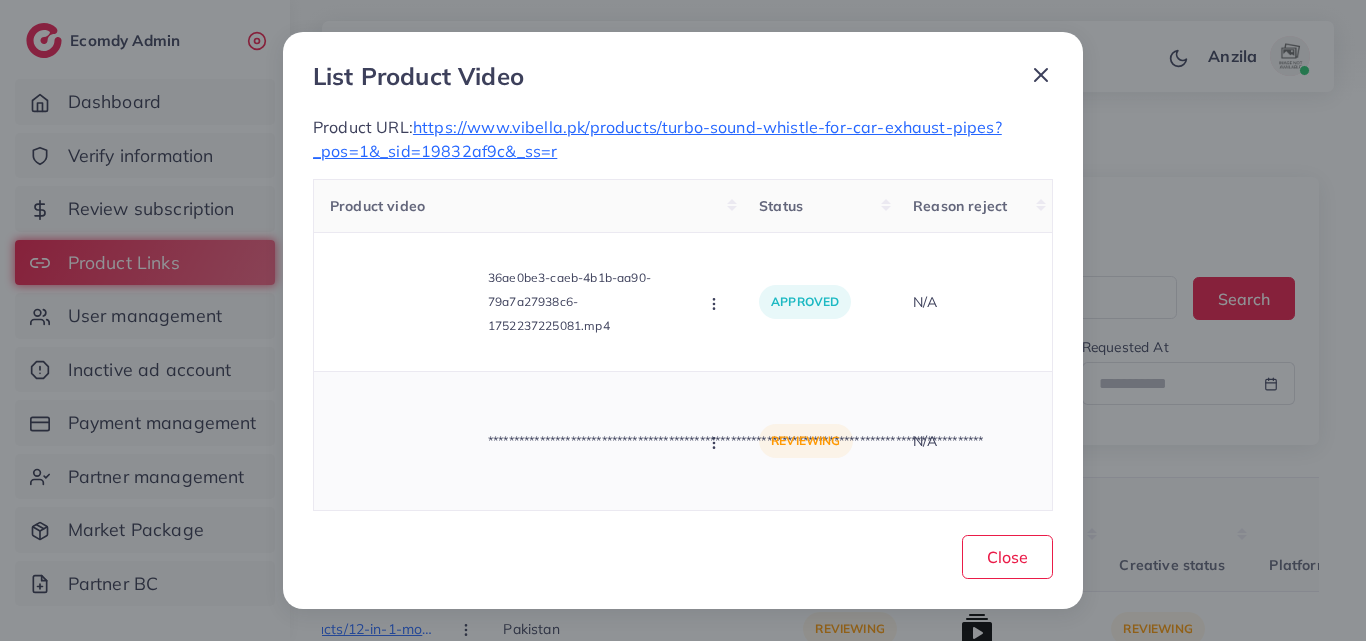 click 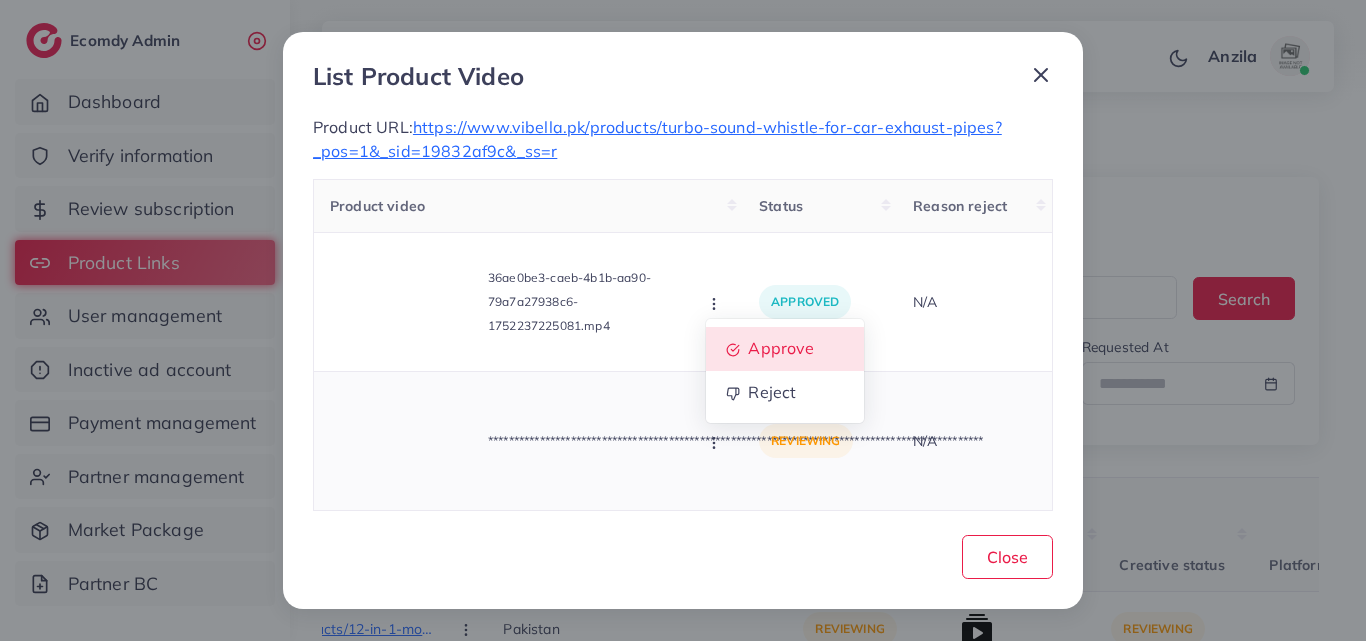 click on "Approve" at bounding box center [785, 349] 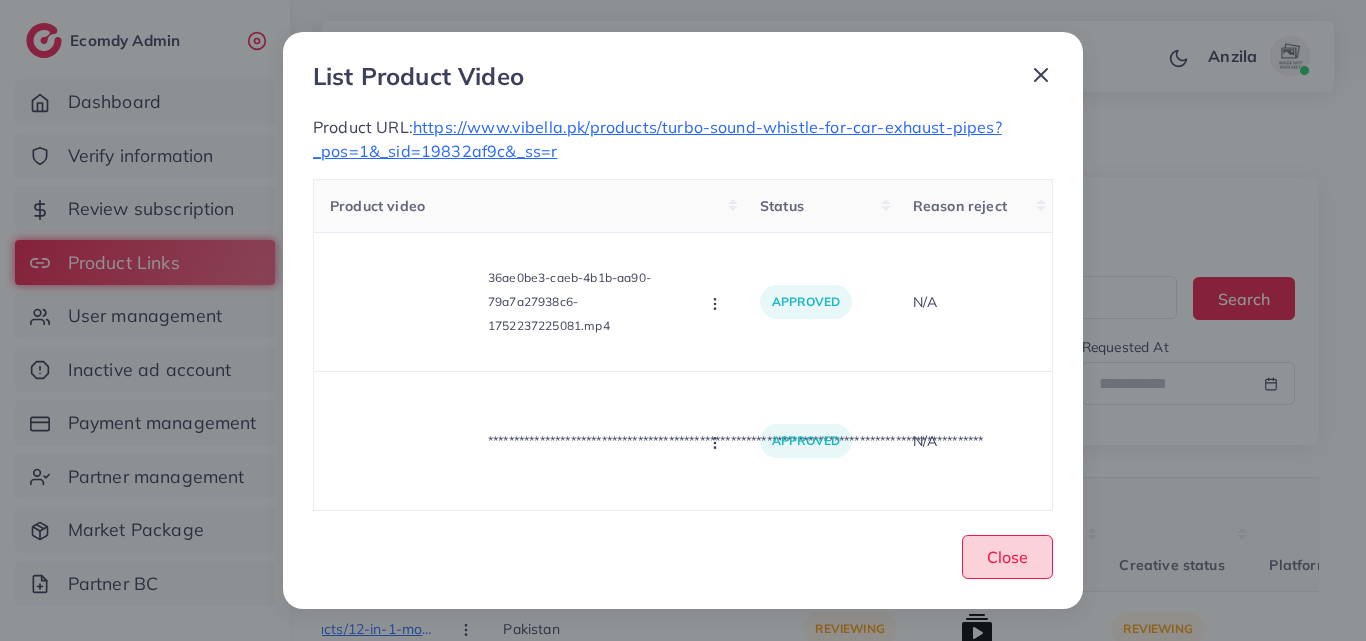click on "Close" at bounding box center (1007, 557) 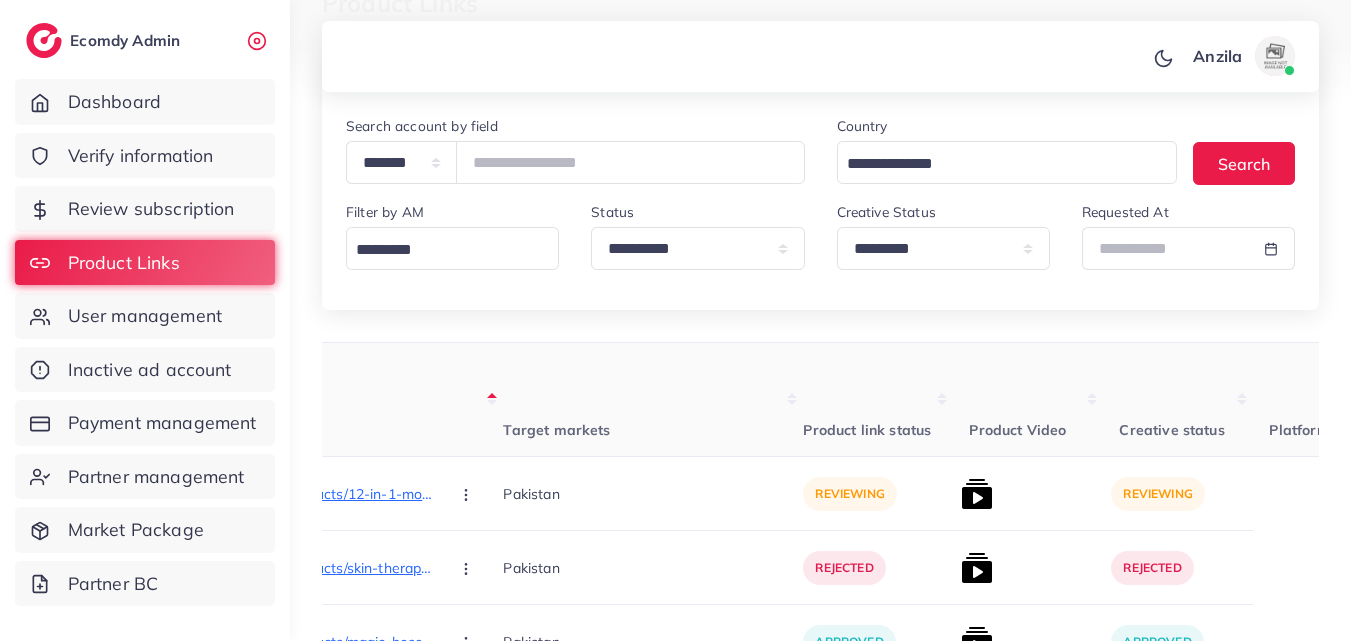 scroll, scrollTop: 100, scrollLeft: 0, axis: vertical 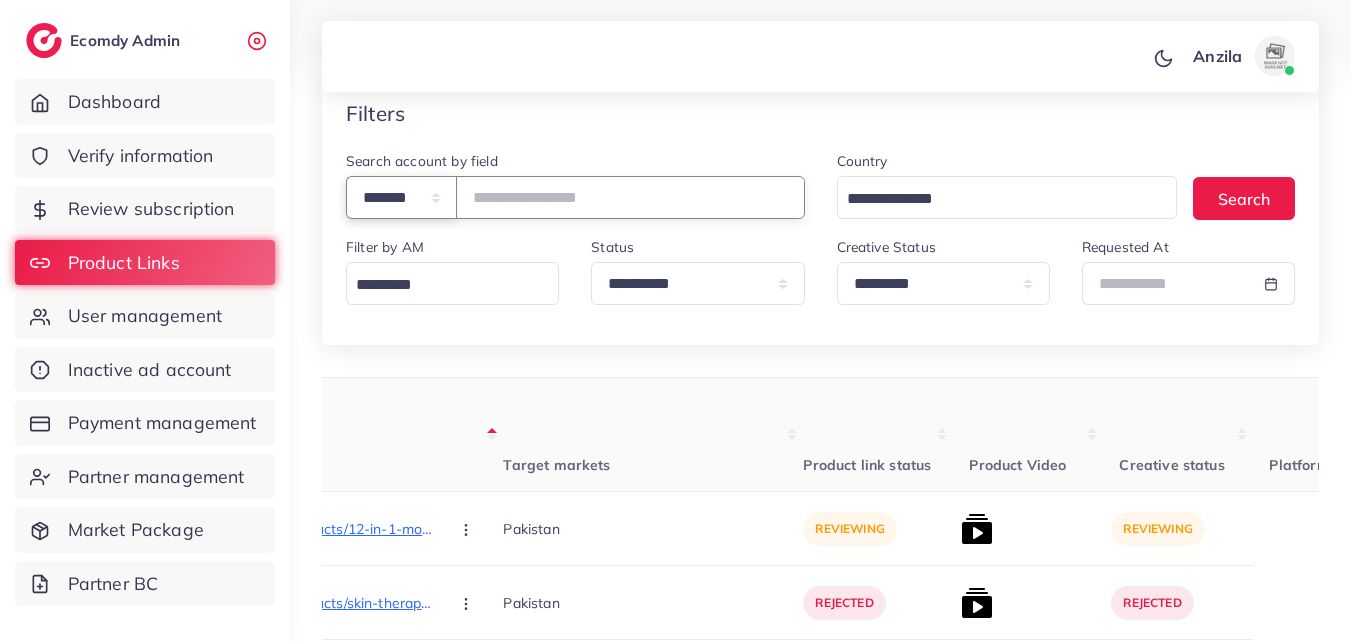 drag, startPoint x: 425, startPoint y: 195, endPoint x: 424, endPoint y: 211, distance: 16.03122 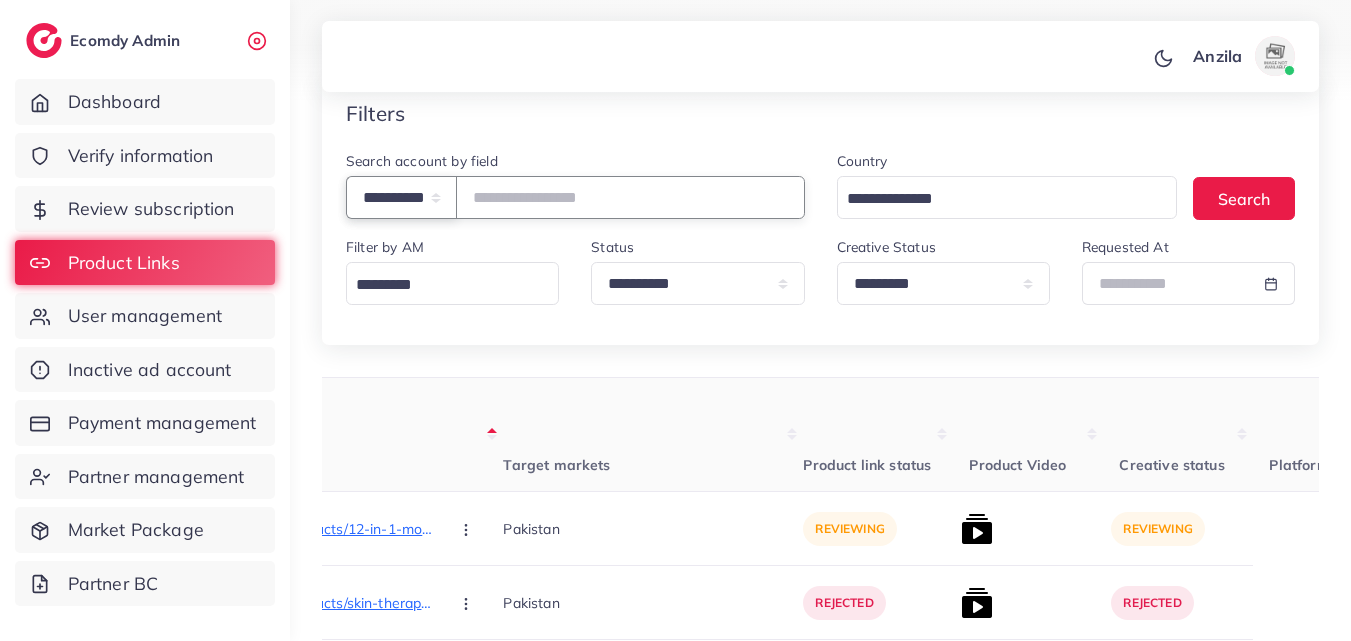 click on "**********" at bounding box center (401, 197) 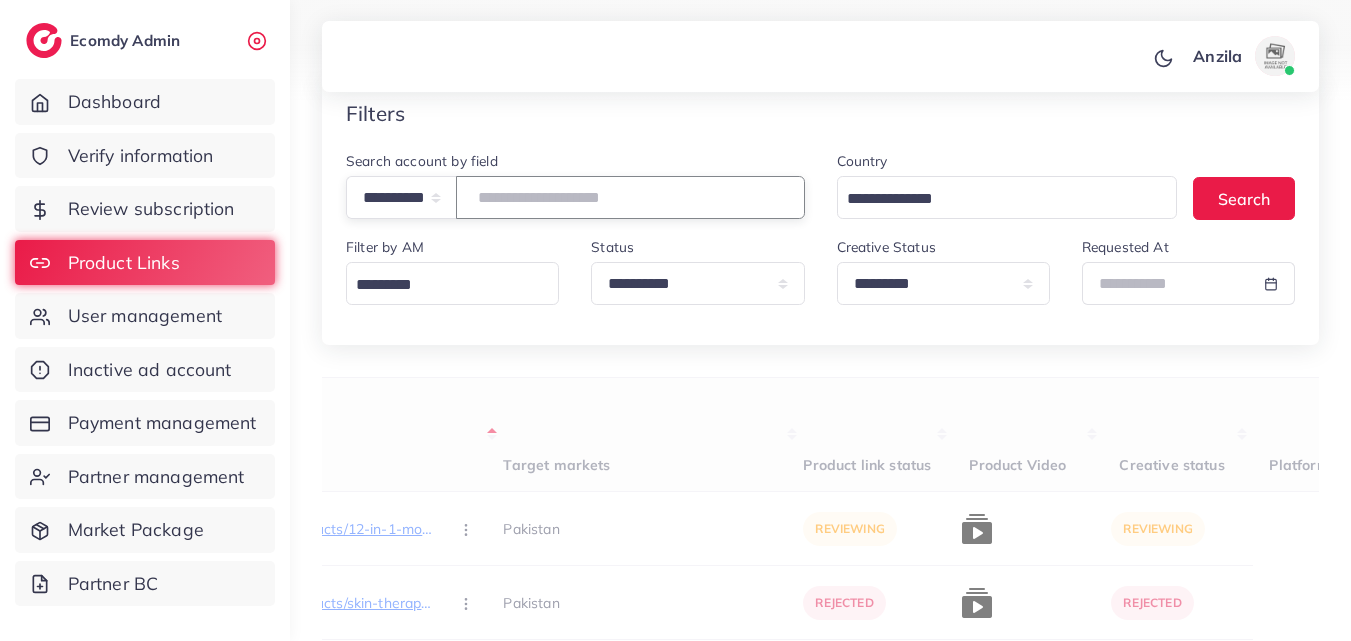 click at bounding box center [630, 197] 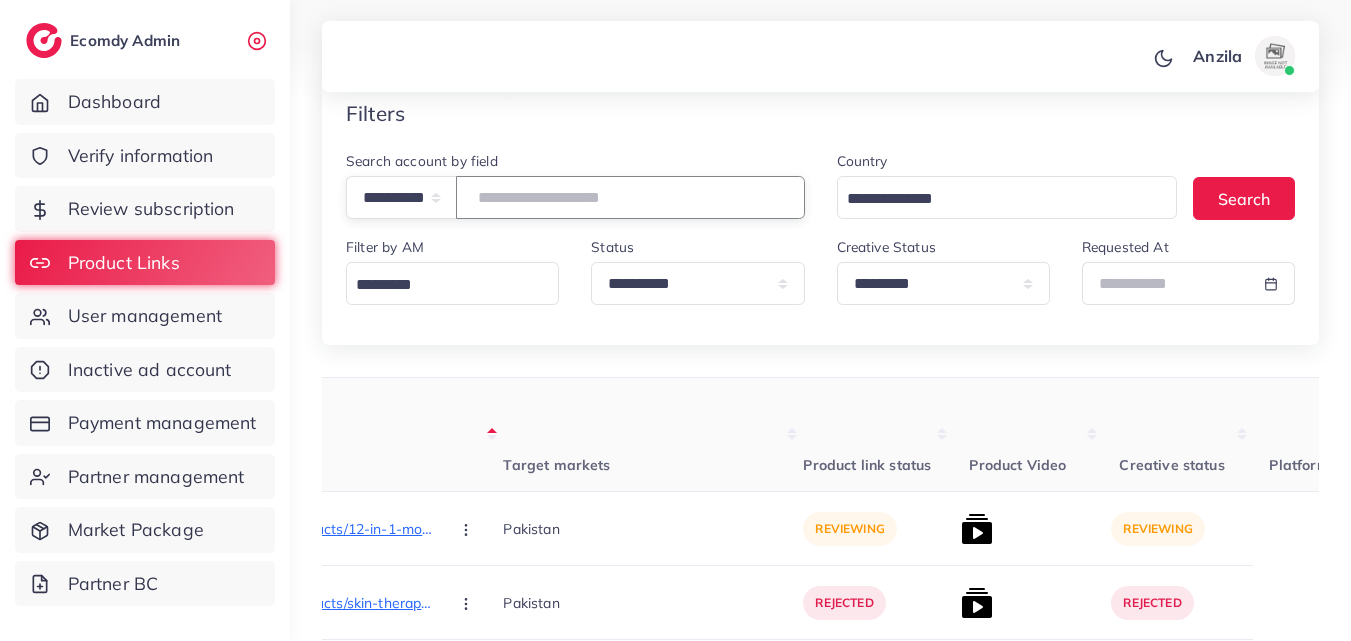paste on "**********" 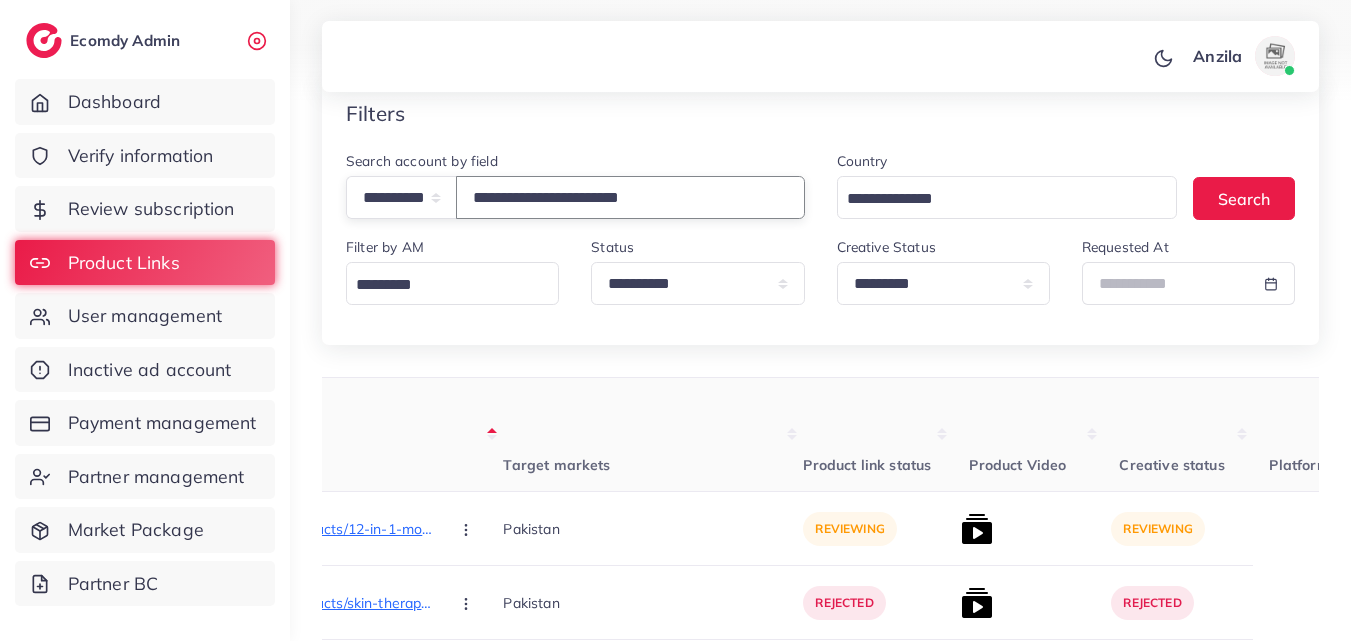 type on "**********" 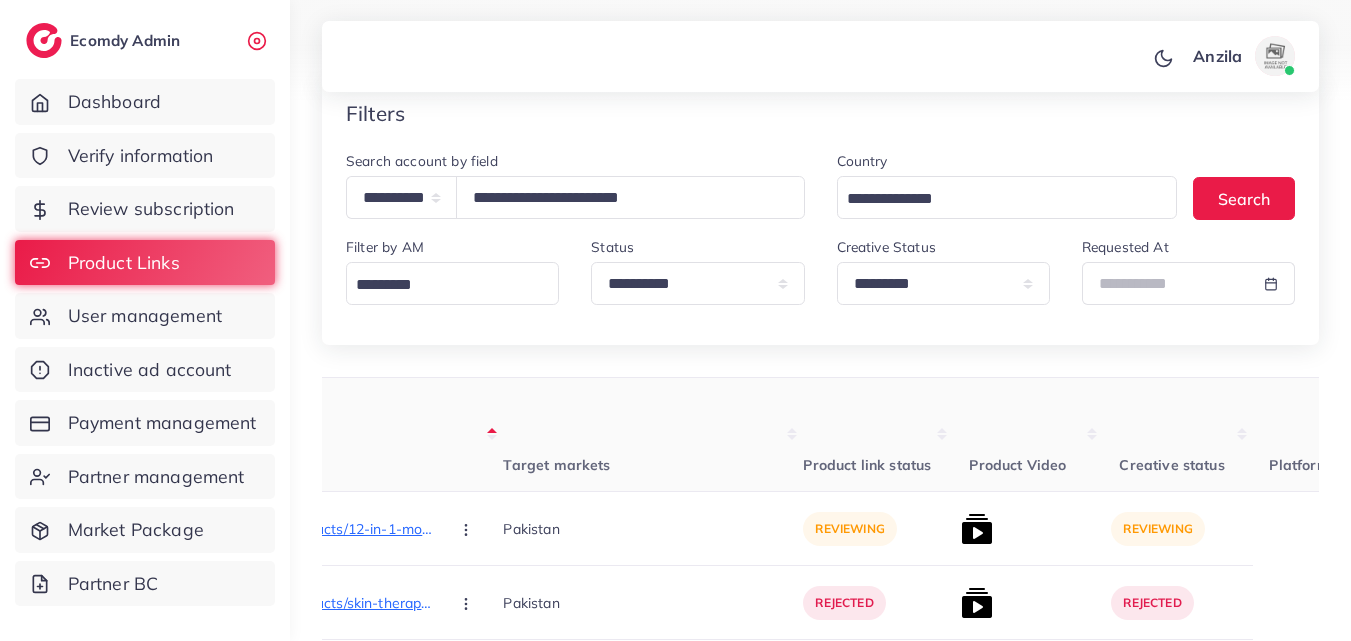 click on "Target markets" at bounding box center (653, 435) 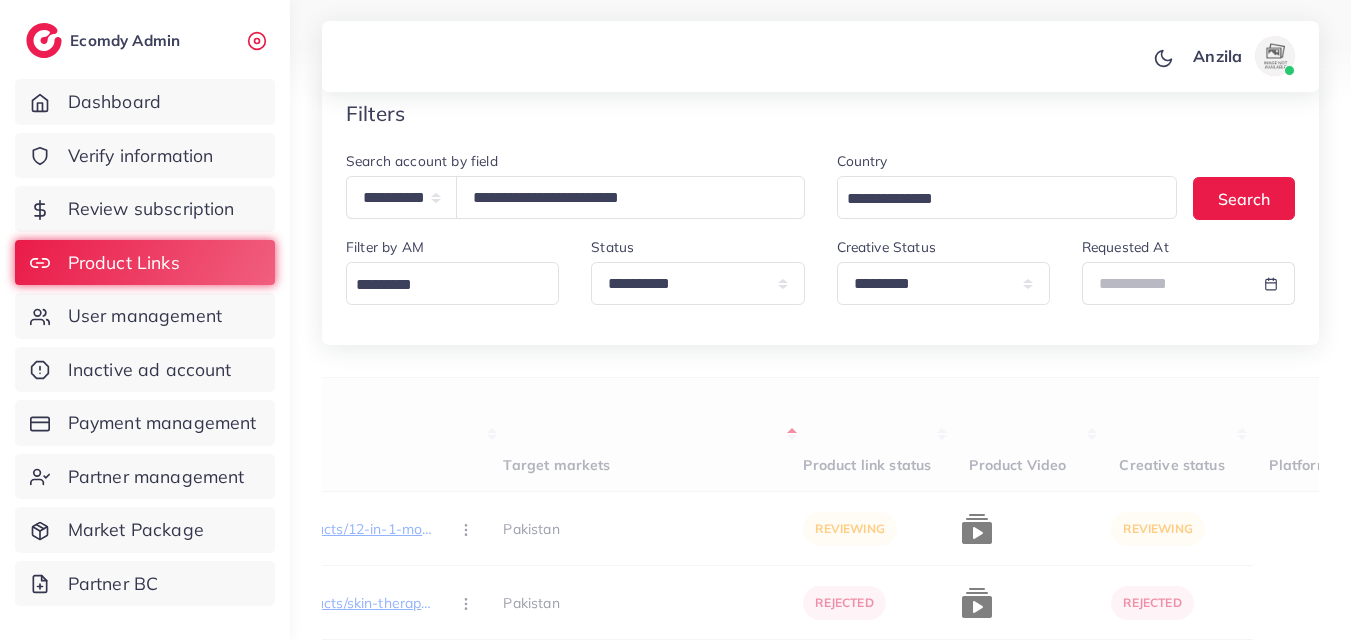 scroll, scrollTop: 0, scrollLeft: 232, axis: horizontal 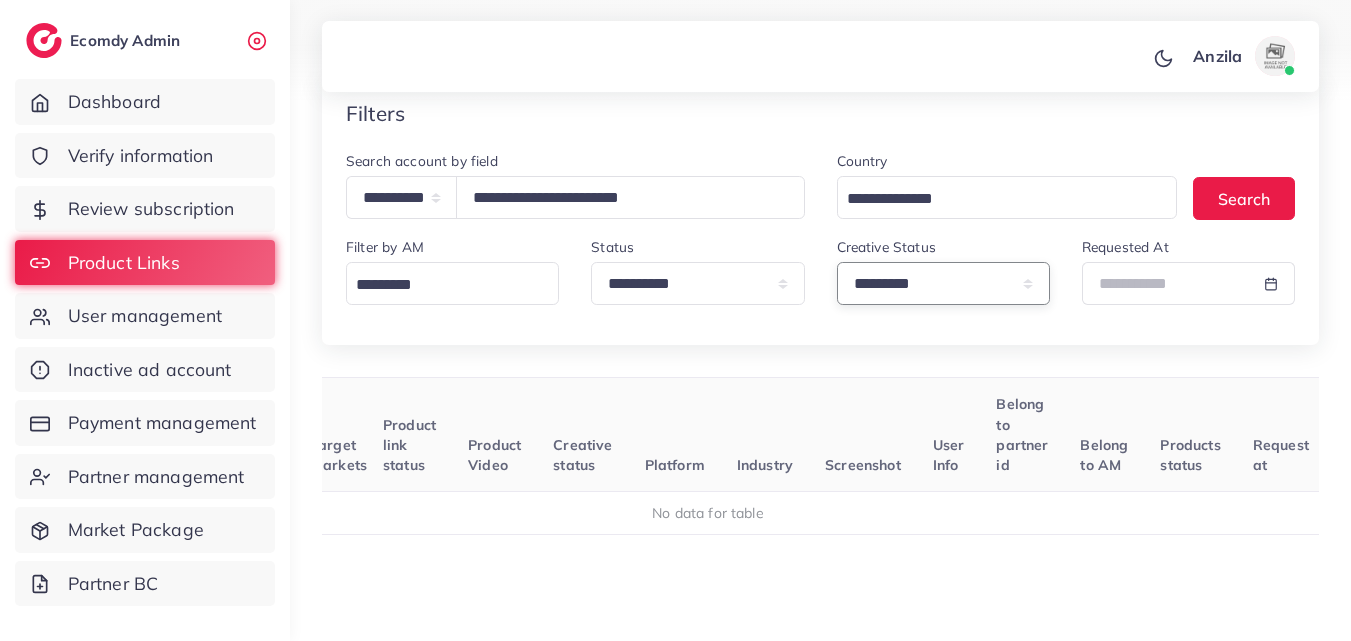click on "**********" at bounding box center [943, 283] 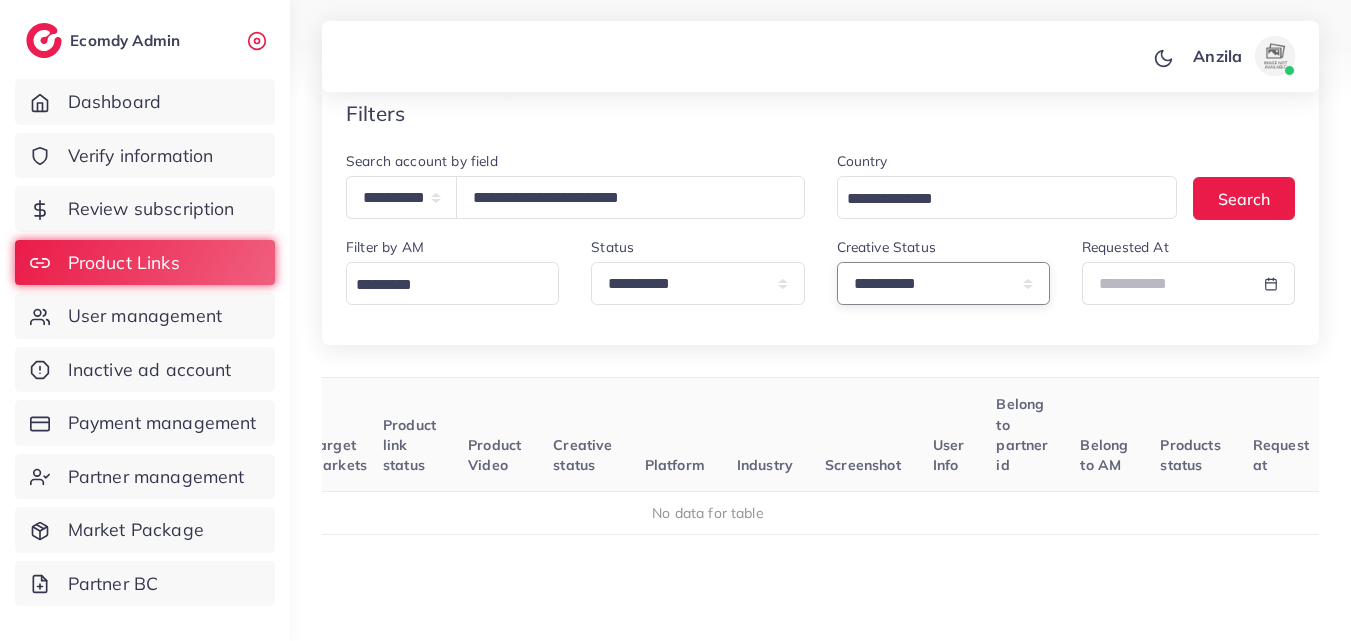 click on "**********" at bounding box center (943, 283) 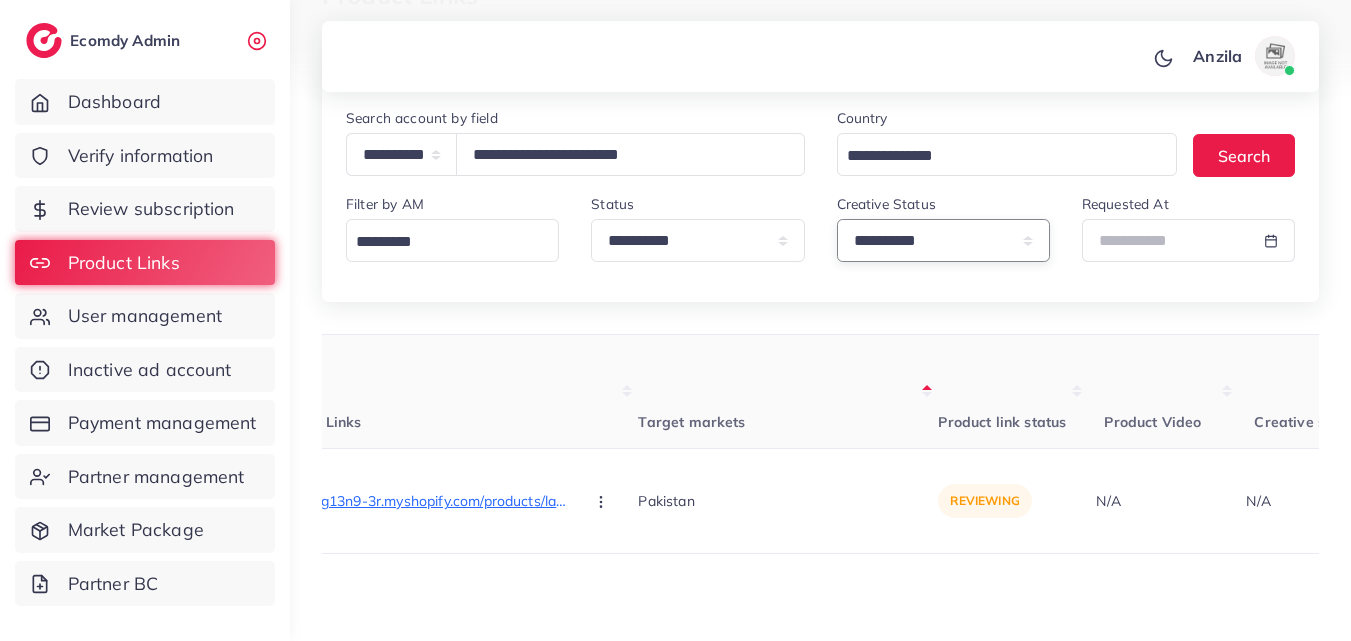 scroll, scrollTop: 210, scrollLeft: 0, axis: vertical 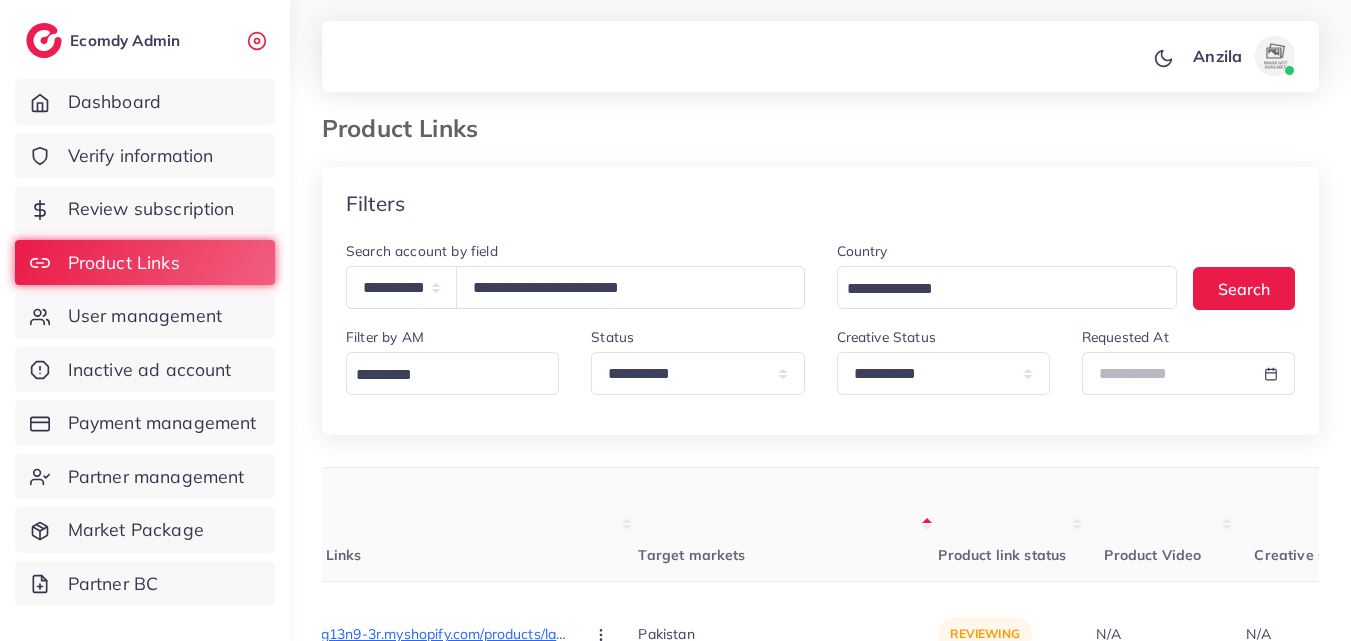 click on "**********" at bounding box center [575, 282] 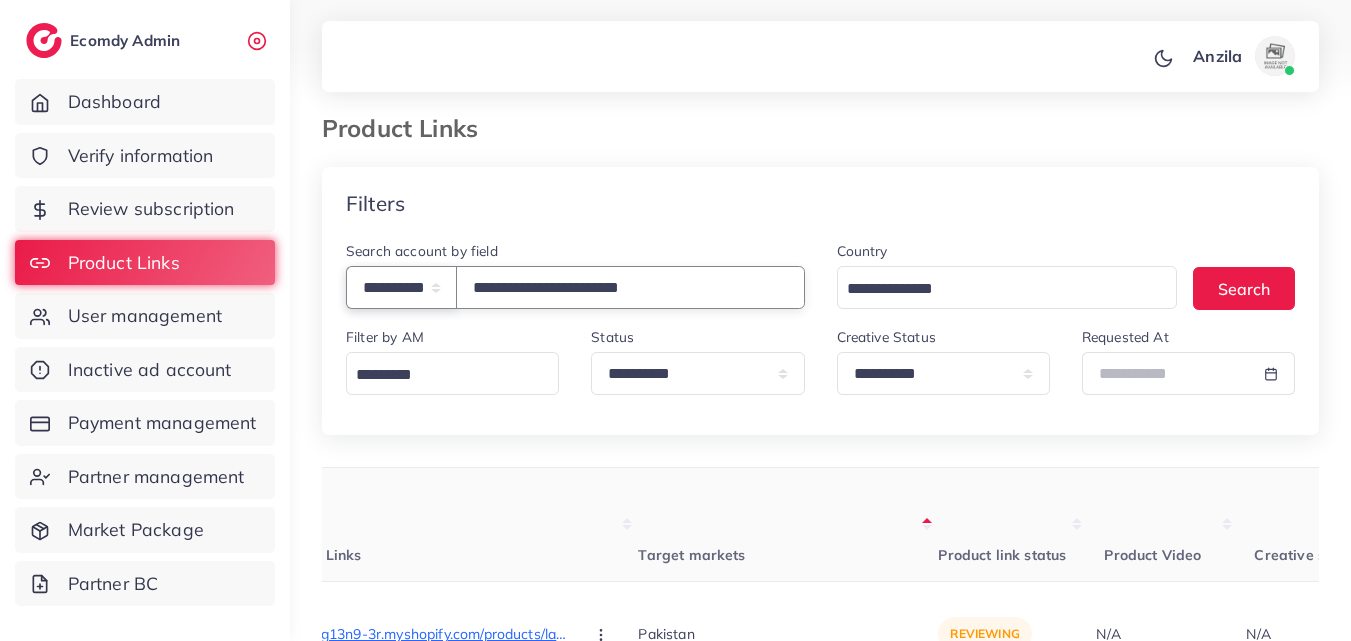 click on "**********" at bounding box center [401, 287] 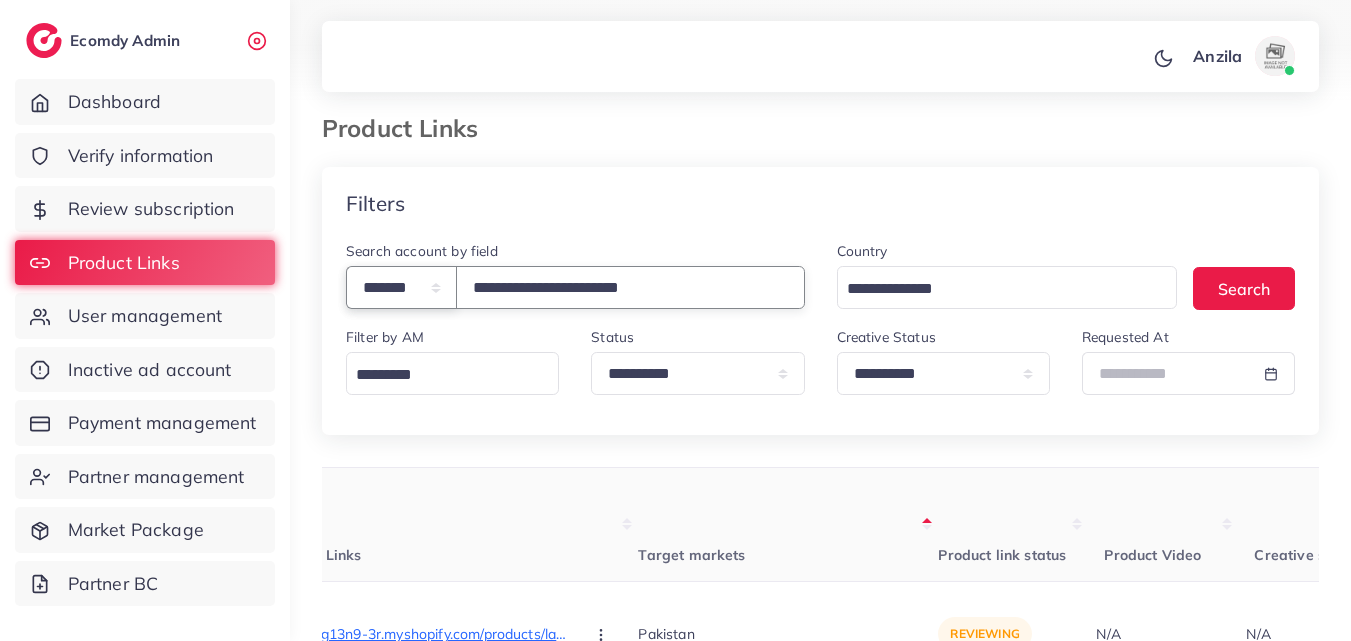 click on "**********" at bounding box center (401, 287) 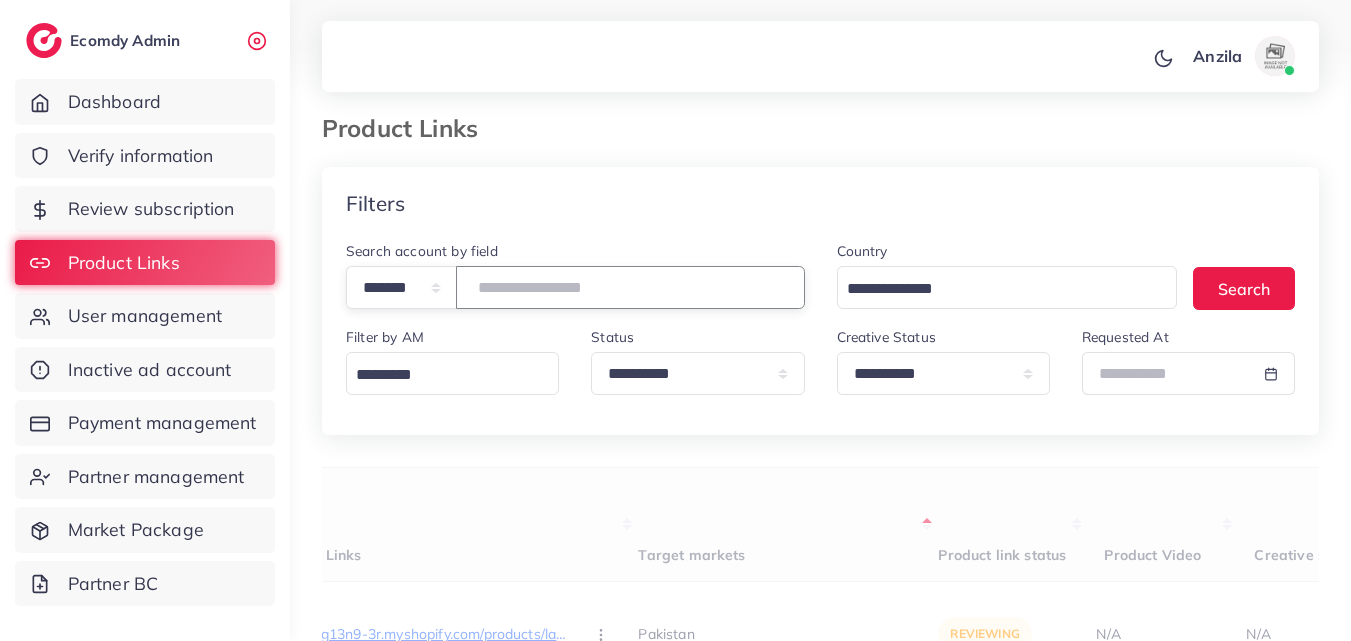 click on "**********" at bounding box center (630, 287) 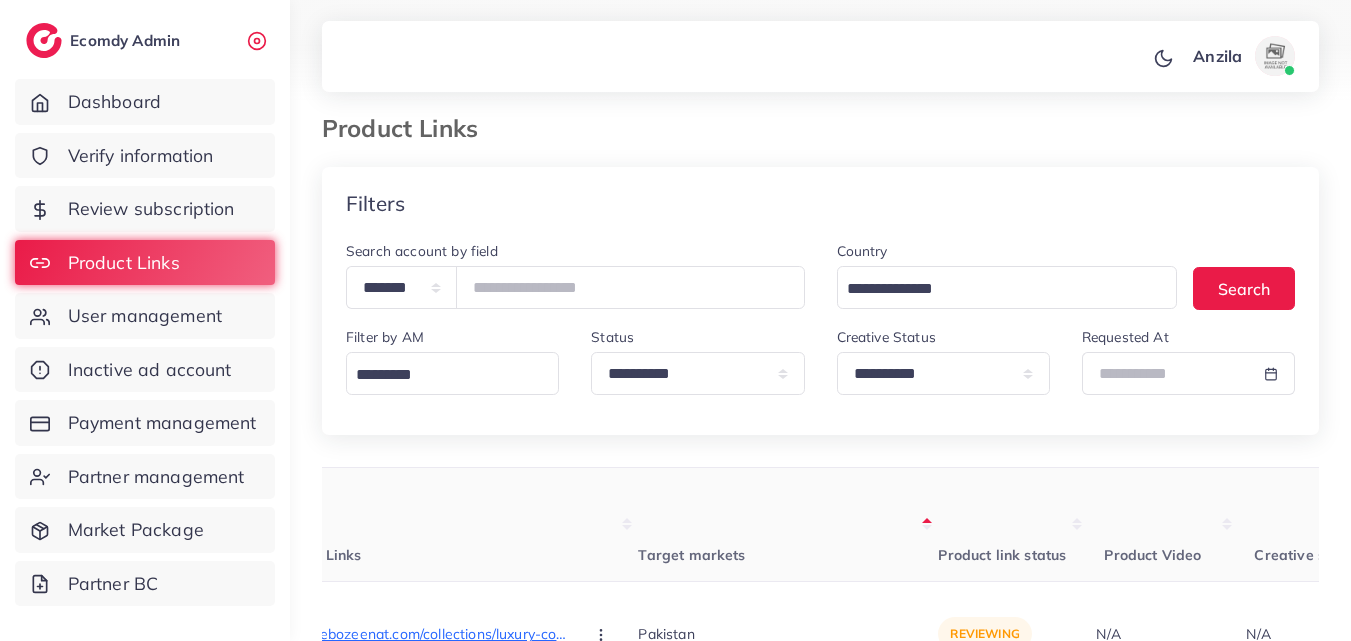 click on "Product Links" at bounding box center (453, 525) 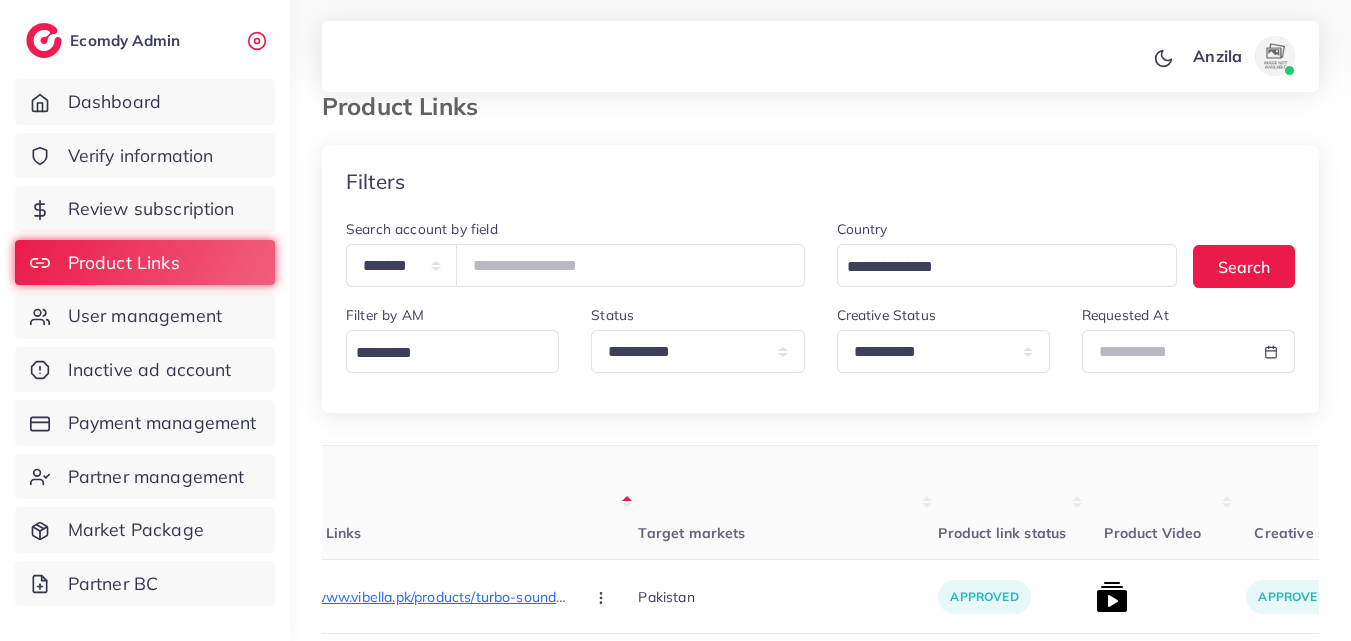 scroll, scrollTop: 0, scrollLeft: 0, axis: both 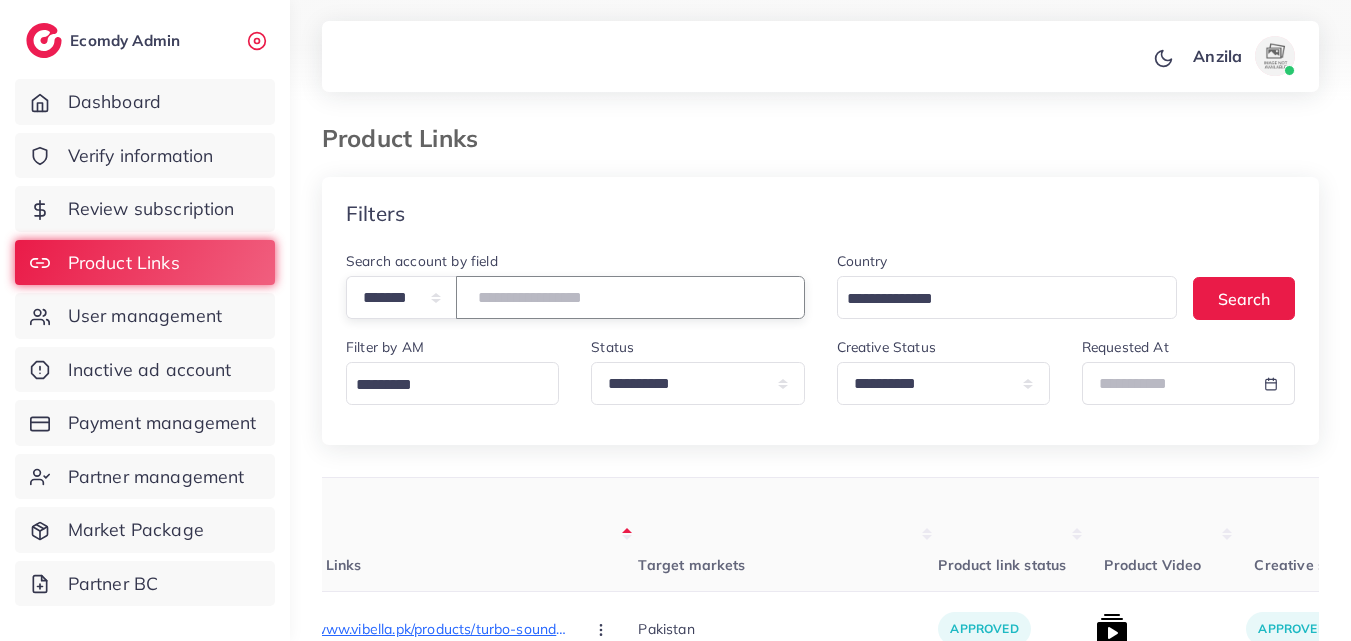 click on "*******" at bounding box center (630, 297) 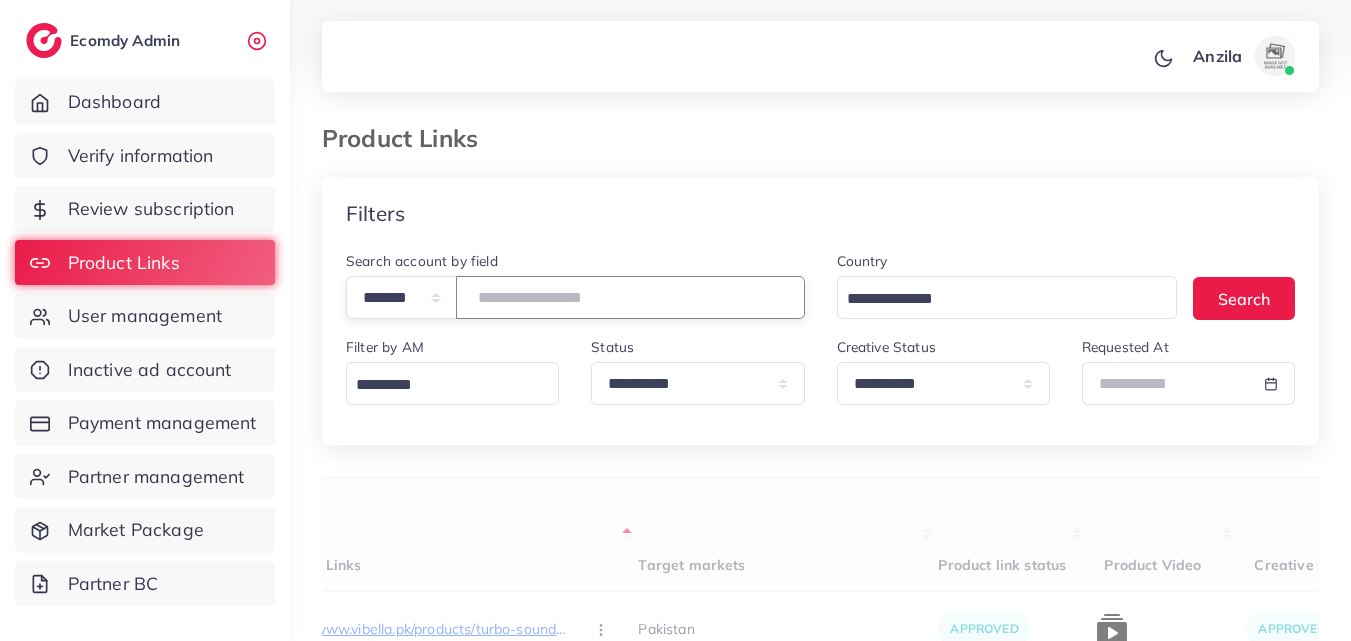 type 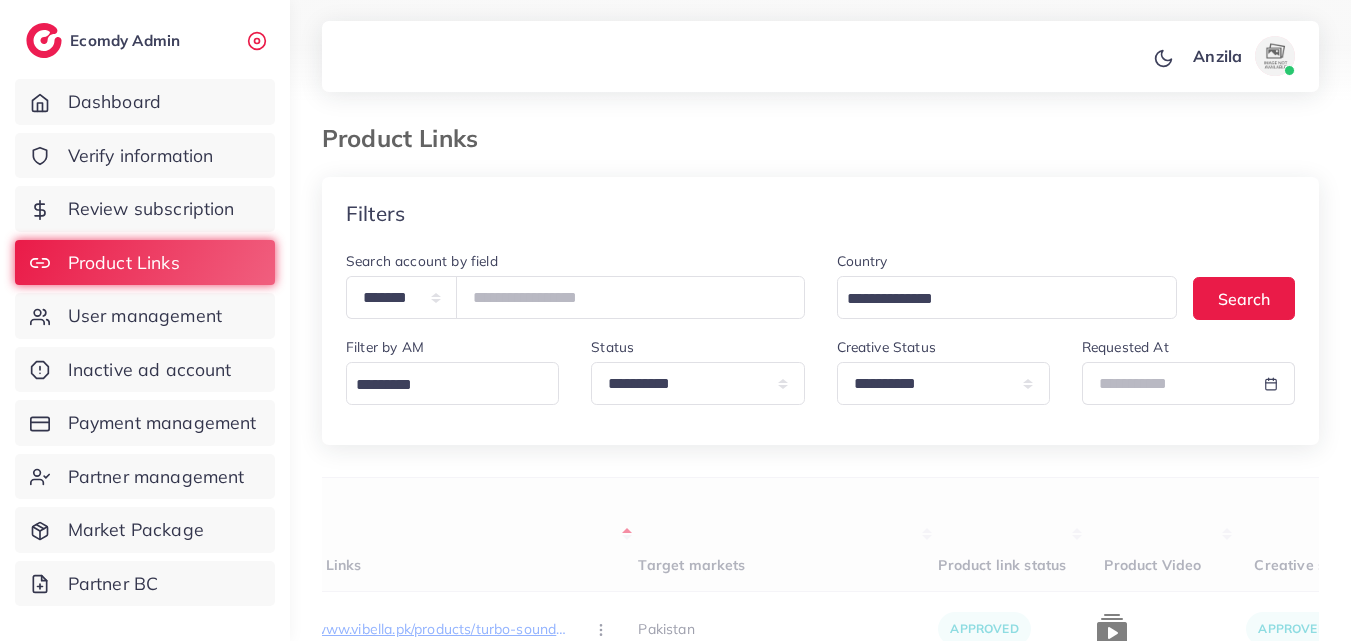 click on "**********" at bounding box center [943, 378] 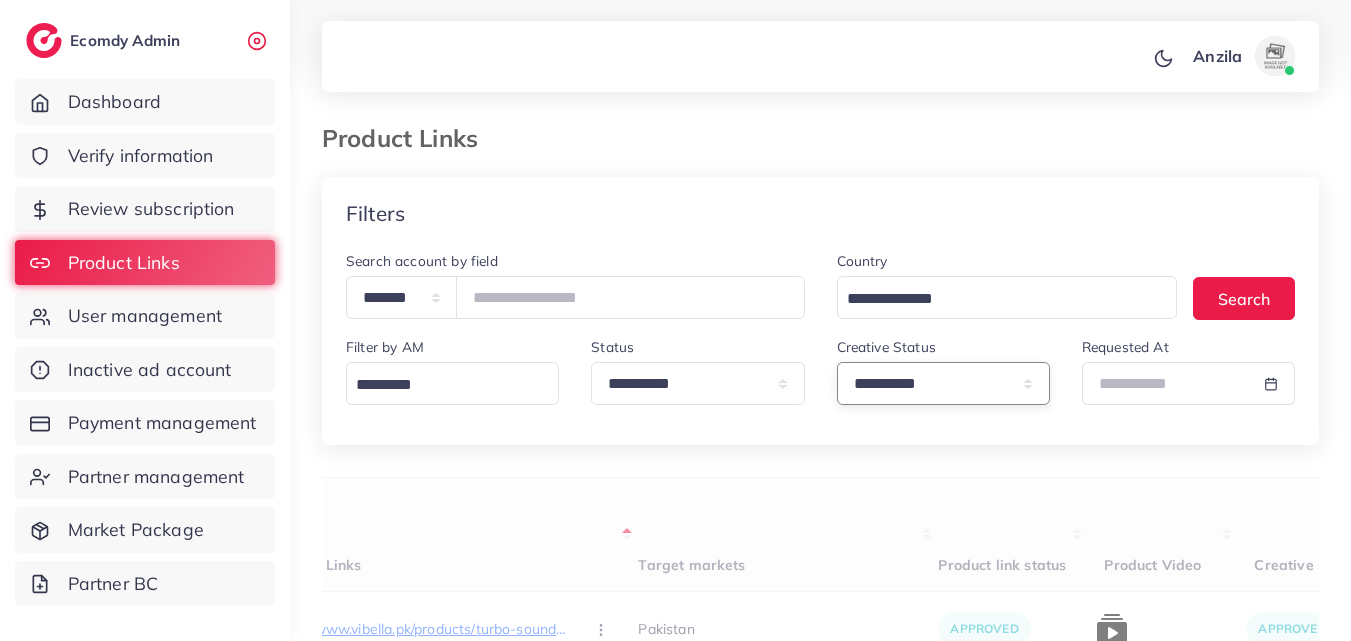 click on "**********" at bounding box center (943, 383) 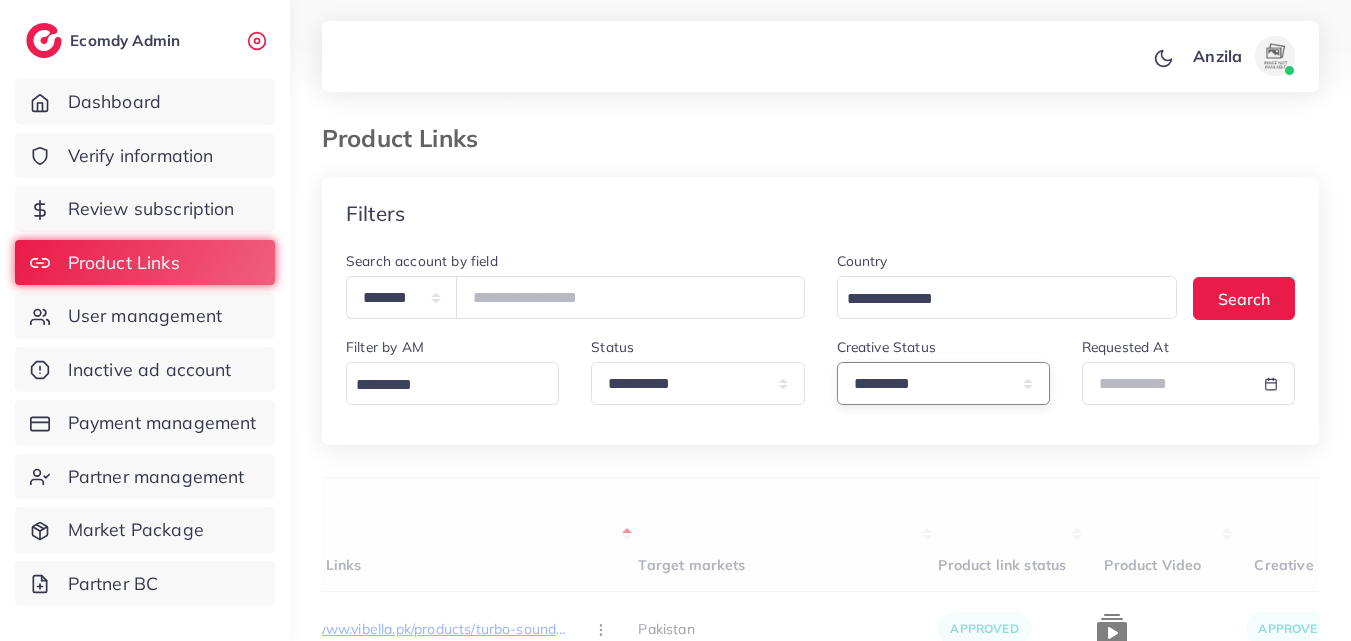 click on "**********" at bounding box center [943, 383] 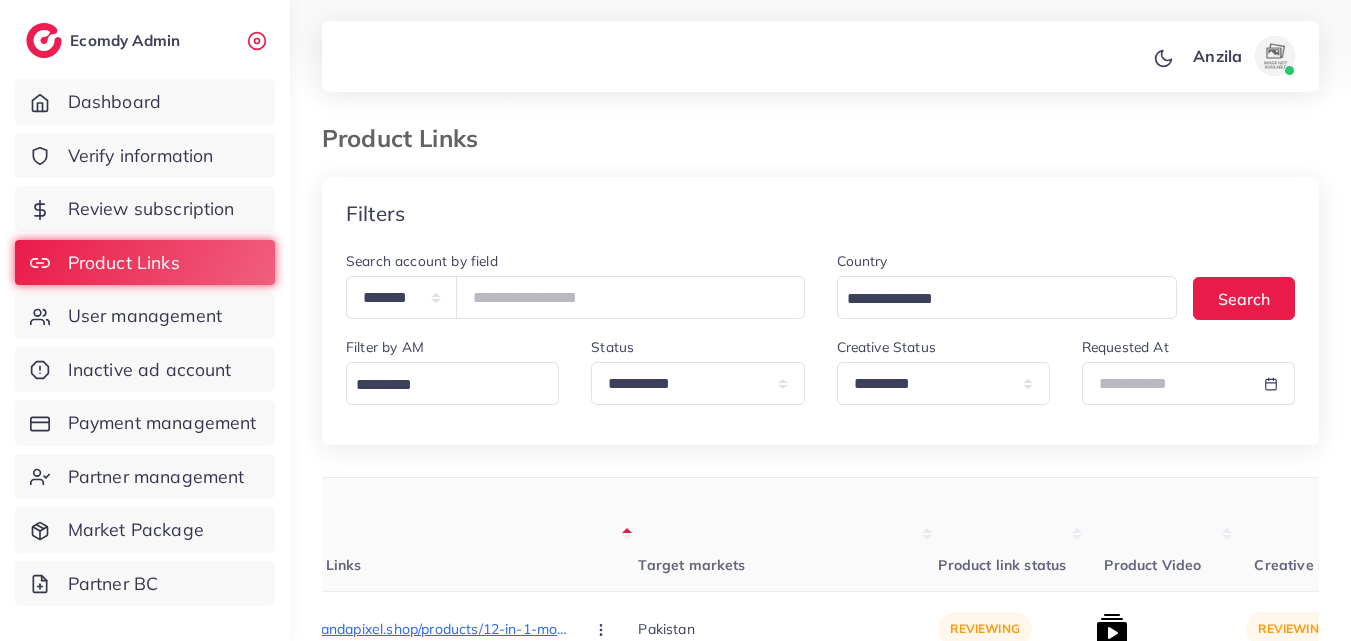 click on "Target markets" at bounding box center [788, 535] 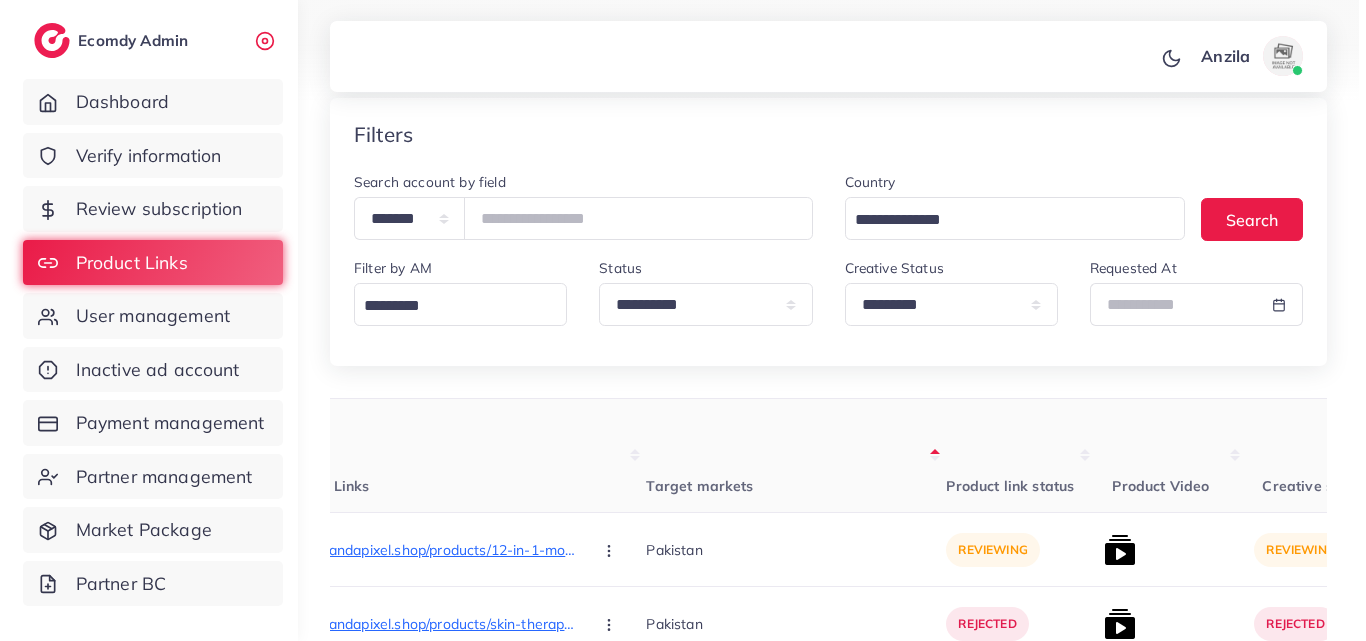 scroll, scrollTop: 300, scrollLeft: 0, axis: vertical 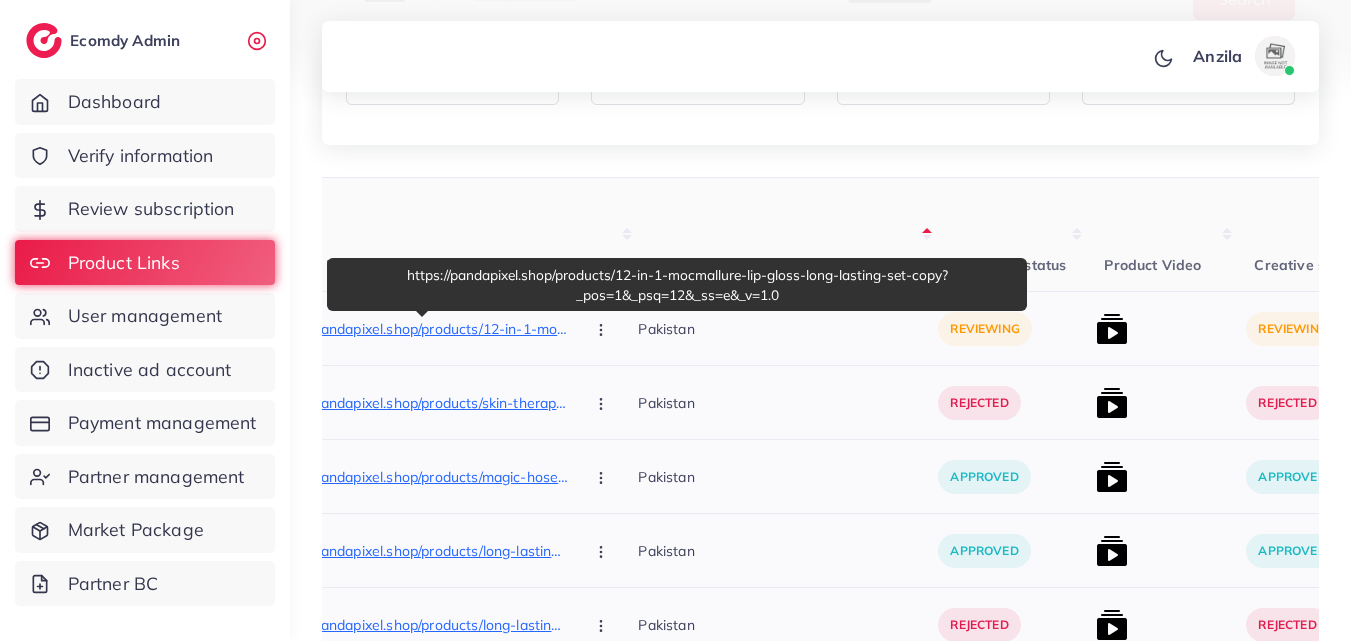 click on "https://pandapixel.shop/products/12-in-1-mocmallure-lip-gloss-long-lasting-set-copy?_pos=1&_psq=12&_ss=e&_v=1.0" at bounding box center (418, 329) 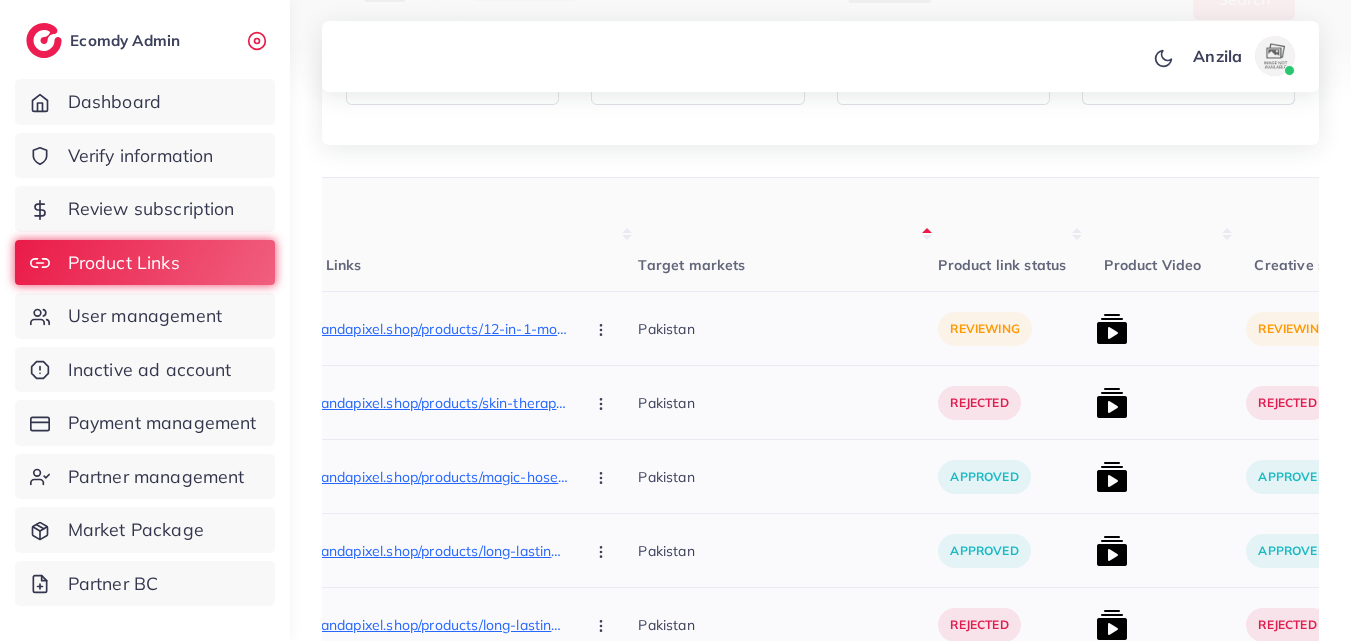 click 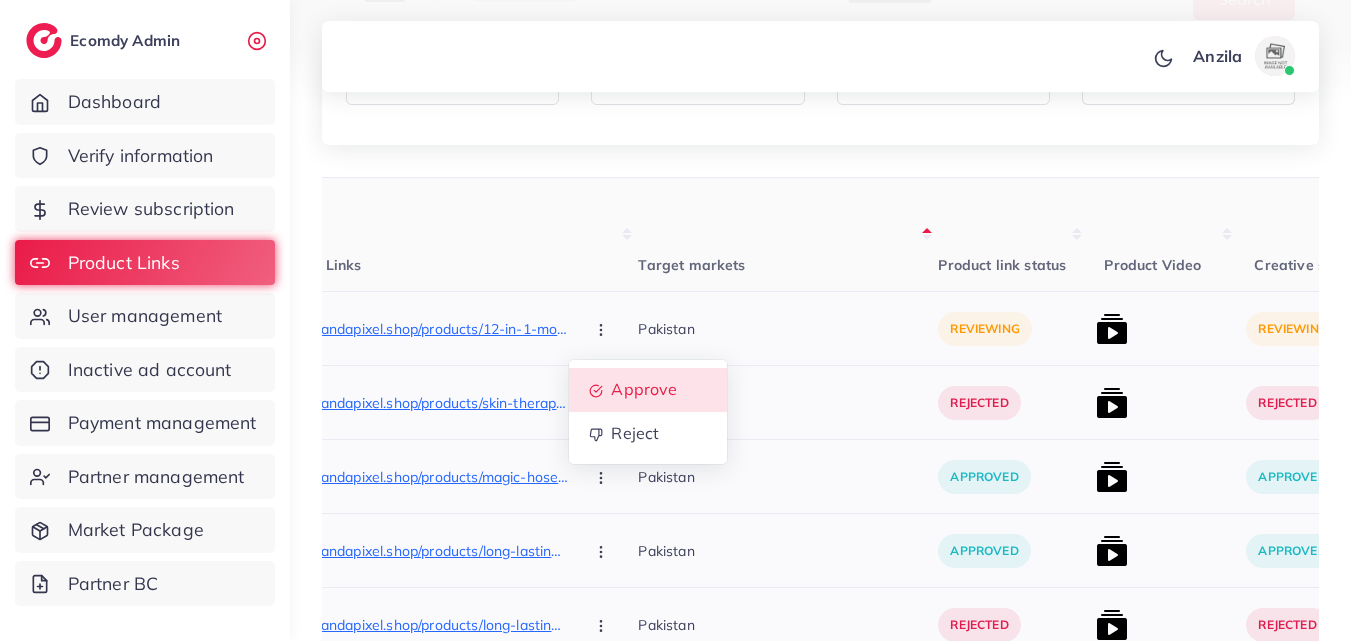 click on "Approve" at bounding box center [648, 390] 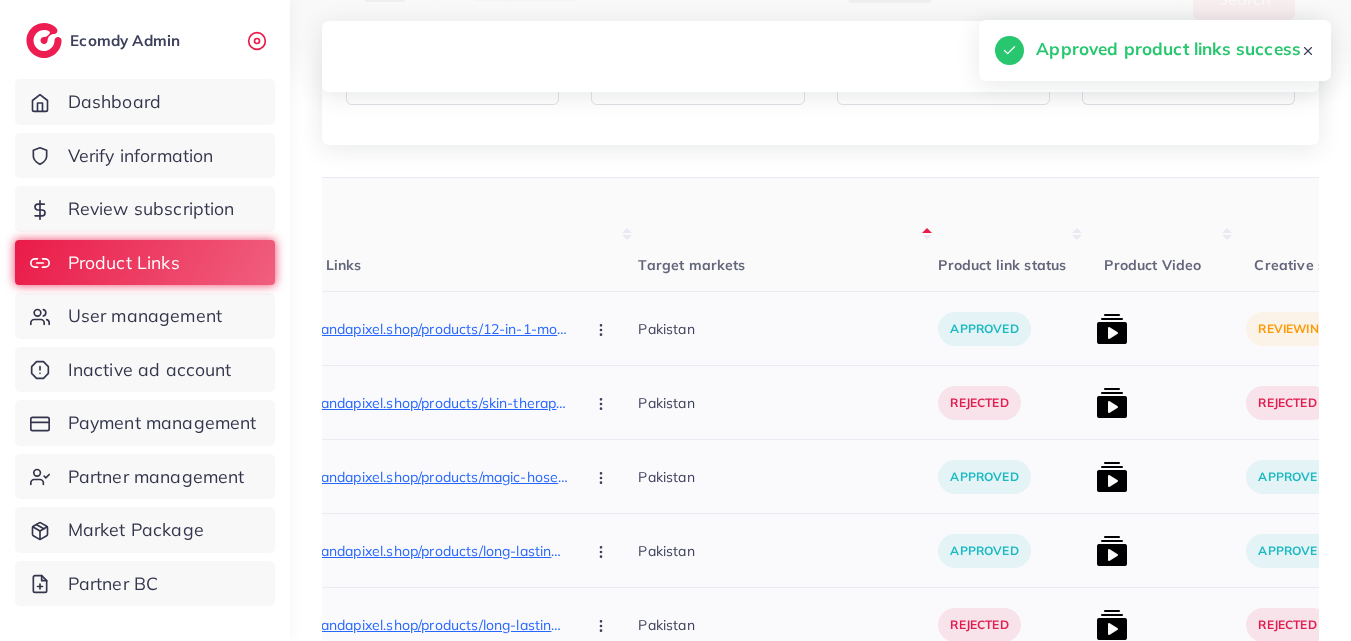click at bounding box center (1112, 329) 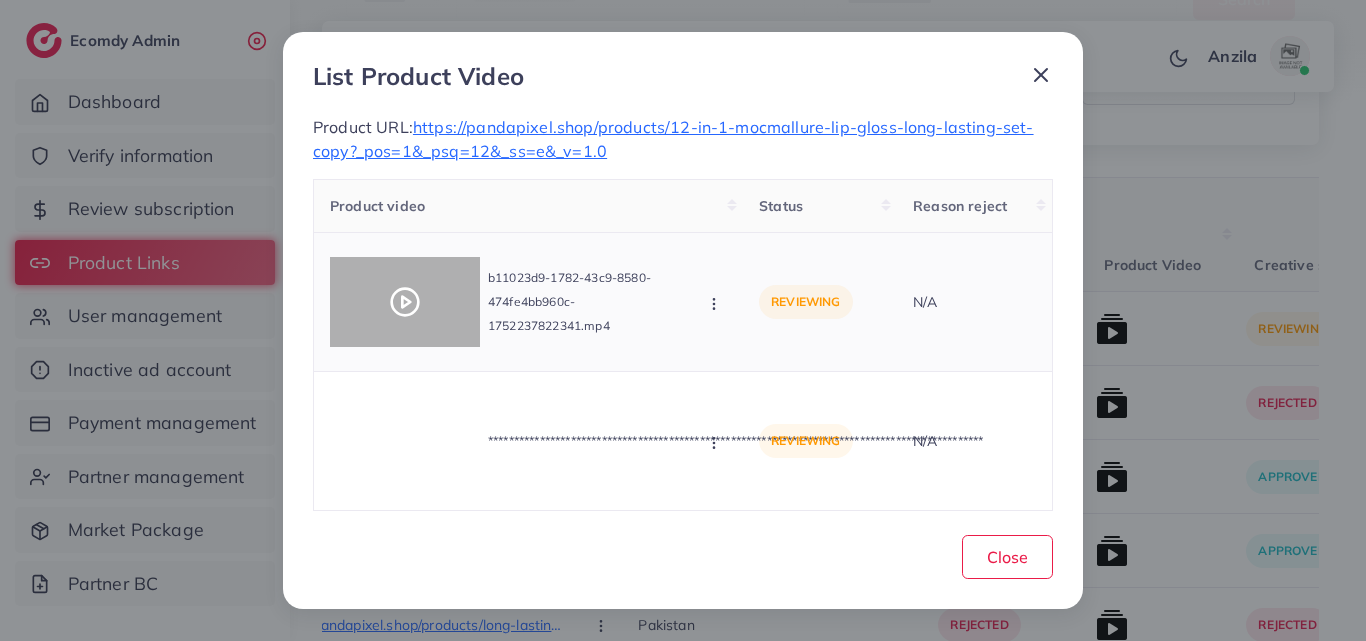click at bounding box center (405, 302) 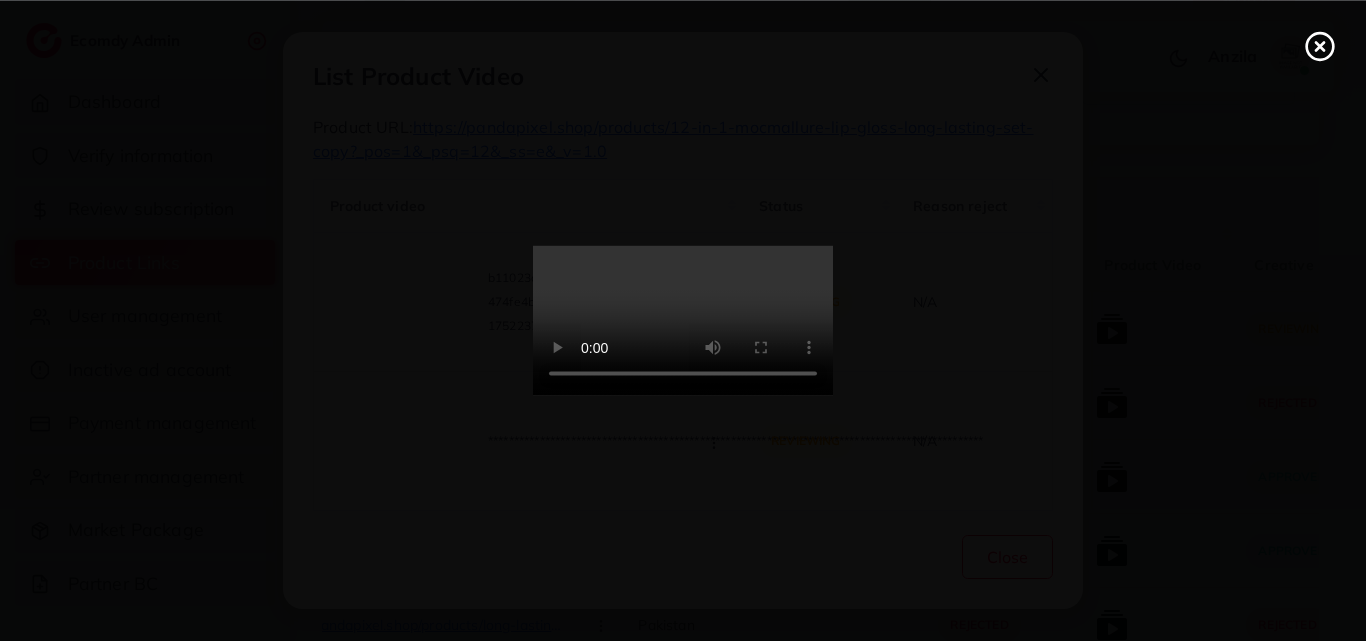 click at bounding box center [683, 321] 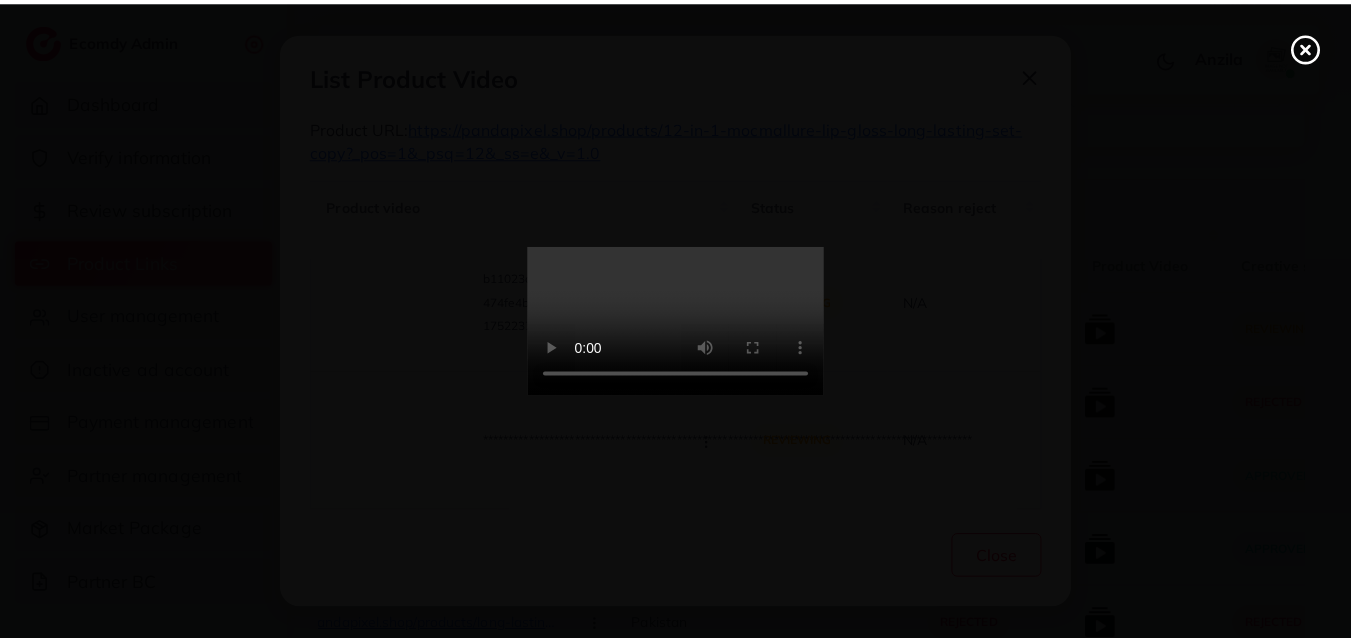 scroll, scrollTop: 0, scrollLeft: 0, axis: both 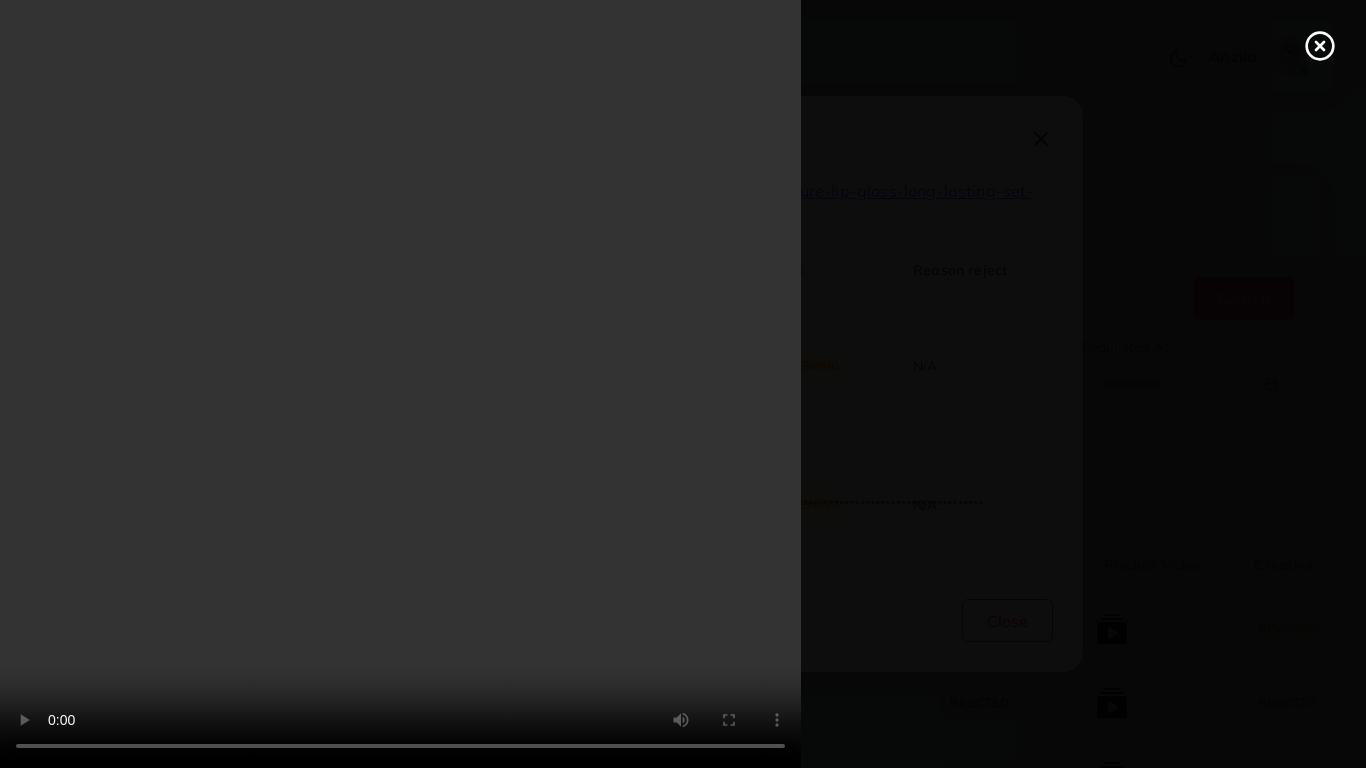 click at bounding box center (683, 384) 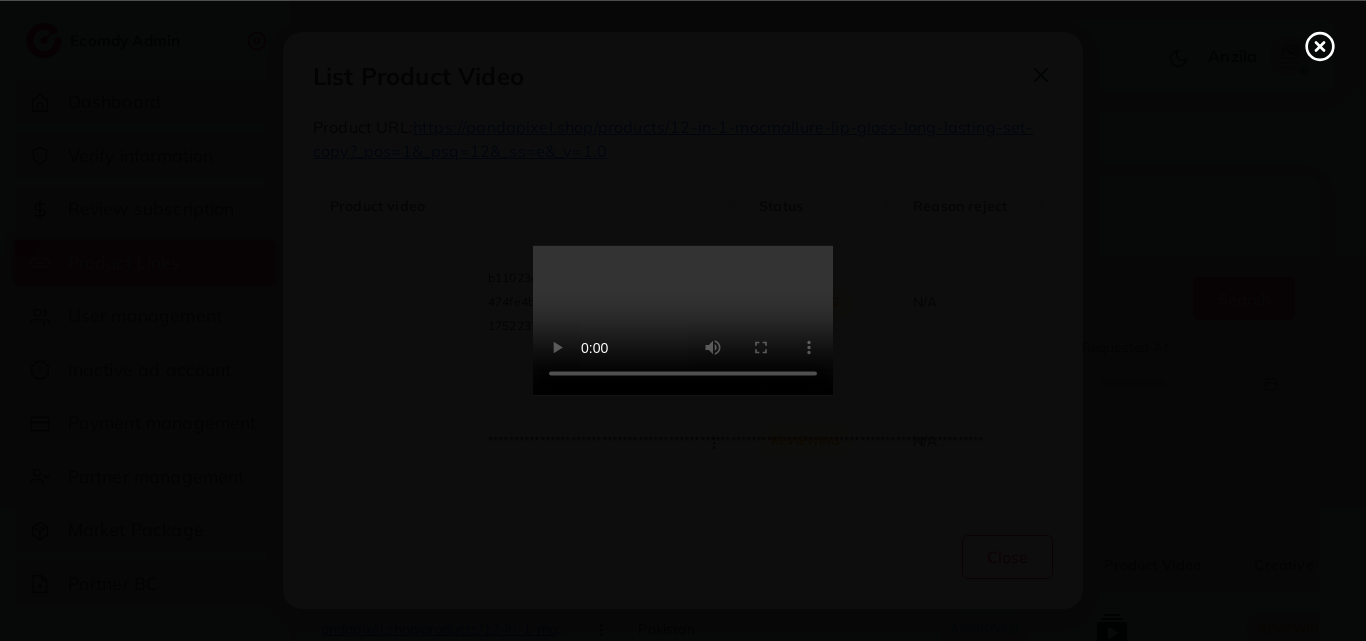 click 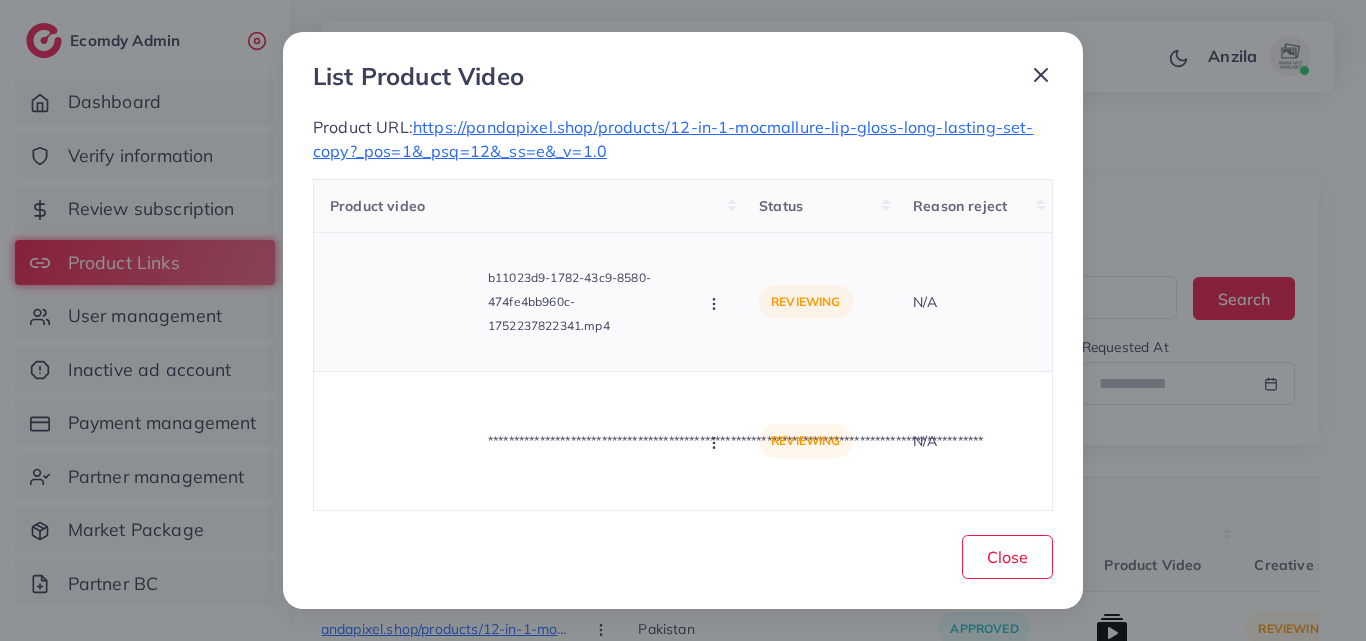 click 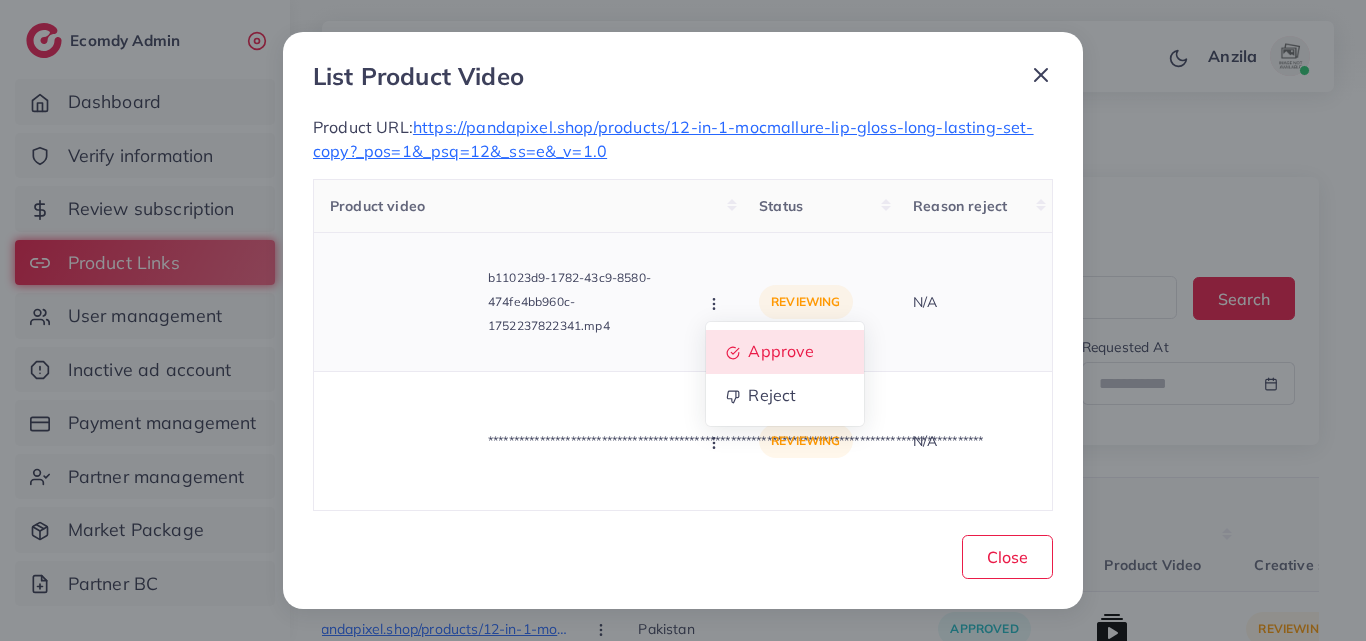 click on "Approve" at bounding box center (782, 352) 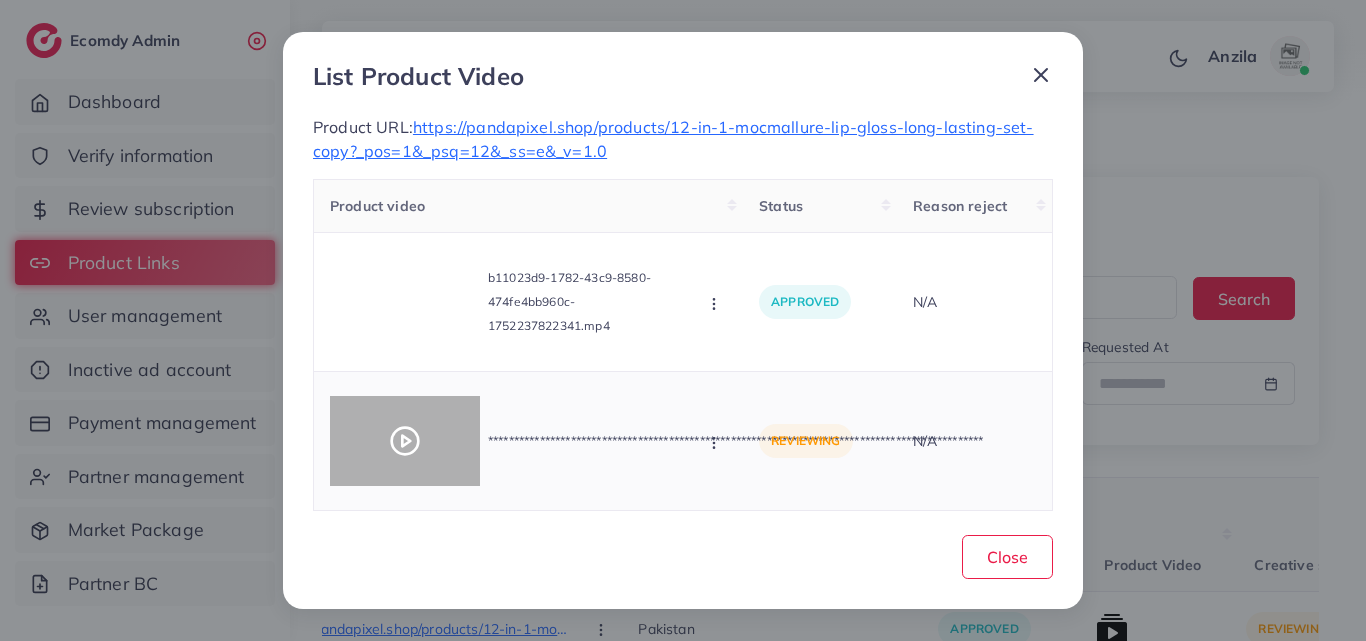 click 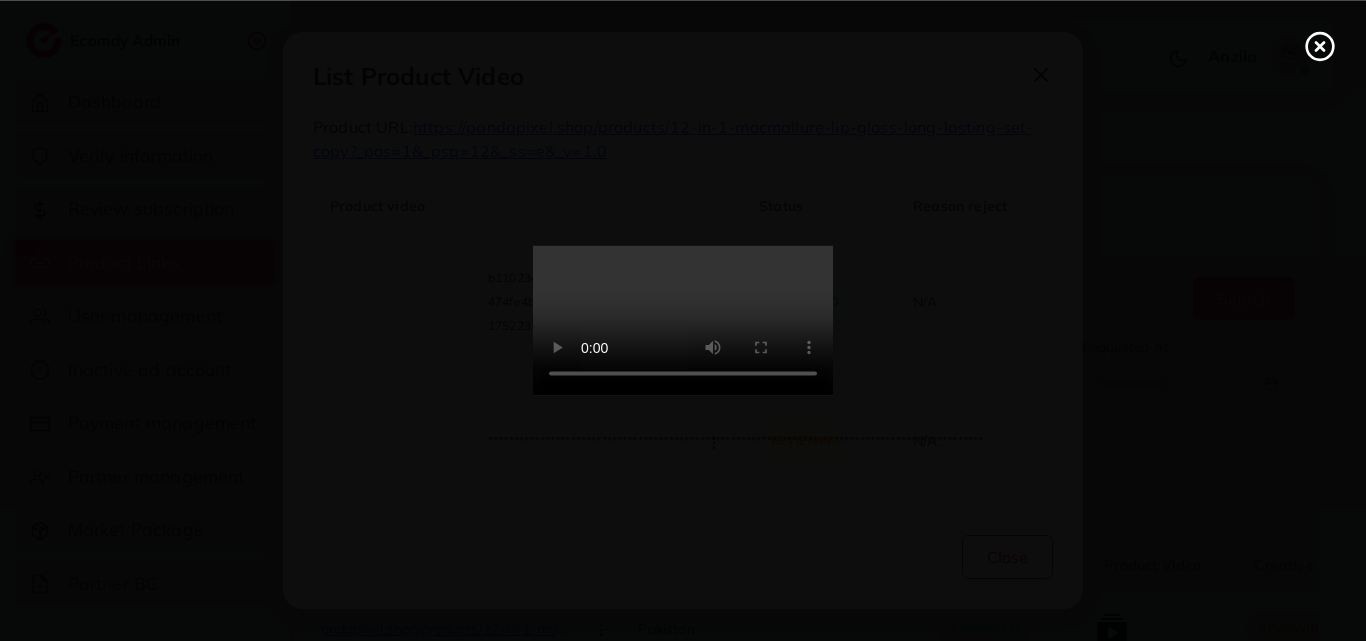 click at bounding box center [683, 321] 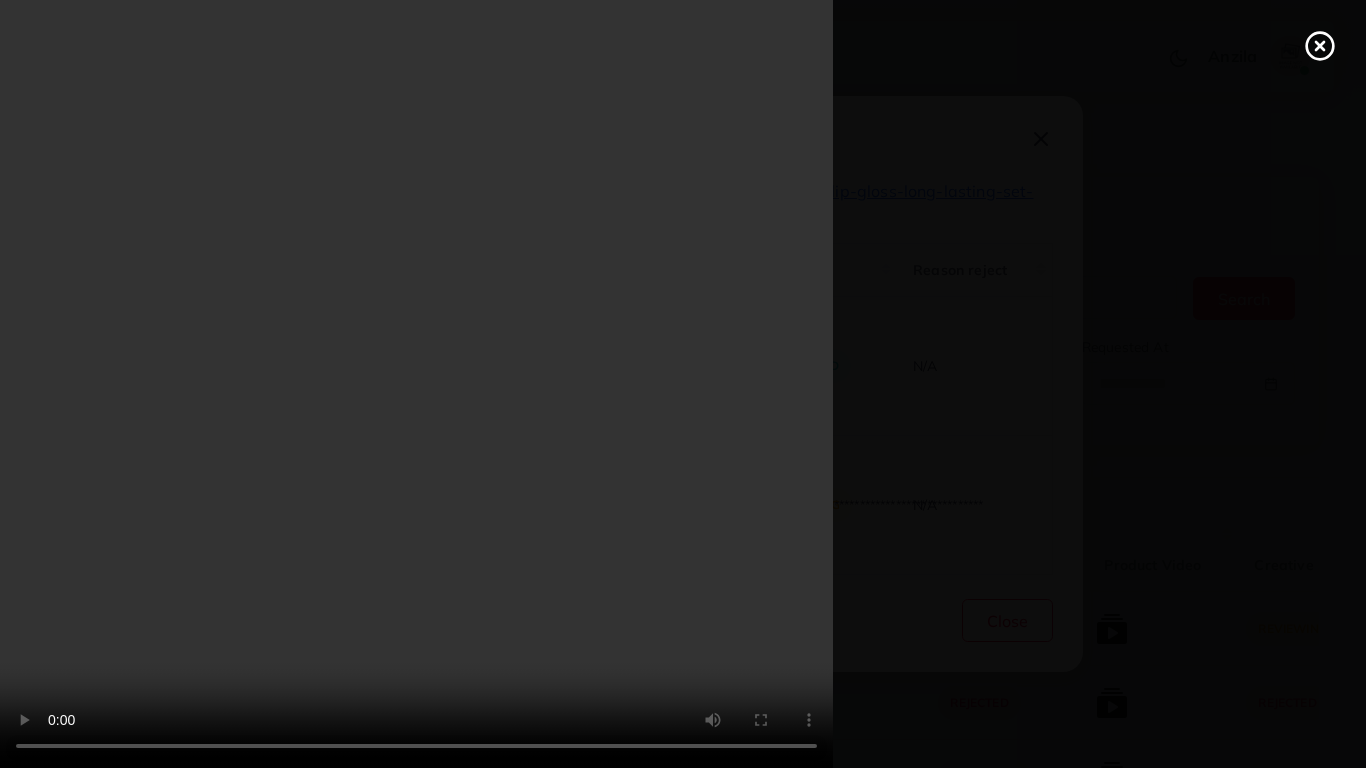click at bounding box center [683, 384] 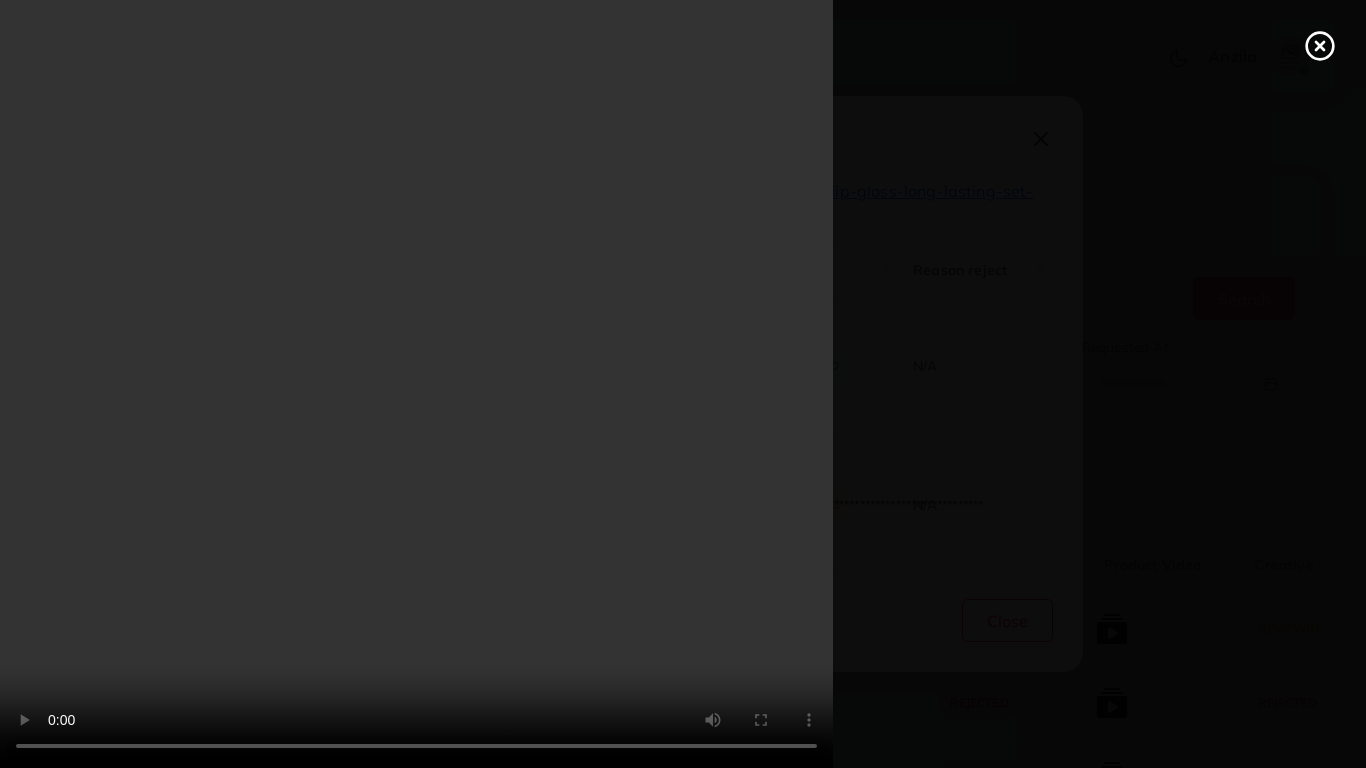 click at bounding box center [683, 384] 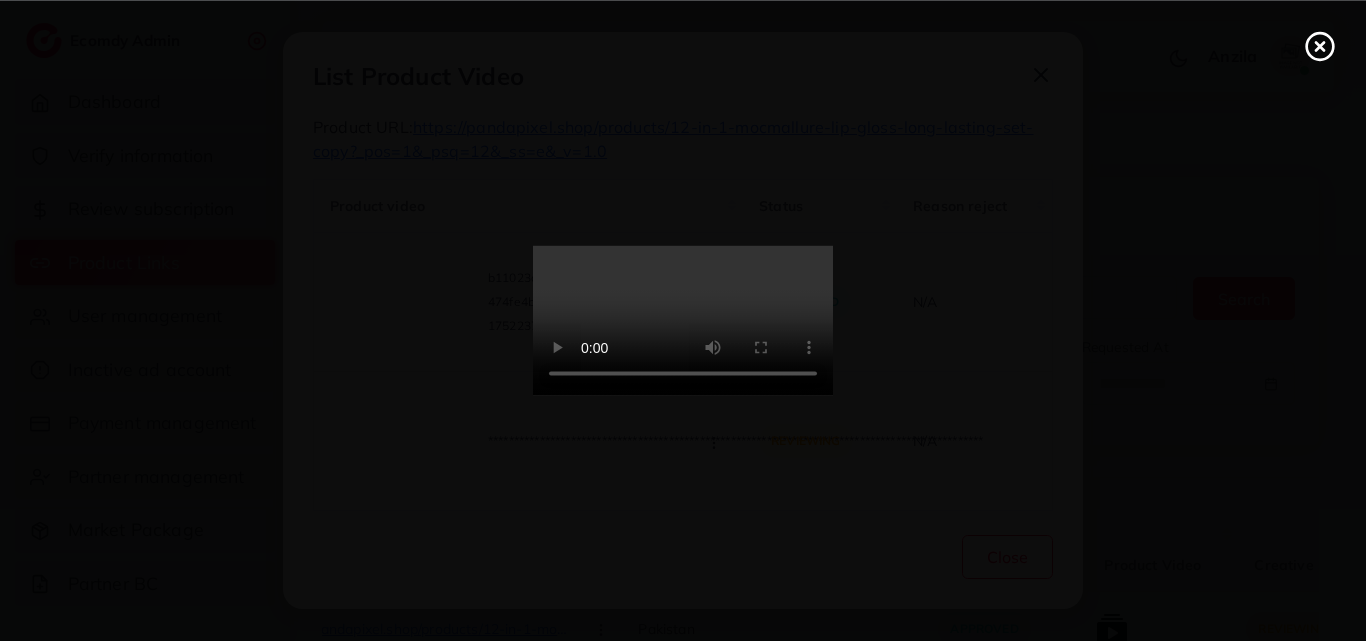 click 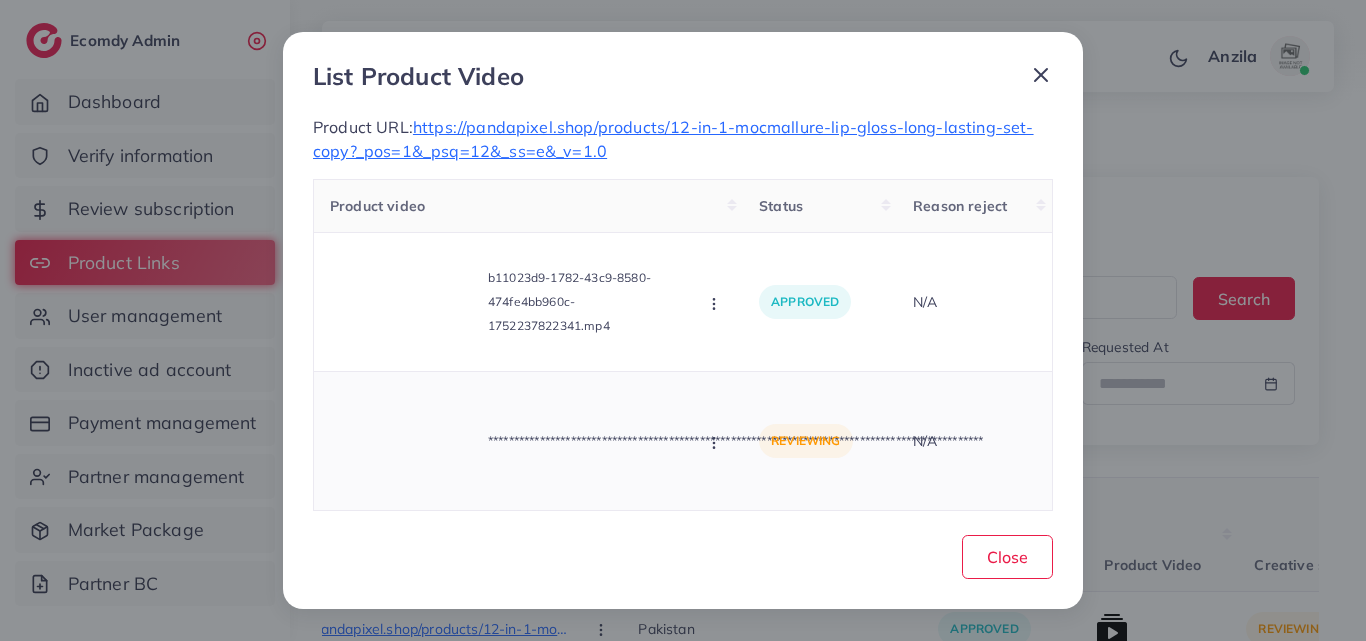 click 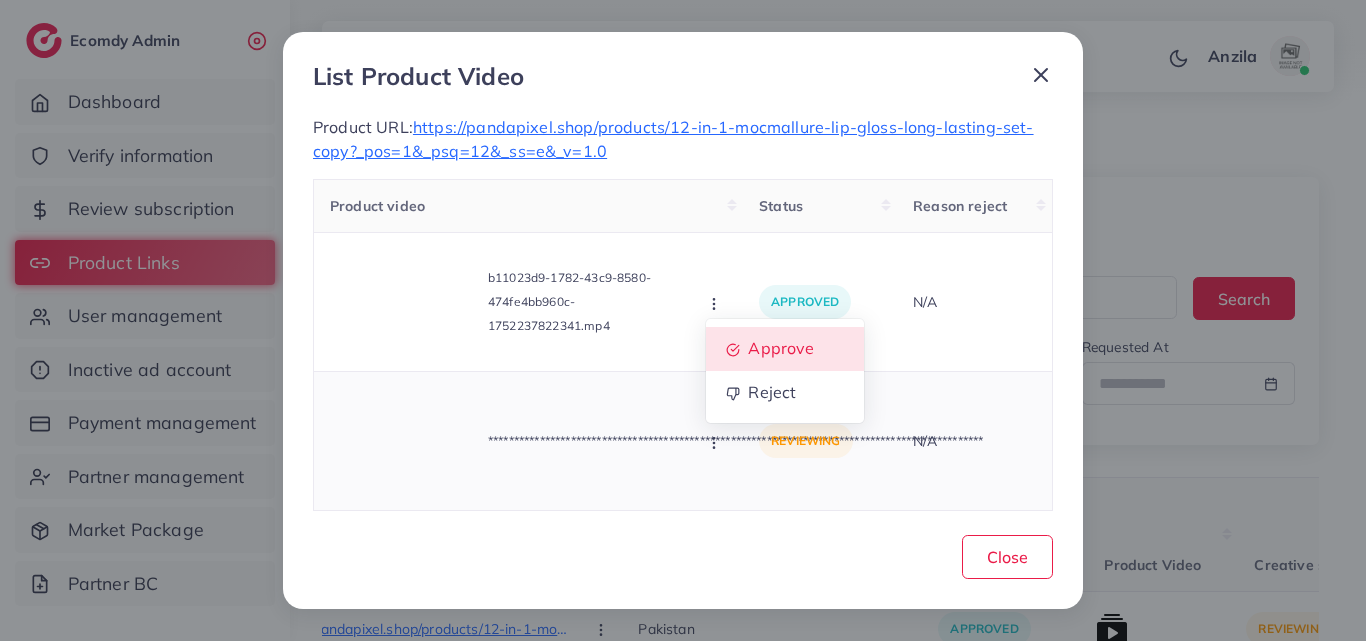 click on "Approve" at bounding box center [782, 349] 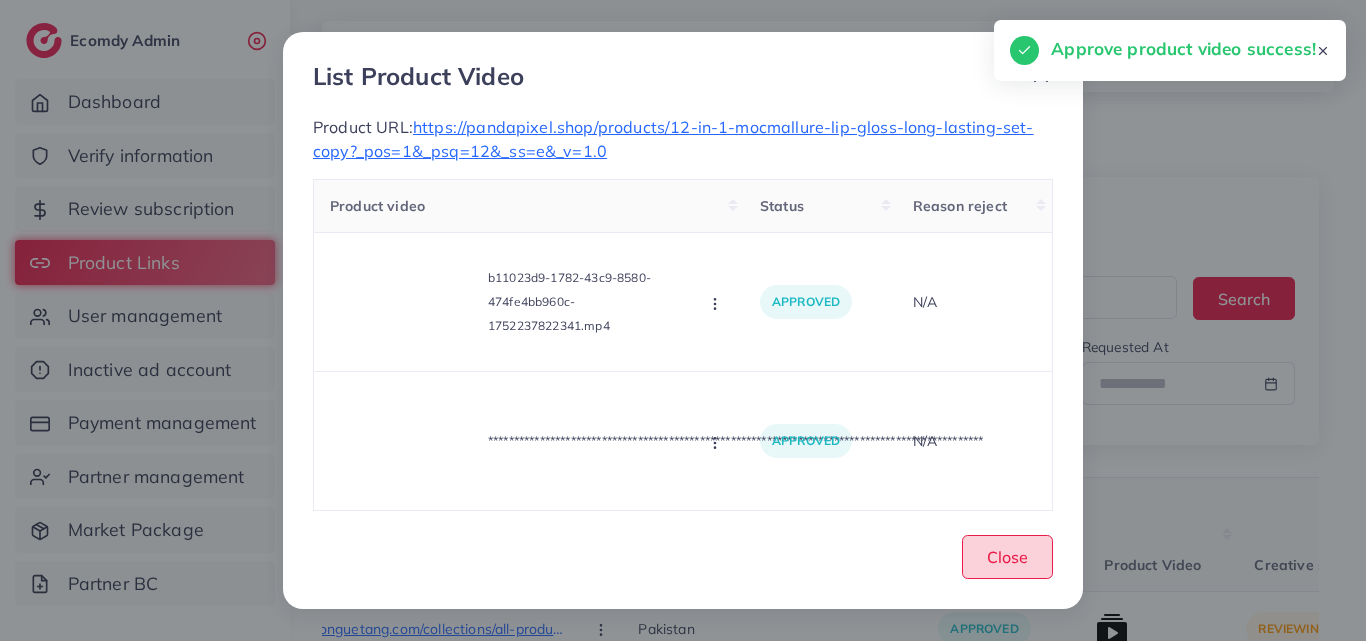 click on "Close" at bounding box center [1007, 557] 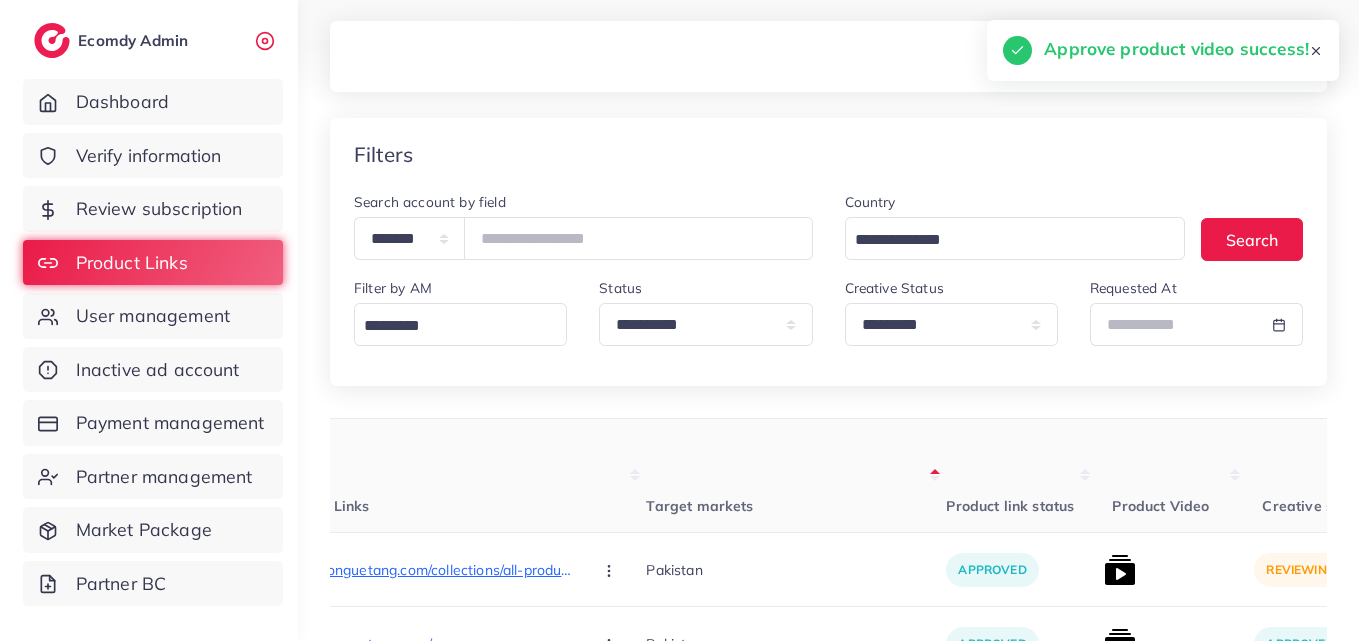 scroll, scrollTop: 286, scrollLeft: 0, axis: vertical 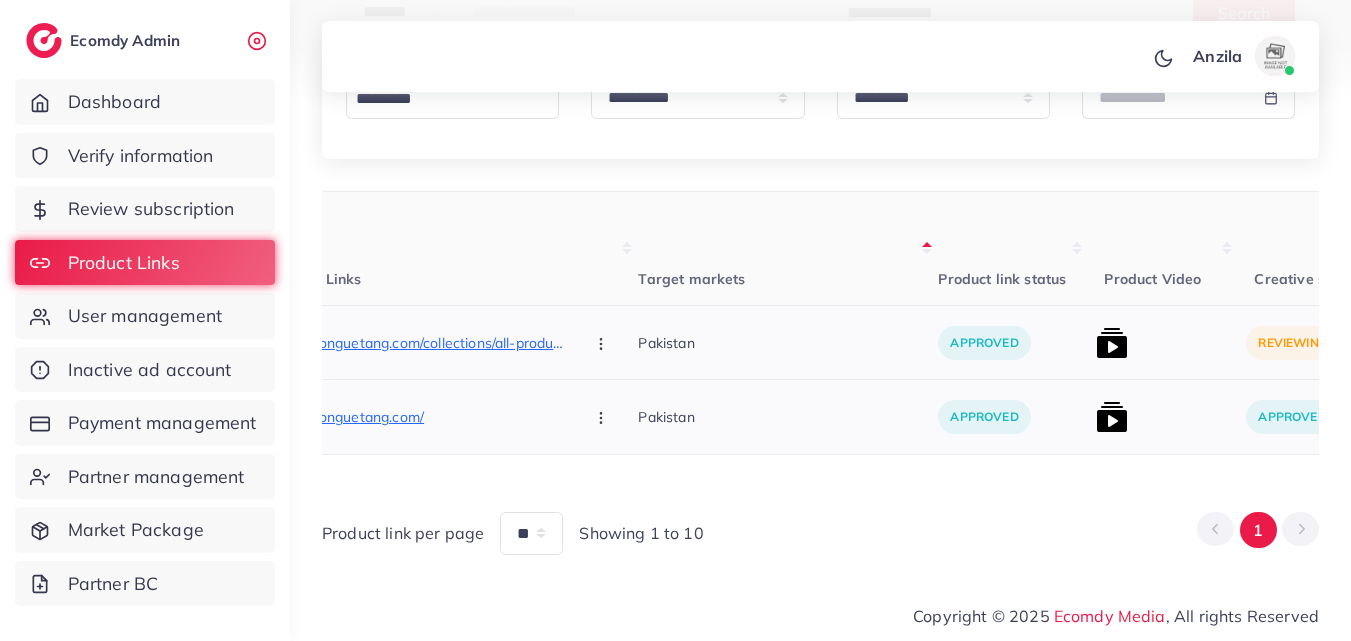 click at bounding box center (1112, 343) 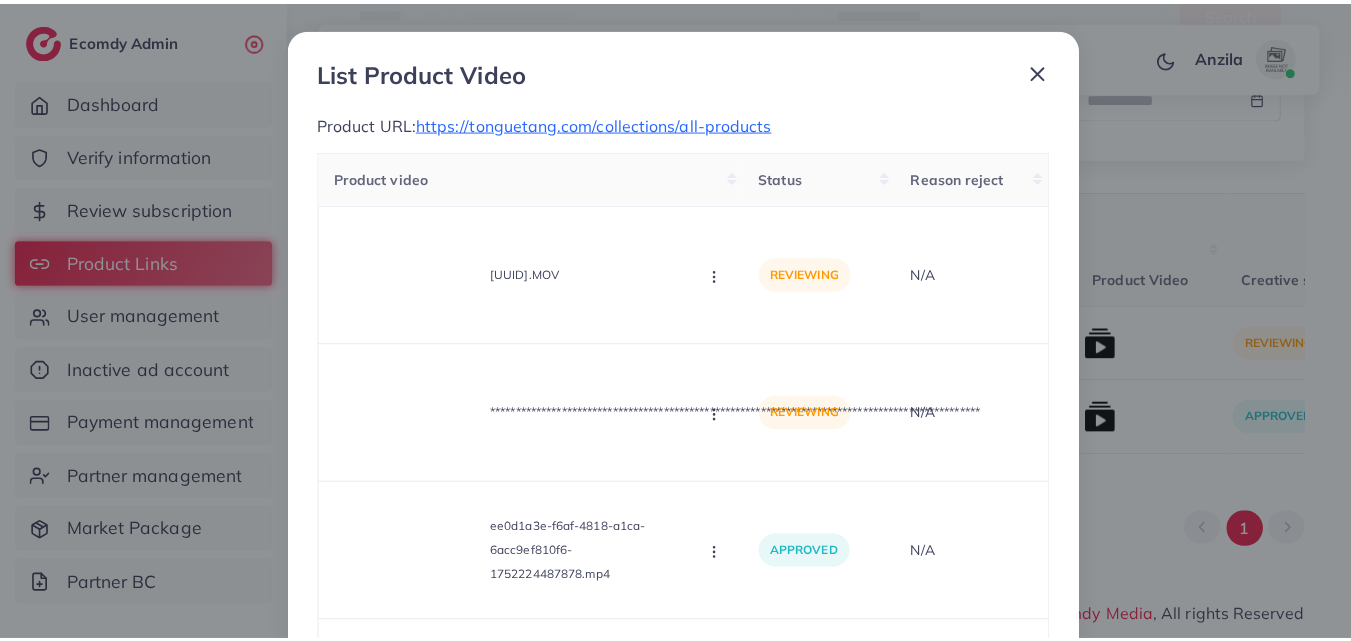scroll, scrollTop: 245, scrollLeft: 0, axis: vertical 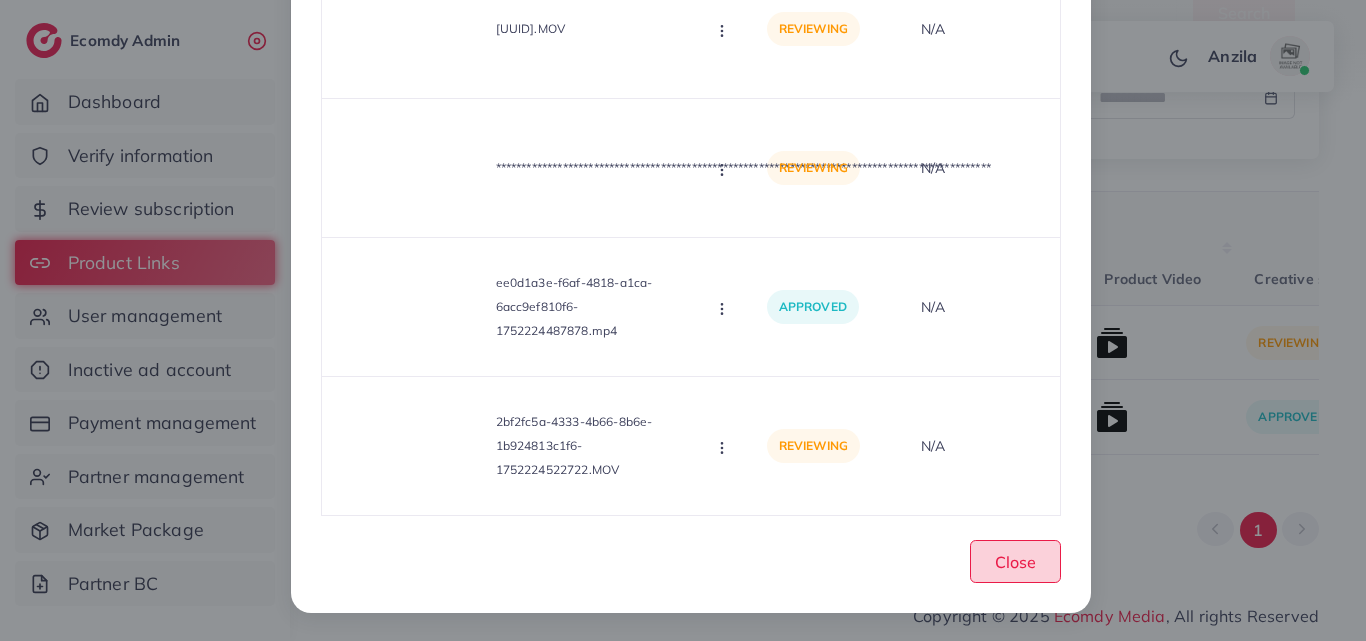 click on "Close" at bounding box center (1015, 562) 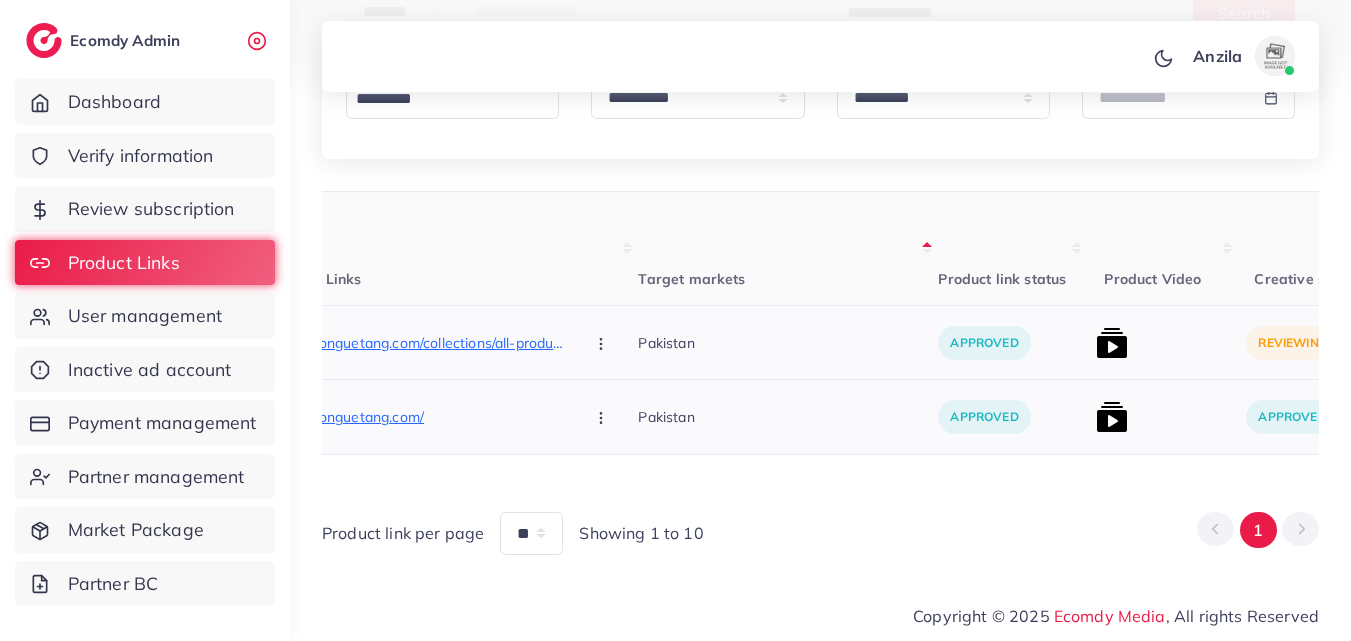 click on "Pakistan" at bounding box center [788, 417] 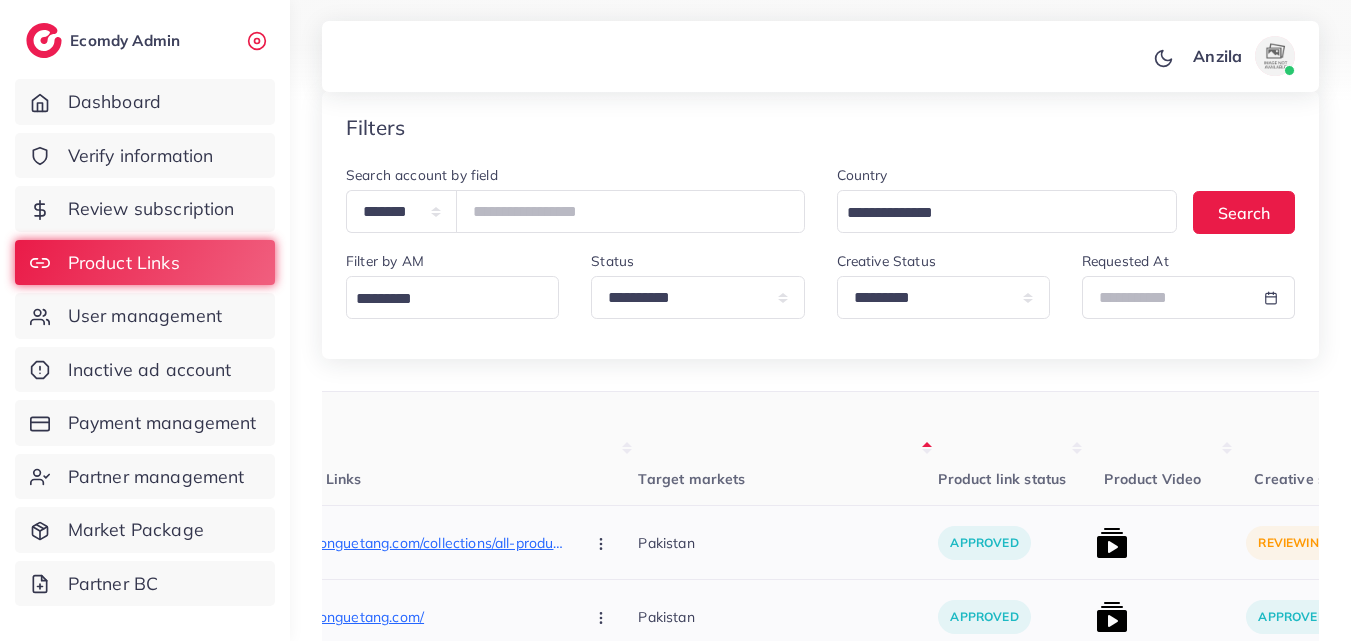 scroll, scrollTop: 286, scrollLeft: 0, axis: vertical 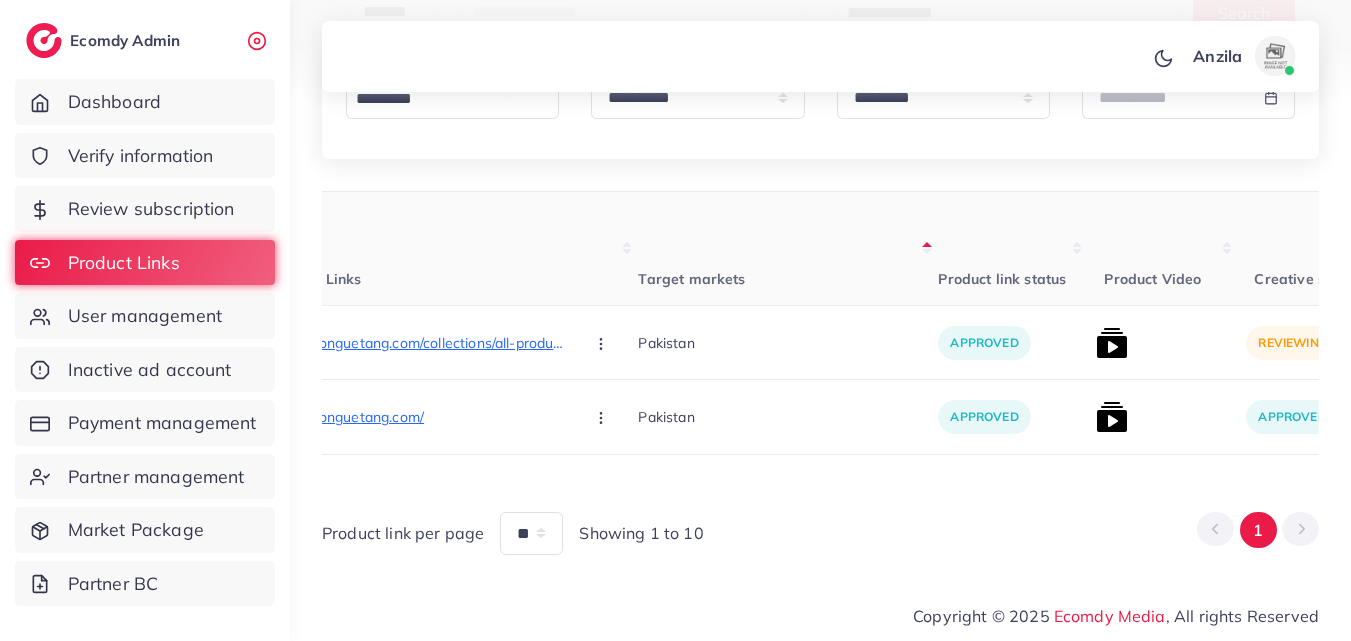 click on "Product link status" at bounding box center [1013, 249] 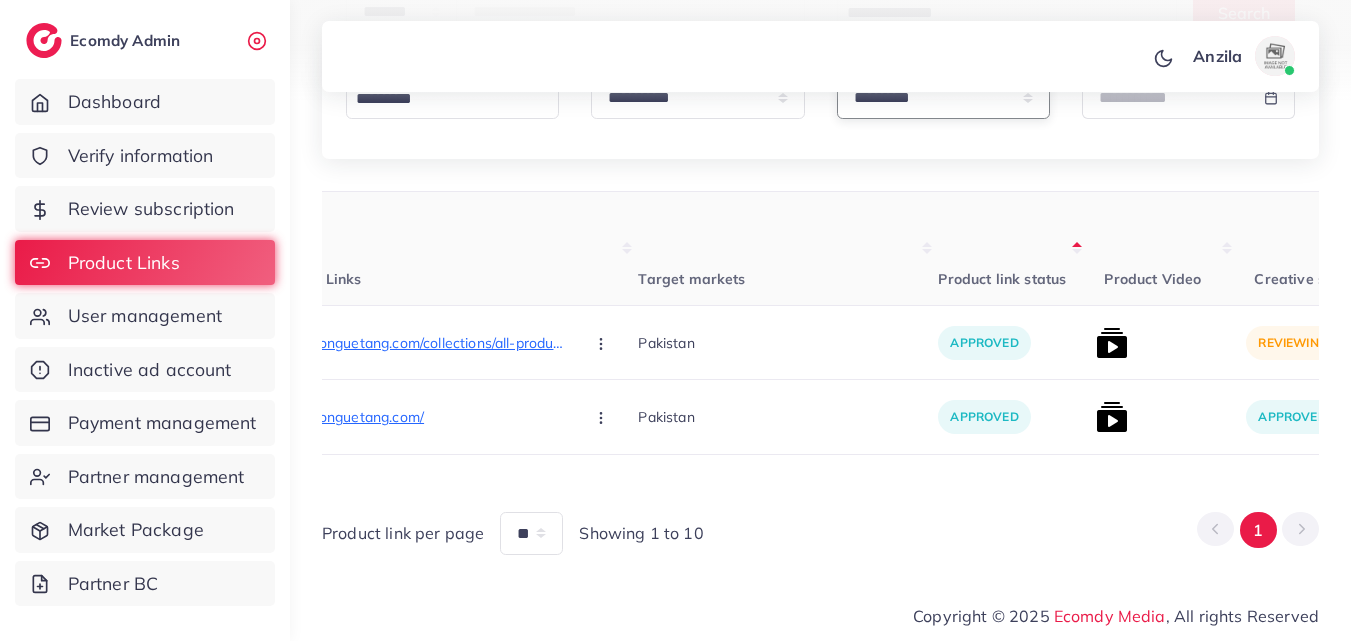click on "**********" at bounding box center [943, 97] 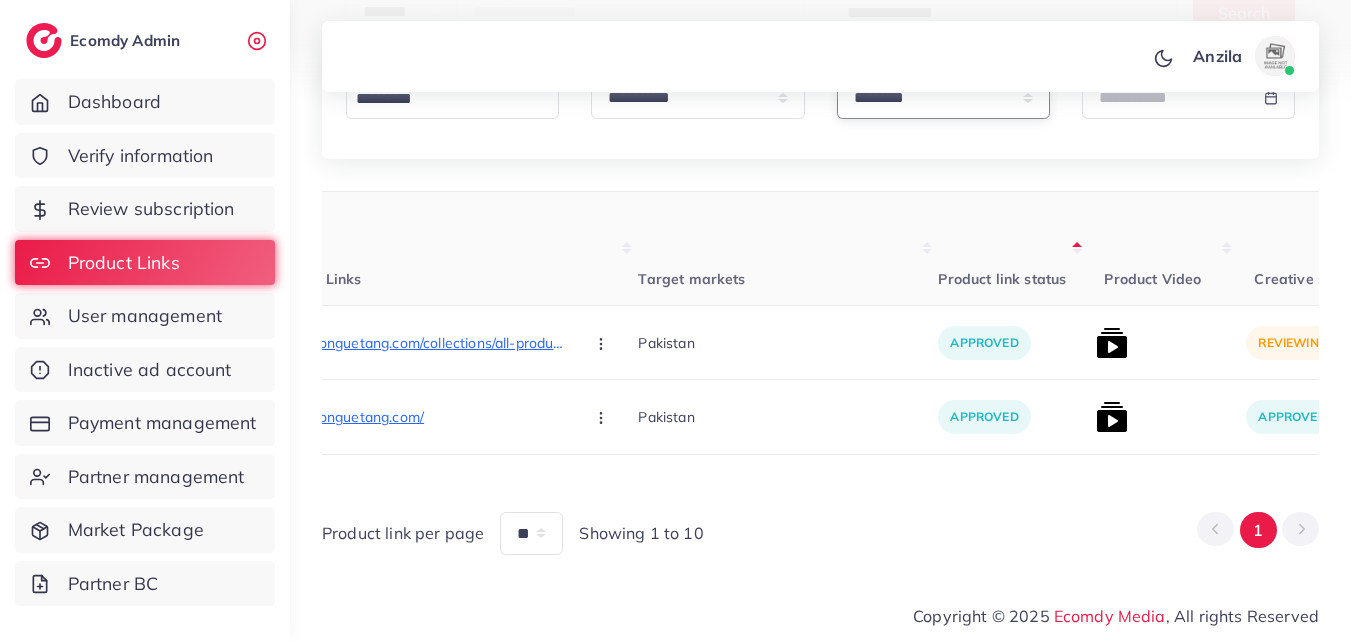 click on "**********" at bounding box center [943, 97] 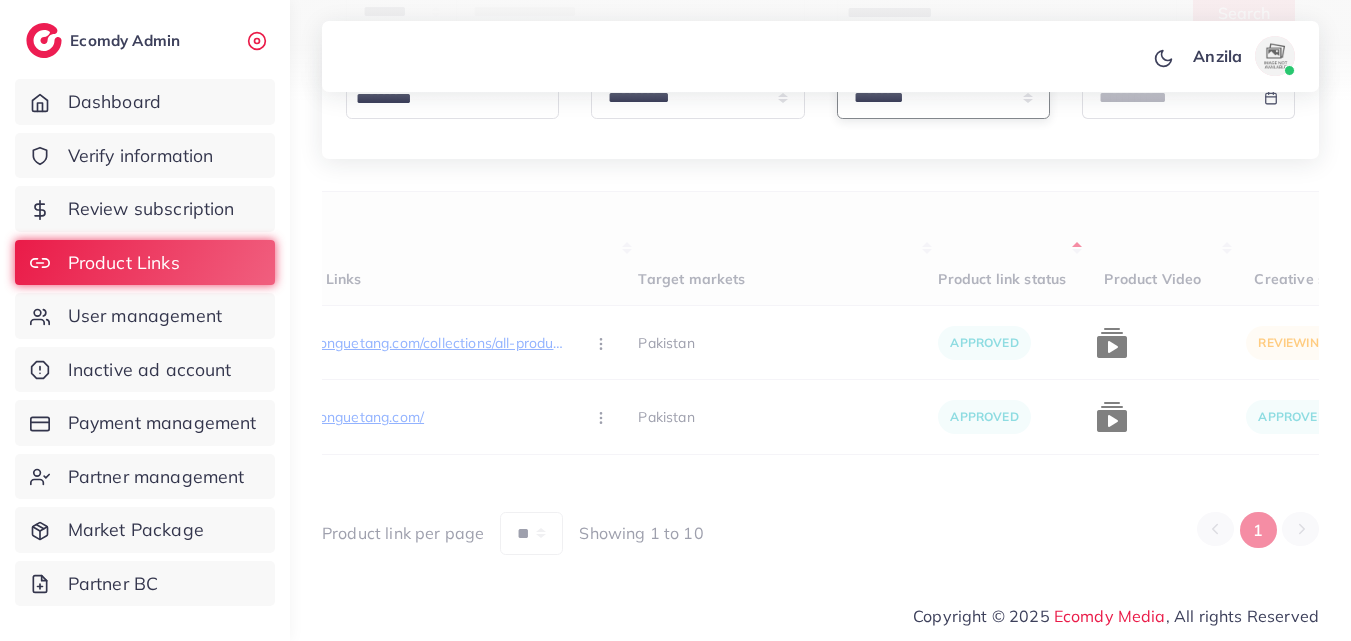 click on "**********" at bounding box center [943, 97] 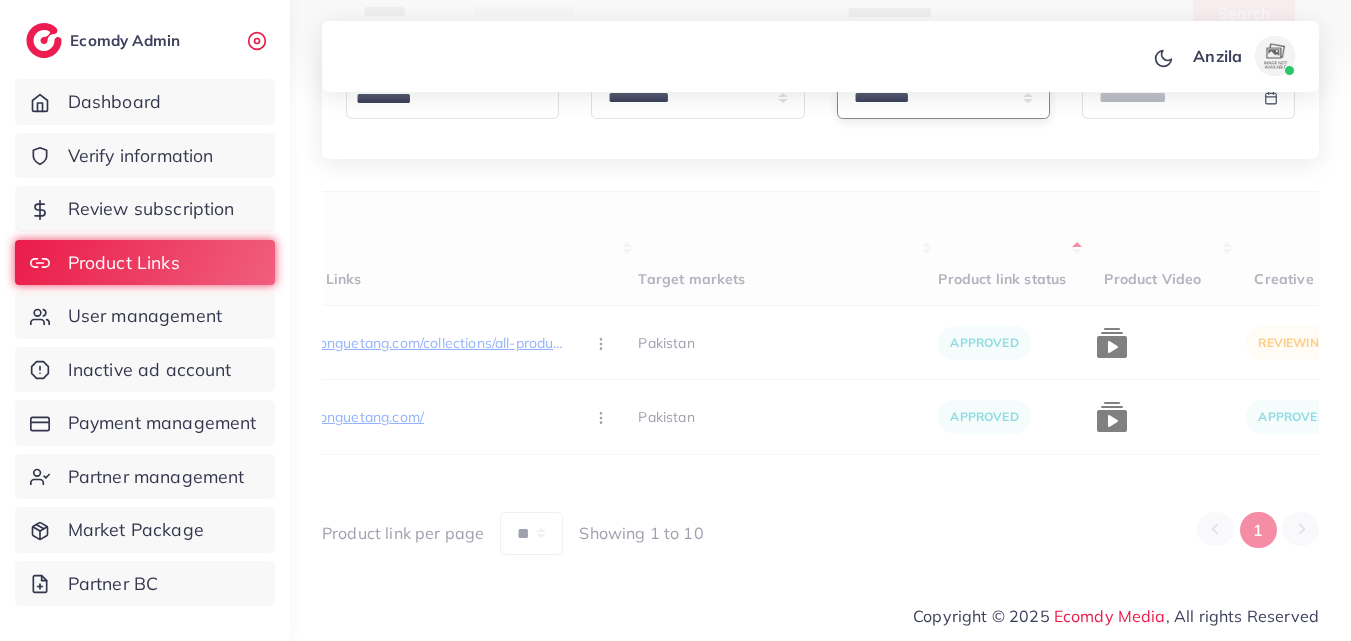 click on "**********" at bounding box center [943, 97] 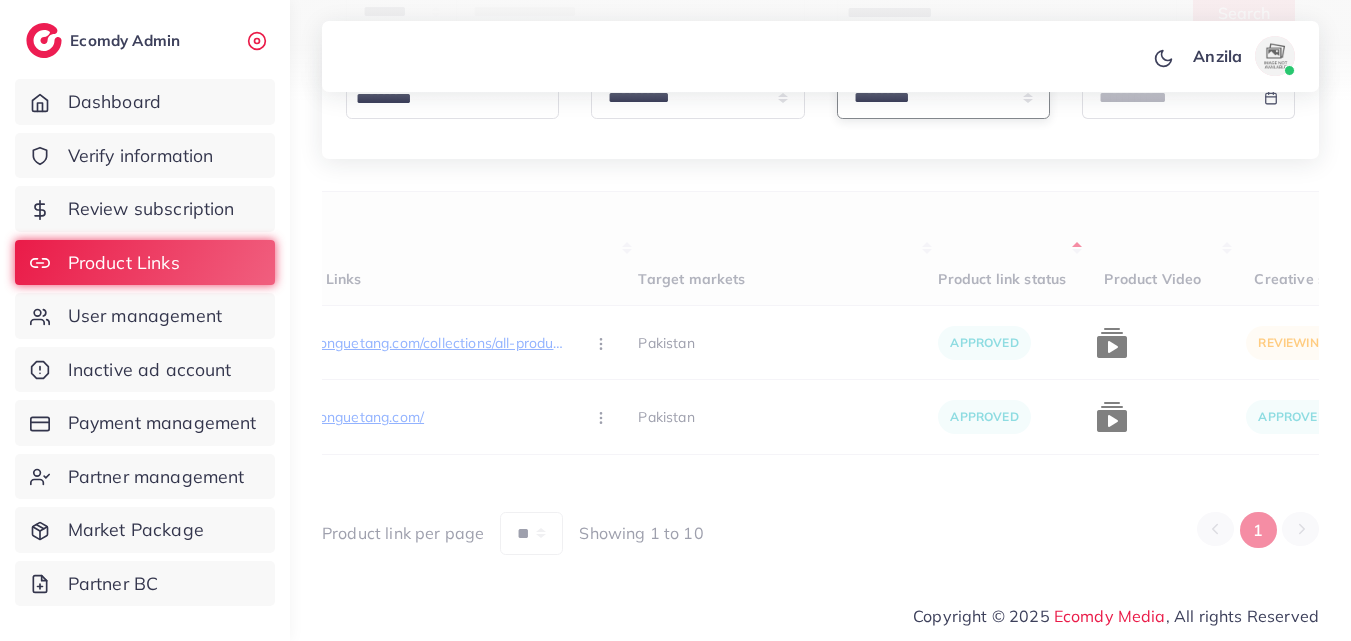 scroll, scrollTop: 210, scrollLeft: 0, axis: vertical 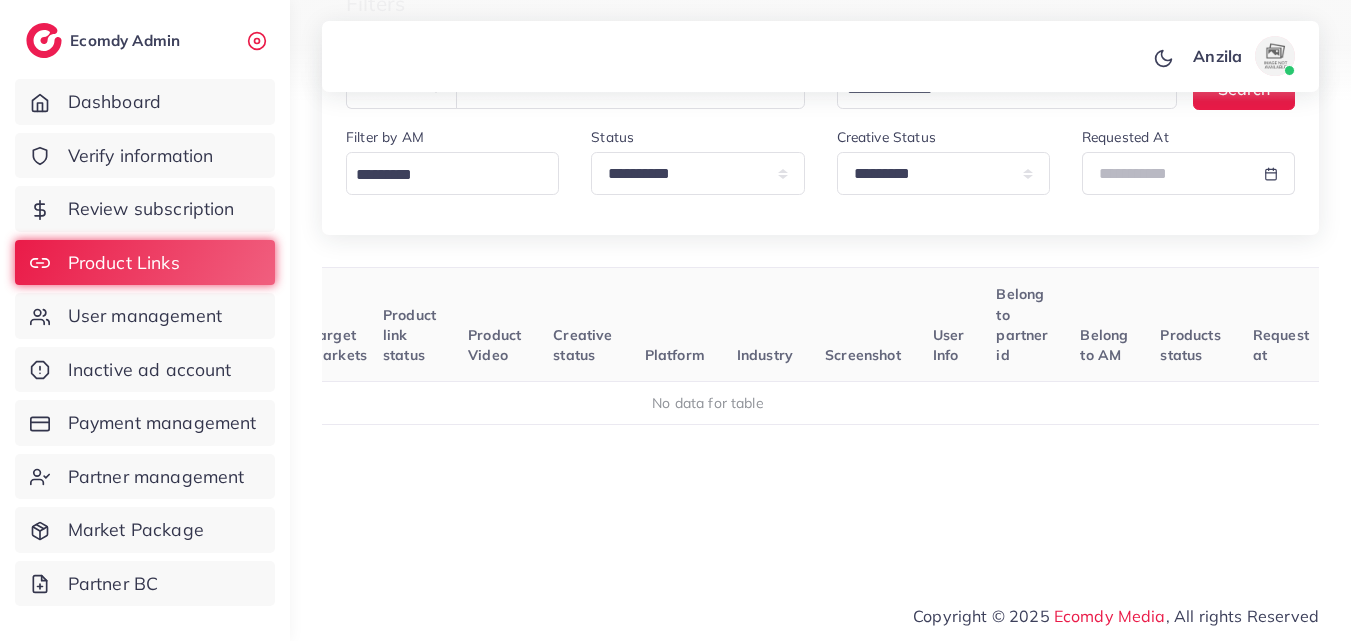 click on "**********" at bounding box center (820, 137) 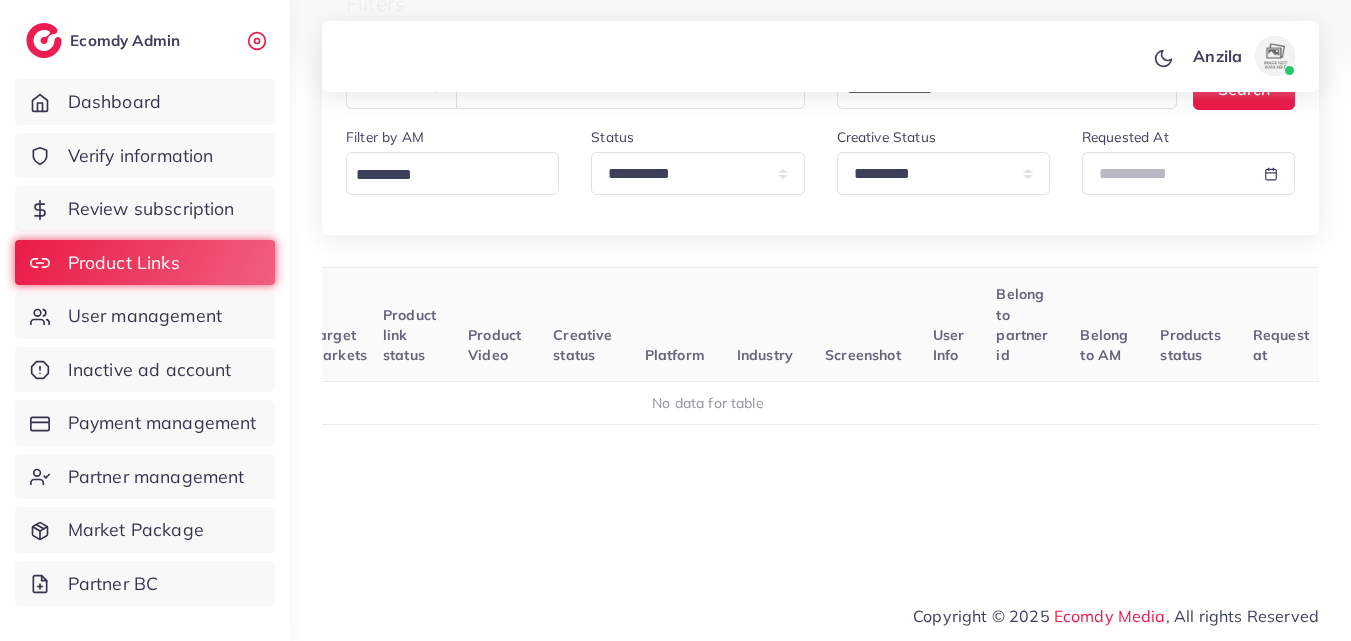 click on "User ID Country Product Links Target markets Product link status Product Video Creative status Platform Industry Screenshot User Info Belong to partner id Belong to AM Products status Request at
No data for table" at bounding box center [820, 411] 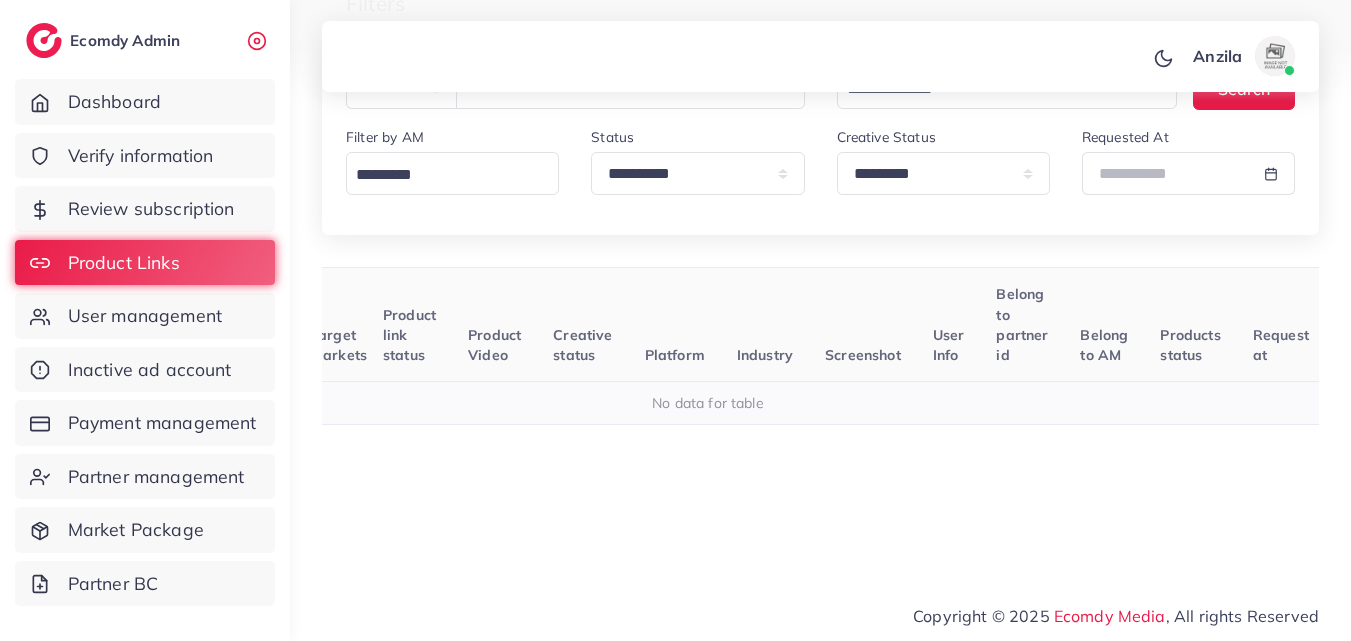 click on "No data for table" at bounding box center [708, 403] 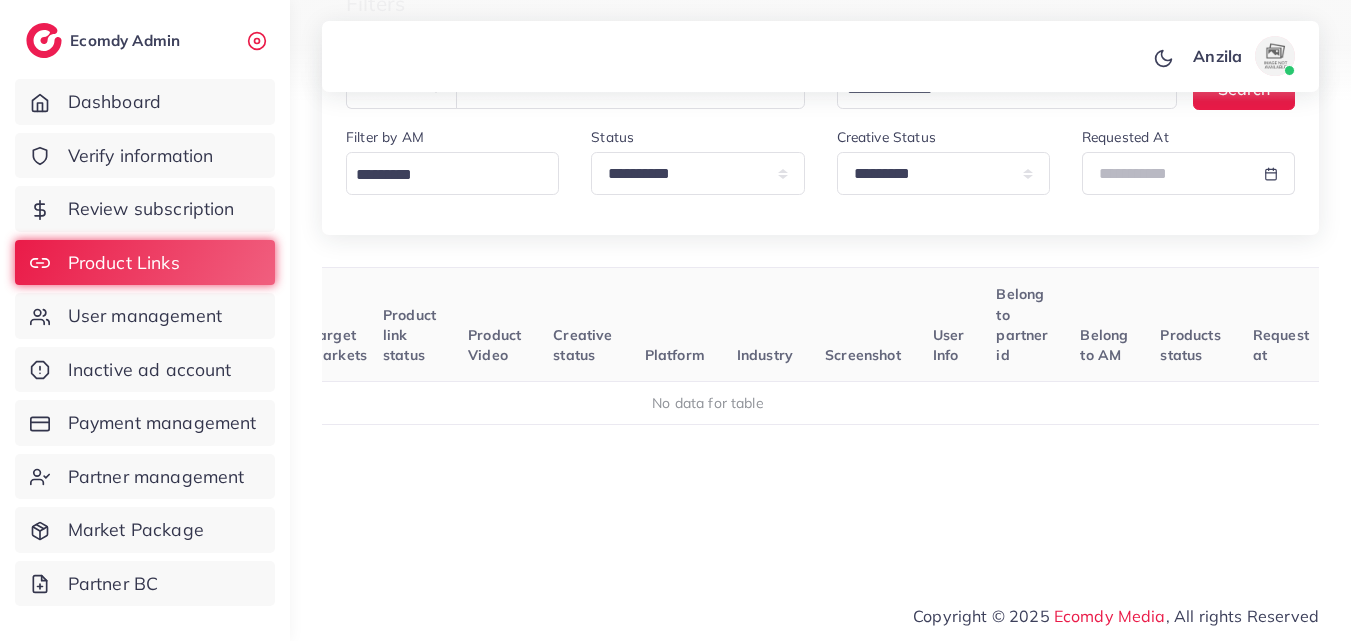 click on "Belong to partner id" at bounding box center [1022, 325] 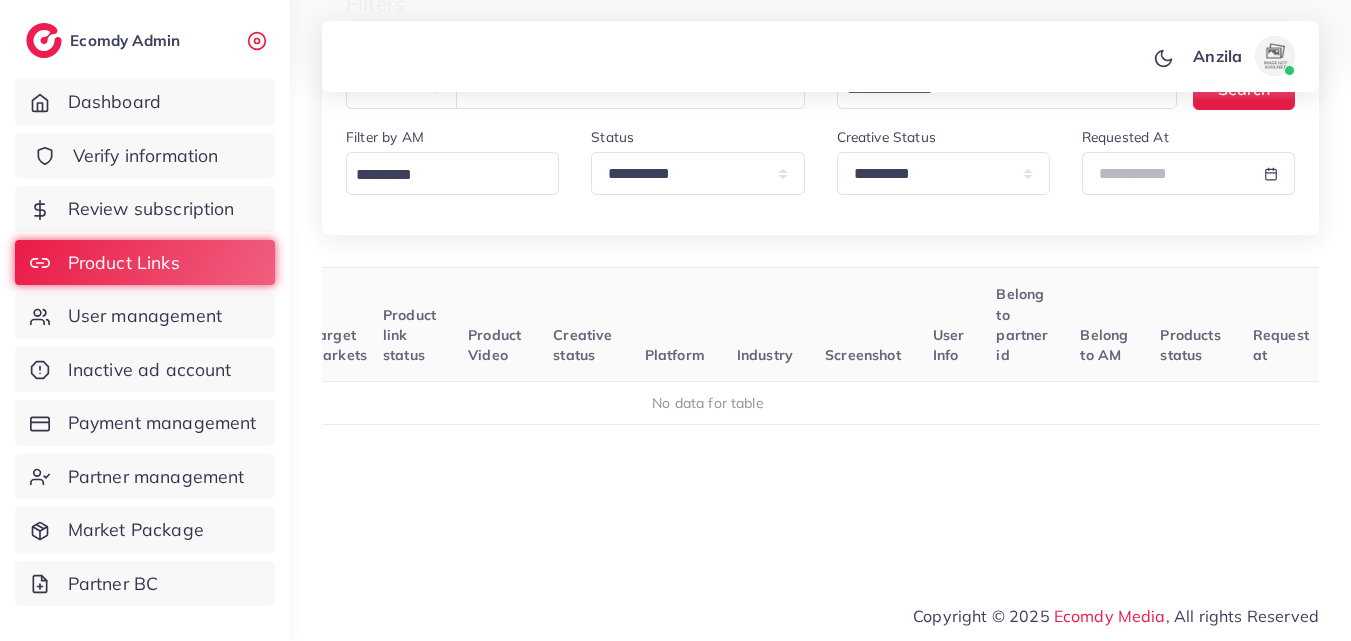 click on "Verify information" at bounding box center [145, 156] 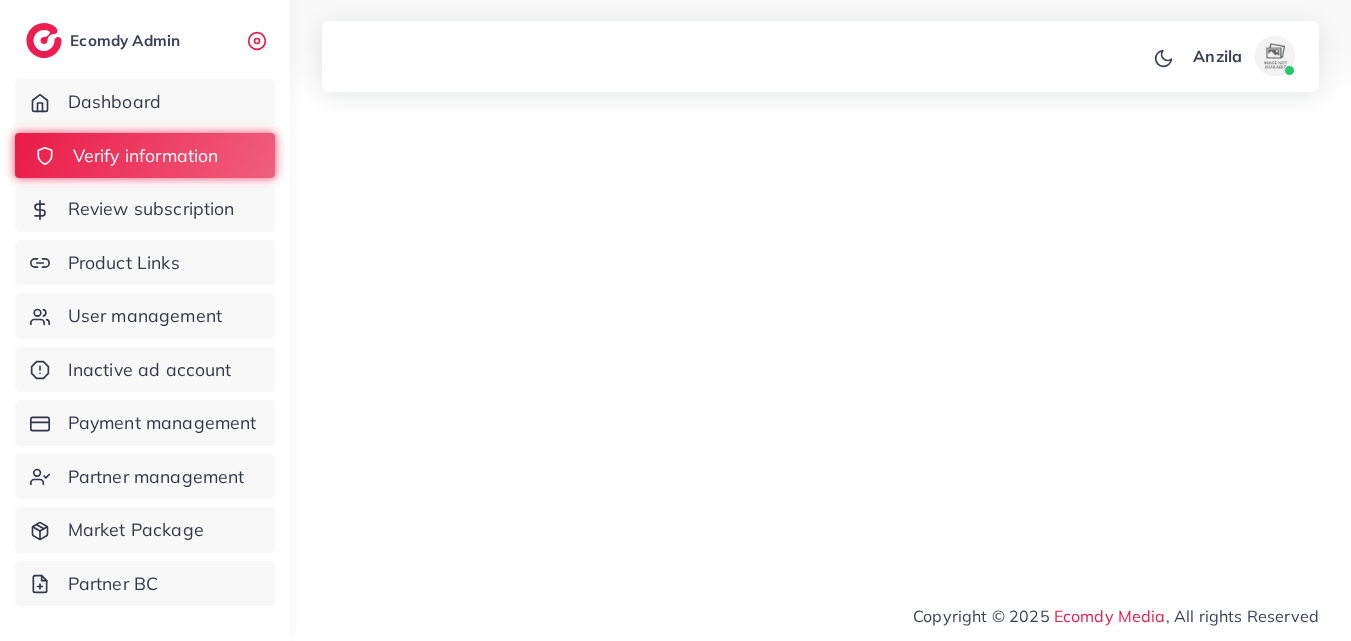 scroll, scrollTop: 0, scrollLeft: 0, axis: both 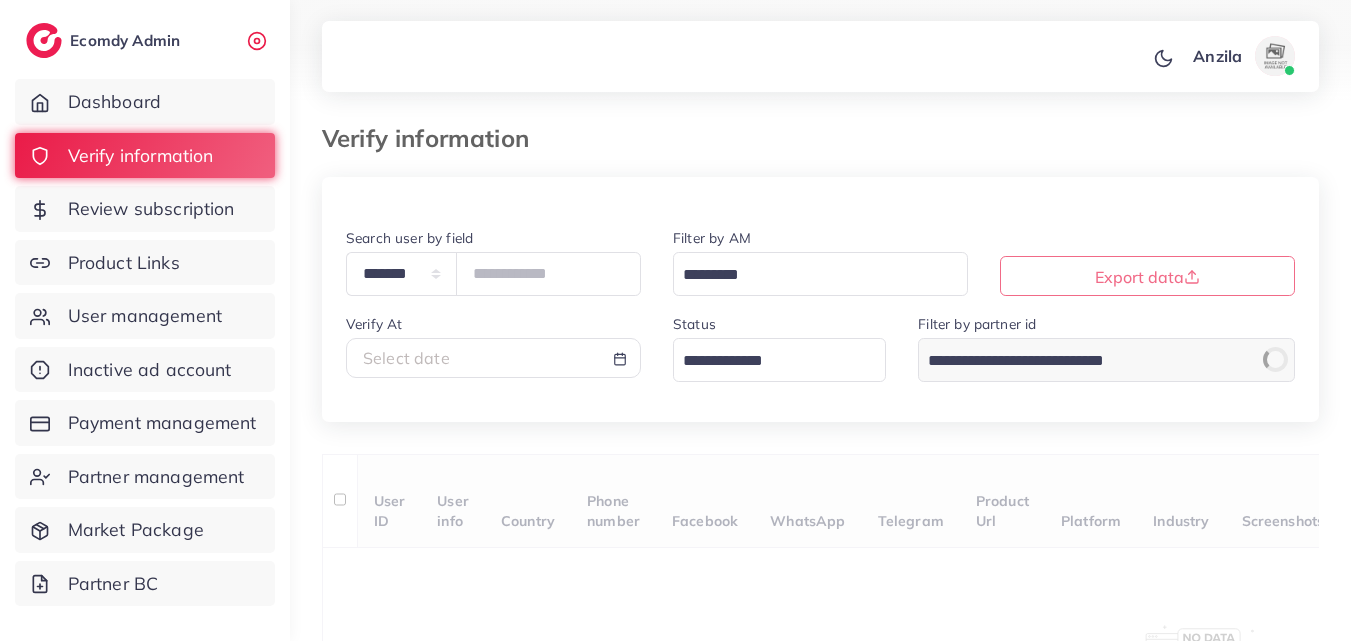 click at bounding box center (768, 361) 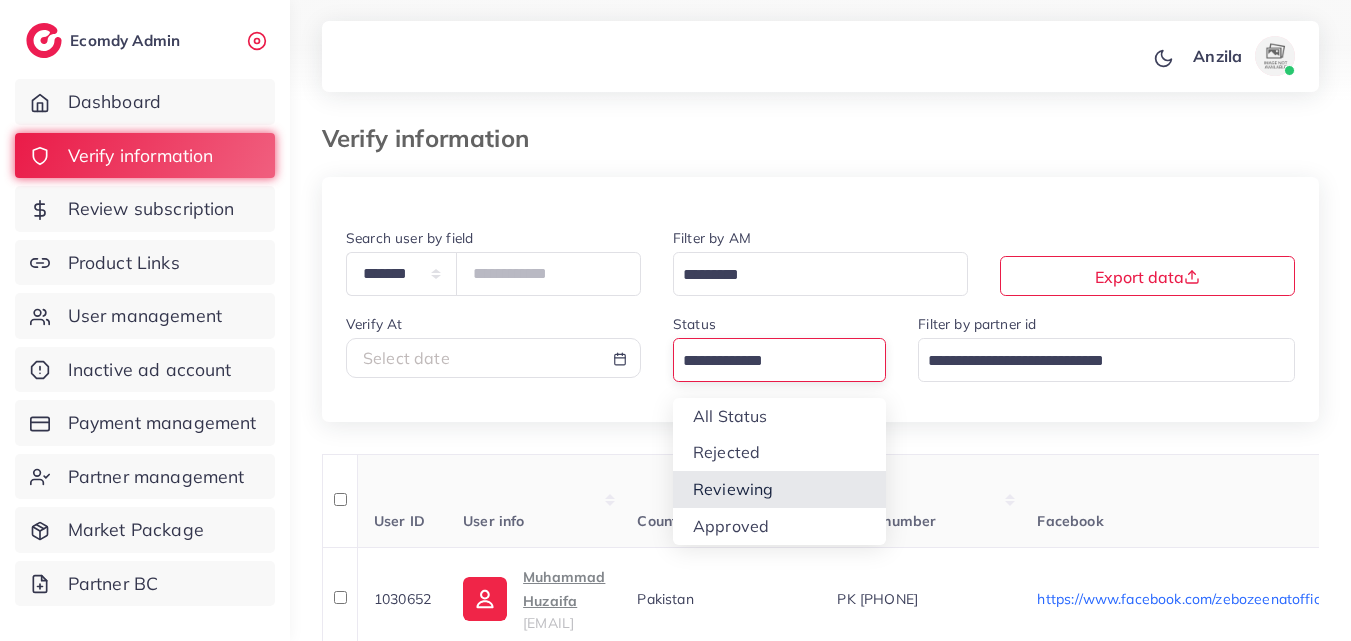 click on "**********" at bounding box center [820, 1742] 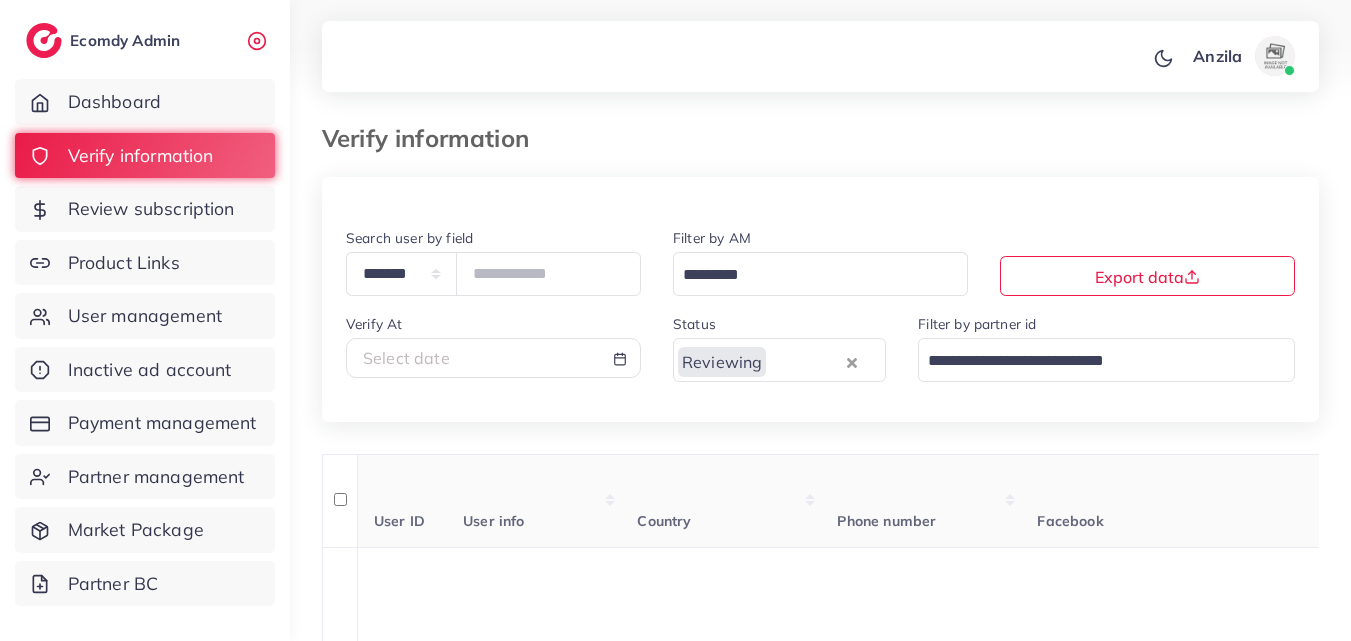 click on "Country" at bounding box center (721, 501) 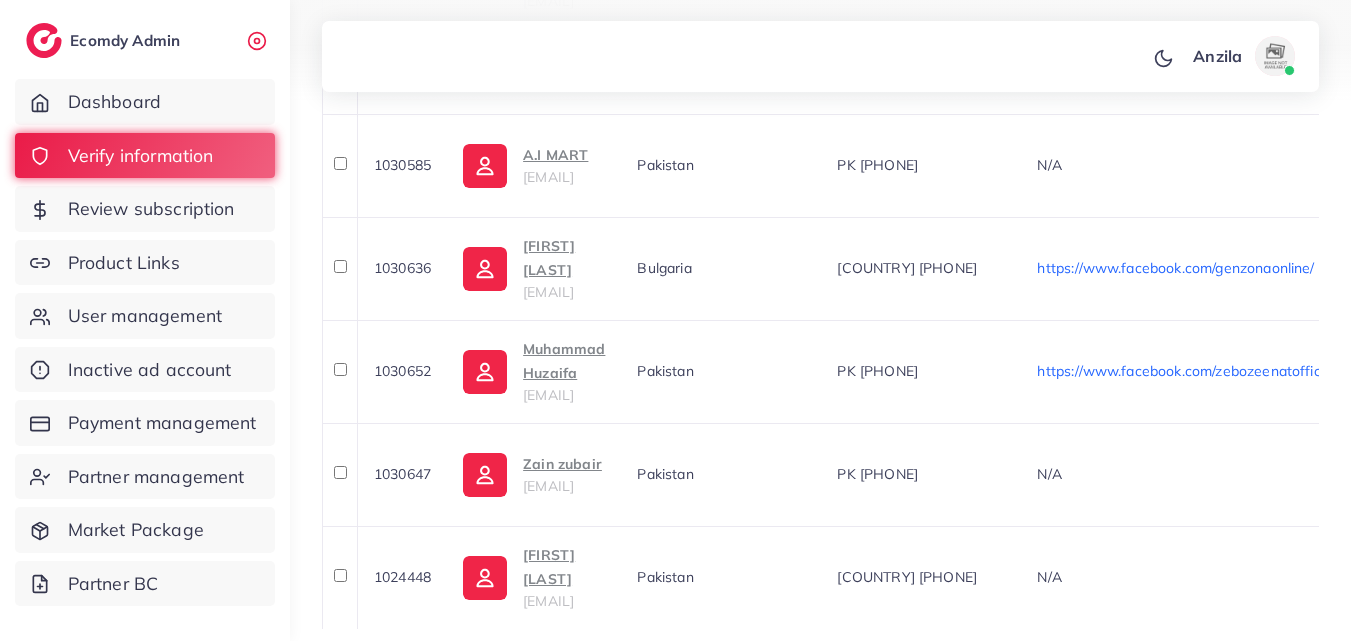 scroll, scrollTop: 856, scrollLeft: 0, axis: vertical 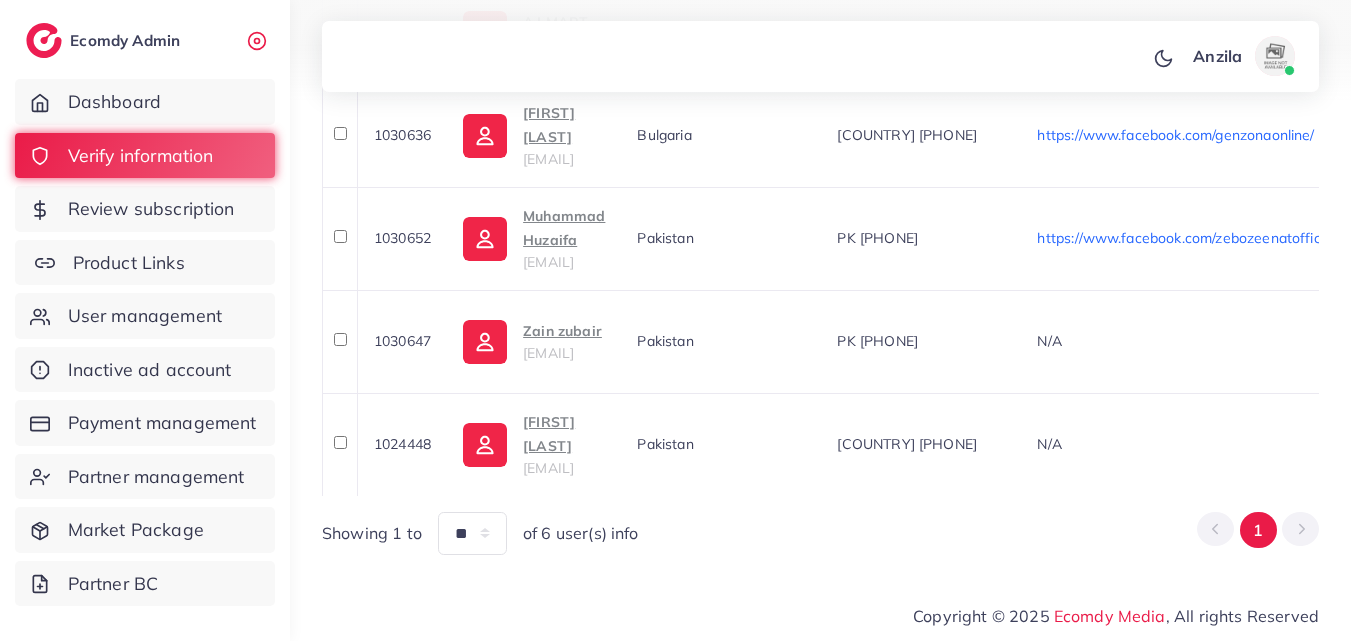 click on "Product Links" at bounding box center (145, 263) 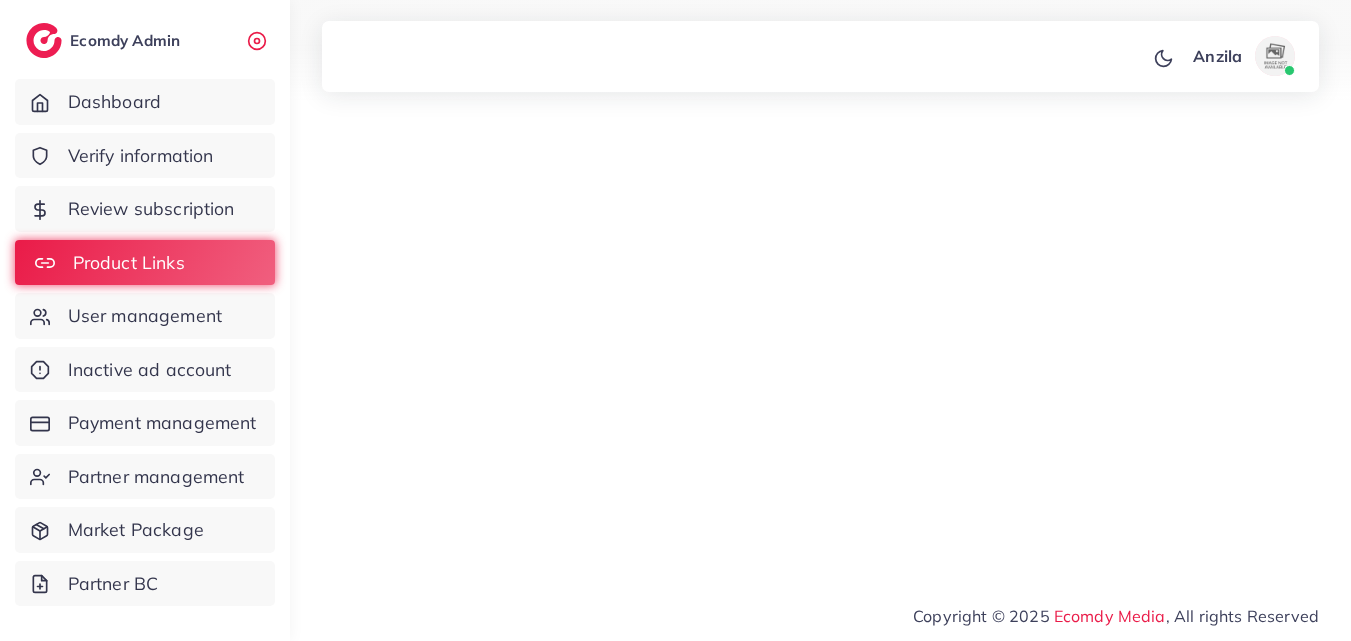scroll, scrollTop: 0, scrollLeft: 0, axis: both 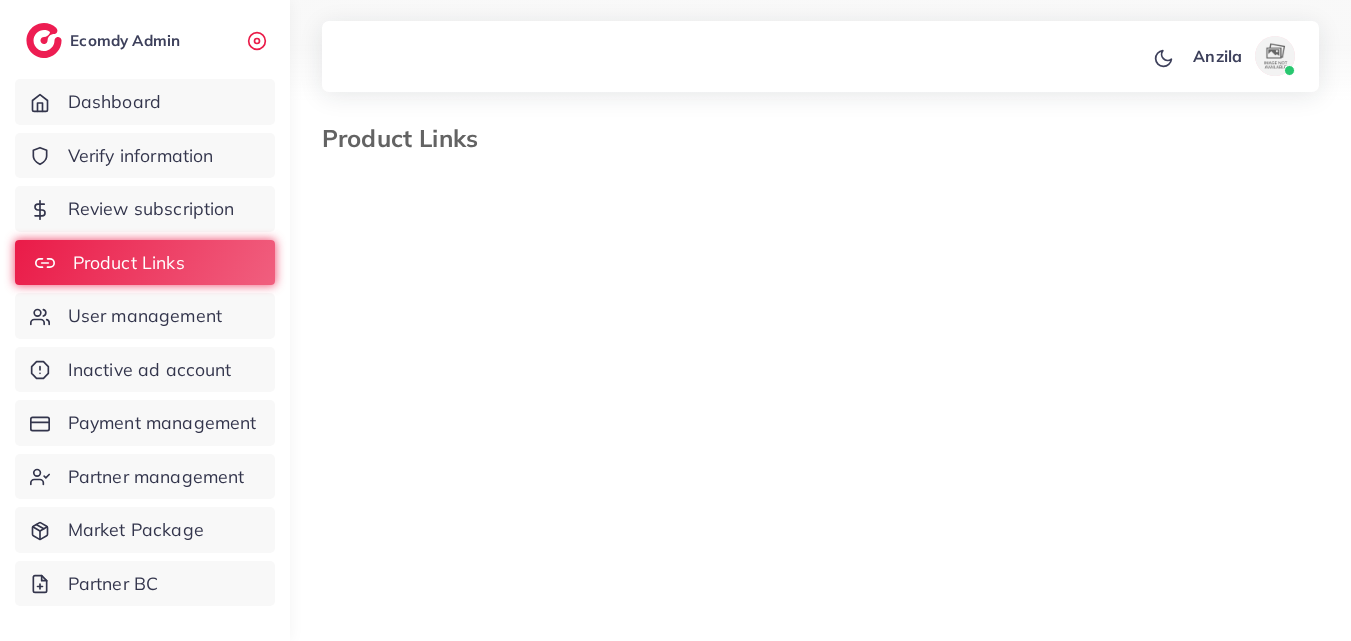 select on "*********" 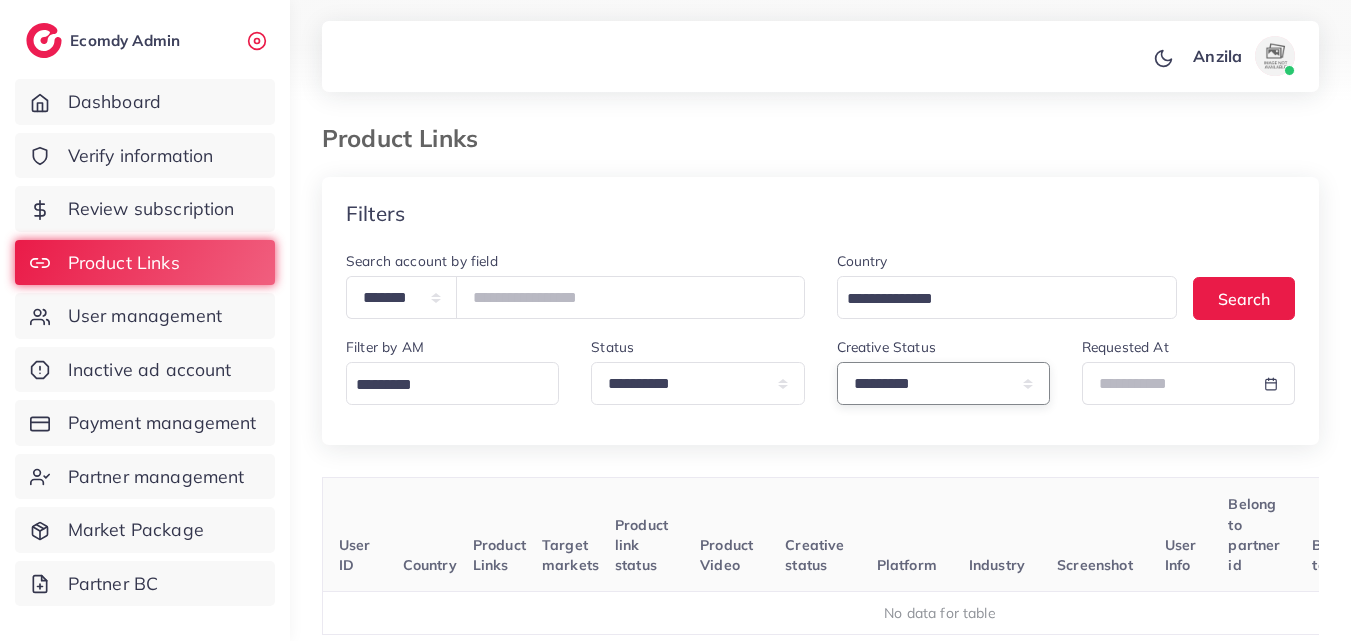 click on "**********" at bounding box center (943, 383) 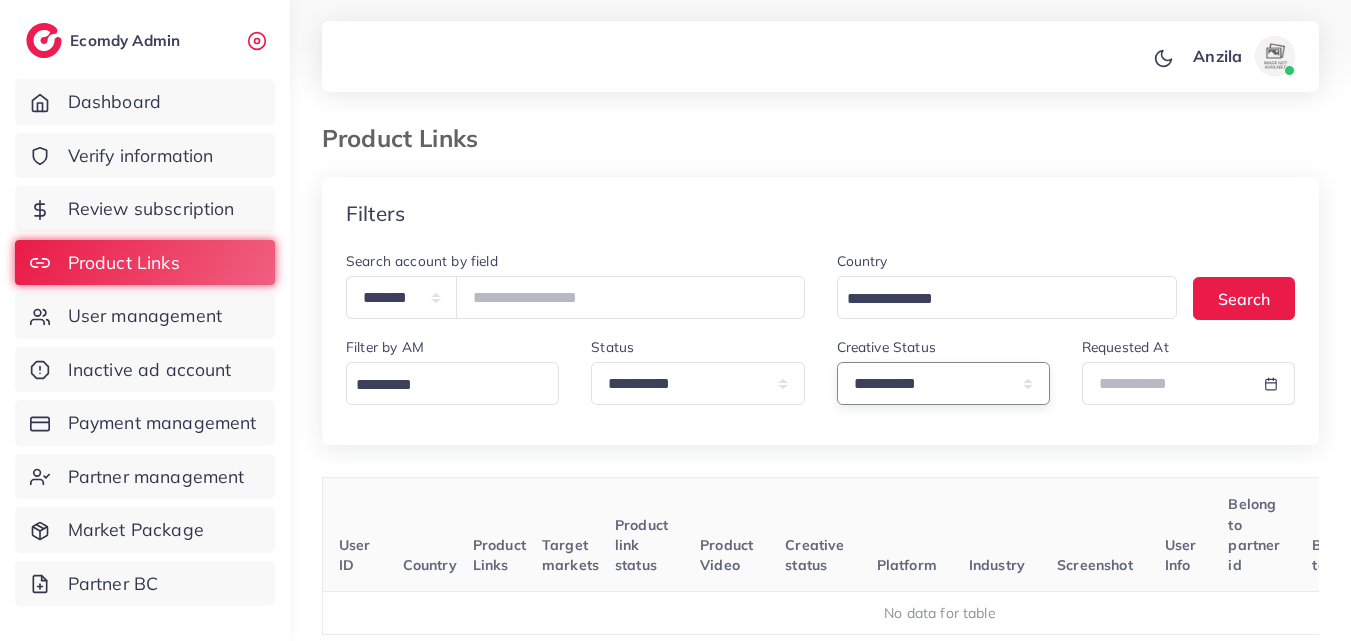 click on "**********" at bounding box center (943, 383) 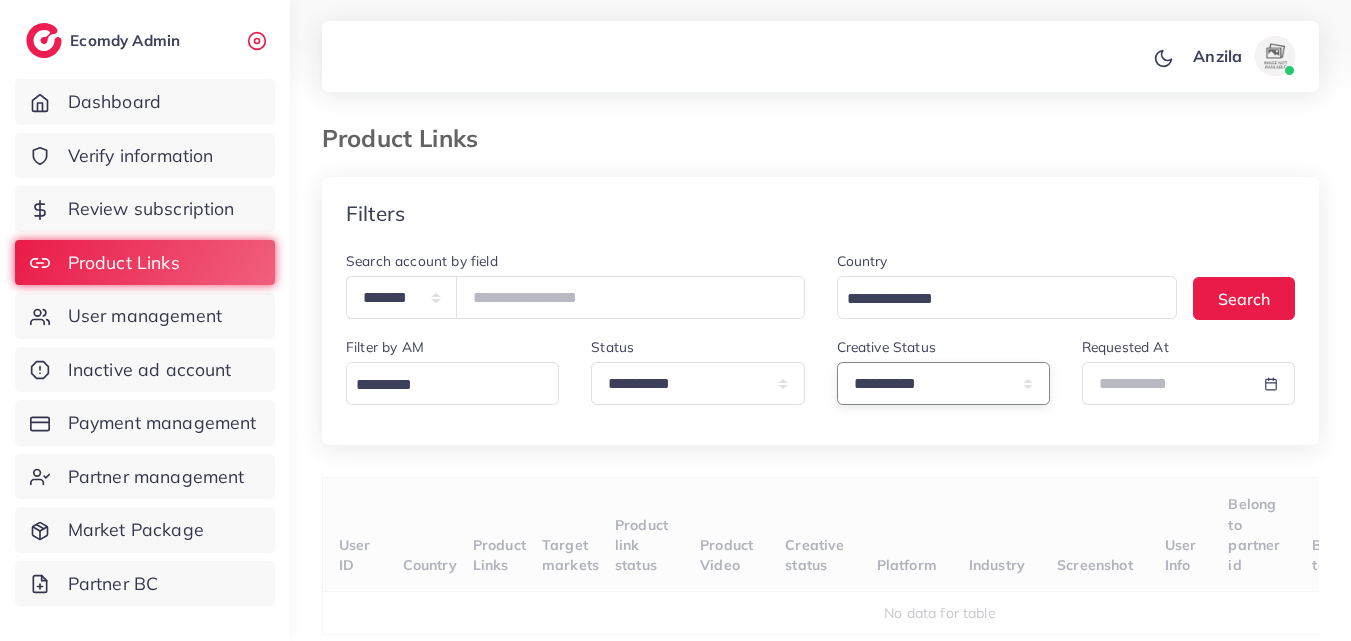 drag, startPoint x: 973, startPoint y: 390, endPoint x: 973, endPoint y: 404, distance: 14 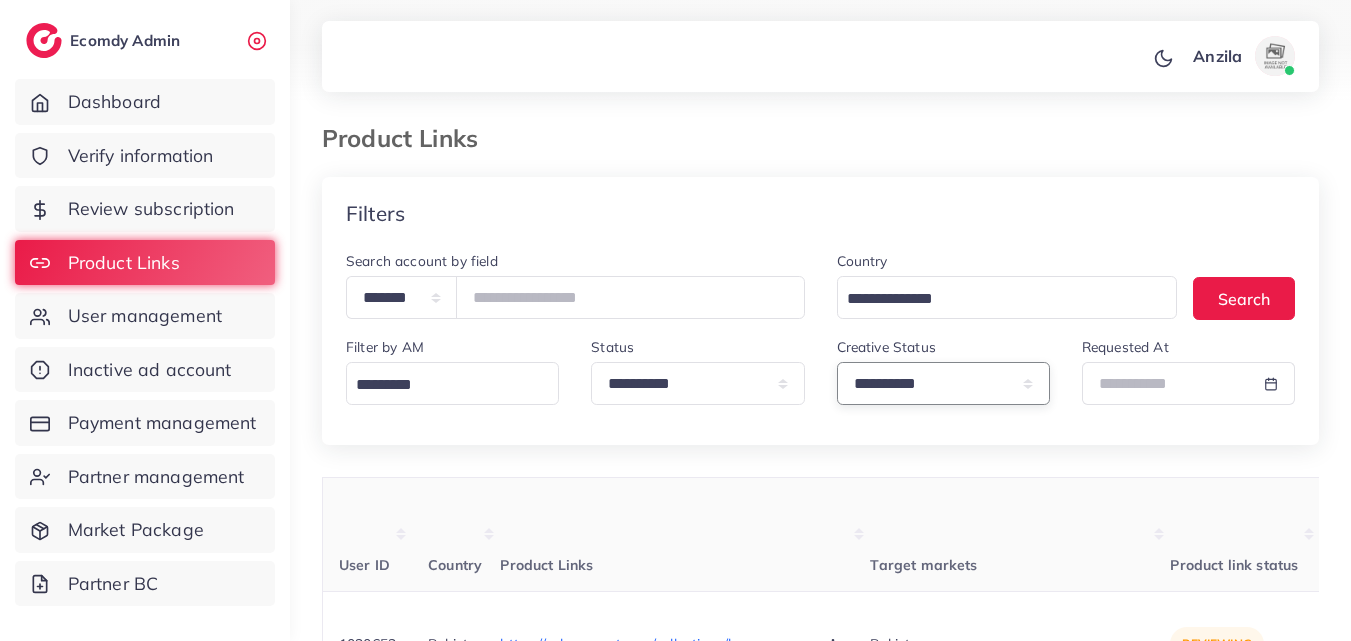 select on "*********" 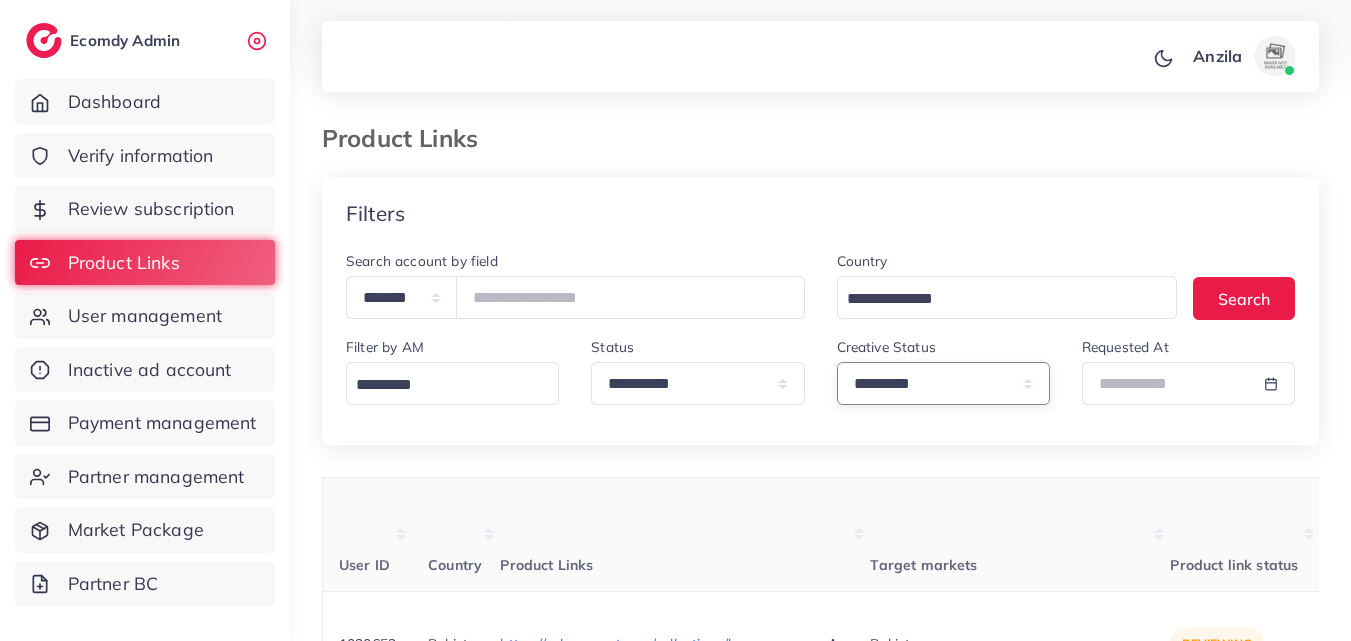 click on "**********" at bounding box center (943, 383) 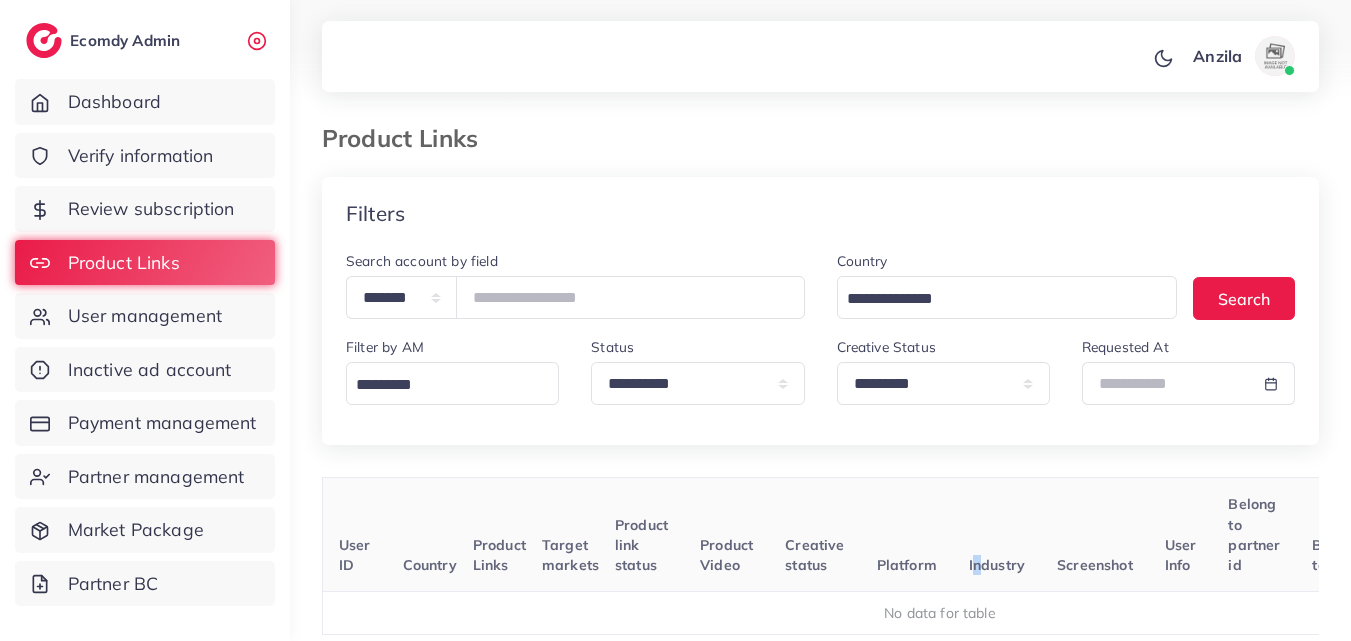 click on "Industry" at bounding box center [997, 535] 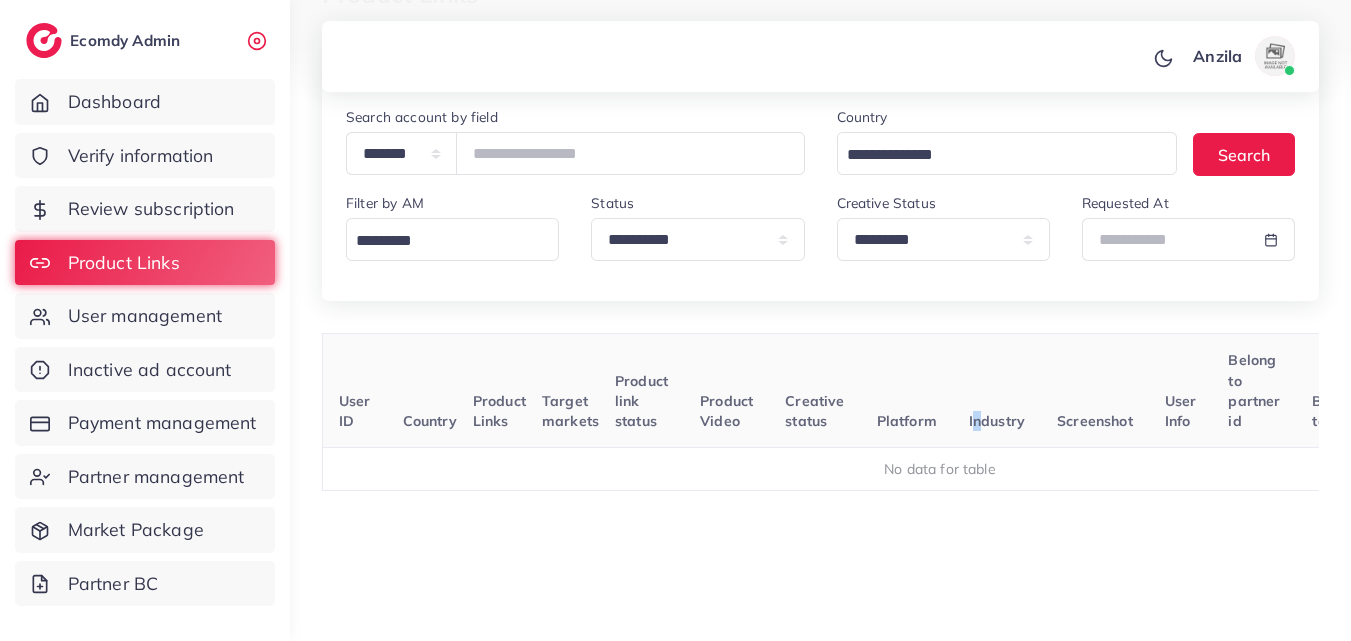 scroll, scrollTop: 100, scrollLeft: 0, axis: vertical 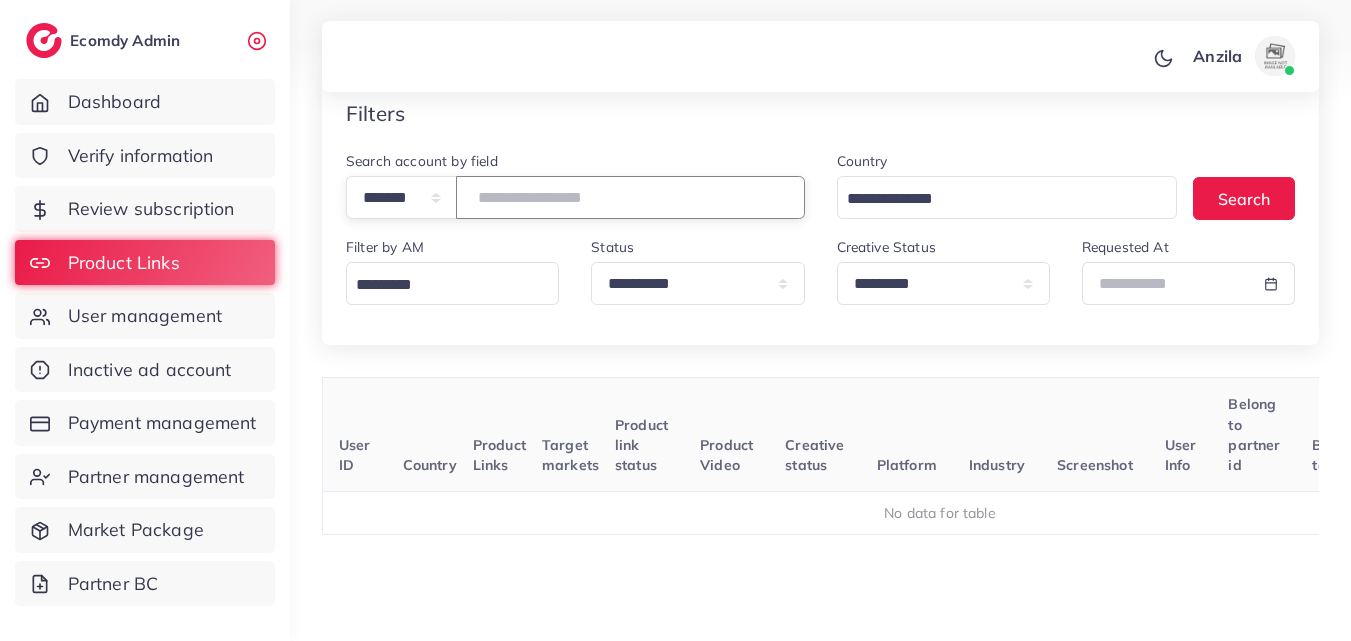 paste on "*******" 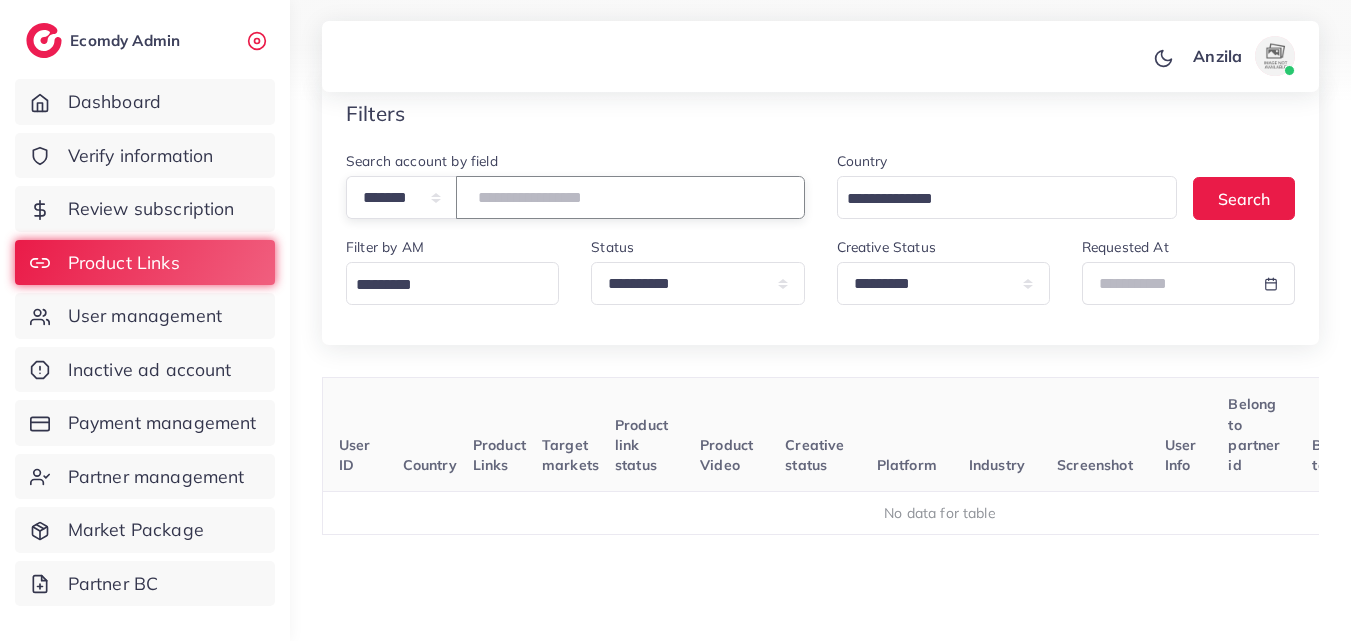 type on "*******" 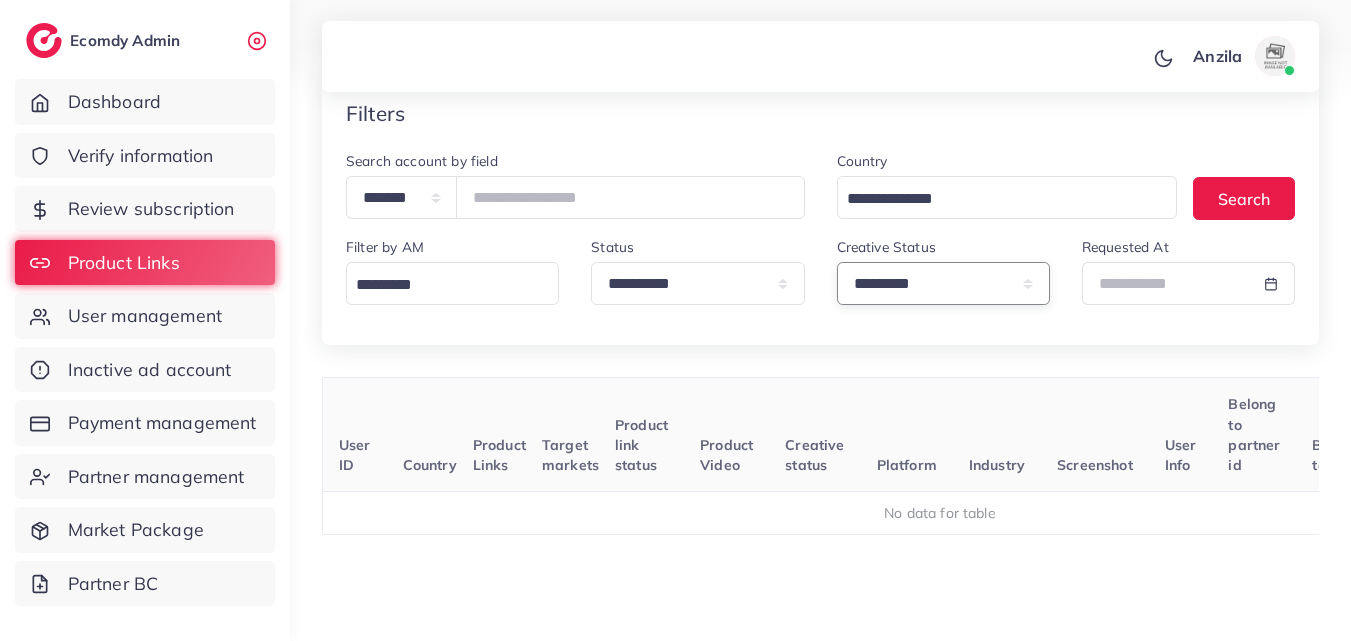 click on "**********" at bounding box center (943, 283) 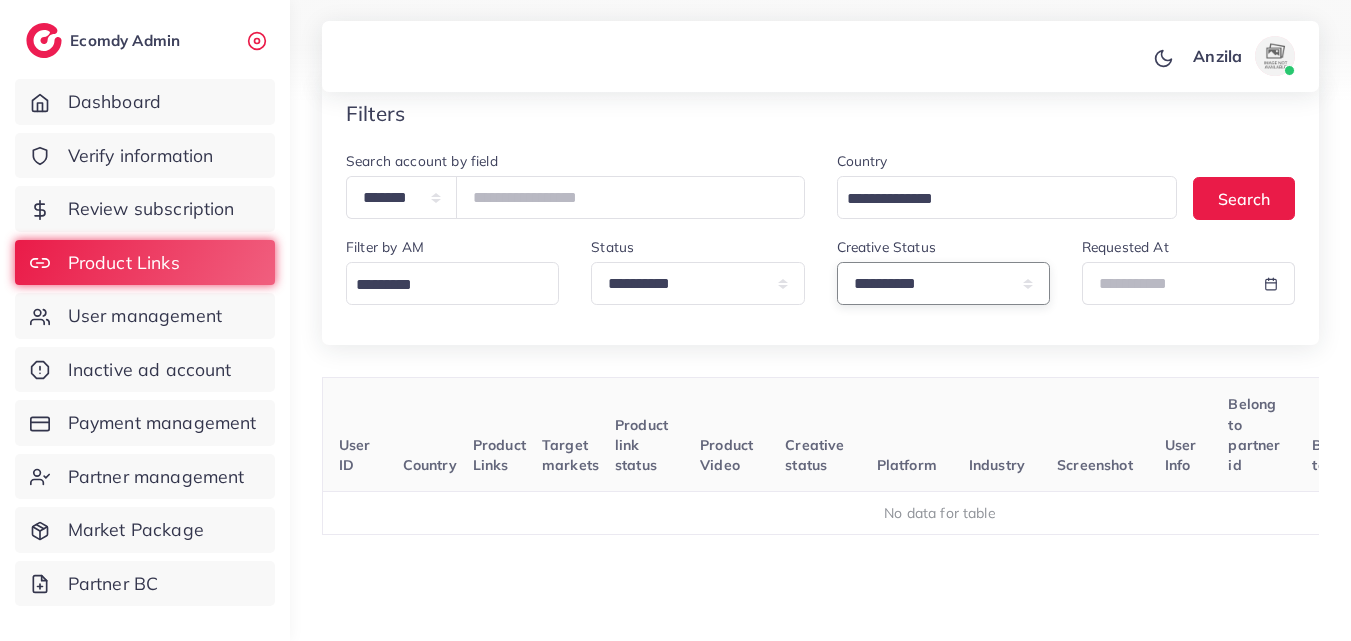 click on "**********" at bounding box center [943, 283] 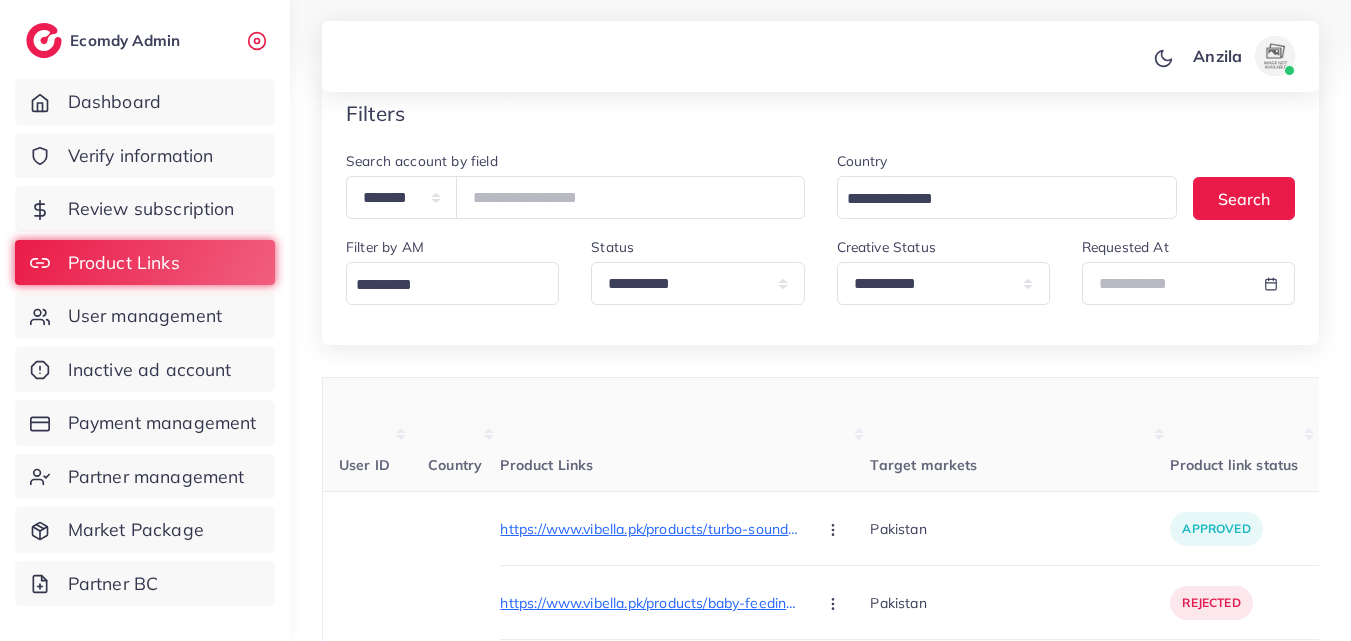 click on "Product Links" at bounding box center [685, 435] 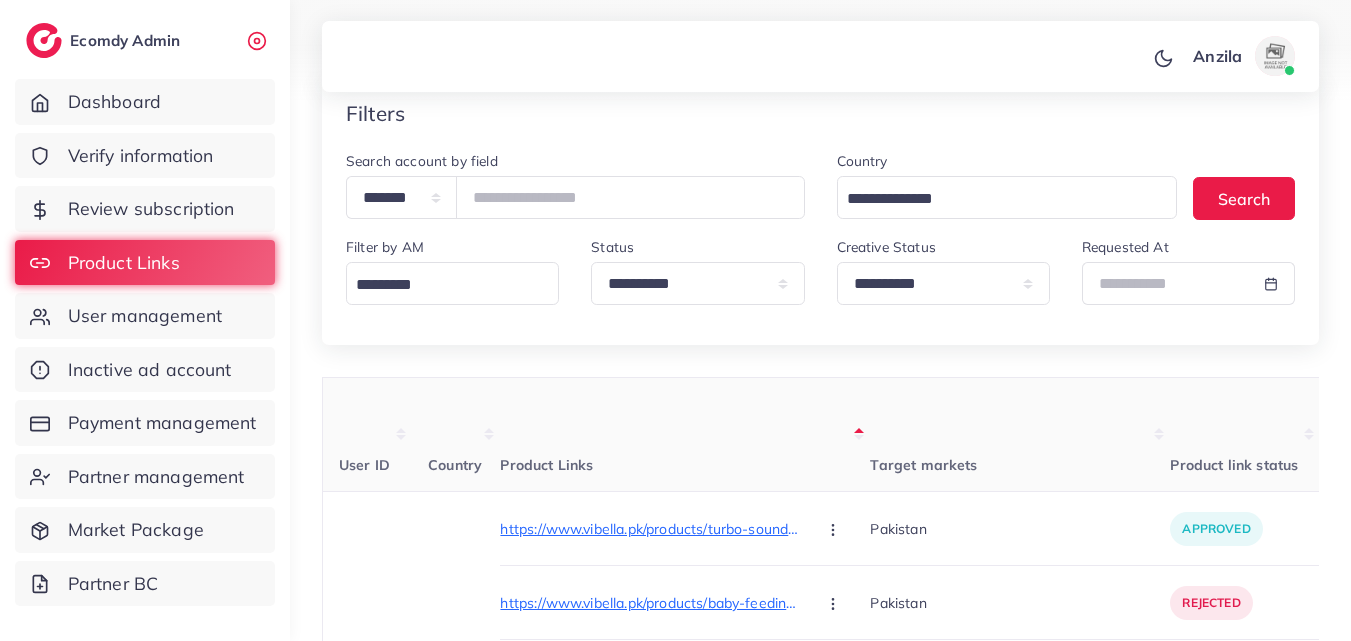 scroll, scrollTop: 300, scrollLeft: 0, axis: vertical 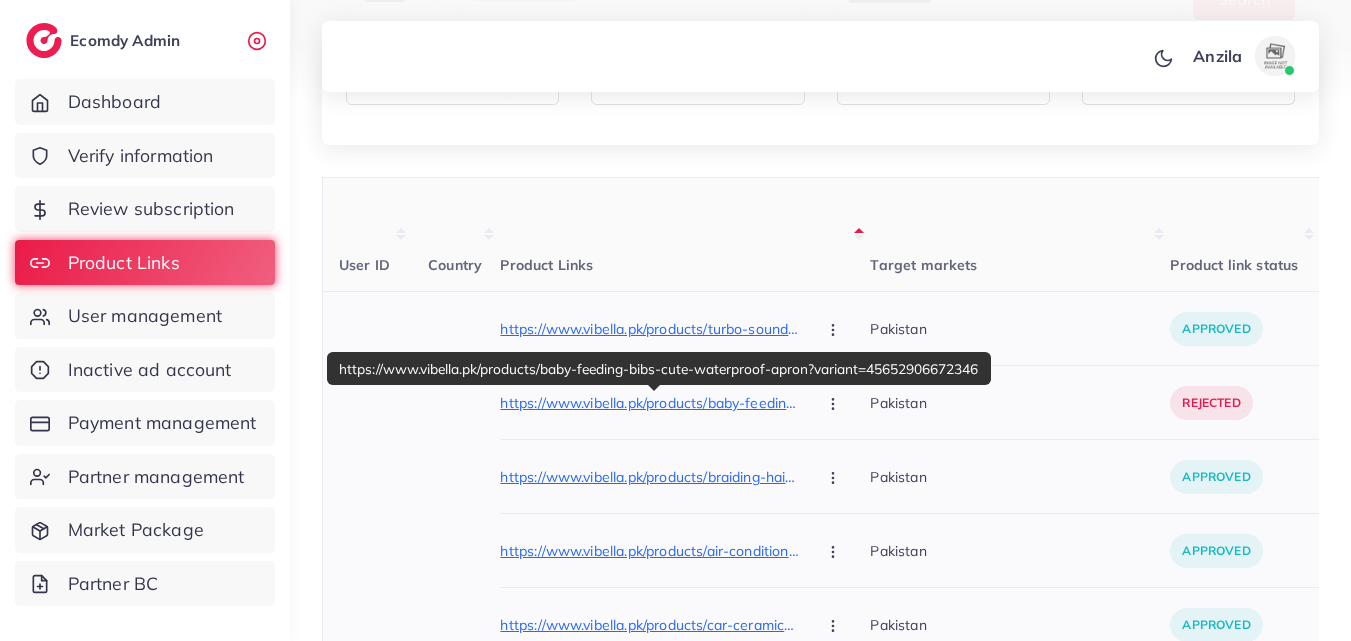 click on "https://www.vibella.pk/products/baby-feeding-bibs-cute-waterproof-apron?variant=45652906672346" at bounding box center [650, 403] 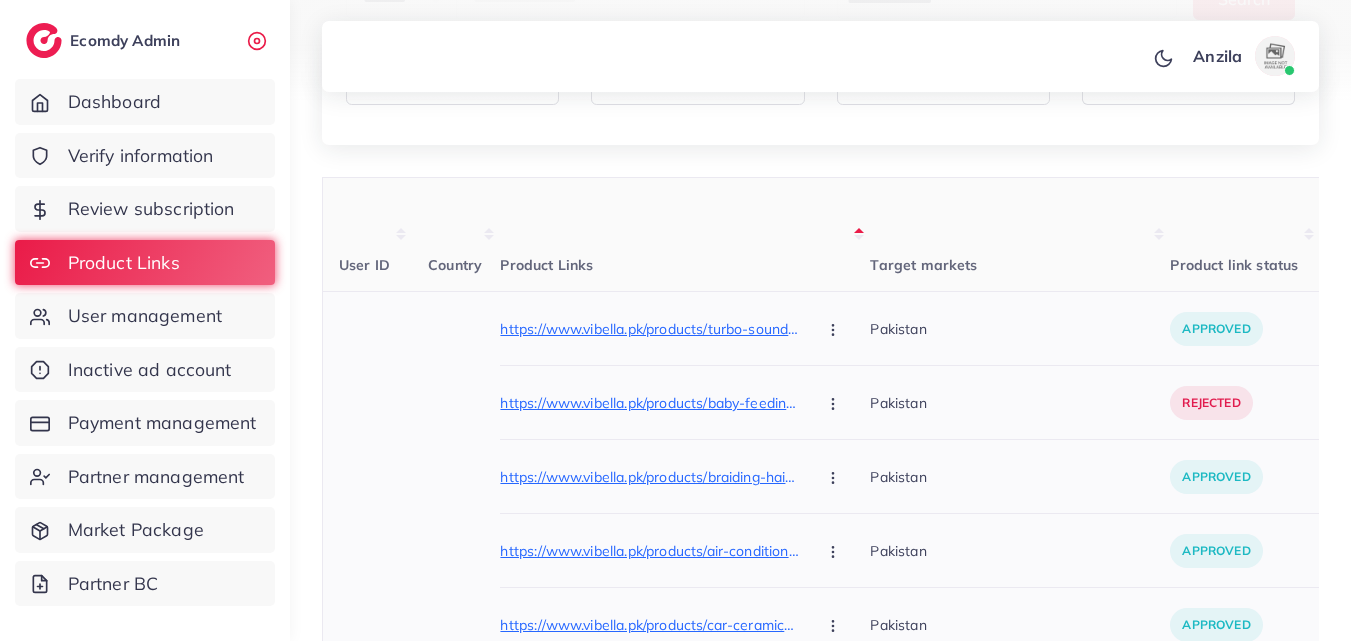 click 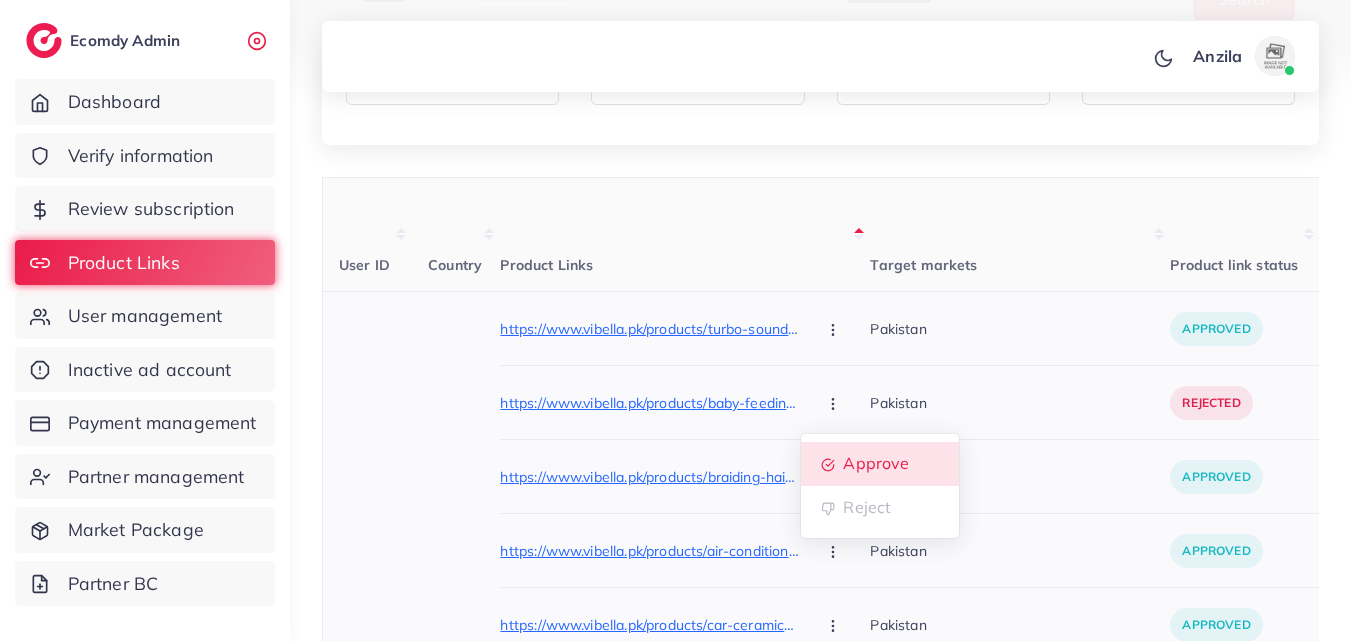 click on "Approve" at bounding box center (880, 464) 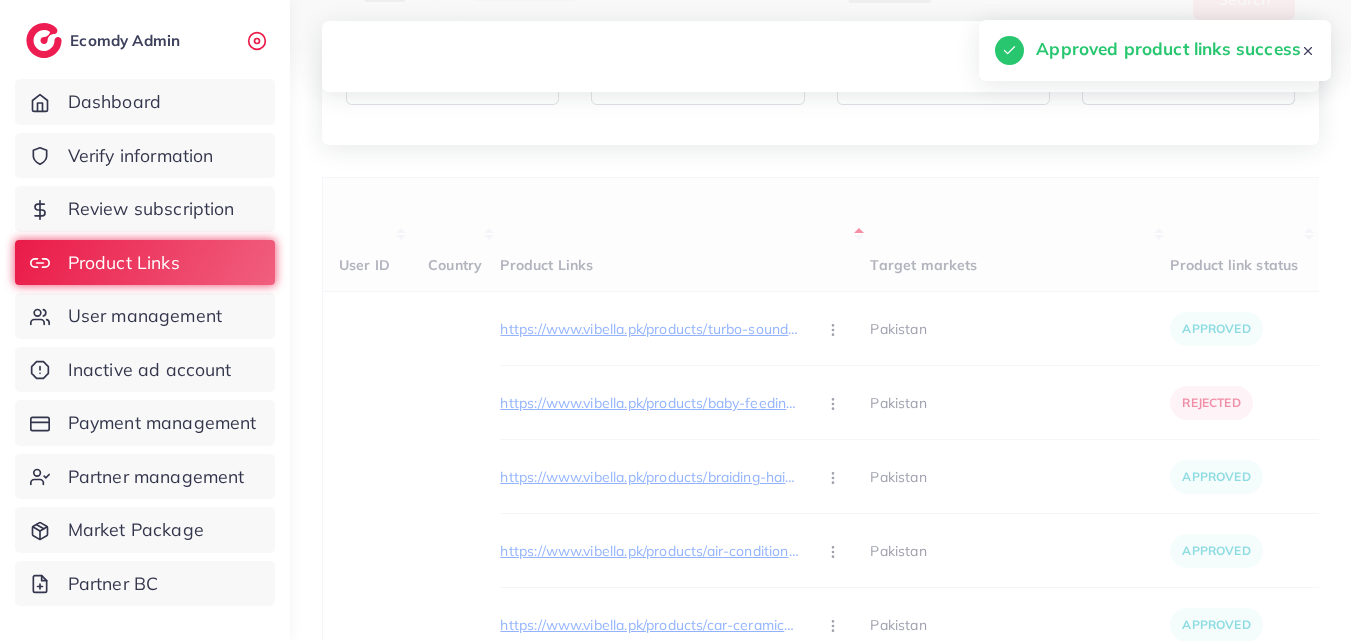 click on "User ID Country Product Links Target markets Product link status Product Video Creative status Platform Industry Screenshot User Info Belong to partner id Belong to AM Products status Request at            1030482   Pakistan   https://www.vibella.pk/products/turbo-sound-whistle-for-car-exhaust-pipes?_pos=1&_sid=19832af9c&_ss=r  Approve Reject  https://www.vibella.pk/products/baby-feeding-bibs-cute-waterproof-apron?variant=45652906672346  Approve Reject  https://www.vibella.pk/products/braiding-hair-clip-pack-of-2?_pos=2&_psq=hair+c&_ss=e&_v=1.0  Approve Reject  https://www.vibella.pk/products/air-conditioner-covers-for-outside-units?variant=46669259309274  Approve Reject  https://www.vibella.pk/products/car-ceramic-polish-wax?_pos=2&_psq=car&_ss=e&_v=1.0  Approve Reject  https://www.vibella.pk/products/cartier-double-magnetic-polished-bracelet?_pos=1&_psq=cartier&_ss=e&_v=1.0  Approve Reject Approve Reject  https://www.vibella.pk/products/hair-building-fibers-black?_pos=1&_psq=hair&_ss=e&_v=1.0" at bounding box center (820, 643) 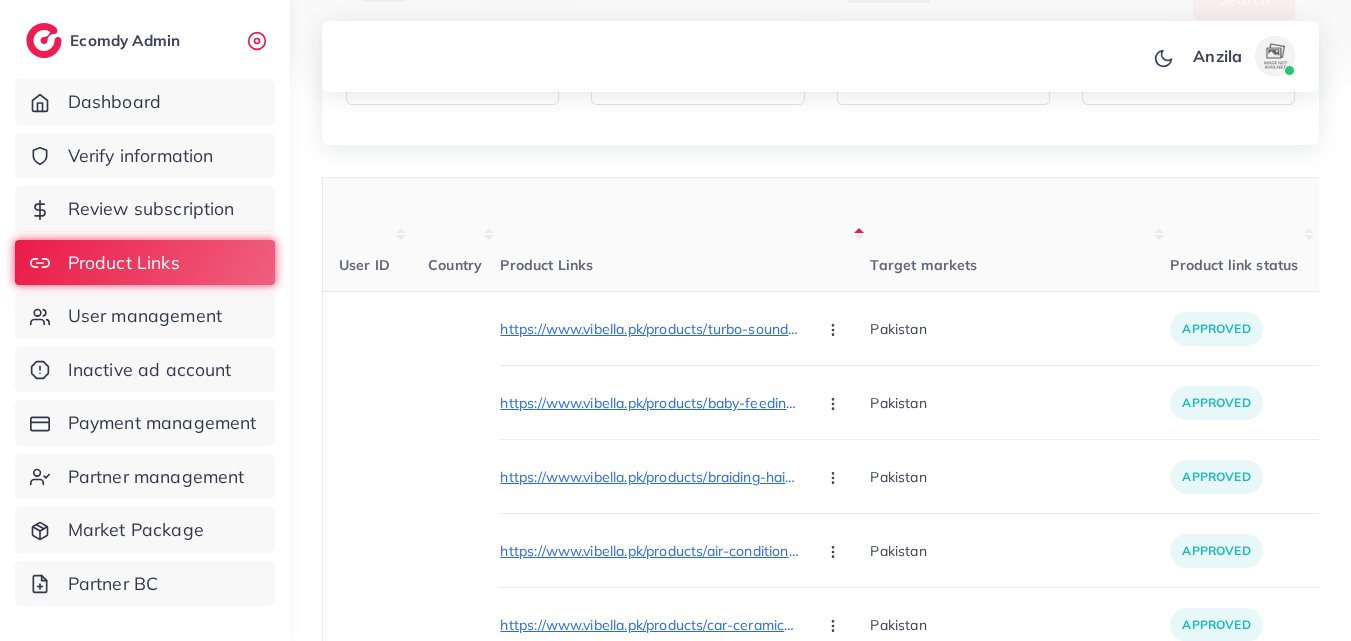 click on "Product Links" at bounding box center (685, 235) 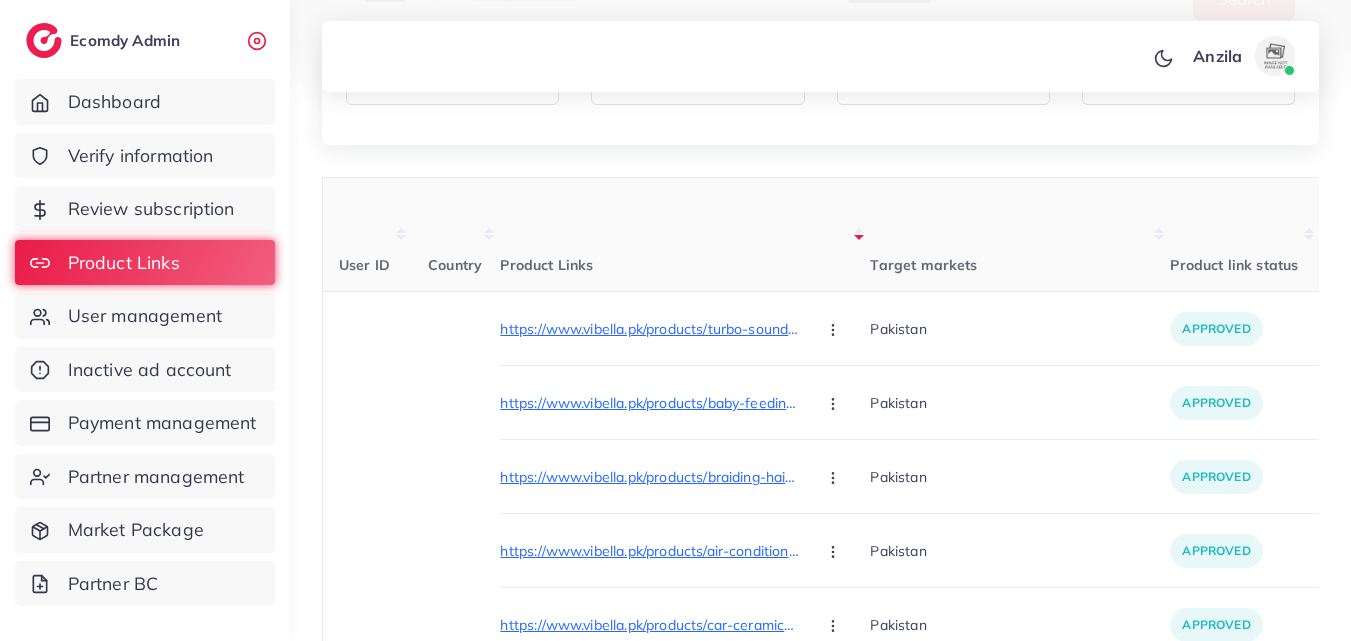click on "Product Links" at bounding box center [685, 235] 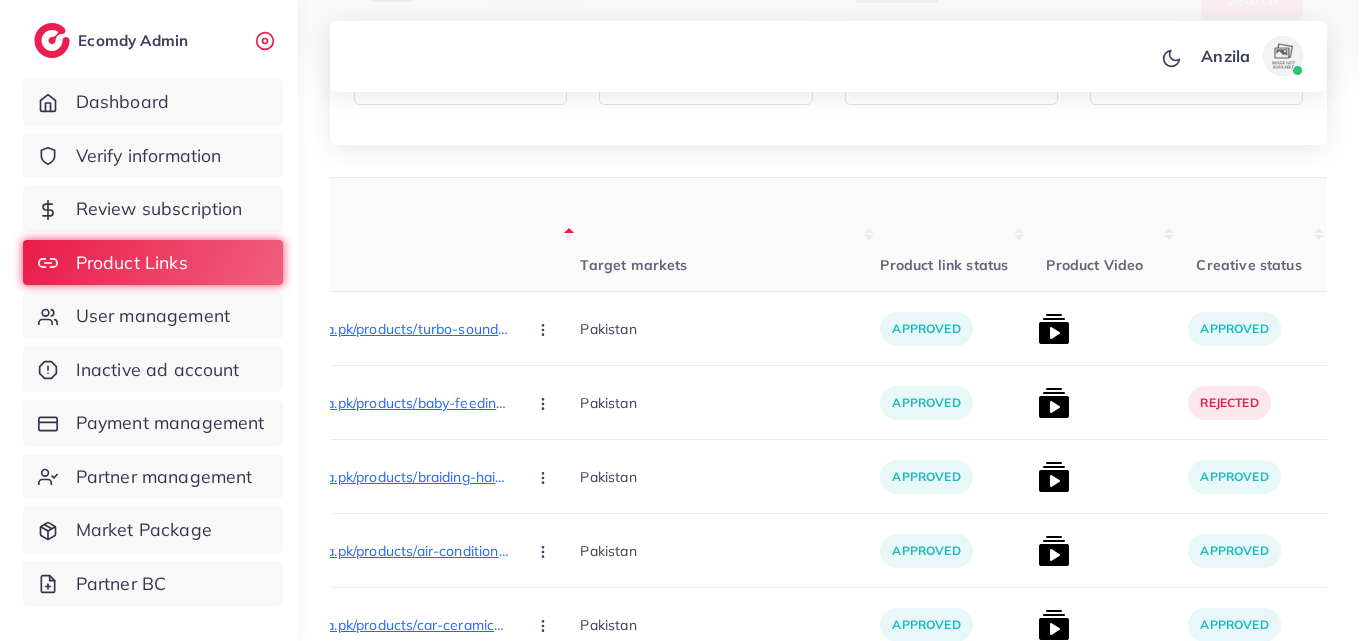 scroll, scrollTop: 0, scrollLeft: 320, axis: horizontal 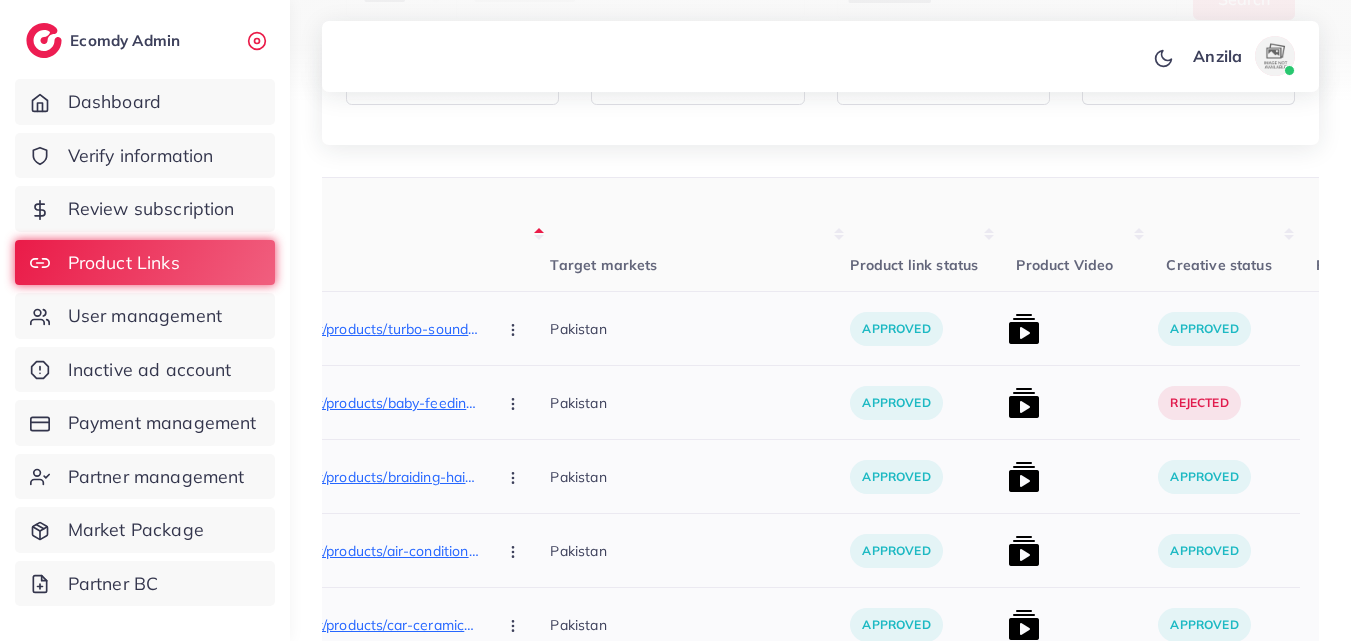 click at bounding box center (1024, 403) 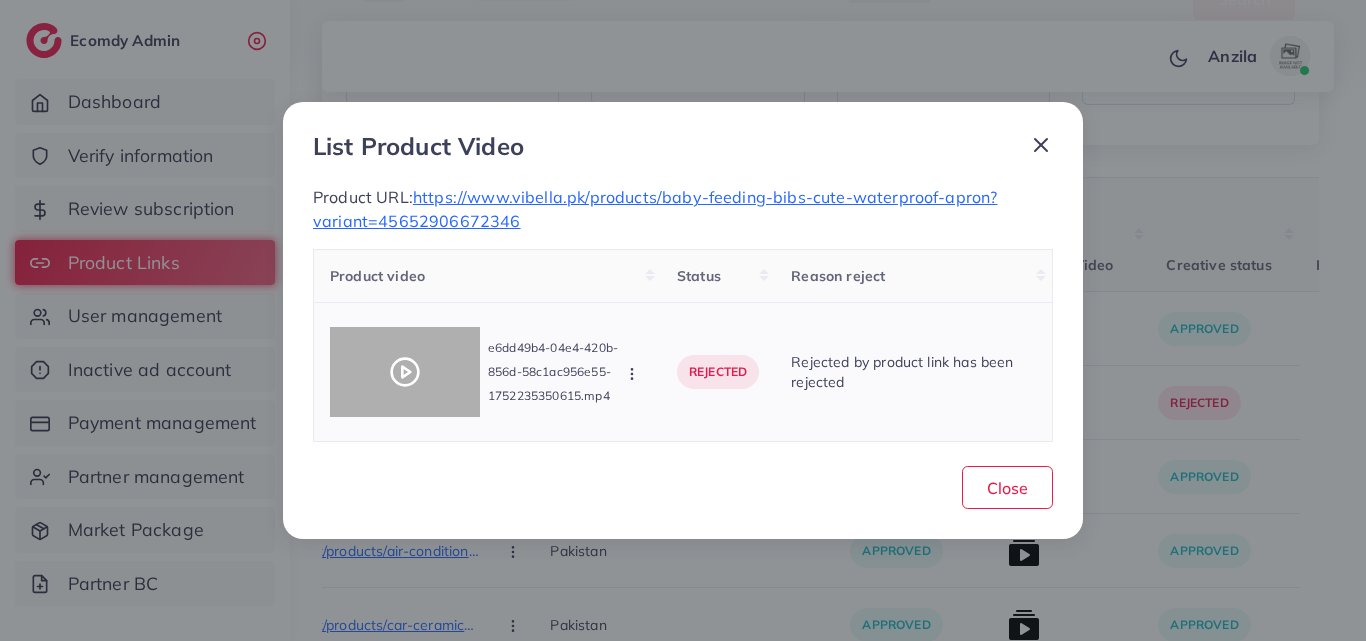 click at bounding box center (405, 372) 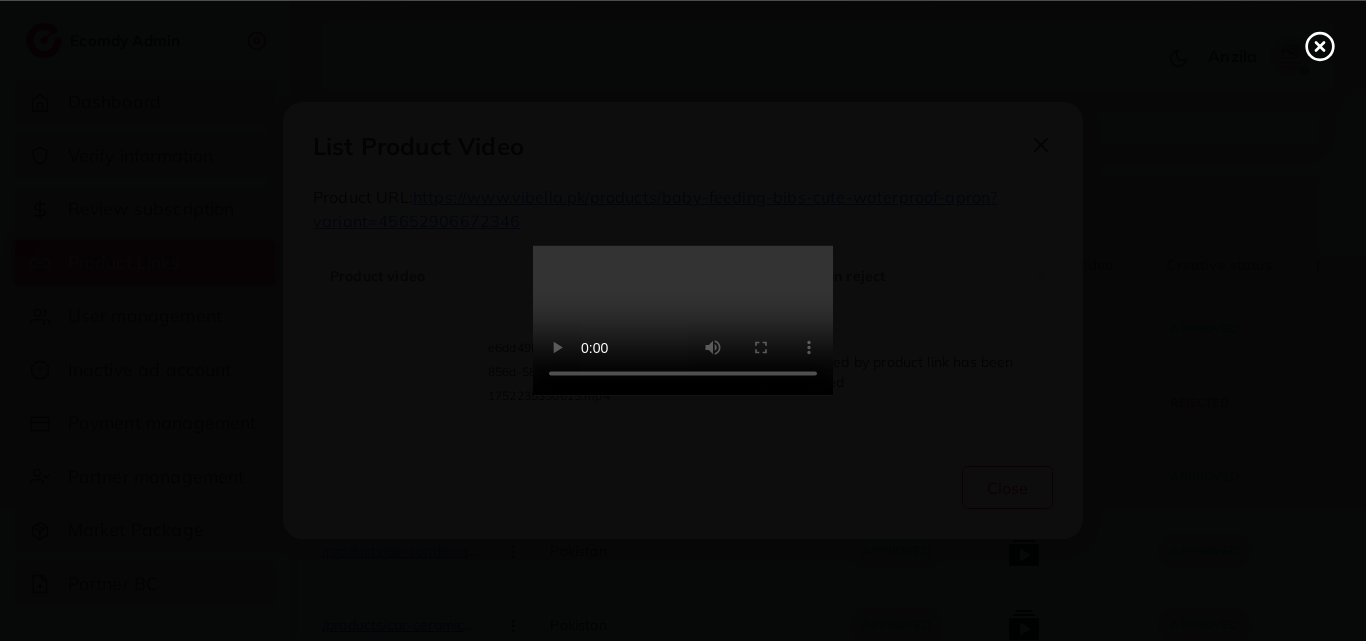 click at bounding box center (683, 321) 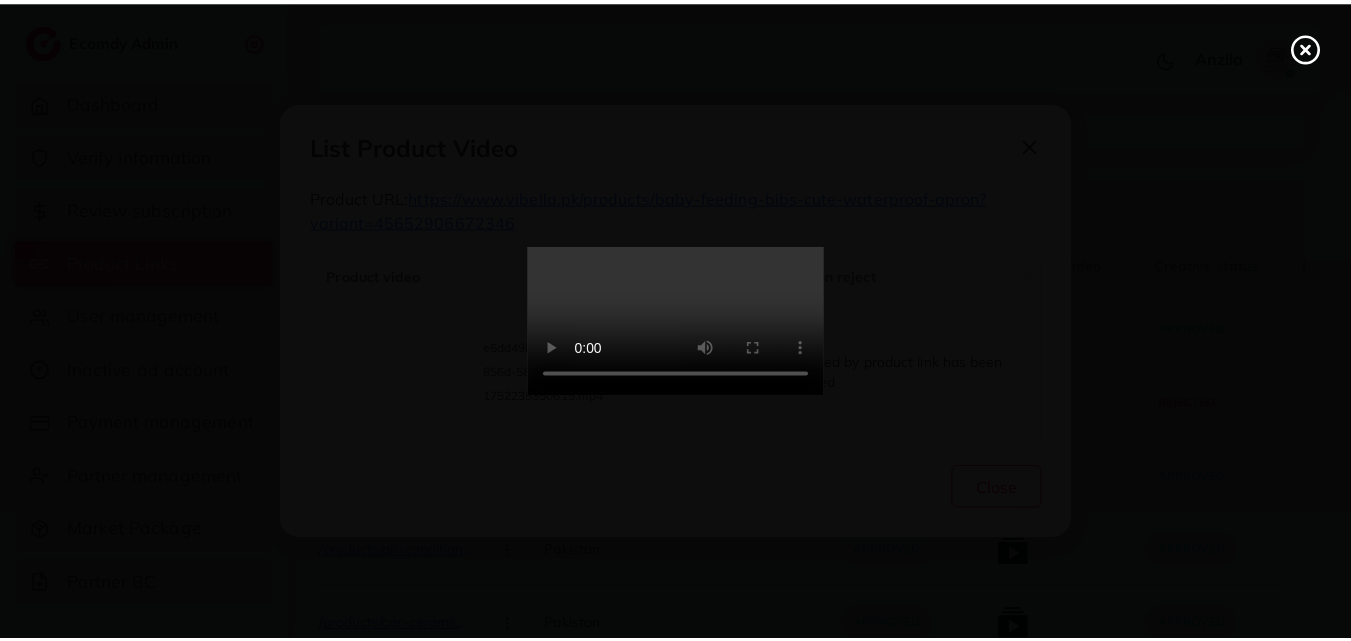 scroll, scrollTop: 0, scrollLeft: 0, axis: both 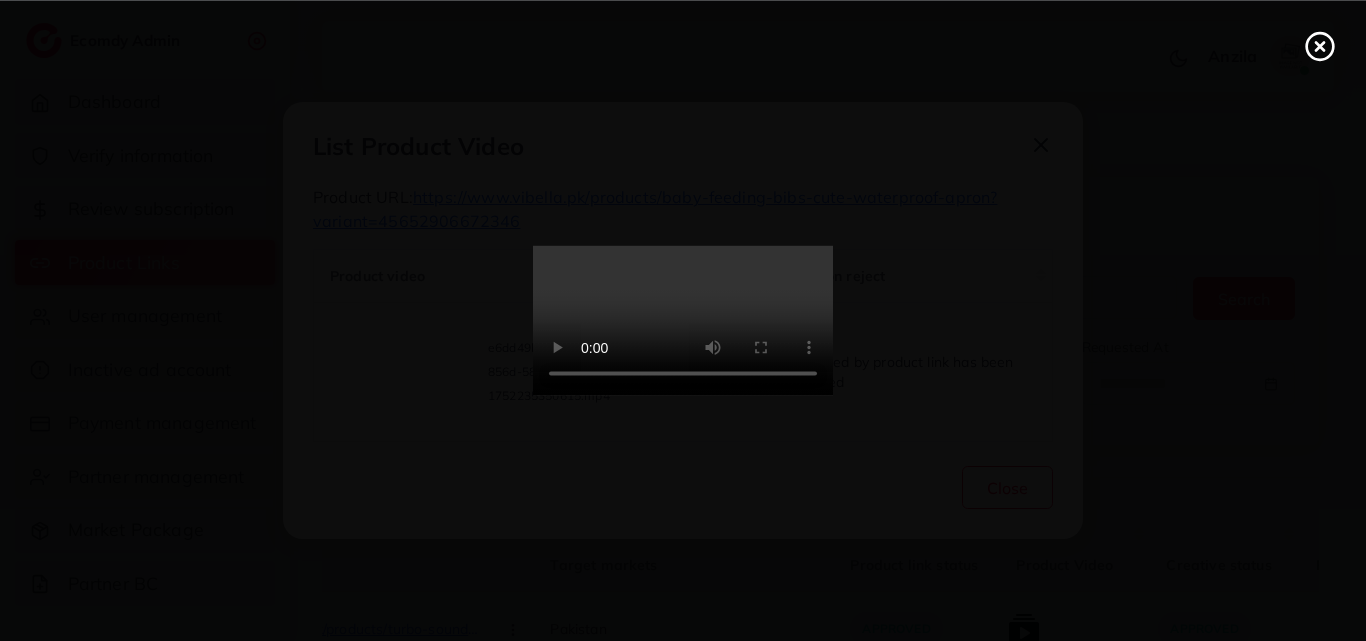 click 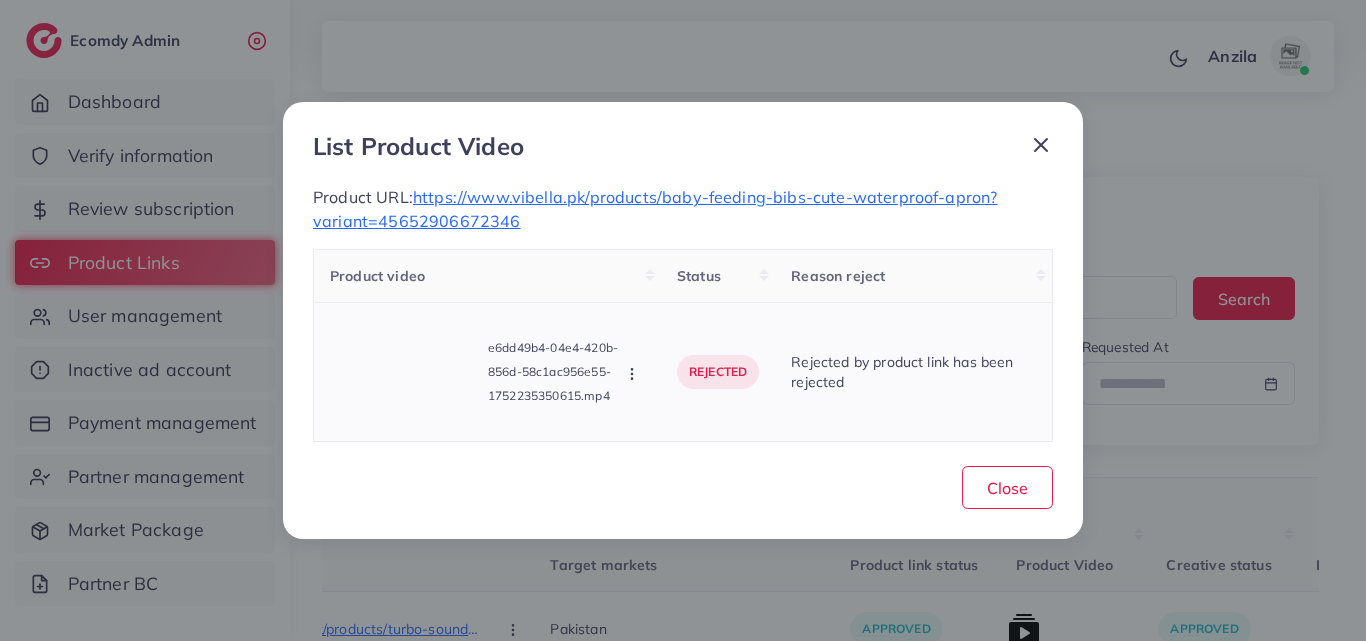 click at bounding box center (634, 373) 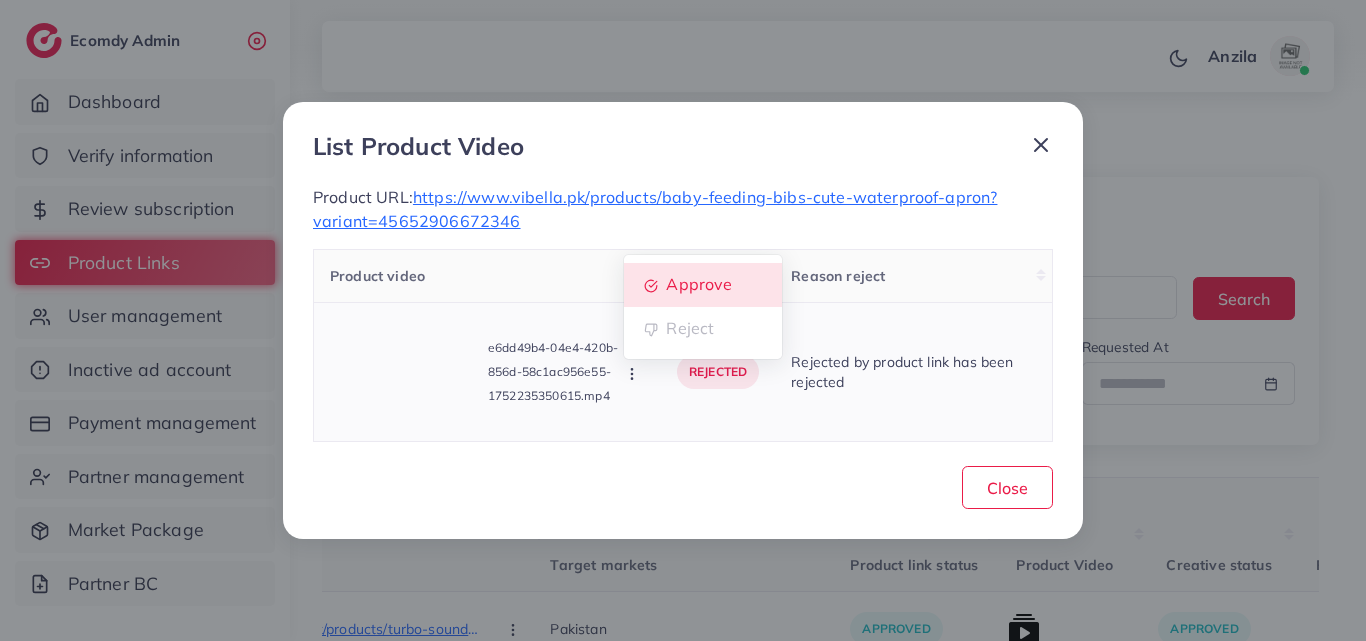click 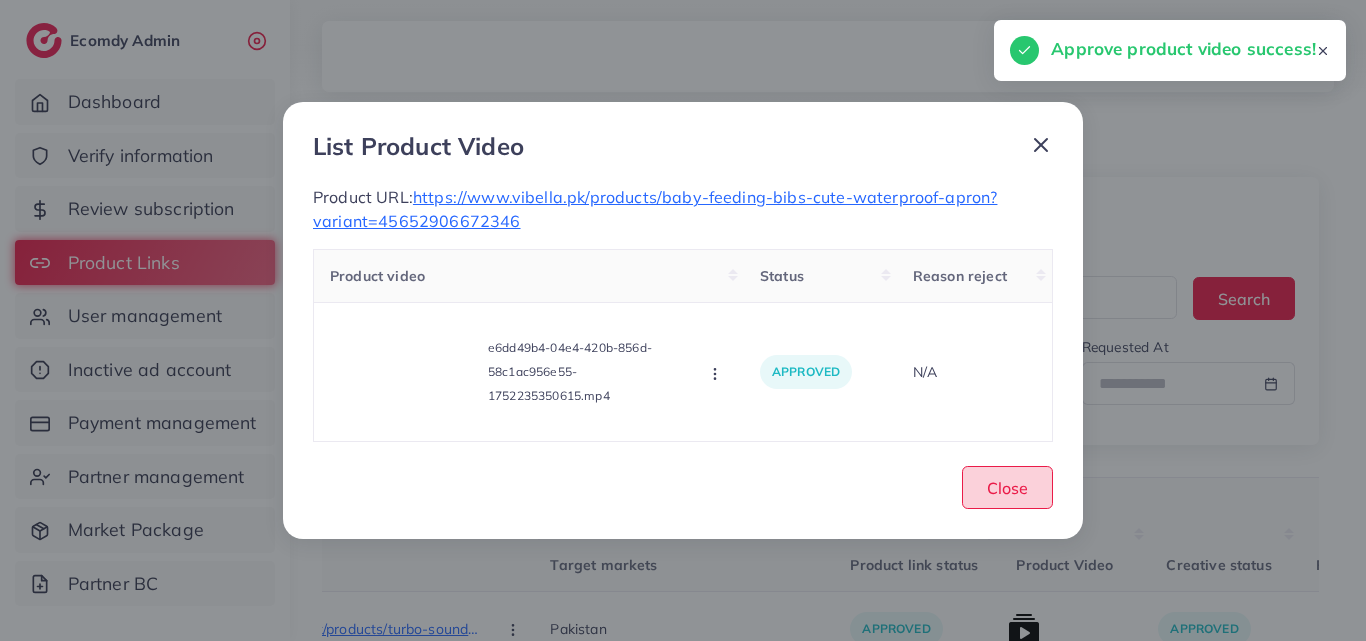 click on "Close" at bounding box center [1007, 488] 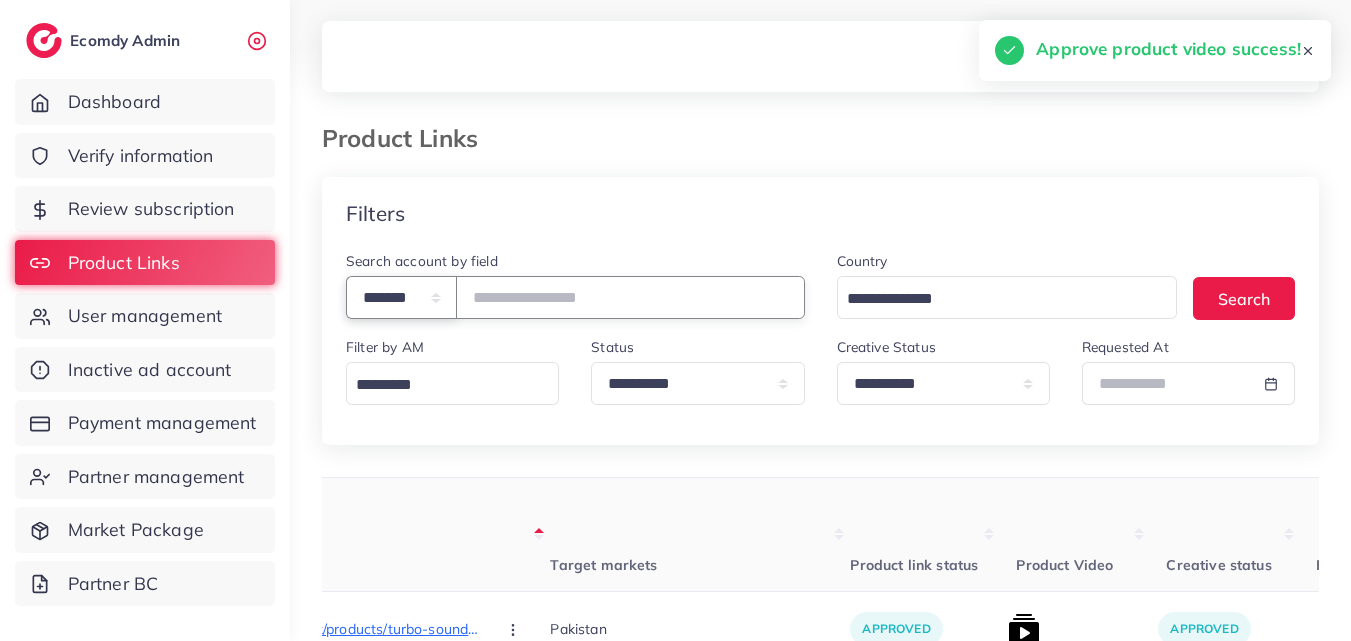 click on "**********" at bounding box center [401, 297] 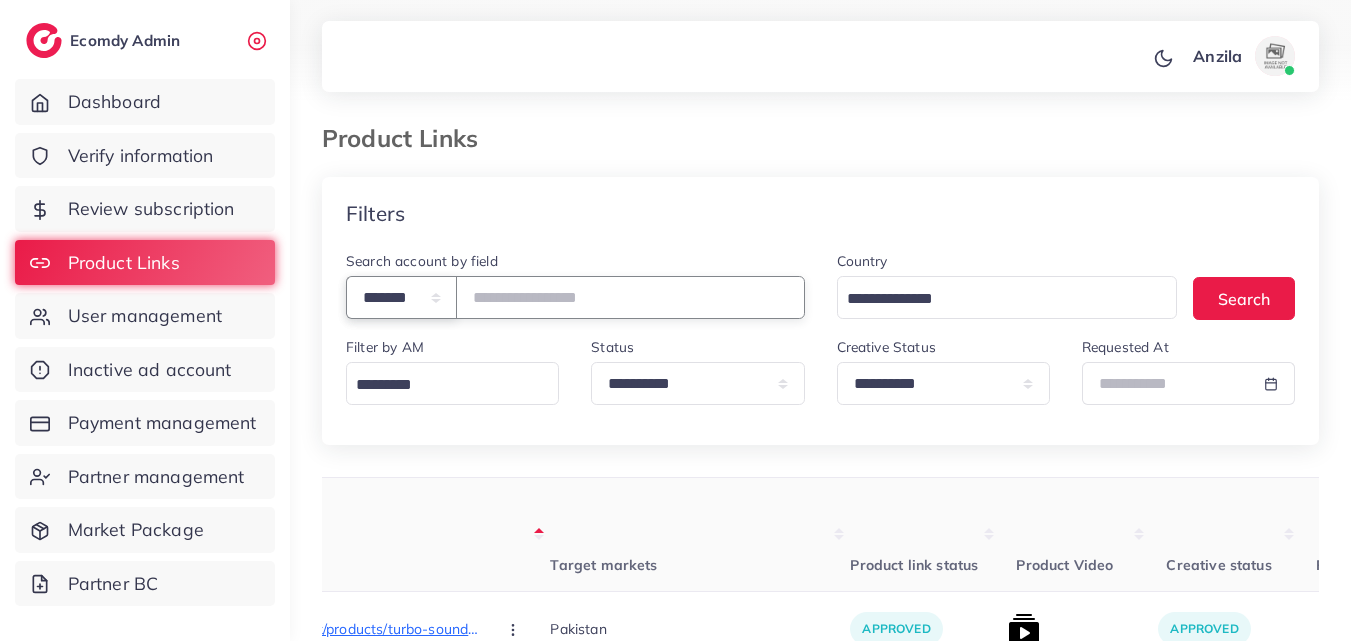 select on "*****" 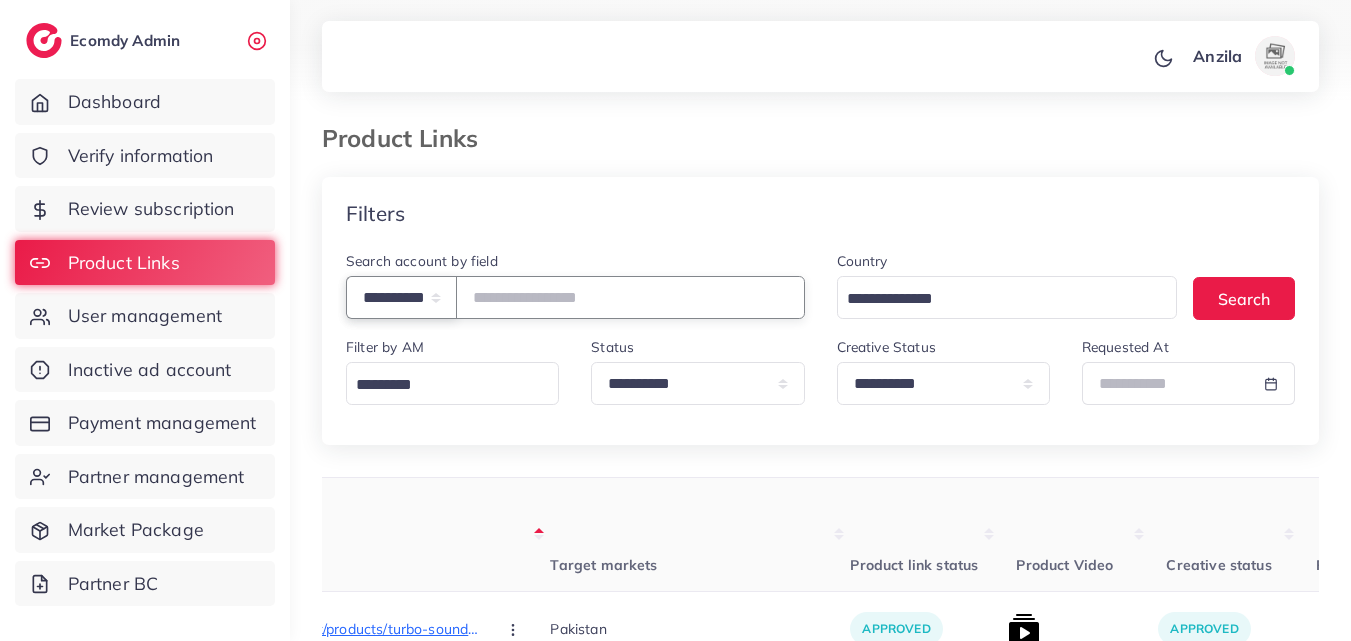 click on "**********" at bounding box center (401, 297) 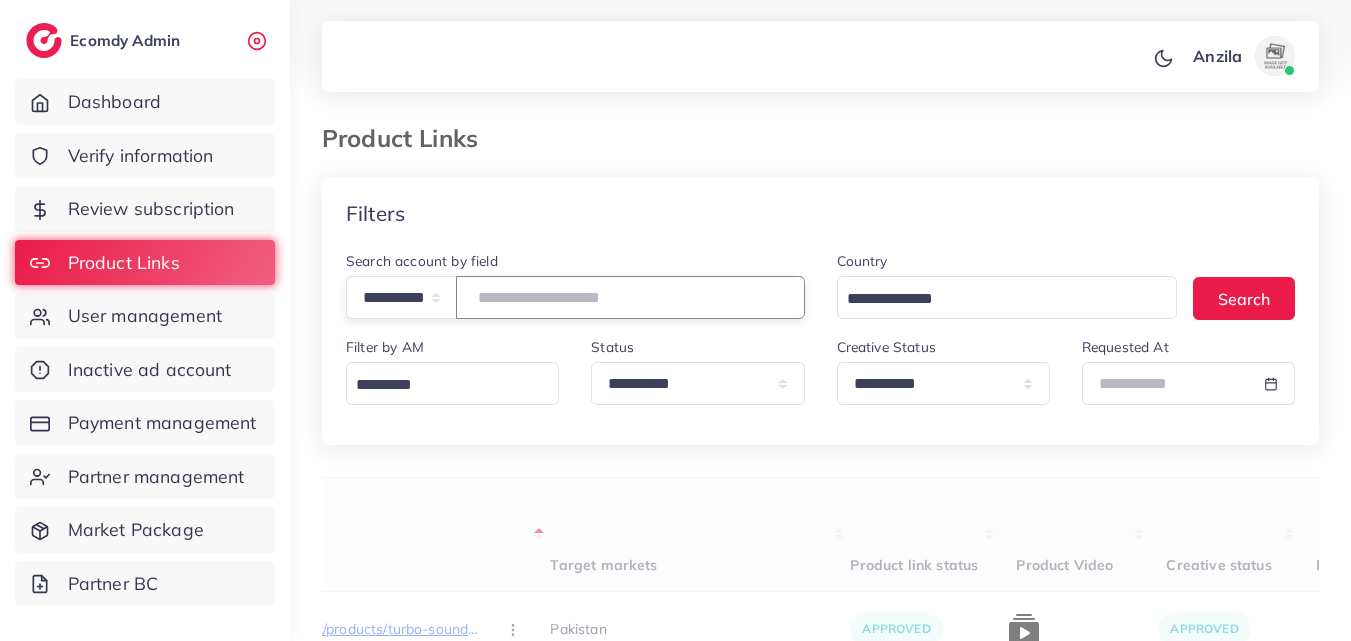 click at bounding box center (630, 297) 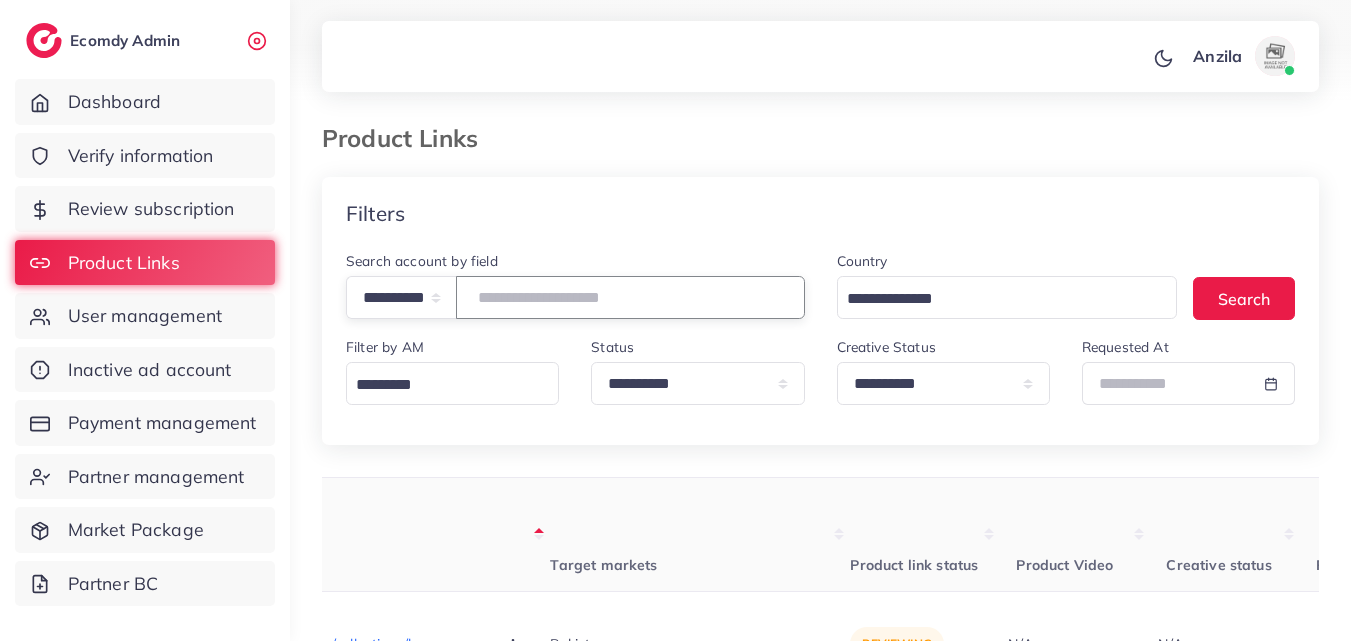 paste on "**********" 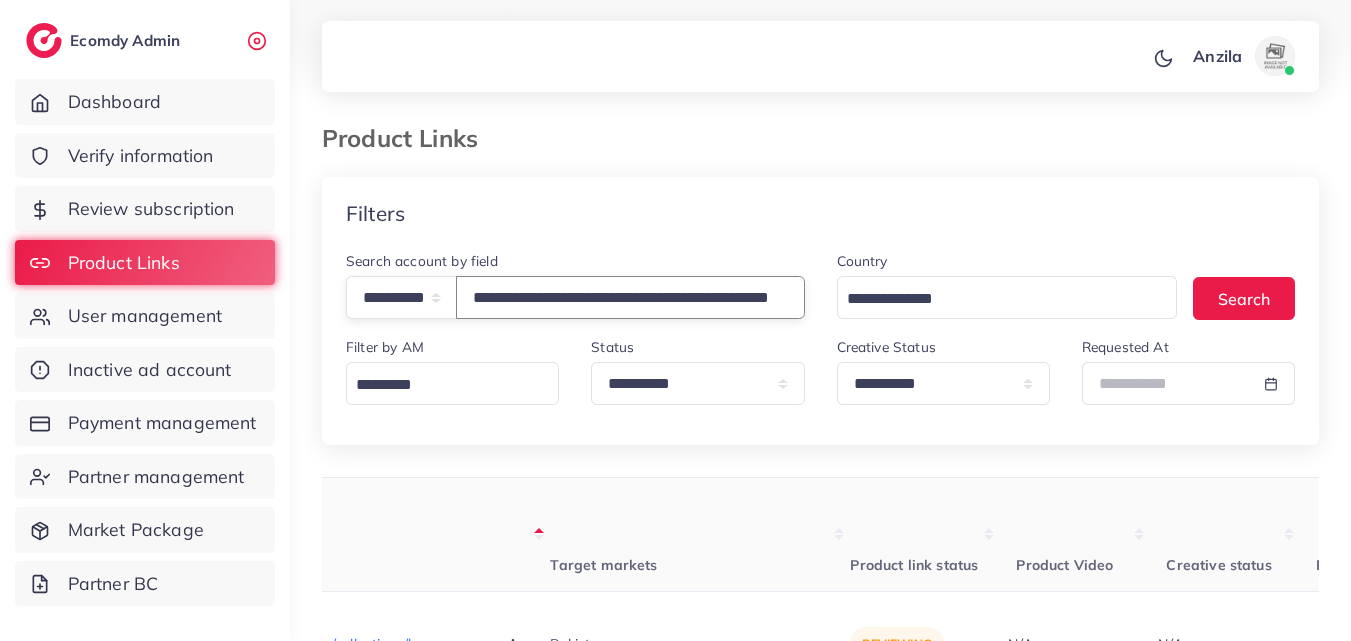 scroll, scrollTop: 0, scrollLeft: 100, axis: horizontal 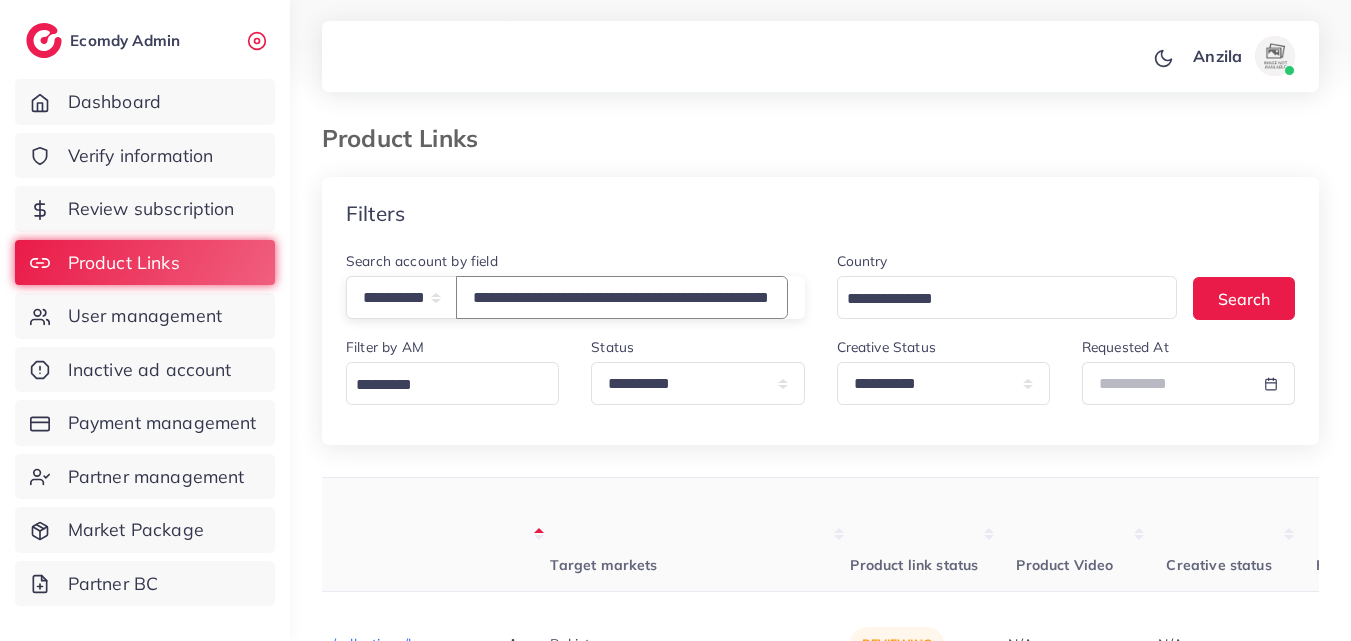 drag, startPoint x: 625, startPoint y: 298, endPoint x: 791, endPoint y: 282, distance: 166.7693 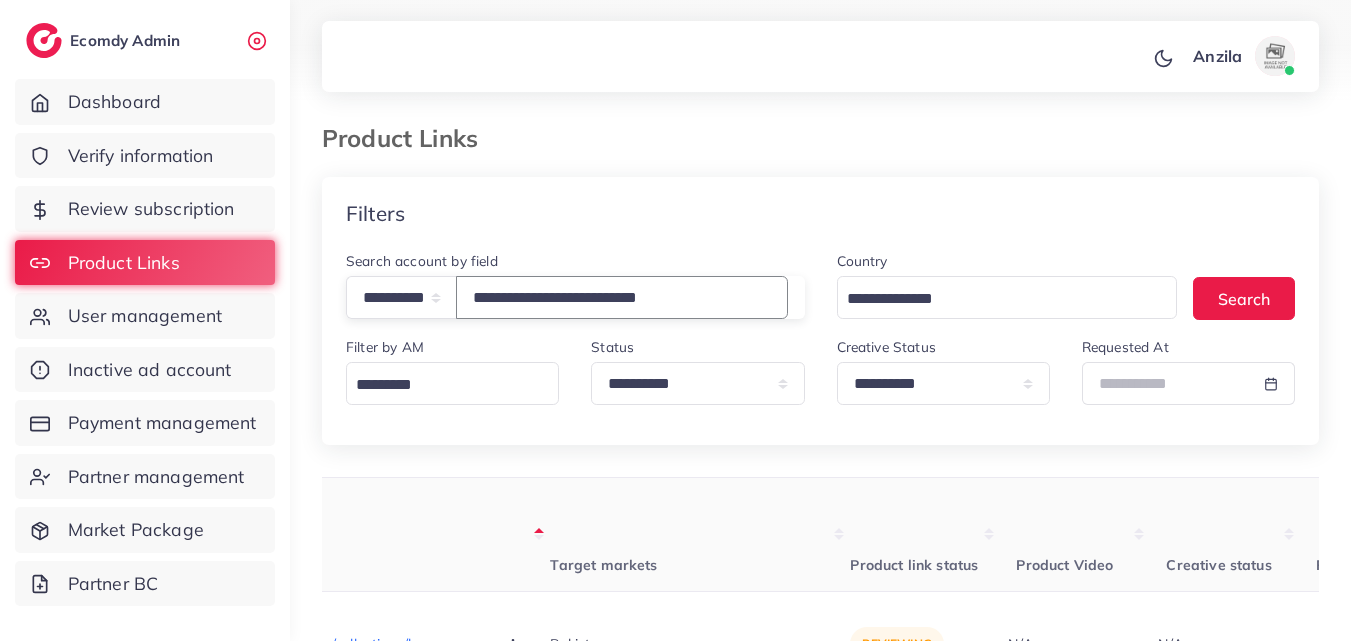 scroll, scrollTop: 0, scrollLeft: 0, axis: both 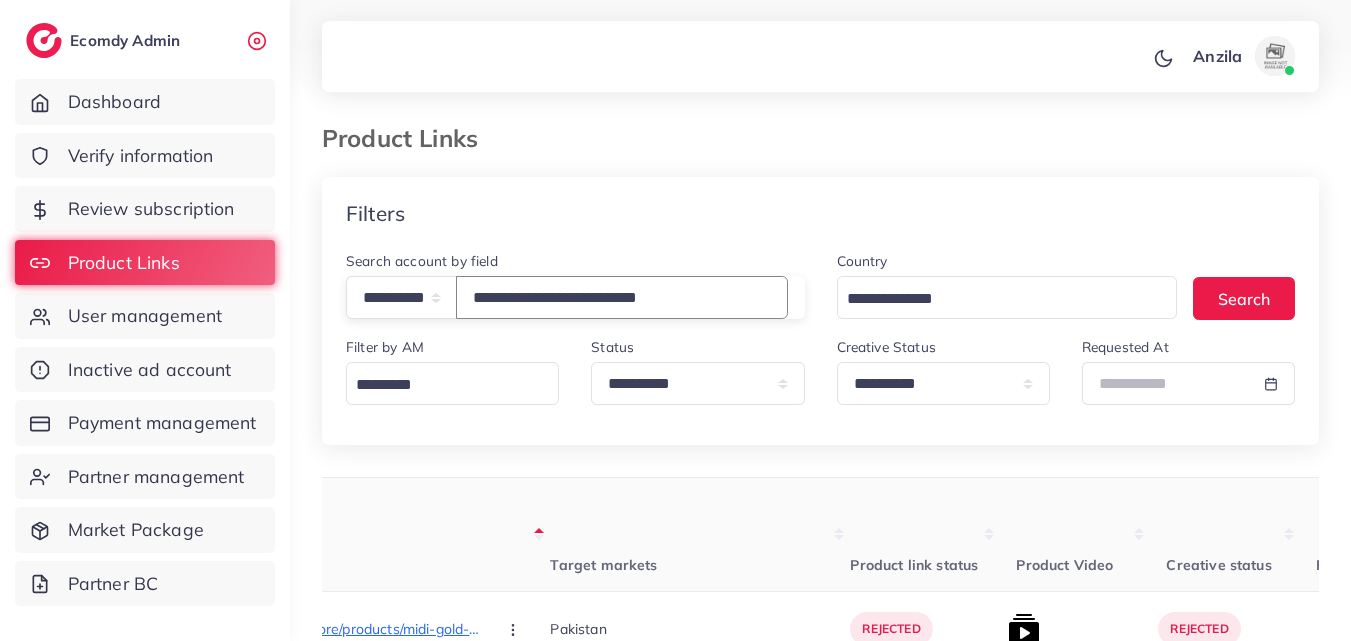type on "**********" 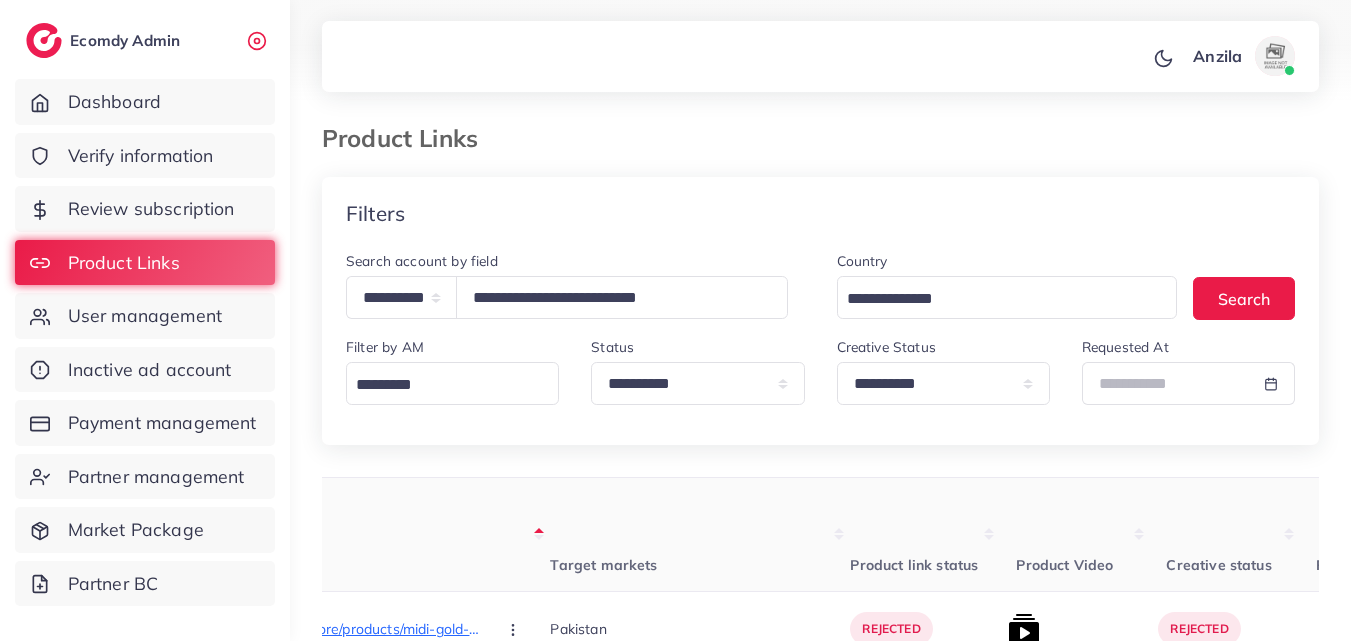 click on "Target markets" at bounding box center [700, 535] 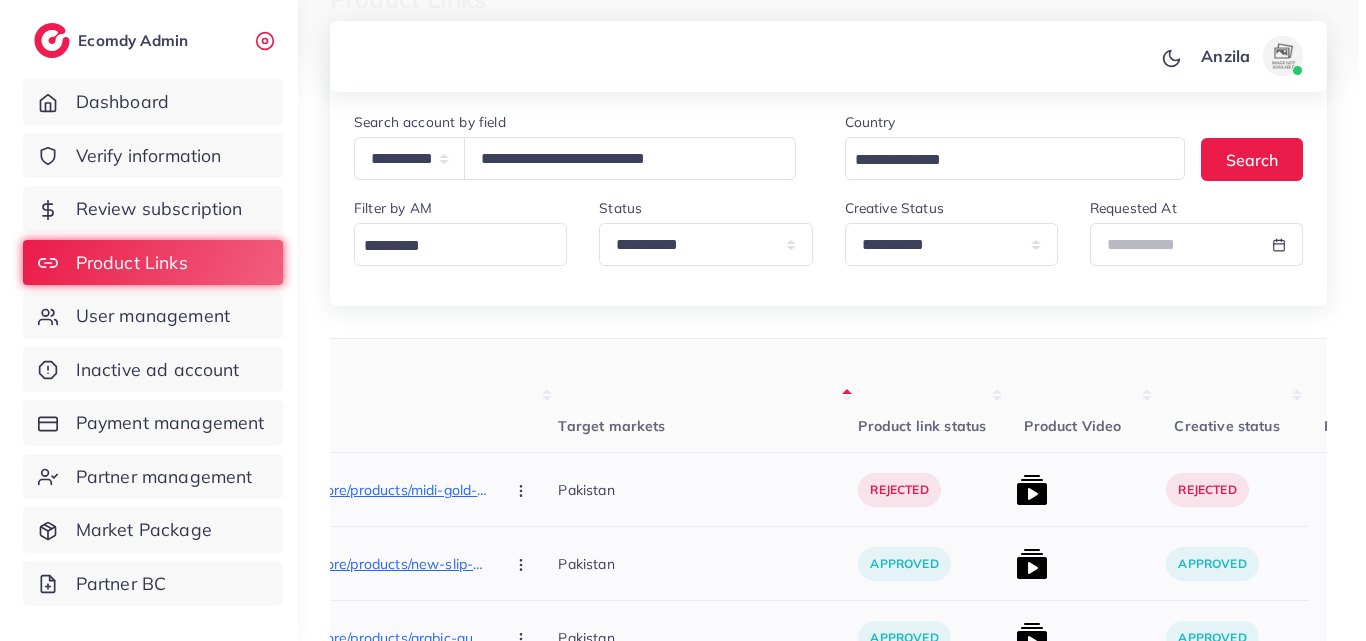 scroll, scrollTop: 200, scrollLeft: 0, axis: vertical 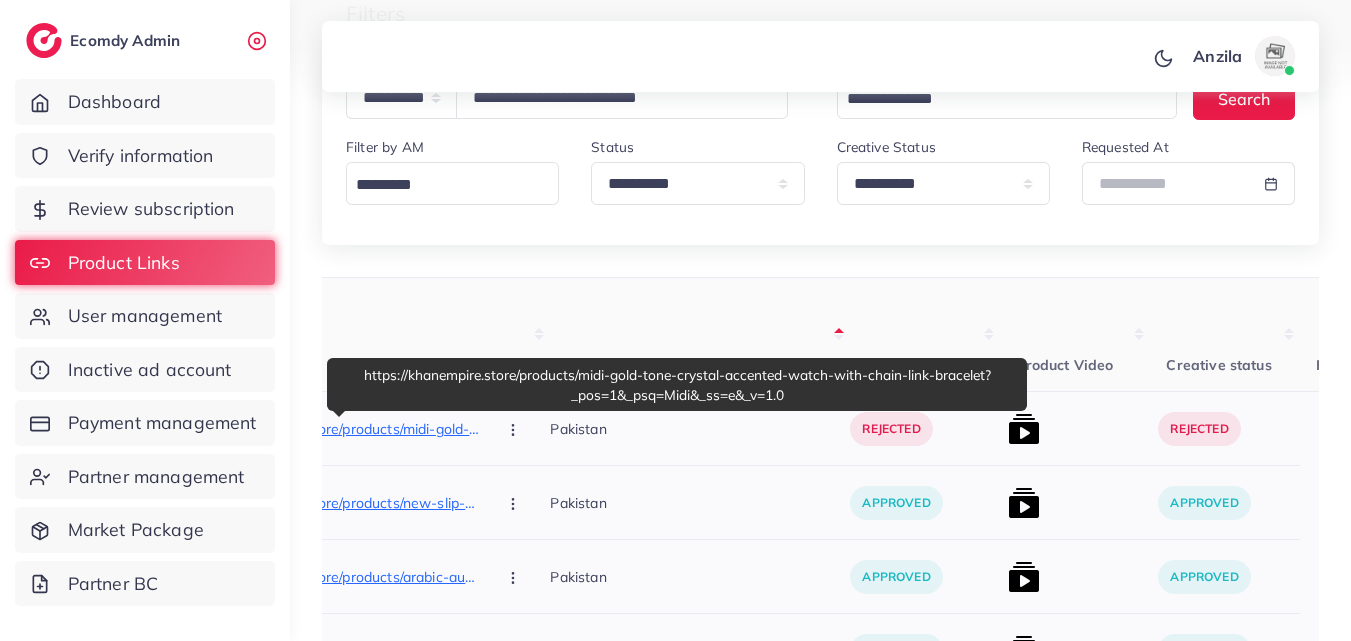 click on "https://khanempire.store/products/midi-gold-tone-crystal-accented-watch-with-chain-link-bracelet?_pos=1&_psq=Midi&_ss=e&_v=1.0" at bounding box center [330, 429] 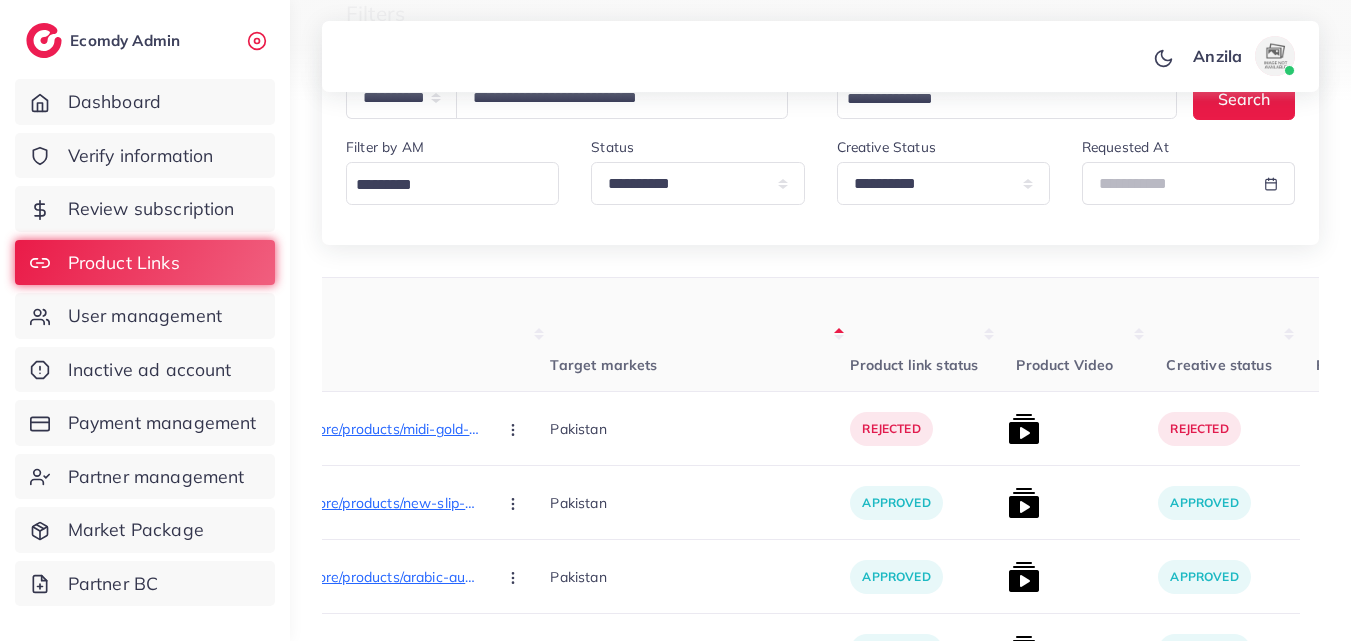 click on "Product Links" at bounding box center [365, 335] 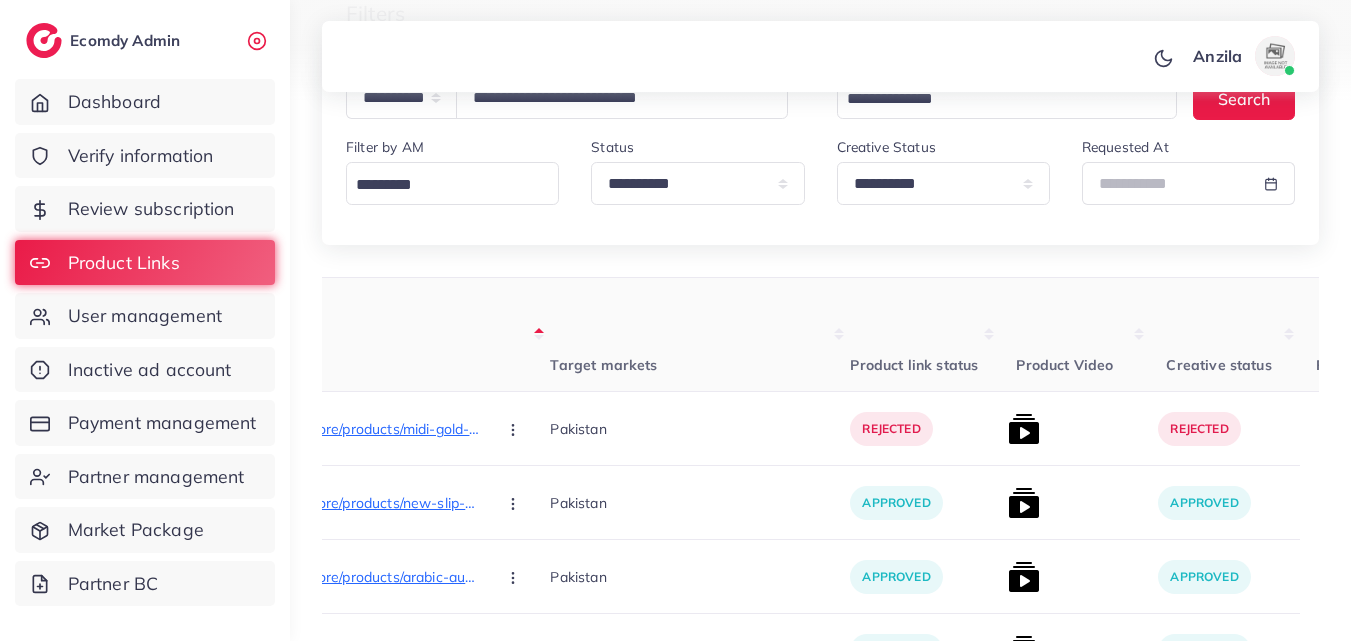 click on "Target markets" at bounding box center [700, 335] 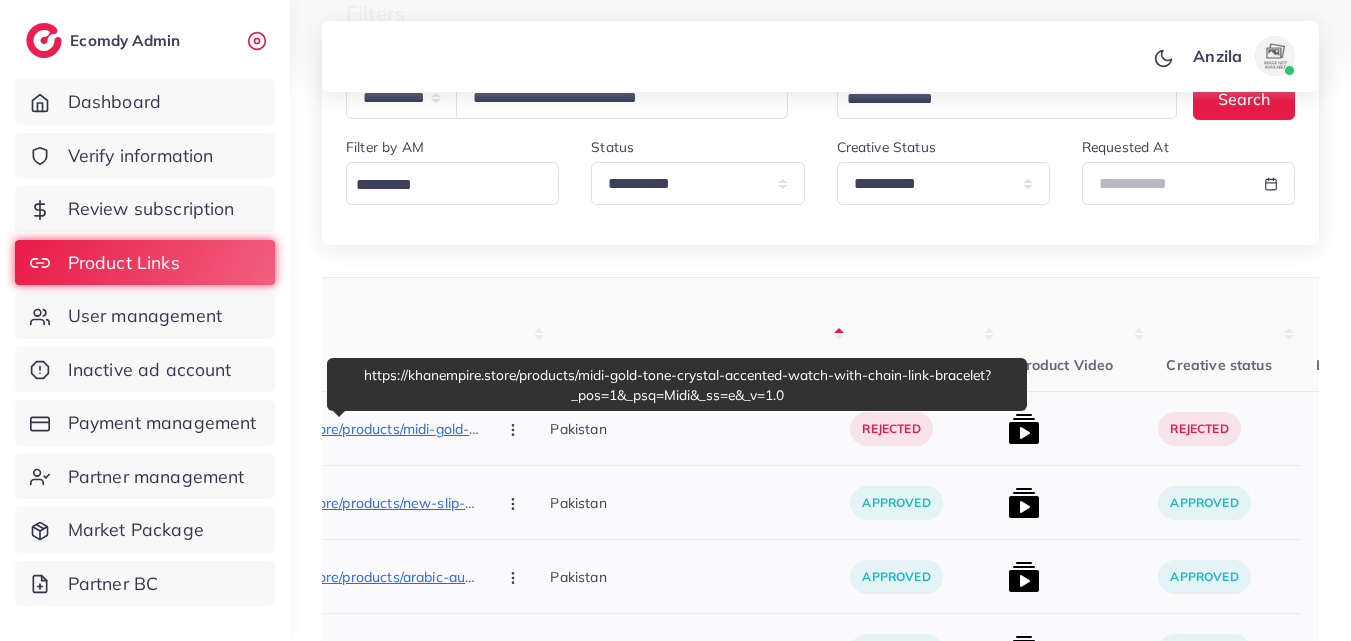click on "https://khanempire.store/products/midi-gold-tone-crystal-accented-watch-with-chain-link-bracelet?_pos=1&_psq=Midi&_ss=e&_v=1.0" at bounding box center (330, 429) 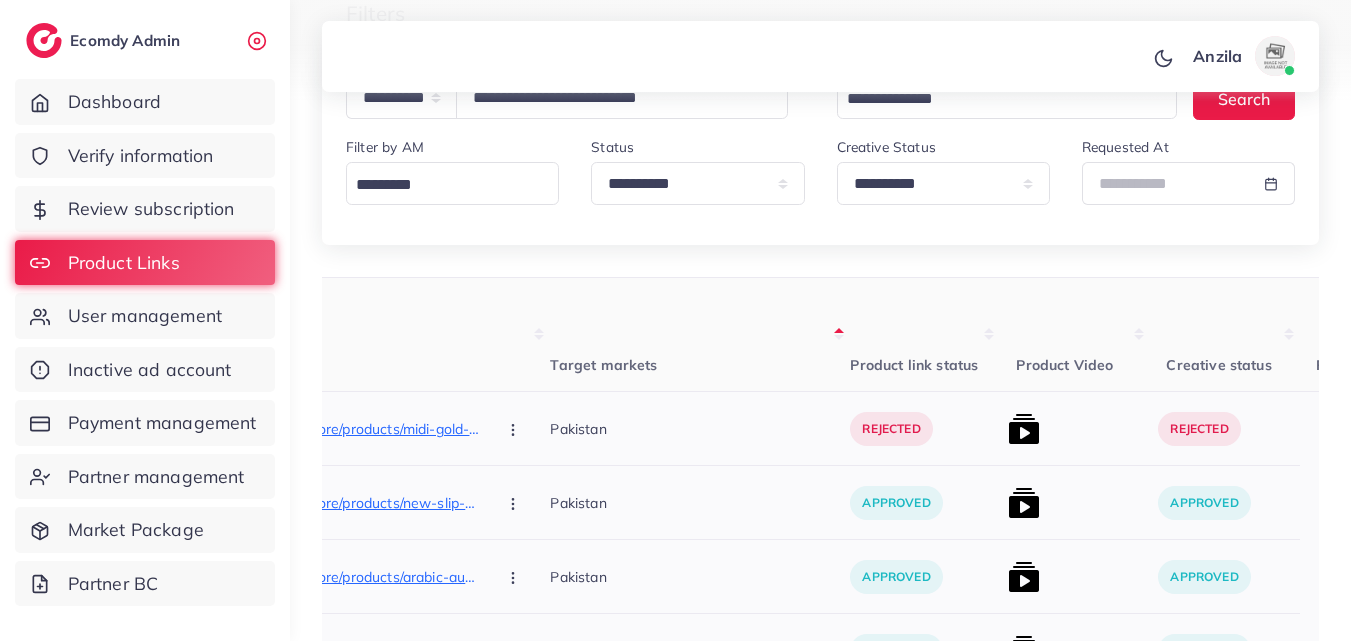 drag, startPoint x: 515, startPoint y: 433, endPoint x: 531, endPoint y: 437, distance: 16.492422 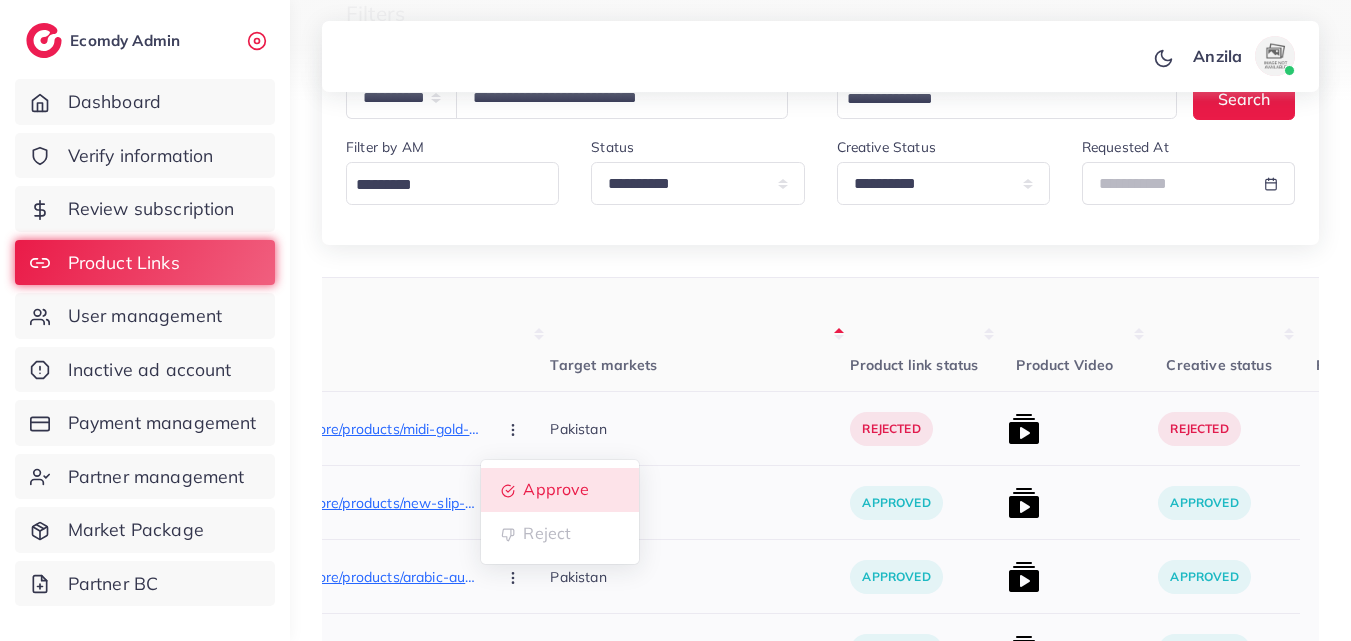click on "Approve" at bounding box center [560, 490] 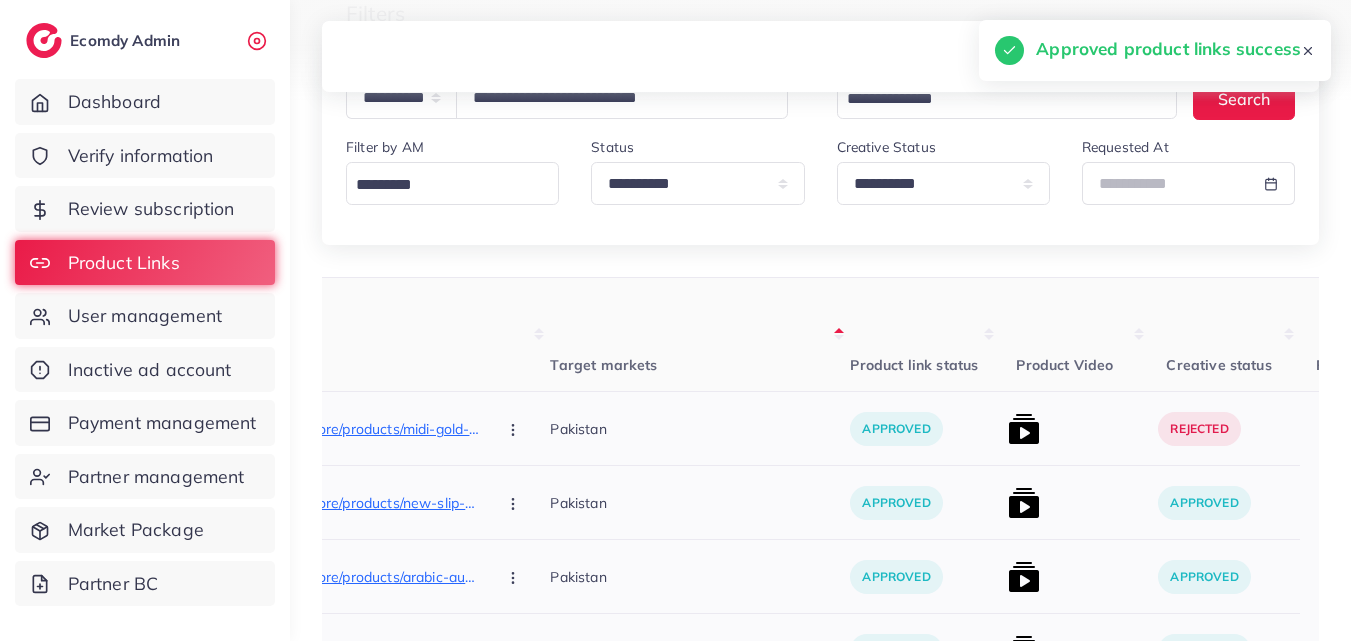 click at bounding box center (1024, 429) 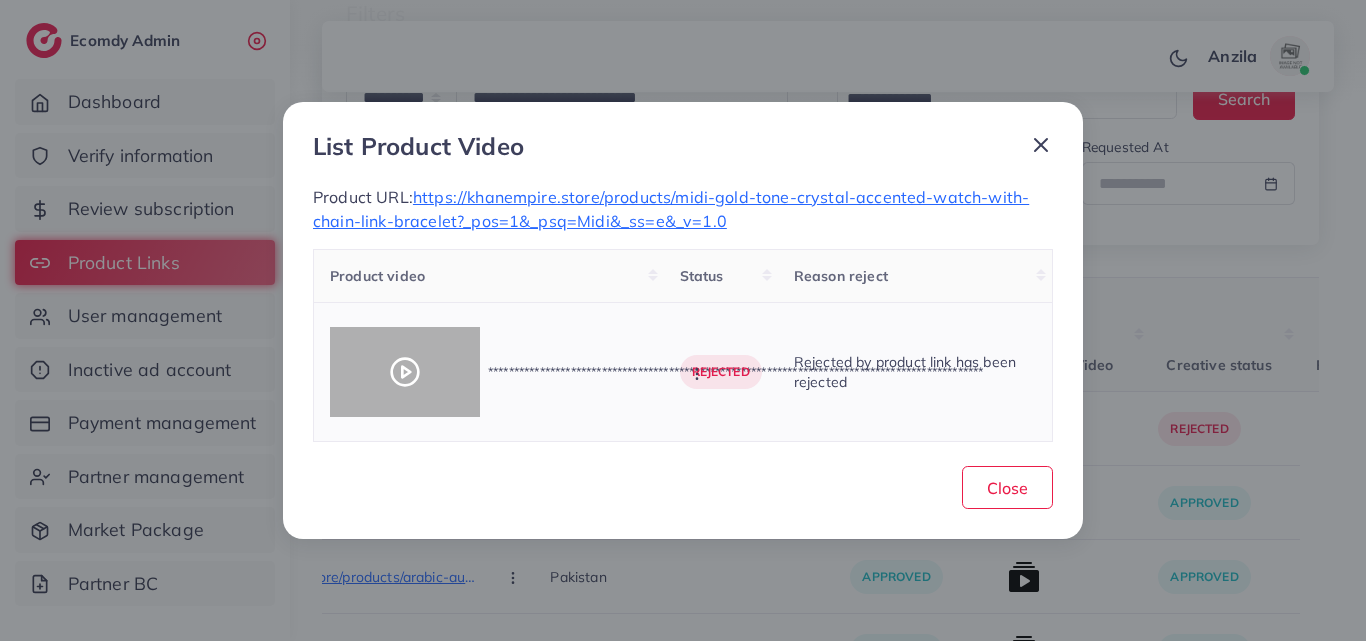 click at bounding box center [405, 372] 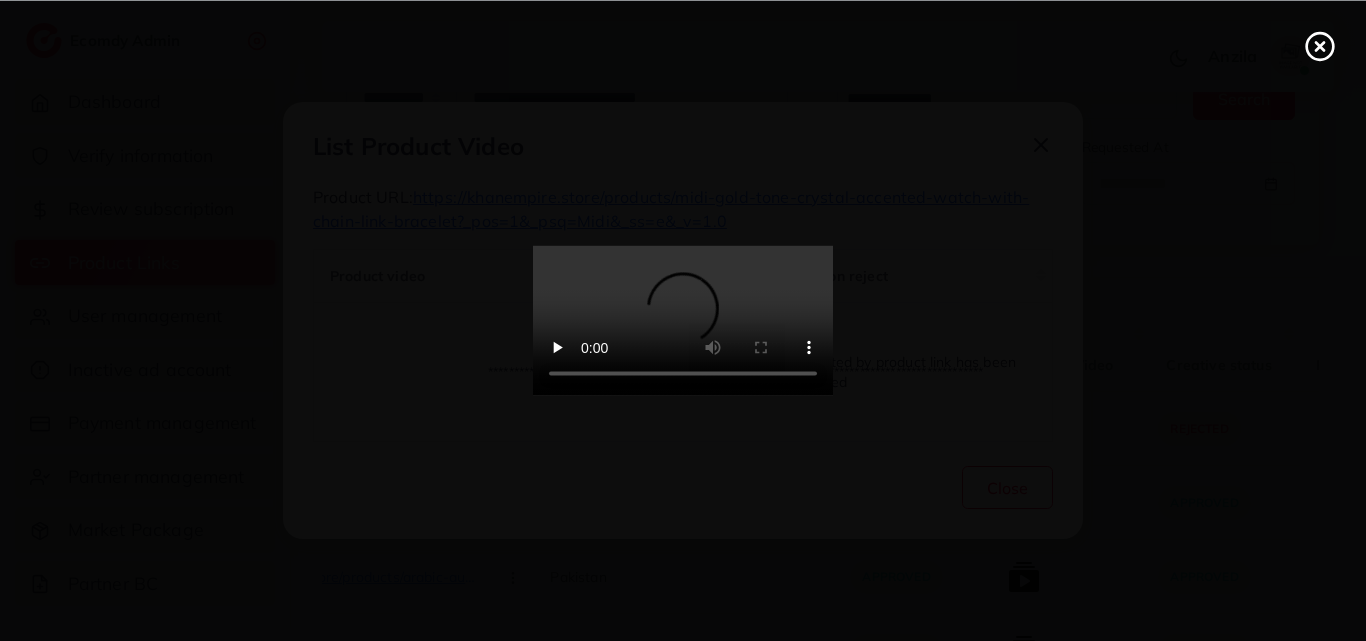 click at bounding box center [683, 321] 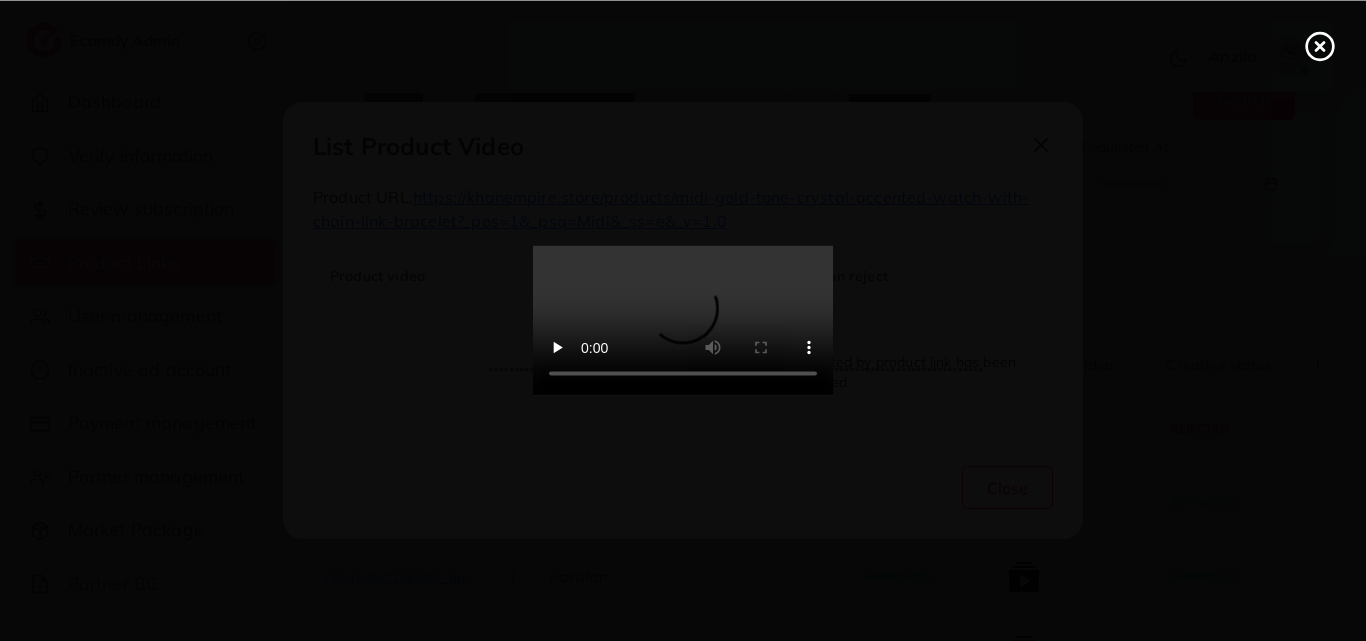 click at bounding box center [683, 321] 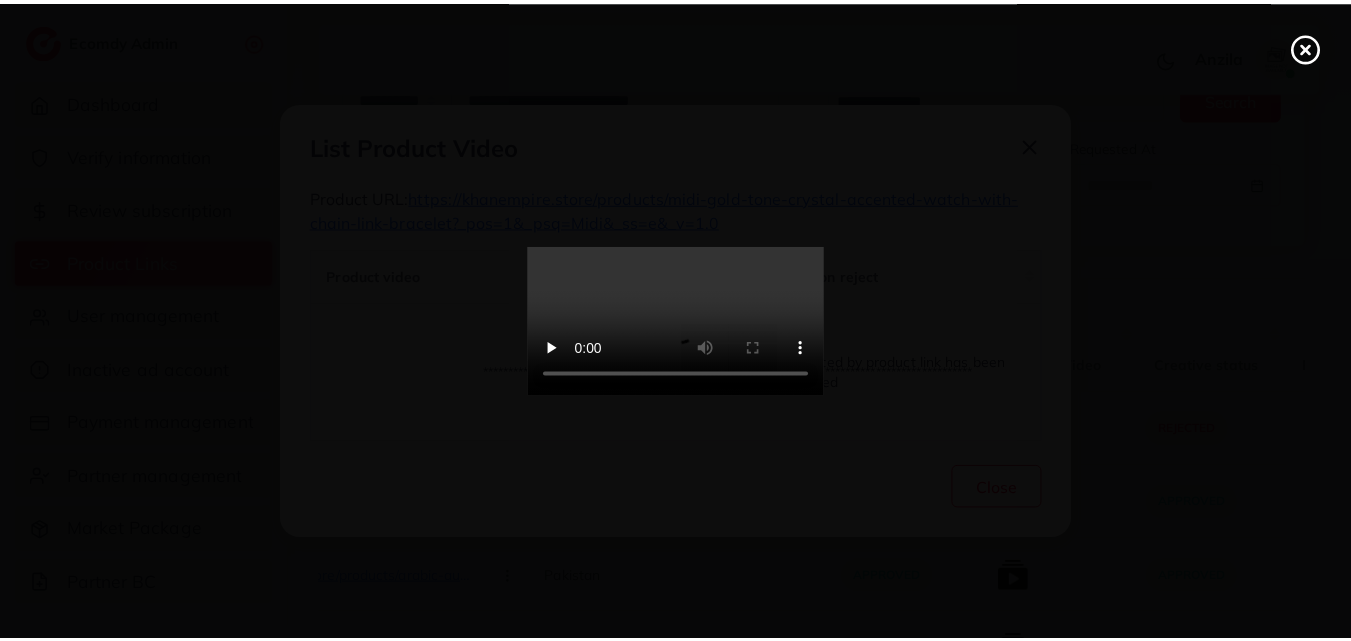 scroll, scrollTop: 0, scrollLeft: 0, axis: both 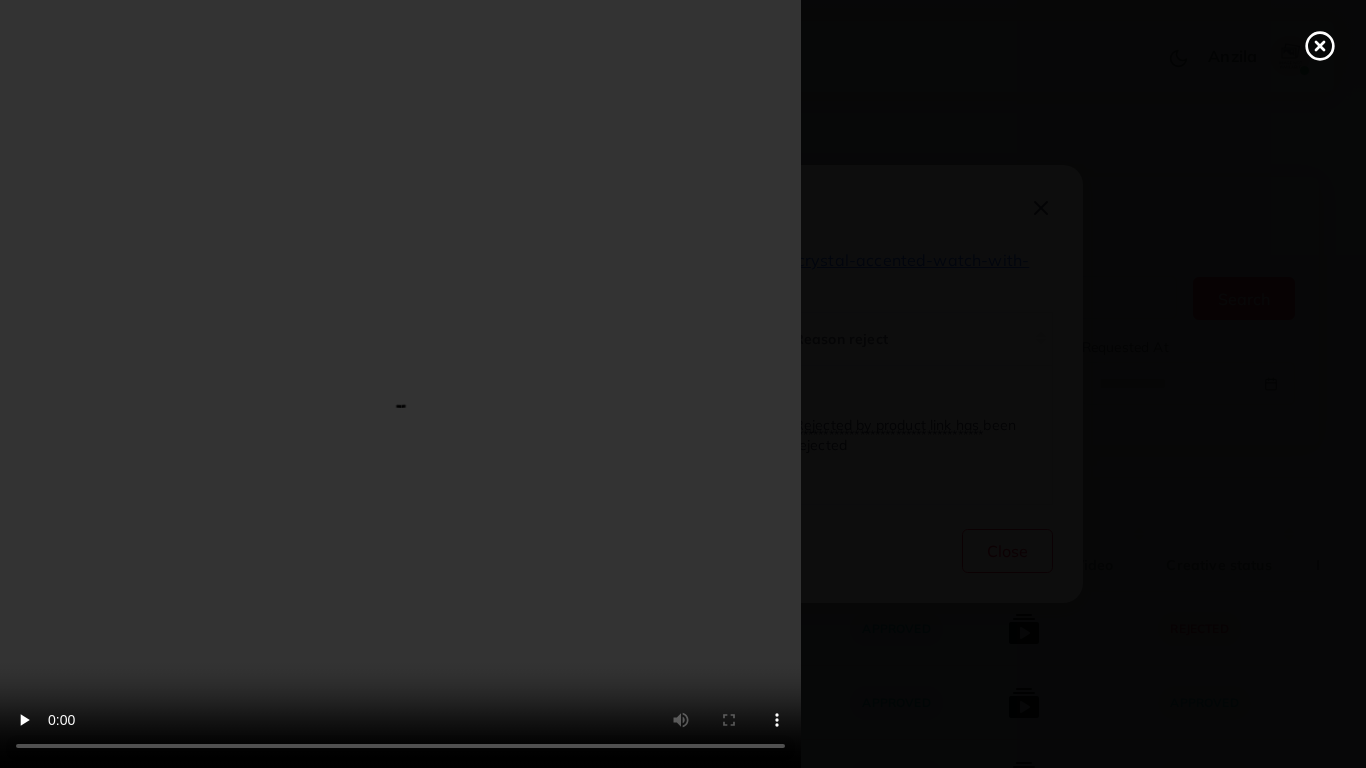 click at bounding box center (683, 384) 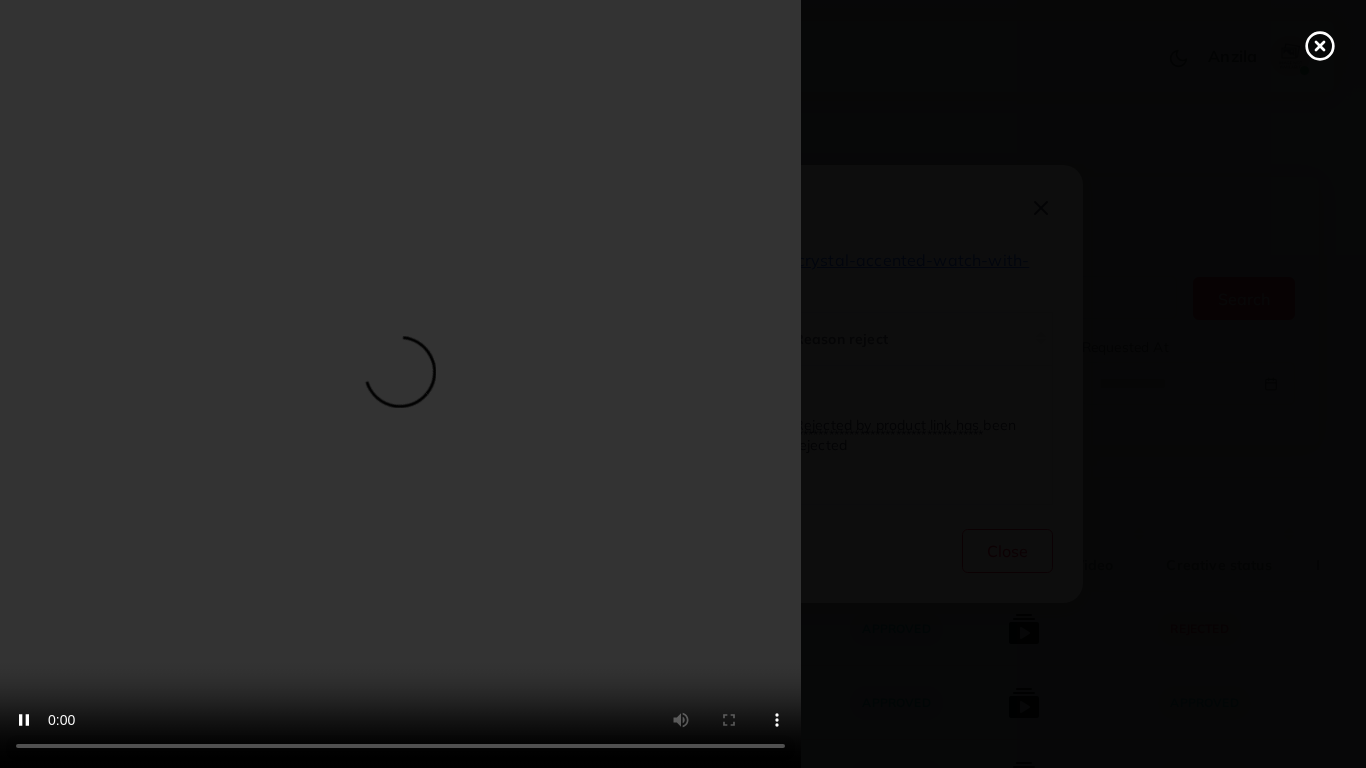 click at bounding box center (683, 384) 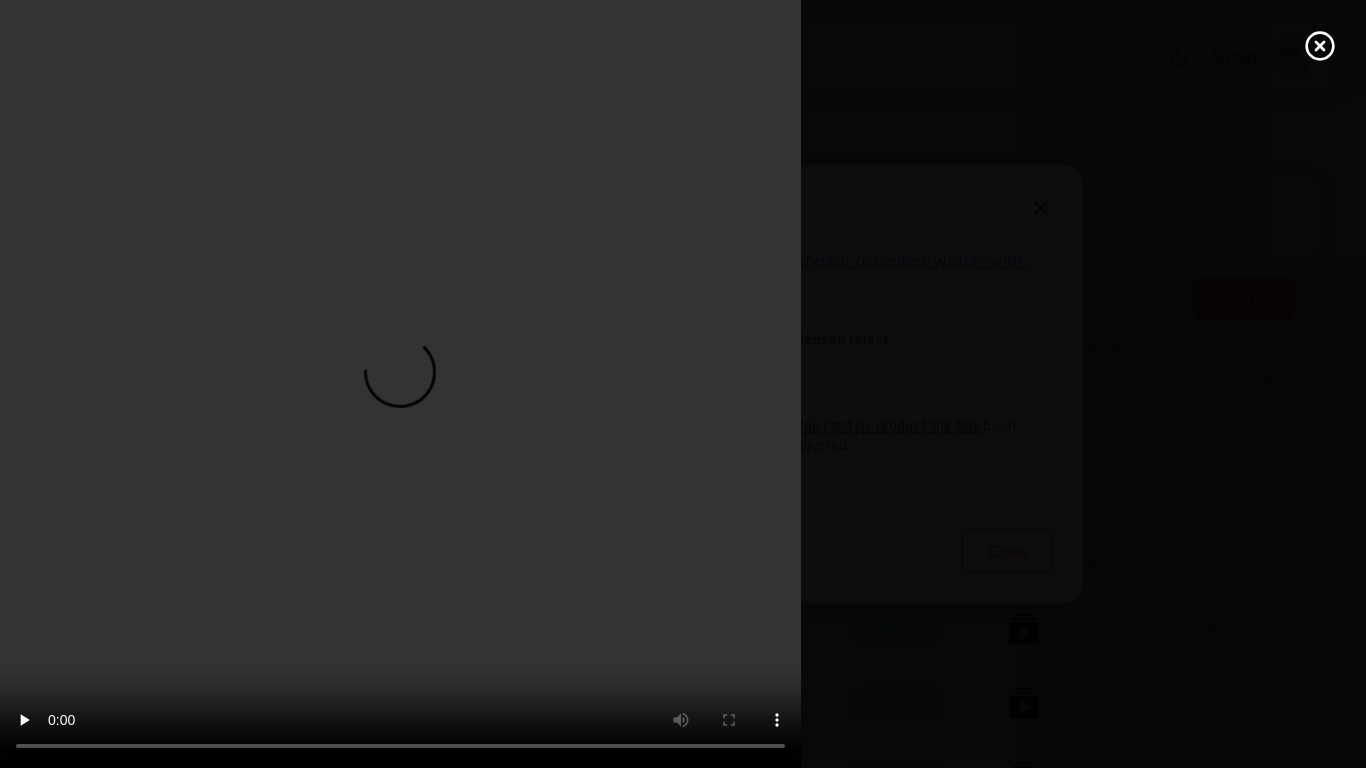 click at bounding box center [683, 384] 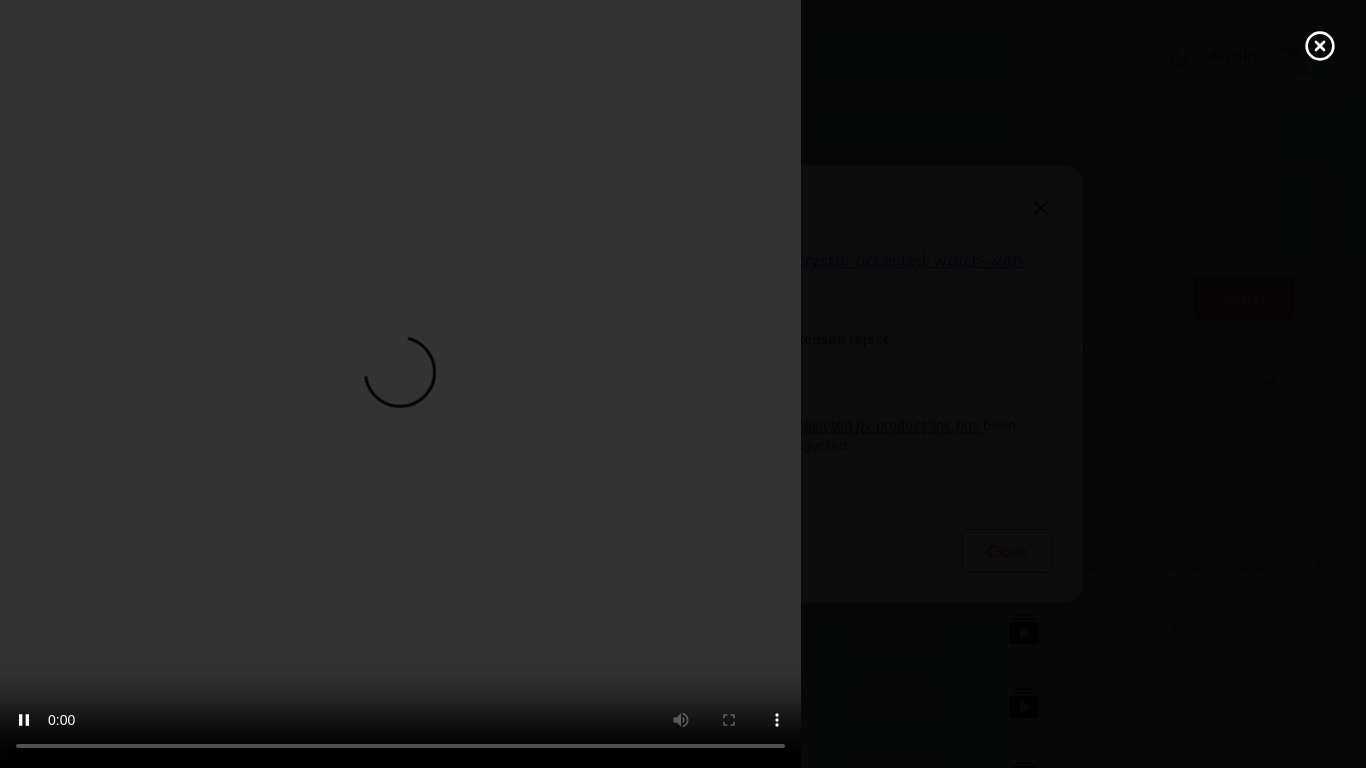 click at bounding box center [683, 384] 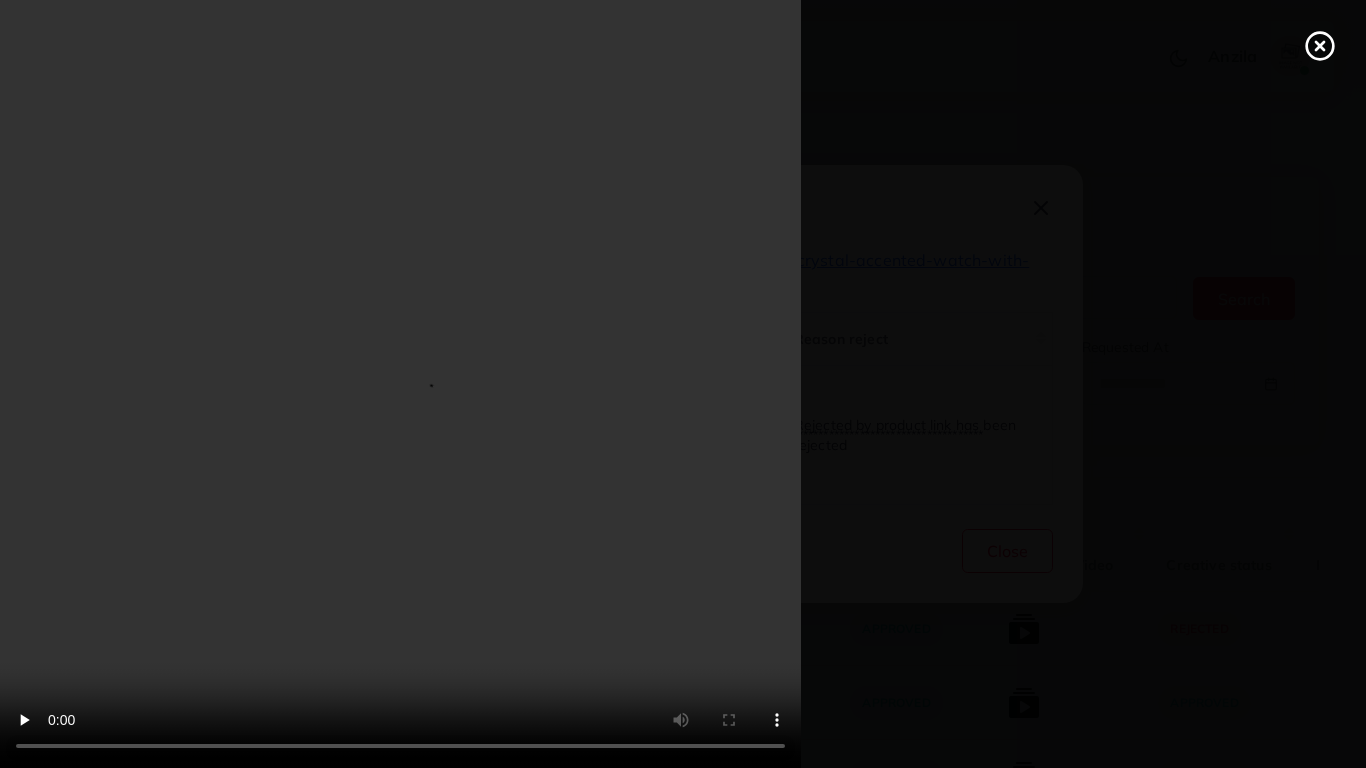 click at bounding box center [683, 384] 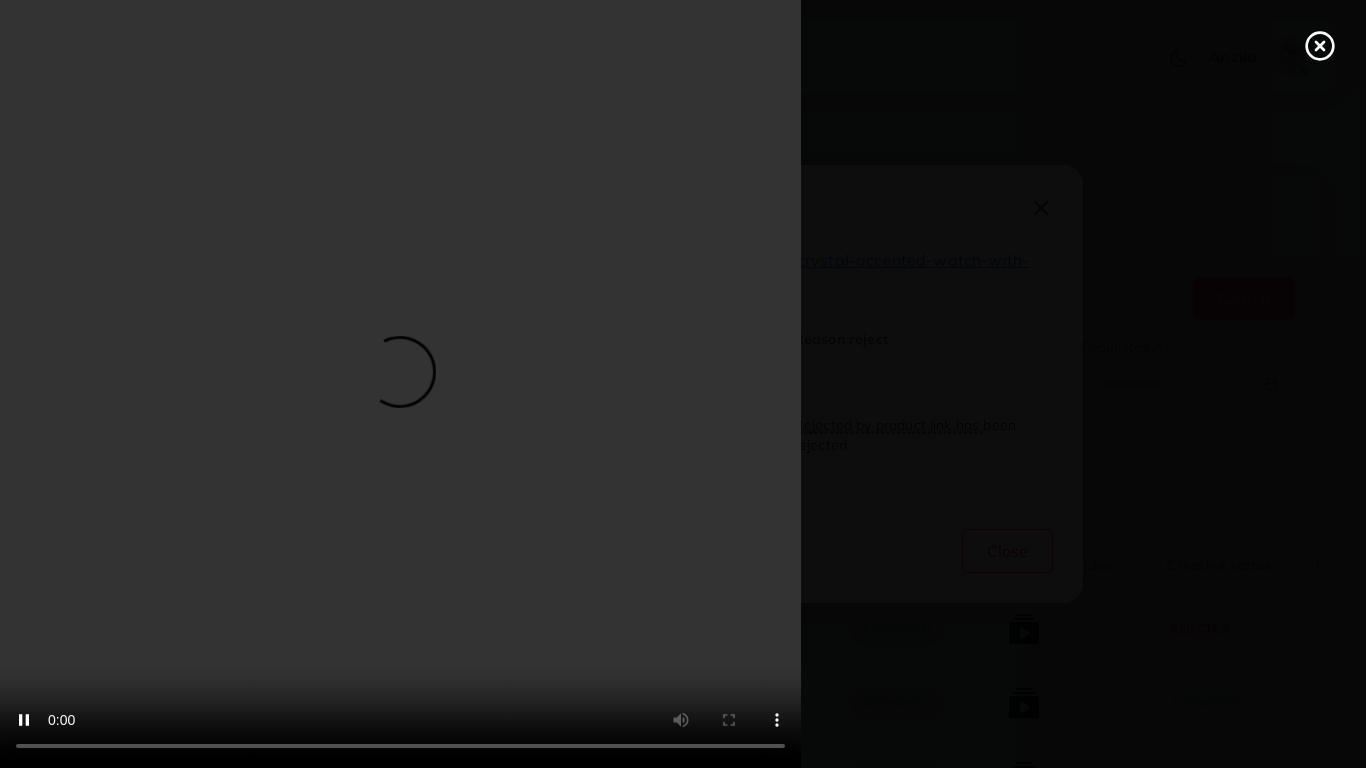 type 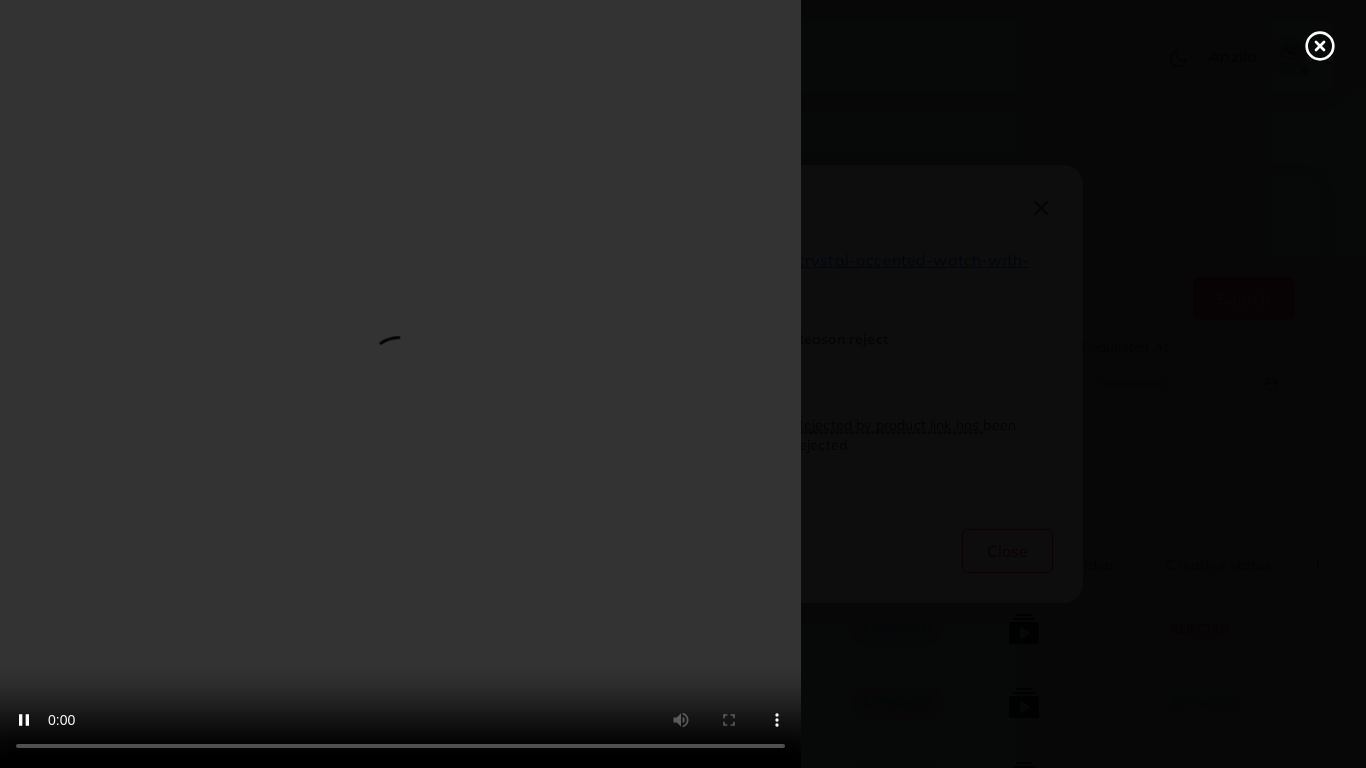 click at bounding box center (683, 384) 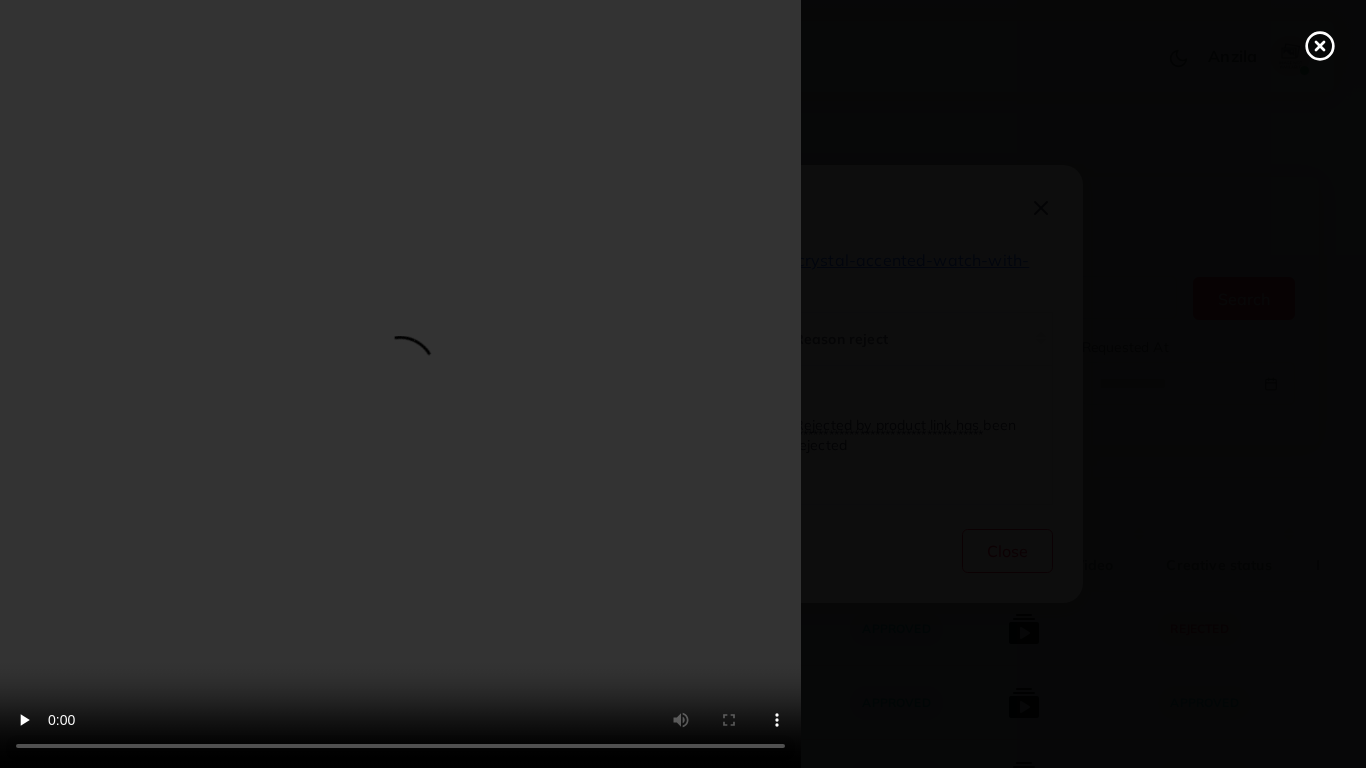 click at bounding box center (683, 384) 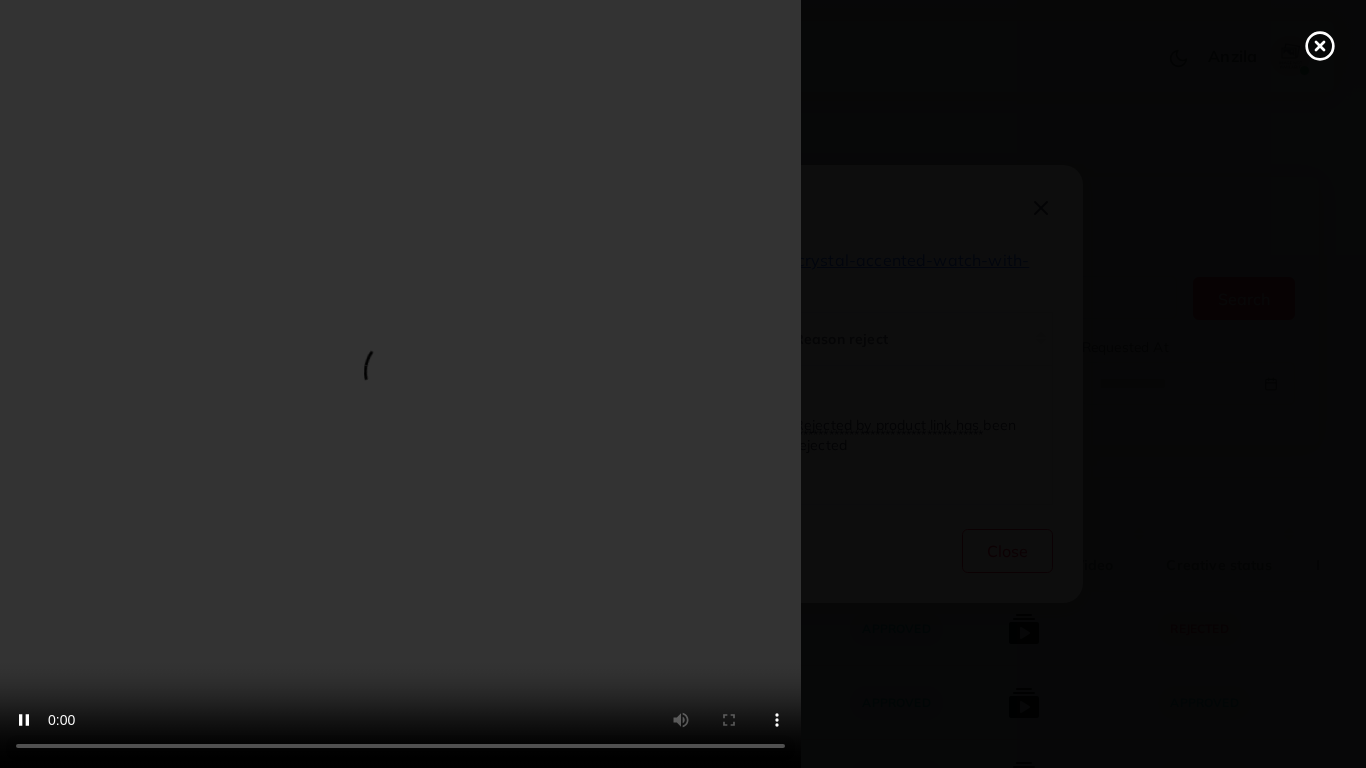 click at bounding box center [683, 384] 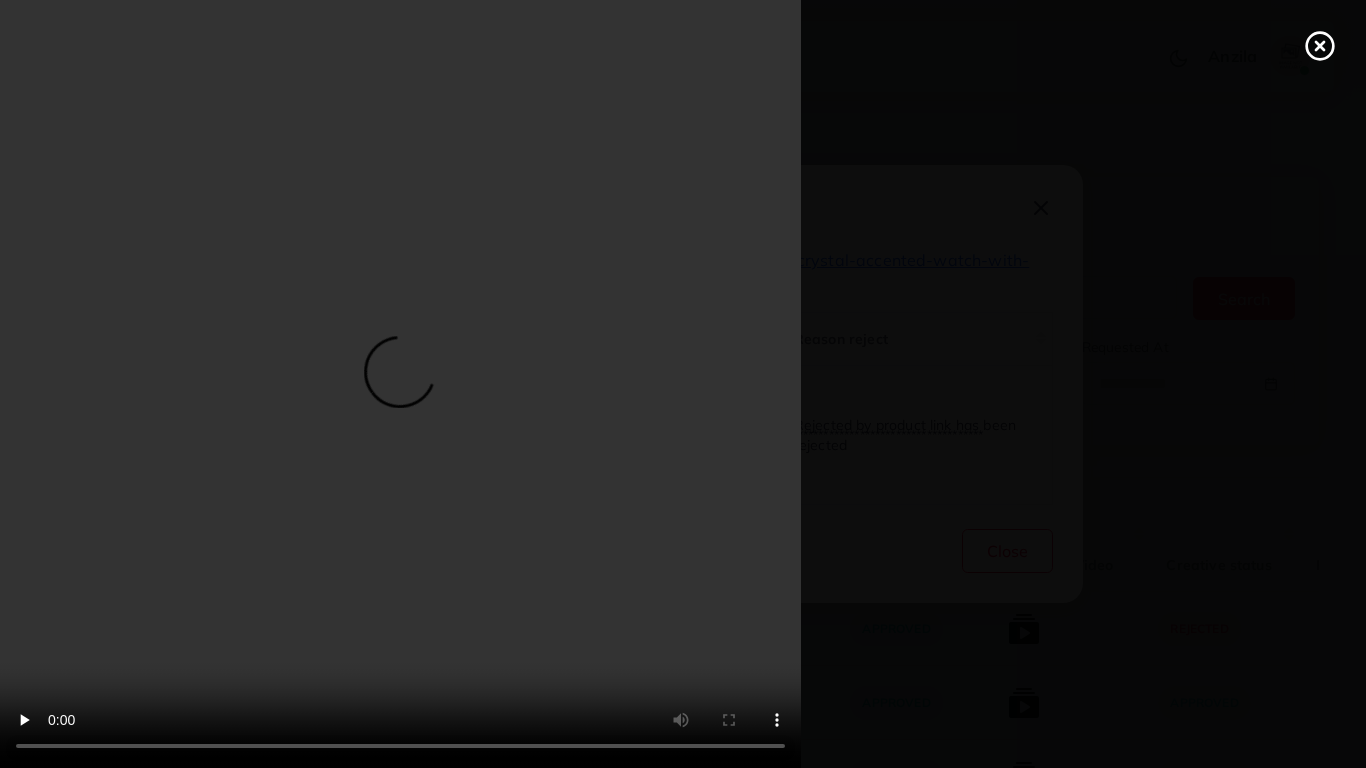 click at bounding box center (683, 384) 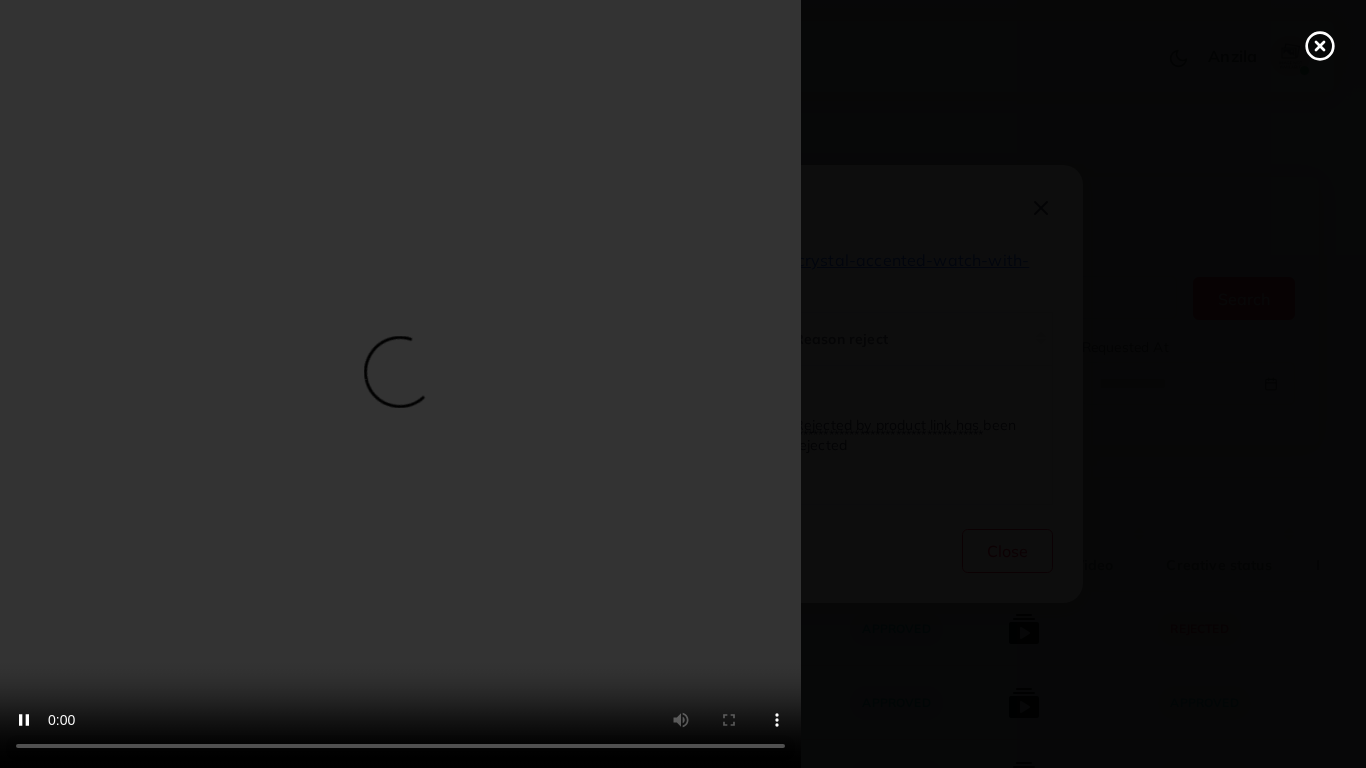 click at bounding box center (683, 384) 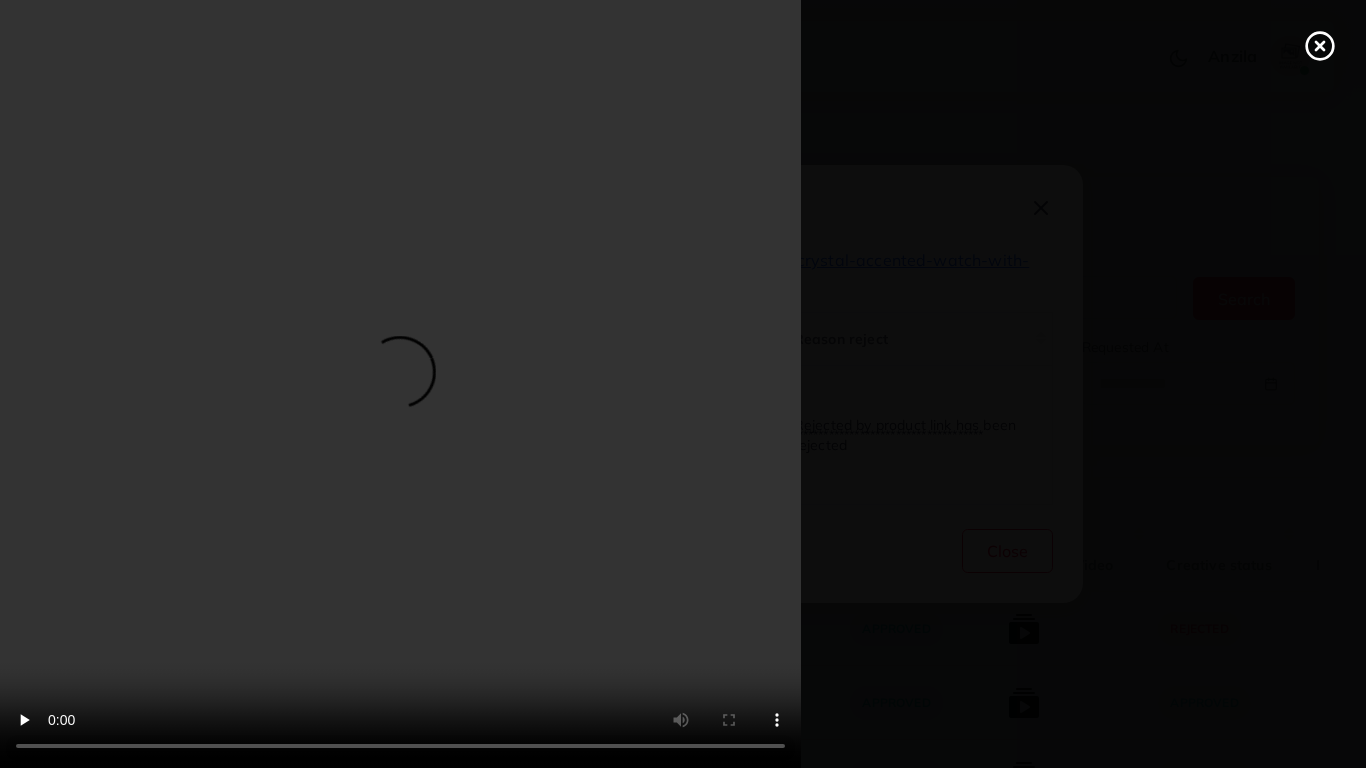 click at bounding box center [683, 384] 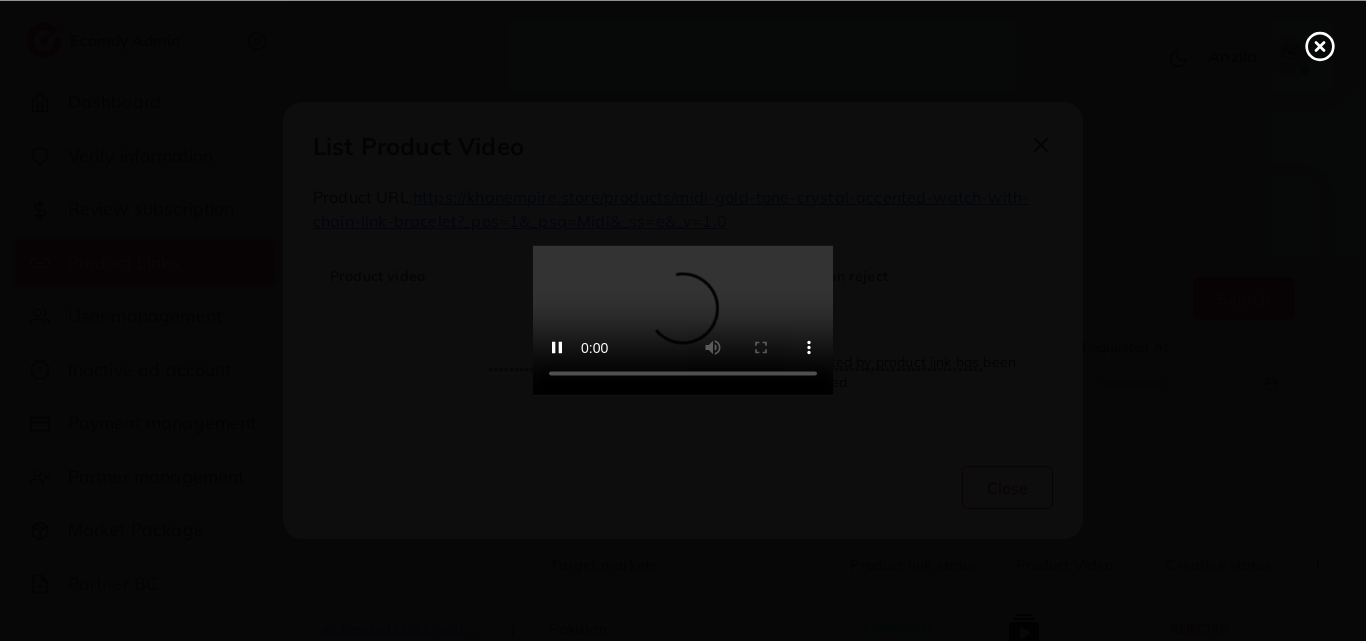 click 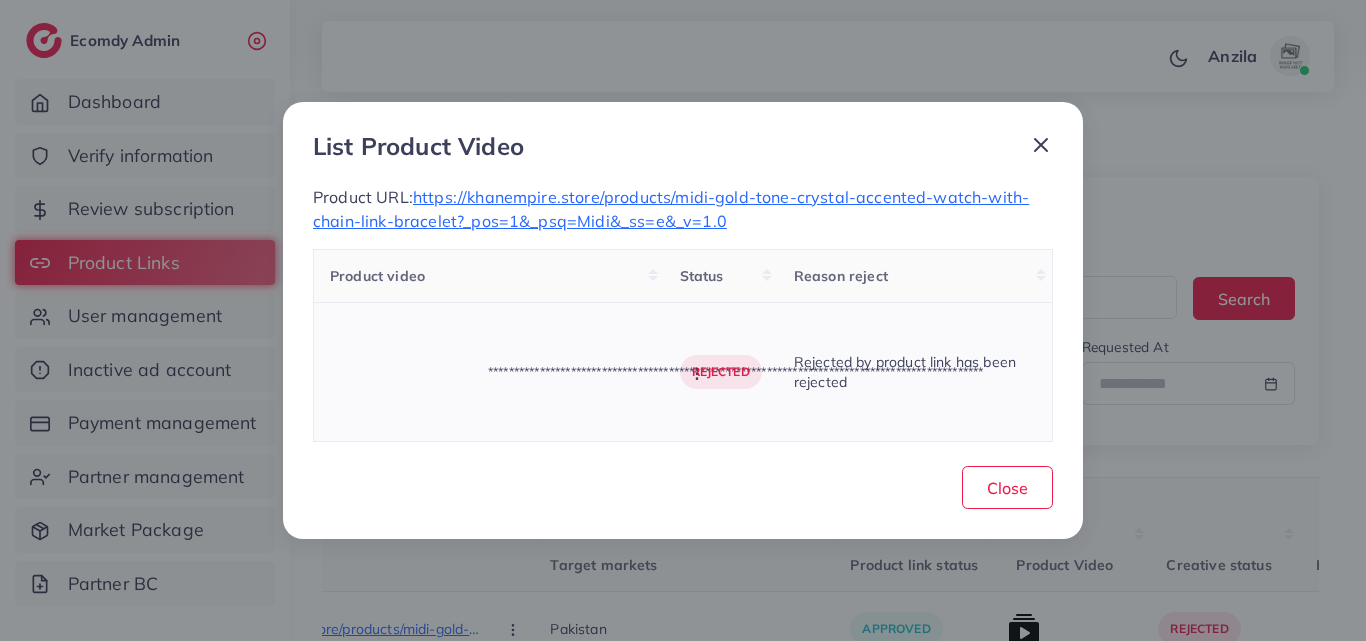 click on "**********" at bounding box center [588, 372] 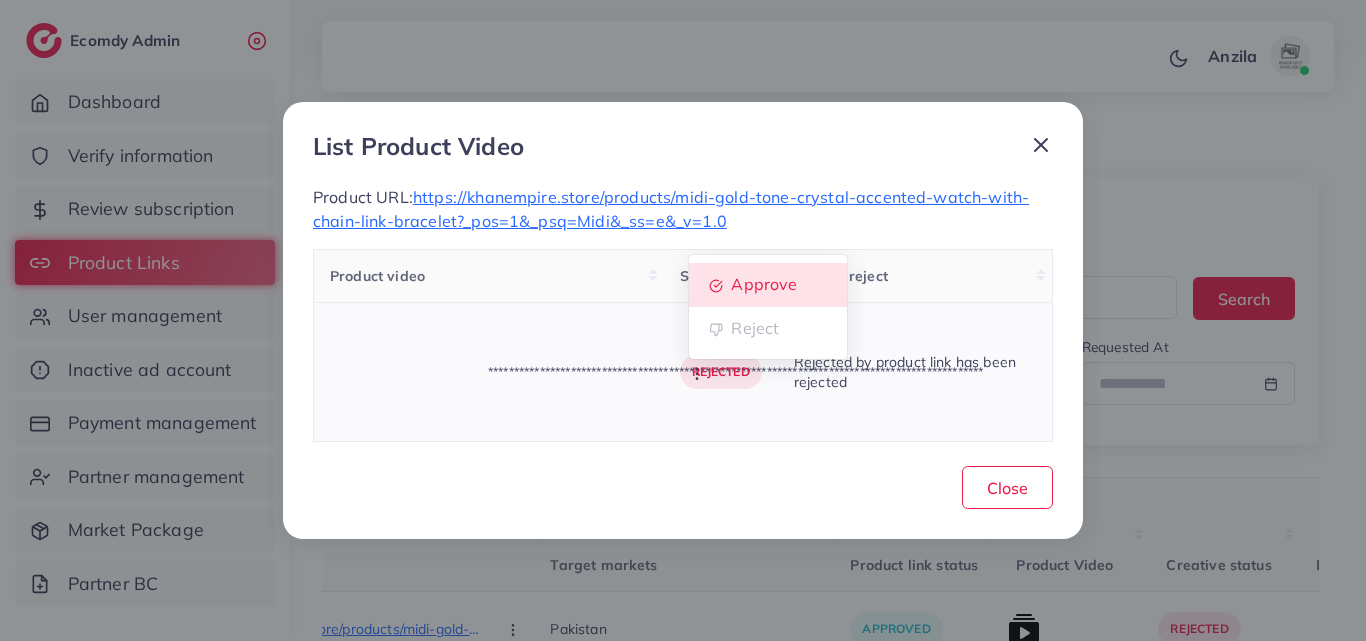 click 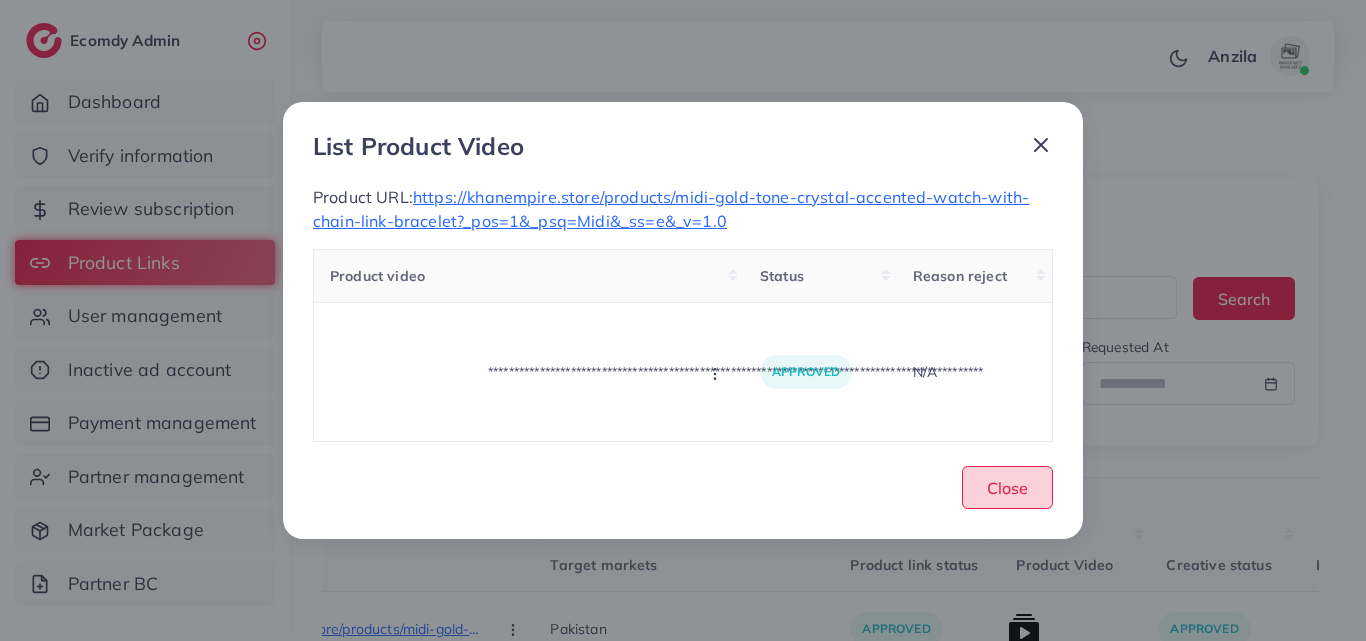 click on "Close" at bounding box center [1007, 488] 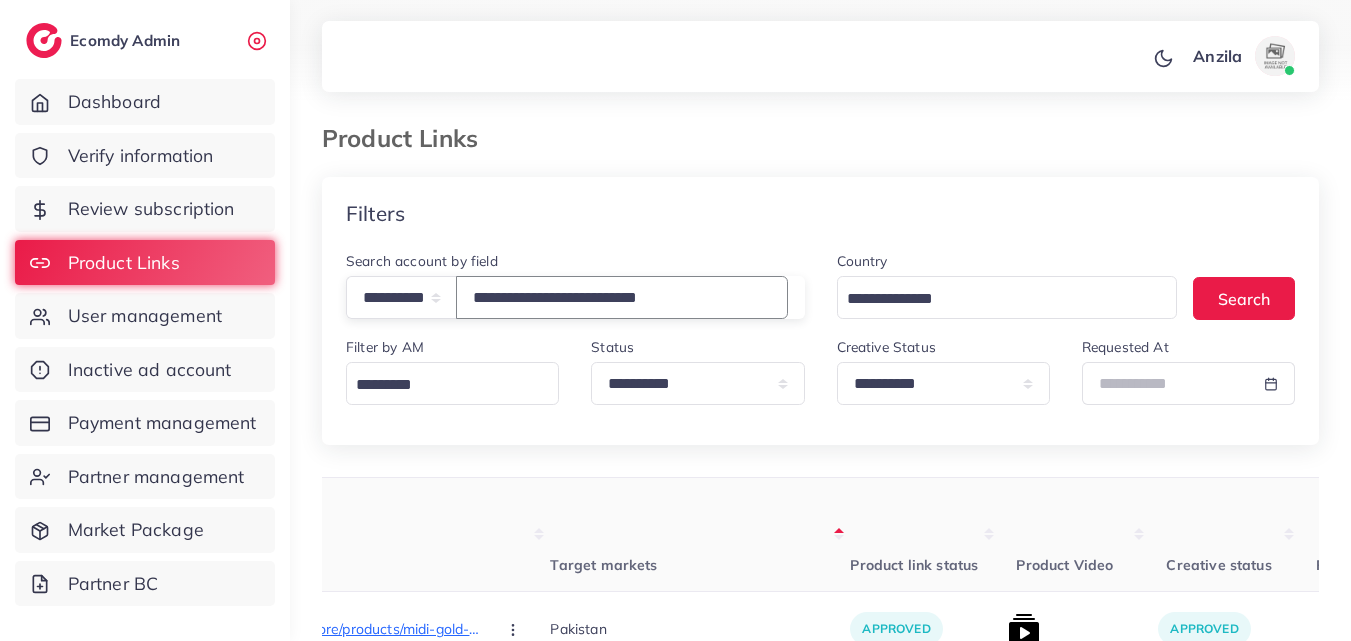 click on "**********" at bounding box center (622, 297) 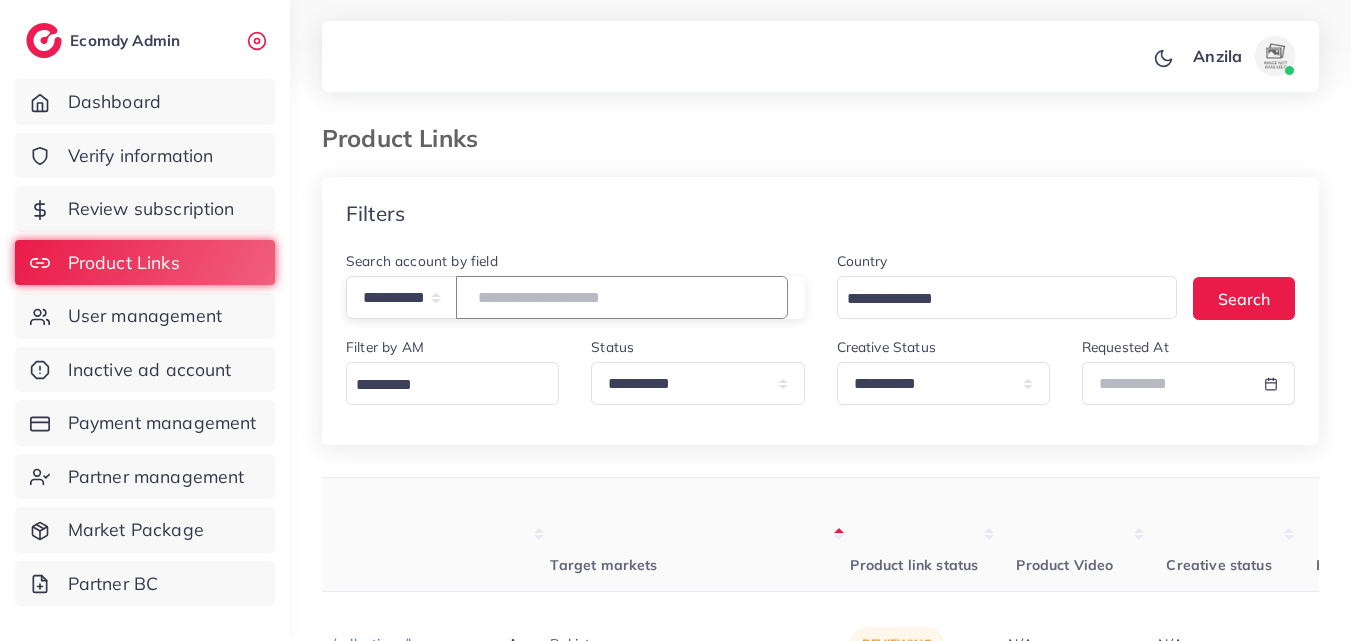 type 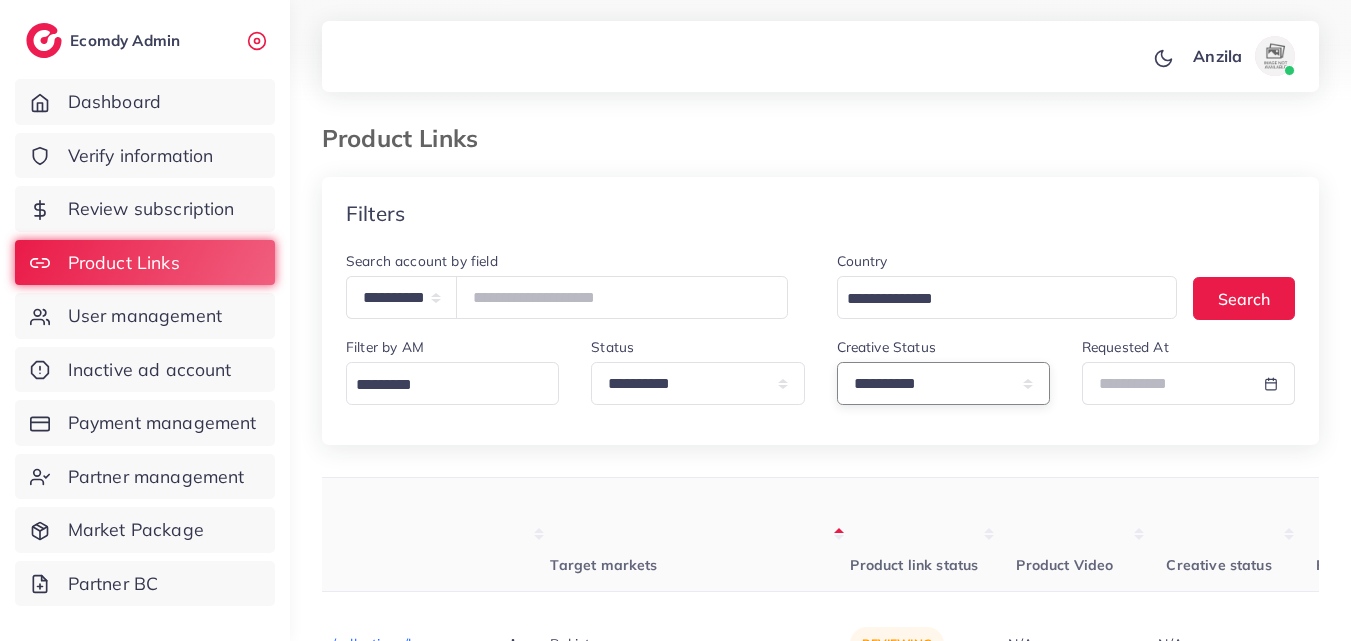 drag, startPoint x: 974, startPoint y: 382, endPoint x: 977, endPoint y: 402, distance: 20.22375 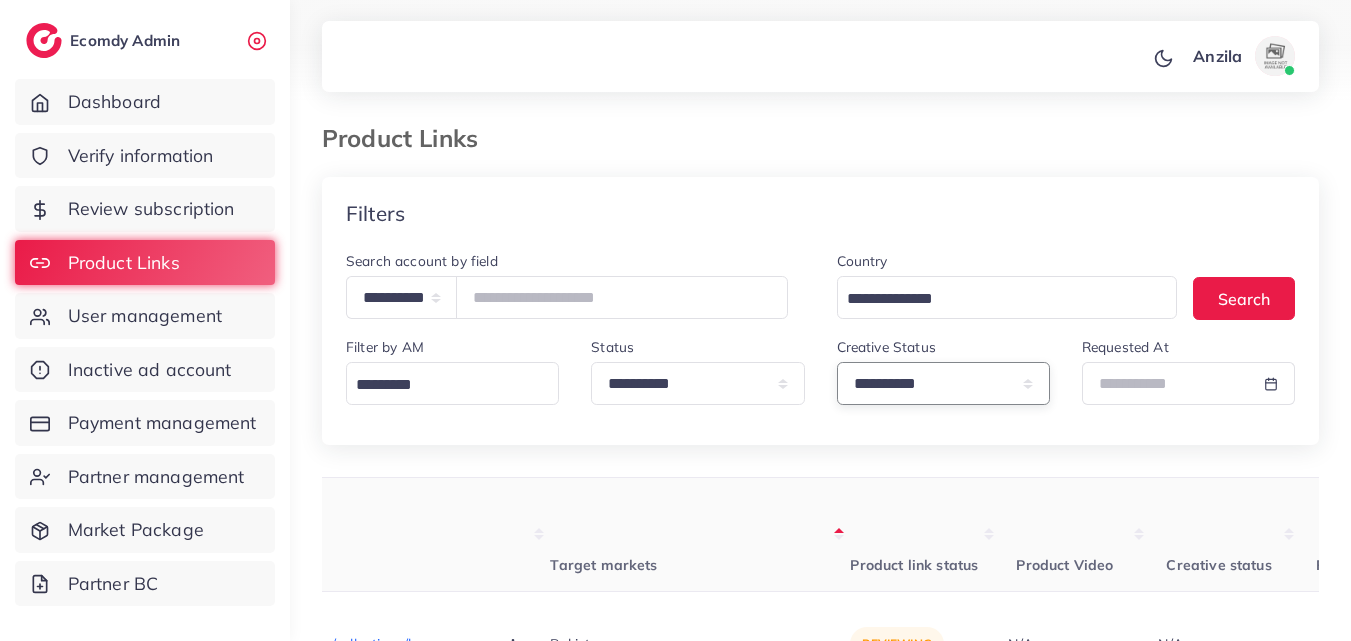 select on "*********" 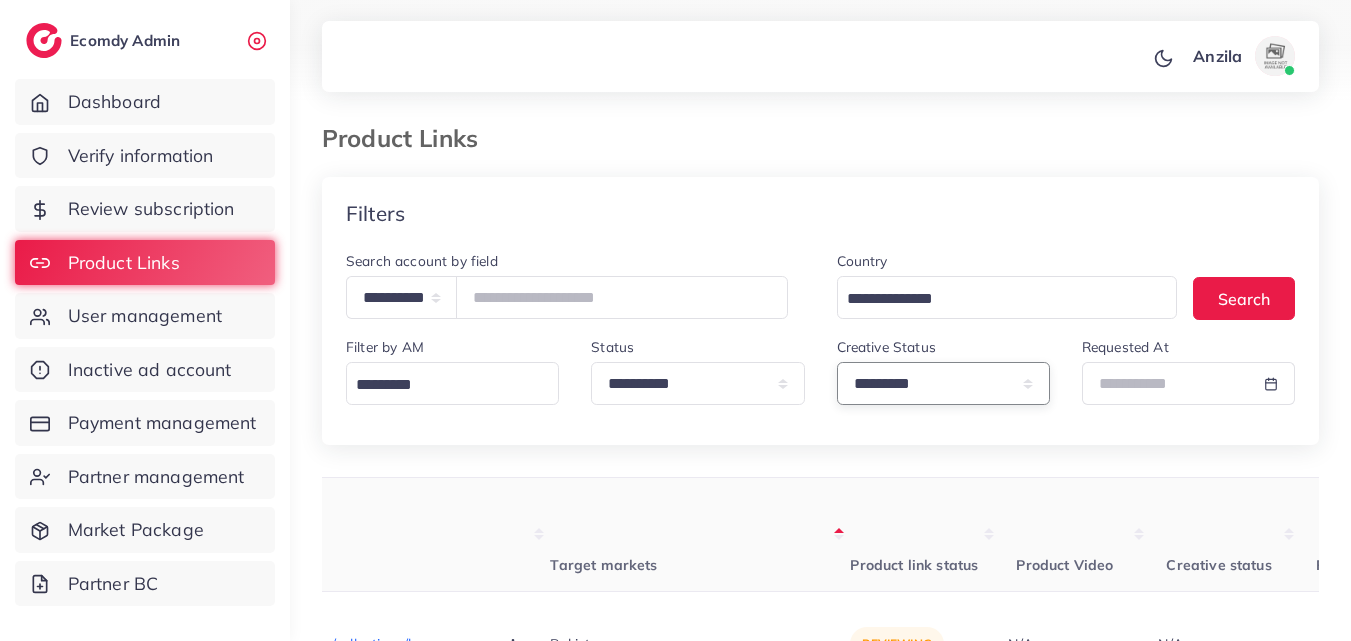 click on "**********" at bounding box center [943, 383] 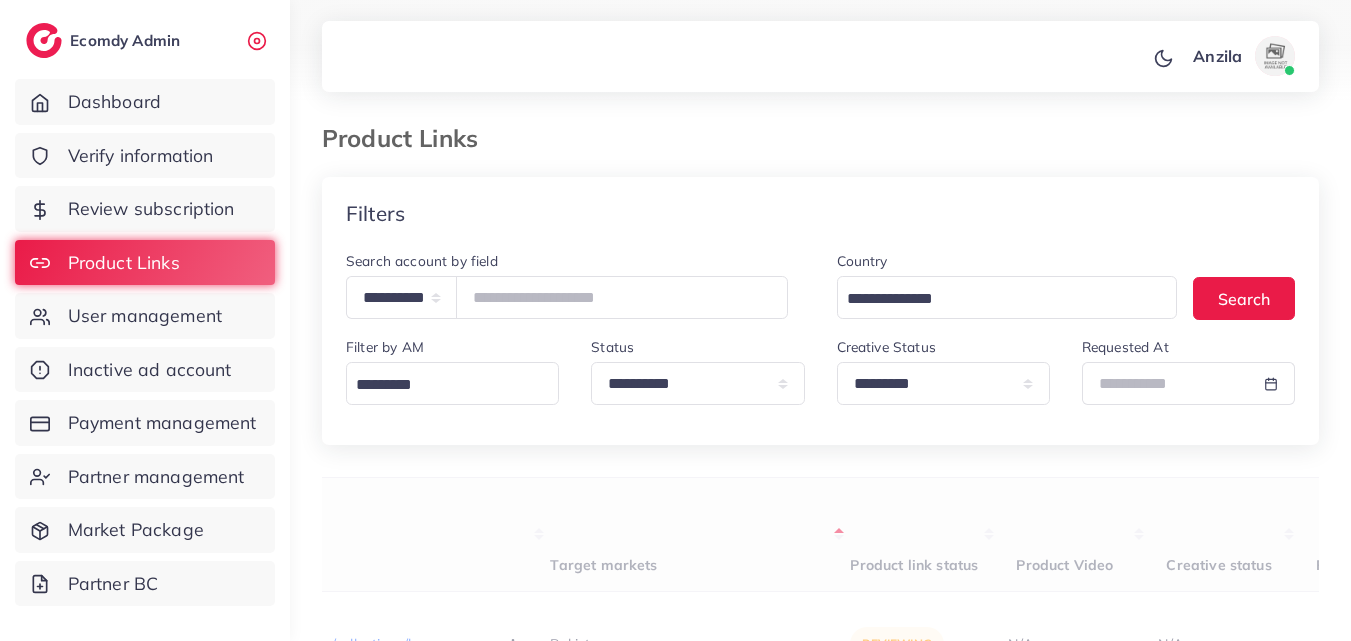 click on "Product link status" at bounding box center [925, 535] 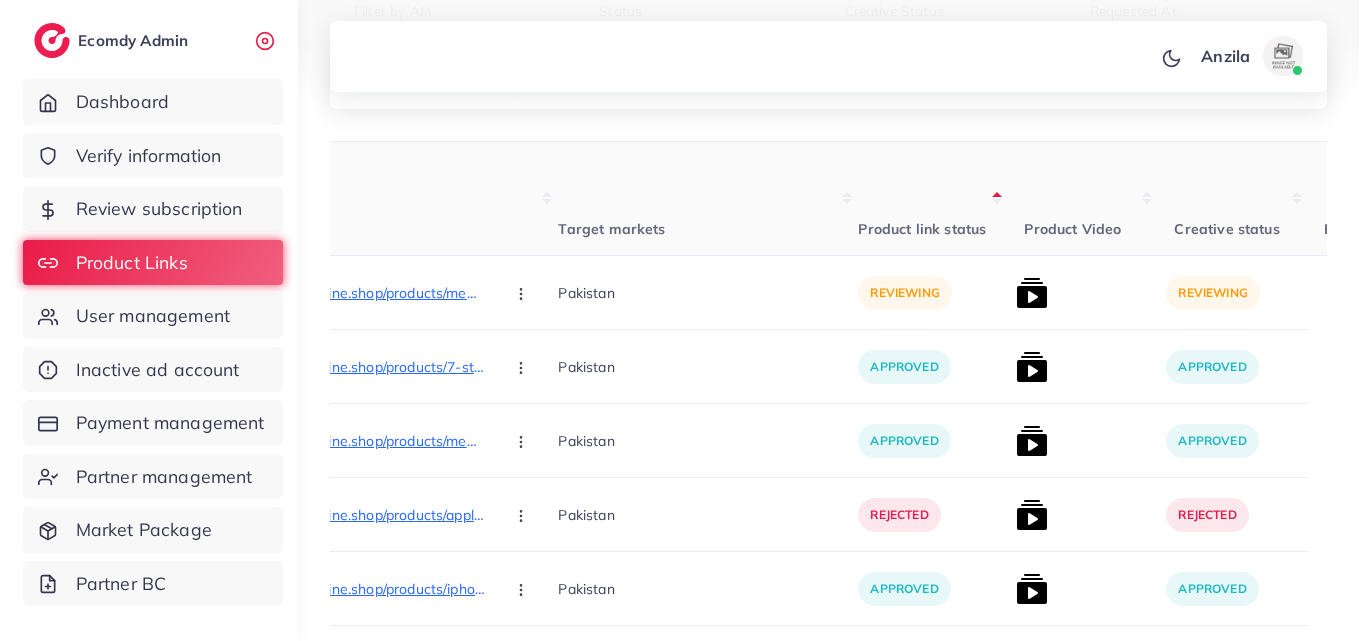 scroll, scrollTop: 323, scrollLeft: 0, axis: vertical 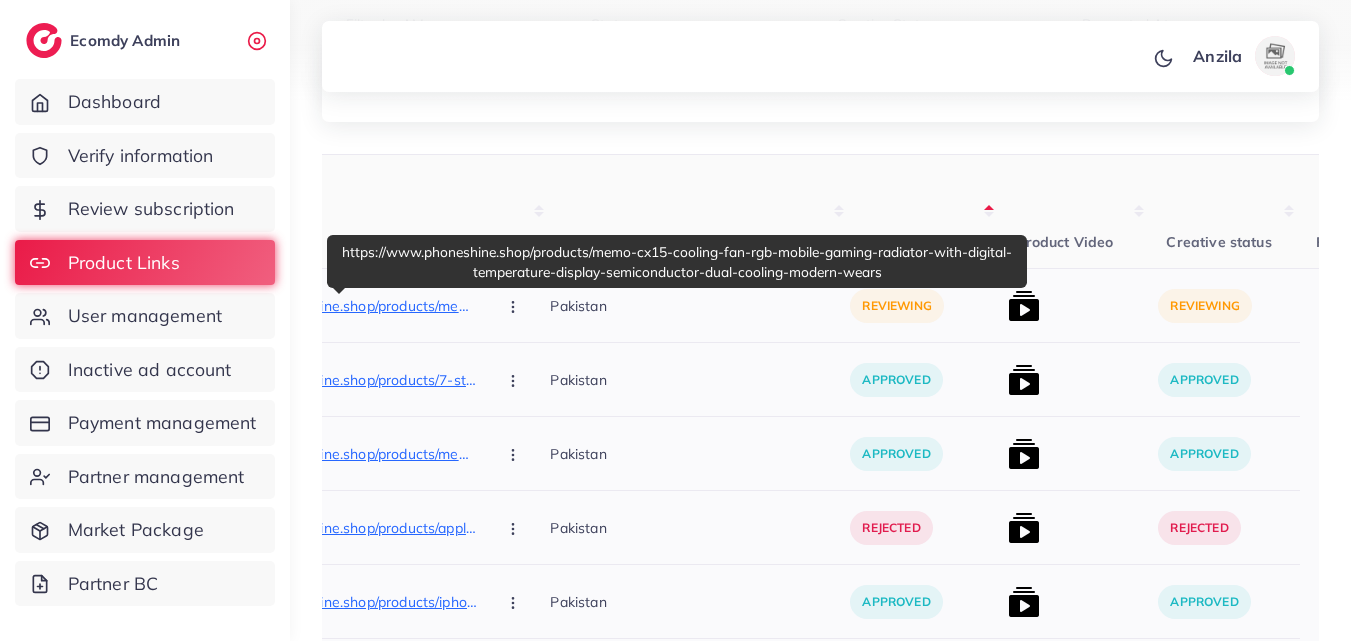 click on "https://www.phoneshine.shop/products/memo-cx15-cooling-fan-rgb-mobile-gaming-radiator-with-digital-temperature-display-semiconductor-dual-cooling-modern-wears" at bounding box center (330, 306) 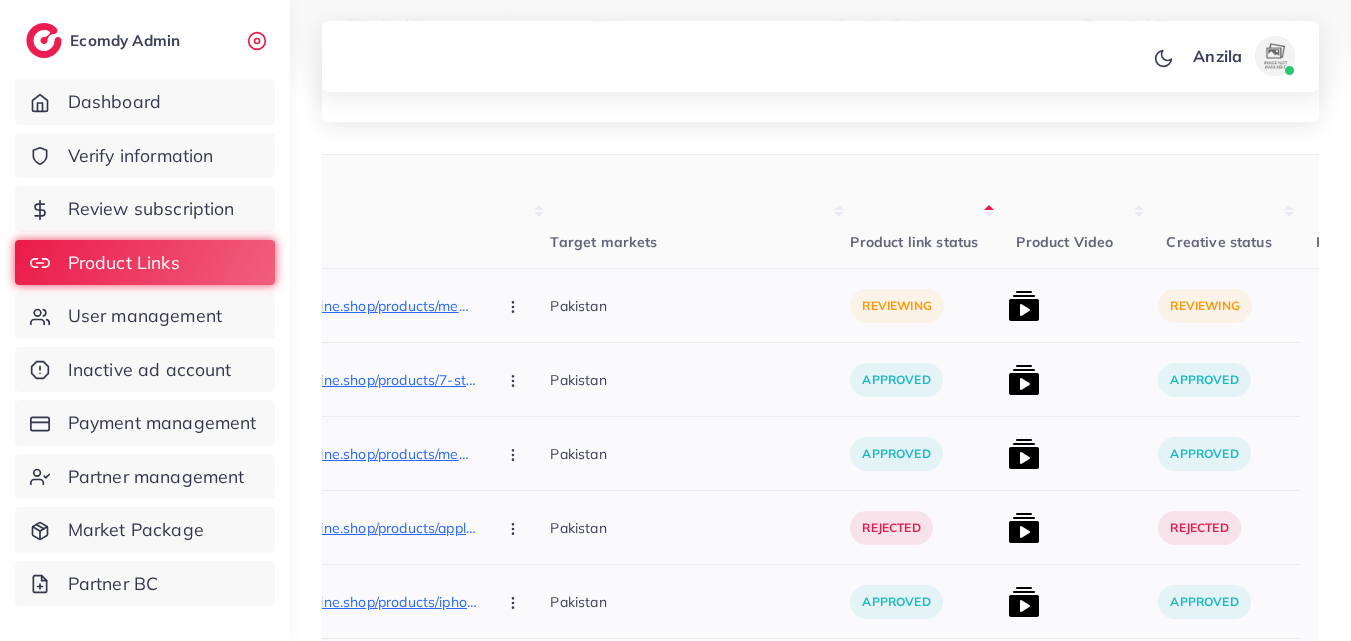 click at bounding box center [515, 305] 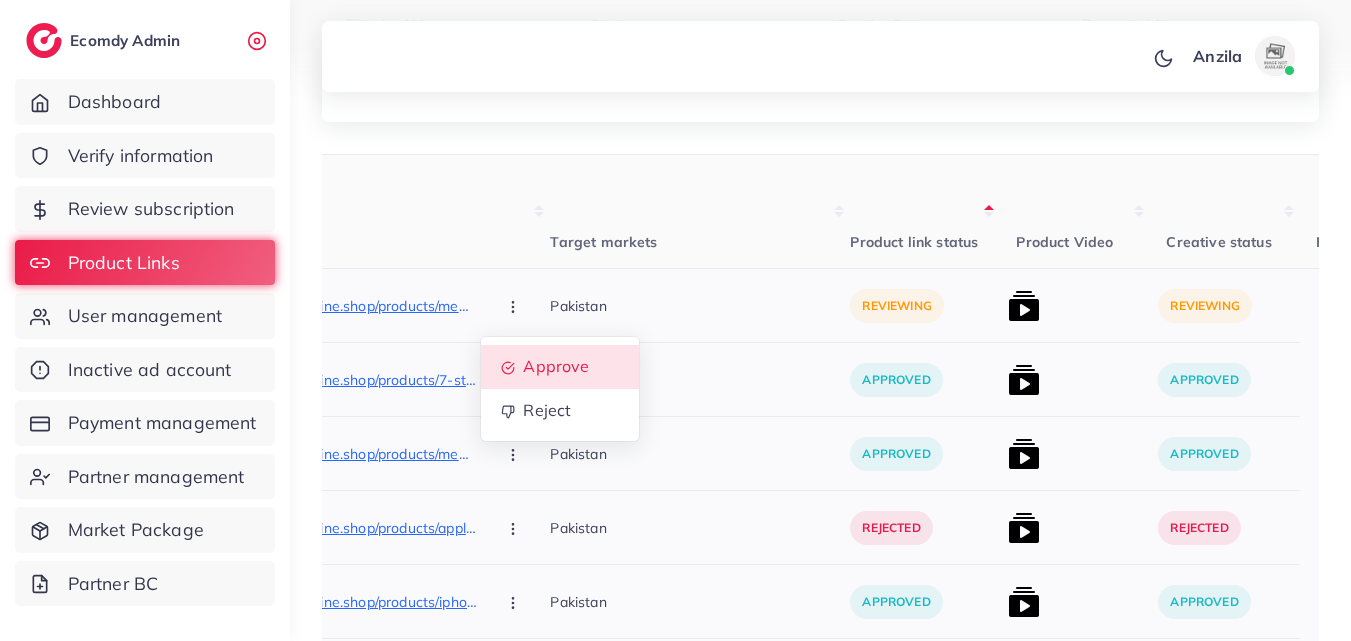 click on "Approve" at bounding box center (560, 367) 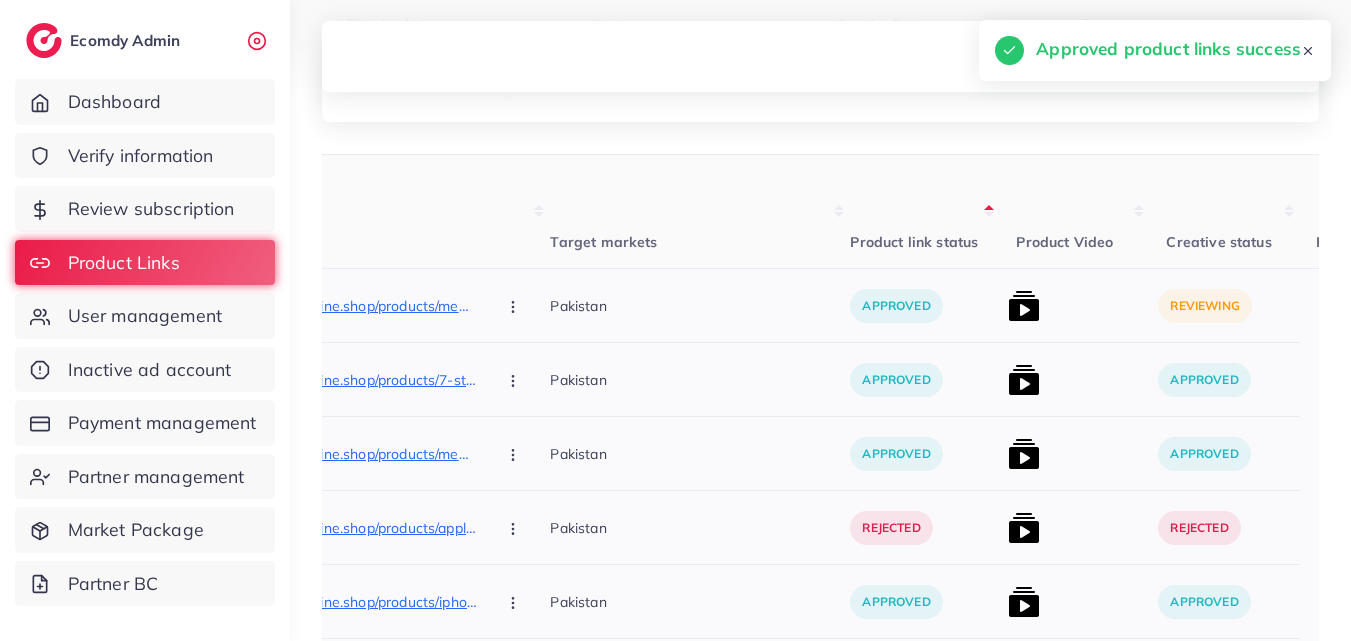 click at bounding box center [1024, 306] 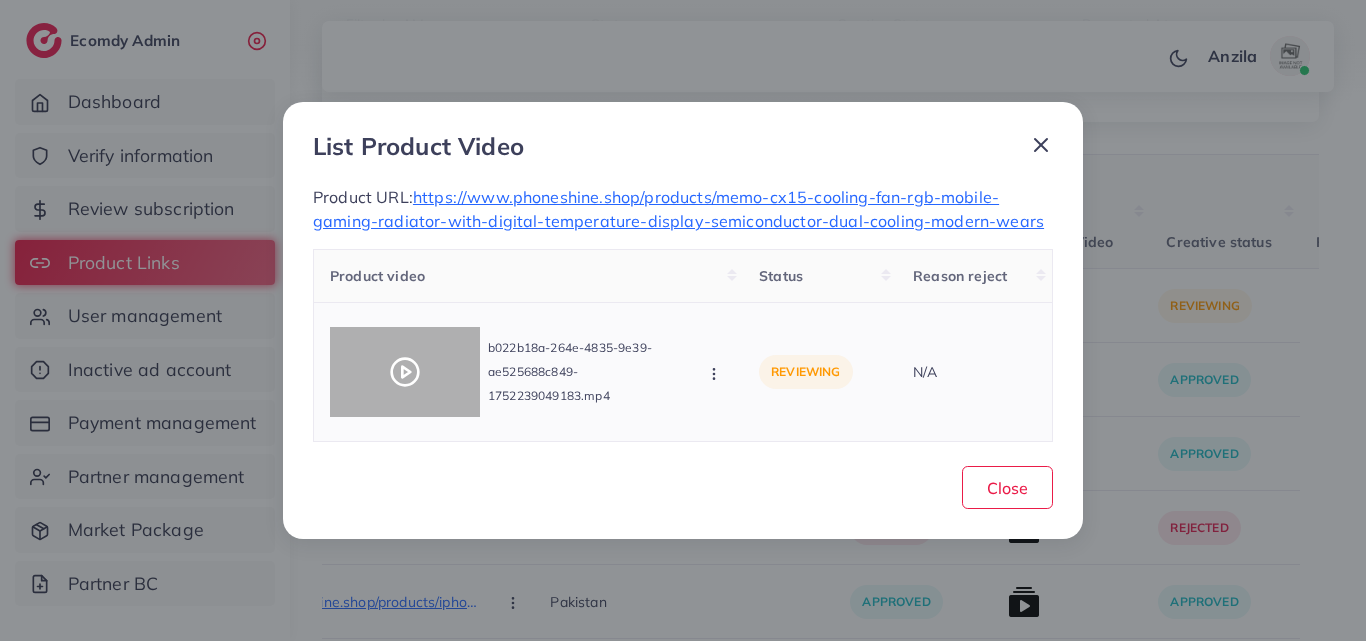 click at bounding box center [405, 372] 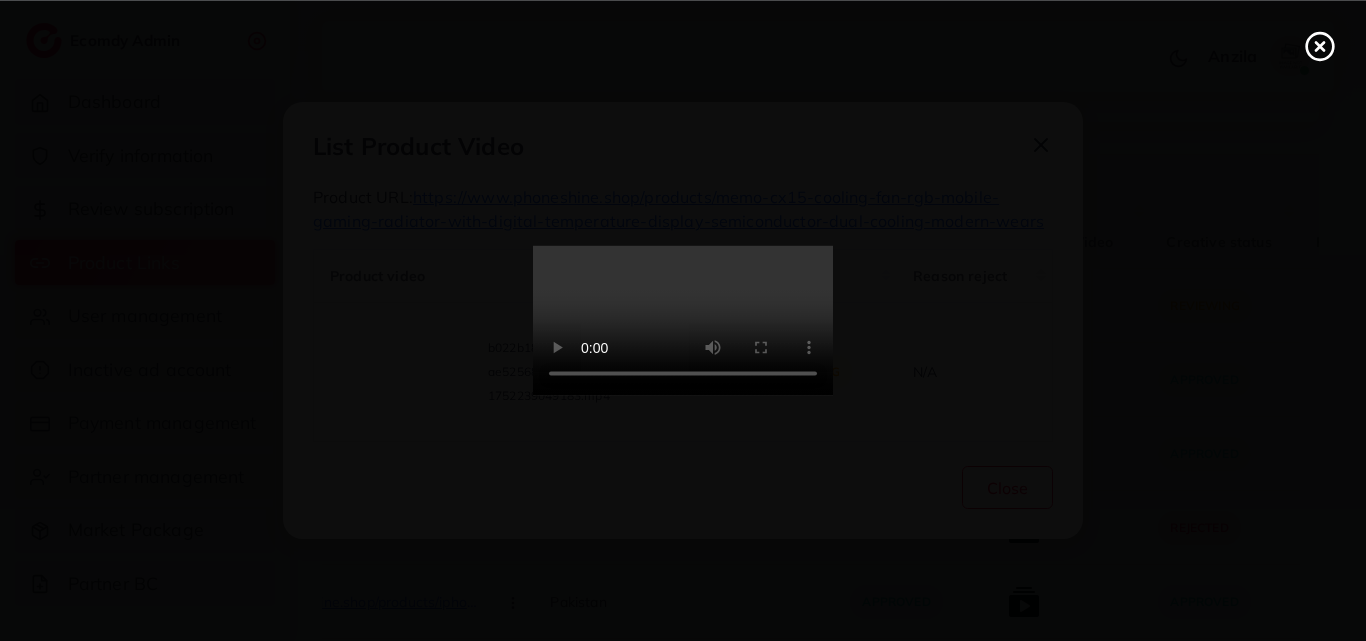 click at bounding box center (683, 320) 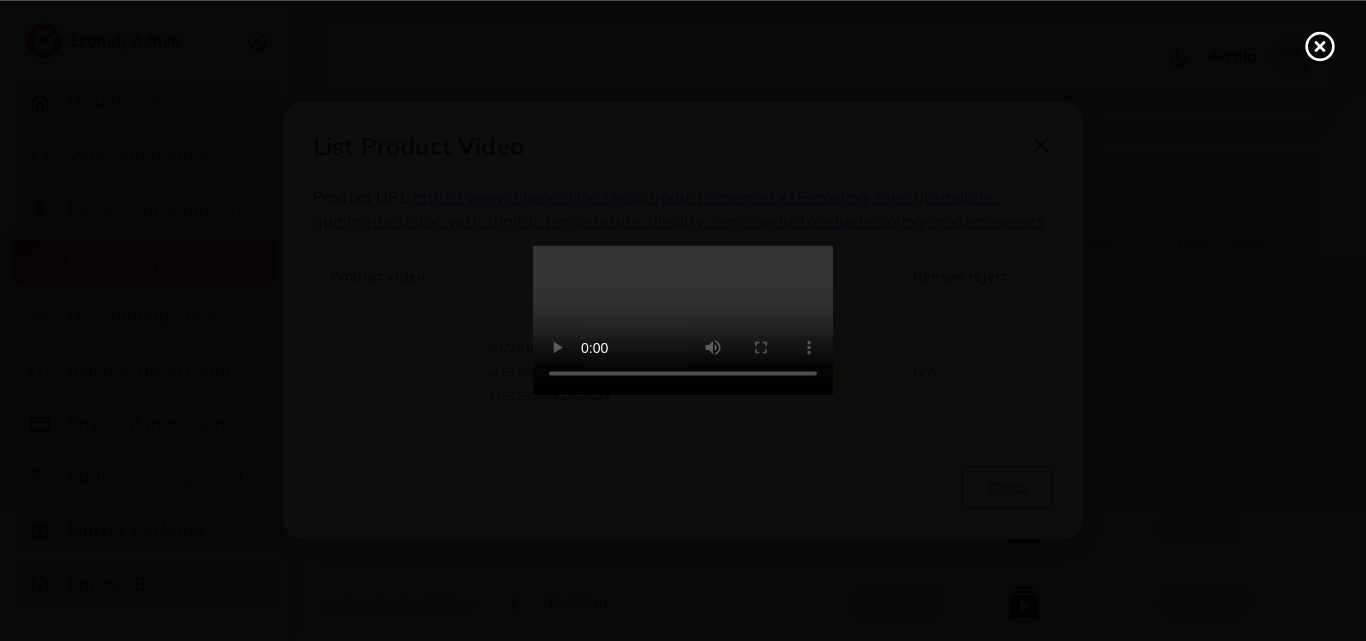 click 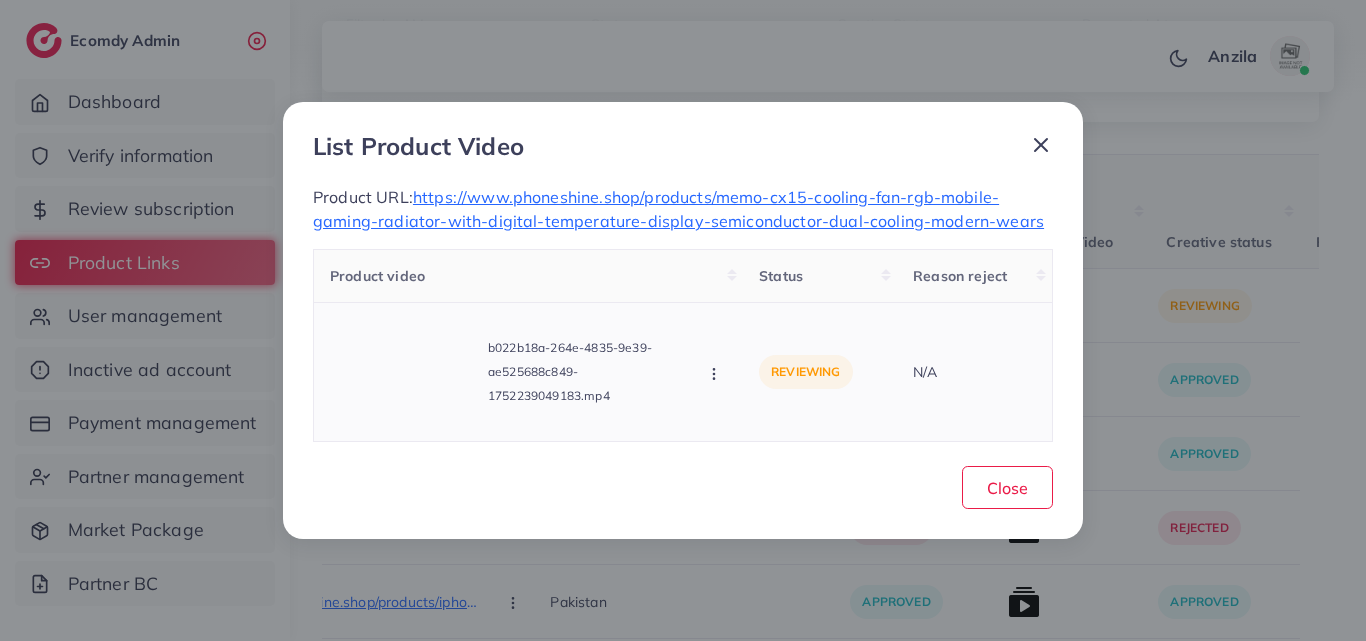 click on "b022b18a-264e-4835-9e39-ae525688c849-1752239049183.mp4 Approve Reject" at bounding box center [528, 372] 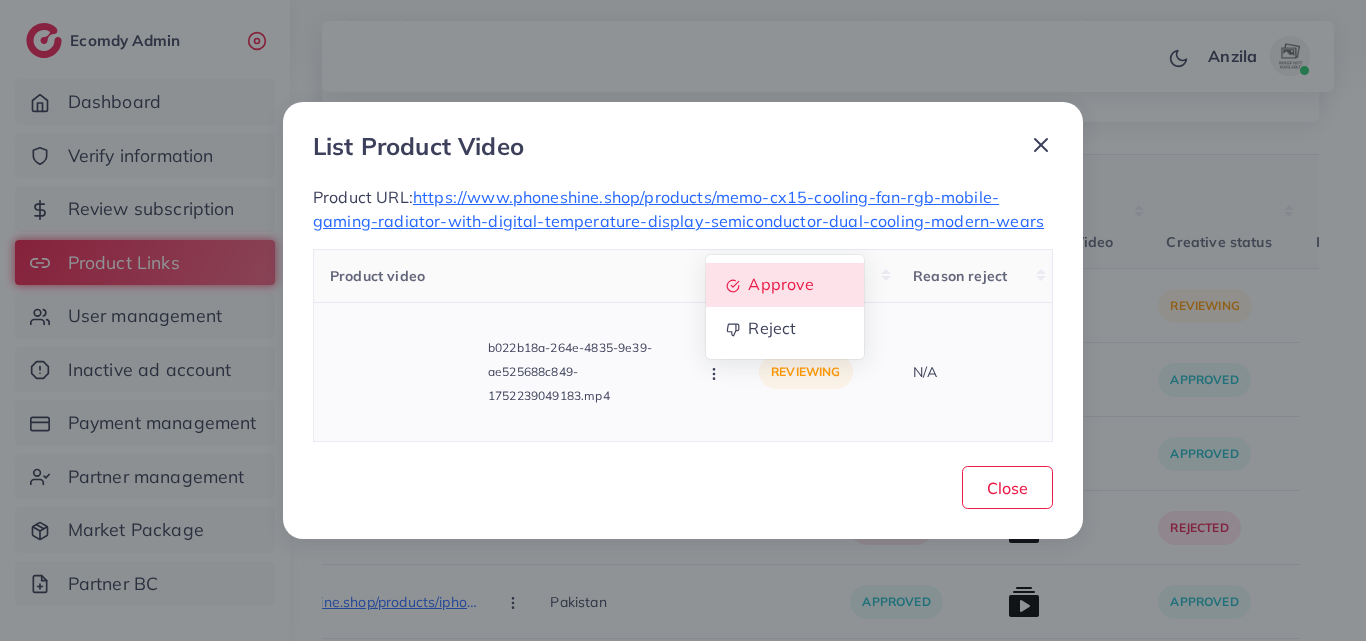 click on "Approve" at bounding box center (782, 284) 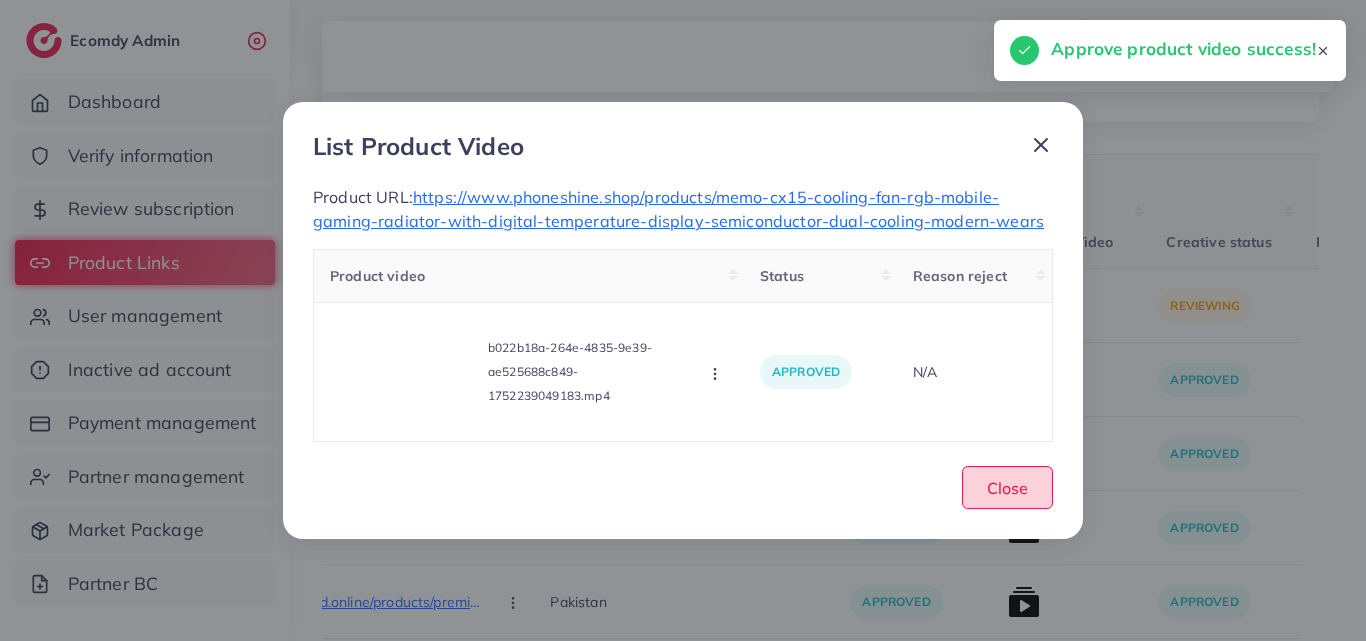 click on "Close" at bounding box center [1007, 488] 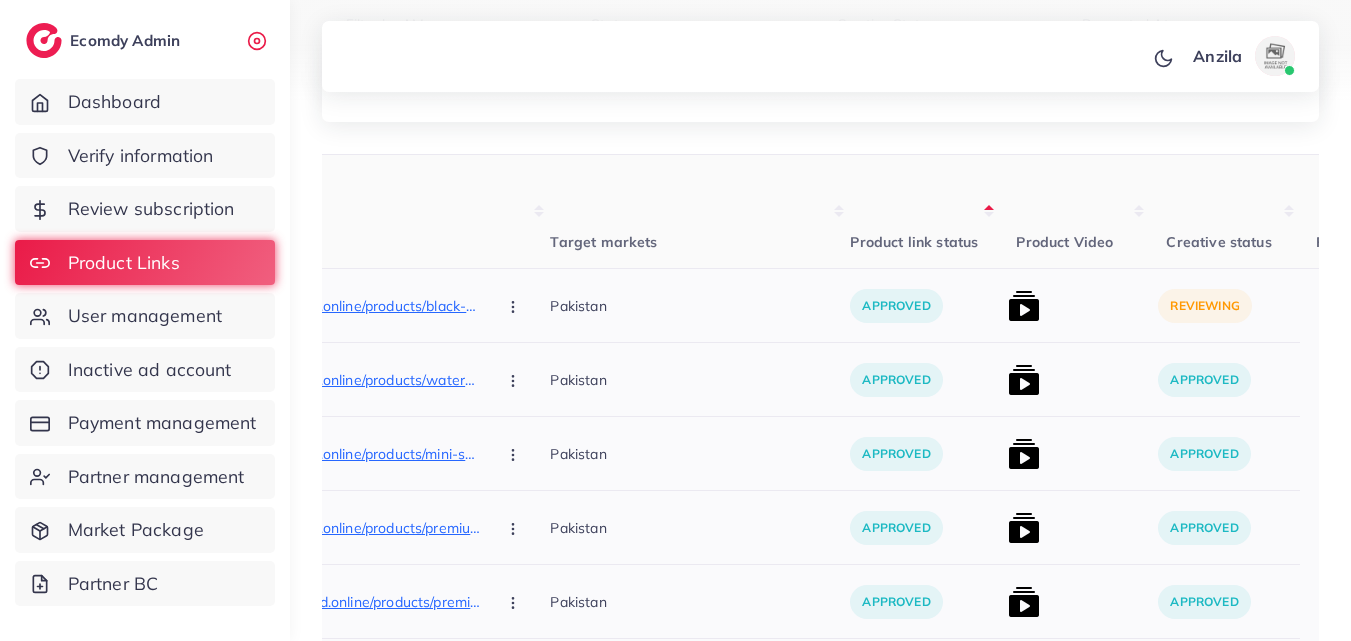 click at bounding box center [1024, 306] 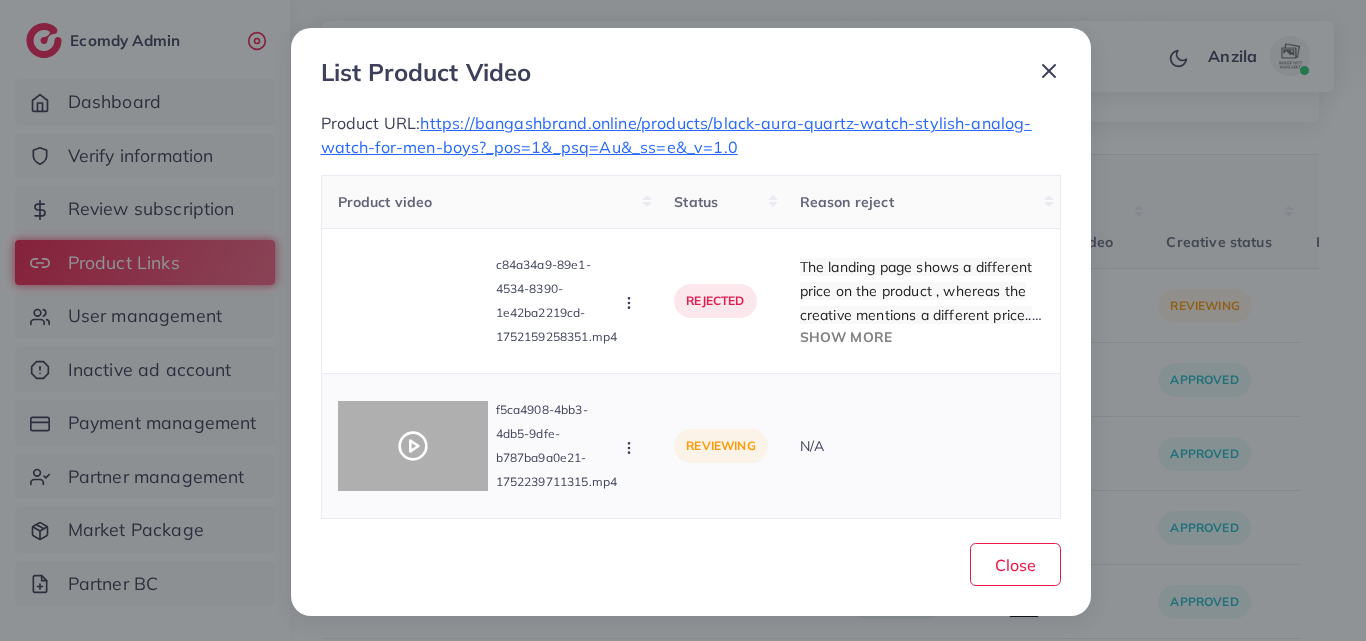 click 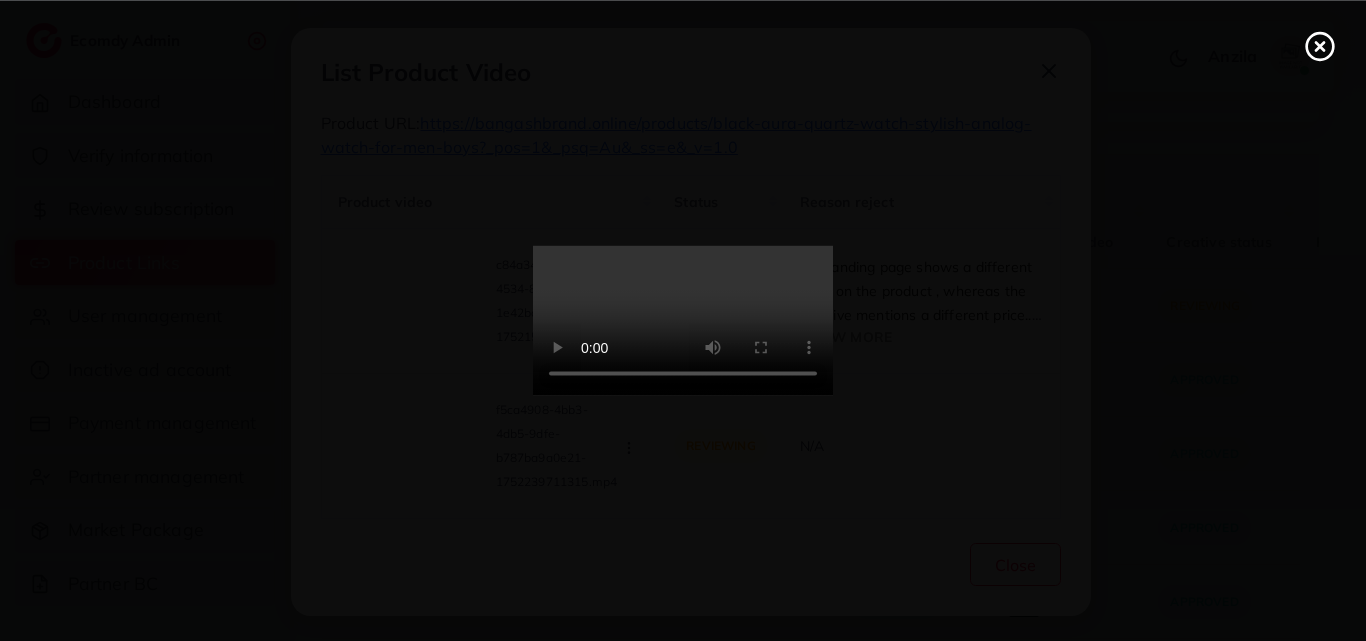 click at bounding box center [683, 321] 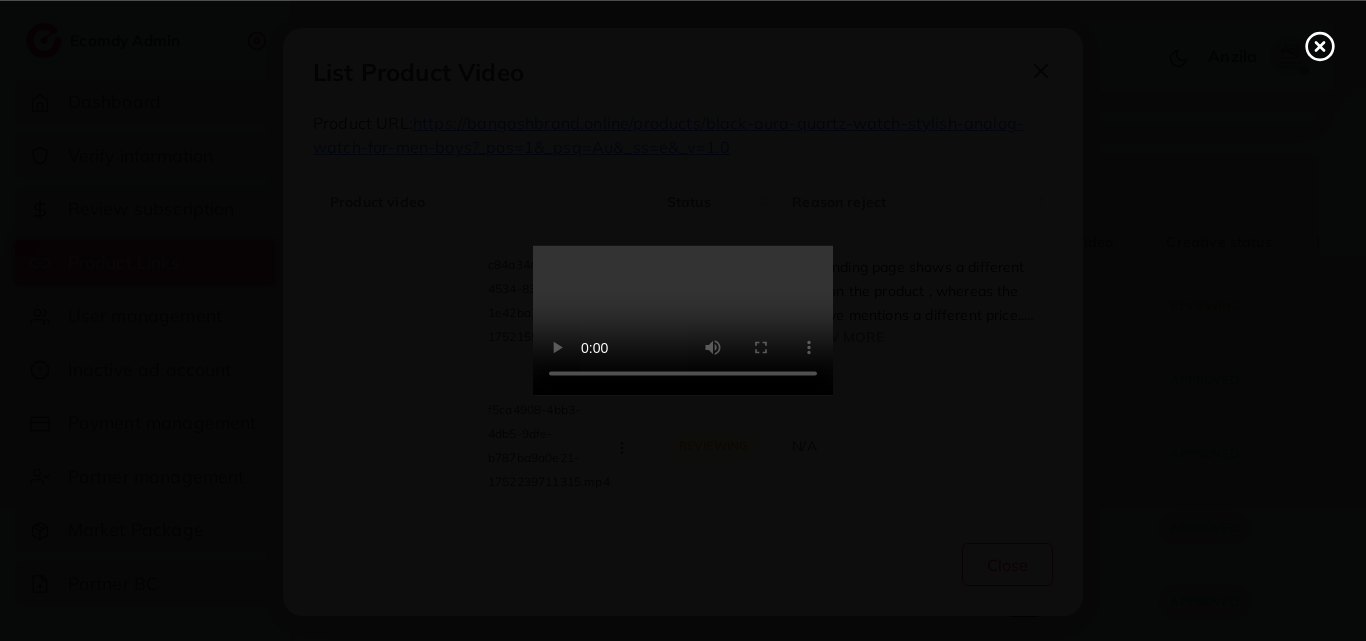 scroll, scrollTop: 0, scrollLeft: 0, axis: both 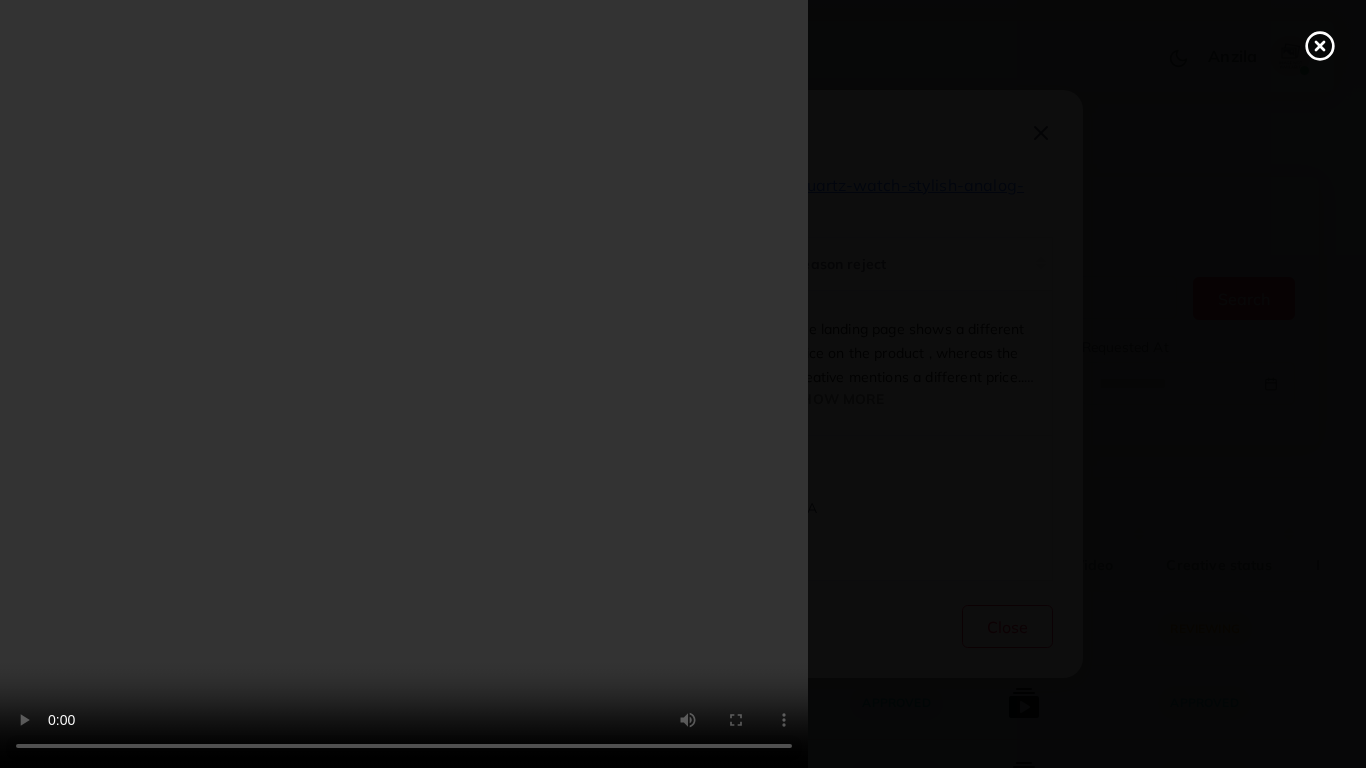 click at bounding box center (683, 384) 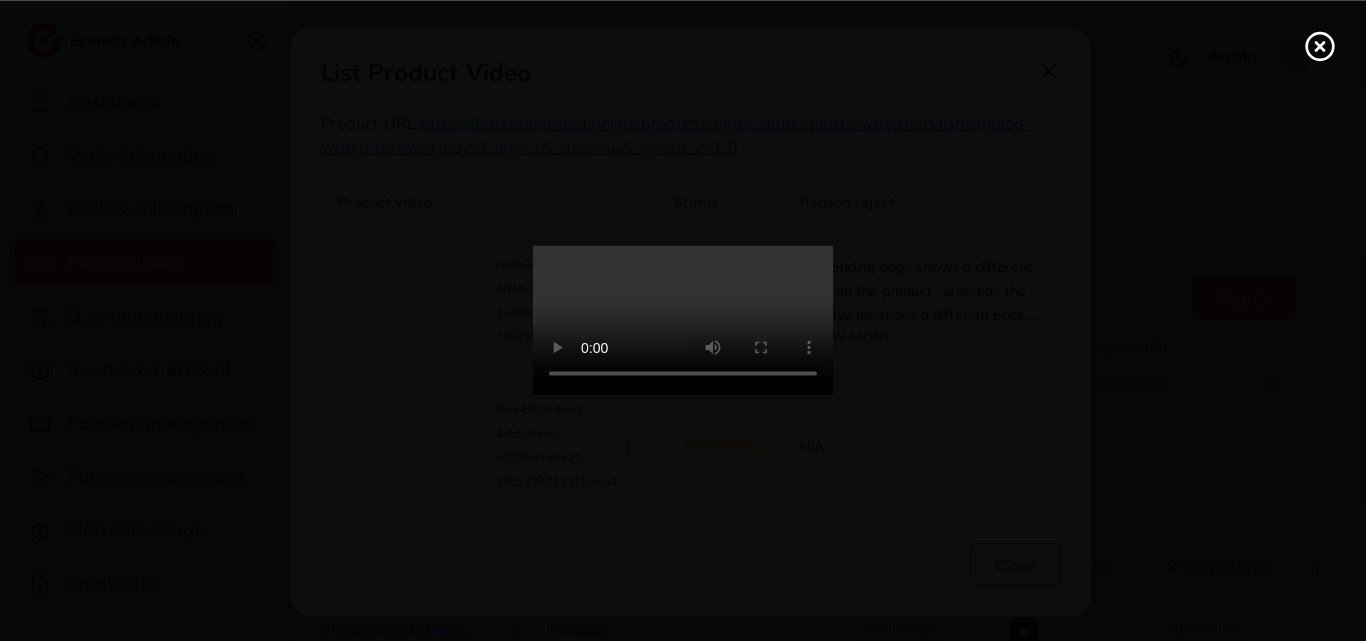 click 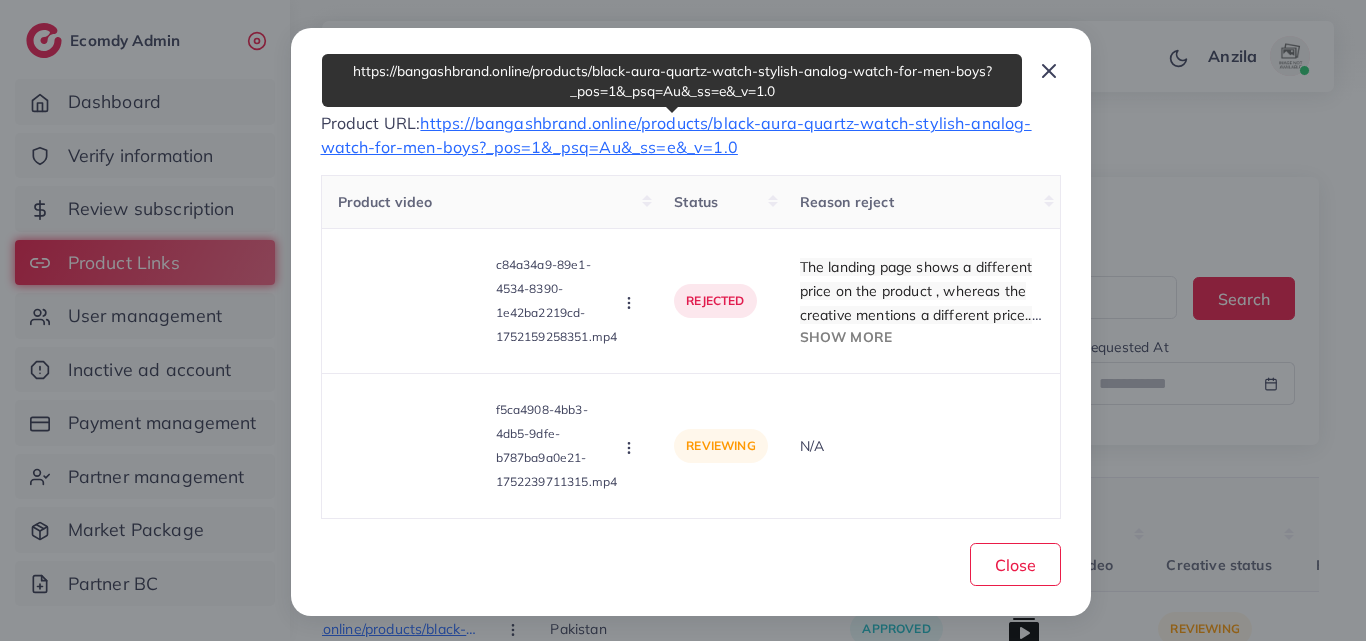 click on "https://bangashbrand.online/products/black-aura-quartz-watch-stylish-analog-watch-for-men-boys?_pos=1&_psq=Au&_ss=e&_v=1.0" at bounding box center (676, 135) 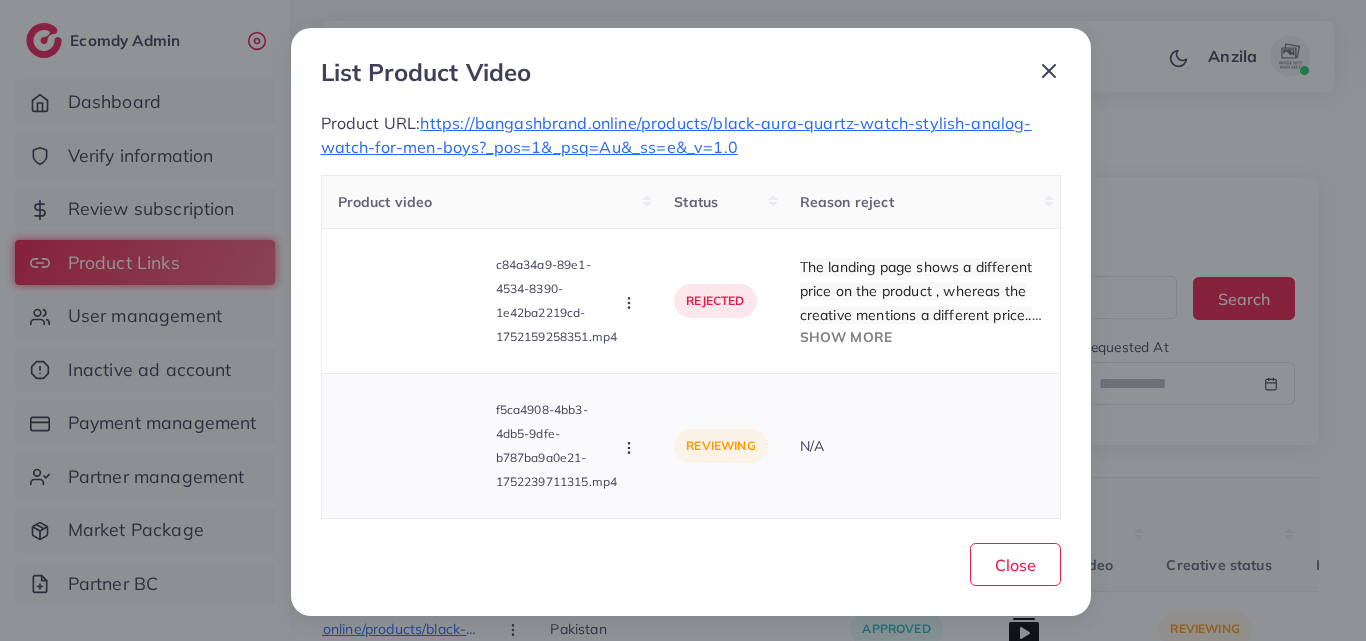 click at bounding box center (631, 447) 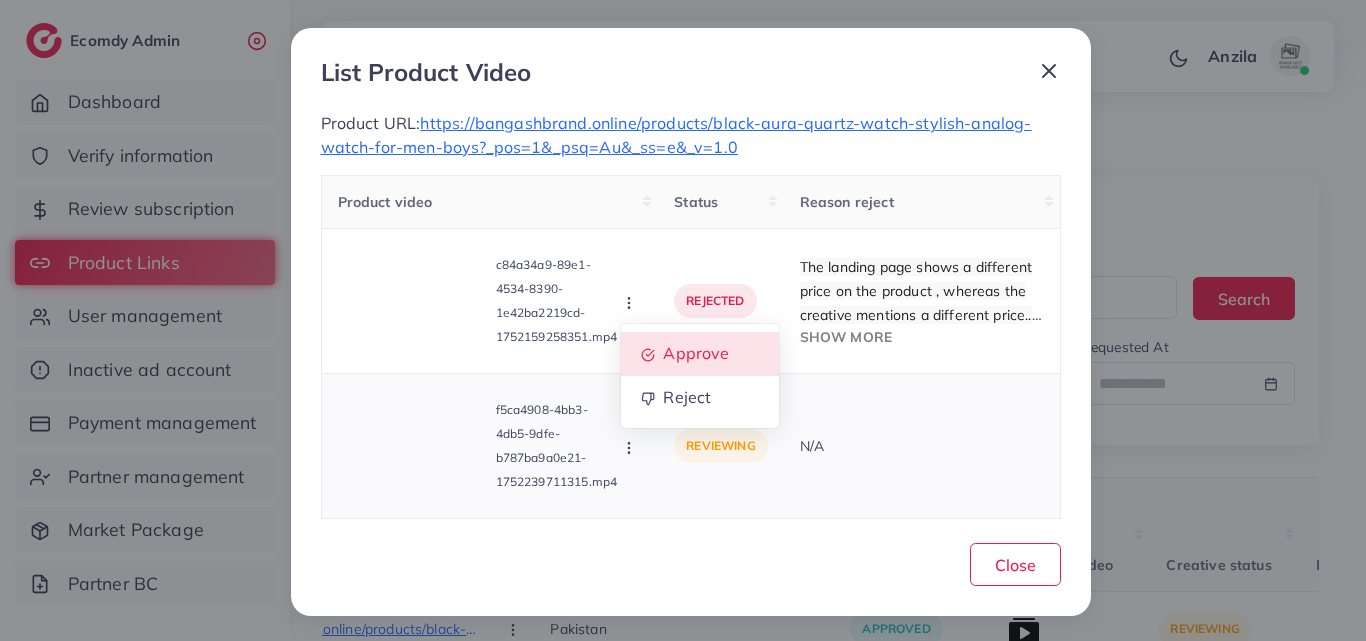 click on "Approve" at bounding box center [700, 354] 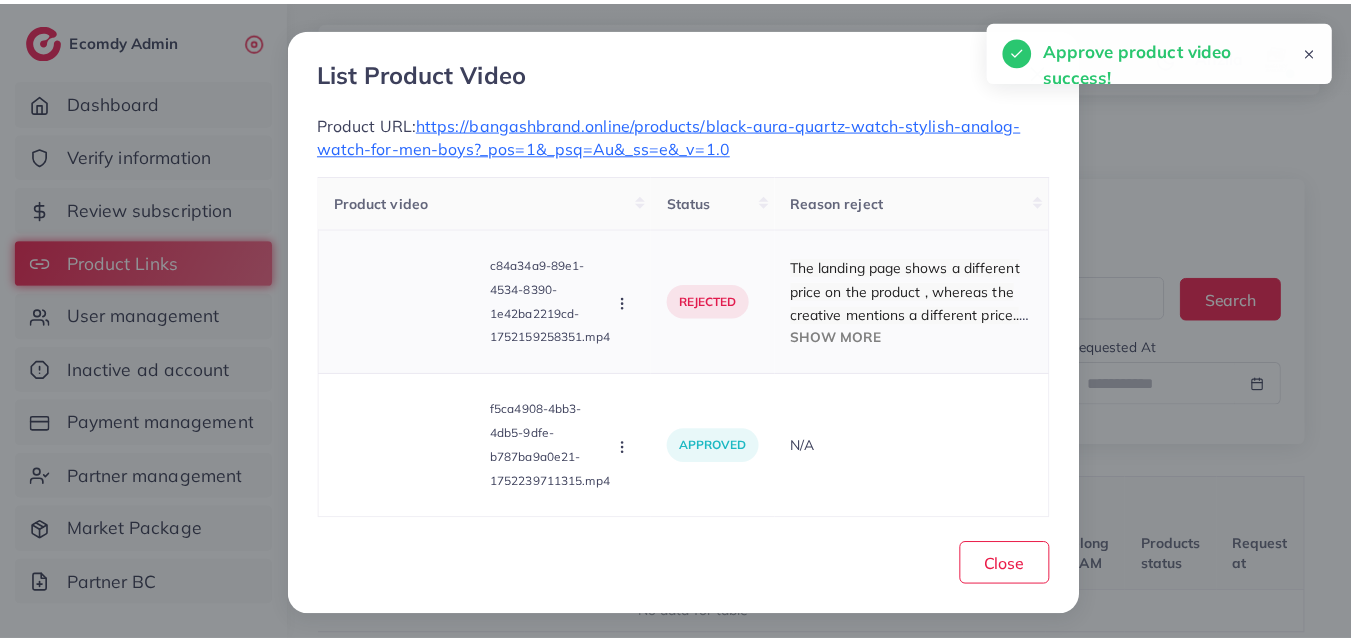 scroll, scrollTop: 0, scrollLeft: 232, axis: horizontal 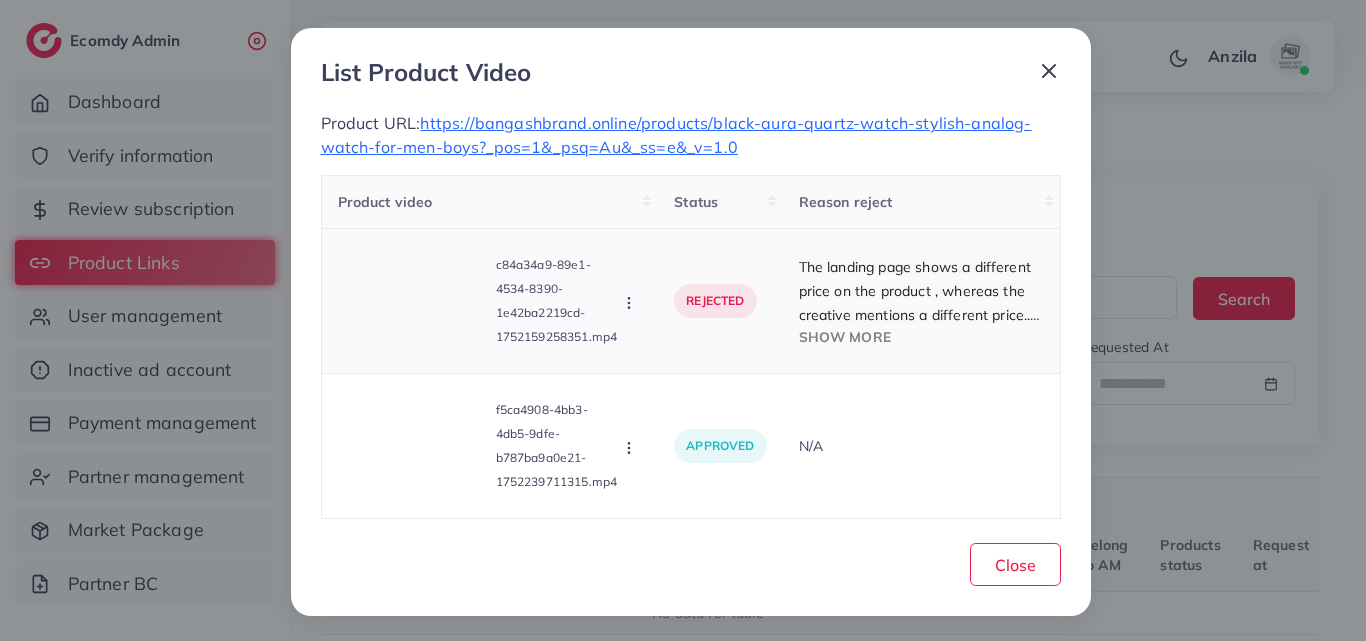 click at bounding box center [631, 302] 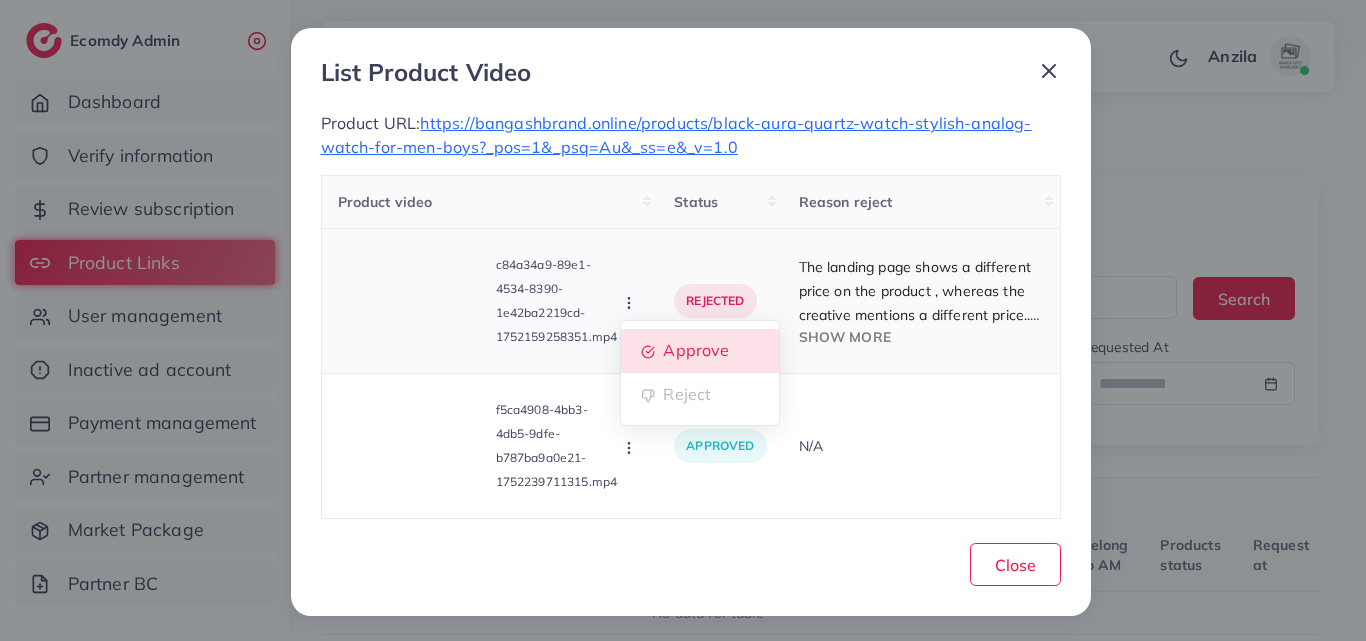 click on "Approve" at bounding box center [697, 350] 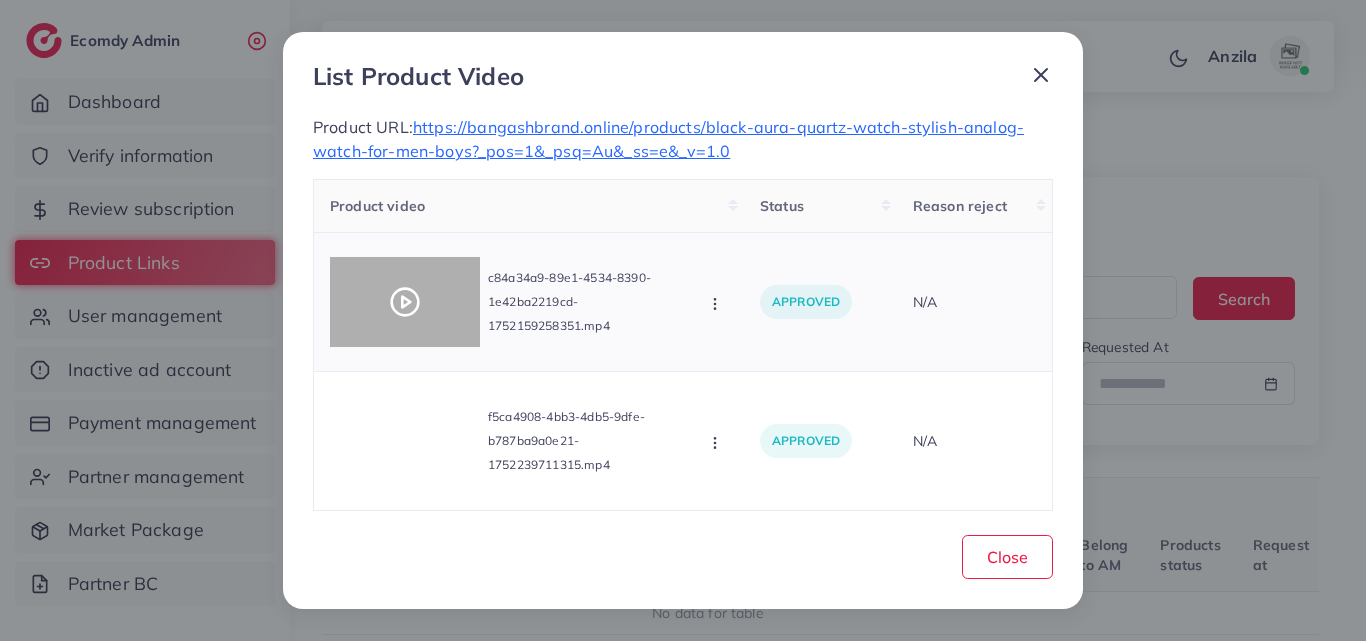 click at bounding box center [405, 302] 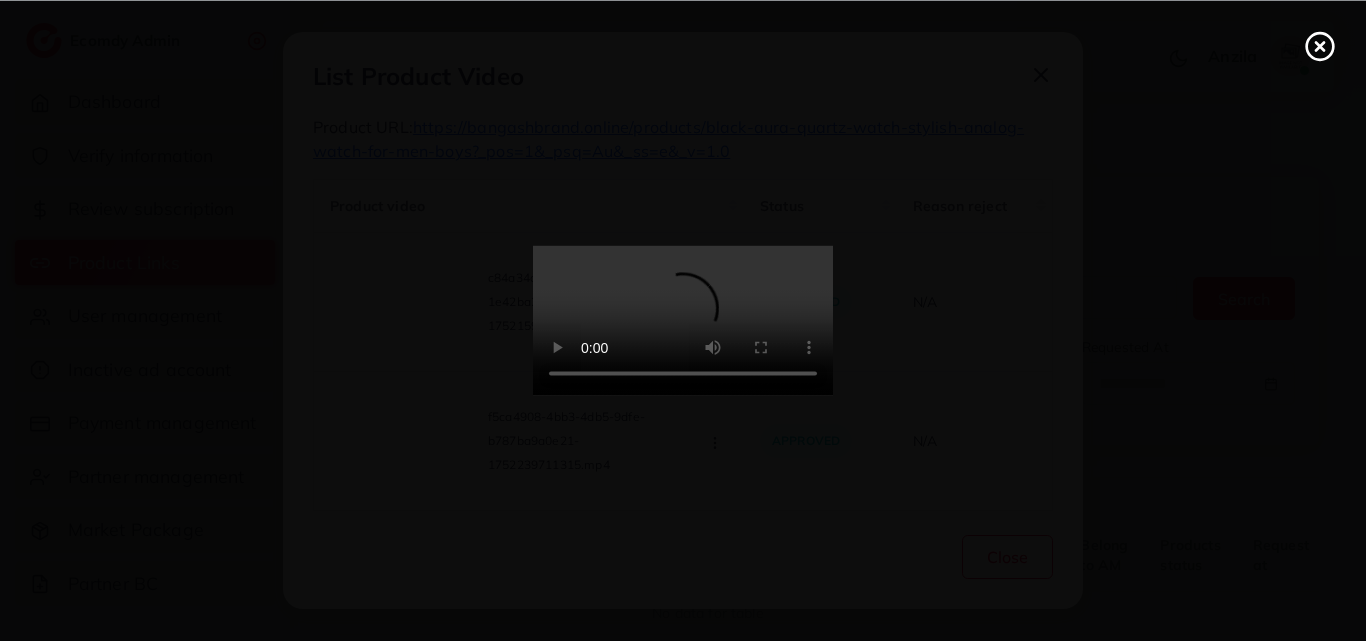 click at bounding box center [683, 321] 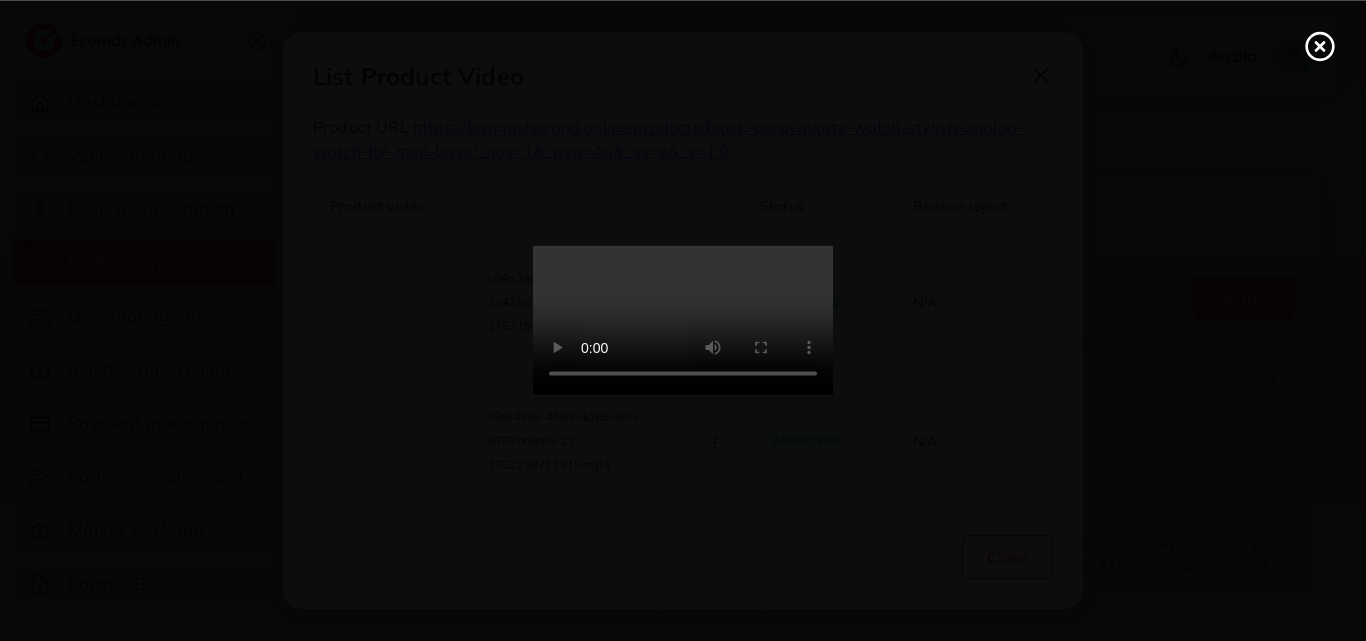 click at bounding box center (683, 321) 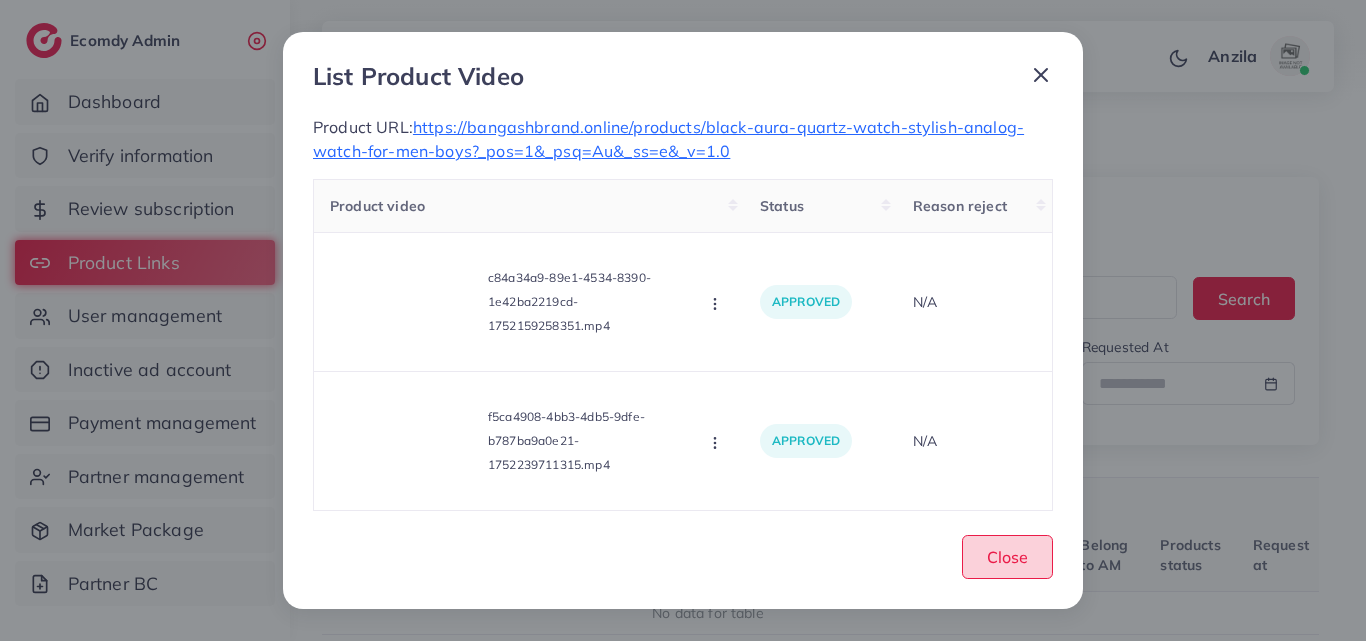 click on "Close" at bounding box center (1007, 556) 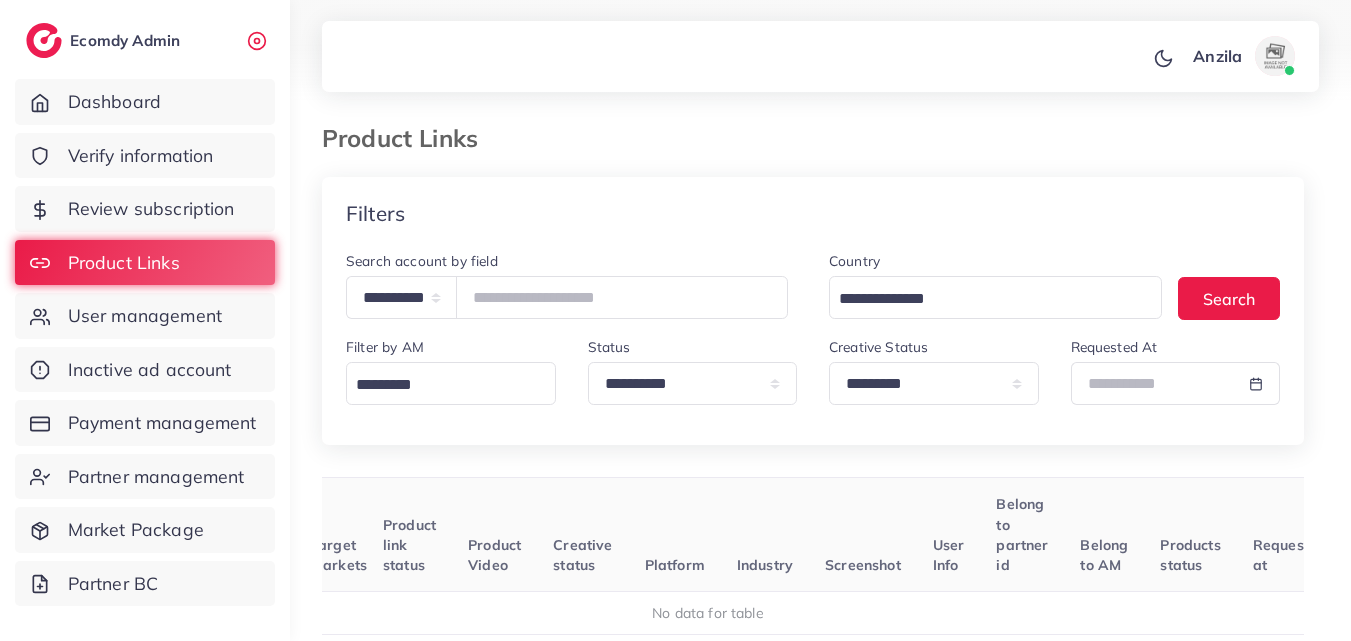 scroll, scrollTop: 0, scrollLeft: 217, axis: horizontal 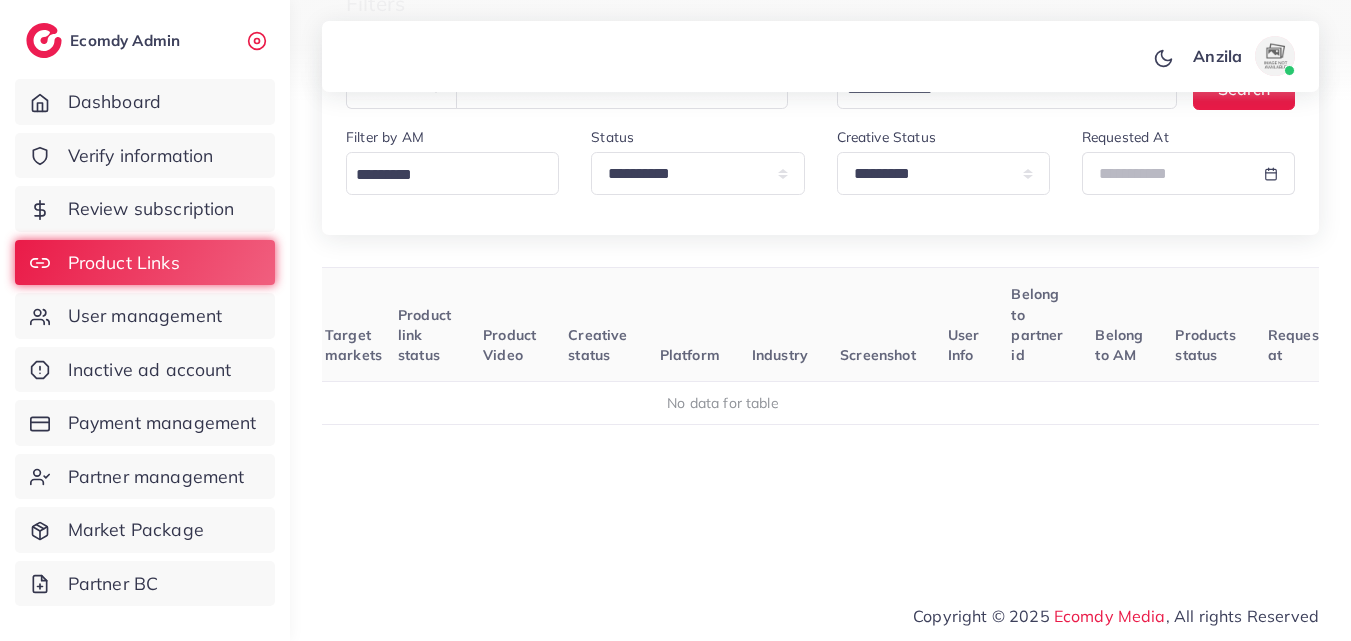 click on "Screenshot" at bounding box center [878, 325] 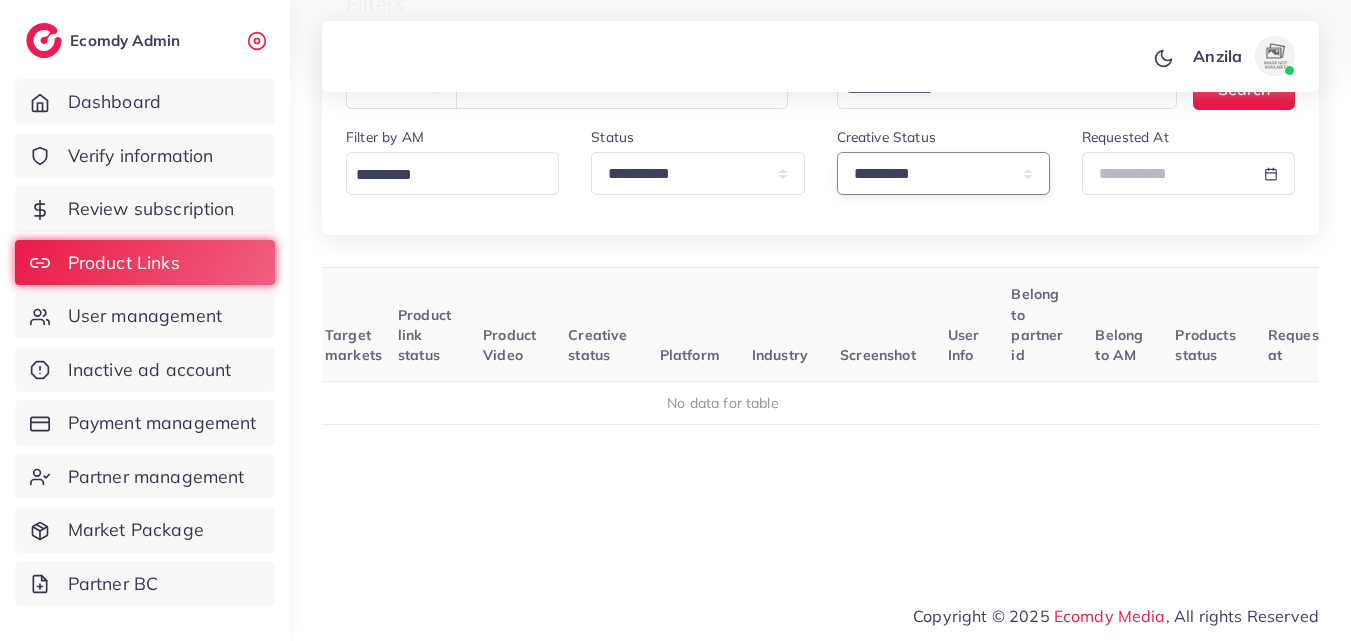 click on "**********" at bounding box center [943, 173] 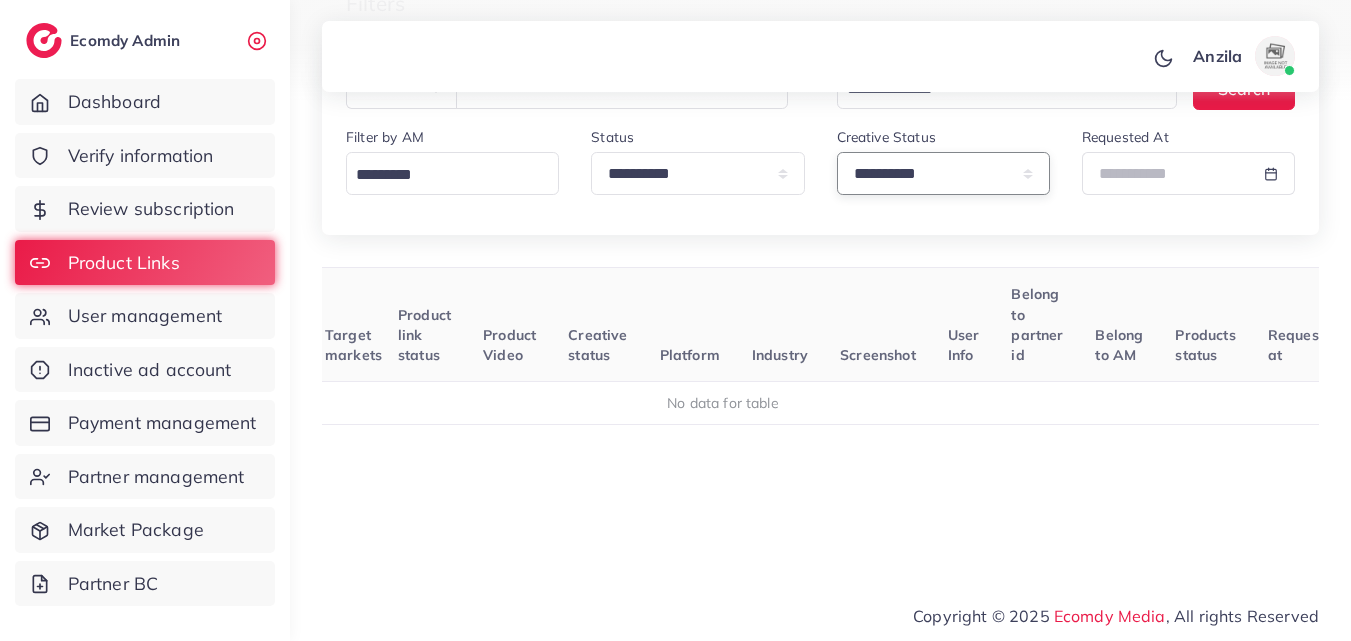 click on "**********" at bounding box center [943, 173] 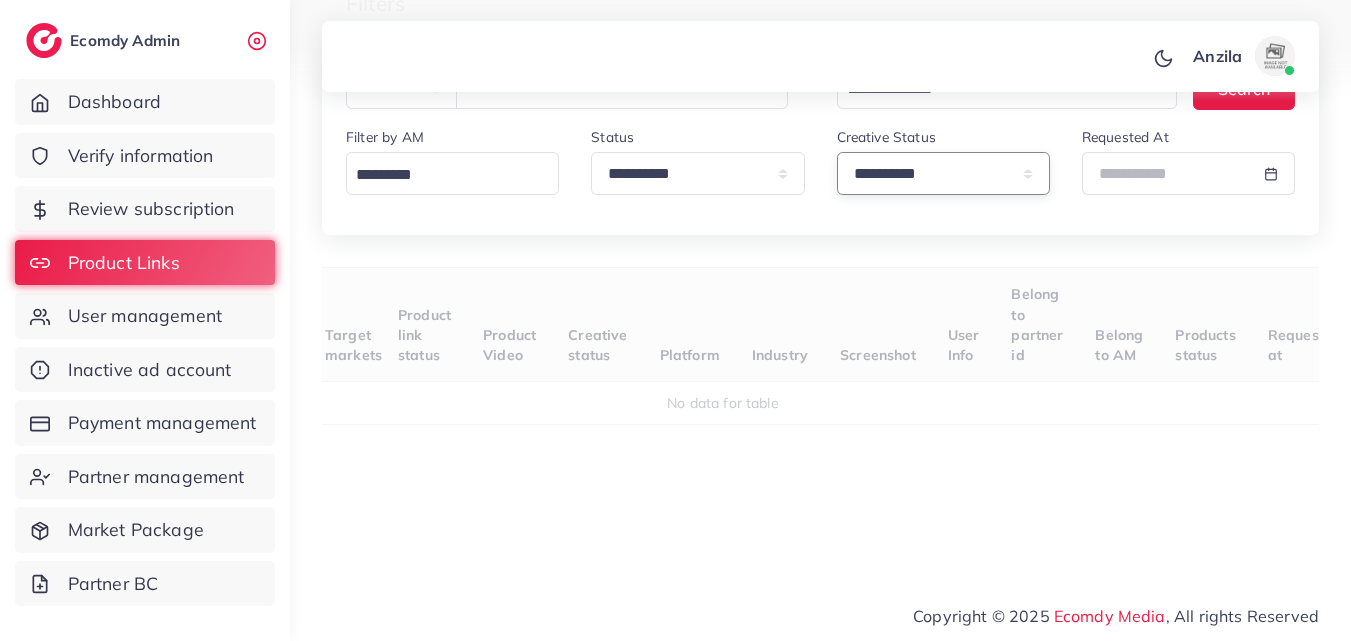 click on "**********" at bounding box center [943, 173] 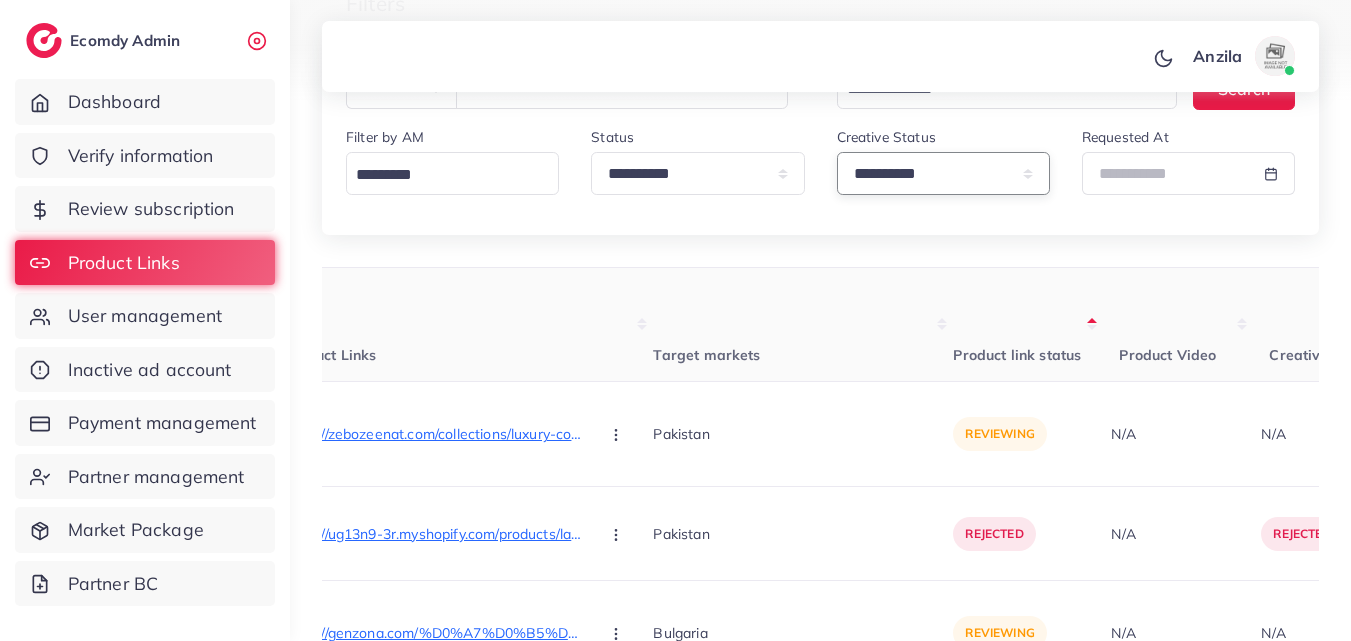 select on "*********" 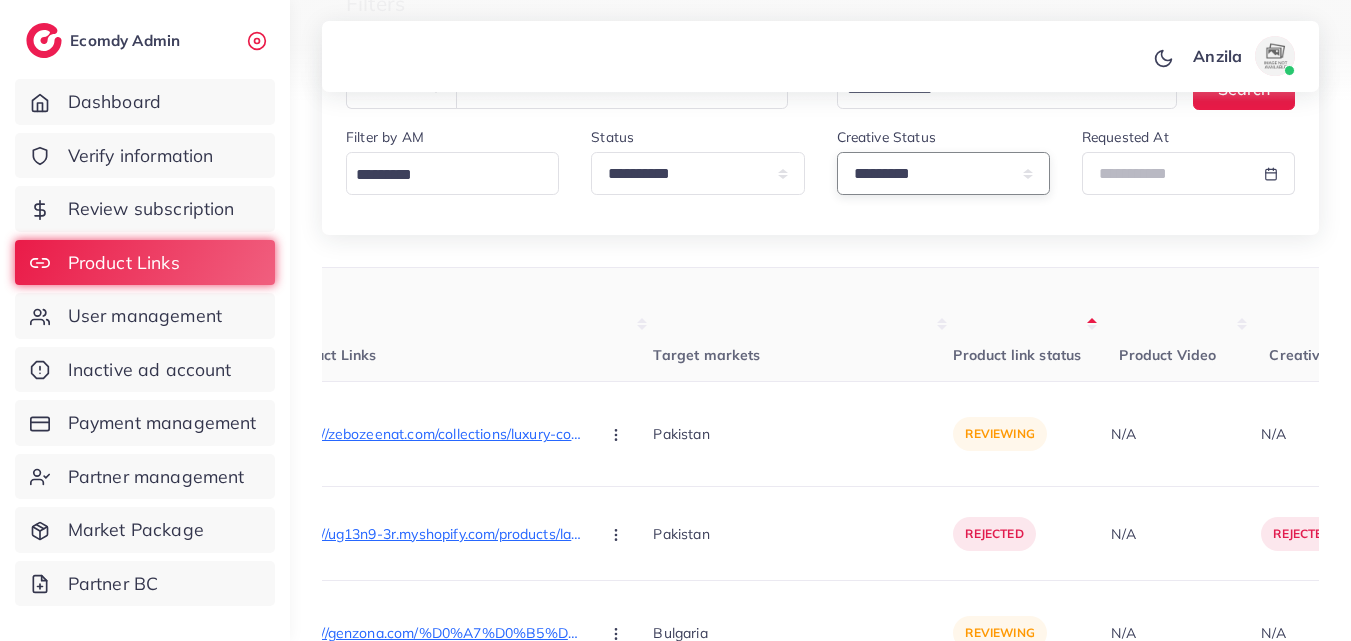 click on "**********" at bounding box center (943, 173) 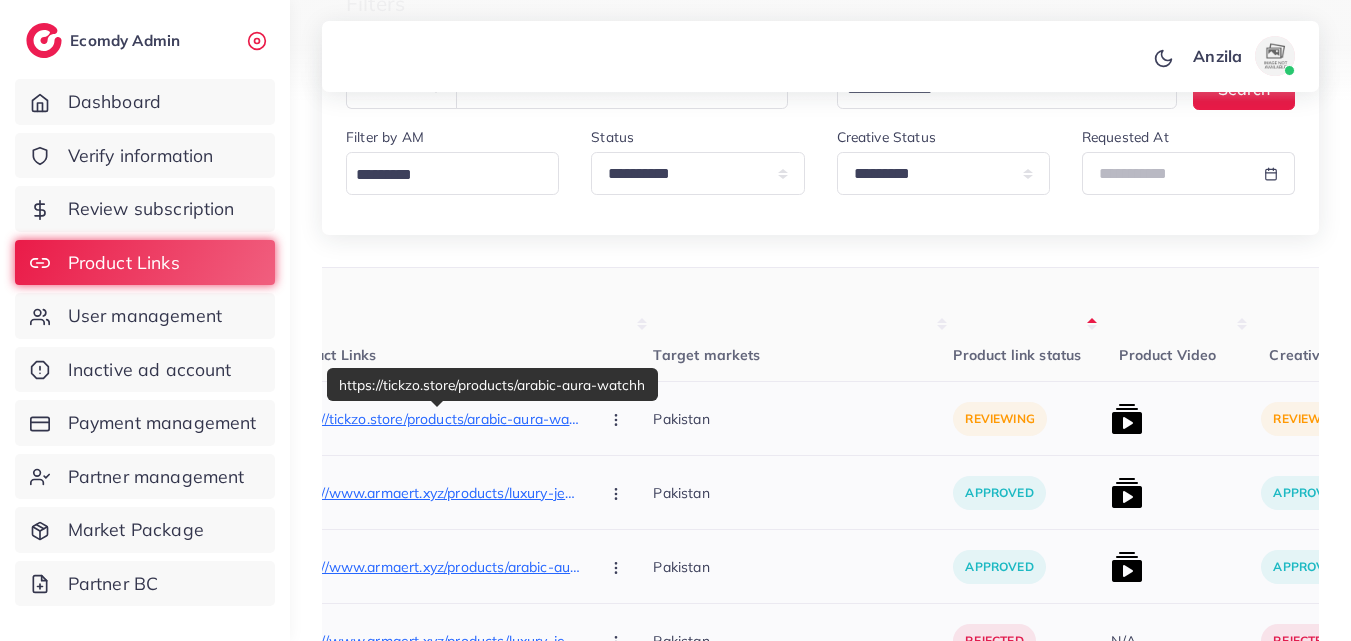 click on "https://tickzo.store/products/arabic-aura-watchh" at bounding box center [433, 419] 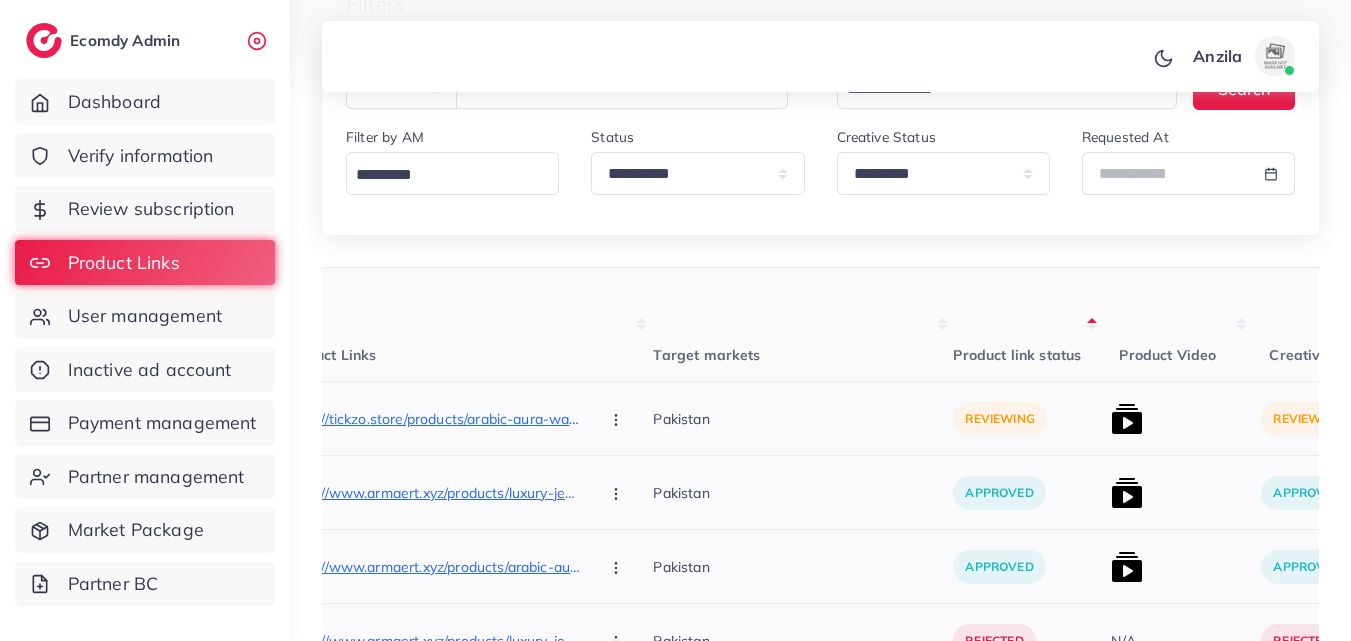 click at bounding box center (618, 418) 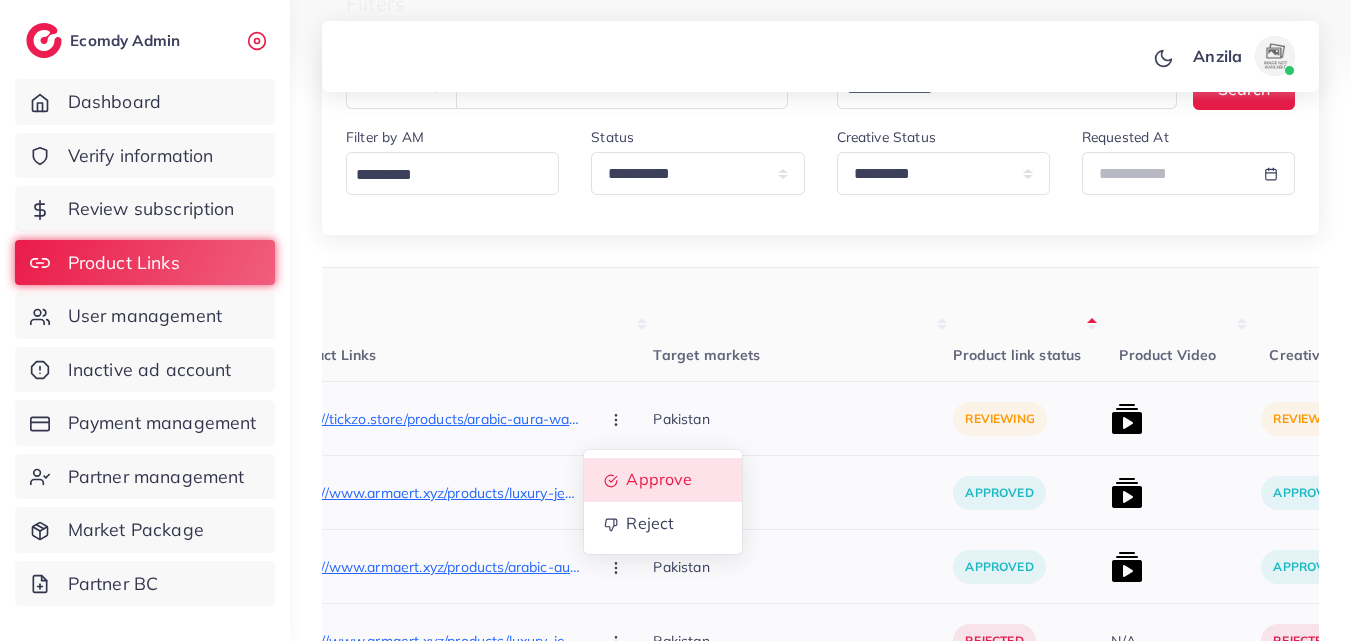 click on "Approve" at bounding box center [663, 480] 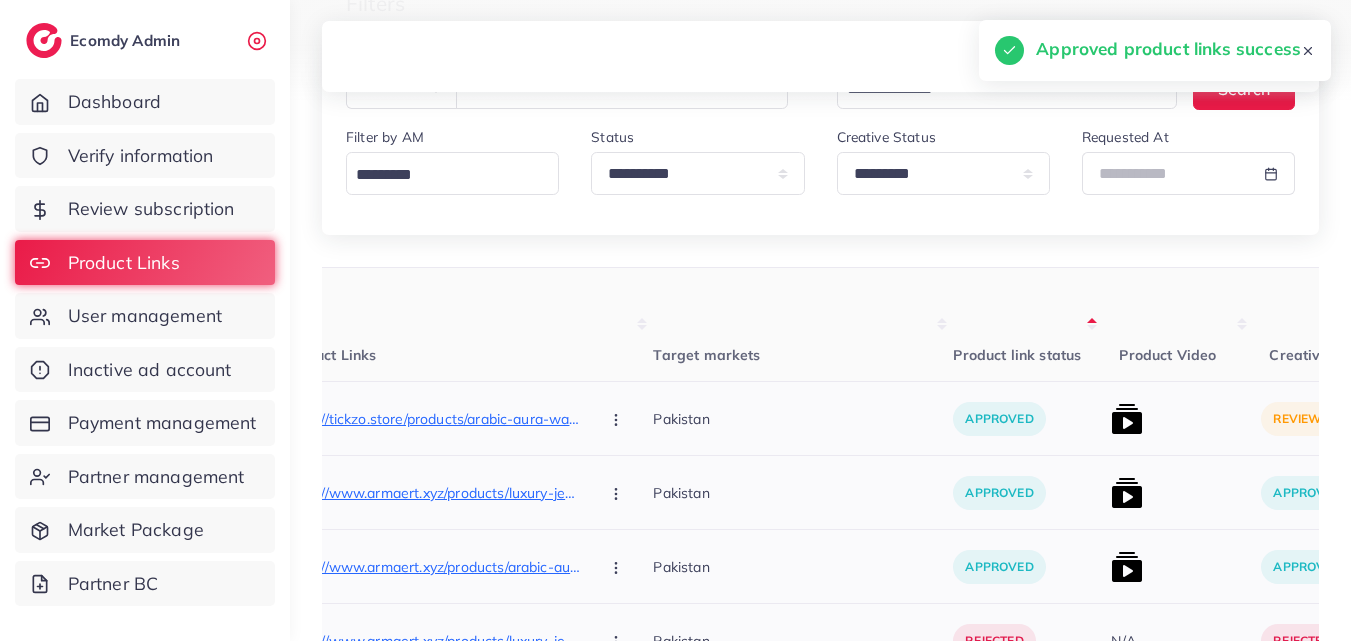click at bounding box center [1127, 419] 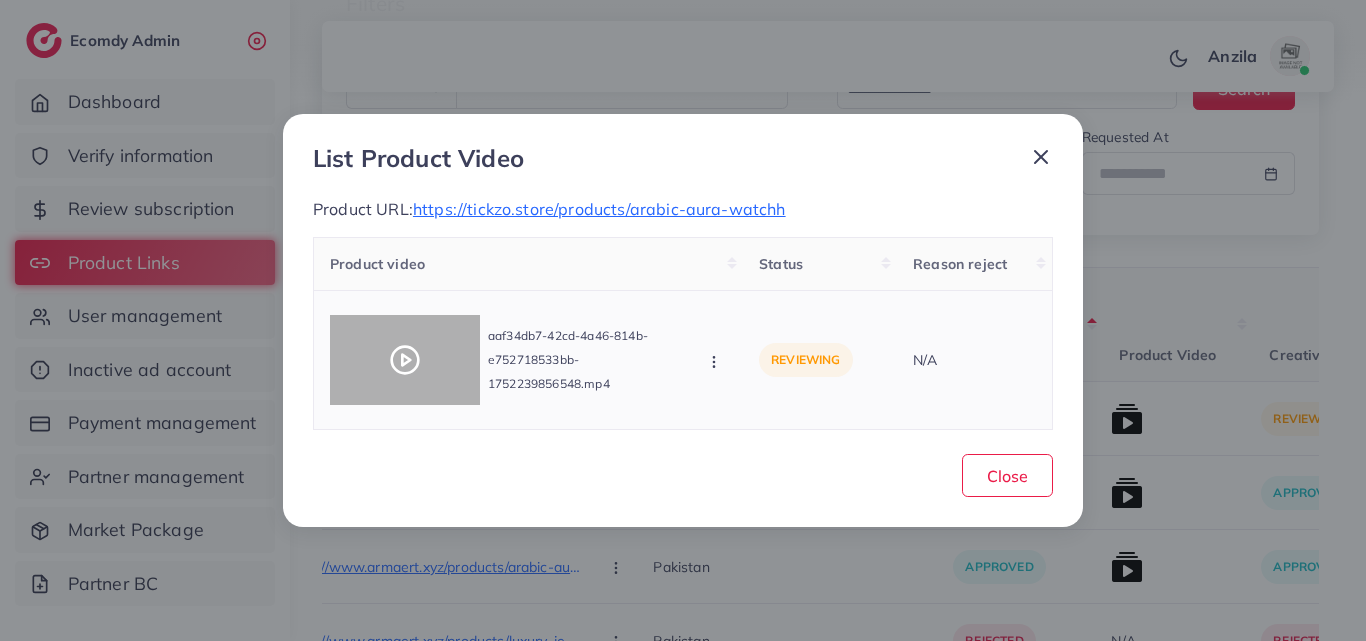 click at bounding box center [405, 360] 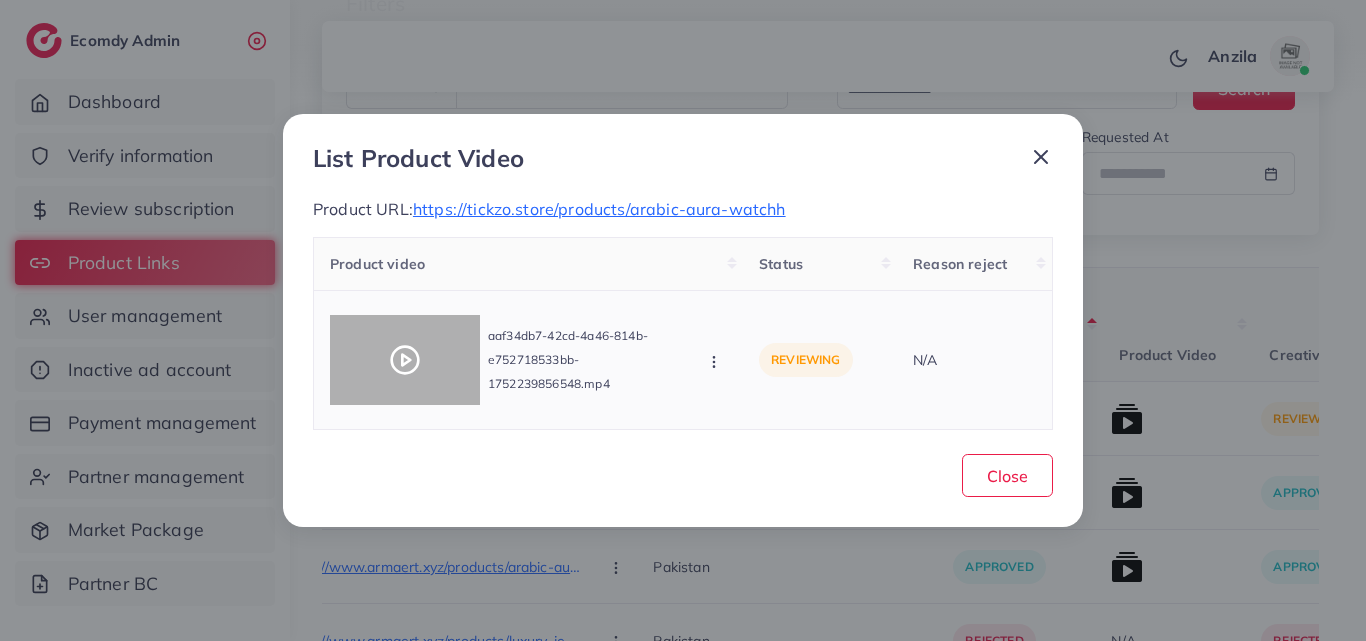 click 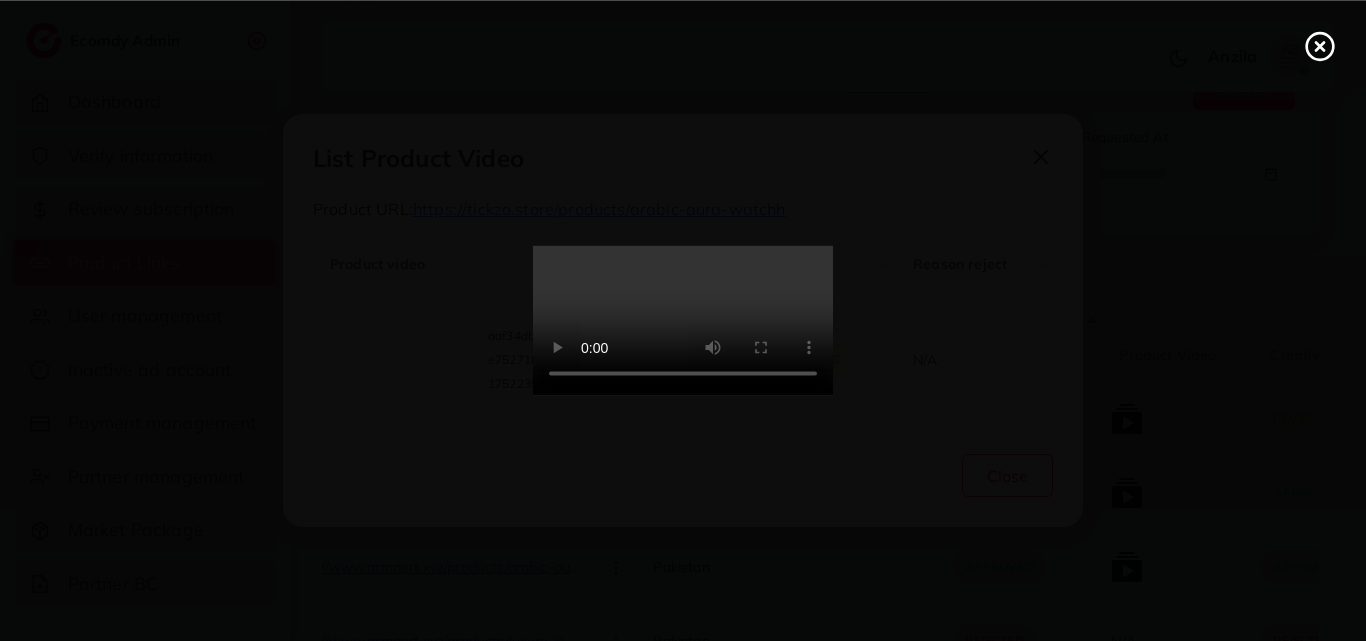 click at bounding box center (683, 321) 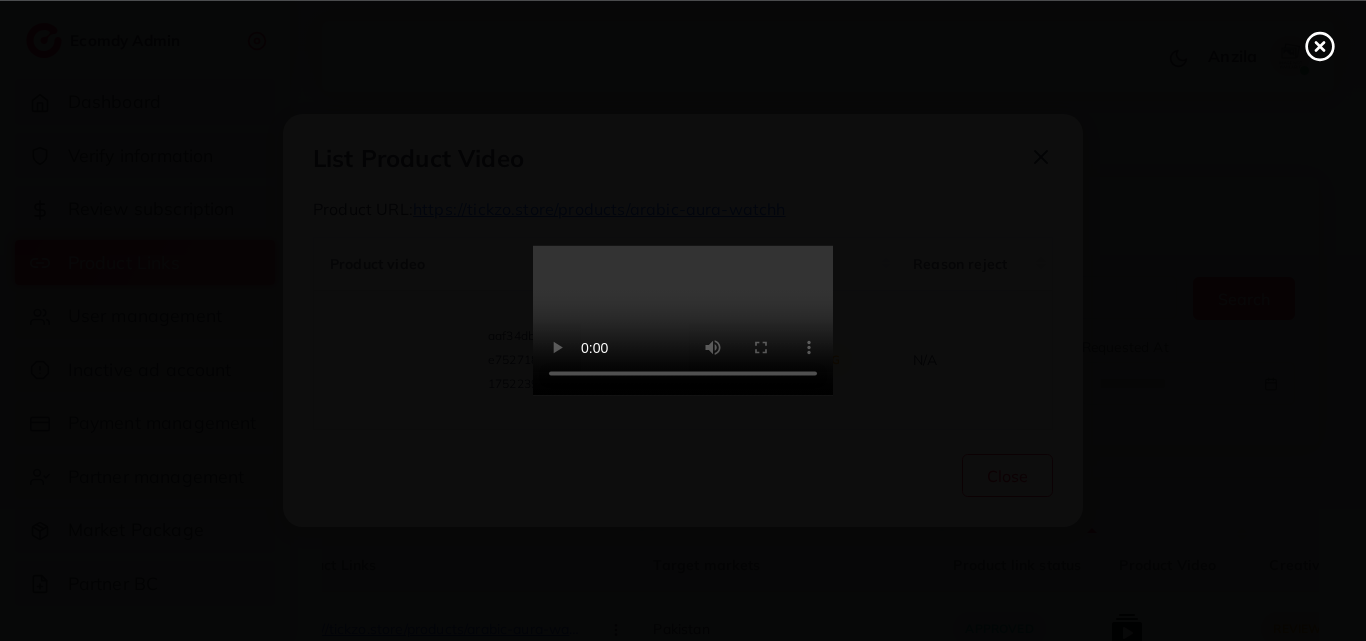 click 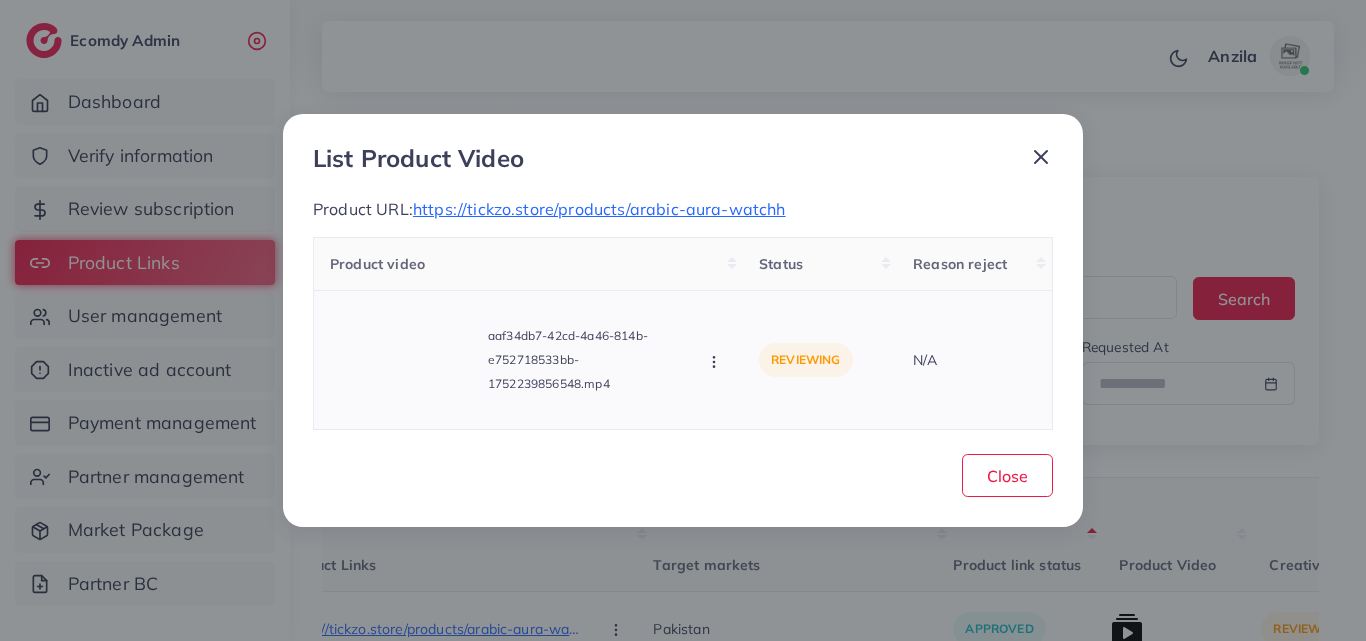 click 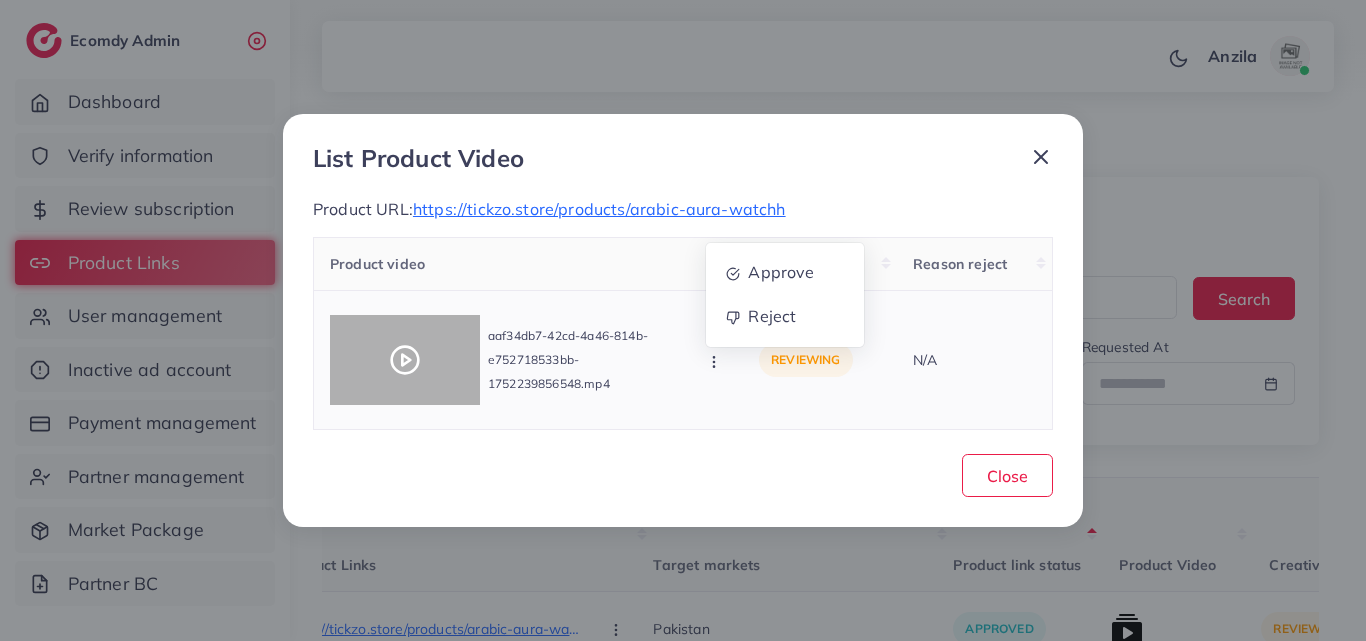 click 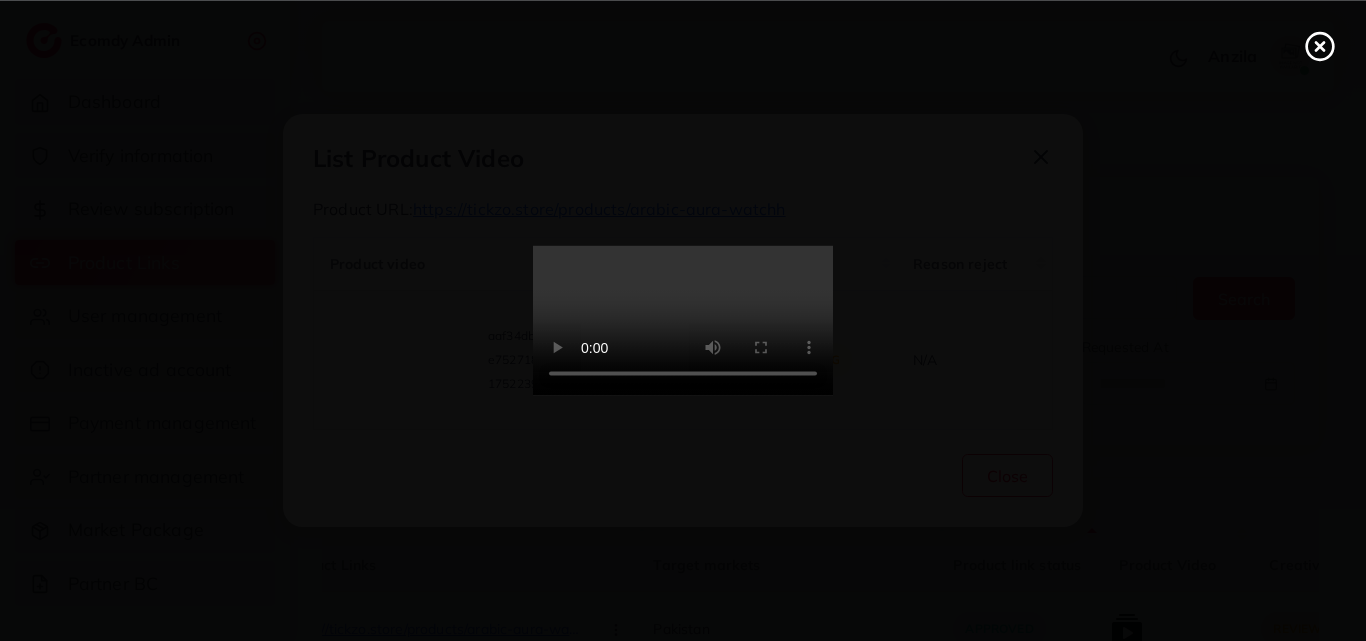 click at bounding box center [683, 321] 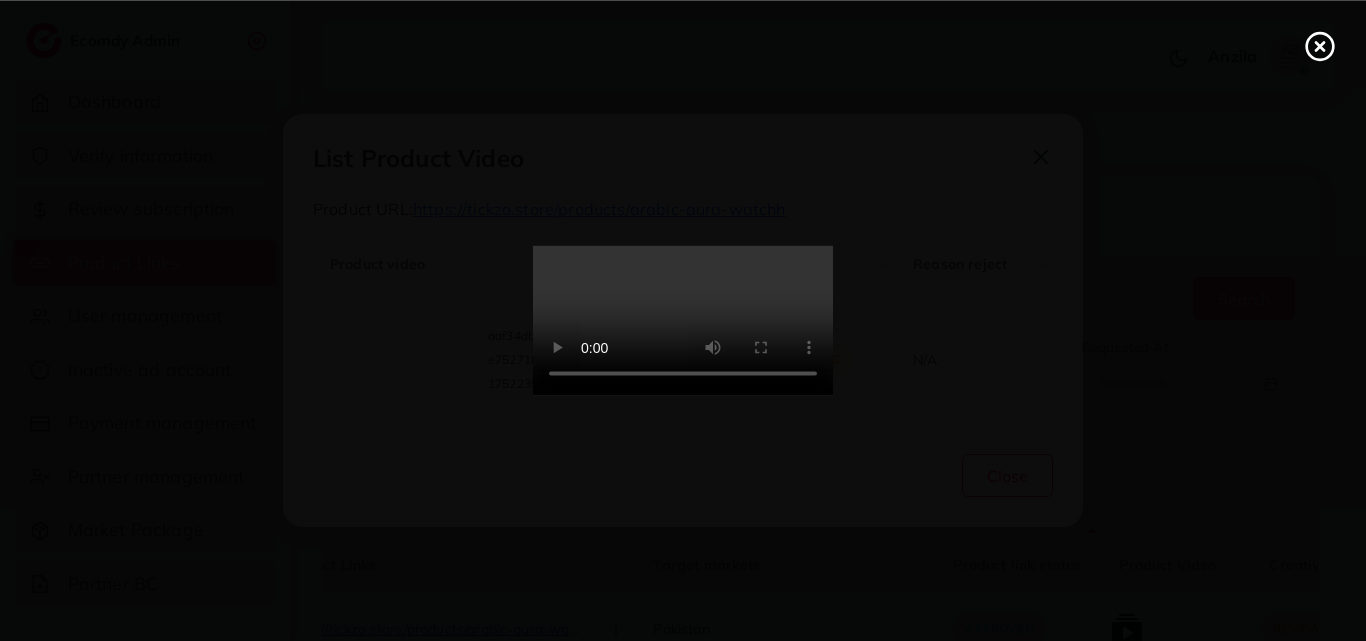 click 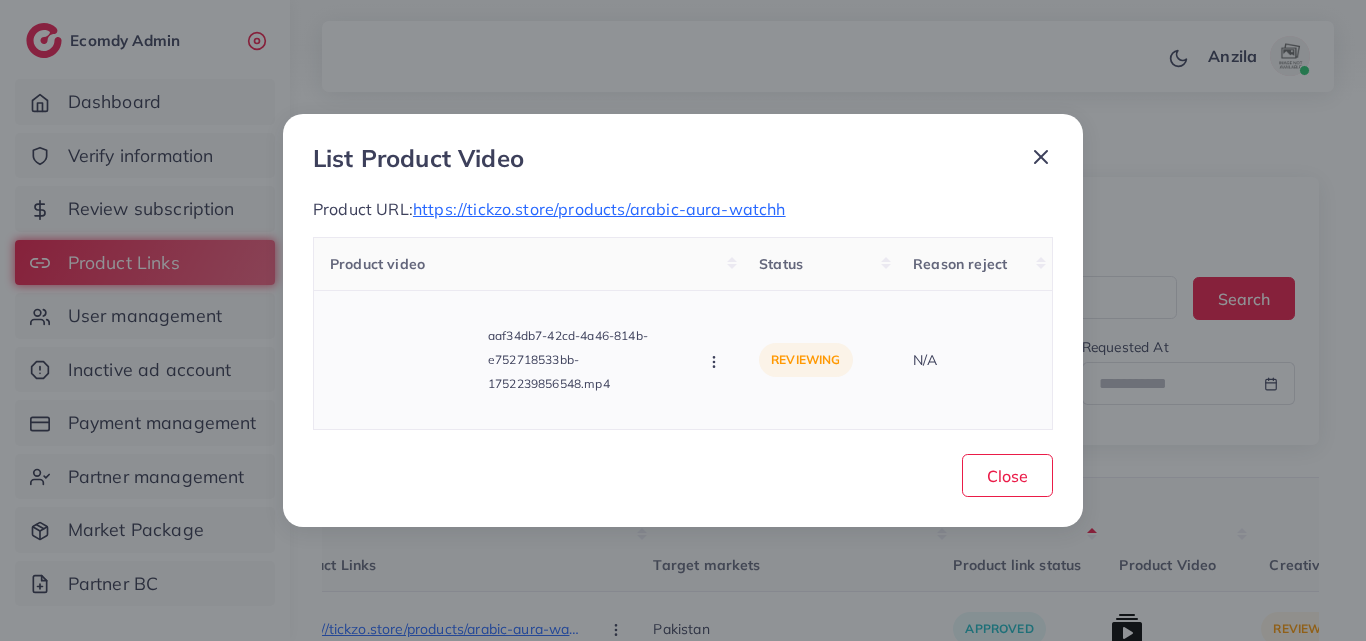 click 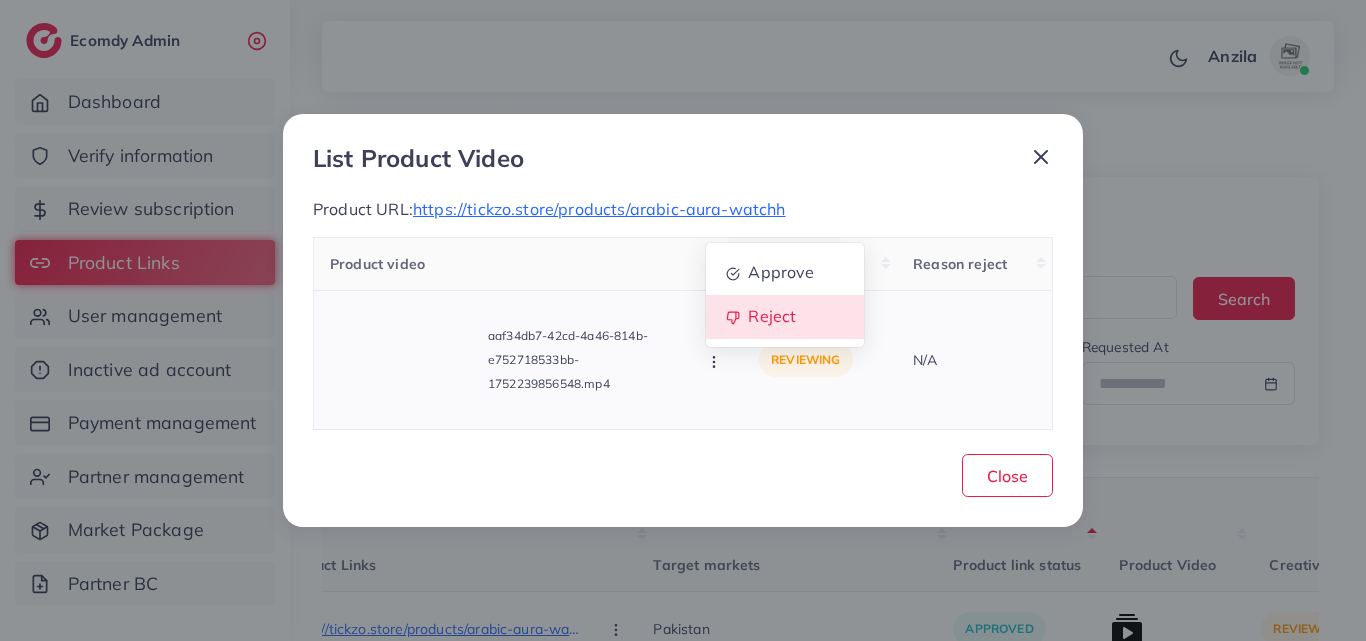 click on "Reject" at bounding box center (773, 316) 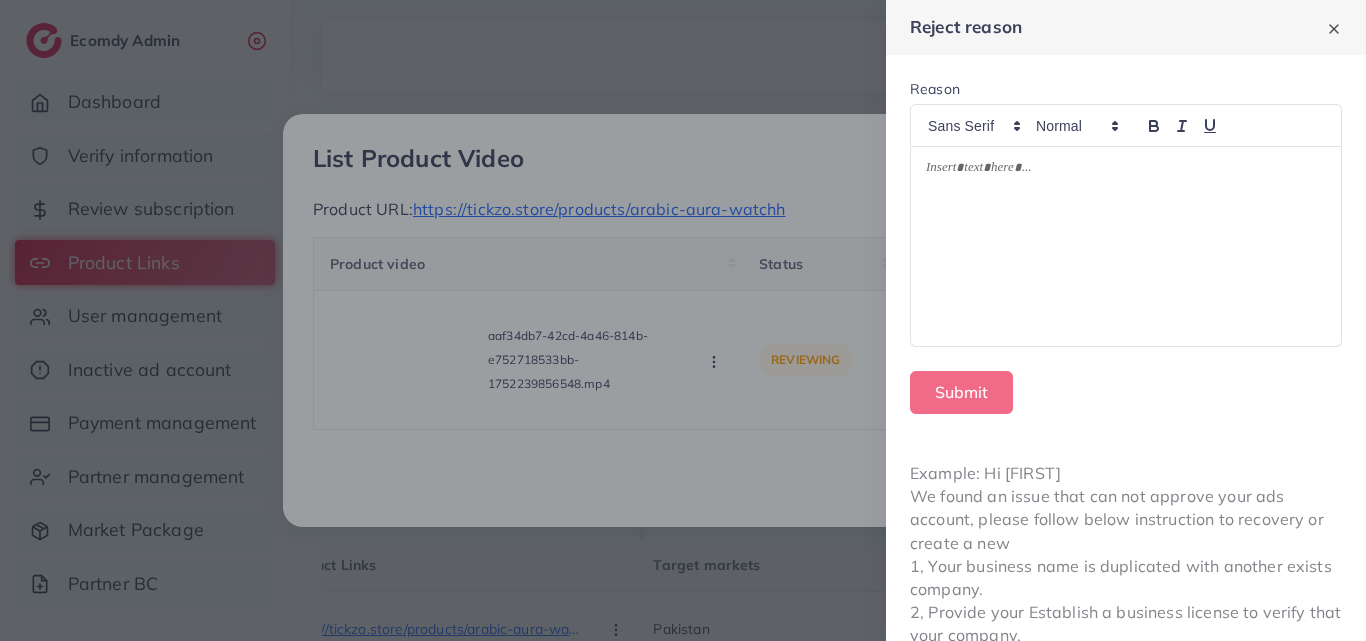 click at bounding box center [1126, 246] 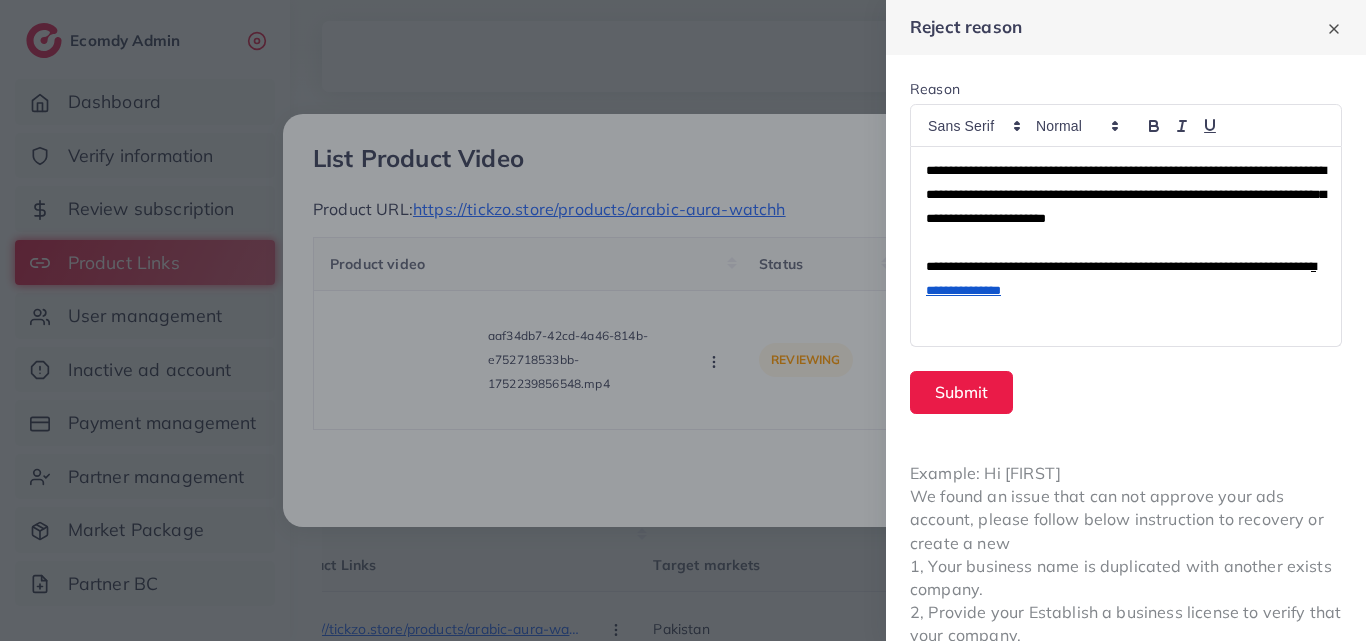 scroll, scrollTop: 0, scrollLeft: 0, axis: both 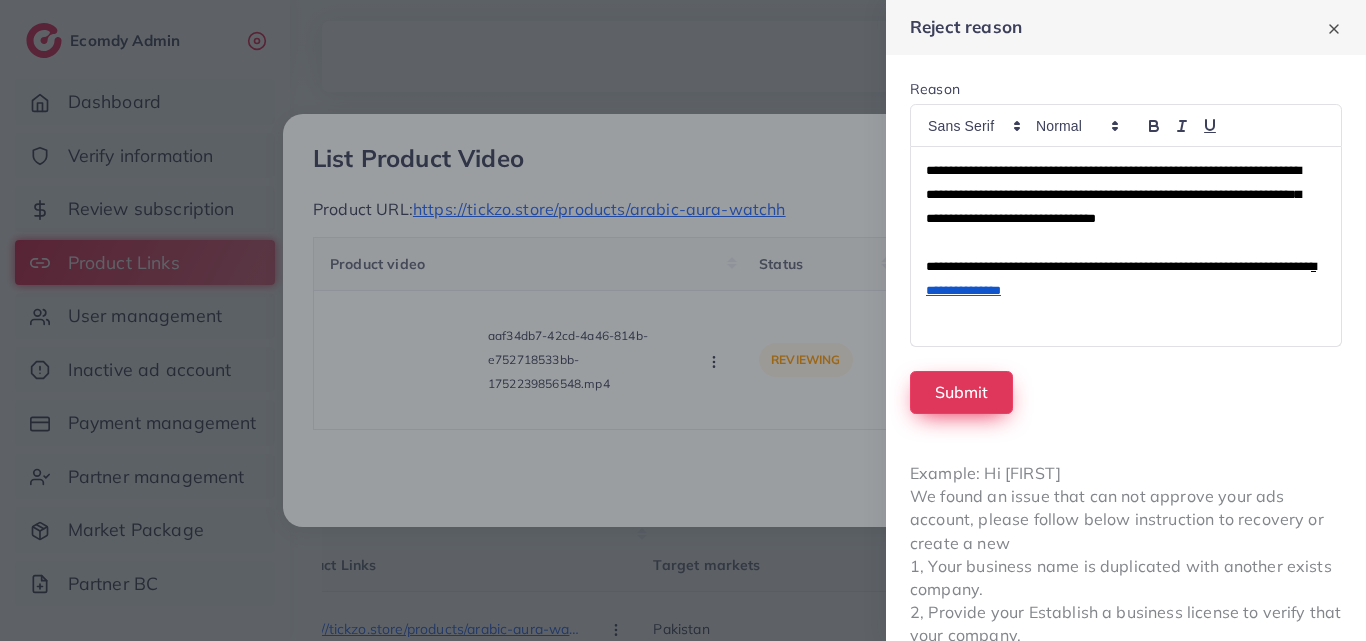click on "Submit" at bounding box center (961, 392) 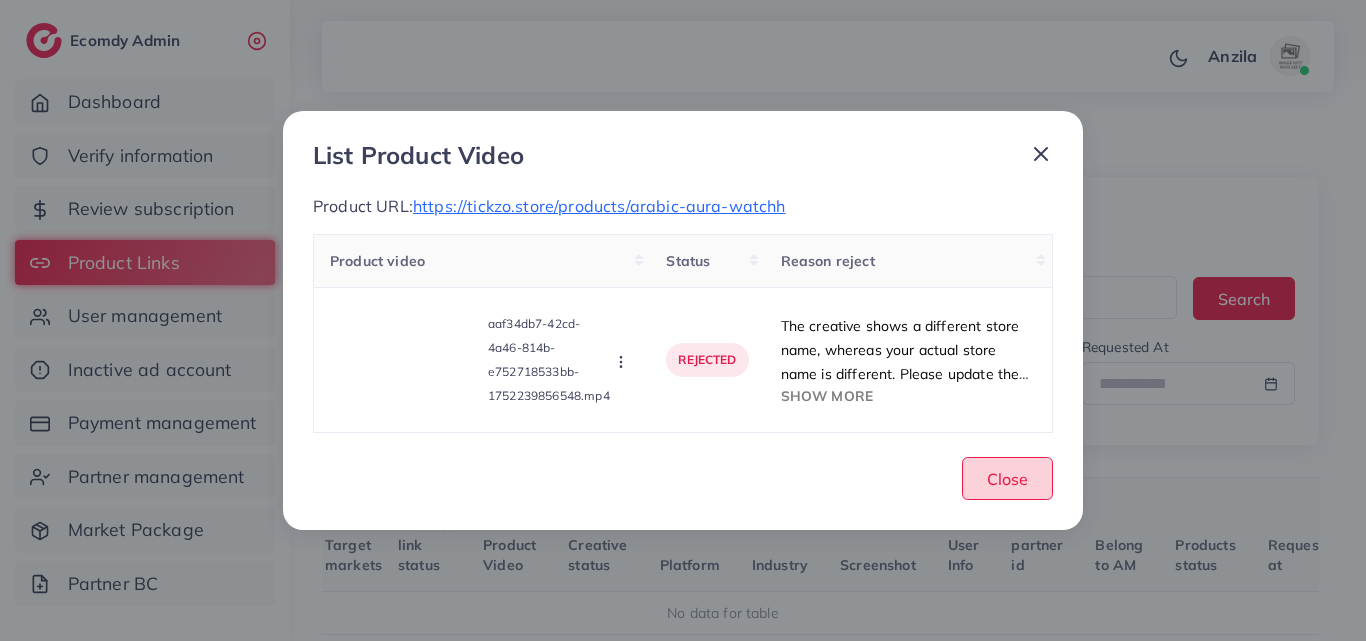 click on "Close" at bounding box center (1007, 478) 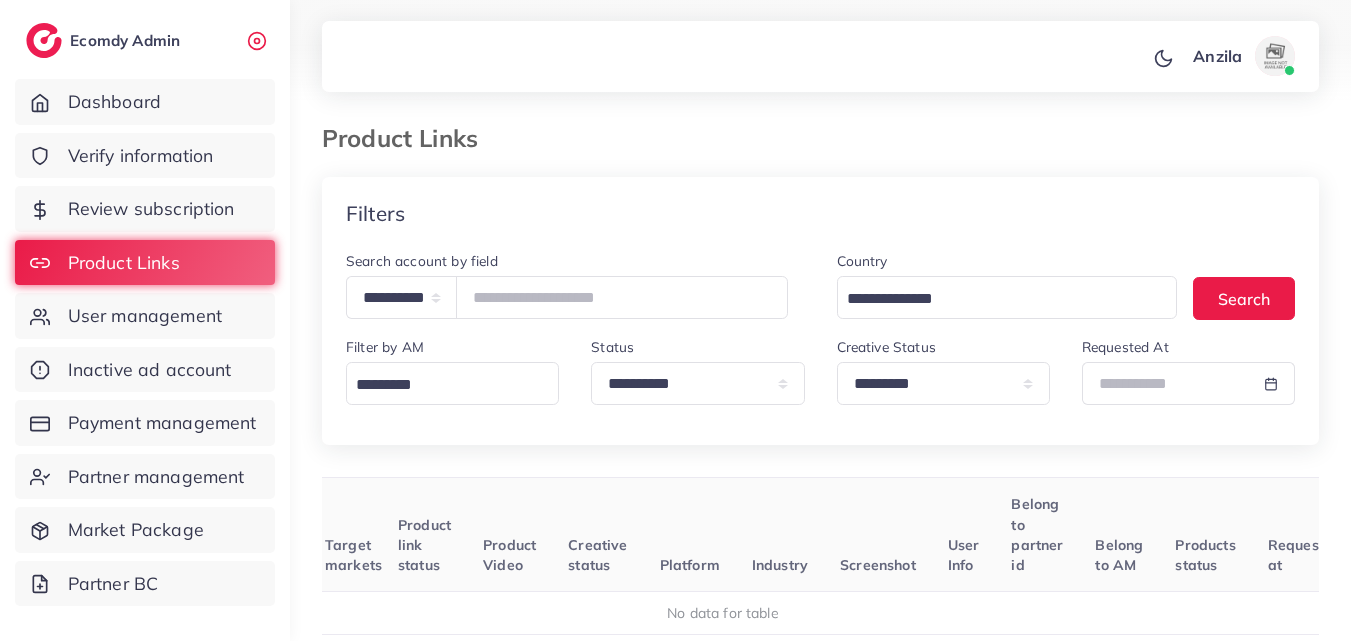 scroll, scrollTop: 200, scrollLeft: 0, axis: vertical 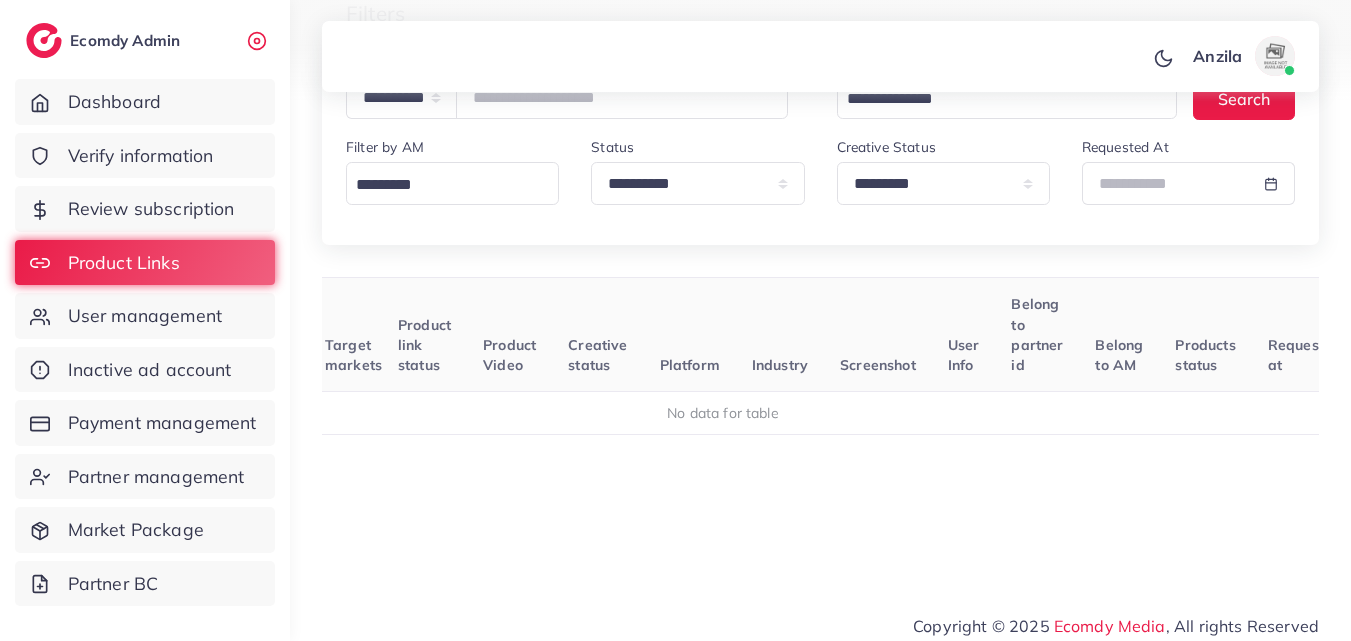 click on "Platform" at bounding box center [690, 335] 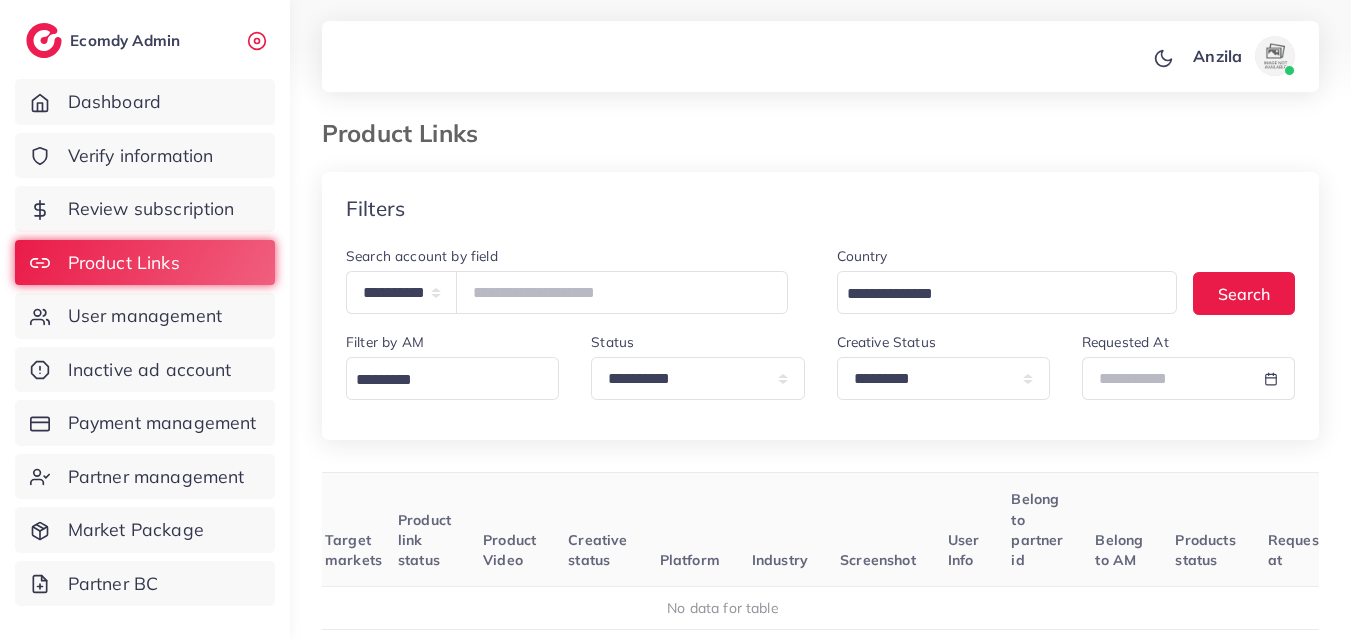 scroll, scrollTop: 0, scrollLeft: 0, axis: both 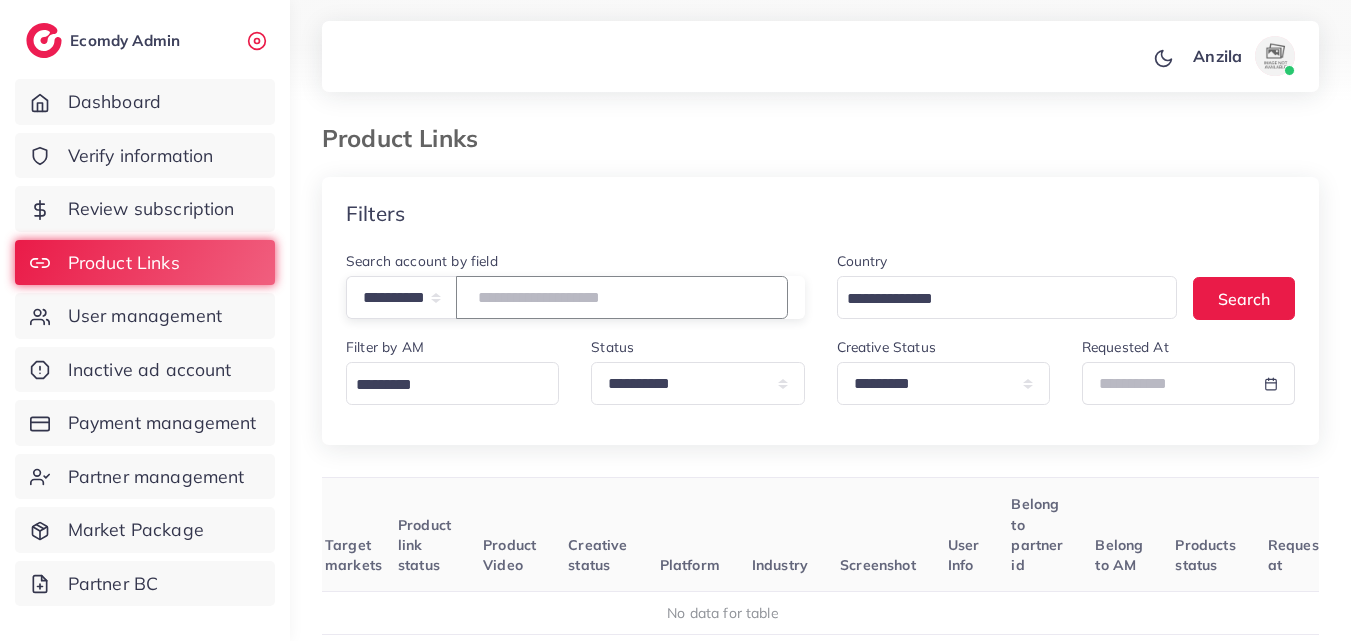 click at bounding box center (622, 297) 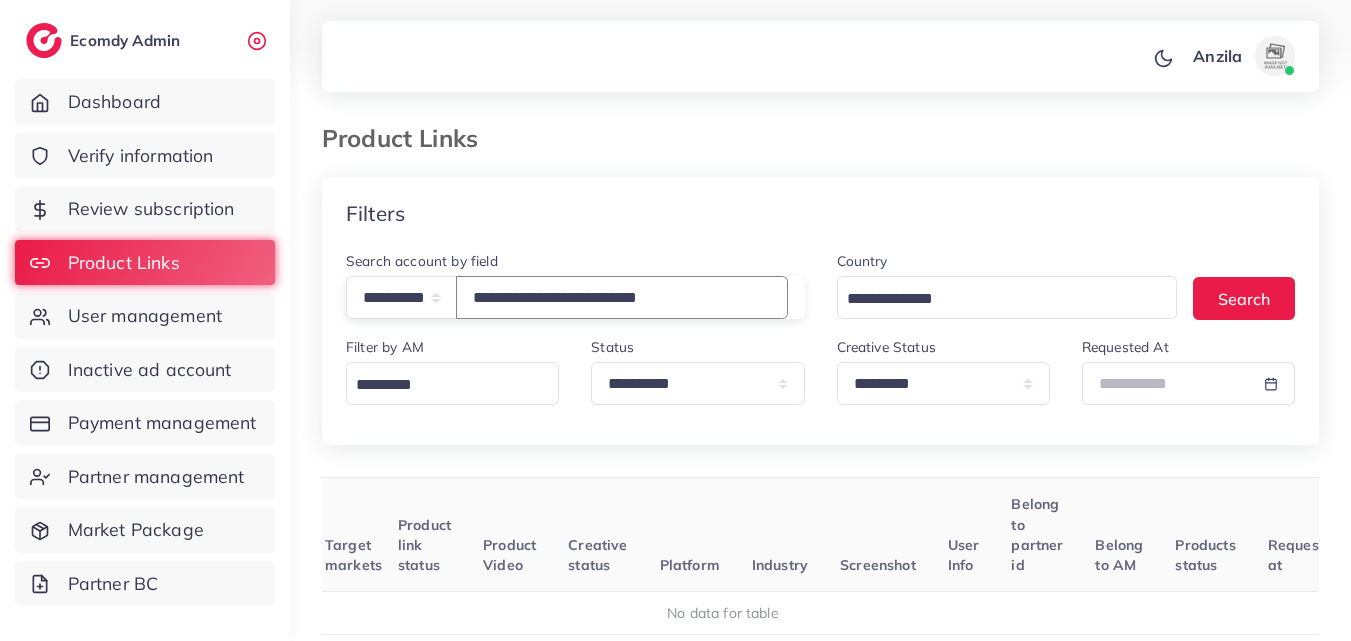 click on "**********" at bounding box center [622, 297] 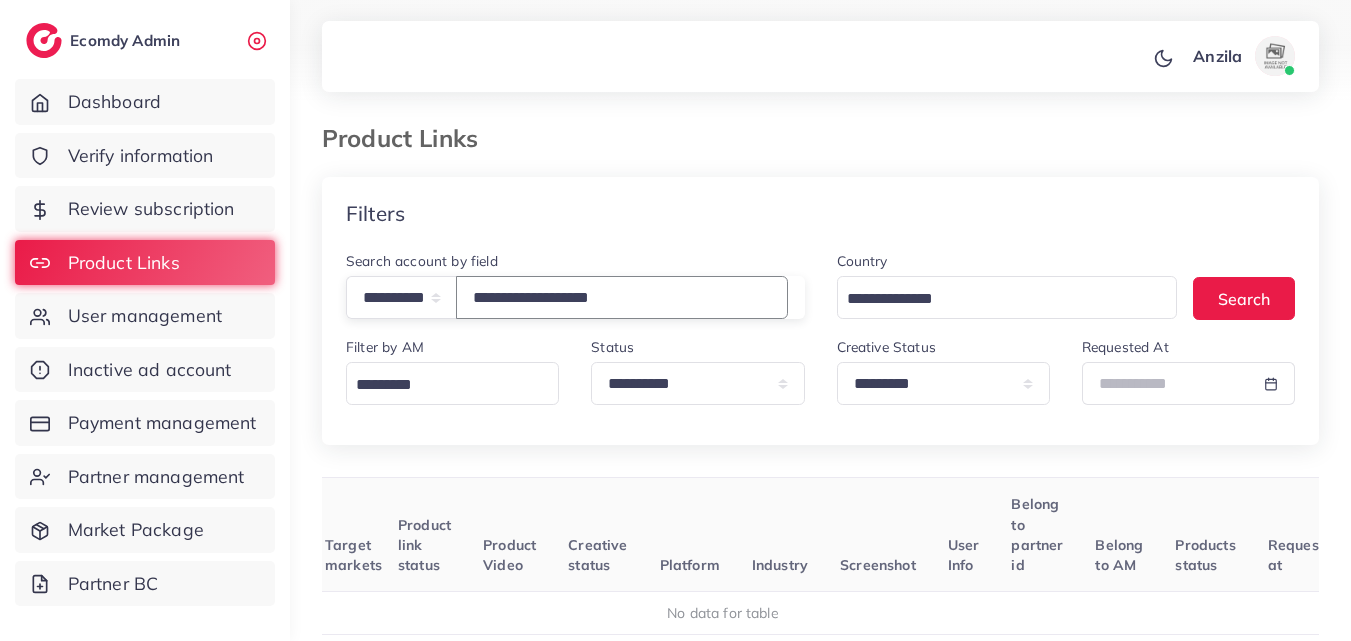 type on "**********" 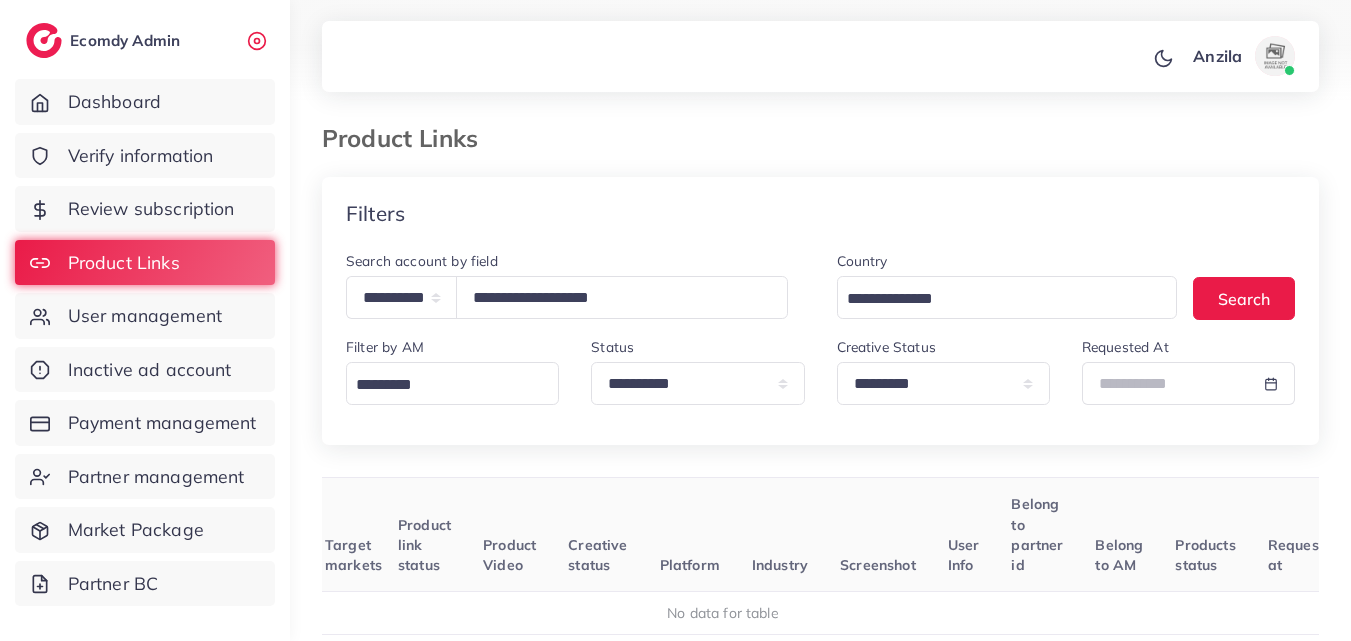 click on "Screenshot" at bounding box center [878, 535] 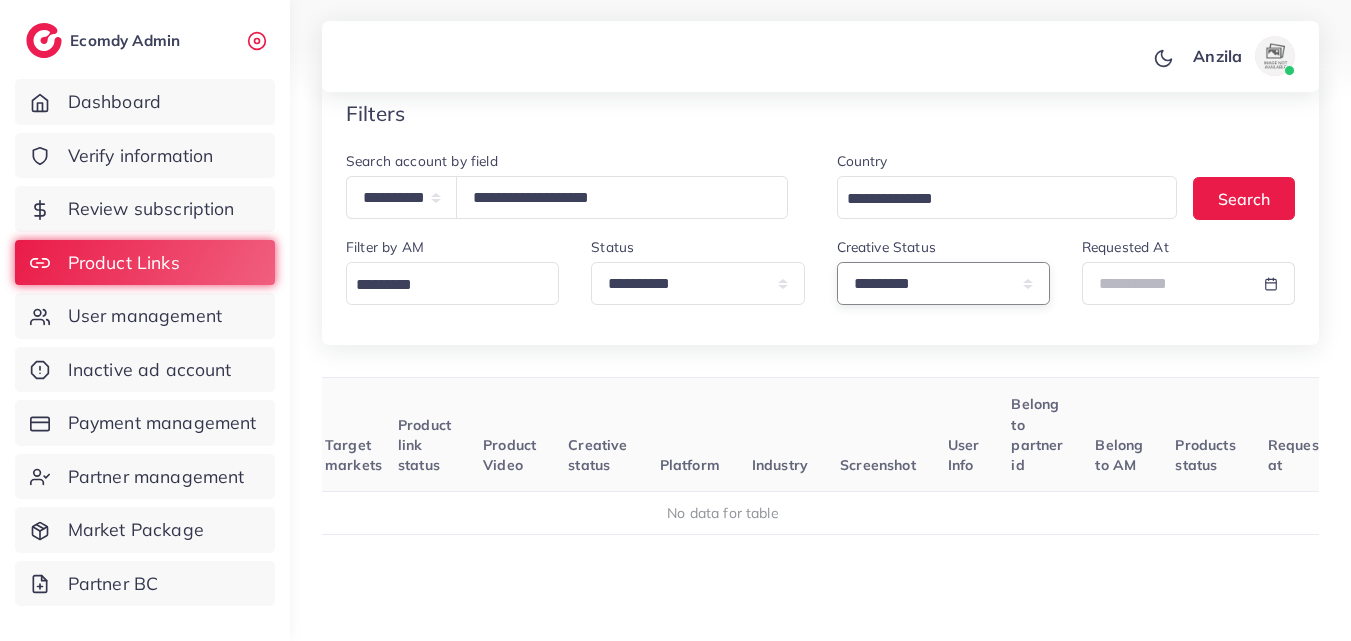 click on "**********" at bounding box center [943, 283] 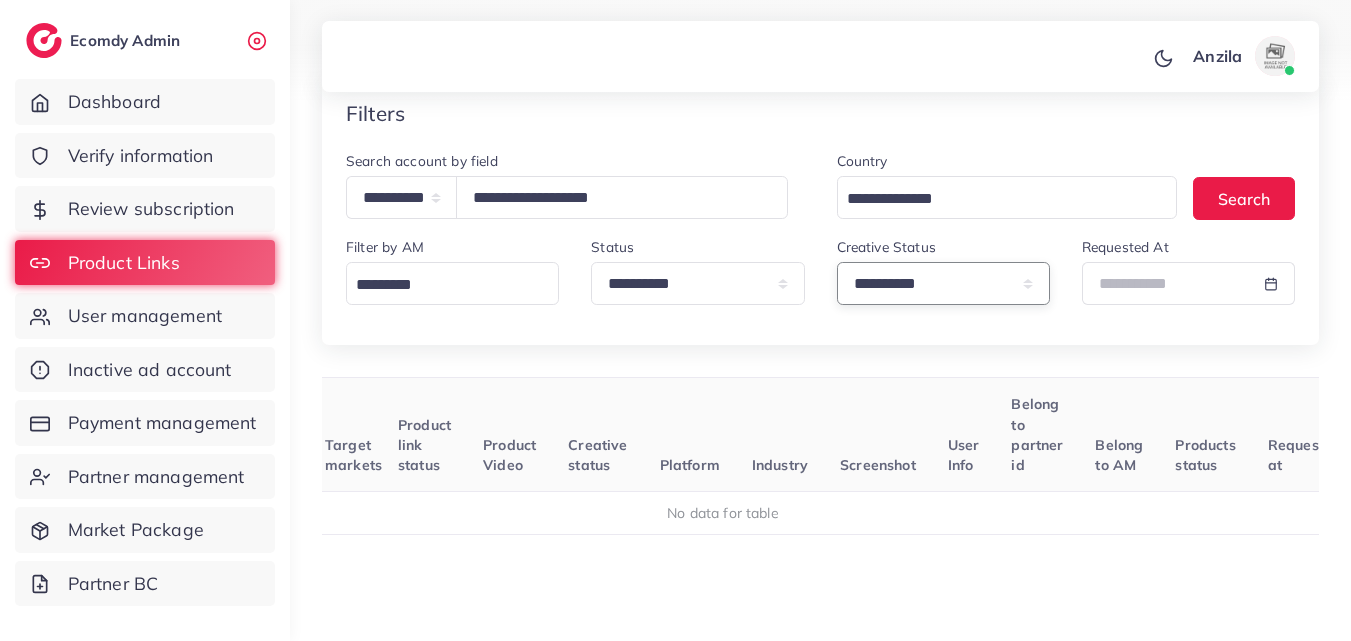 click on "**********" at bounding box center (943, 283) 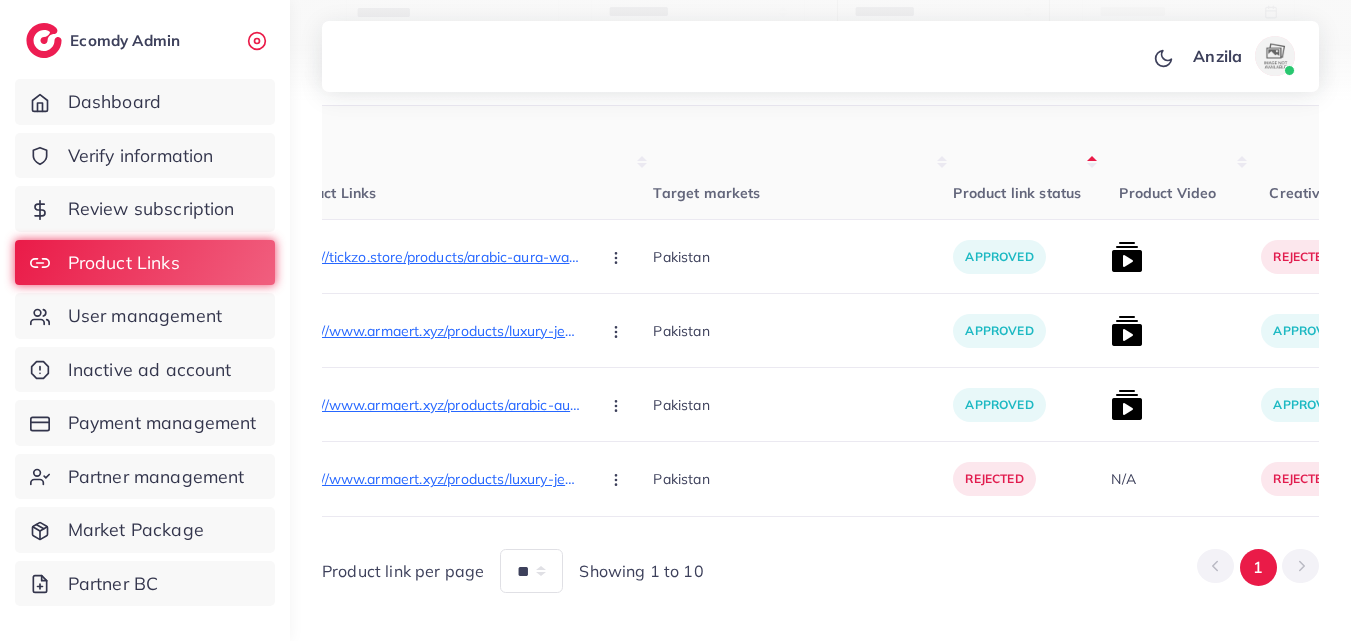 scroll, scrollTop: 400, scrollLeft: 0, axis: vertical 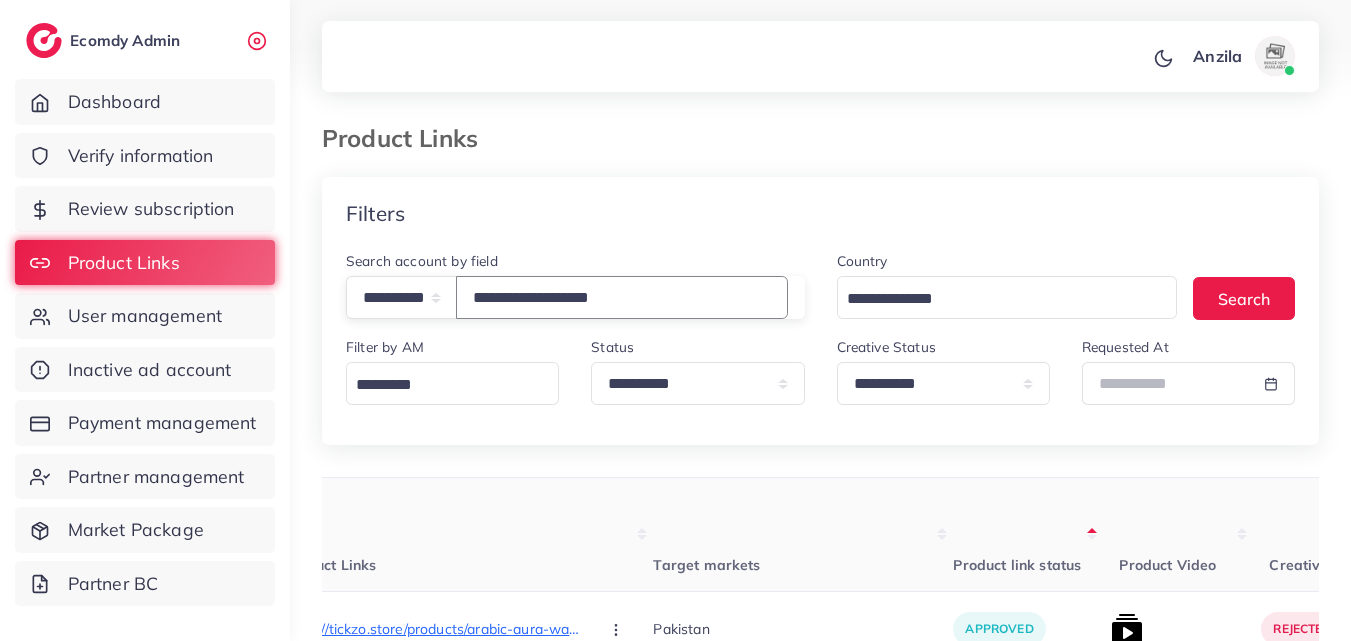 click on "**********" at bounding box center (622, 297) 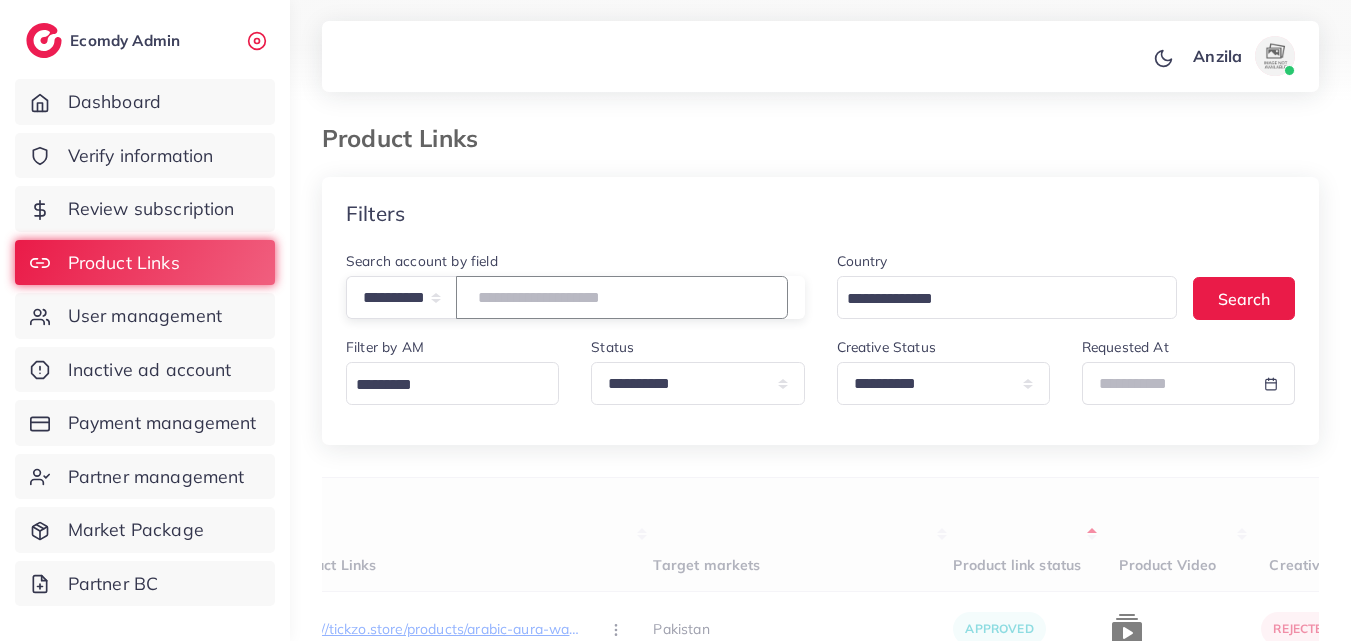 type 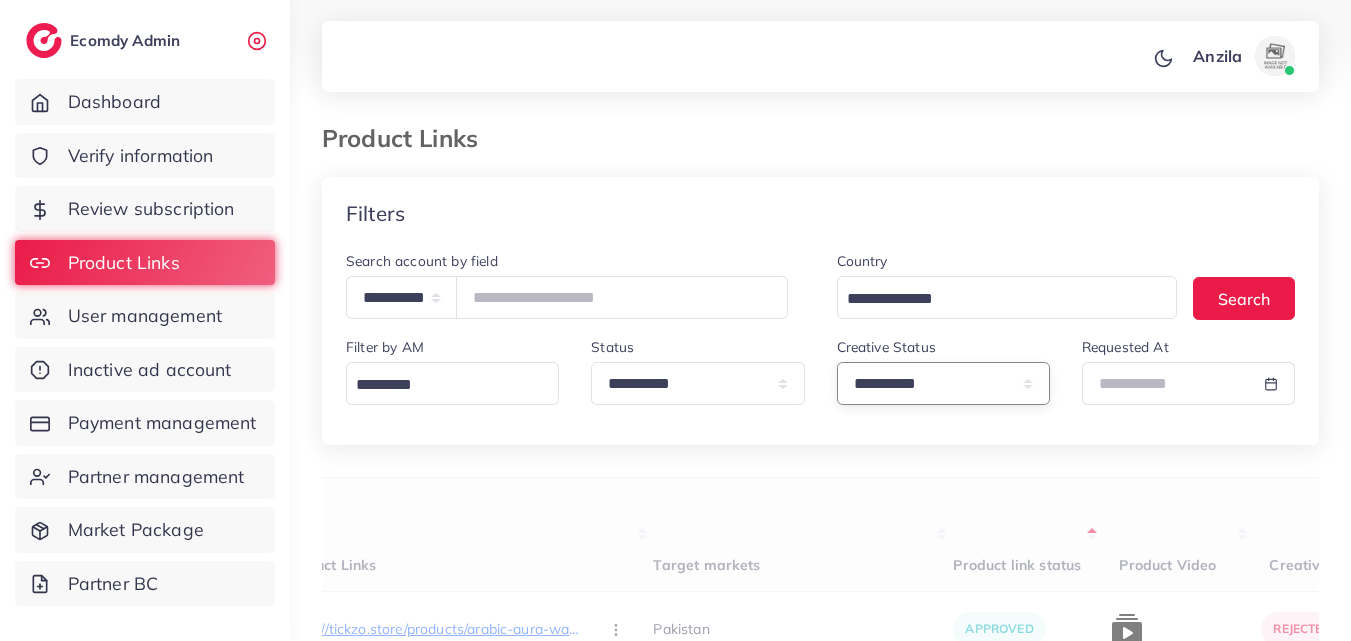click on "**********" at bounding box center (943, 383) 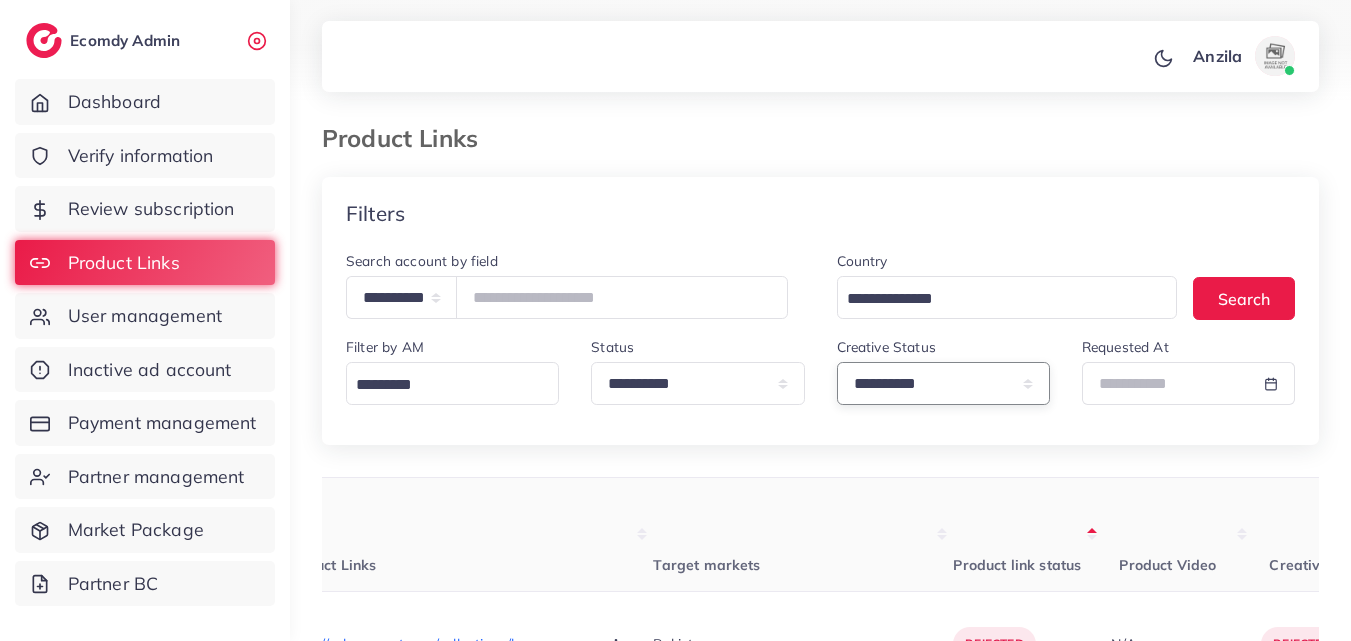 select on "*********" 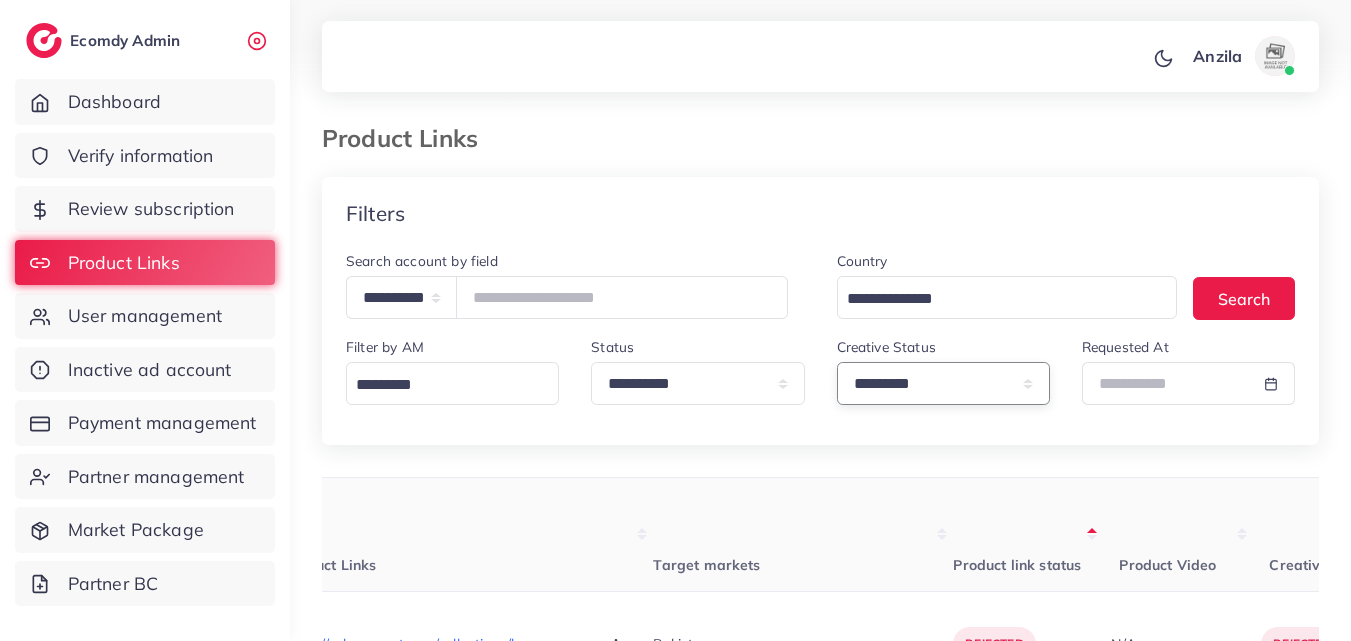 click on "**********" at bounding box center (943, 383) 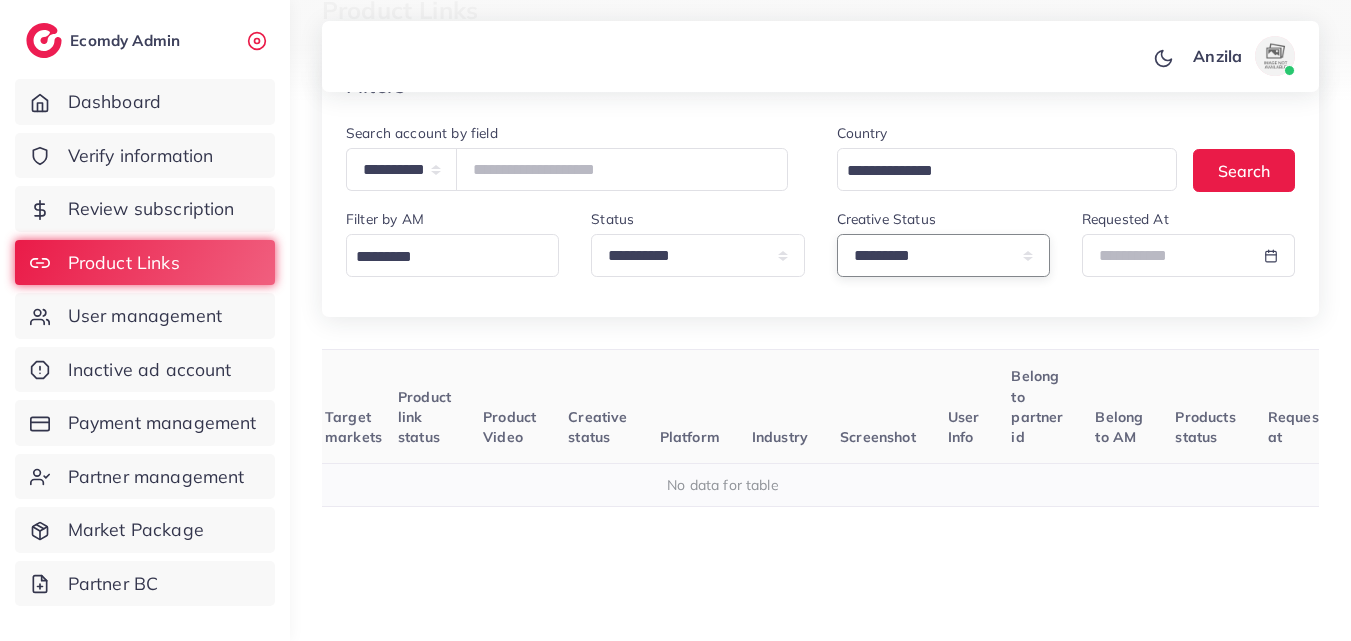 scroll, scrollTop: 210, scrollLeft: 0, axis: vertical 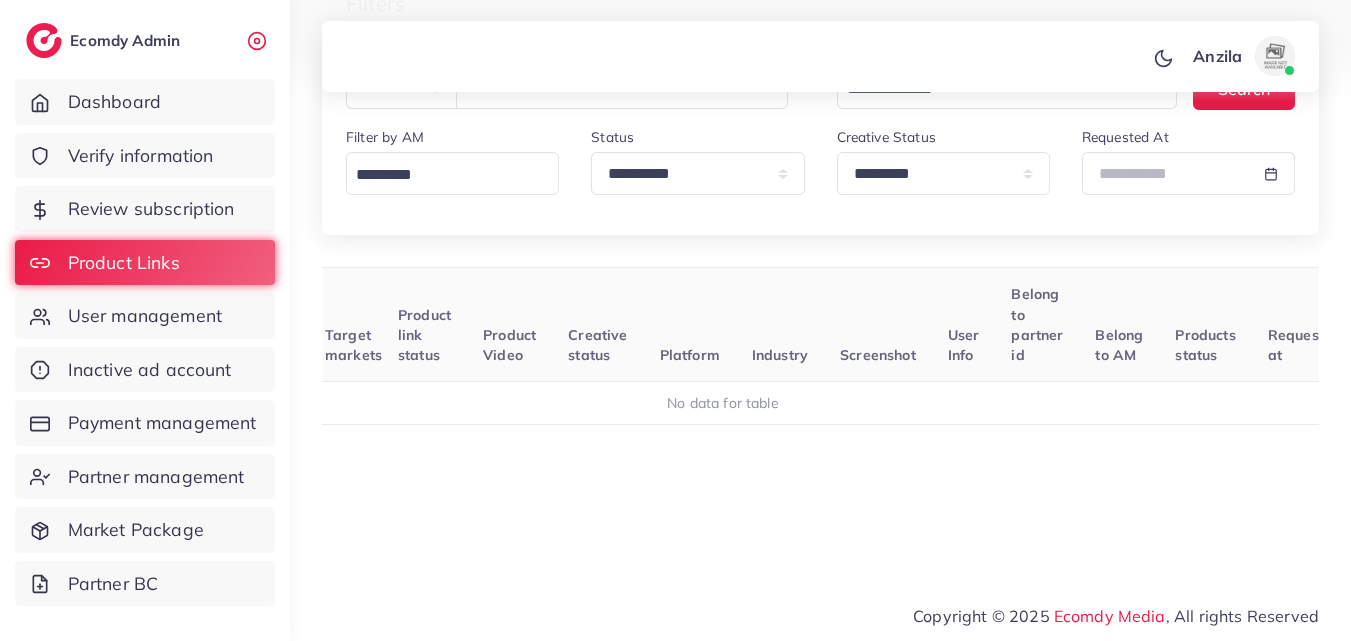 click on "Platform" at bounding box center (690, 325) 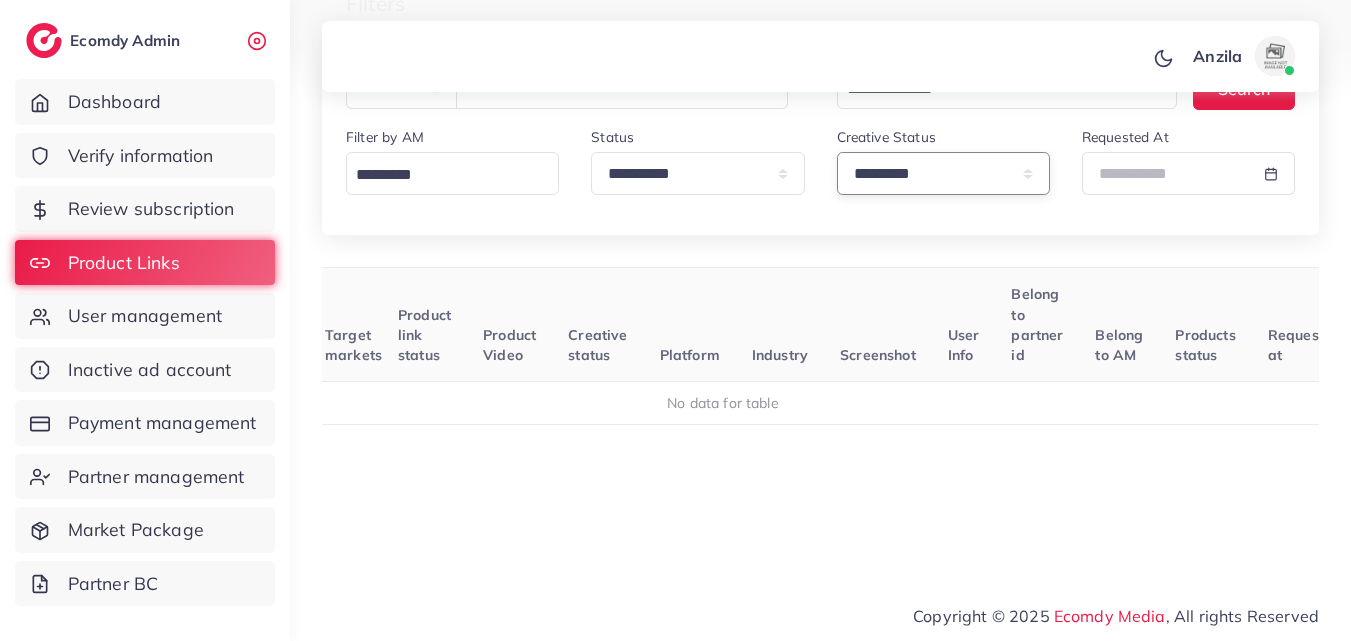 click on "**********" at bounding box center (943, 173) 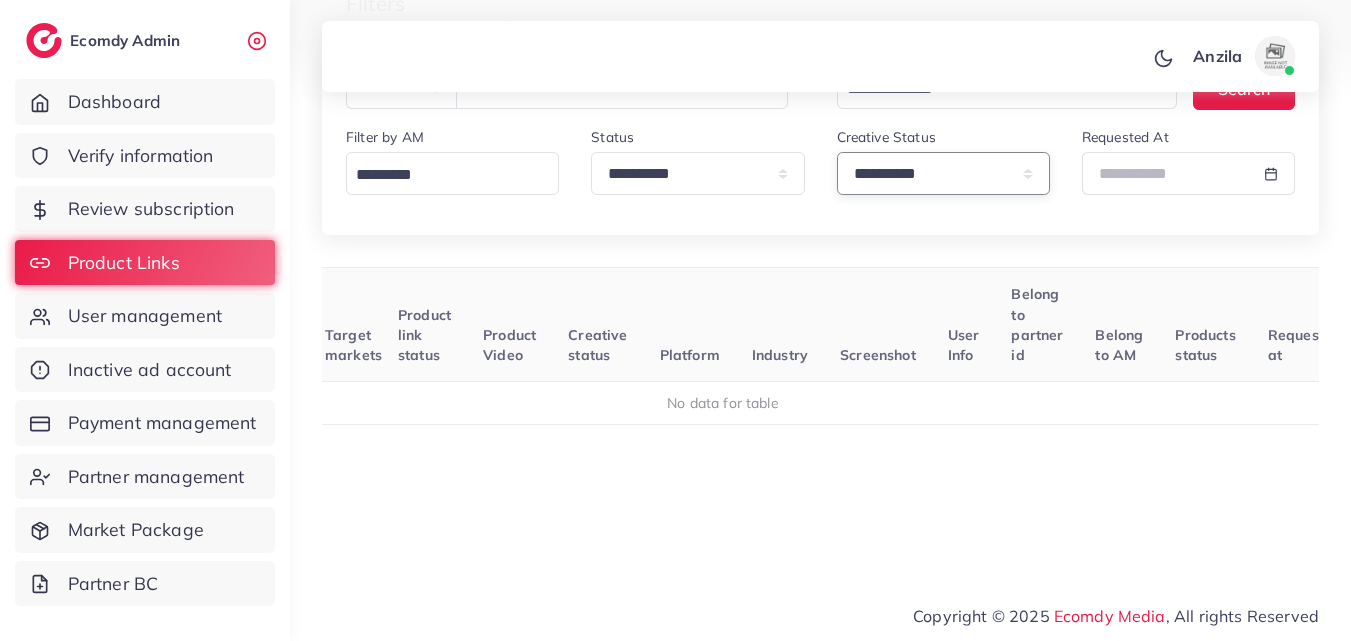 click on "**********" at bounding box center [943, 173] 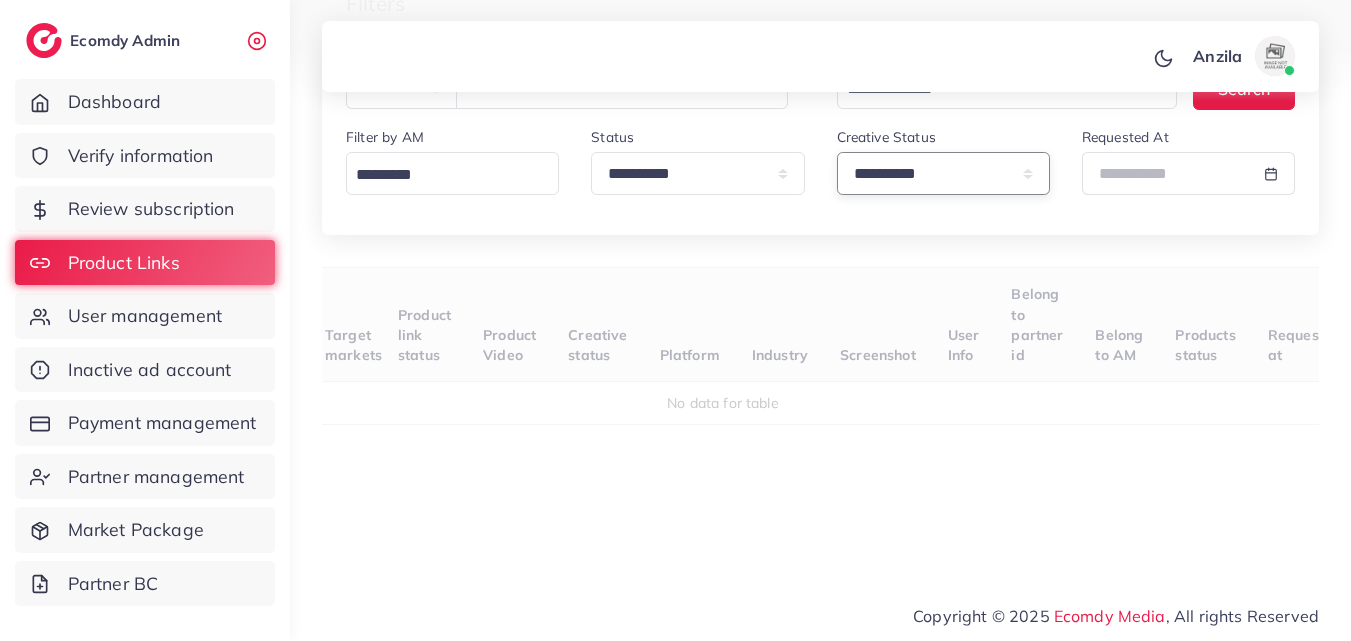 click on "**********" at bounding box center (943, 173) 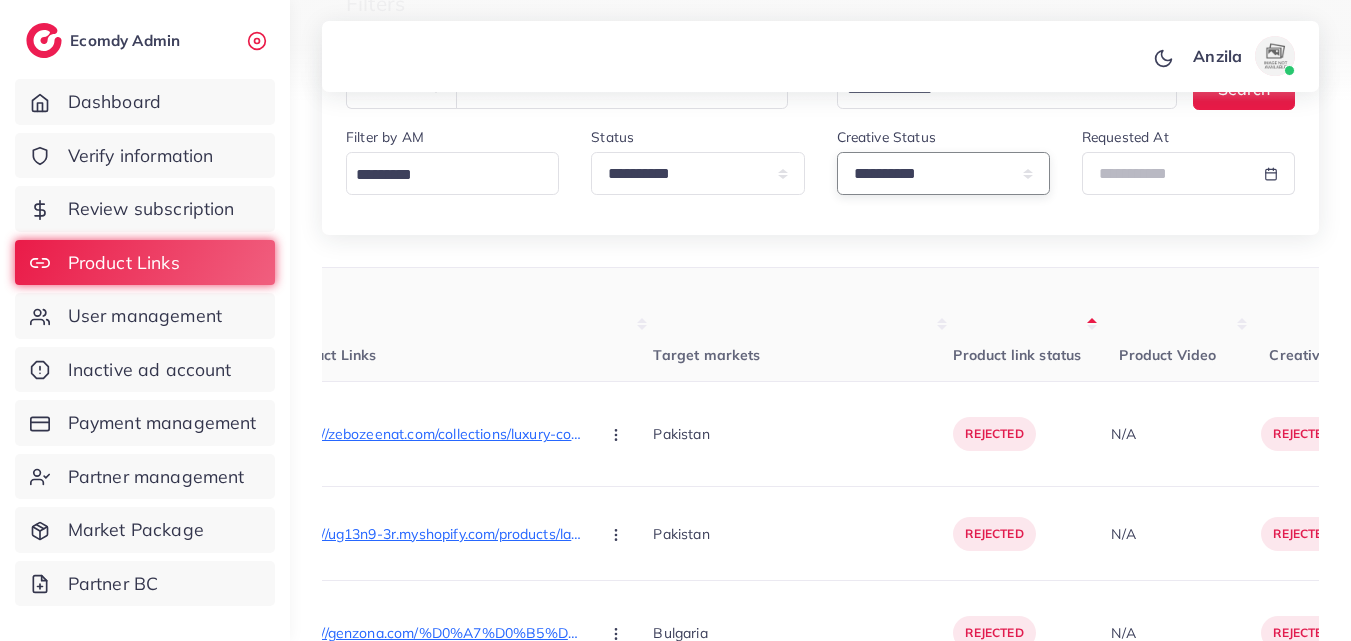 select on "*********" 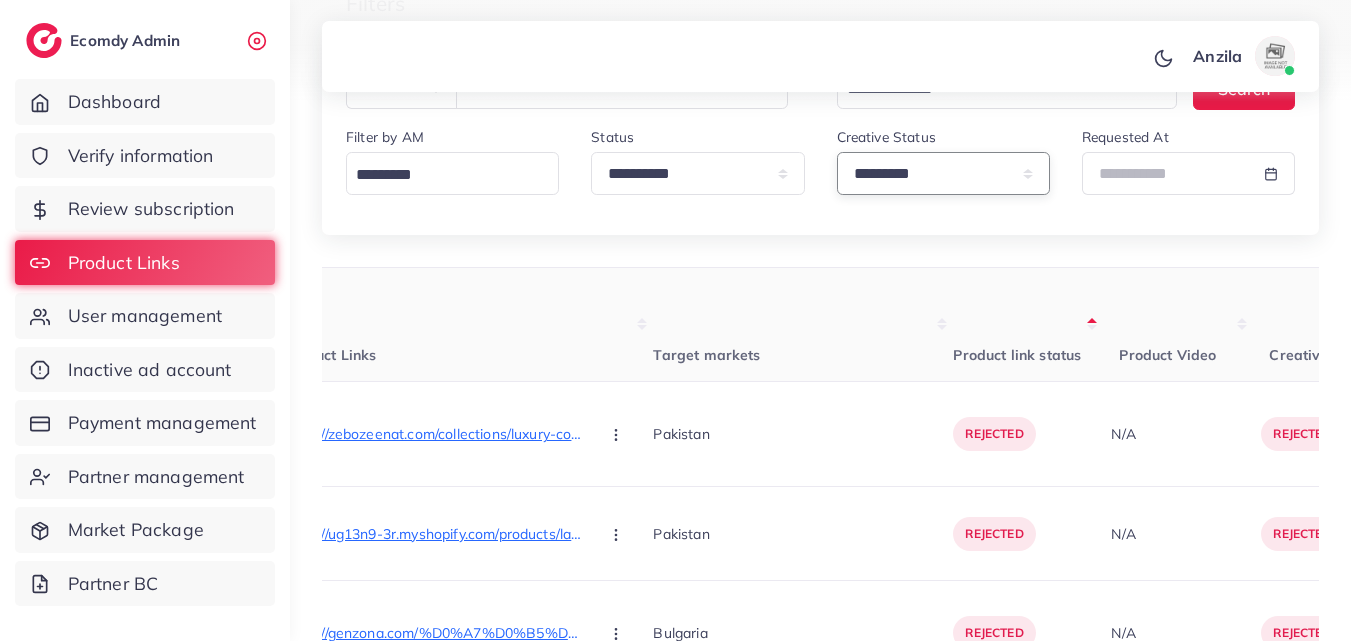 click on "**********" at bounding box center [943, 173] 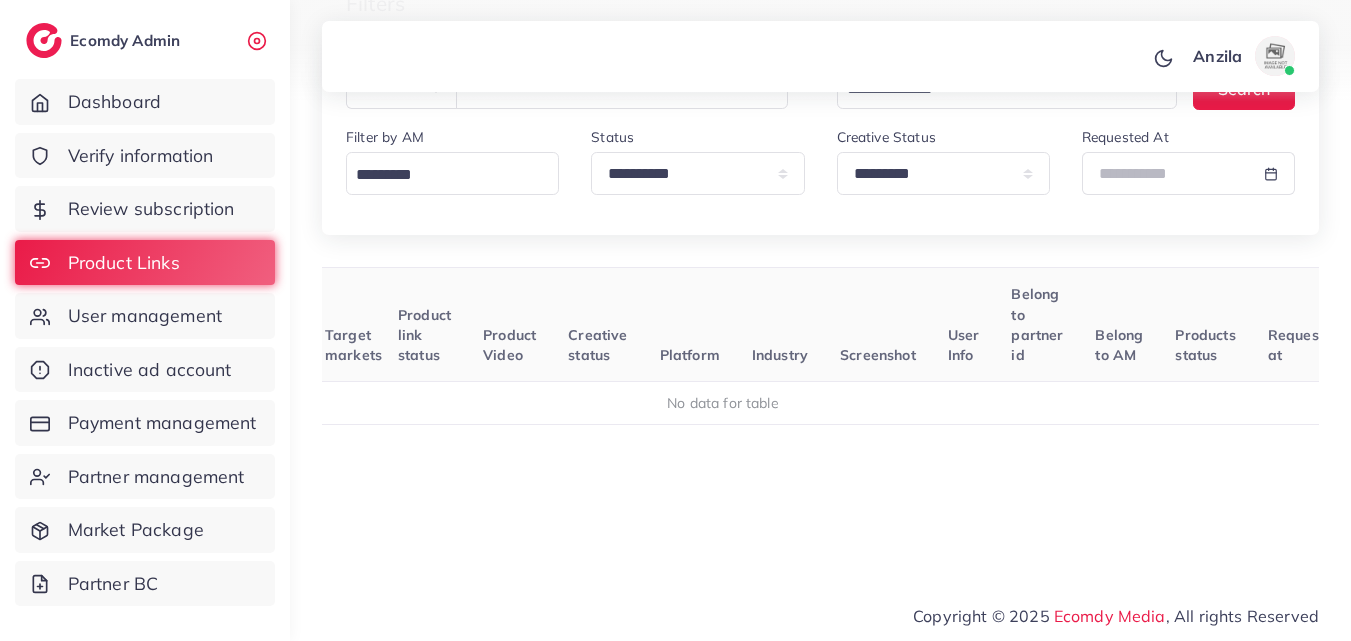 click on "Screenshot" at bounding box center [878, 325] 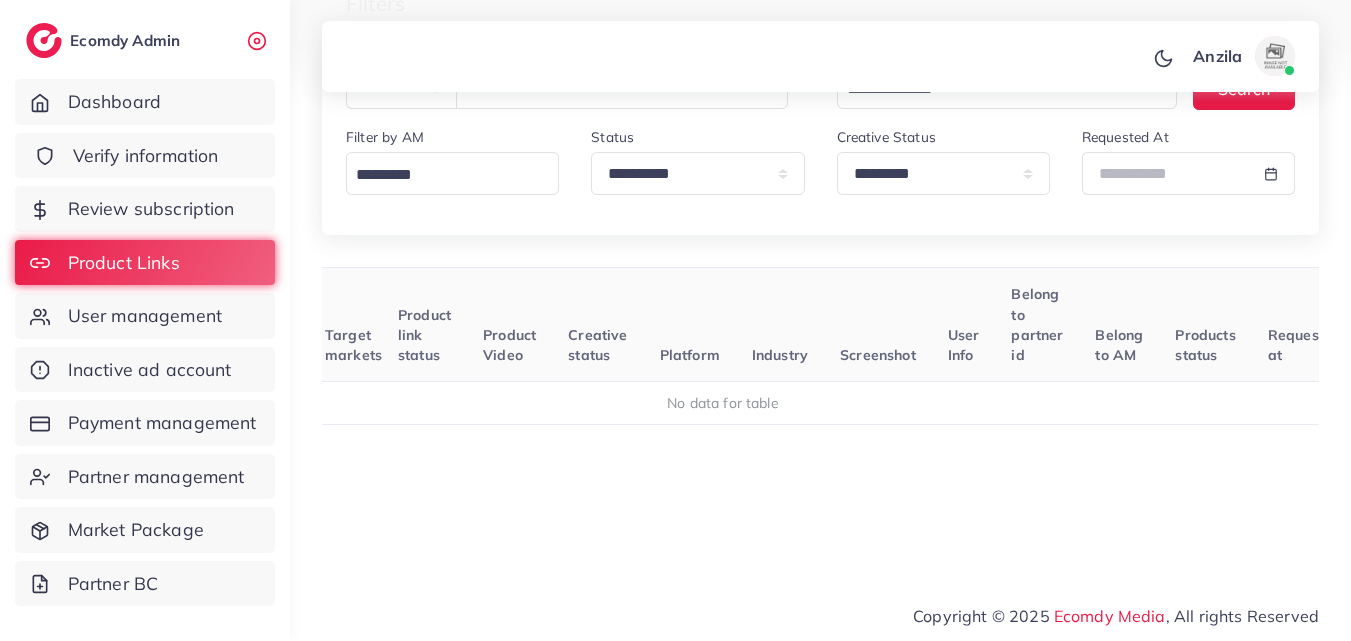 click on "Verify information" at bounding box center [145, 156] 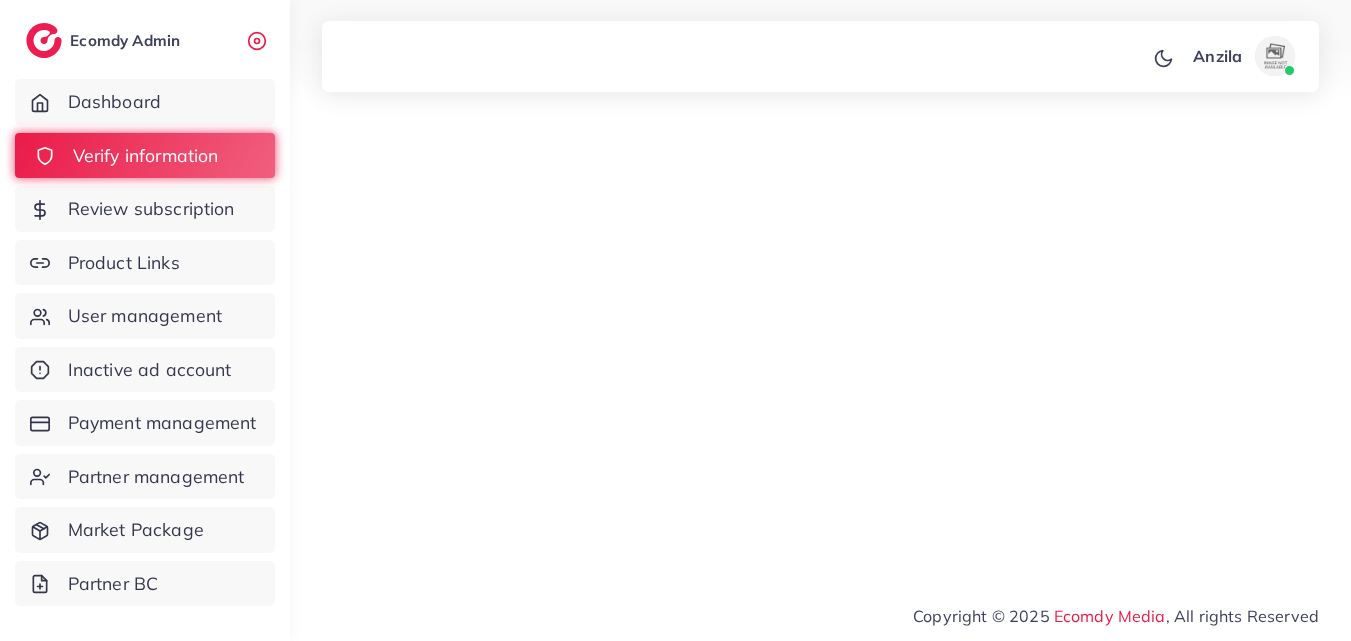 scroll, scrollTop: 0, scrollLeft: 0, axis: both 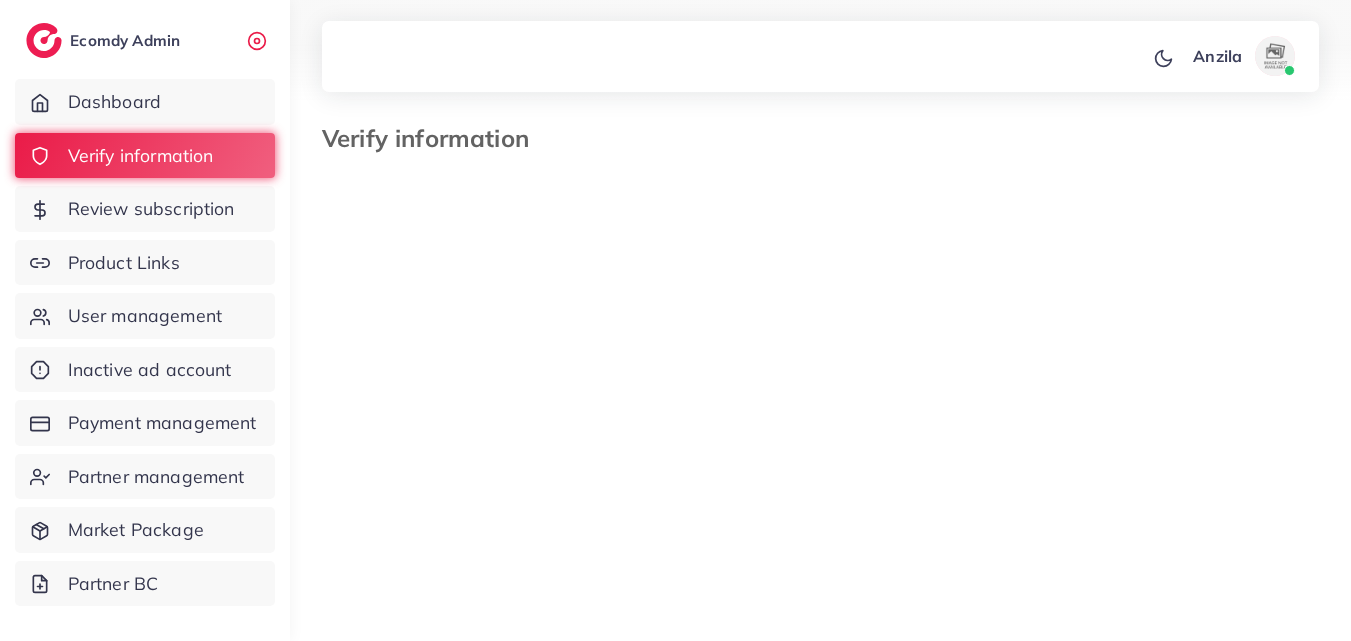 click on "Status" at bounding box center [698, 337] 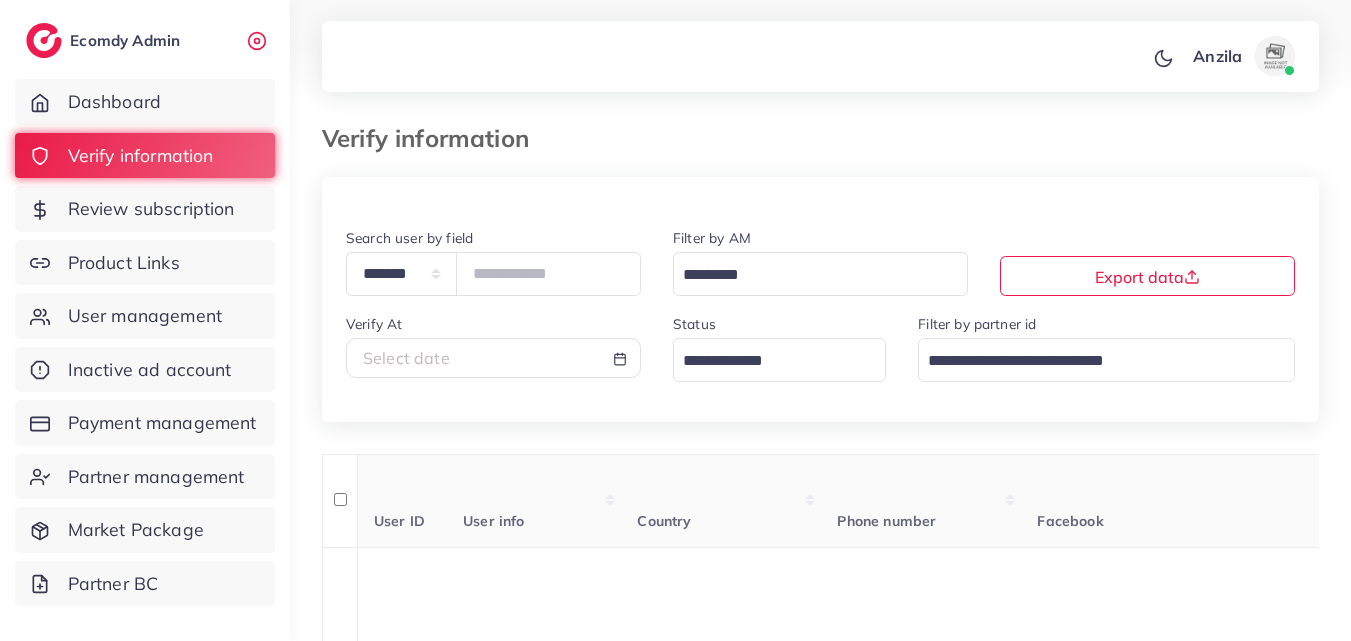 click on "Status            Loading..." at bounding box center [779, 355] 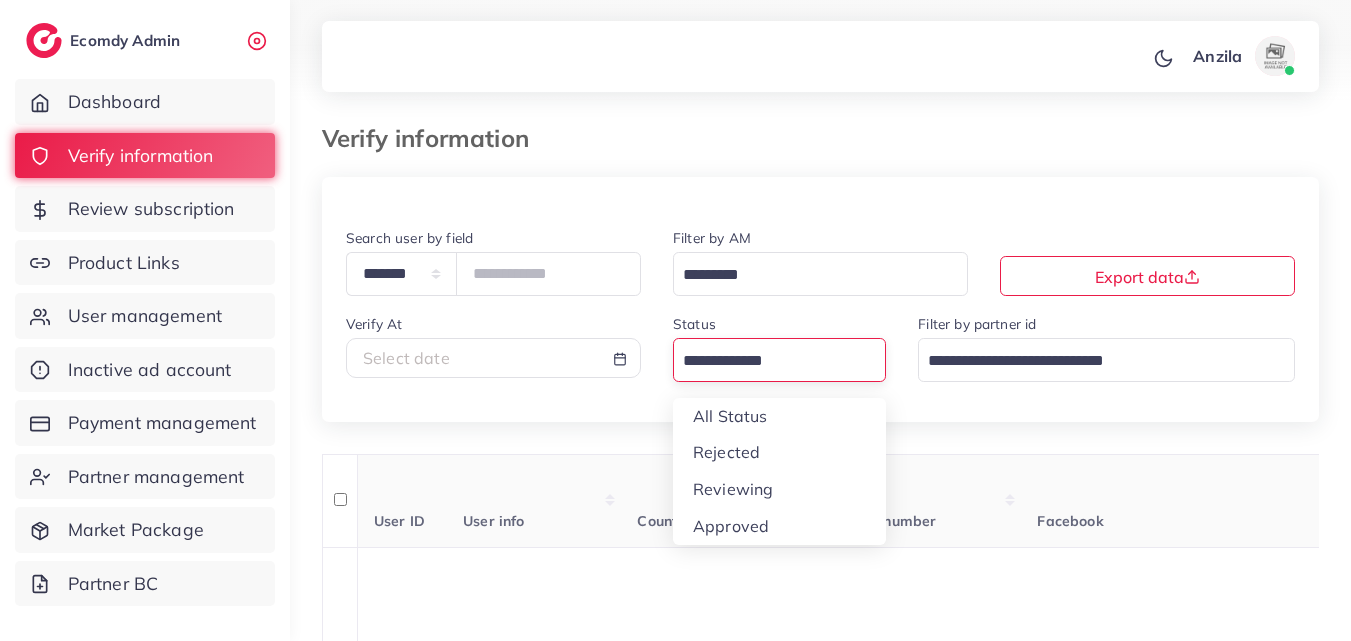 click at bounding box center (768, 361) 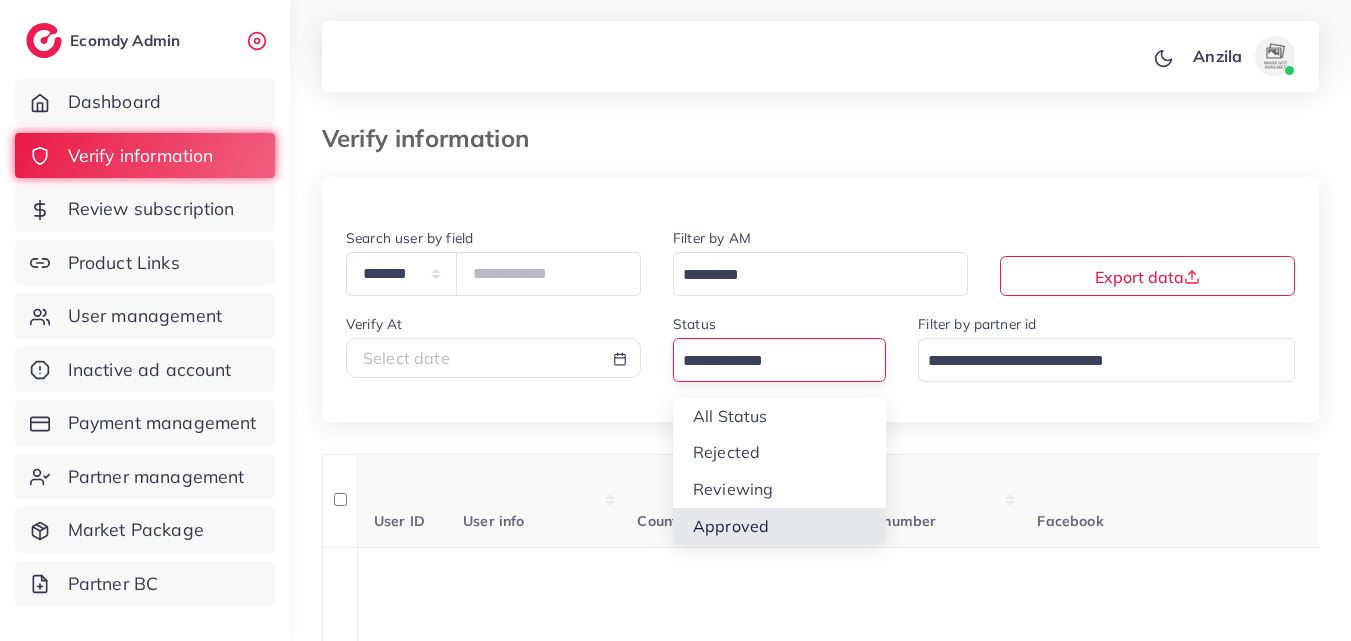 click on "**********" at bounding box center (820, 2026) 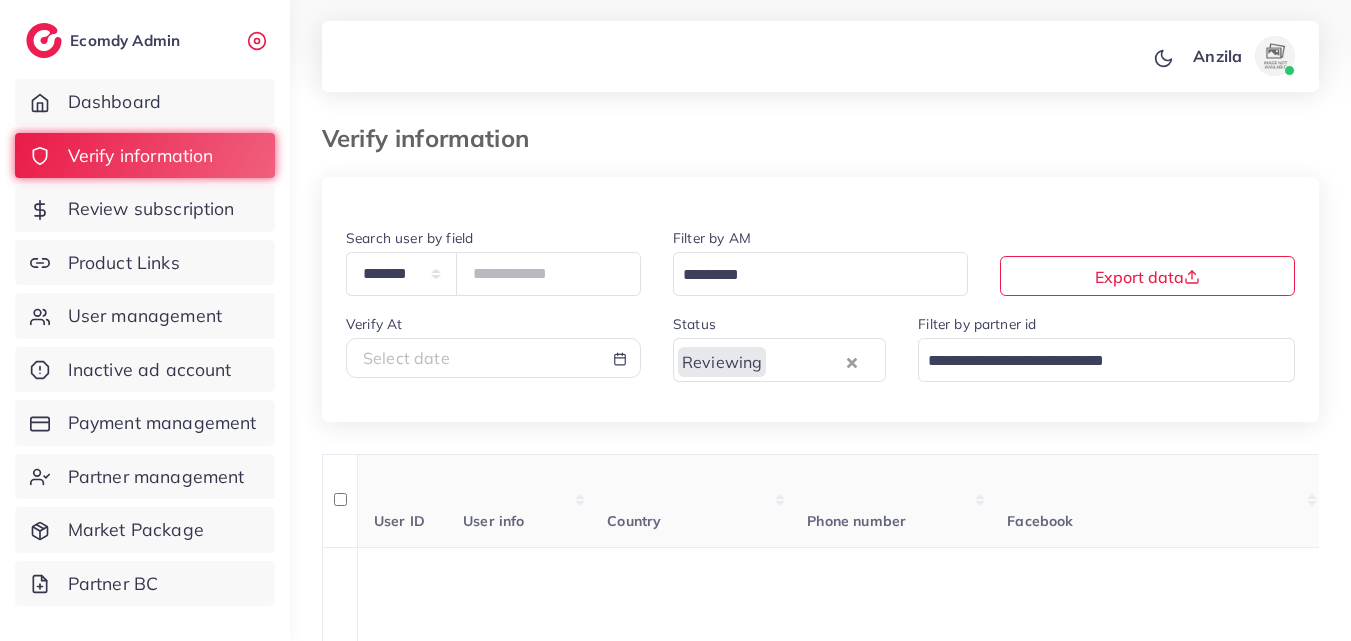 click on "Country" at bounding box center [691, 501] 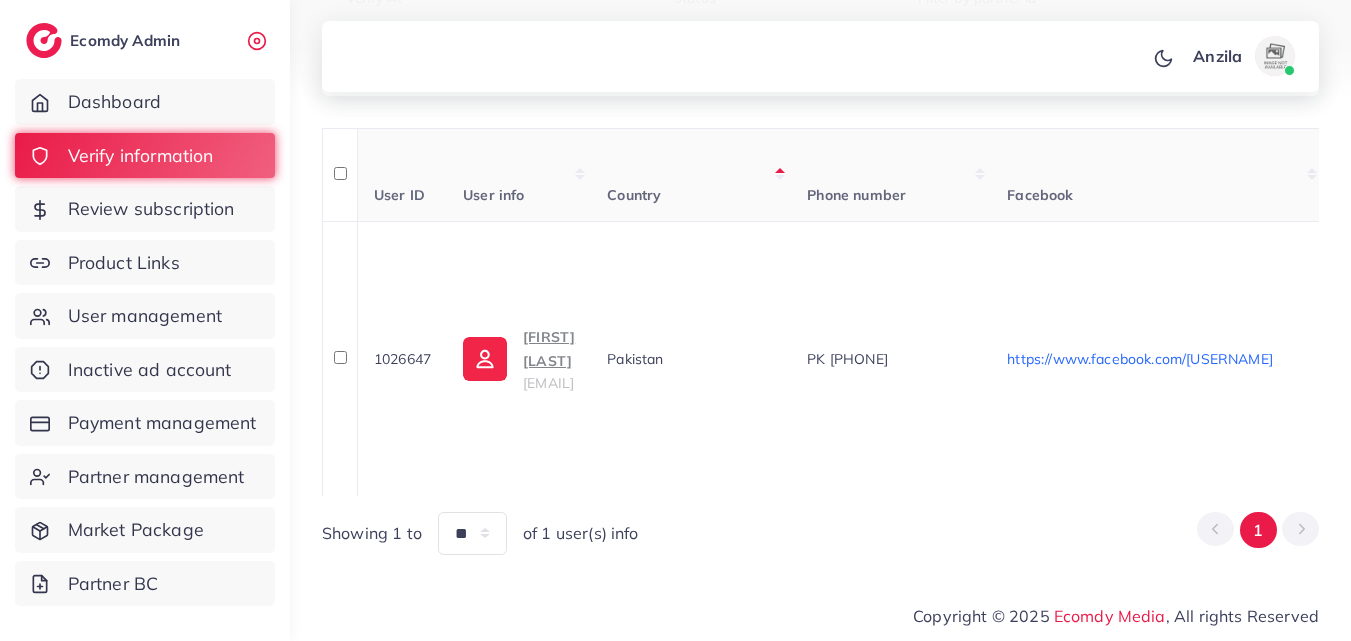 scroll, scrollTop: 341, scrollLeft: 0, axis: vertical 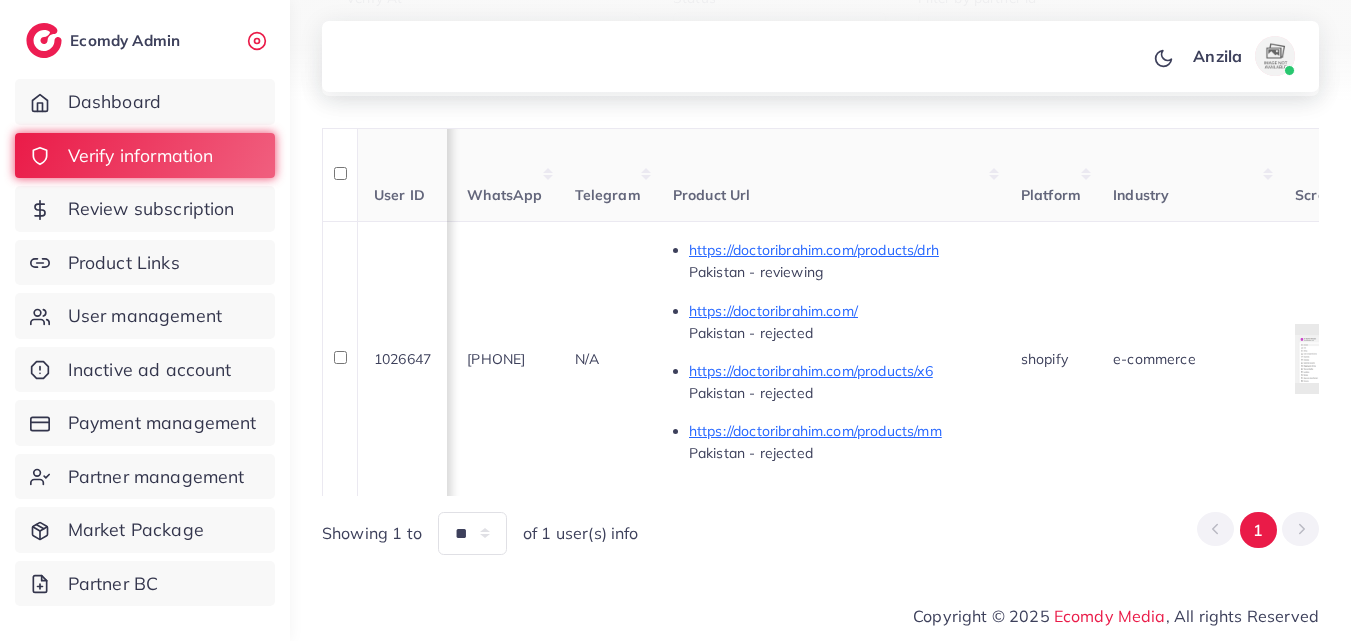 click on "User ID User info Country Phone number Facebook WhatsApp Telegram Product Url Platform Industry Screenshots Current plan Belong to partner Create At Status Reason reject Review by Verify At Belong to AM Actions            [USER_ID]   [FULL_NAME]  [EMAIL]  [COUNTRY]   PK [PHONE]   https://www.facebook.com/ibrahimdoctor   [PHONE]   N/A   https://doctoribrahim.com/products/drh   [COUNTRY] - reviewing   https://doctoribrahim.com/   [COUNTRY] - rejected   https://doctoribrahim.com/products/x6   [COUNTRY] - rejected   https://doctoribrahim.com/products/mm   [COUNTRY] - rejected   shopify   e-commerce   adreach_new_package   [NUMBER]   [DATE], [TIME]   reviewing   N/A  N/A [DATE], [TIME]   N/A  Approve Reject Assign to AM" at bounding box center [820, 312] 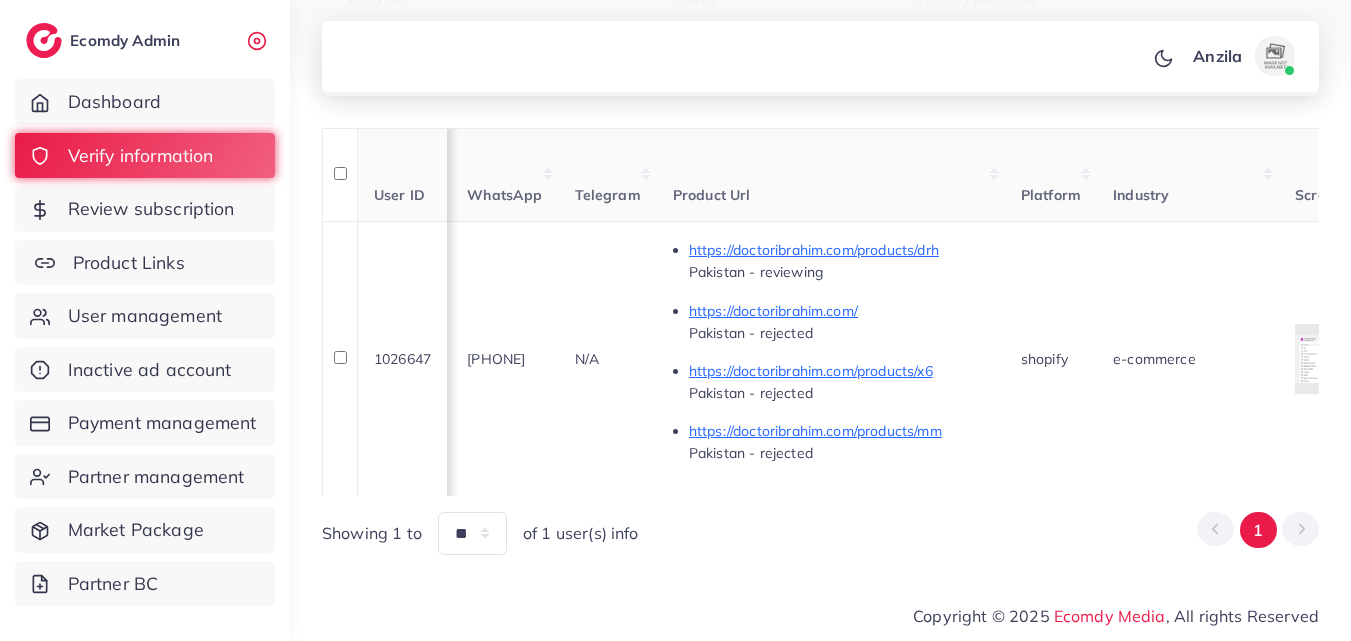 click on "Product Links" at bounding box center (145, 263) 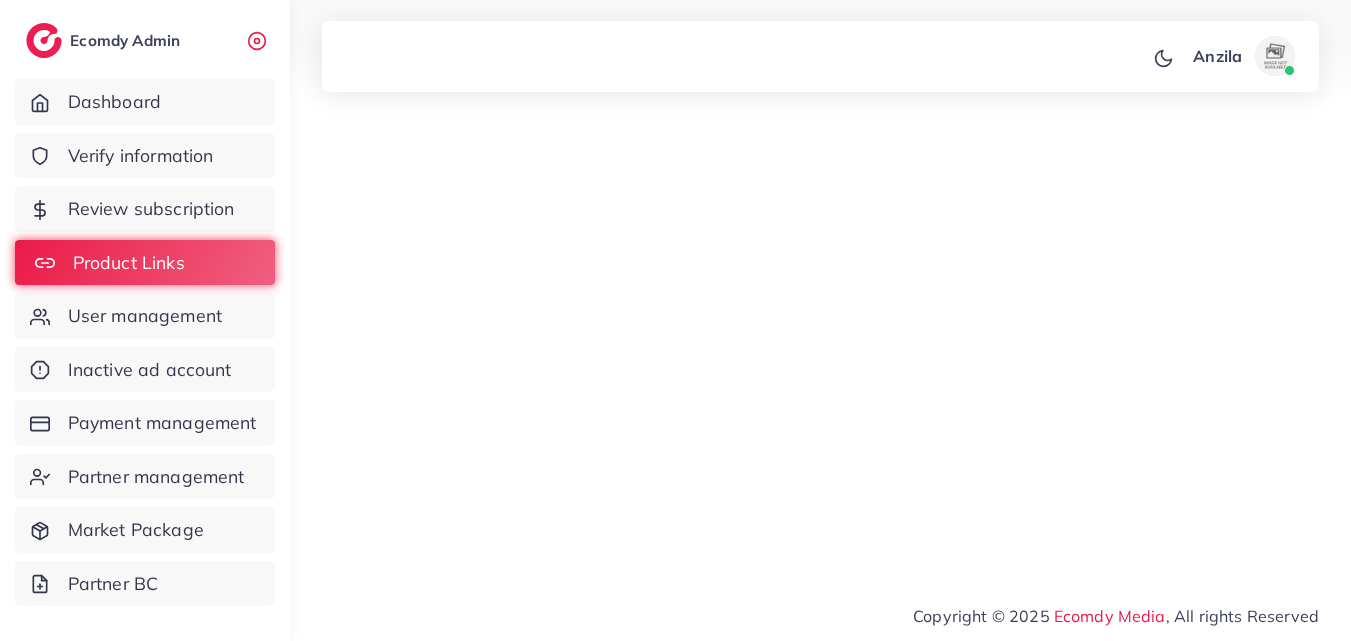 scroll, scrollTop: 0, scrollLeft: 0, axis: both 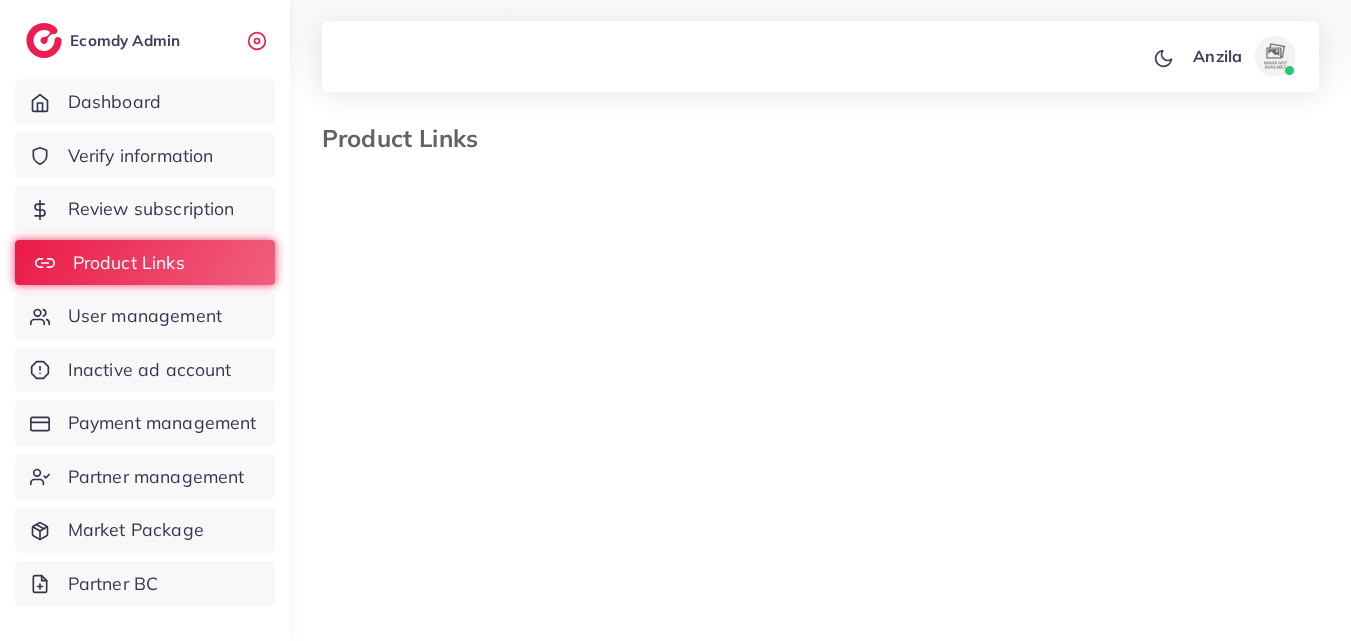 select on "*********" 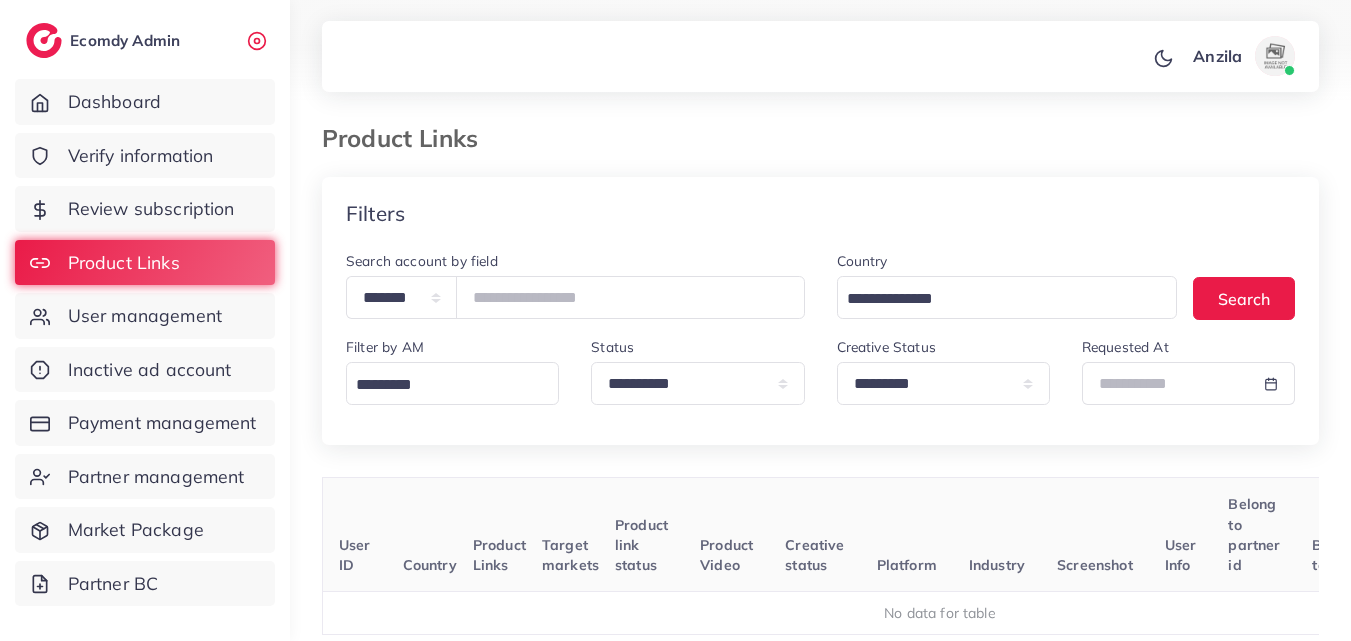 click on "Product Video" at bounding box center (726, 535) 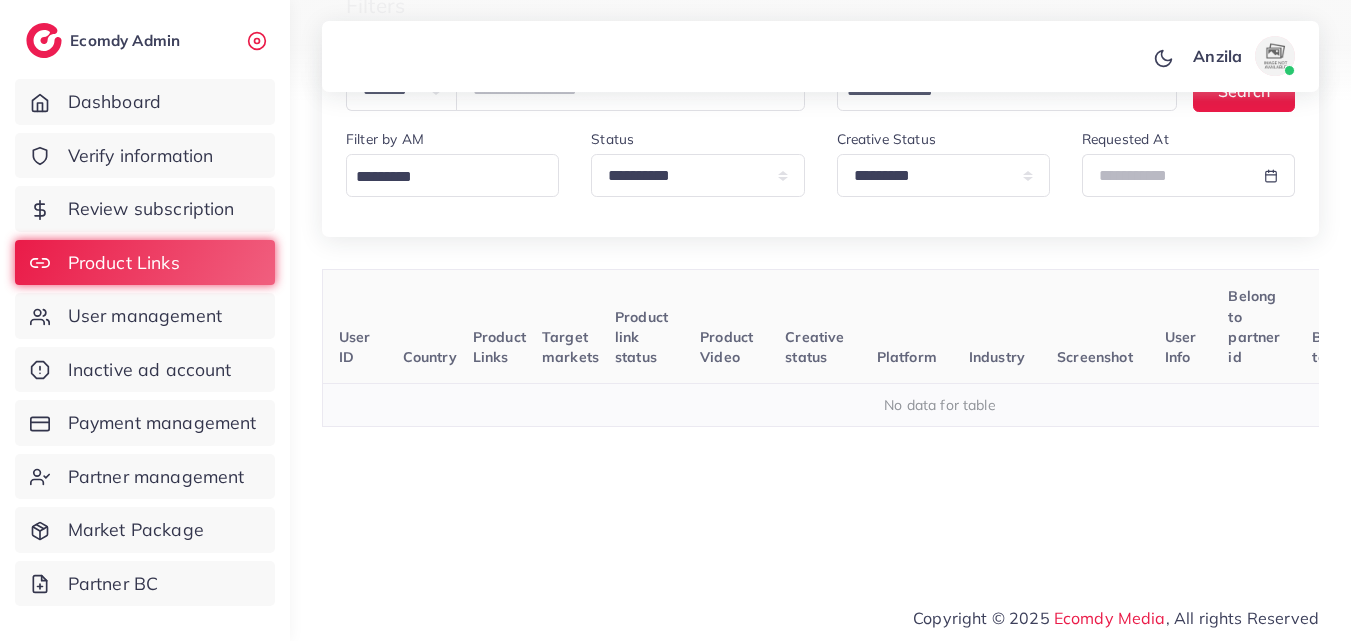 scroll, scrollTop: 210, scrollLeft: 0, axis: vertical 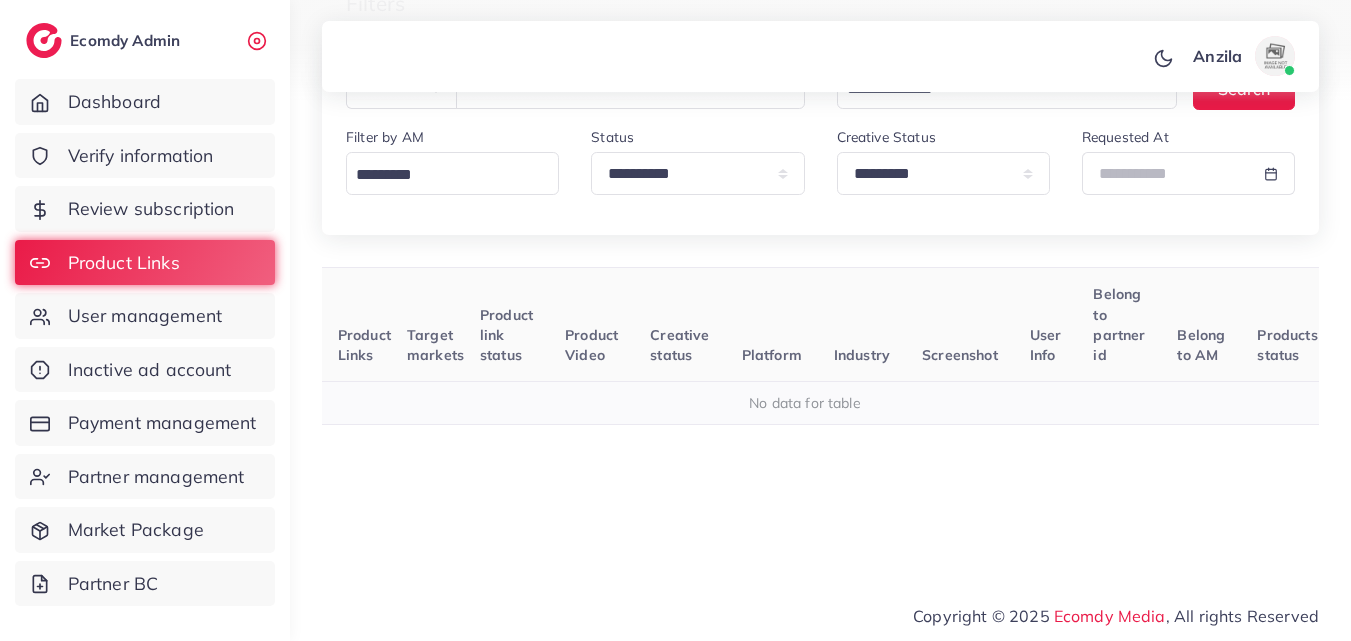 click on "No data for table" at bounding box center [805, 403] 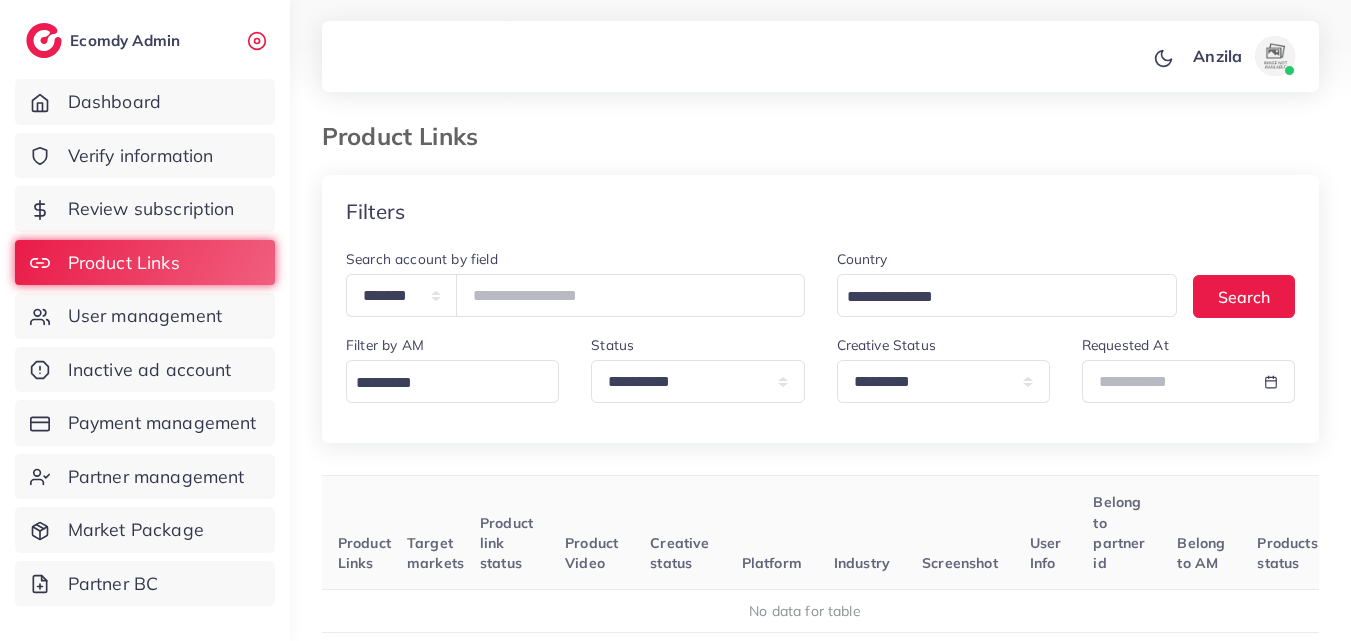 scroll, scrollTop: 0, scrollLeft: 0, axis: both 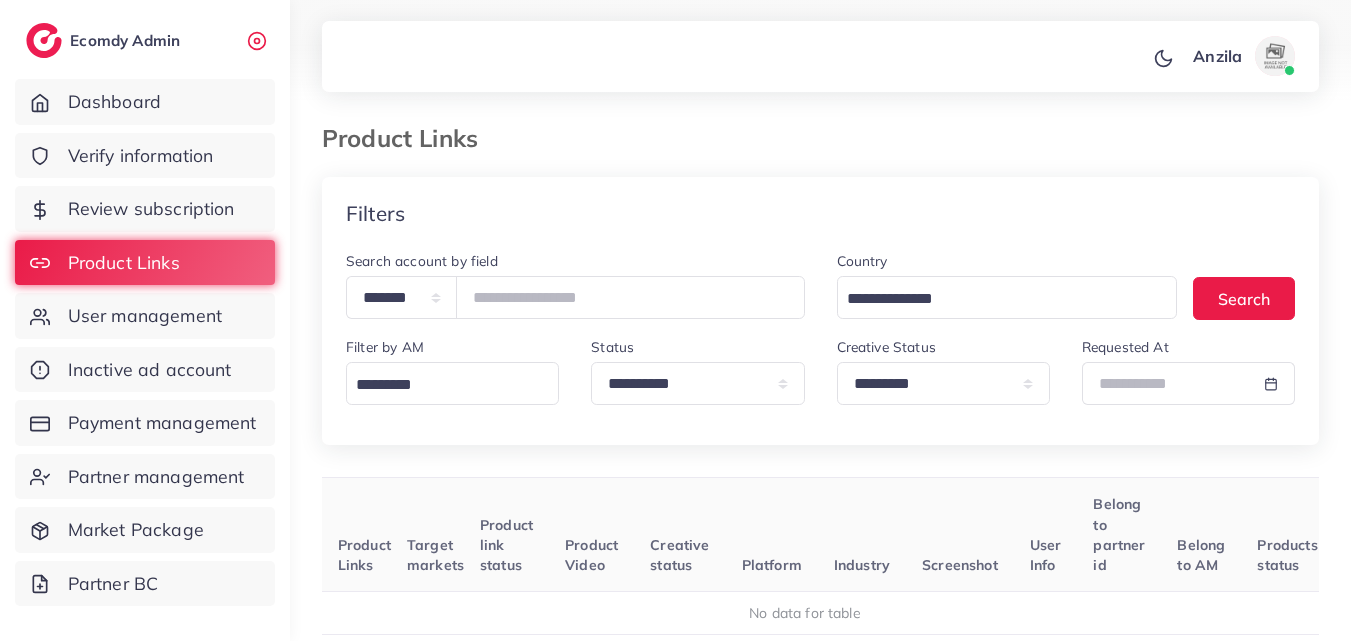 click on "Filters" at bounding box center [820, 213] 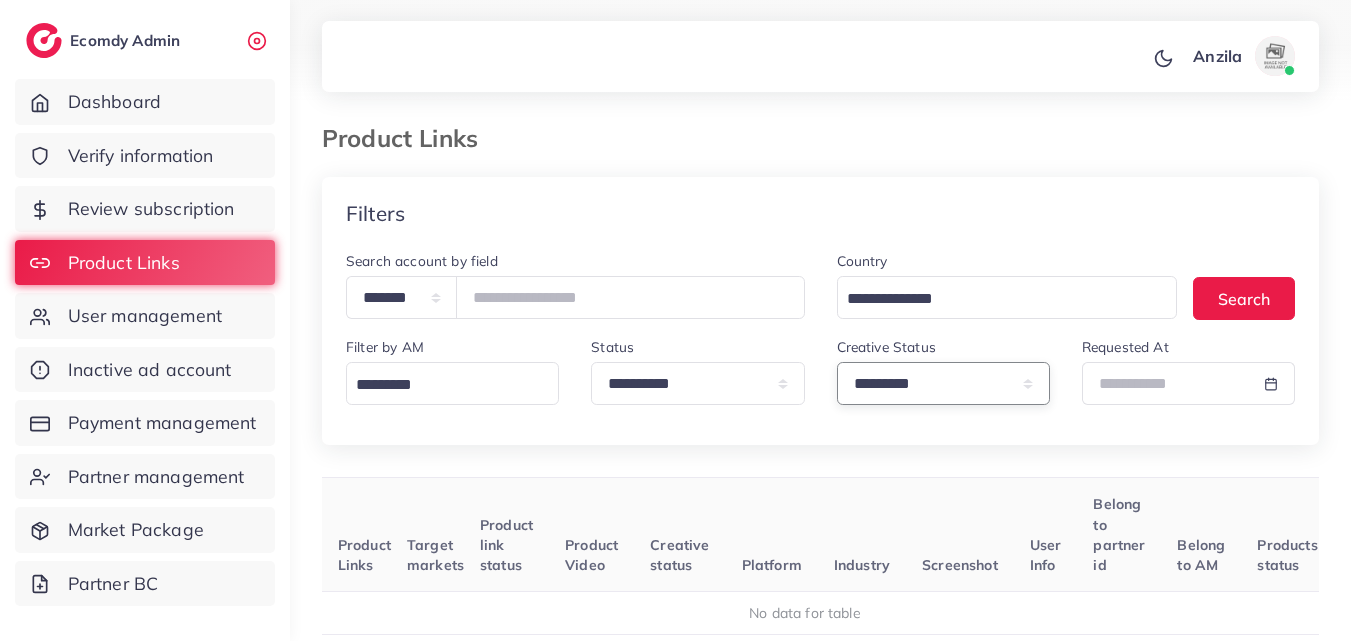 click on "**********" at bounding box center [943, 383] 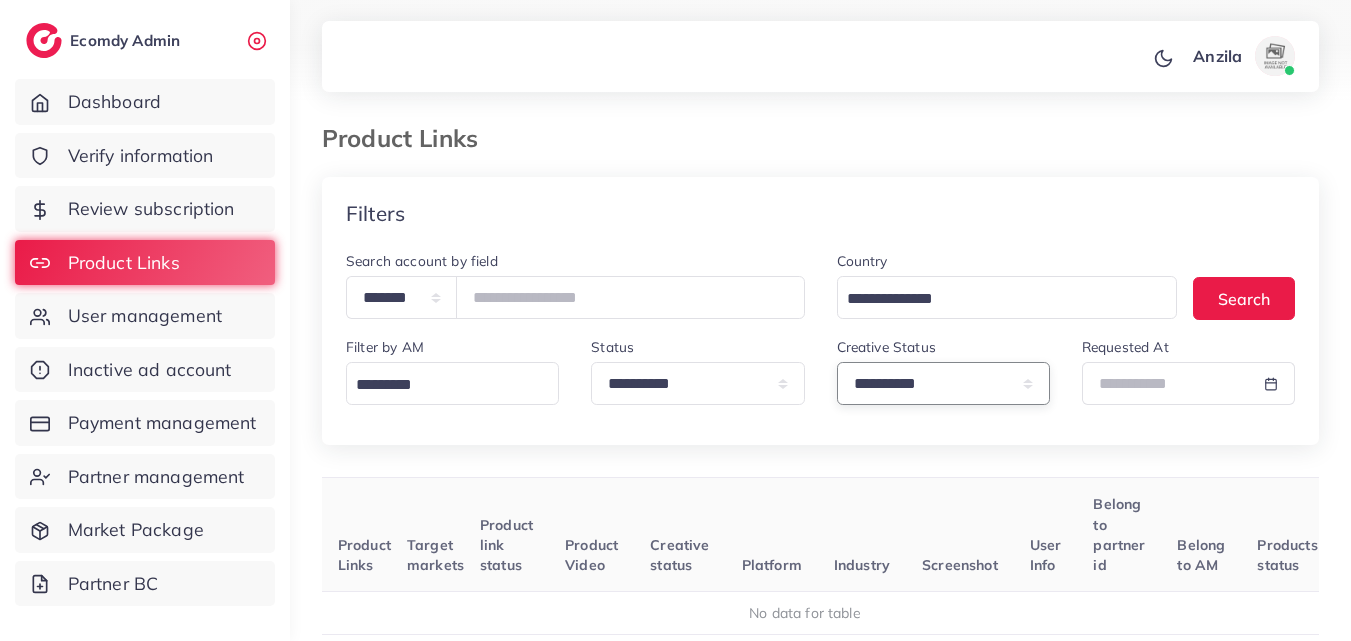 click on "**********" at bounding box center [943, 383] 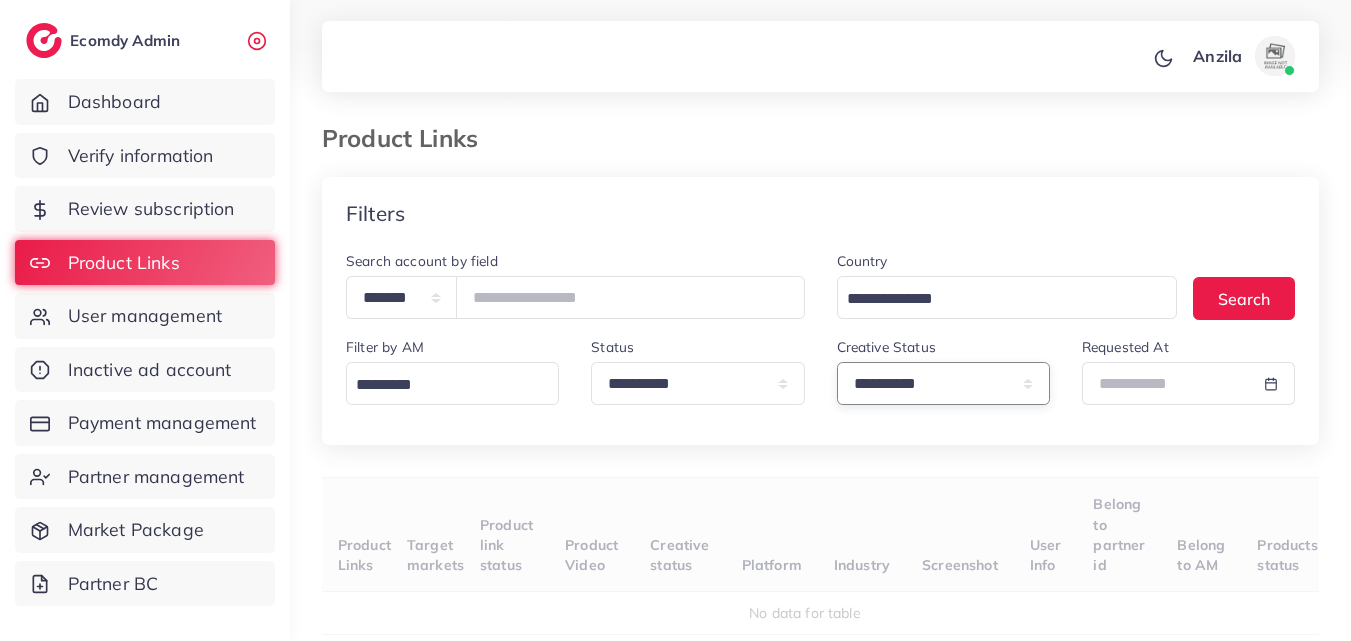 click on "**********" at bounding box center (943, 383) 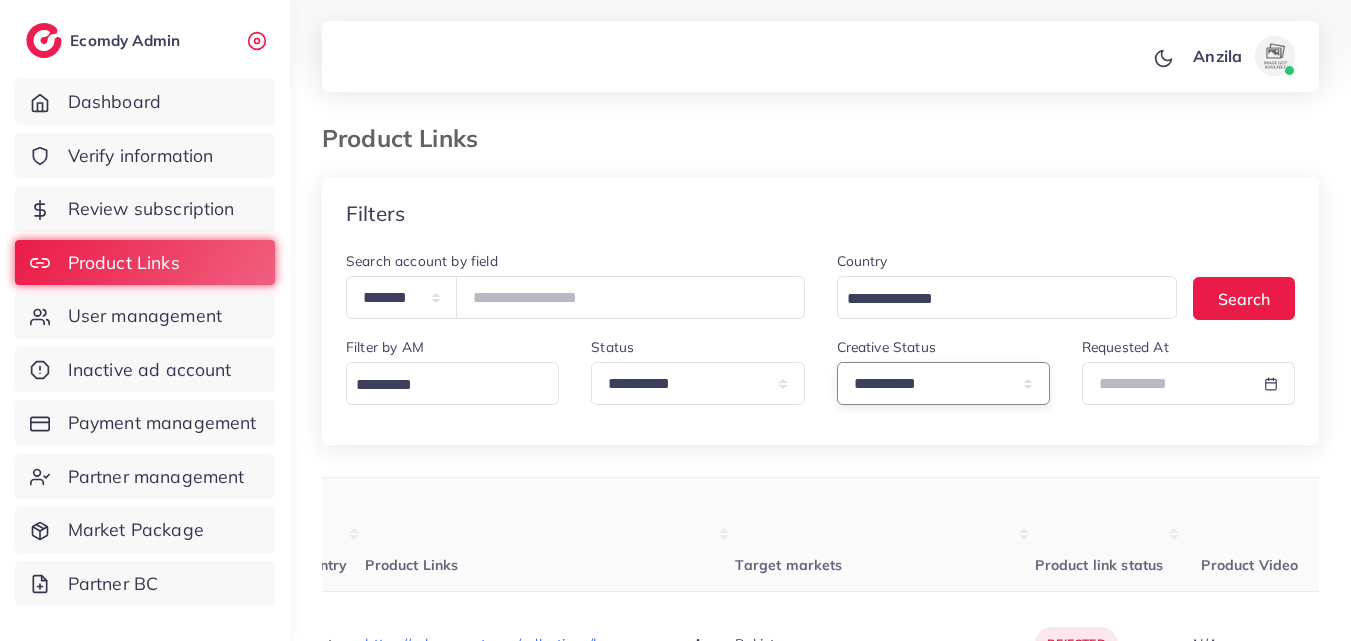 select on "*********" 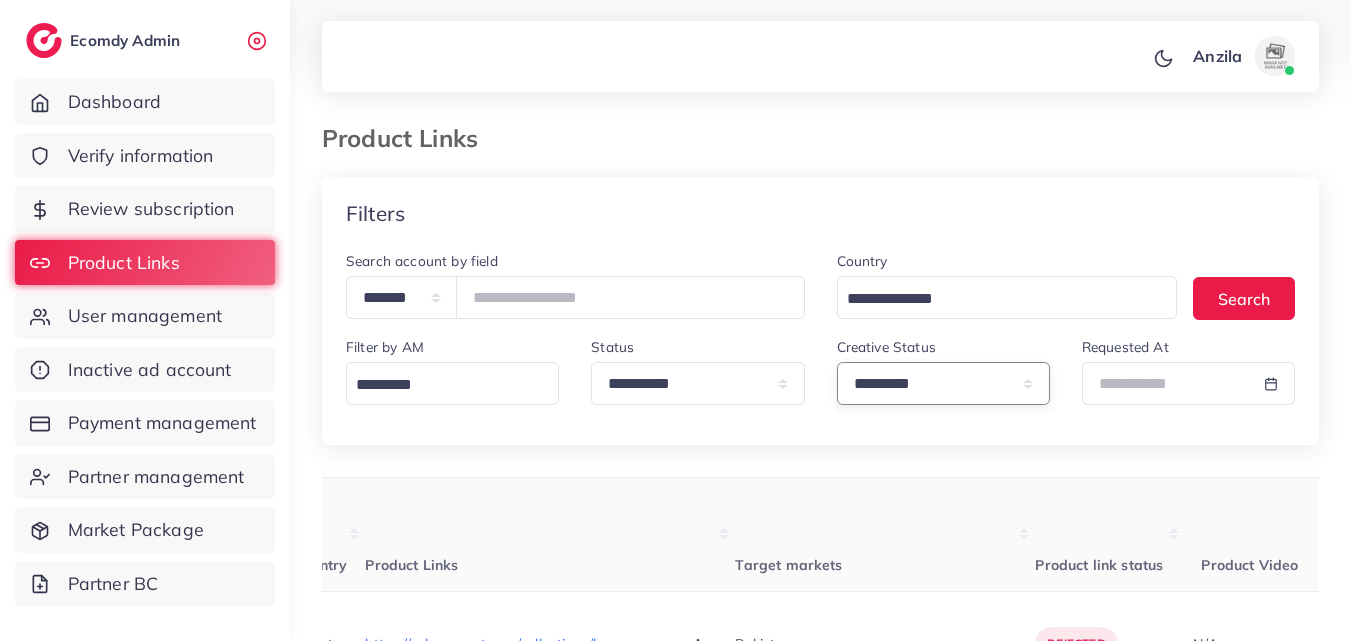 click on "**********" at bounding box center (943, 383) 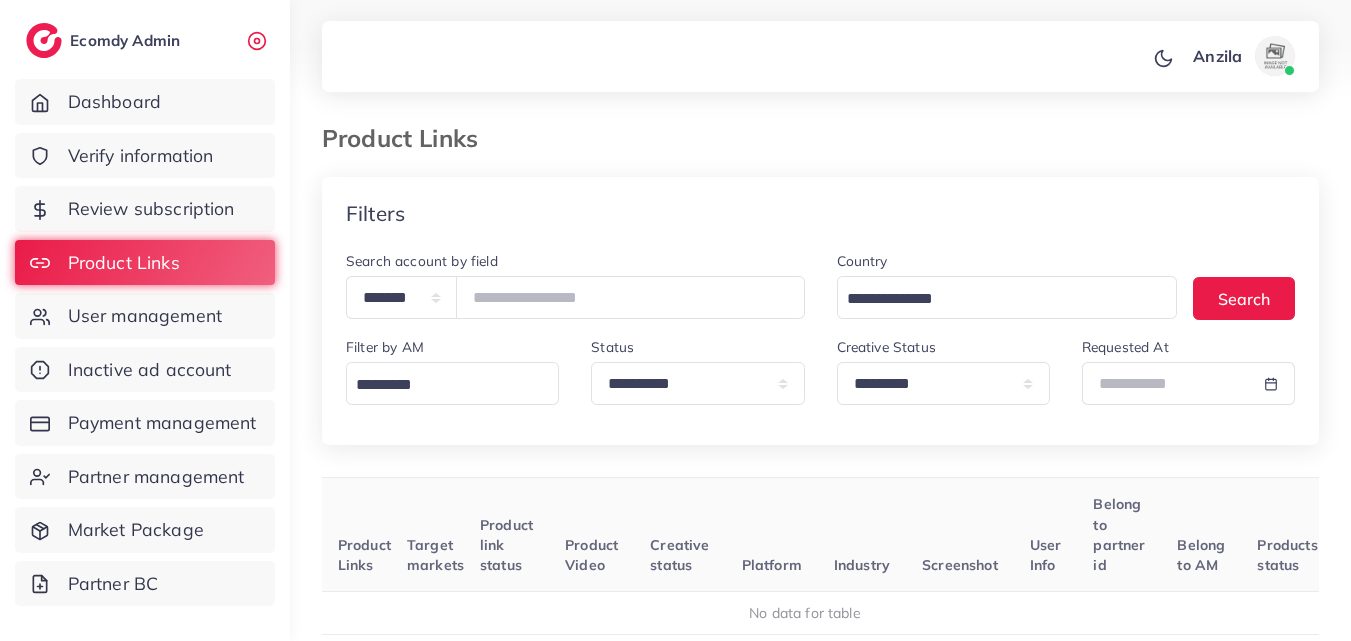 click on "Screenshot" at bounding box center (960, 565) 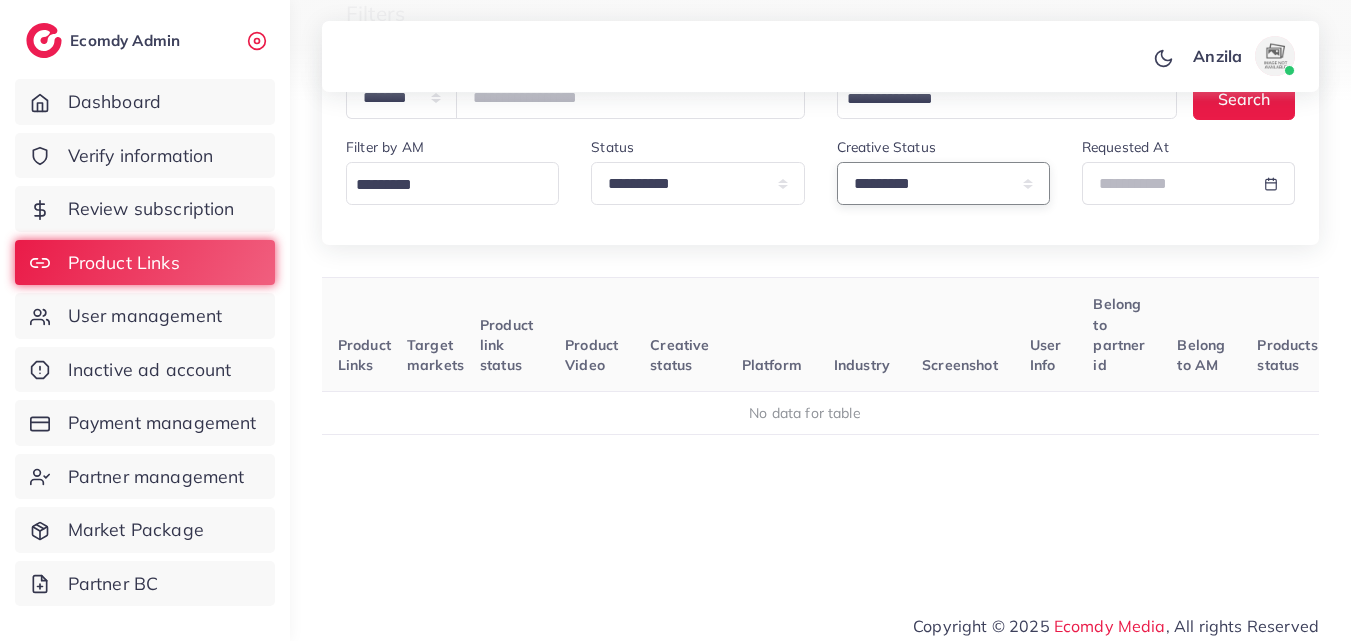 click on "**********" at bounding box center [943, 183] 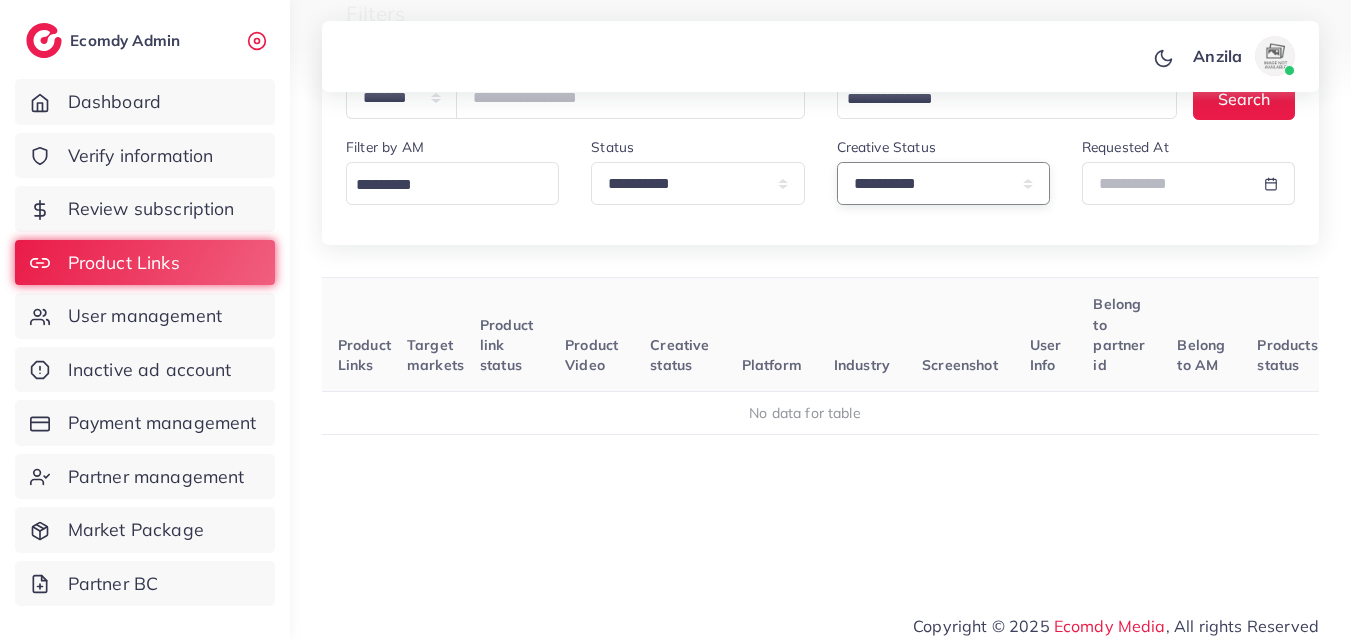 click on "**********" at bounding box center [943, 183] 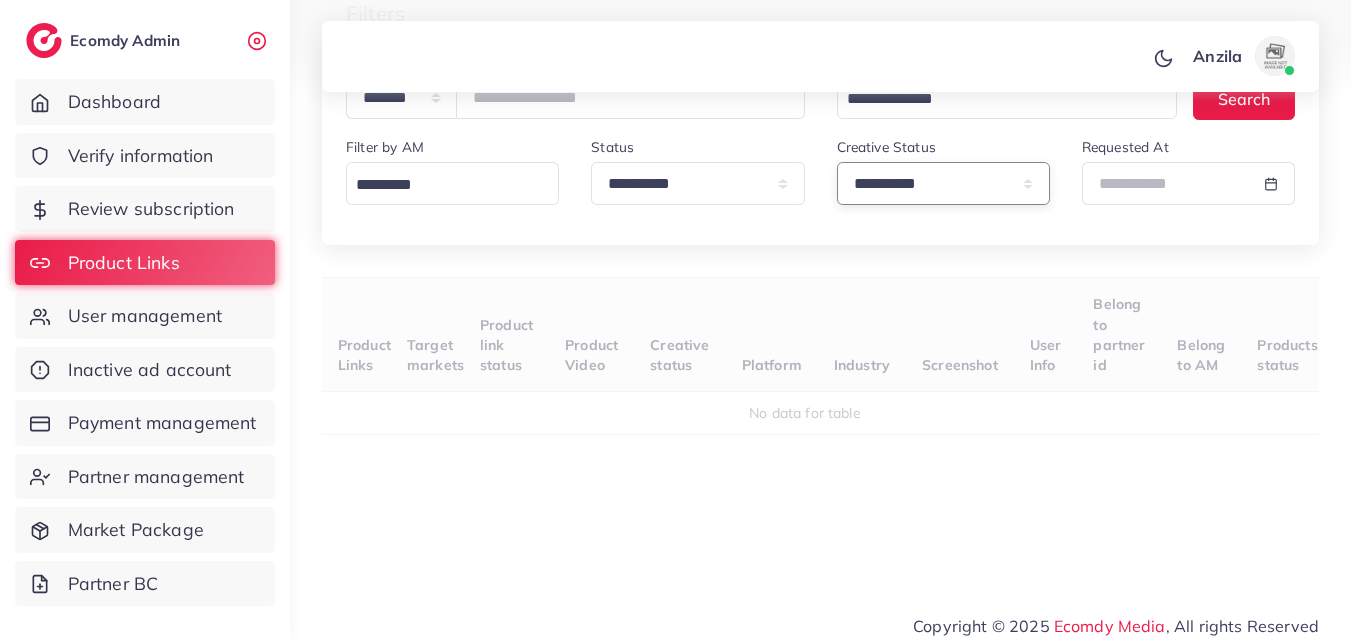 click on "**********" at bounding box center [943, 183] 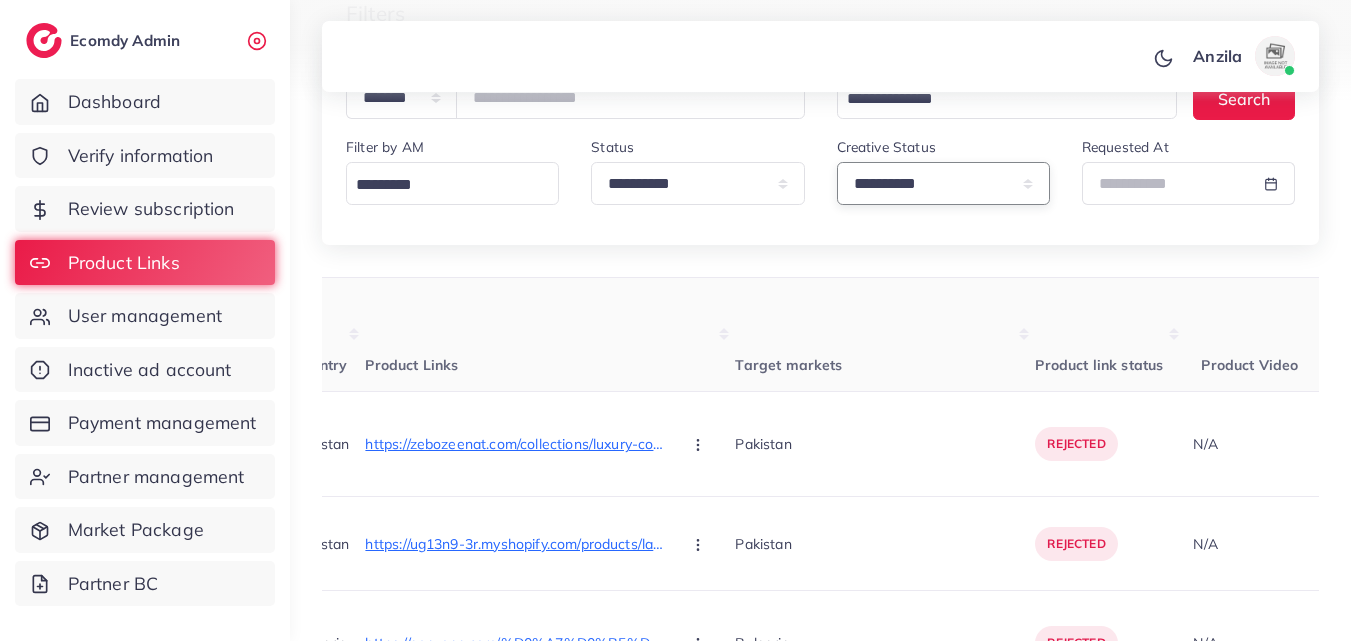 select on "*********" 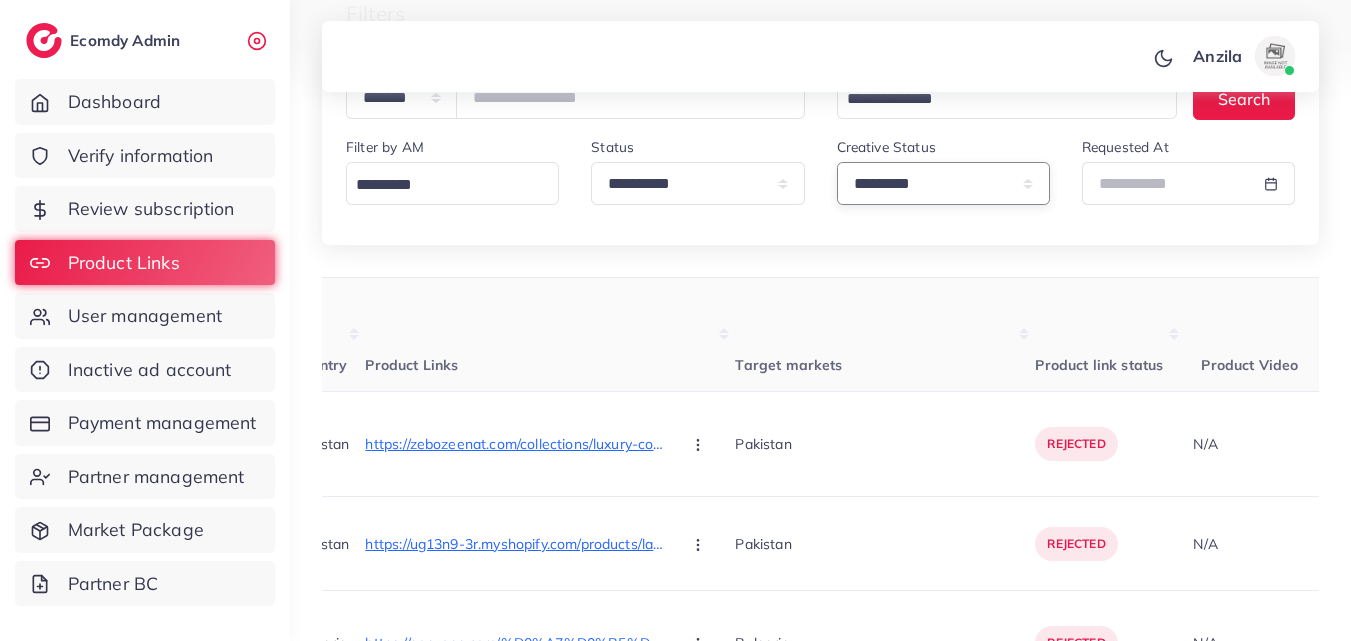 click on "**********" at bounding box center (943, 183) 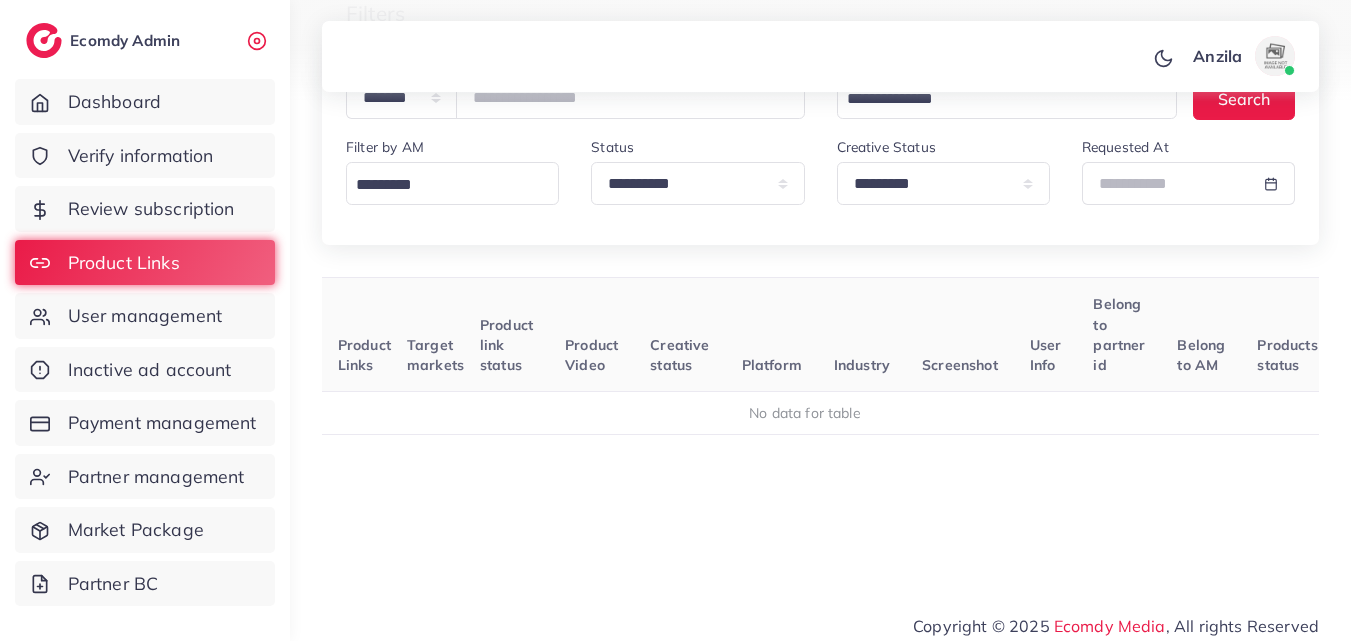 click on "Screenshot" at bounding box center (960, 335) 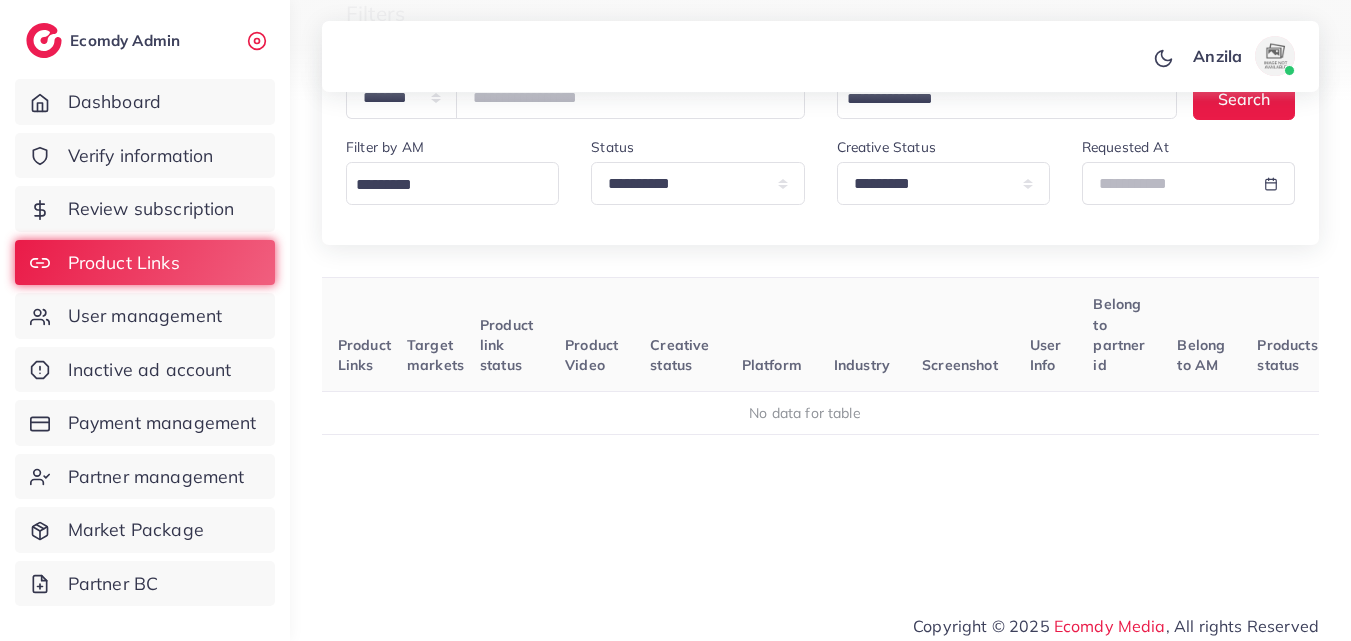 click on "Belong to partner id" at bounding box center (1119, 335) 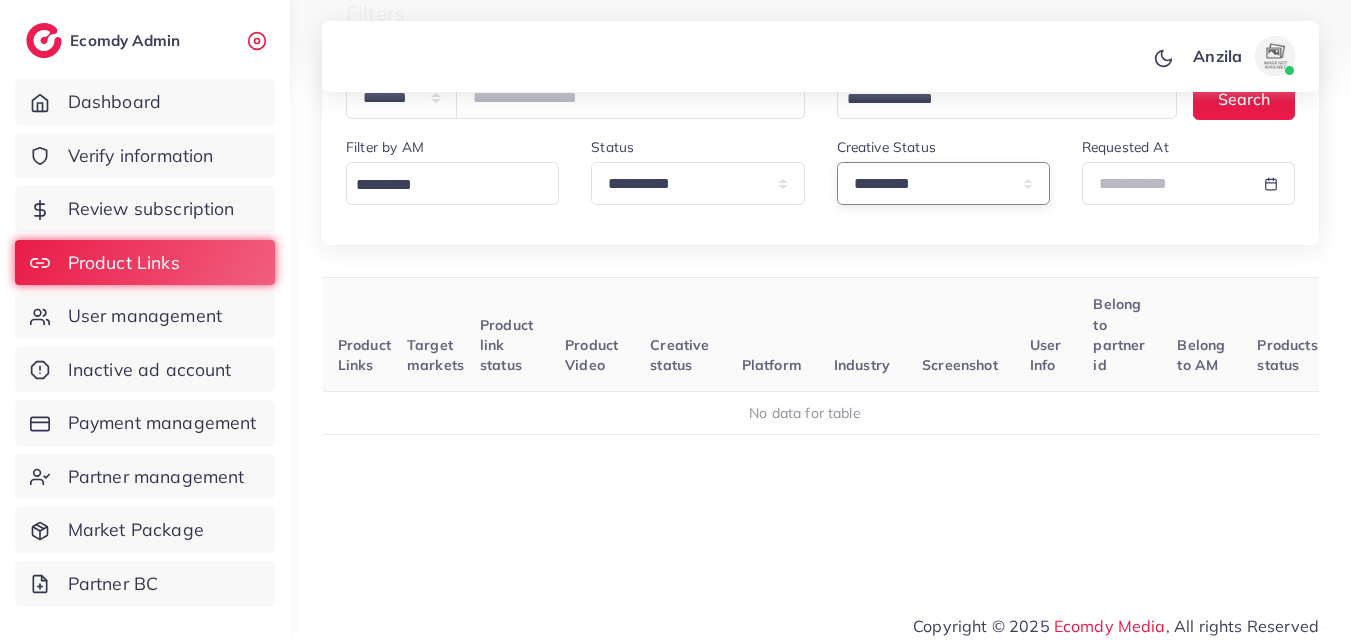 click on "**********" at bounding box center [943, 183] 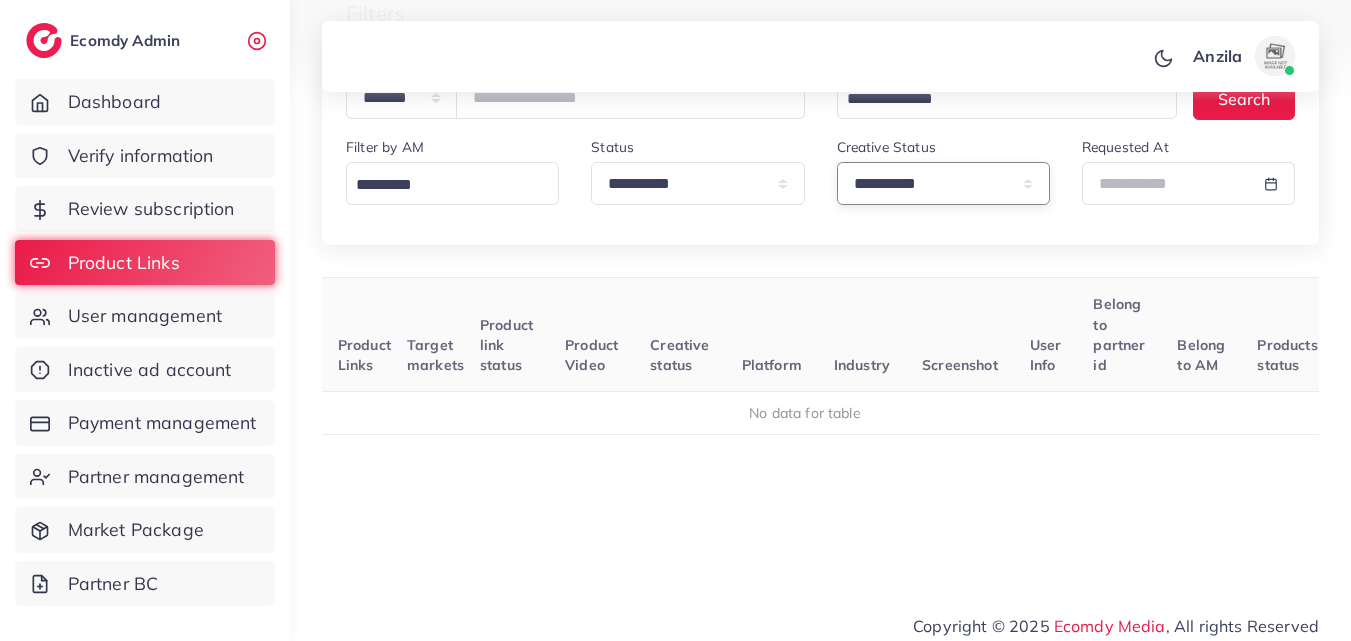 click on "**********" at bounding box center (943, 183) 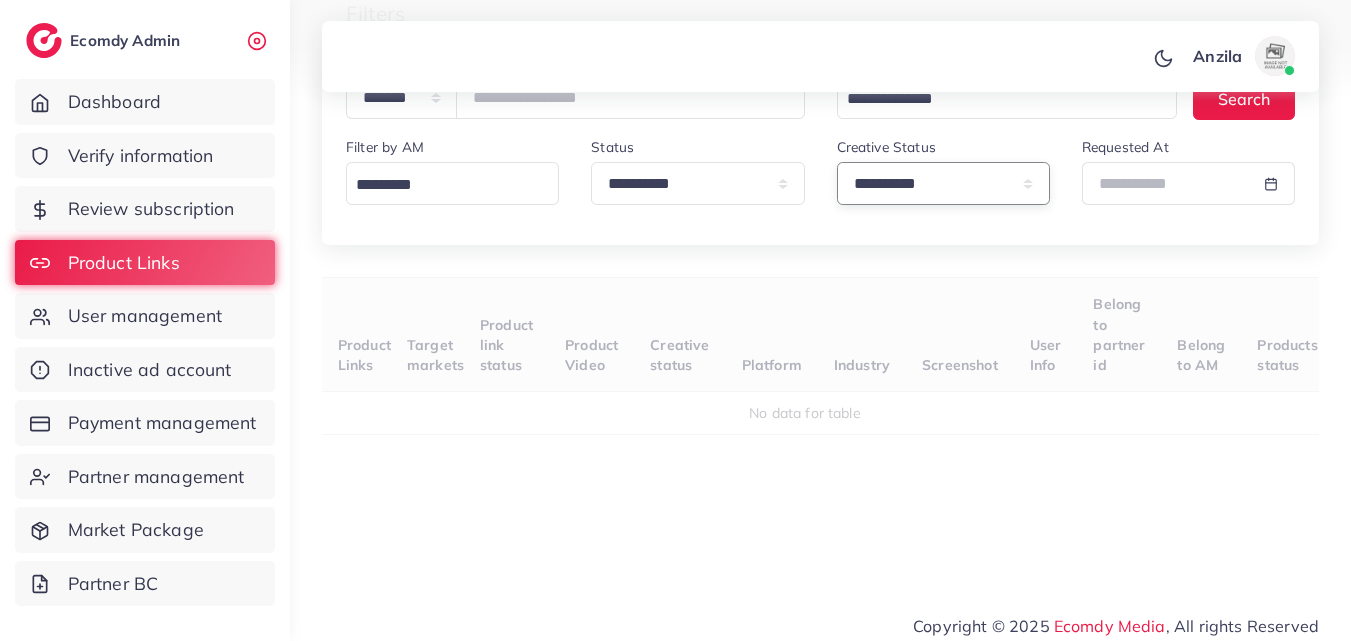 click on "**********" at bounding box center [943, 183] 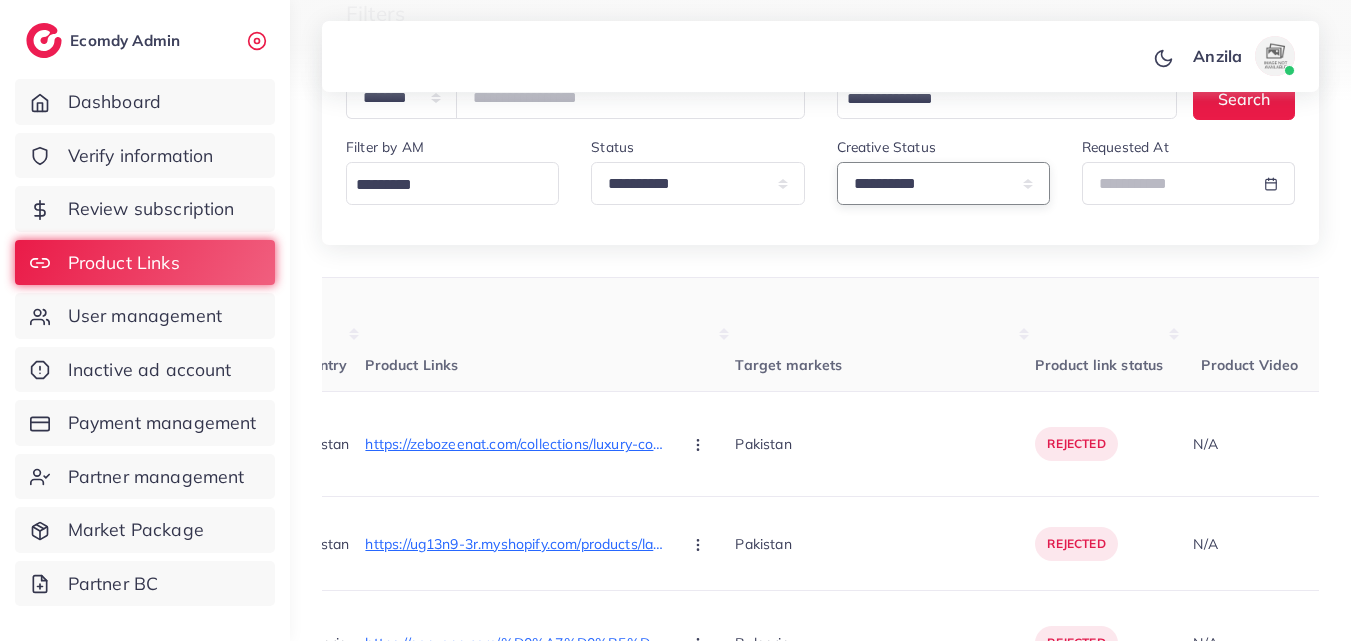 select on "*********" 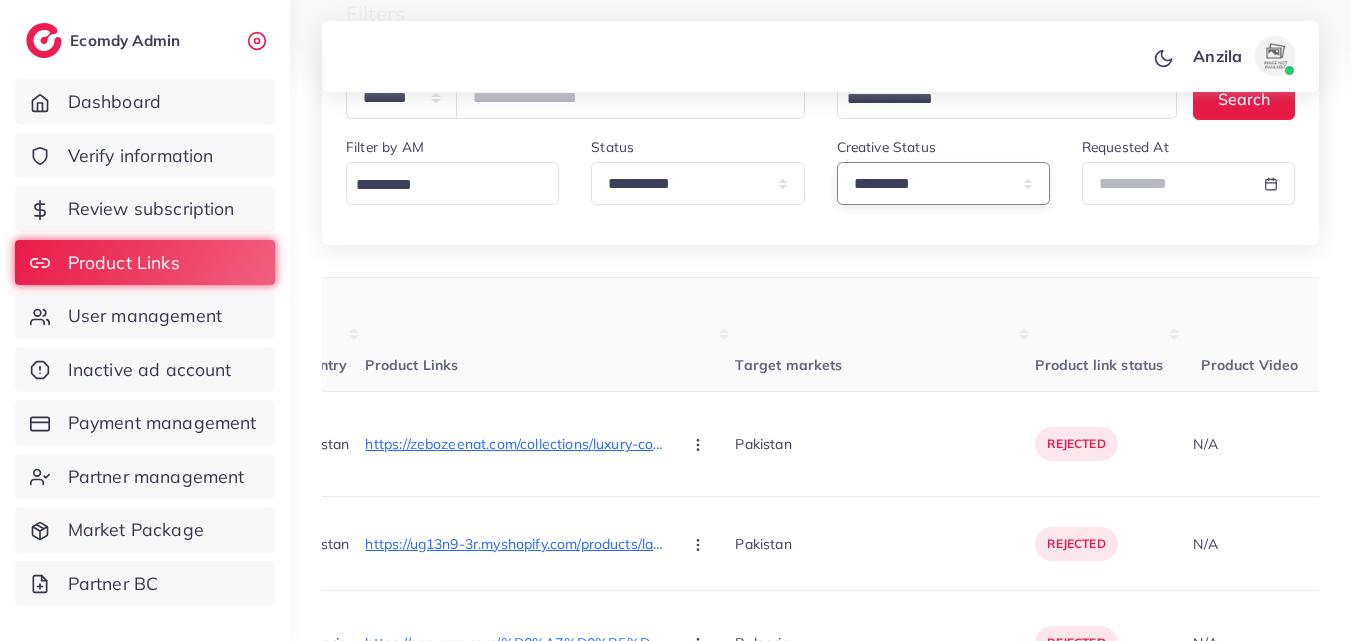 click on "**********" at bounding box center (943, 183) 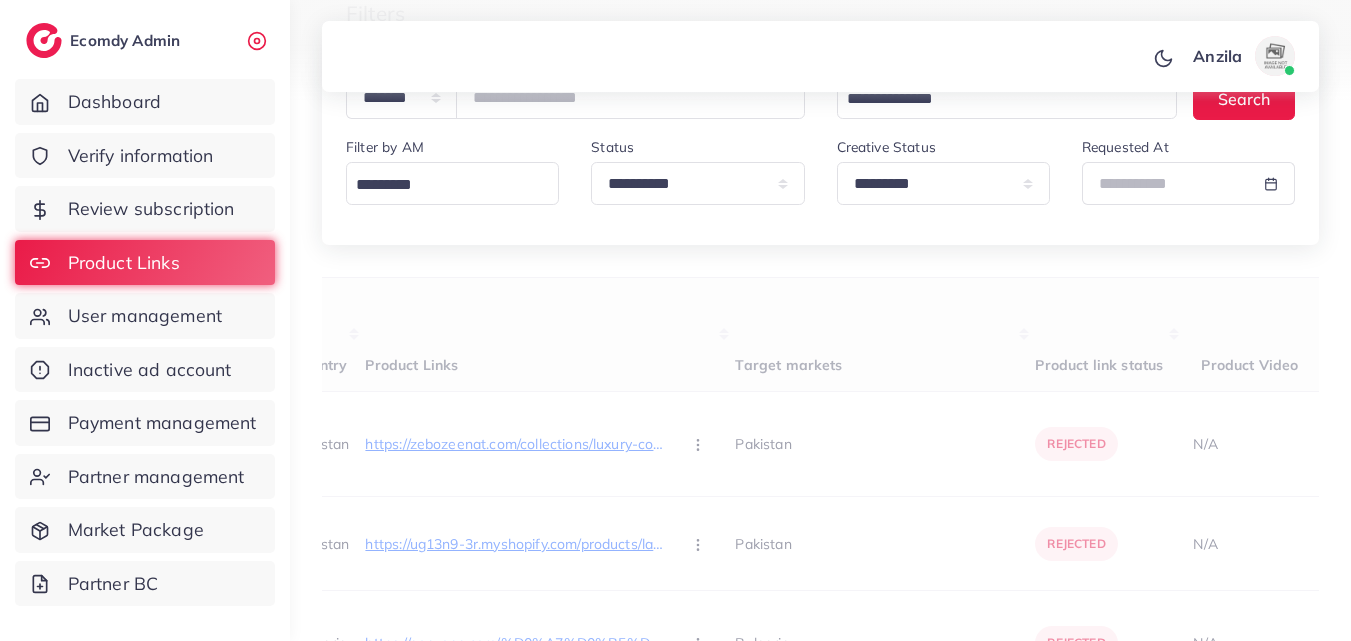click on "Target markets" at bounding box center [885, 335] 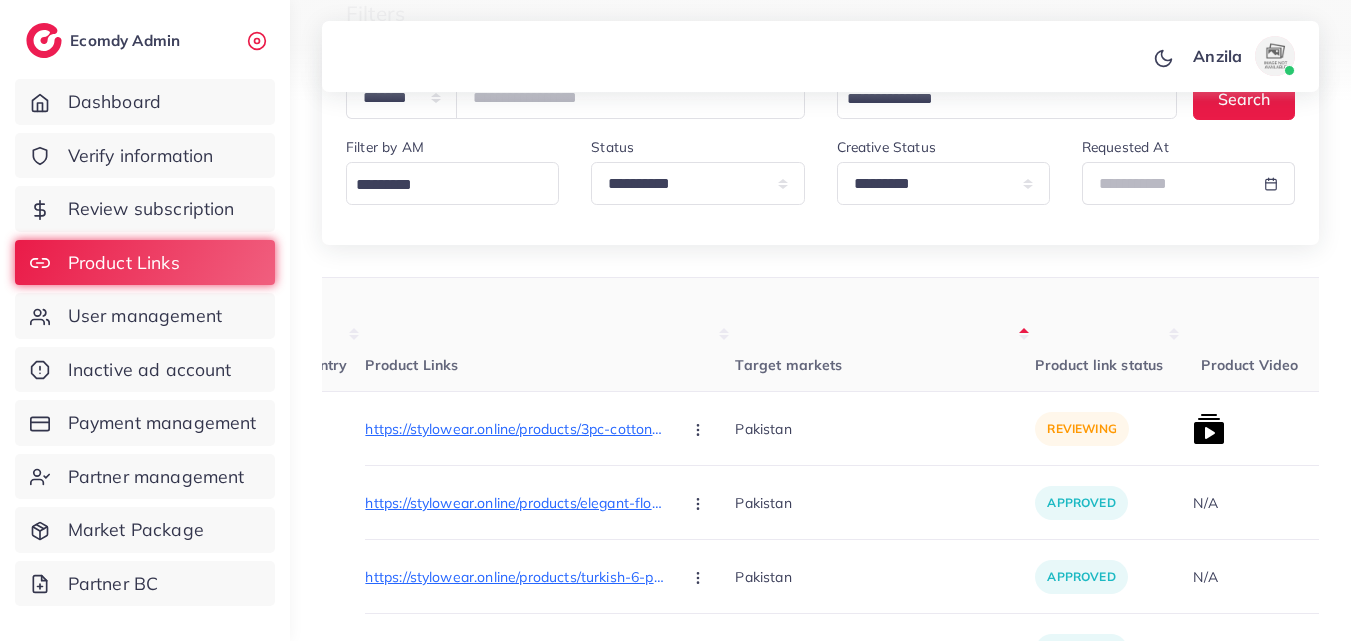 click on "Target markets" at bounding box center (885, 335) 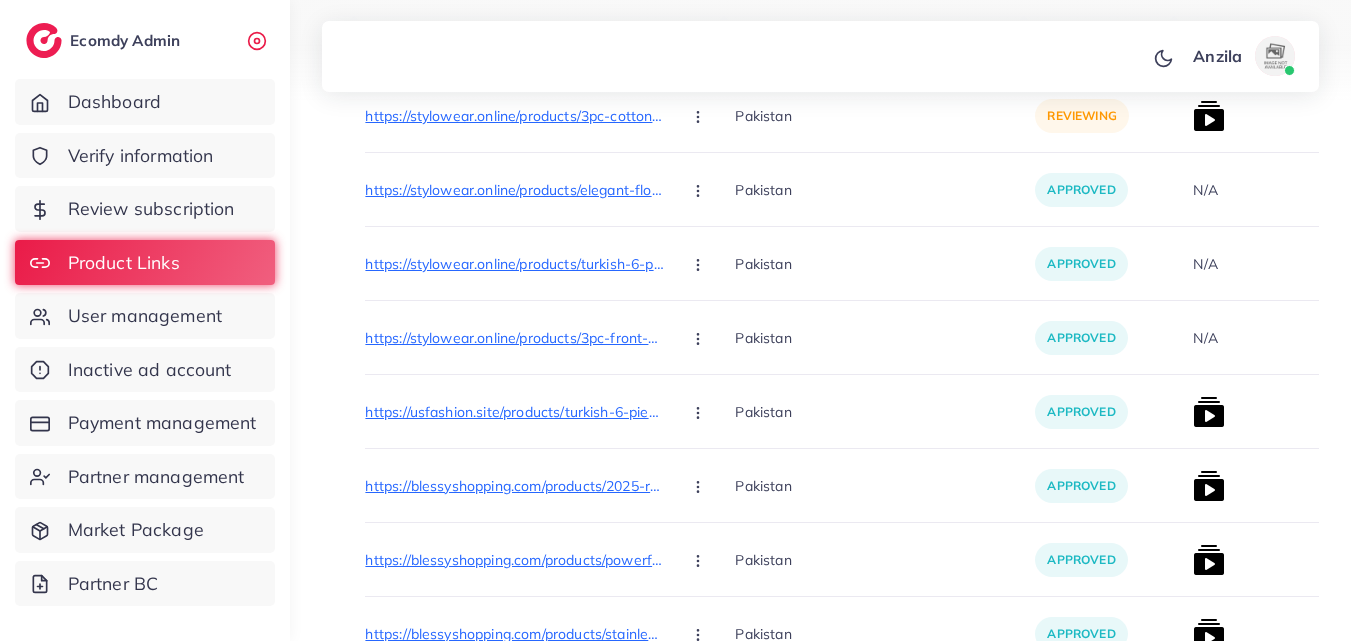 scroll, scrollTop: 600, scrollLeft: 0, axis: vertical 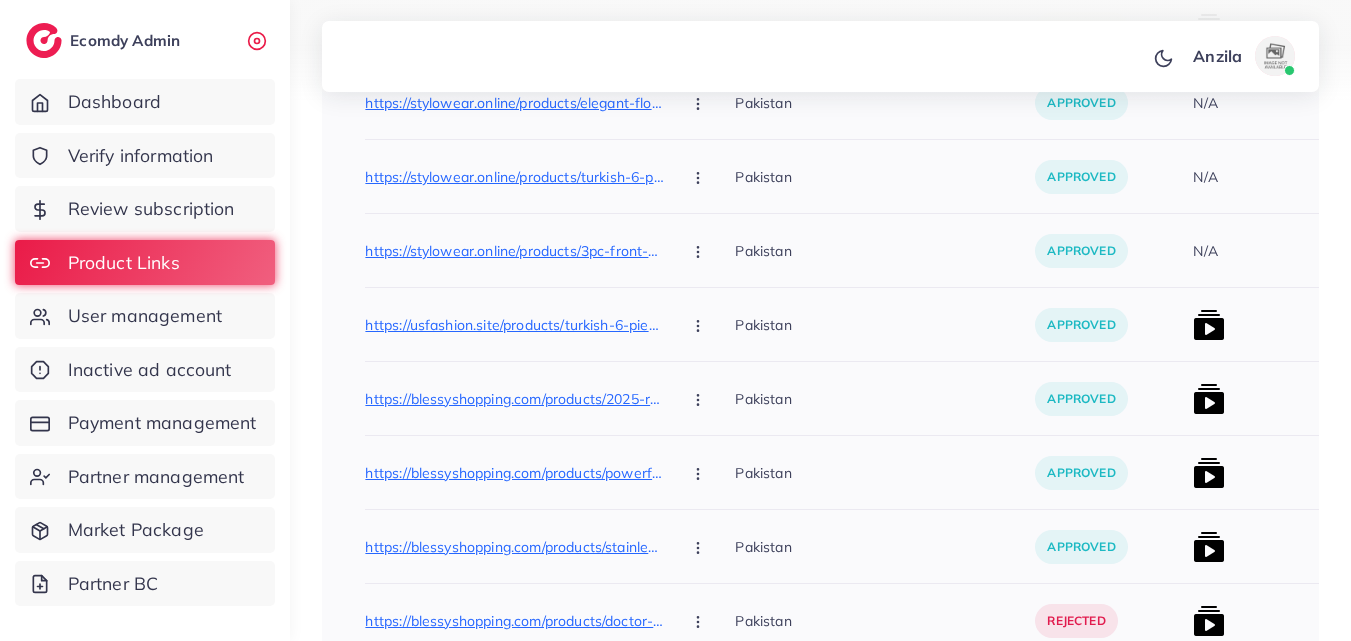 click on "Pakistan" at bounding box center (885, 324) 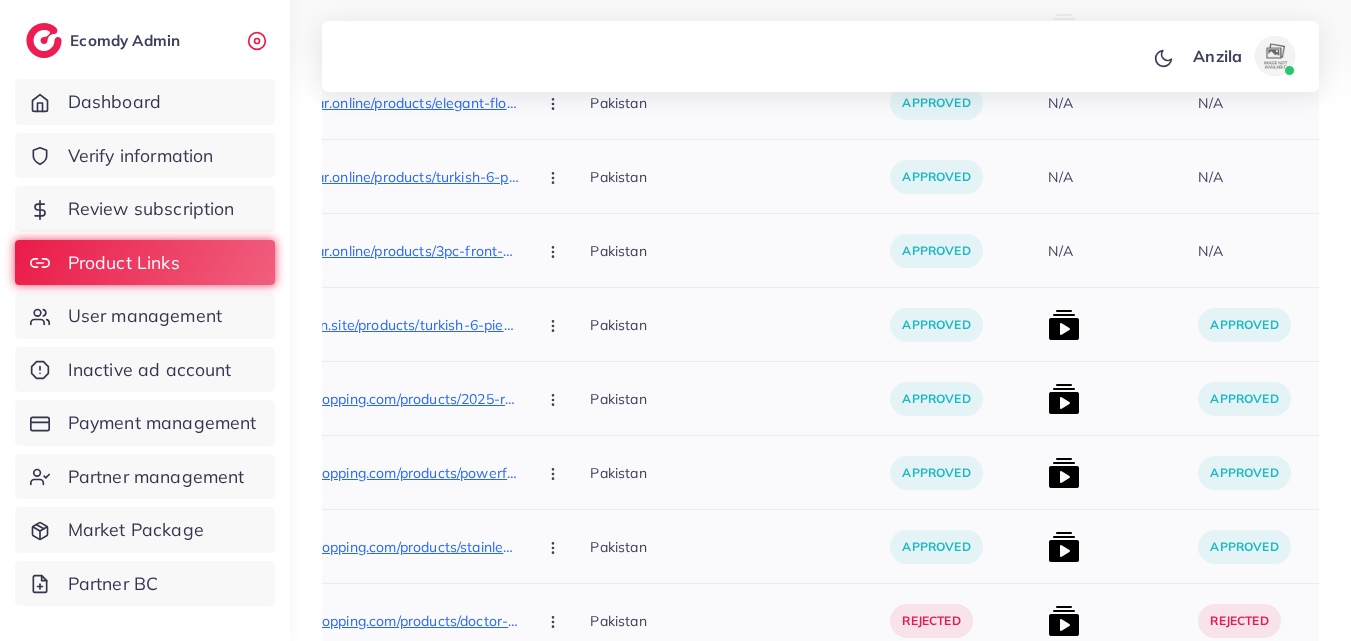 scroll, scrollTop: 0, scrollLeft: 335, axis: horizontal 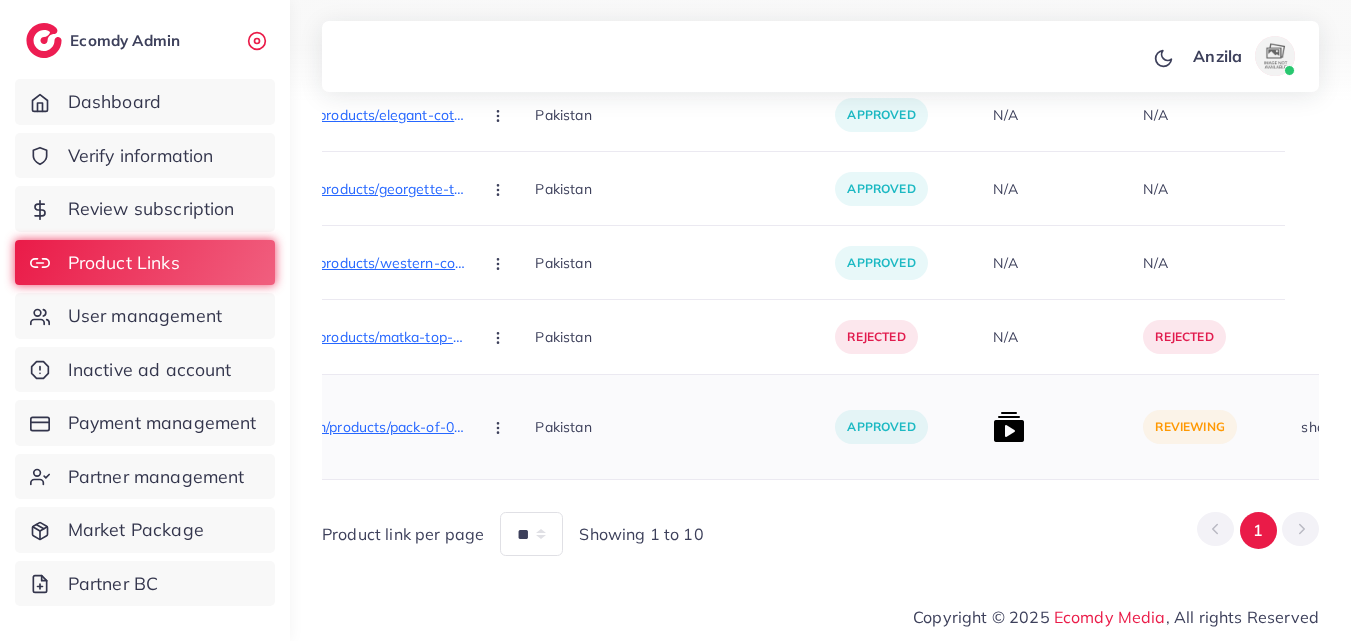 click at bounding box center (1009, 427) 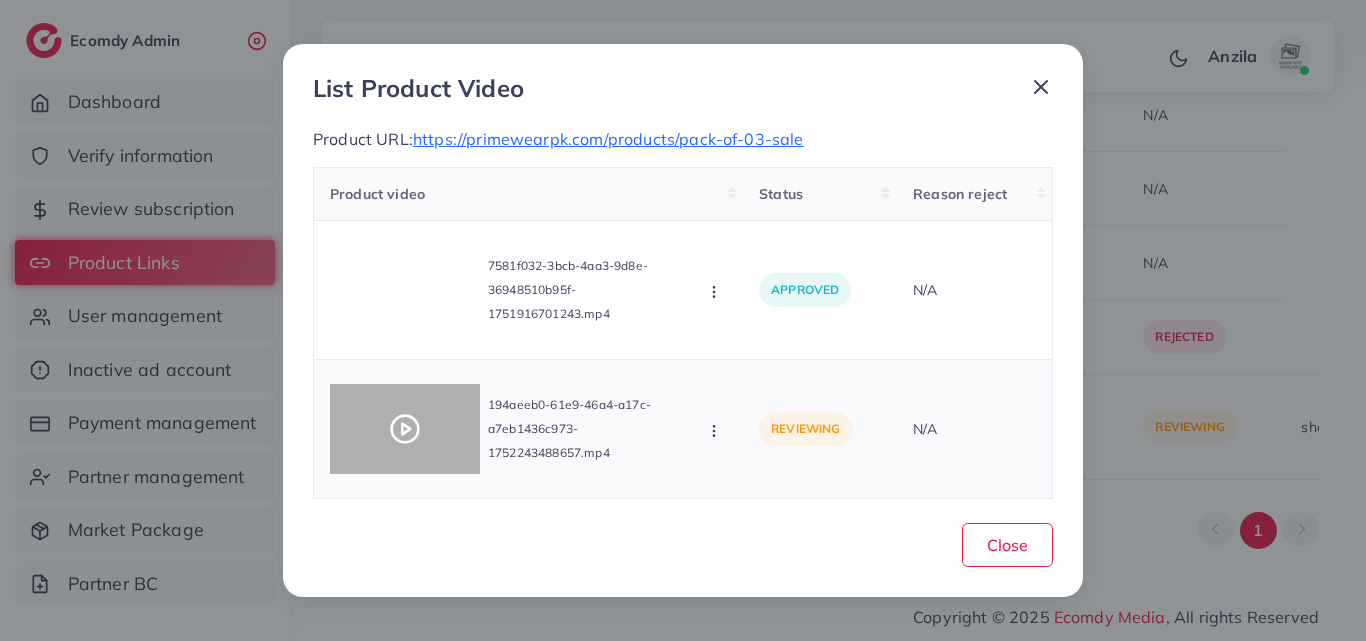click at bounding box center (405, 429) 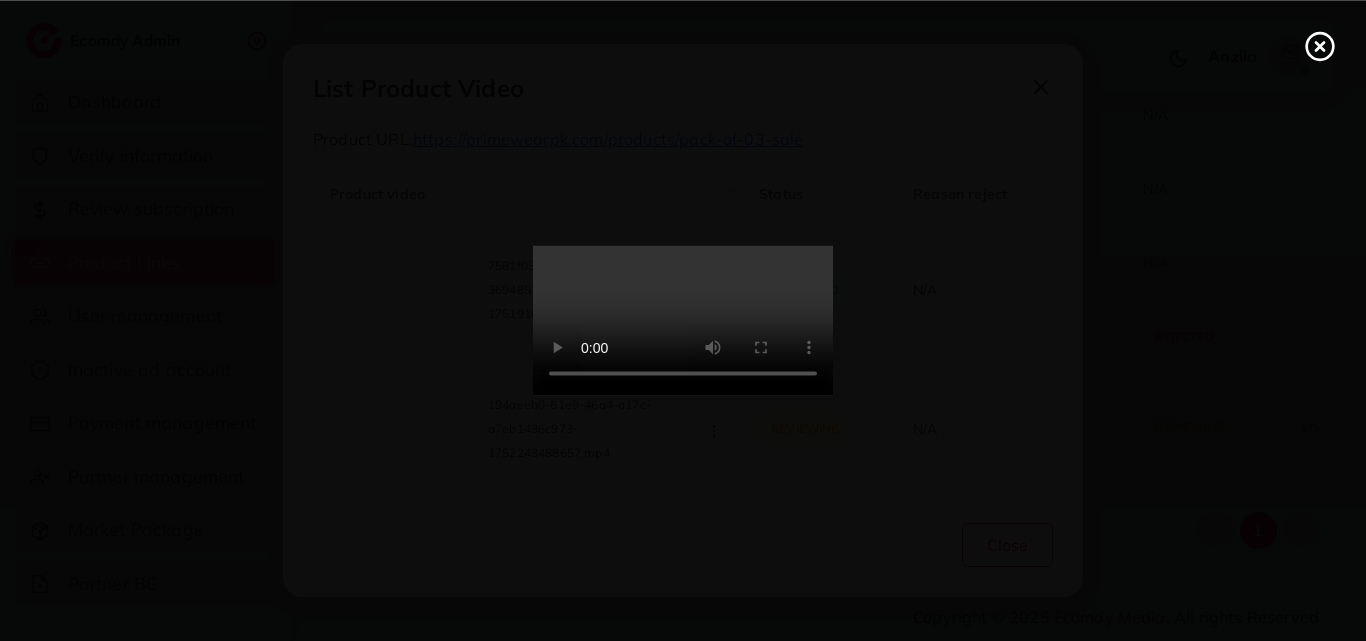 click at bounding box center [683, 321] 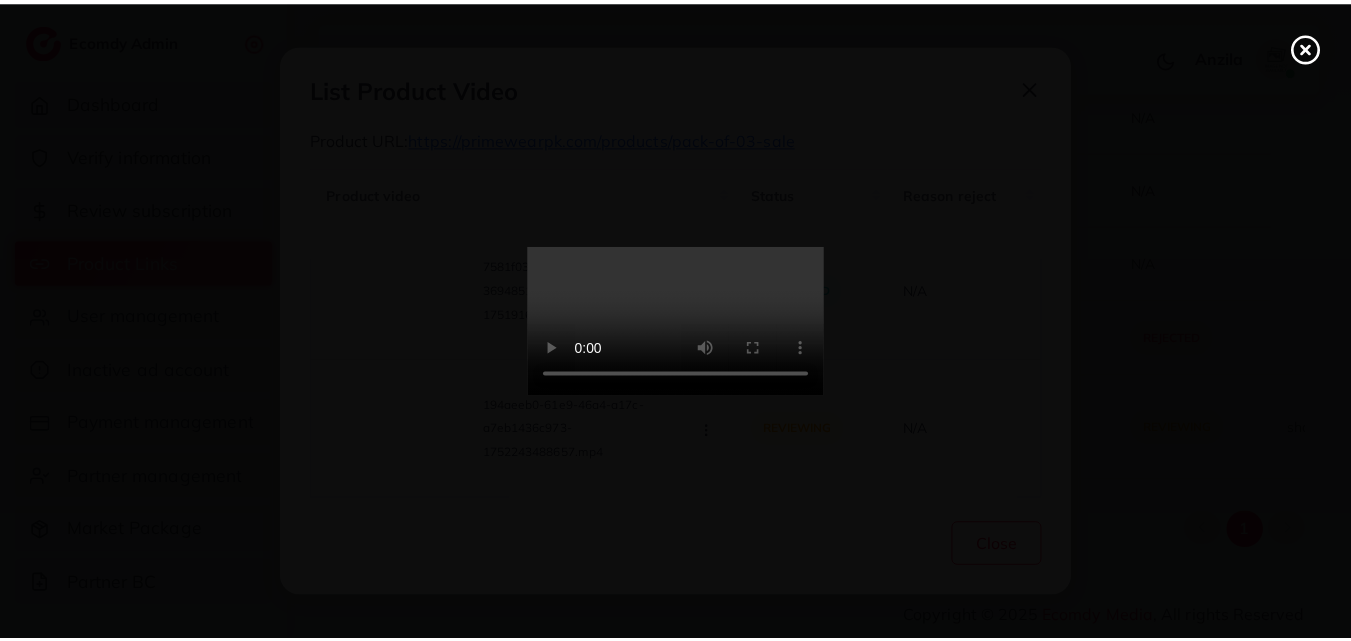 scroll, scrollTop: 0, scrollLeft: 0, axis: both 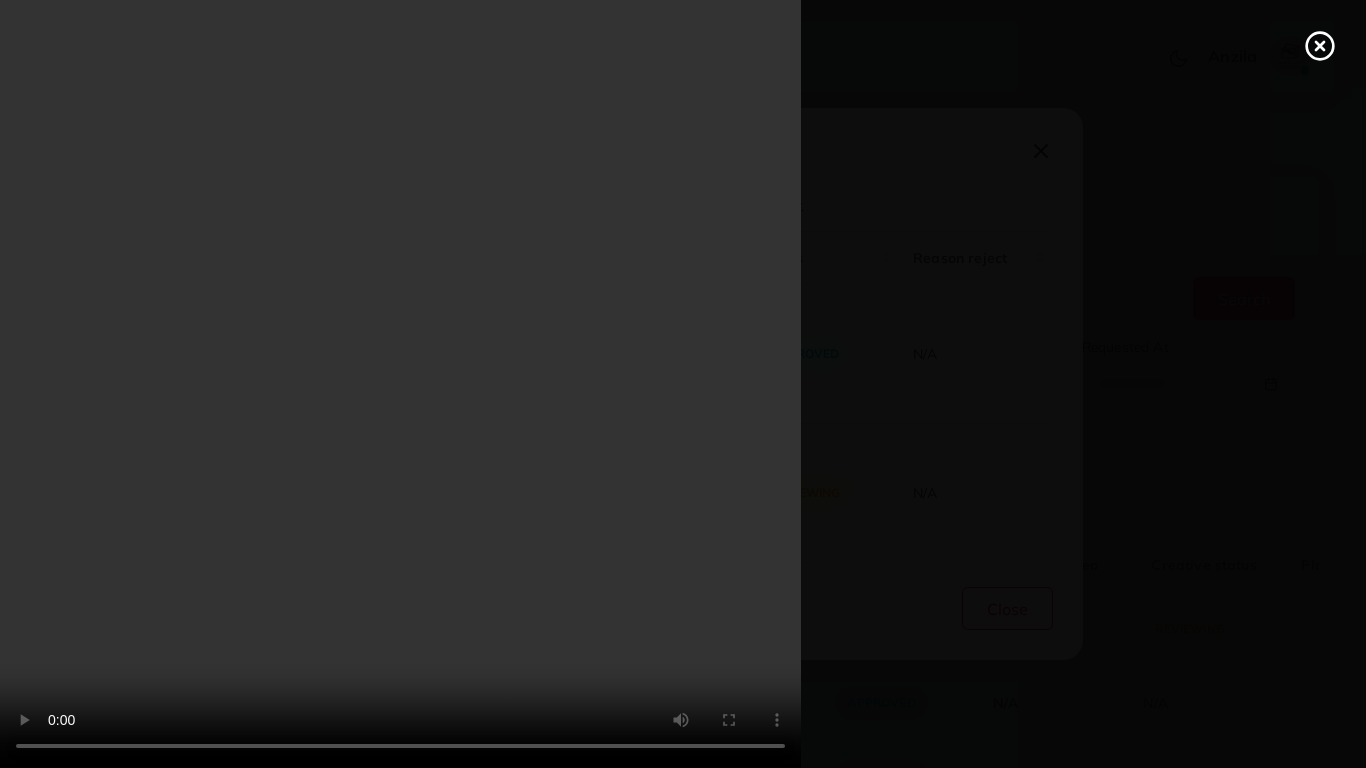 click at bounding box center (683, 384) 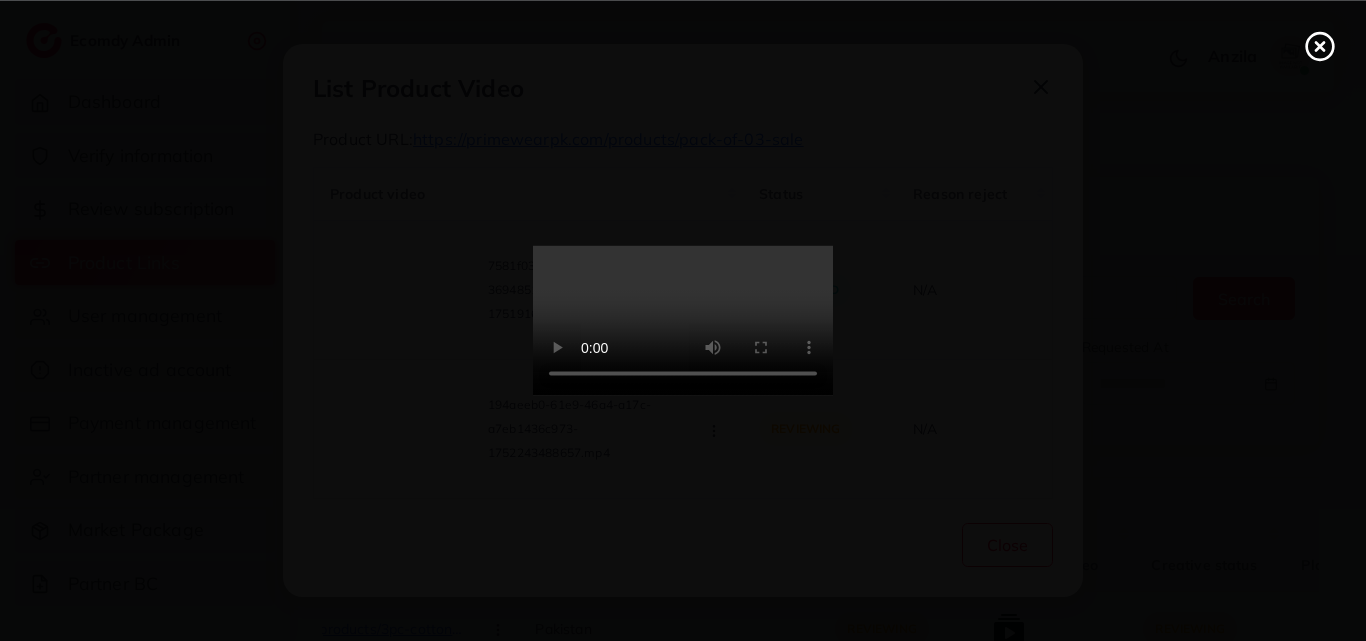 click 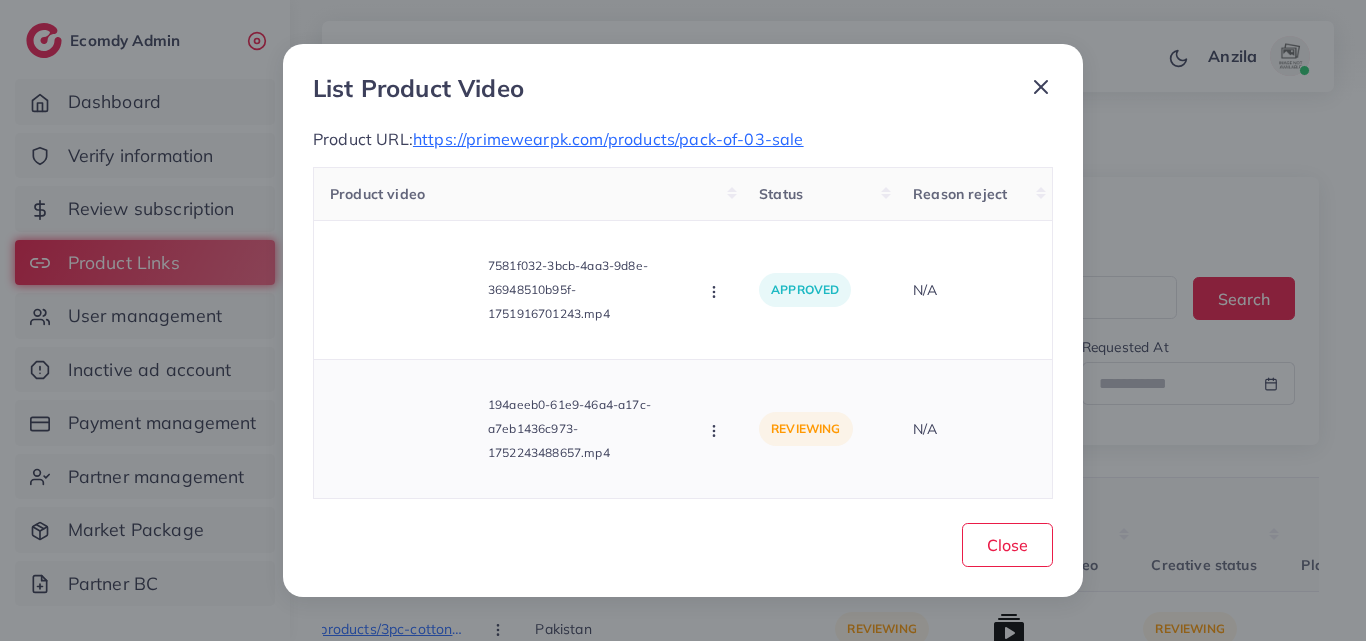 drag, startPoint x: 709, startPoint y: 435, endPoint x: 715, endPoint y: 419, distance: 17.088007 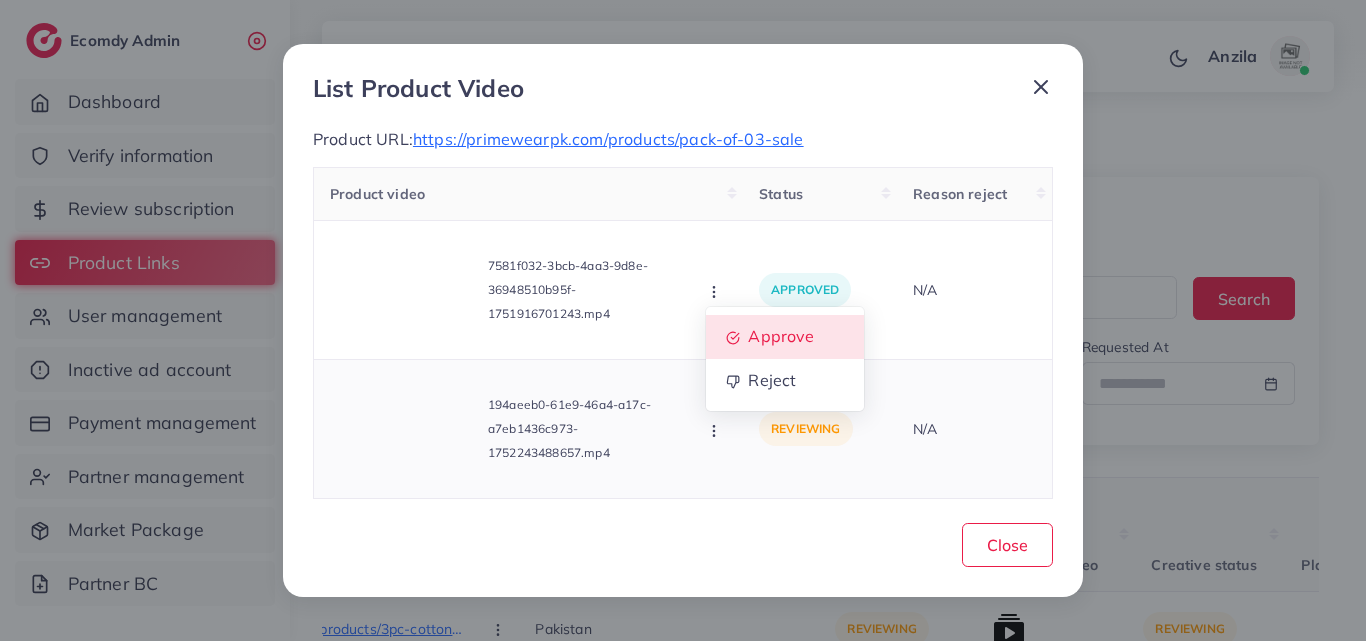 click 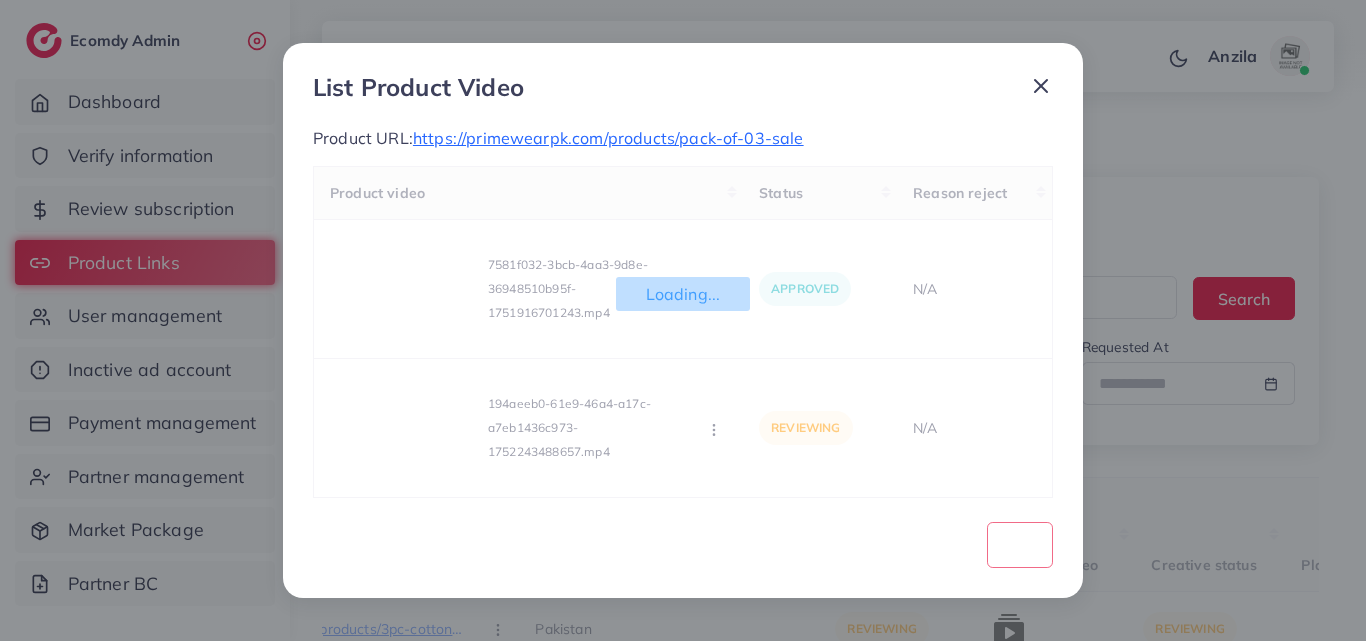 click on "Loading...
Product video Status Reason reject           7581f032-3bcb-4aa3-9d8e-36948510b95f-1751916701243.mp4 Approve Reject  approved   N/A      194aeeb0-61e9-46a4-a17c-a7eb1436c973-1752243488657.mp4 Approve Reject  reviewing   N/A" at bounding box center (683, 332) 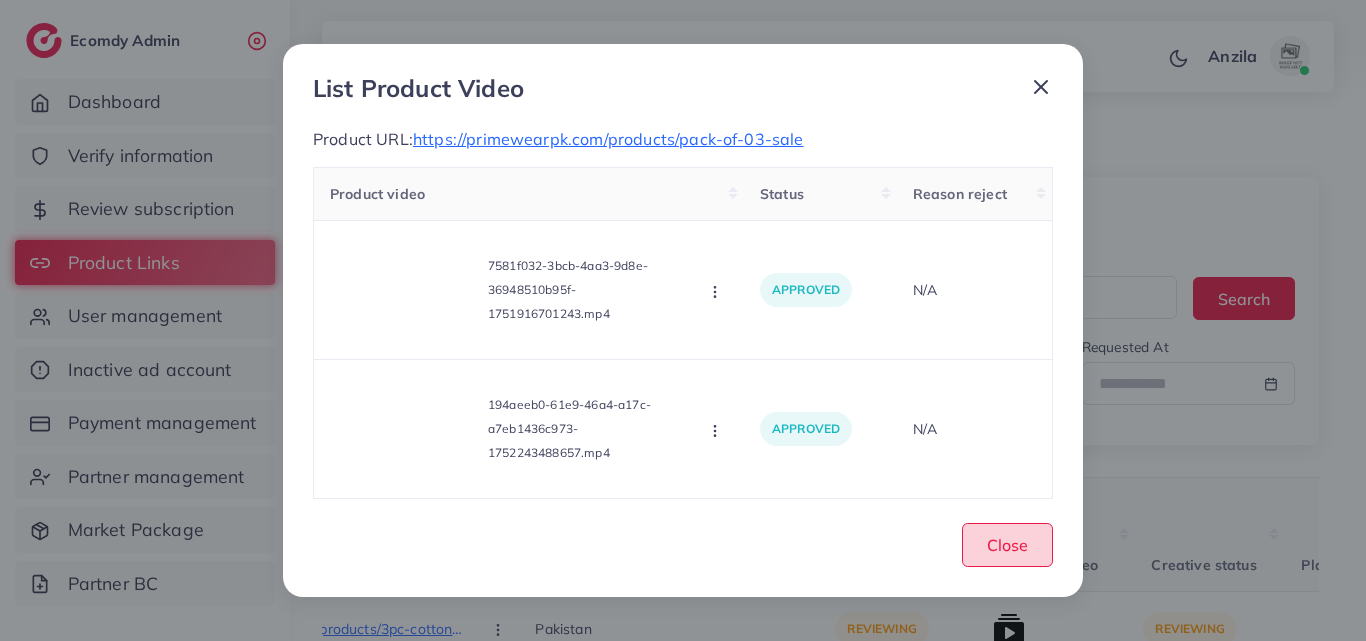 click on "Close" at bounding box center [1007, 544] 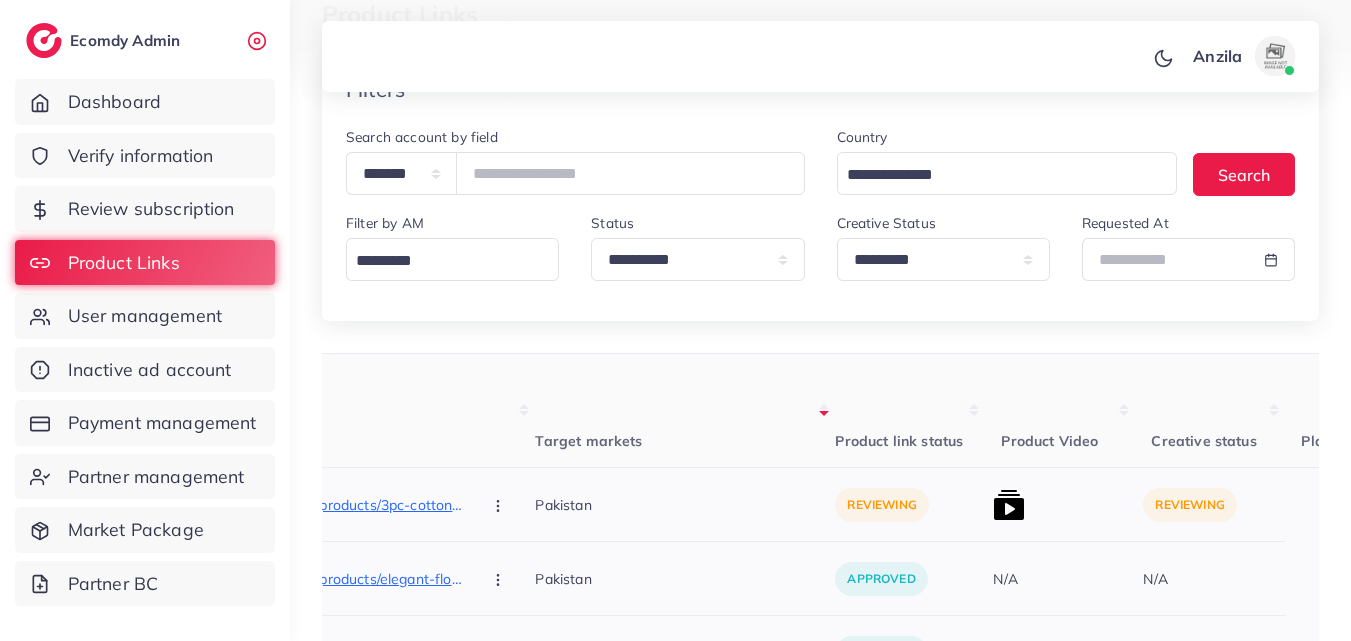 scroll, scrollTop: 300, scrollLeft: 0, axis: vertical 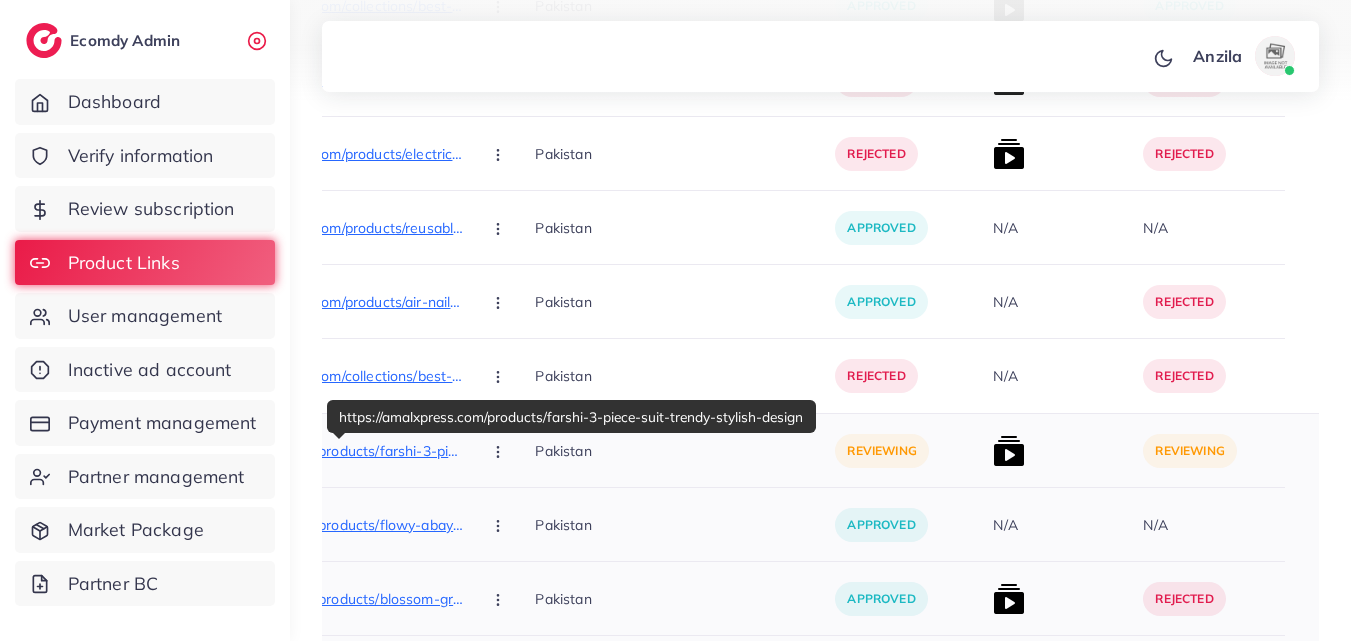 click on "https://amalxpress.com/products/farshi-3-piece-suit-trendy-stylish-design" at bounding box center [315, 451] 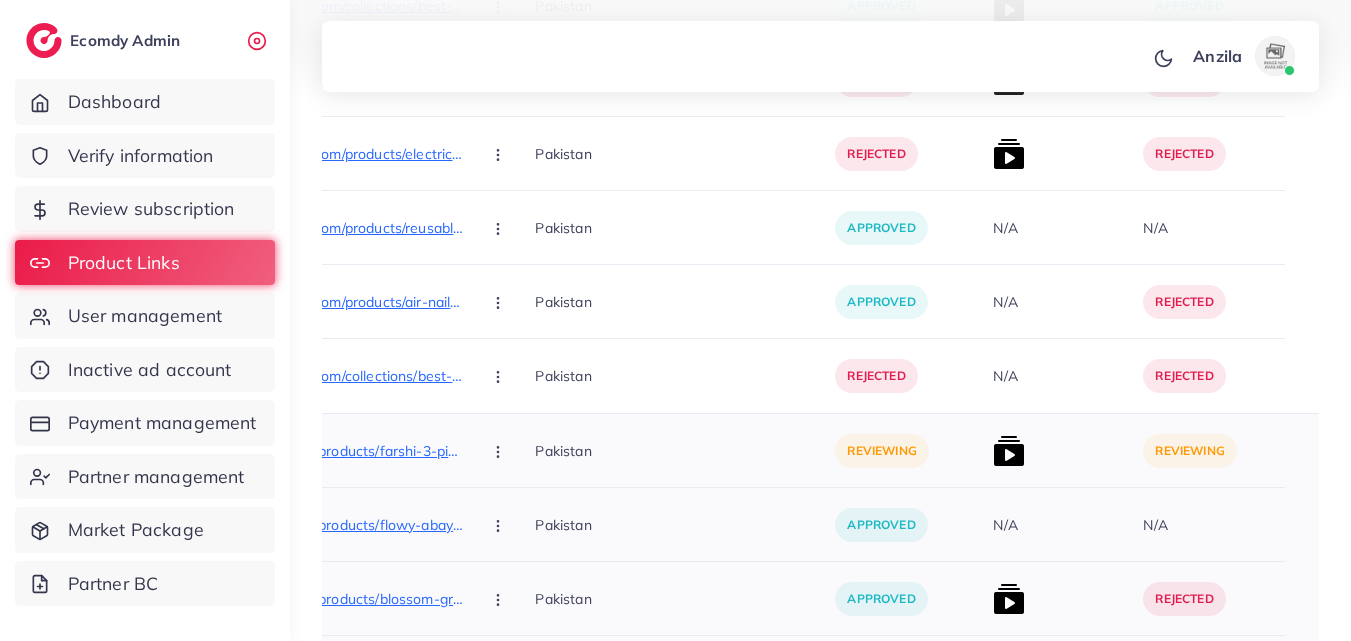 click at bounding box center (500, 450) 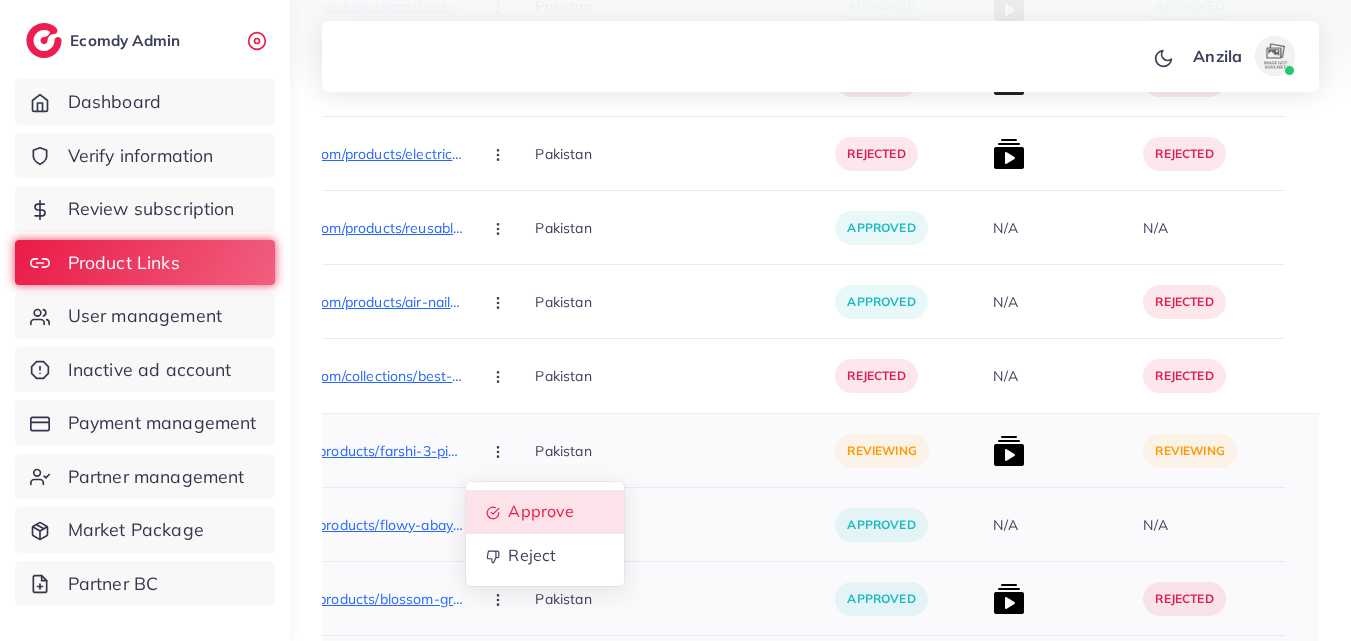 click on "Approve" at bounding box center [542, 512] 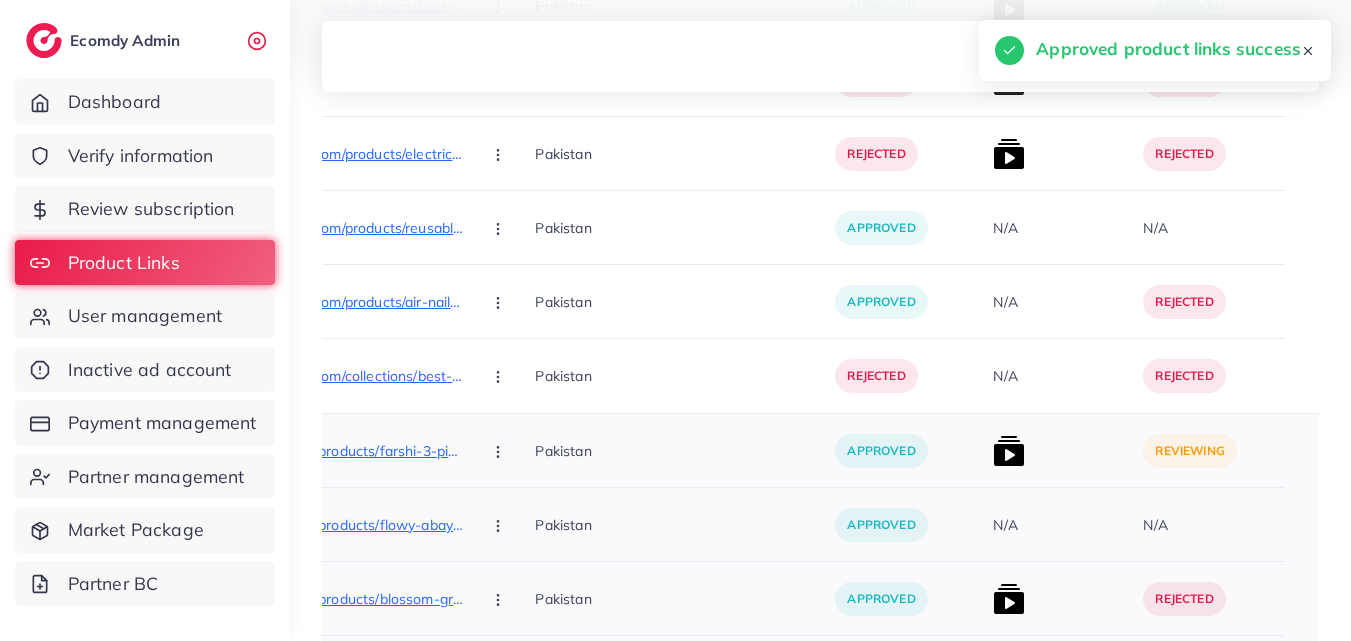 click at bounding box center [1009, 451] 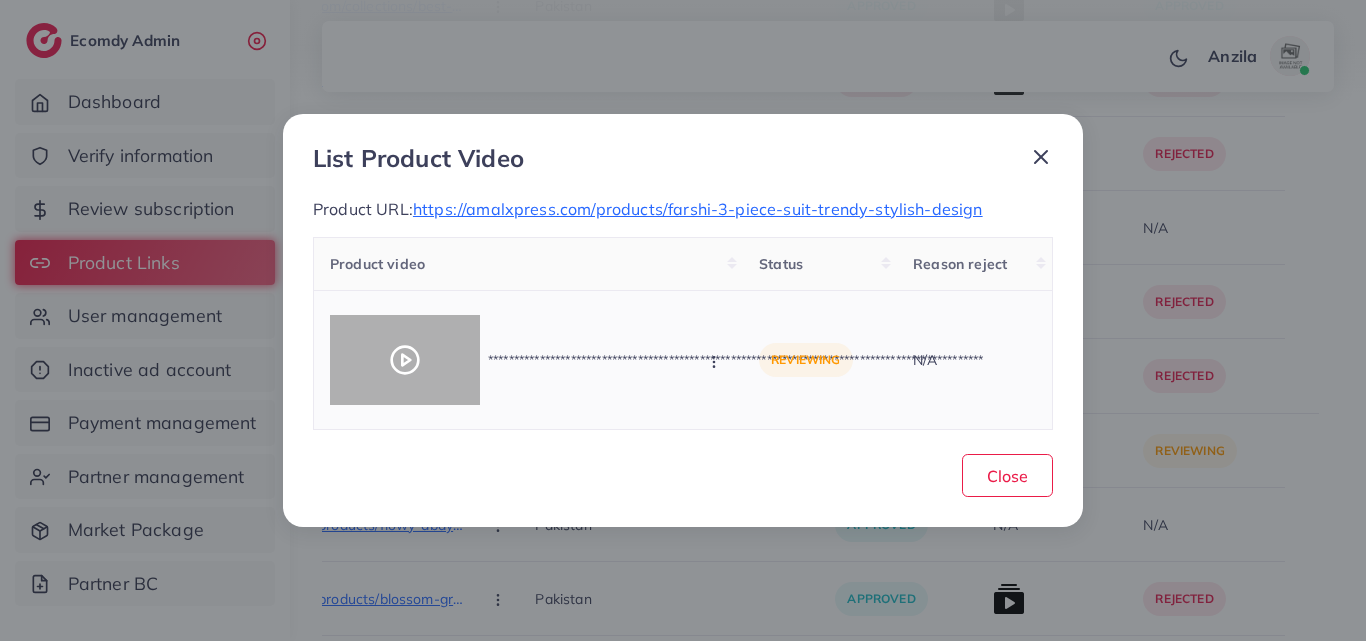 click at bounding box center [405, 360] 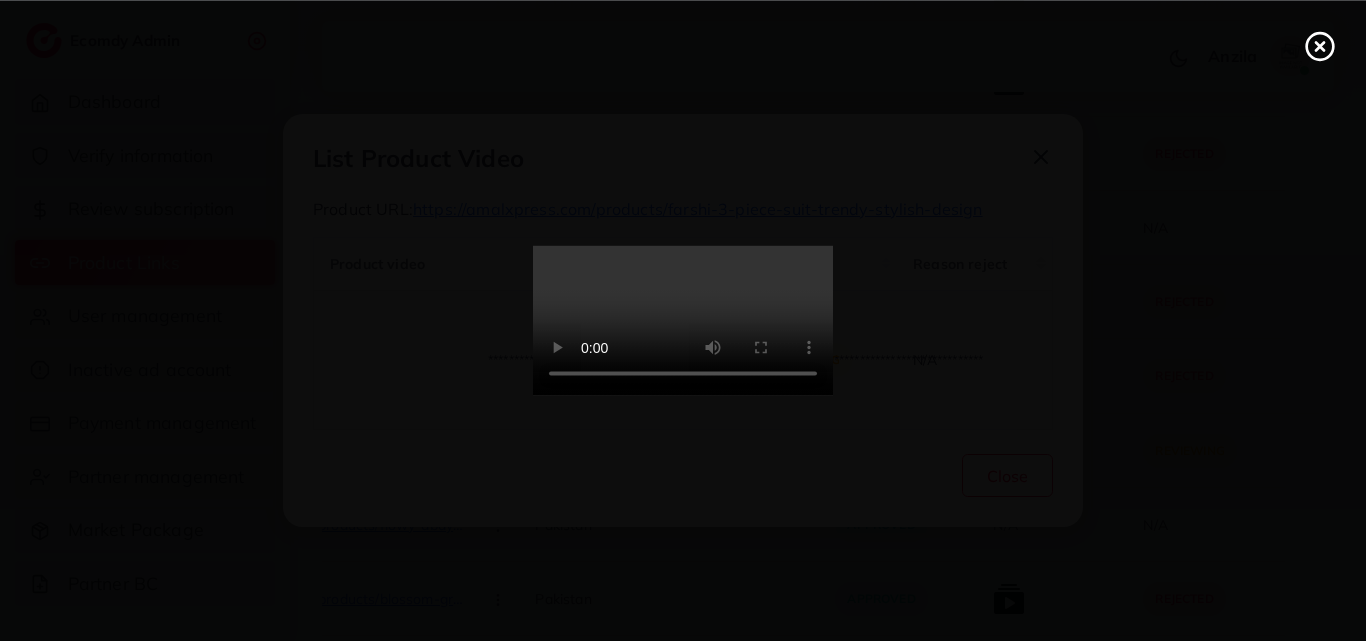 click at bounding box center (683, 321) 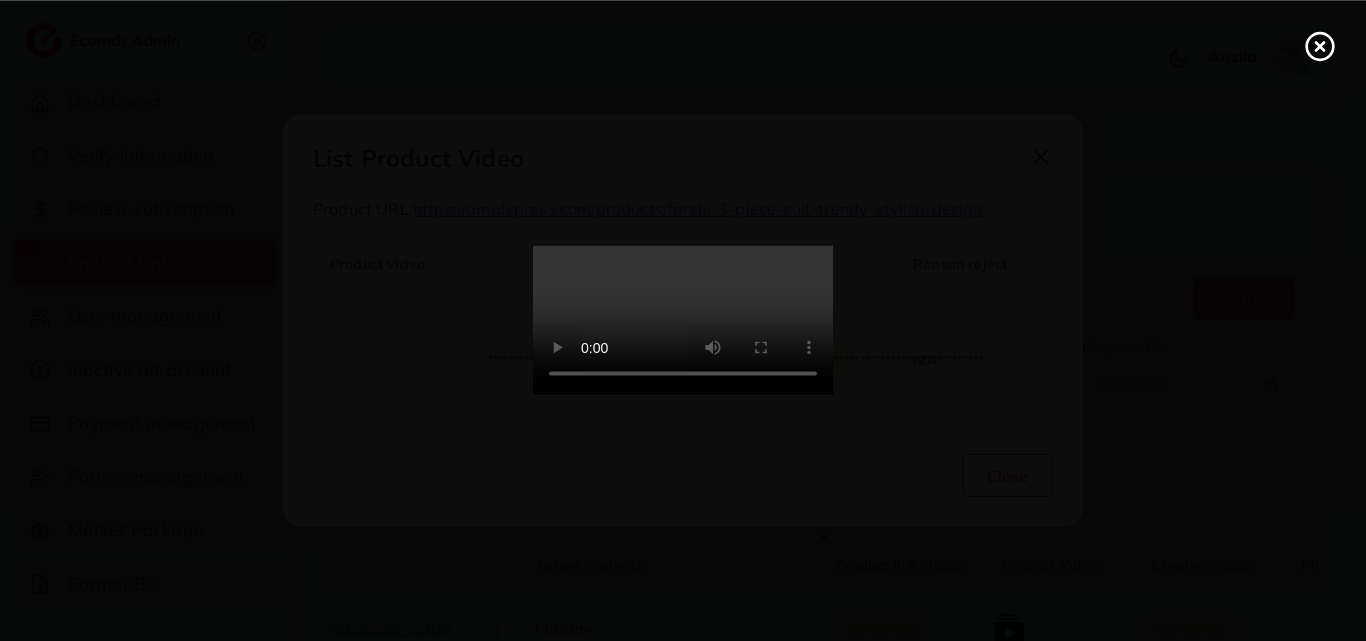 click 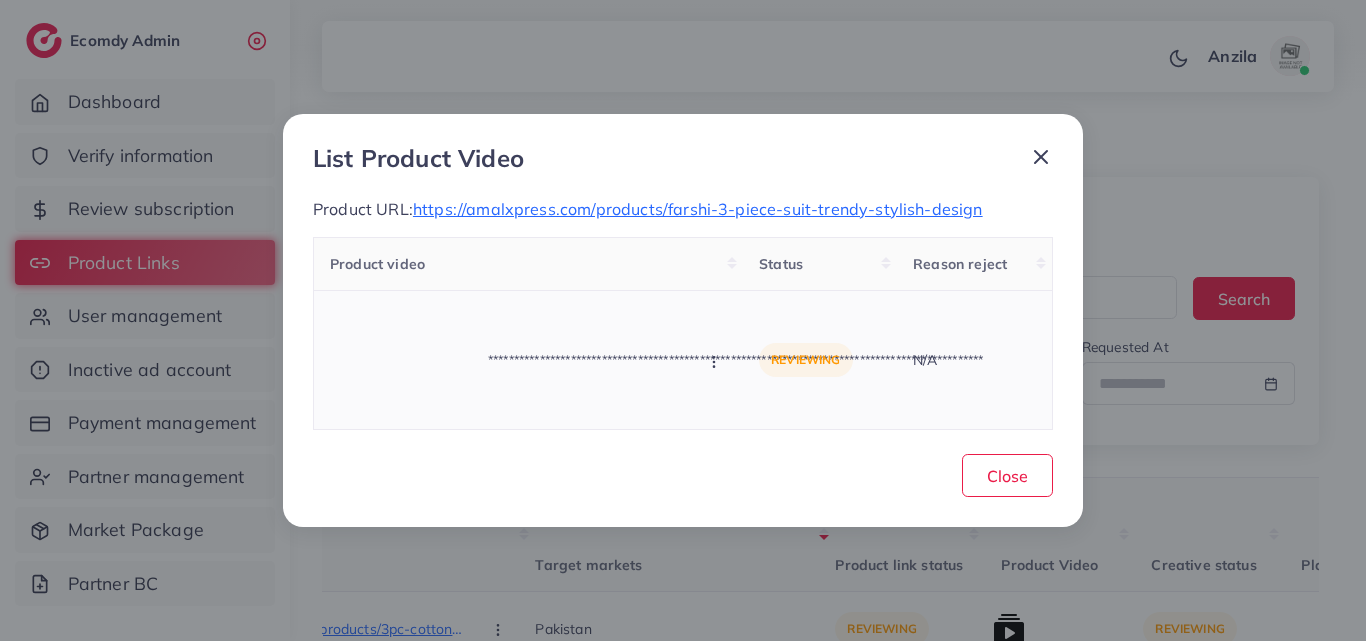 click 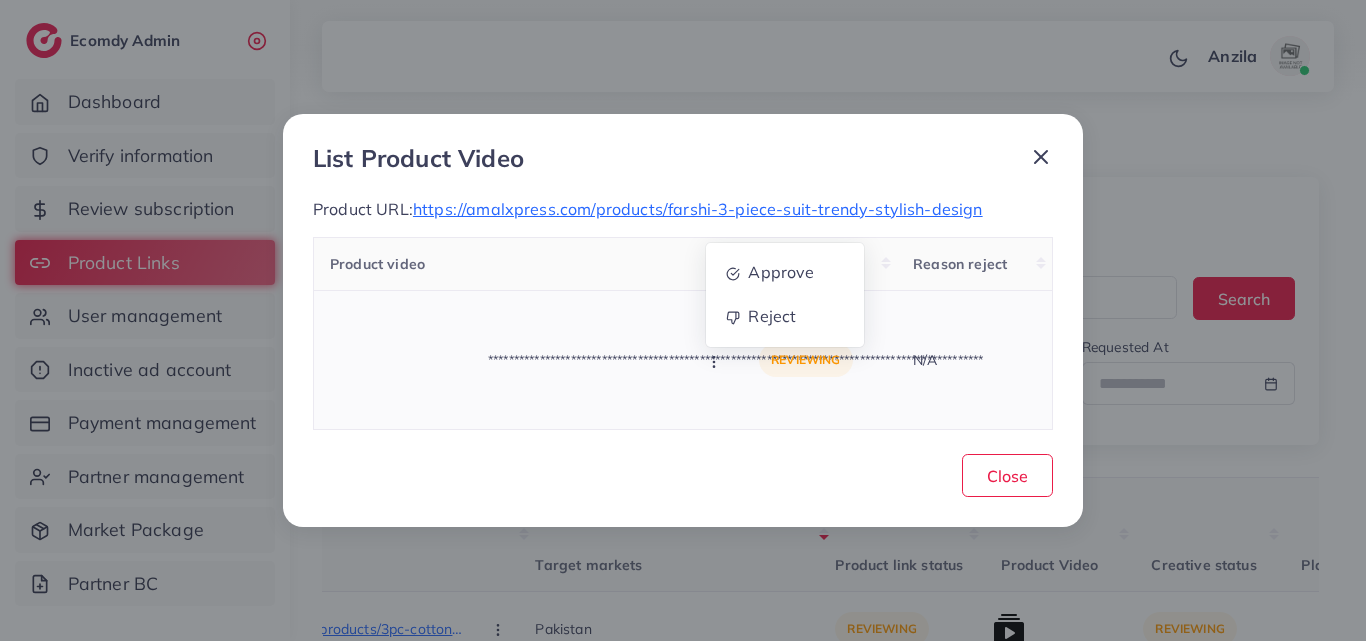 click on "Approve Reject" at bounding box center (785, 295) 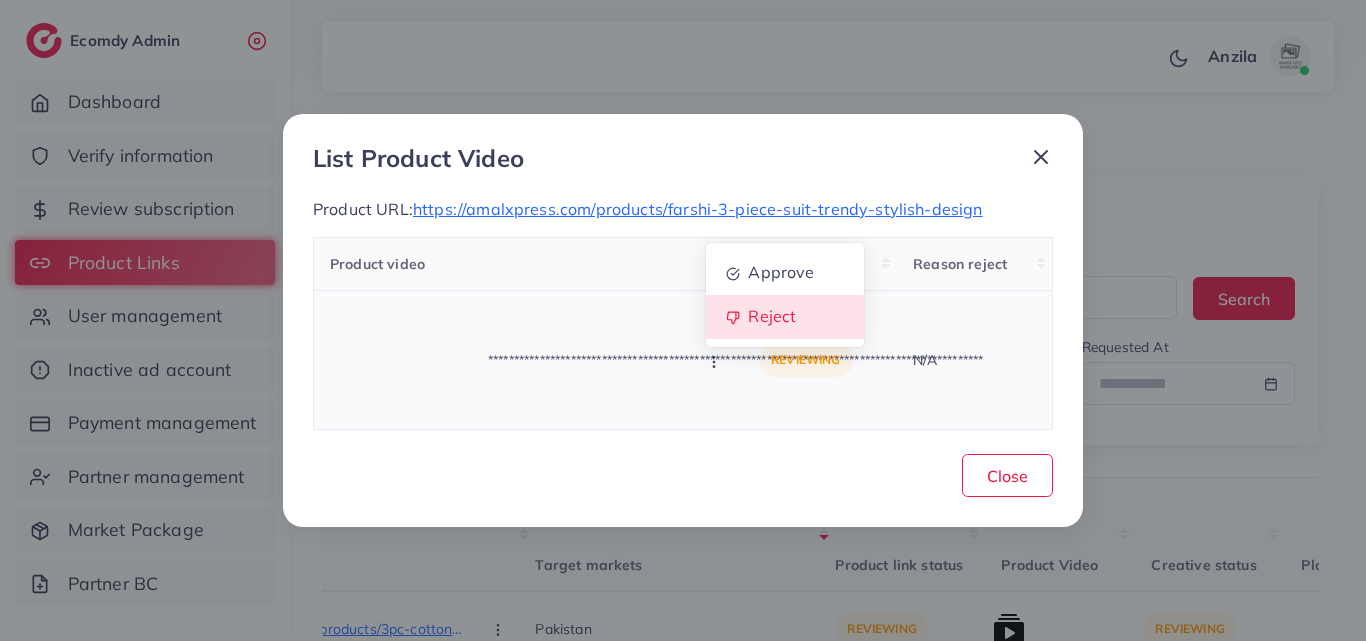 click on "Reject" at bounding box center (773, 316) 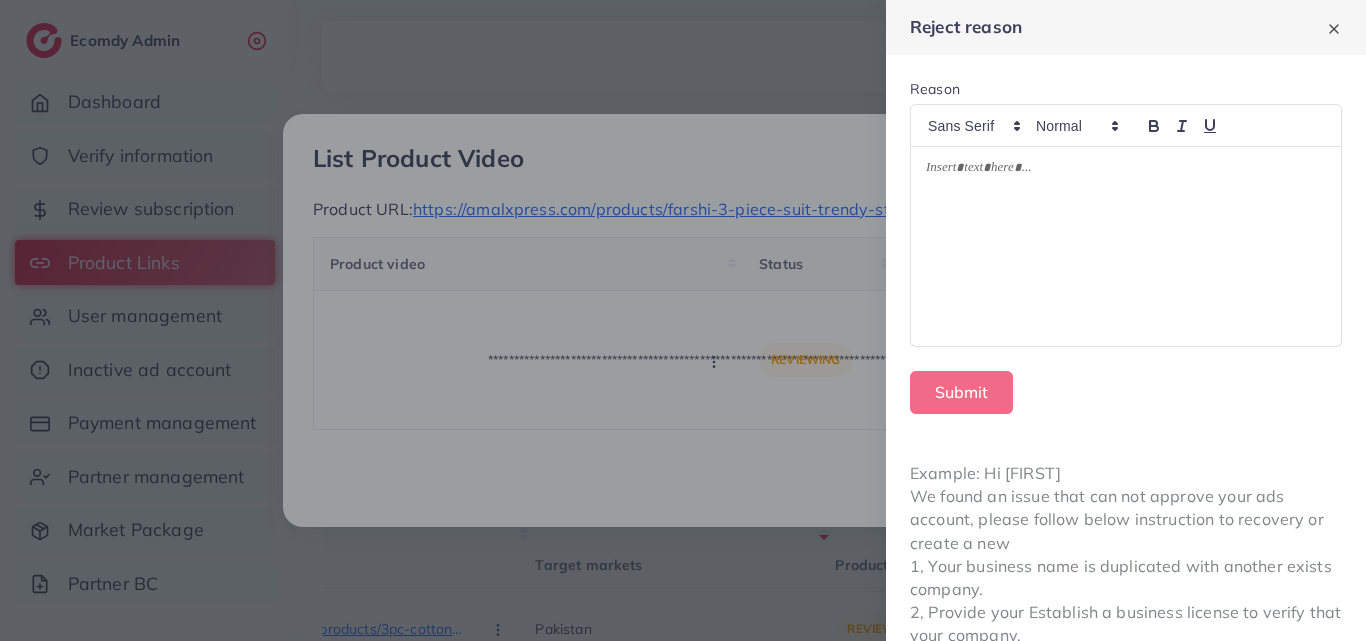 click at bounding box center [1126, 246] 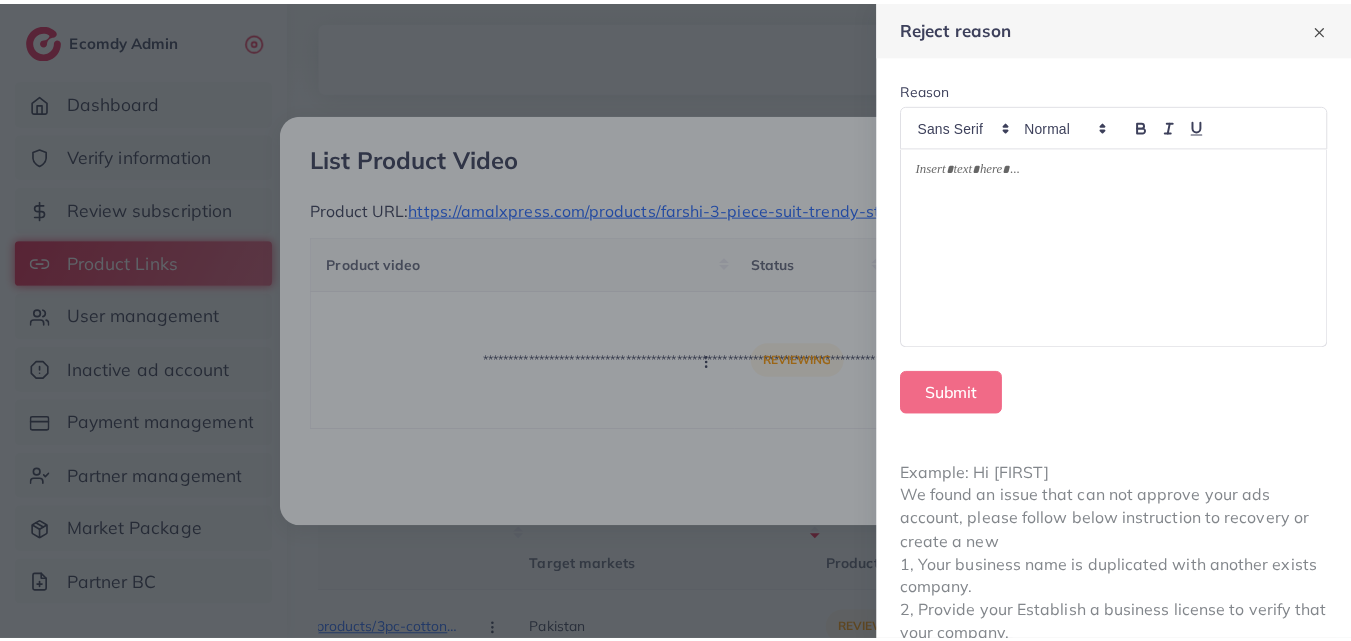 scroll, scrollTop: 0, scrollLeft: 0, axis: both 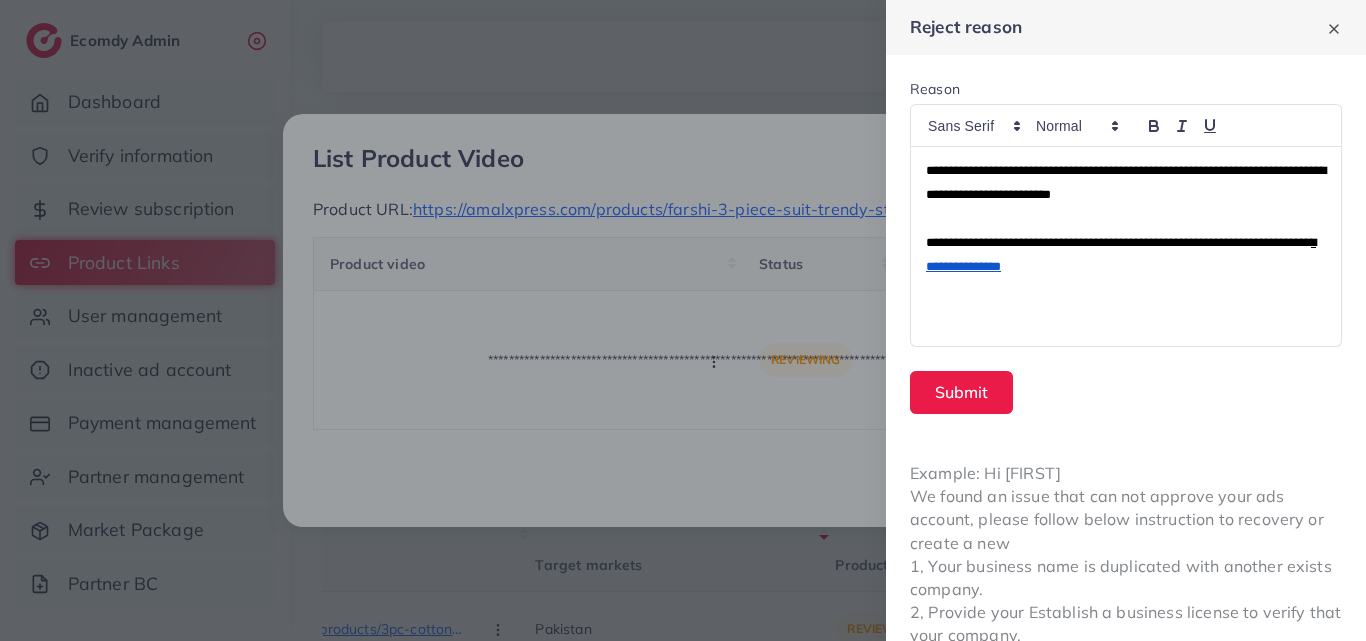 click on "**********" at bounding box center (1126, 182) 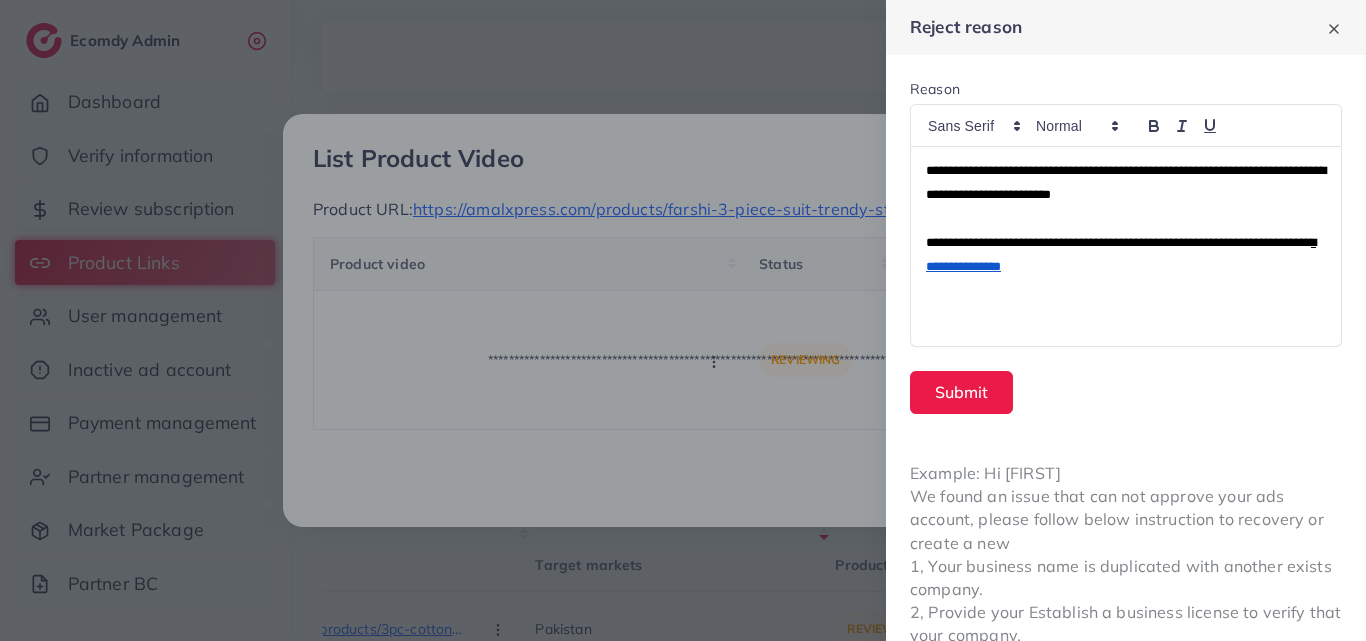 type 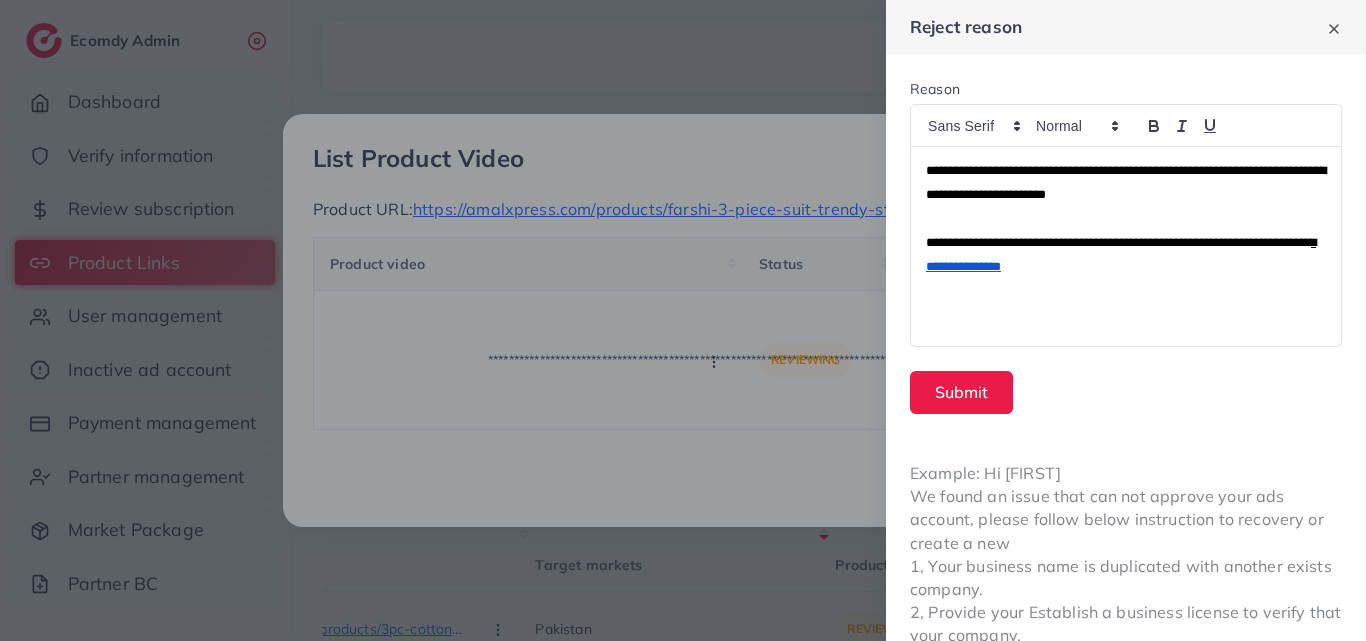 click on "**********" at bounding box center (1126, 183) 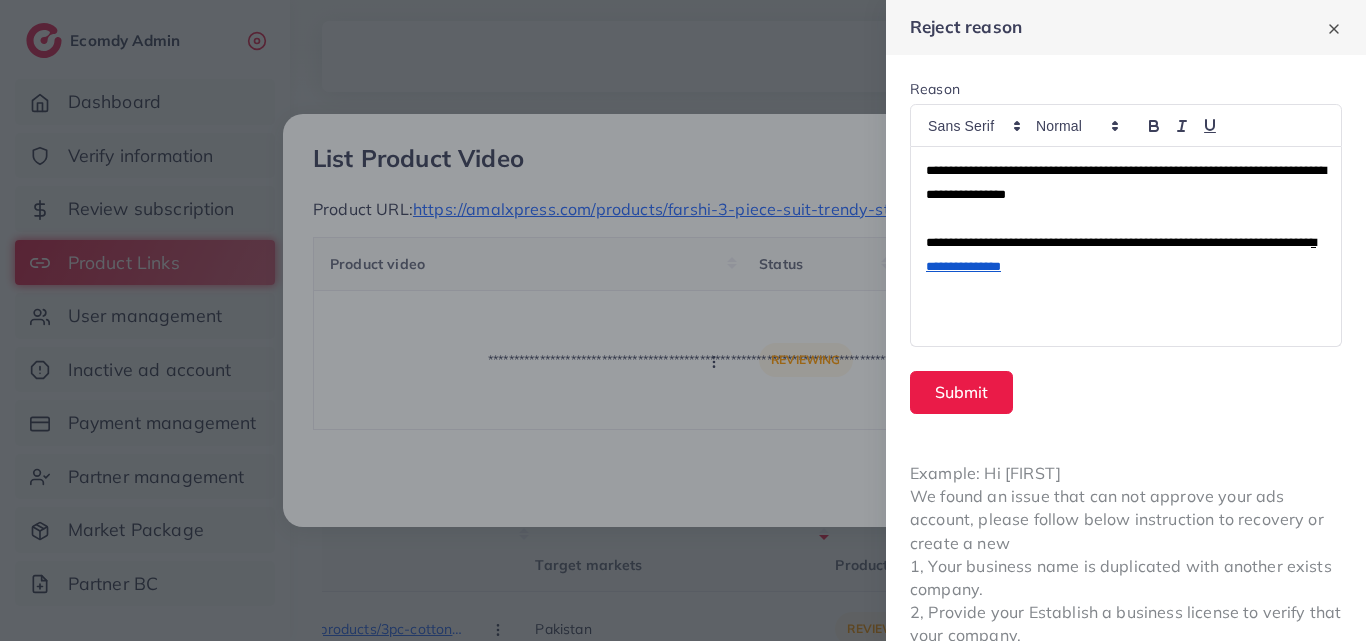 click on "**********" at bounding box center (1126, 182) 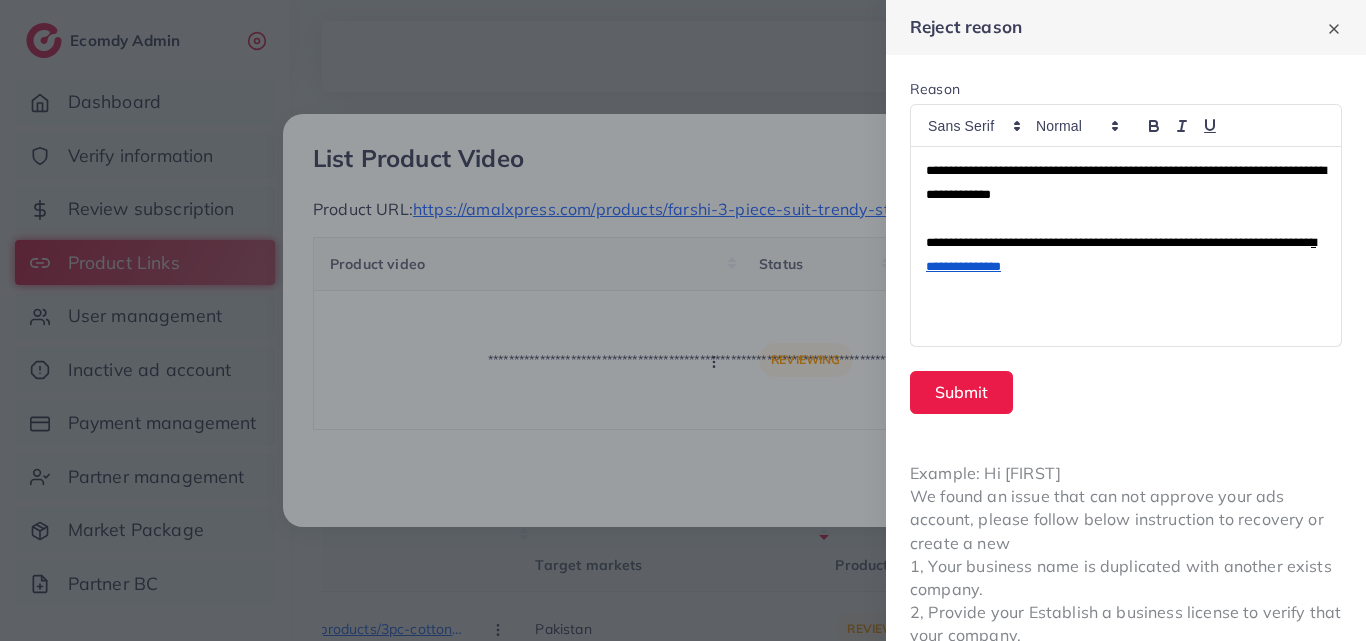 click on "**********" at bounding box center [1126, 246] 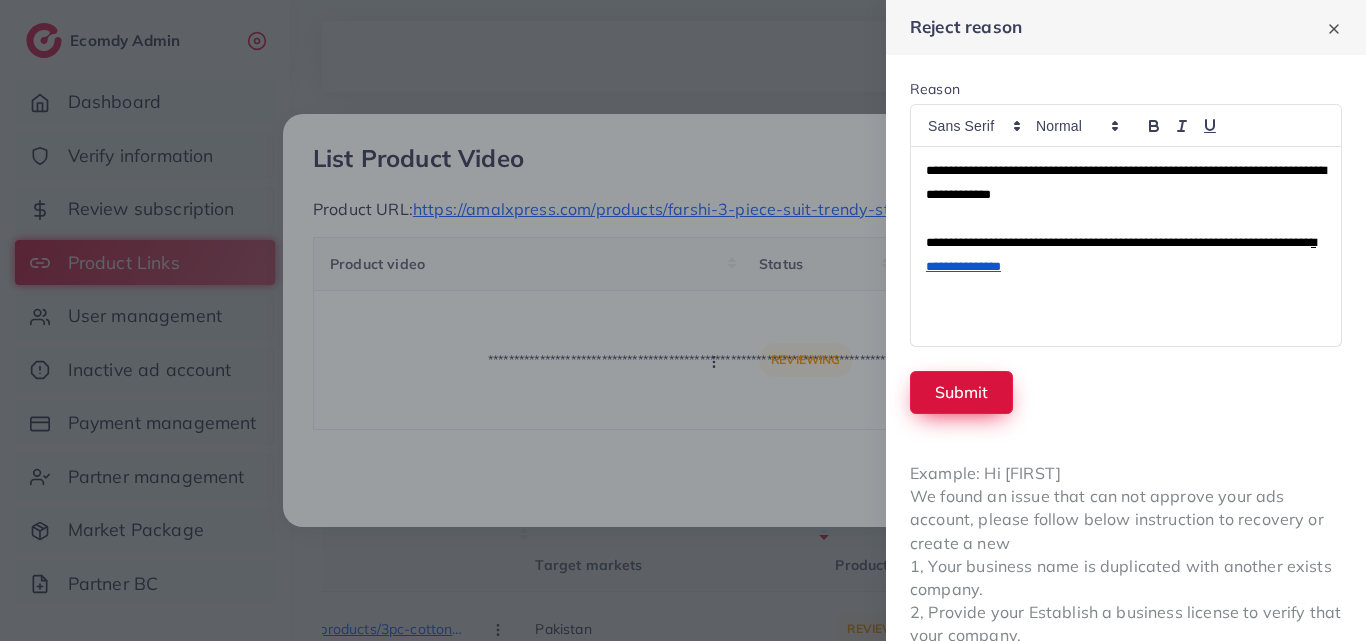 click on "Submit" at bounding box center [961, 392] 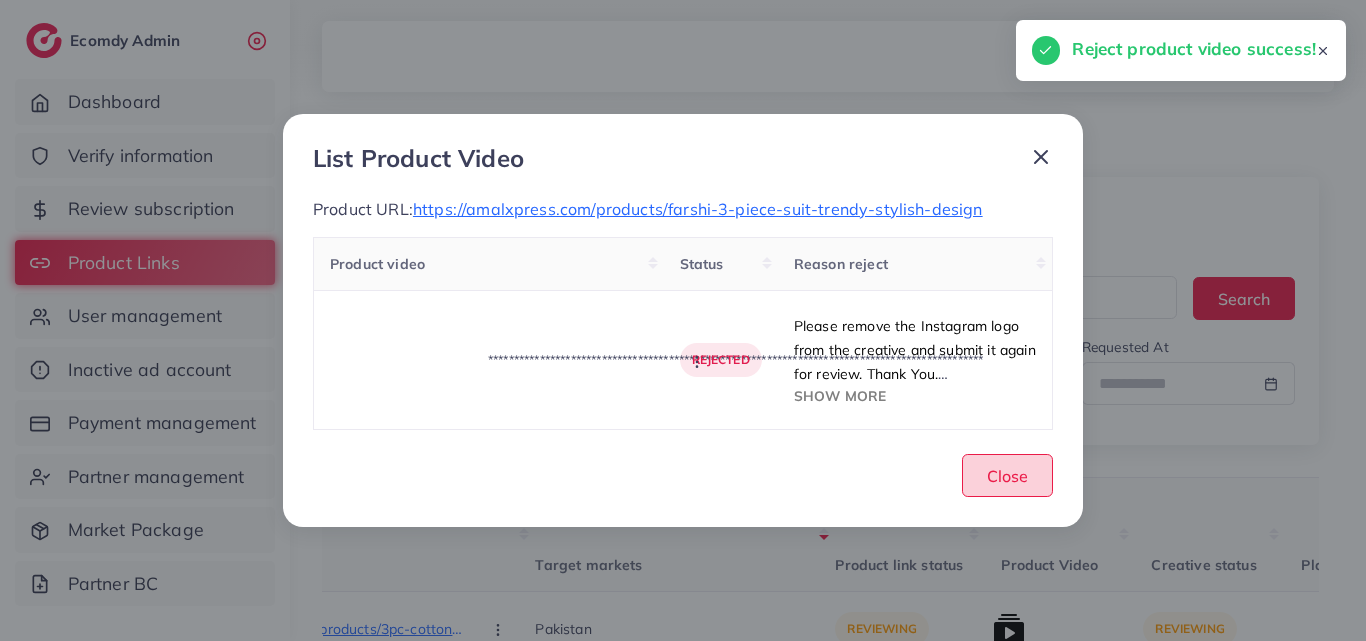 click on "Close" at bounding box center [1007, 476] 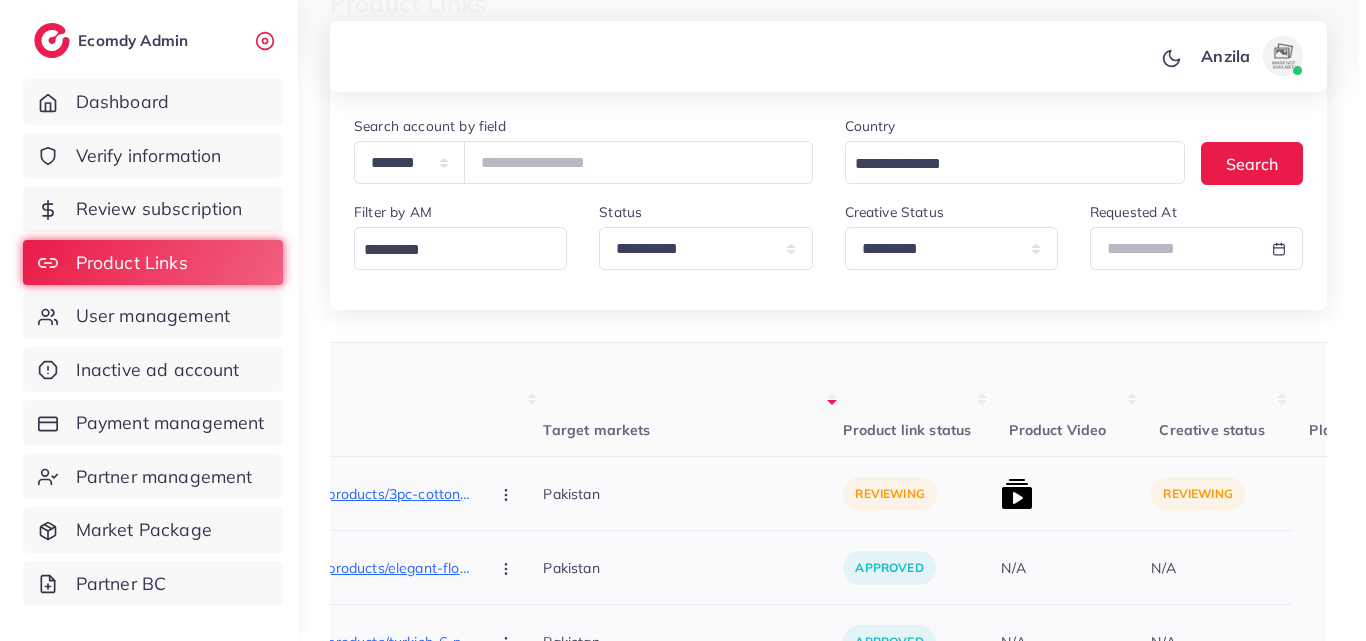 scroll, scrollTop: 300, scrollLeft: 0, axis: vertical 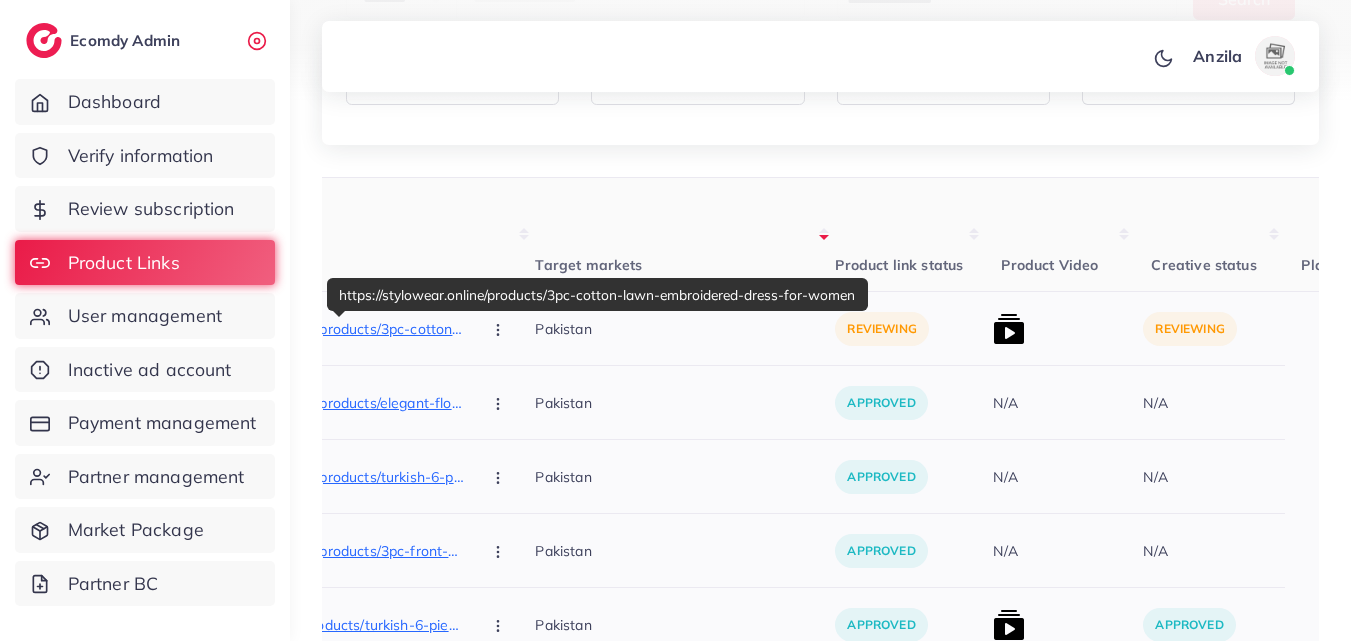 click on "https://stylowear.online/products/3pc-cotton-lawn-embroidered-dress-for-women" at bounding box center (315, 329) 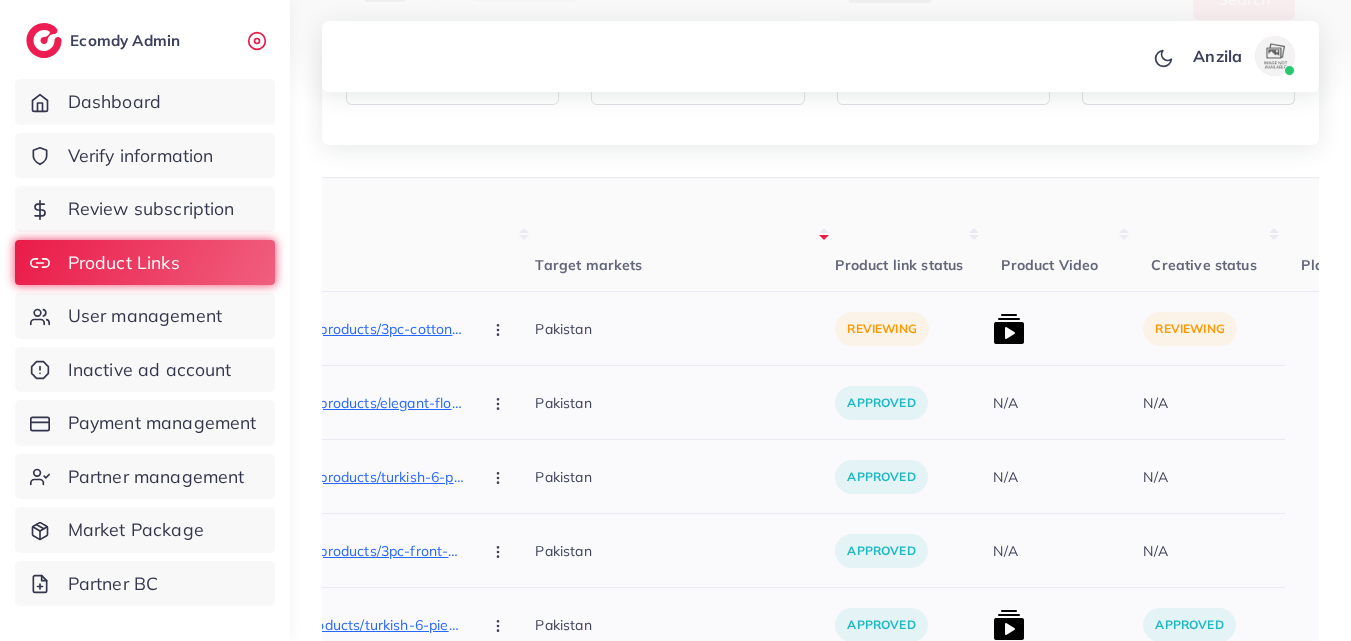 click on "https://stylowear.online/products/3pc-cotton-lawn-embroidered-dress-for-women  Approve Reject" at bounding box center [350, 329] 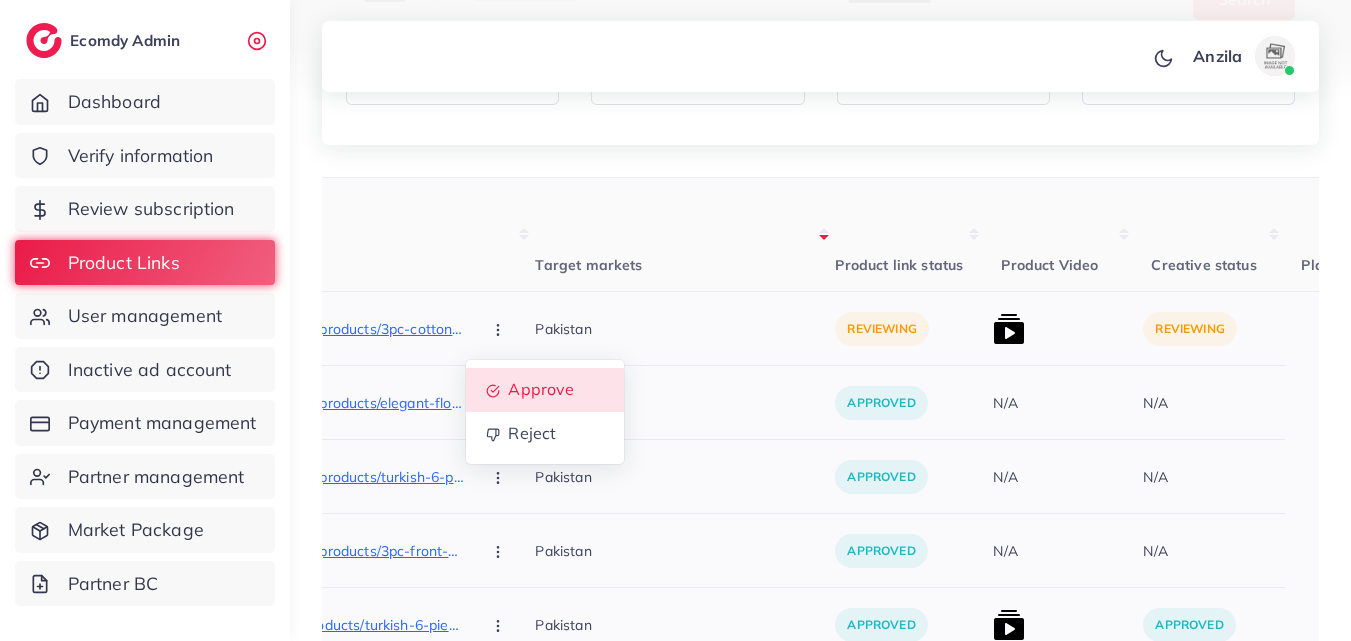 click on "Approve" at bounding box center [545, 390] 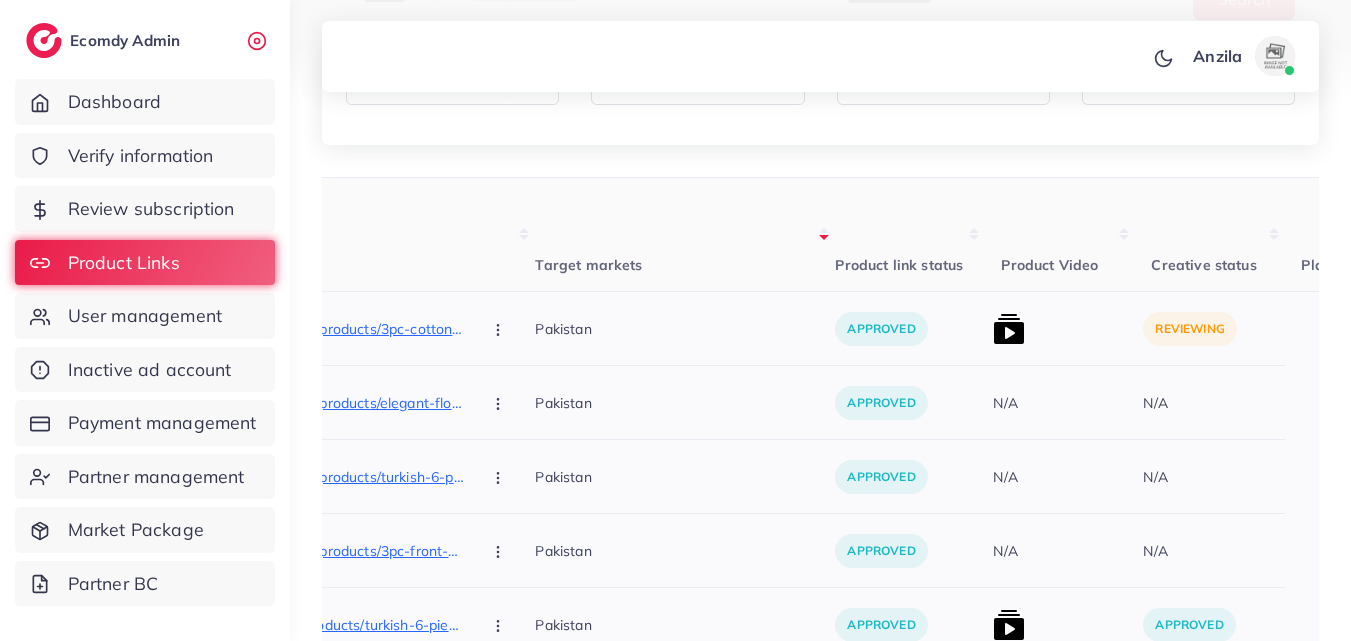 click at bounding box center (1060, 329) 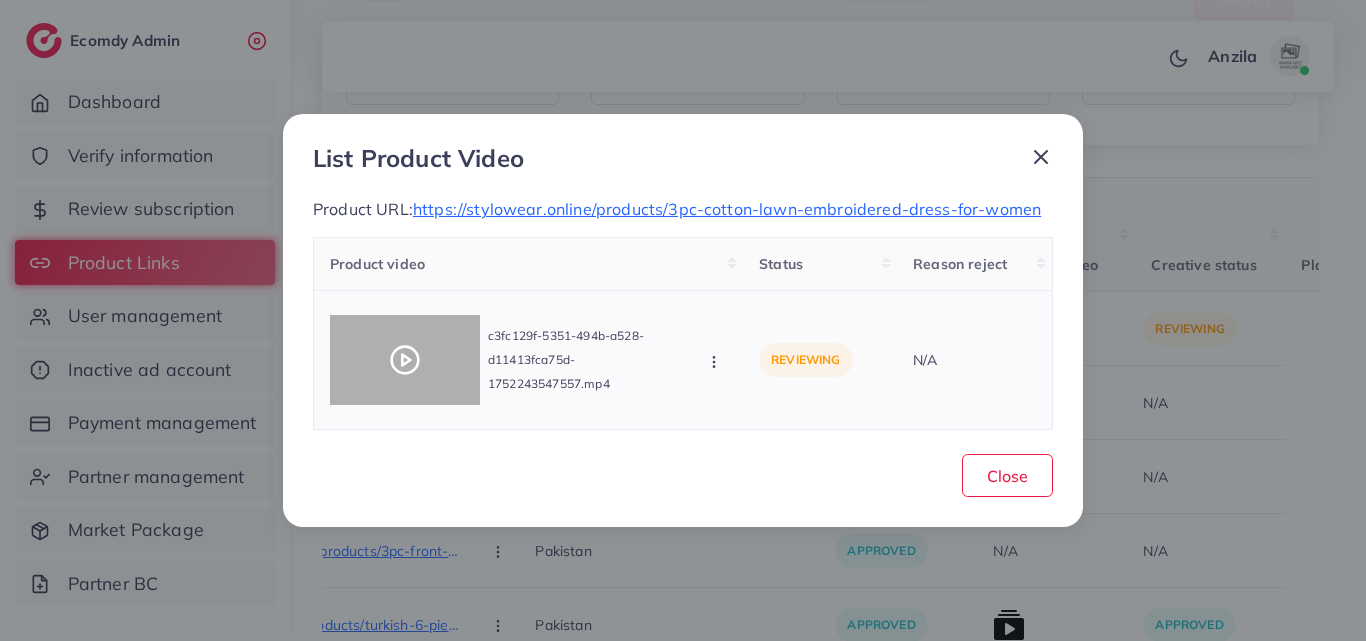 click at bounding box center [405, 360] 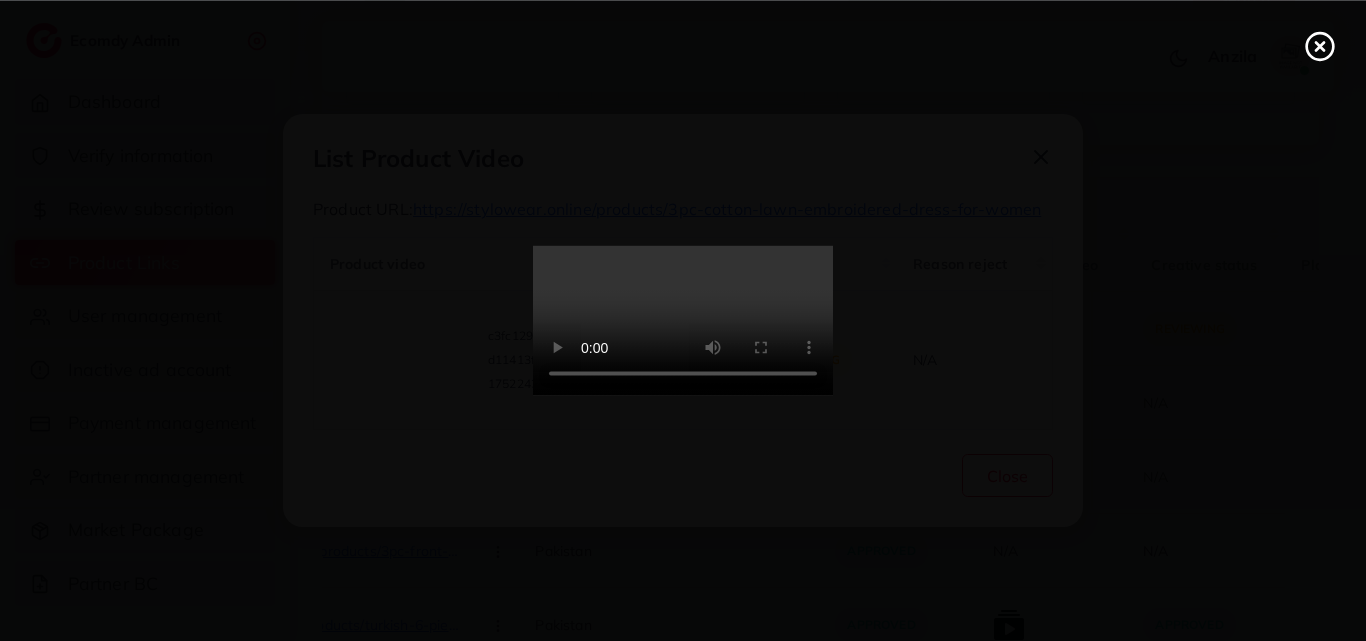 click at bounding box center (683, 321) 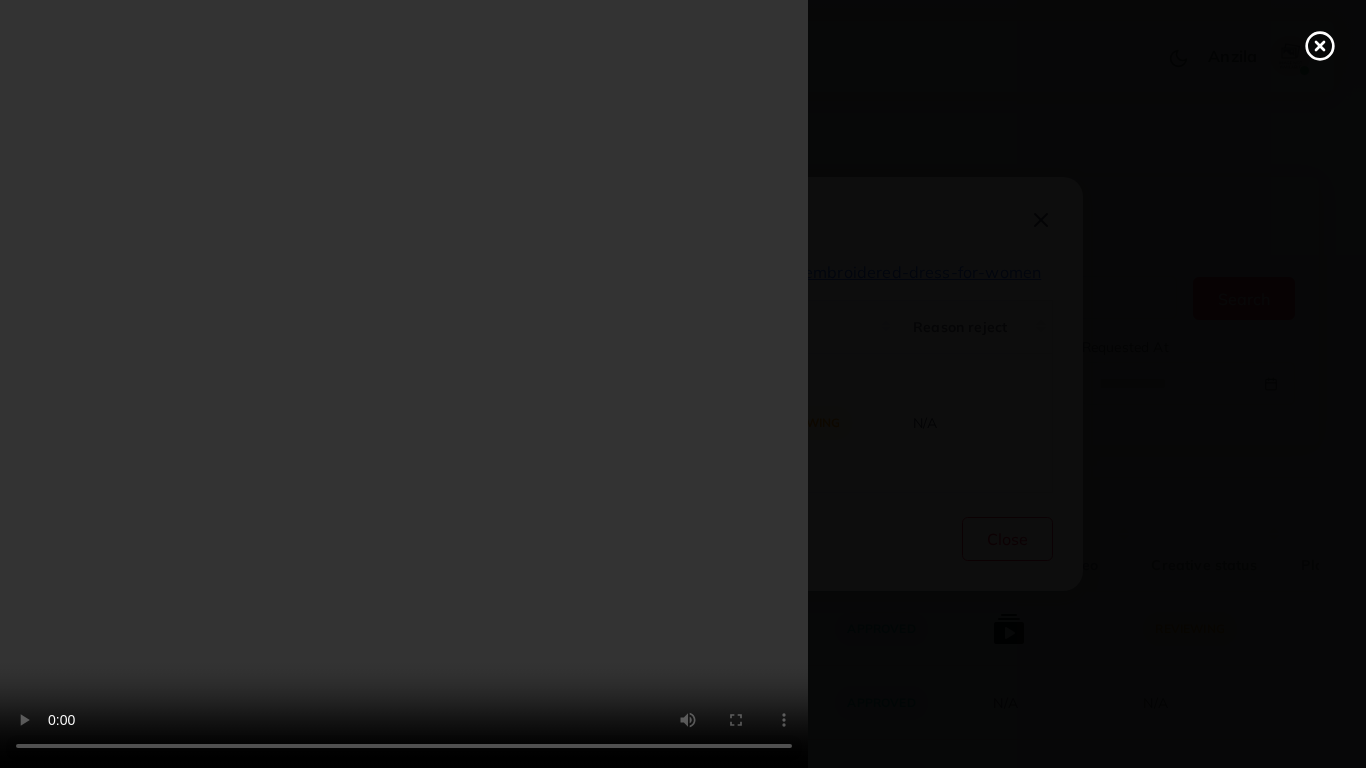 type 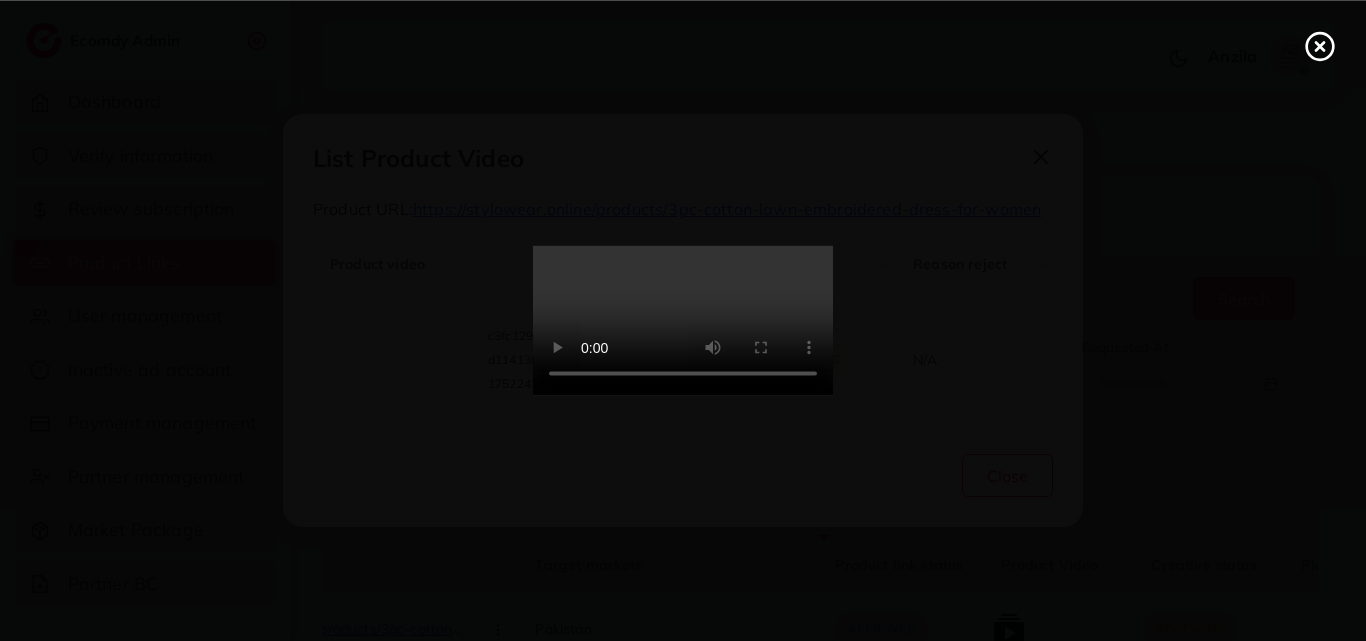 click 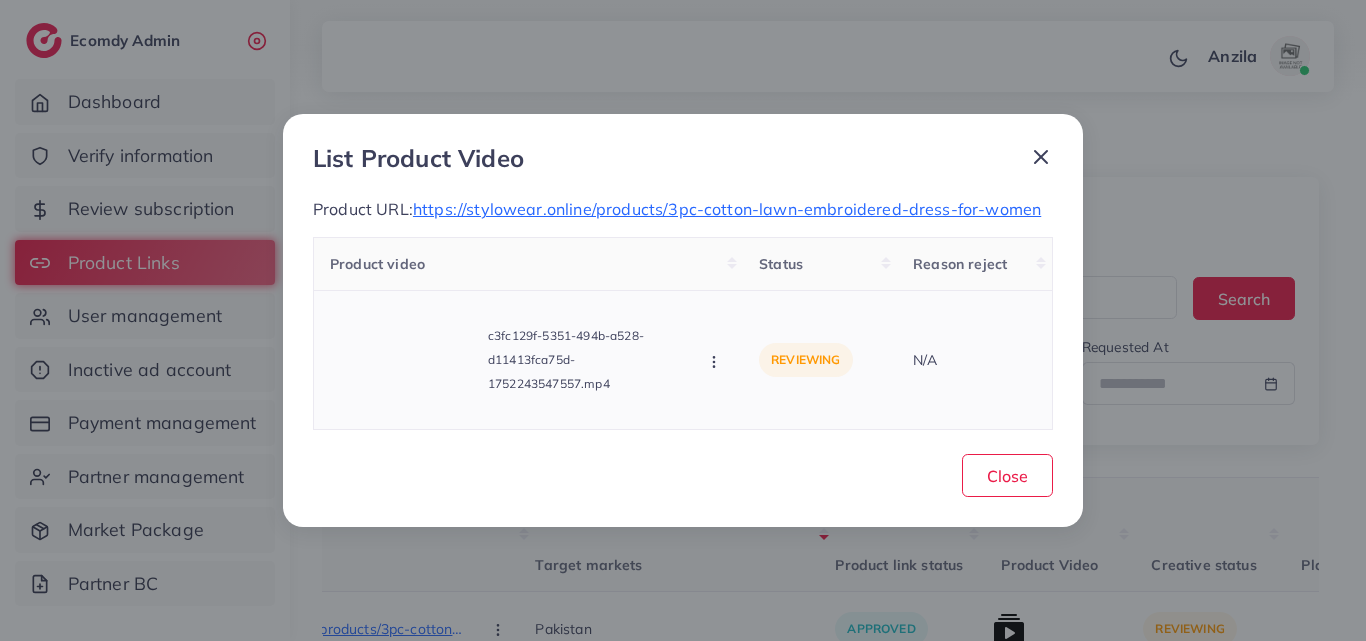 click 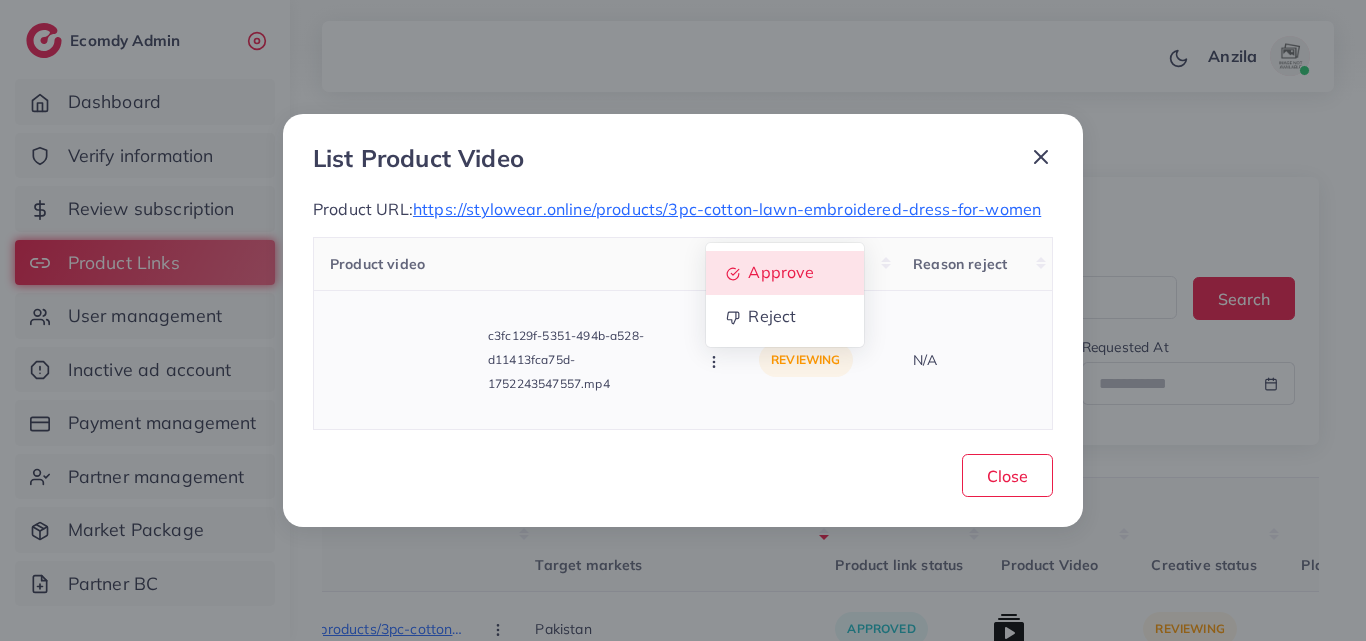 click 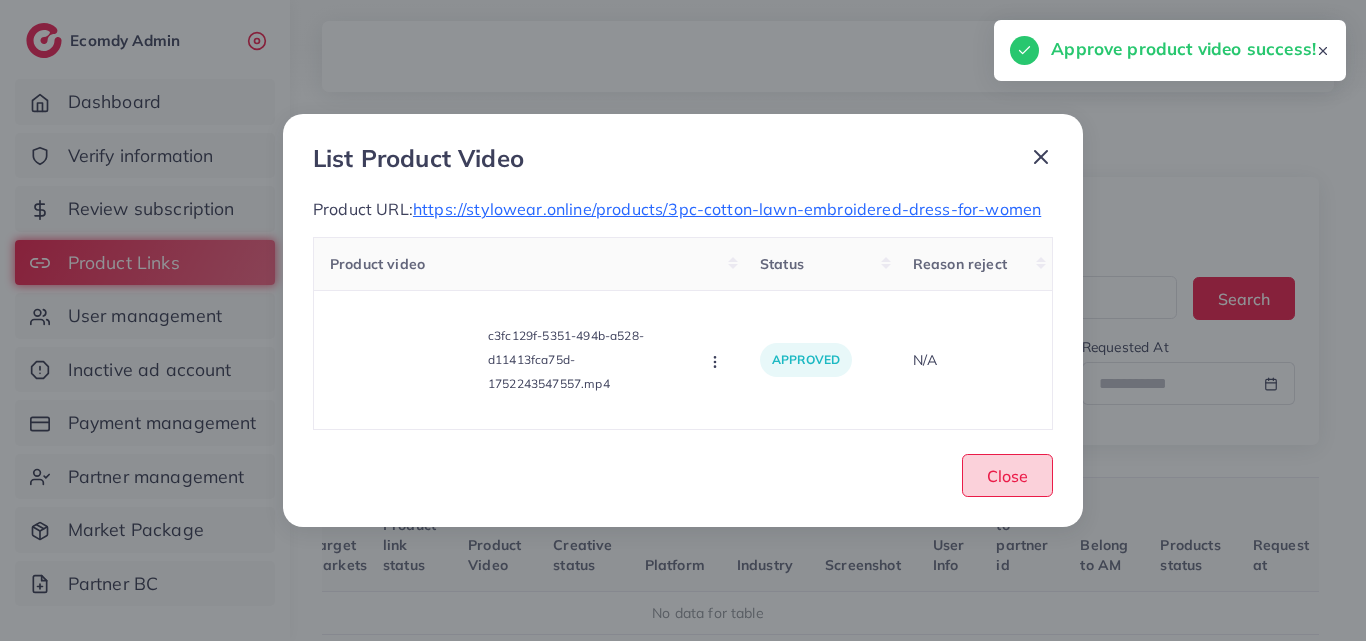 click on "Close" at bounding box center (1007, 476) 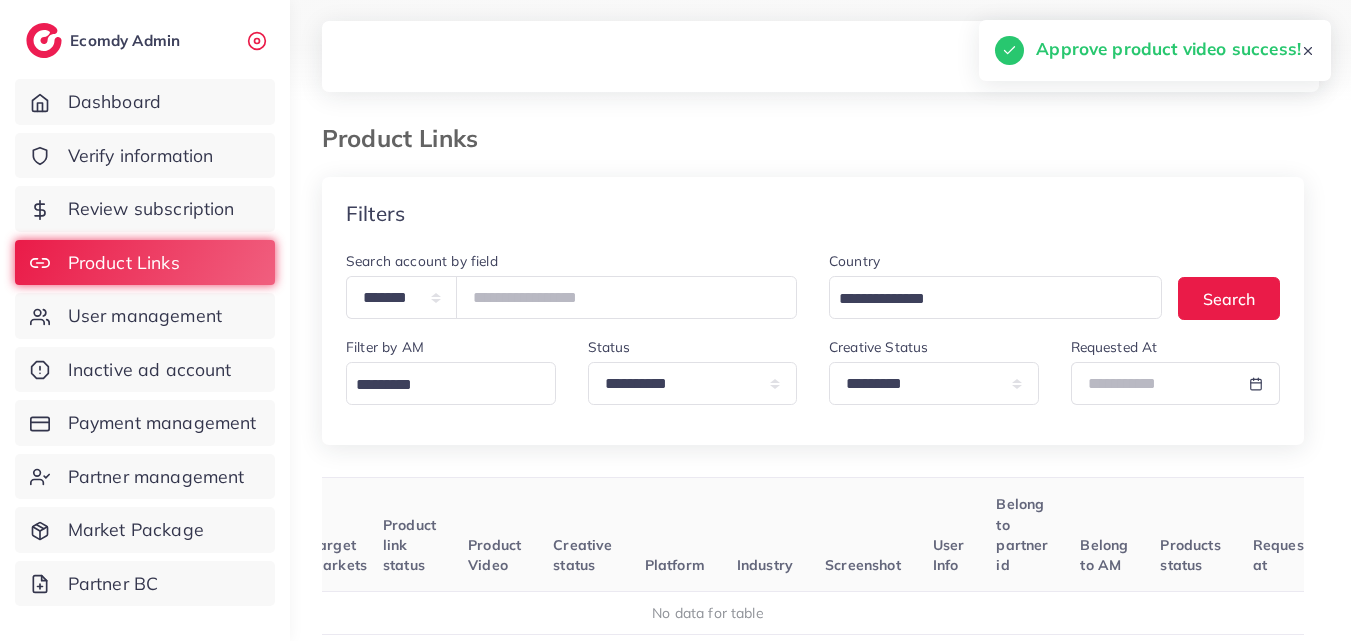 scroll, scrollTop: 0, scrollLeft: 217, axis: horizontal 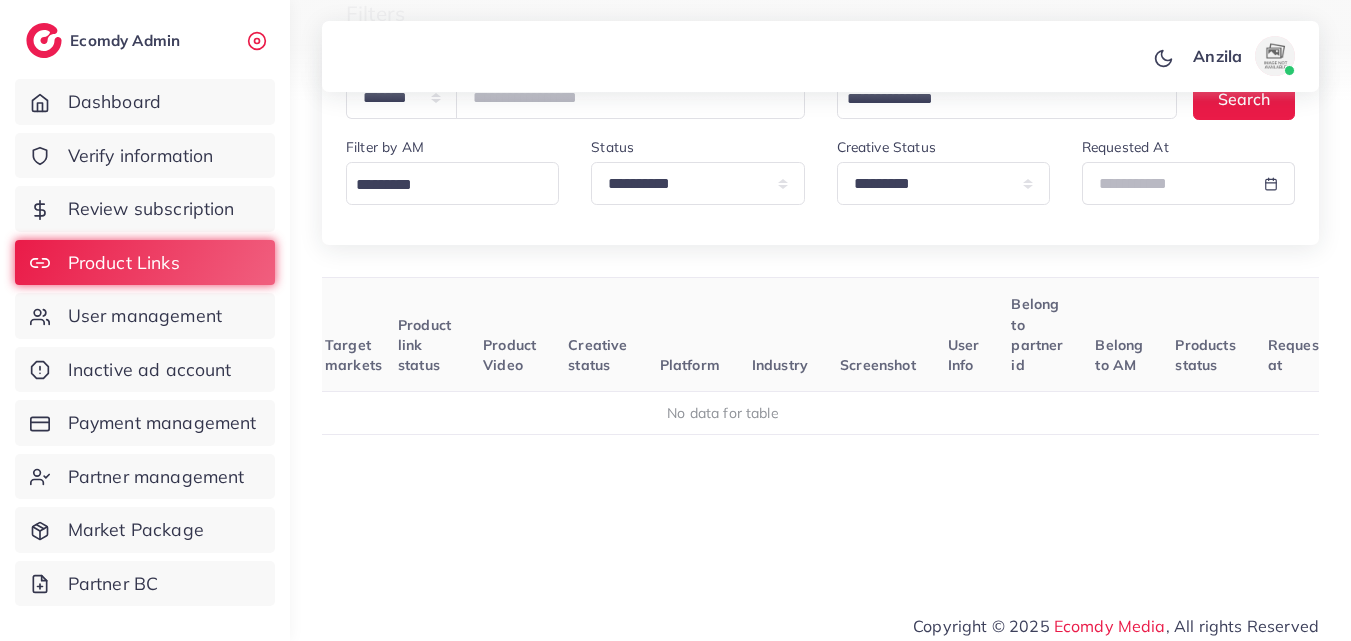 click on "Platform" at bounding box center (690, 335) 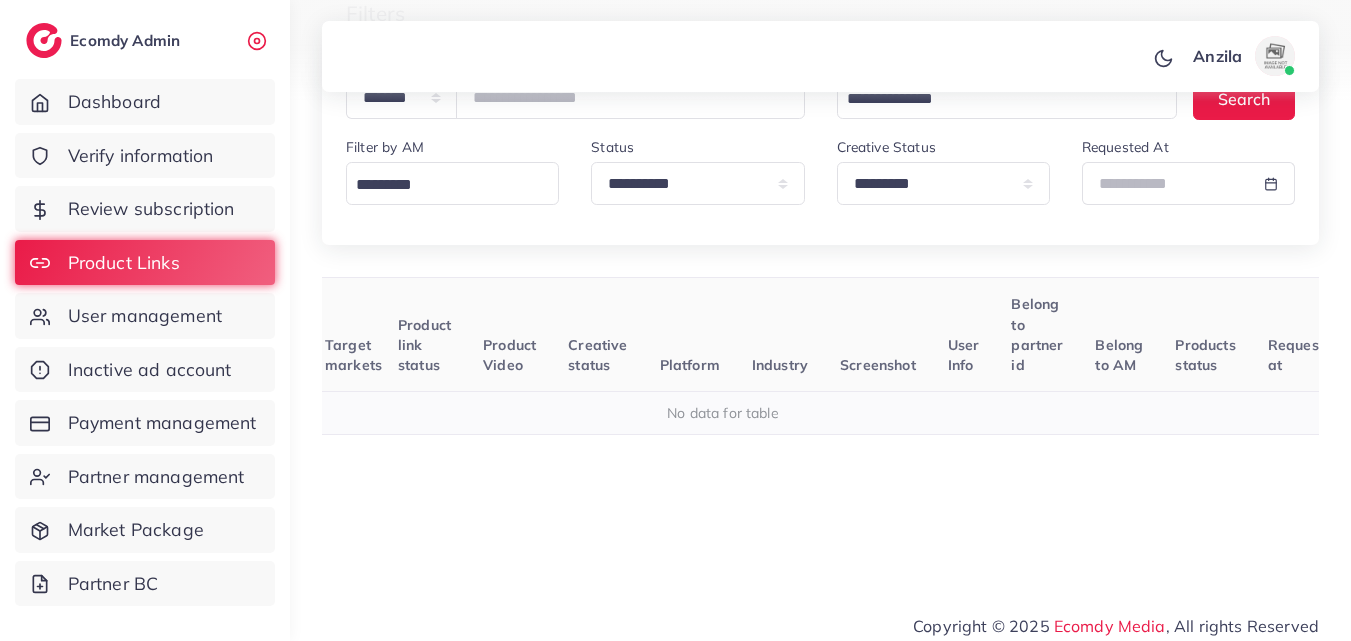 drag, startPoint x: 568, startPoint y: 319, endPoint x: 482, endPoint y: 428, distance: 138.84163 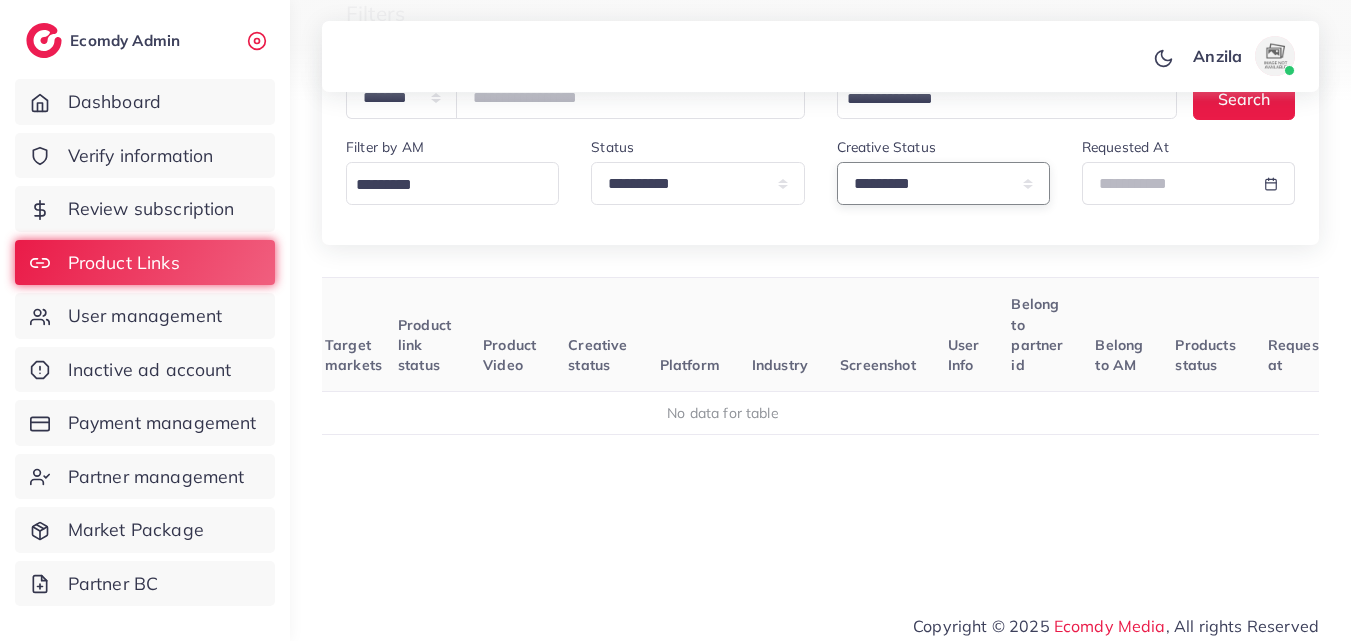 click on "**********" at bounding box center [943, 183] 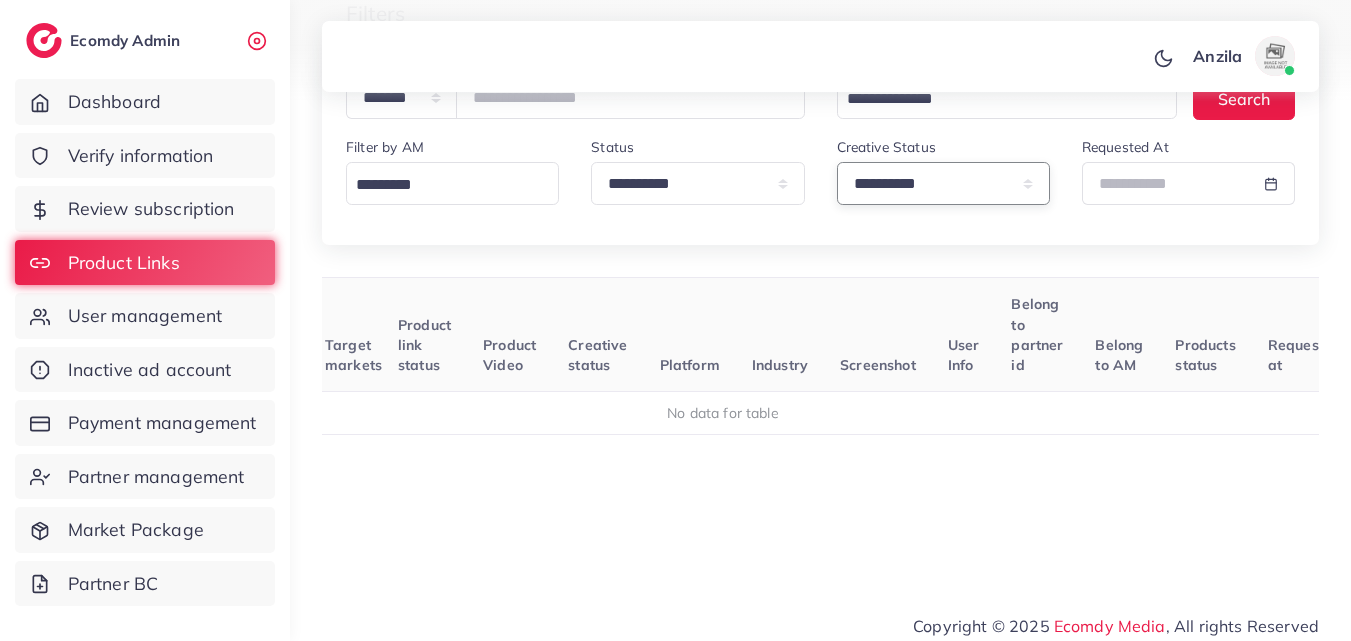 click on "**********" at bounding box center [943, 183] 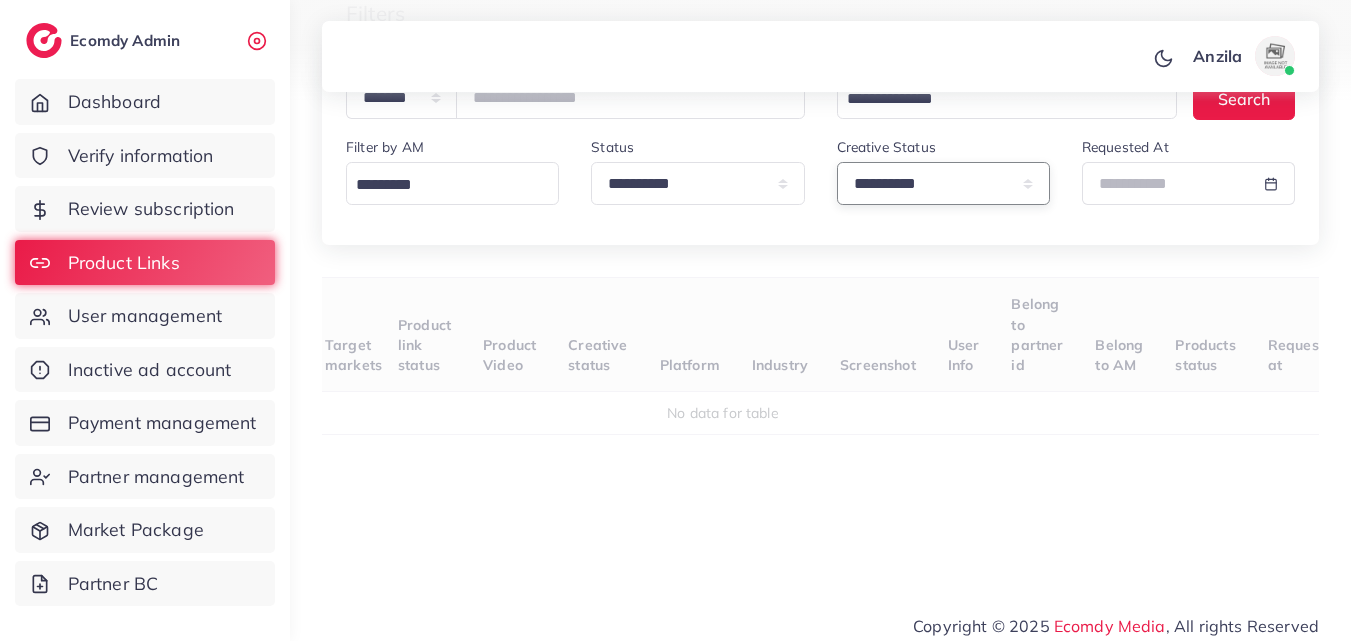click on "**********" at bounding box center [943, 183] 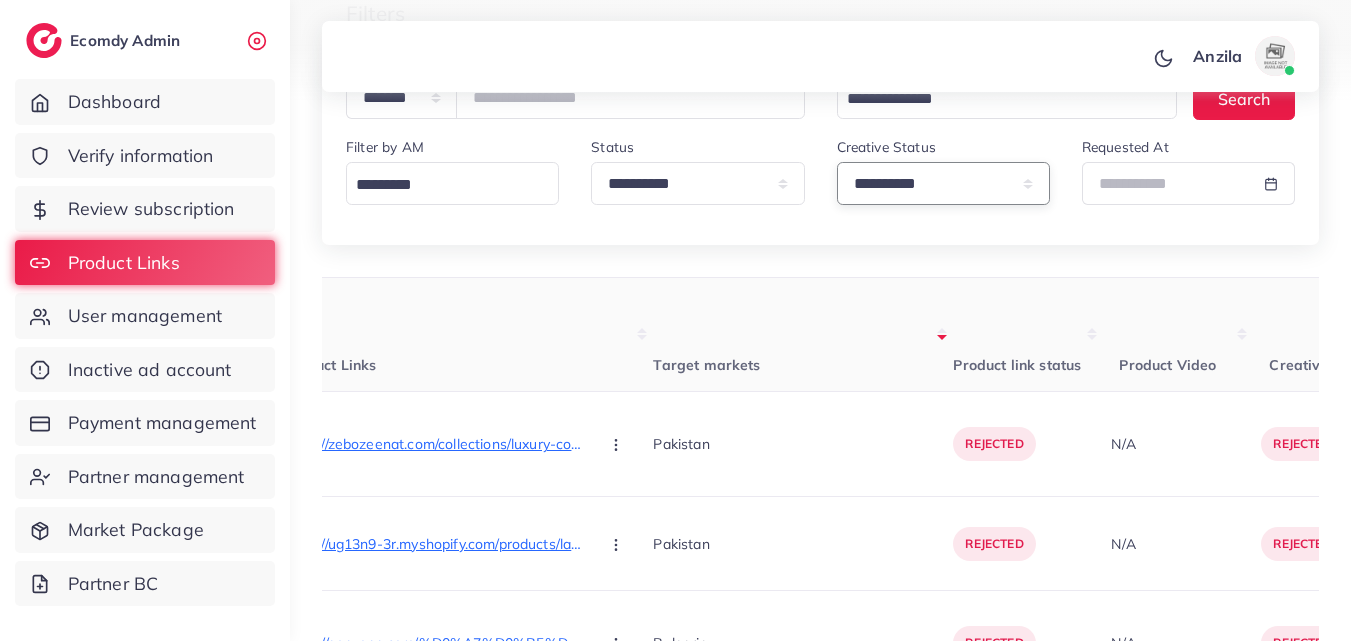 select on "*********" 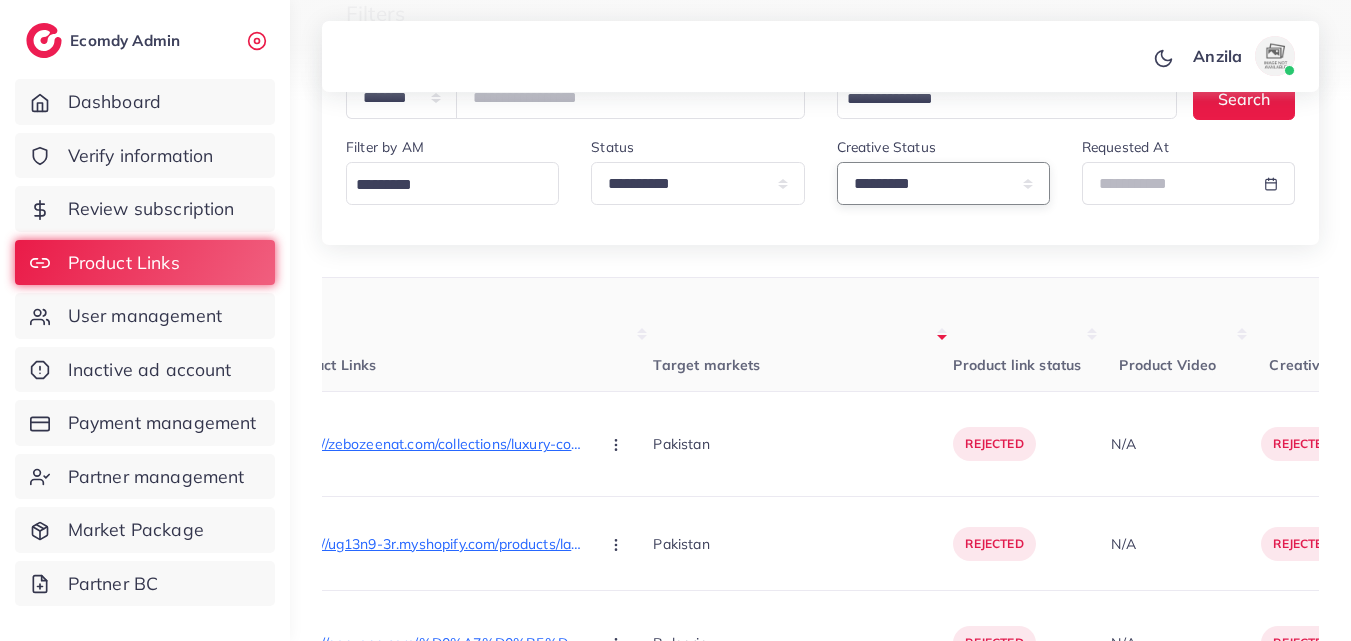 click on "**********" at bounding box center (943, 183) 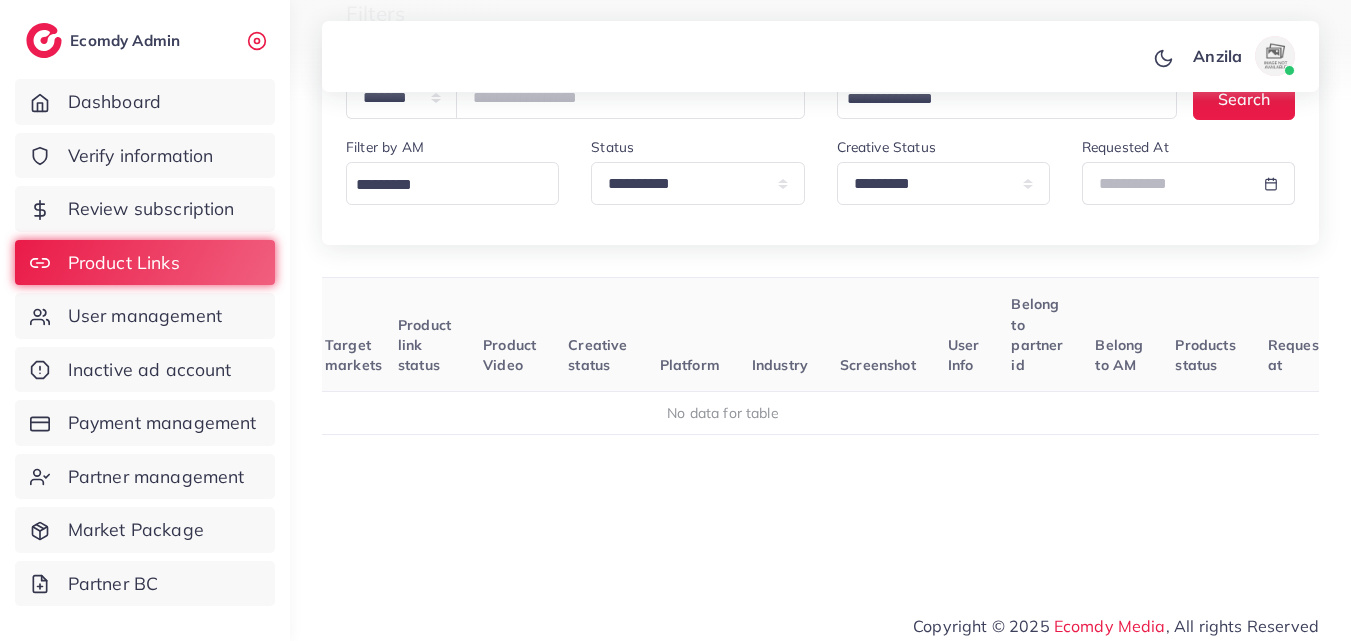 click on "Platform" at bounding box center (690, 335) 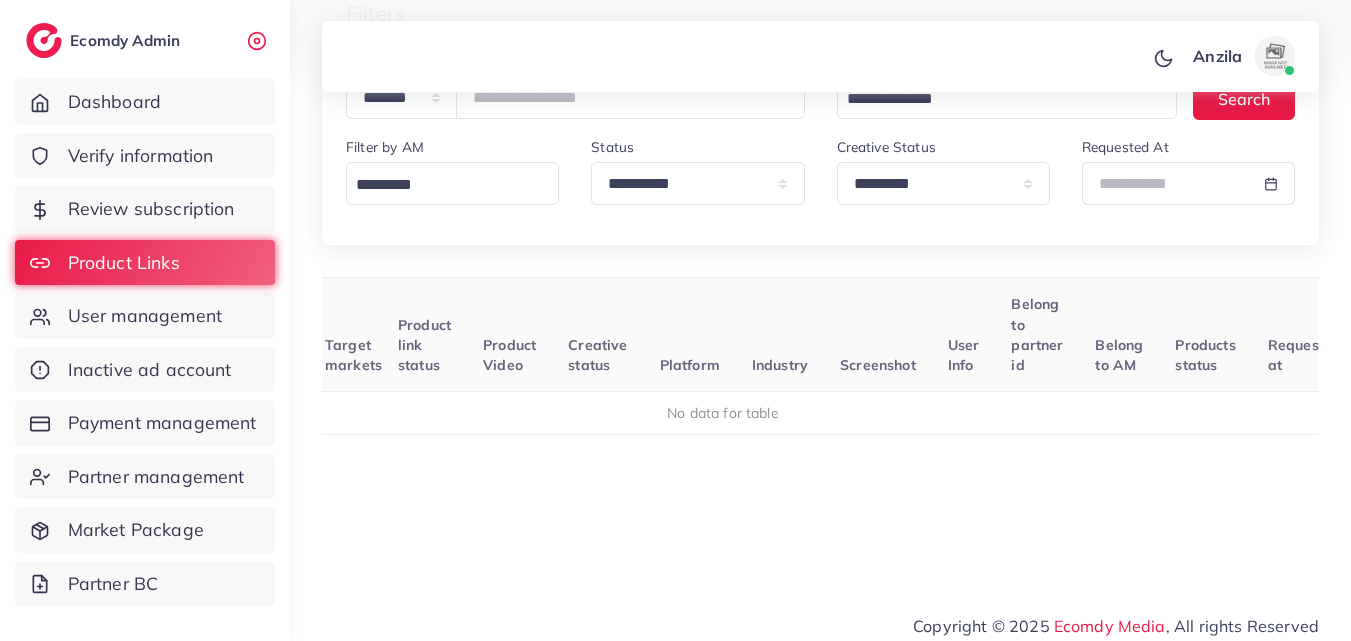 click on "**********" at bounding box center (943, 178) 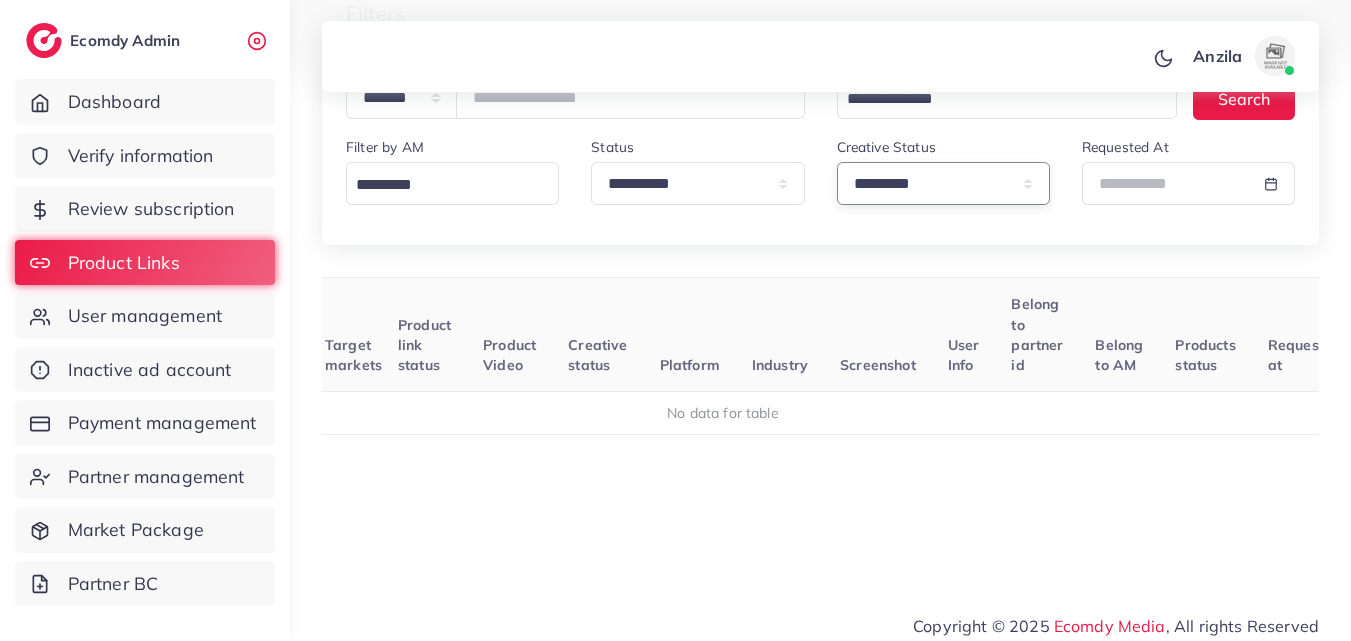 click on "**********" at bounding box center (943, 183) 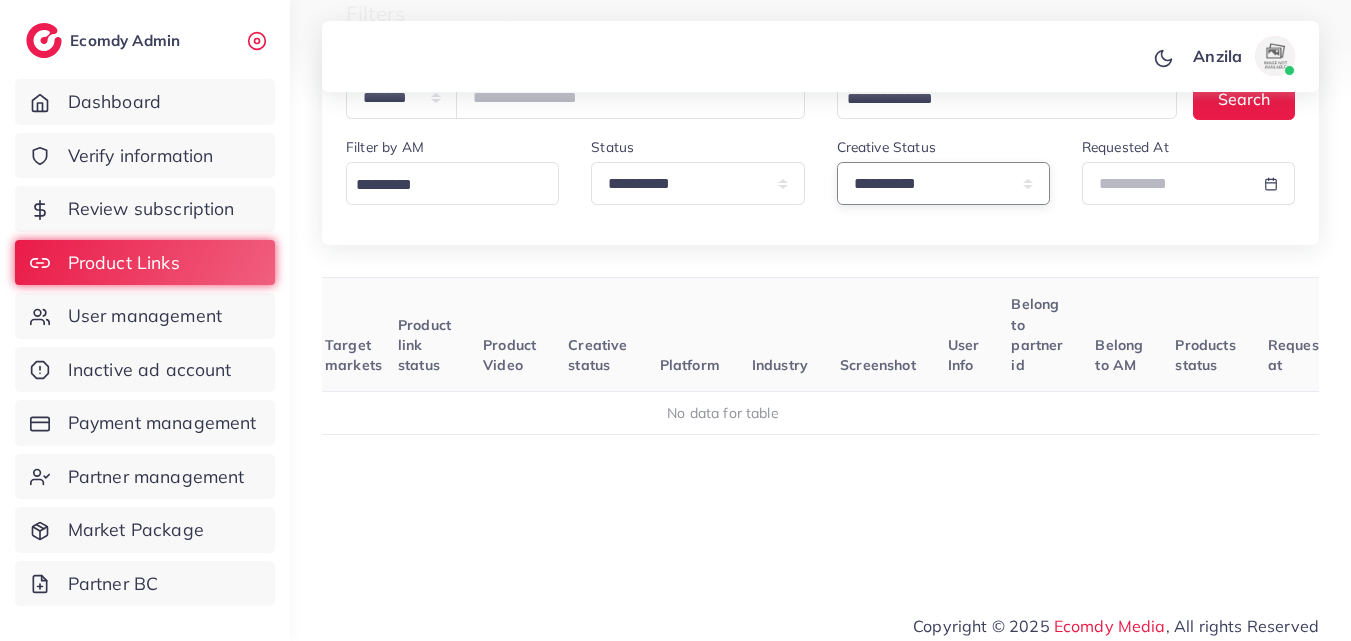 click on "**********" at bounding box center [943, 183] 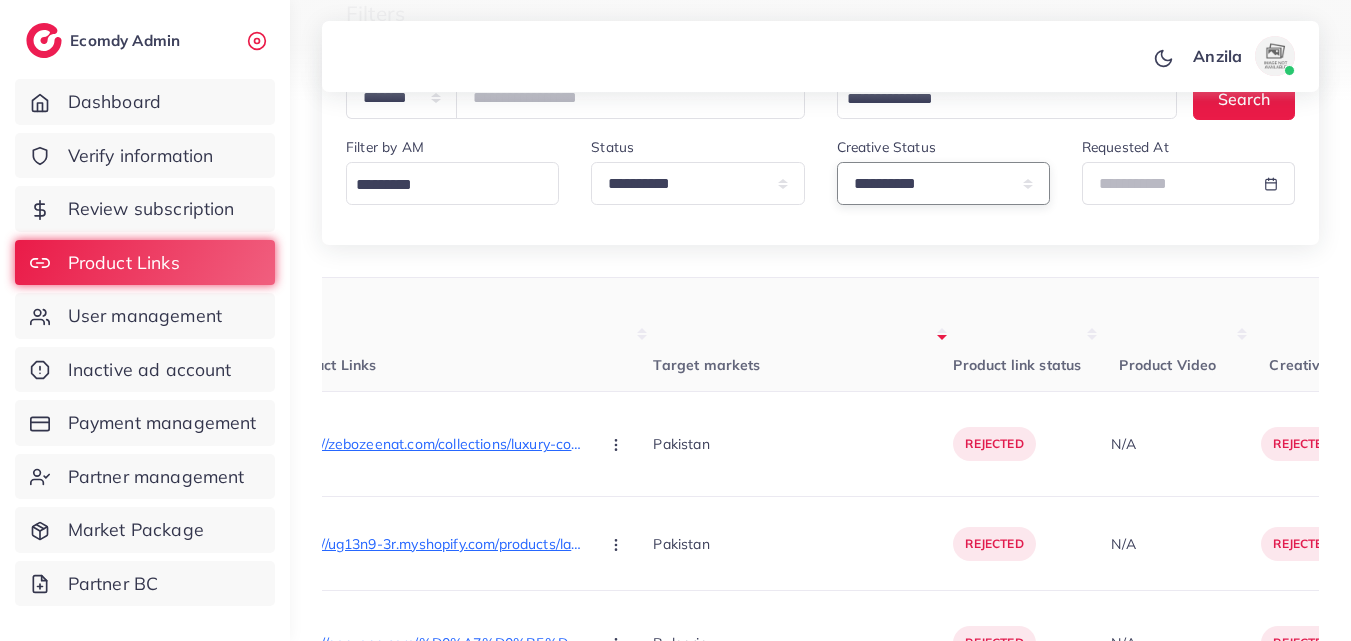 click on "**********" at bounding box center [943, 183] 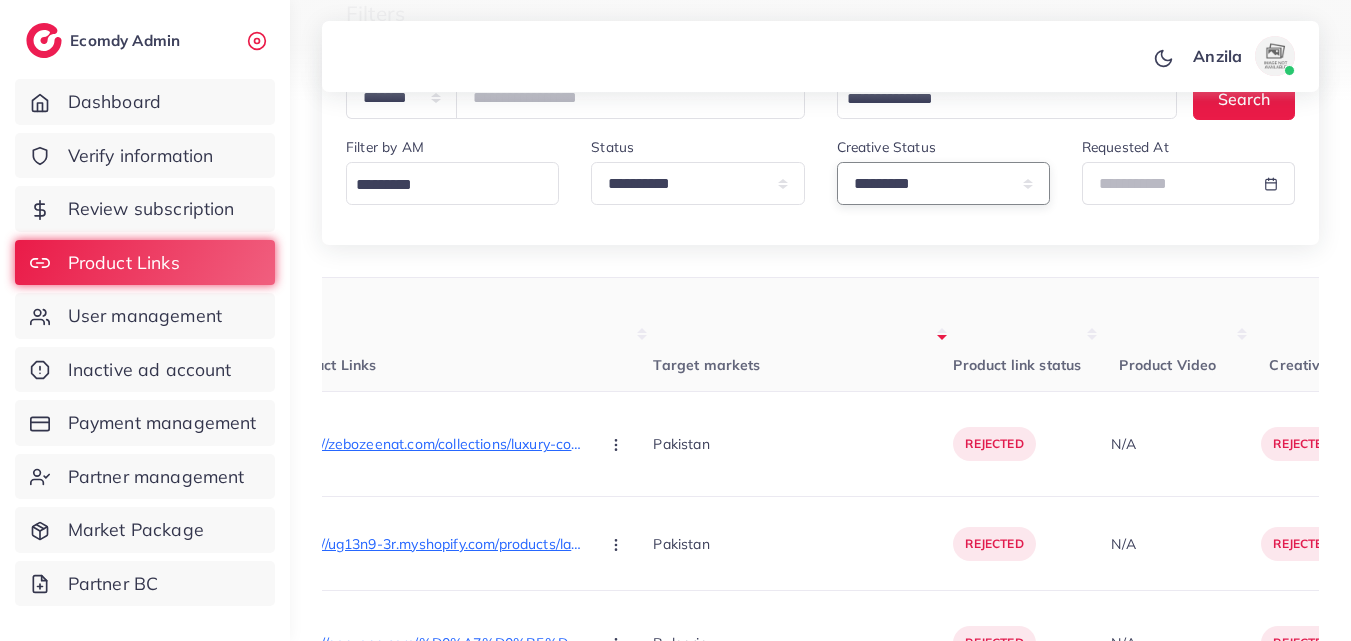 click on "**********" at bounding box center [943, 183] 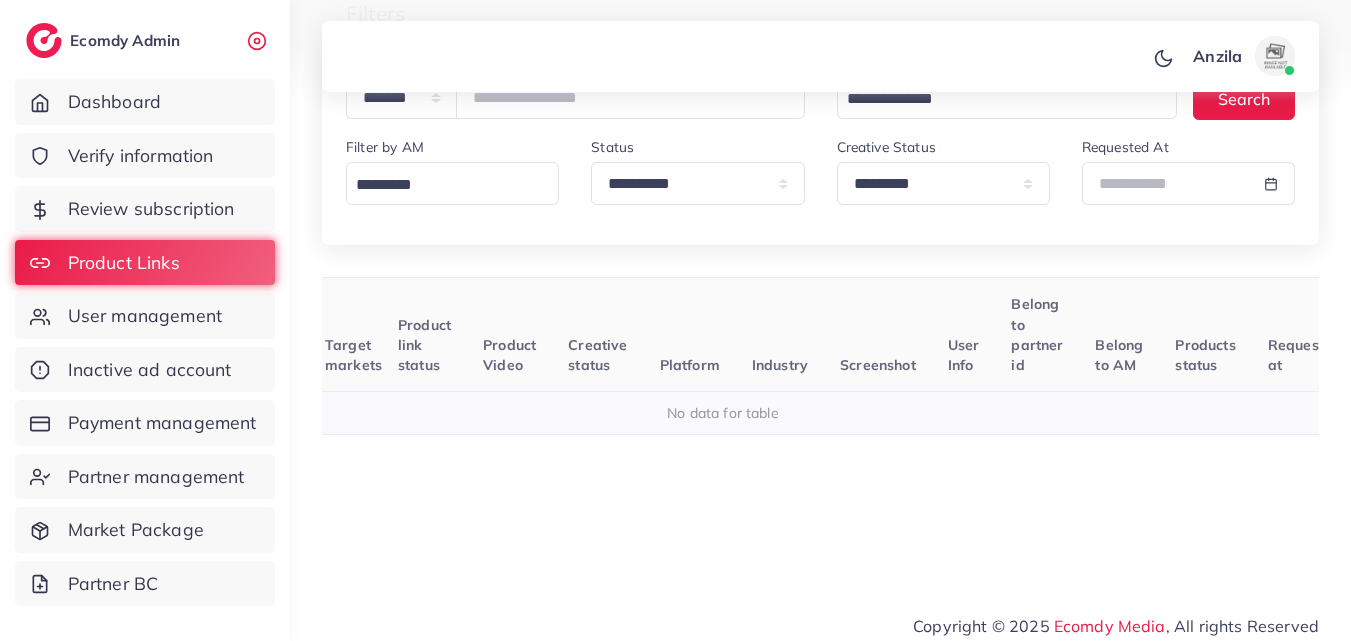 click on "No data for table" at bounding box center (723, 413) 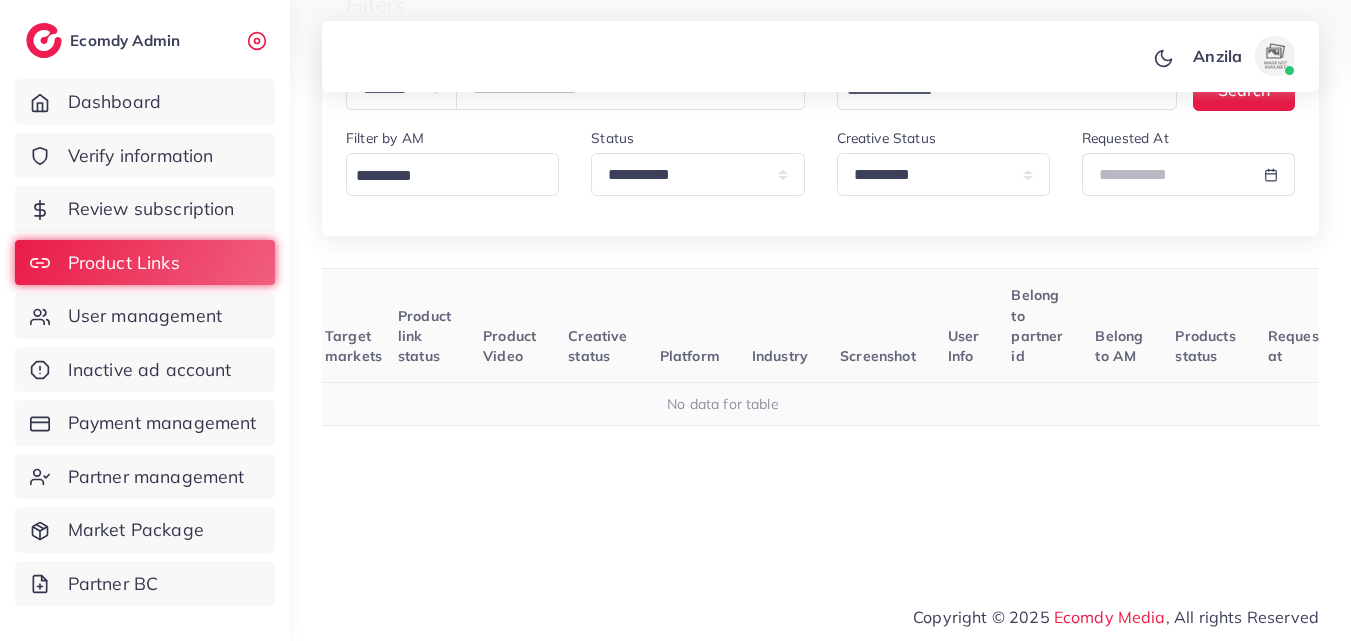 scroll, scrollTop: 210, scrollLeft: 0, axis: vertical 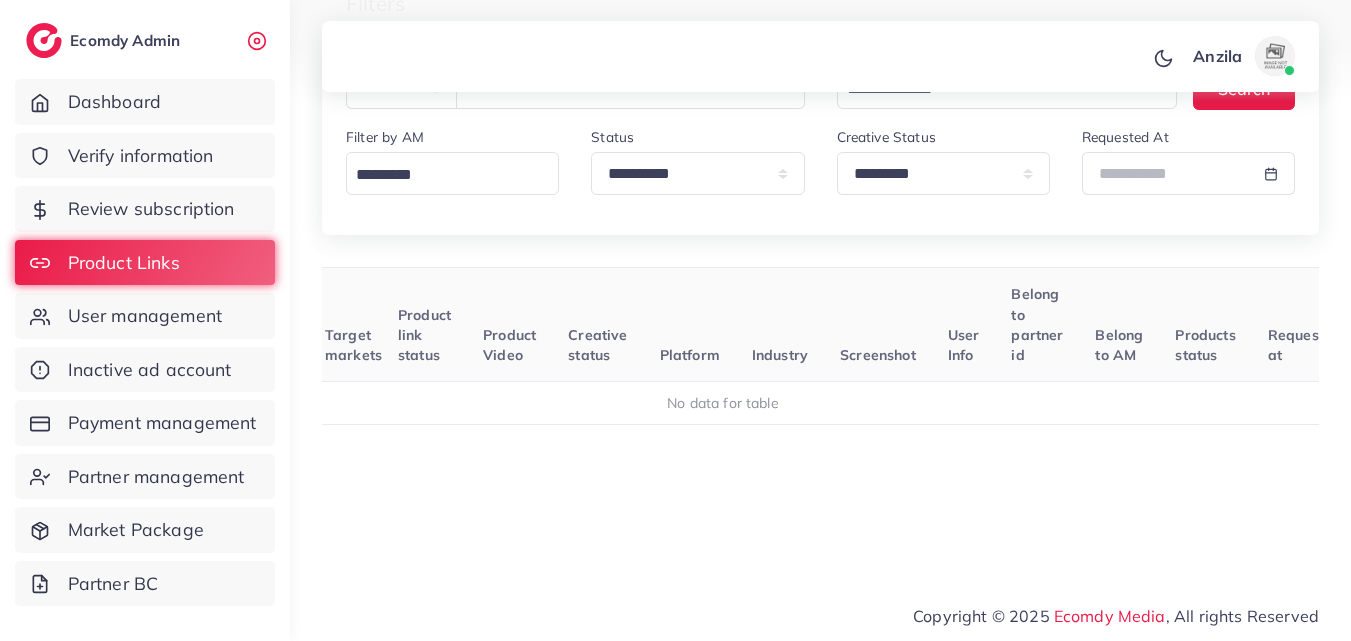click on "Screenshot" at bounding box center [878, 325] 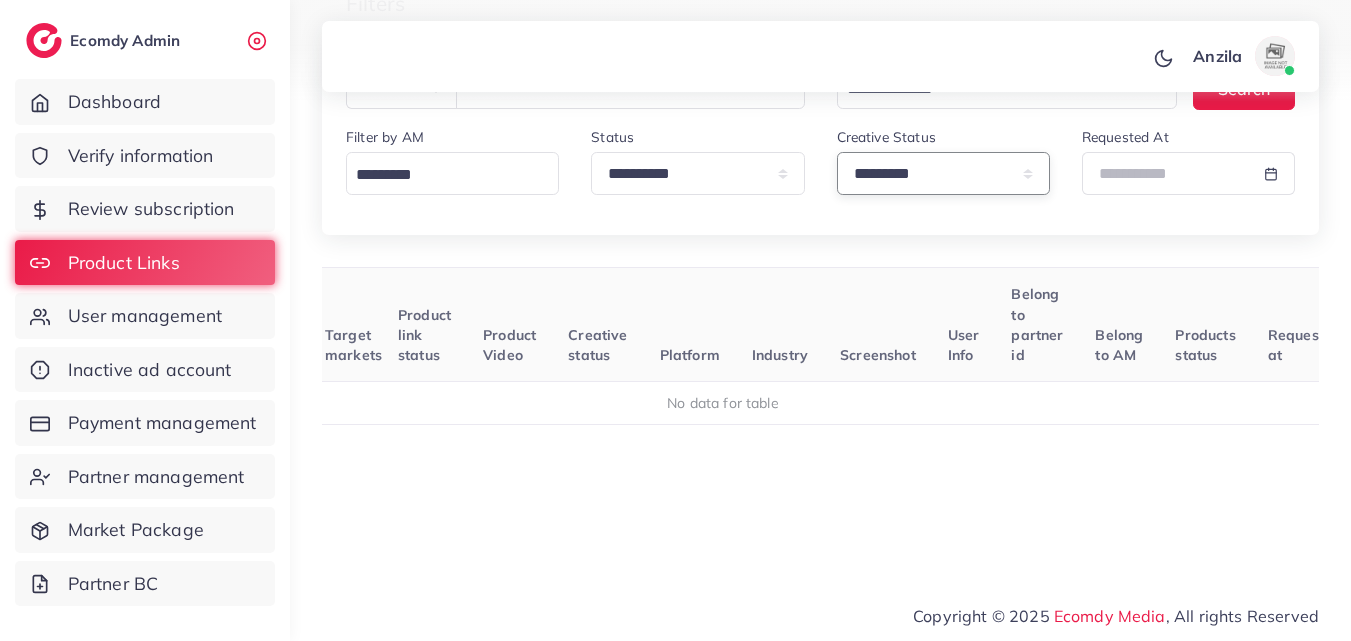 click on "**********" at bounding box center (943, 173) 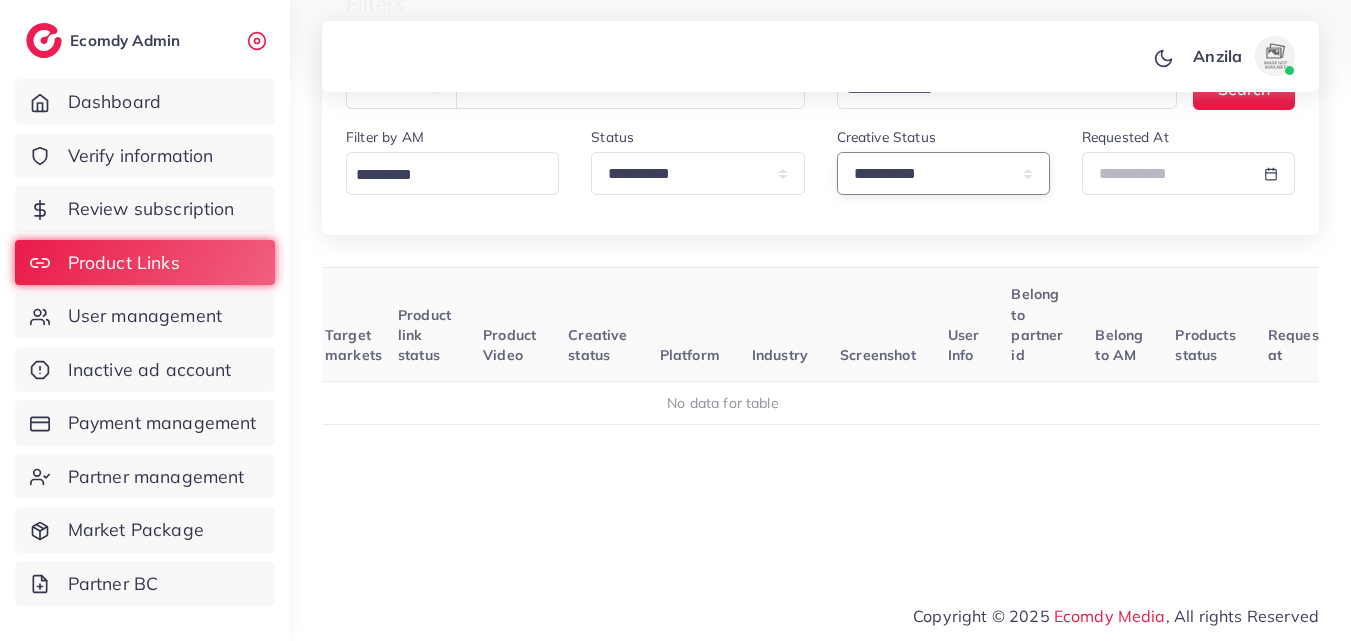 click on "**********" at bounding box center (943, 173) 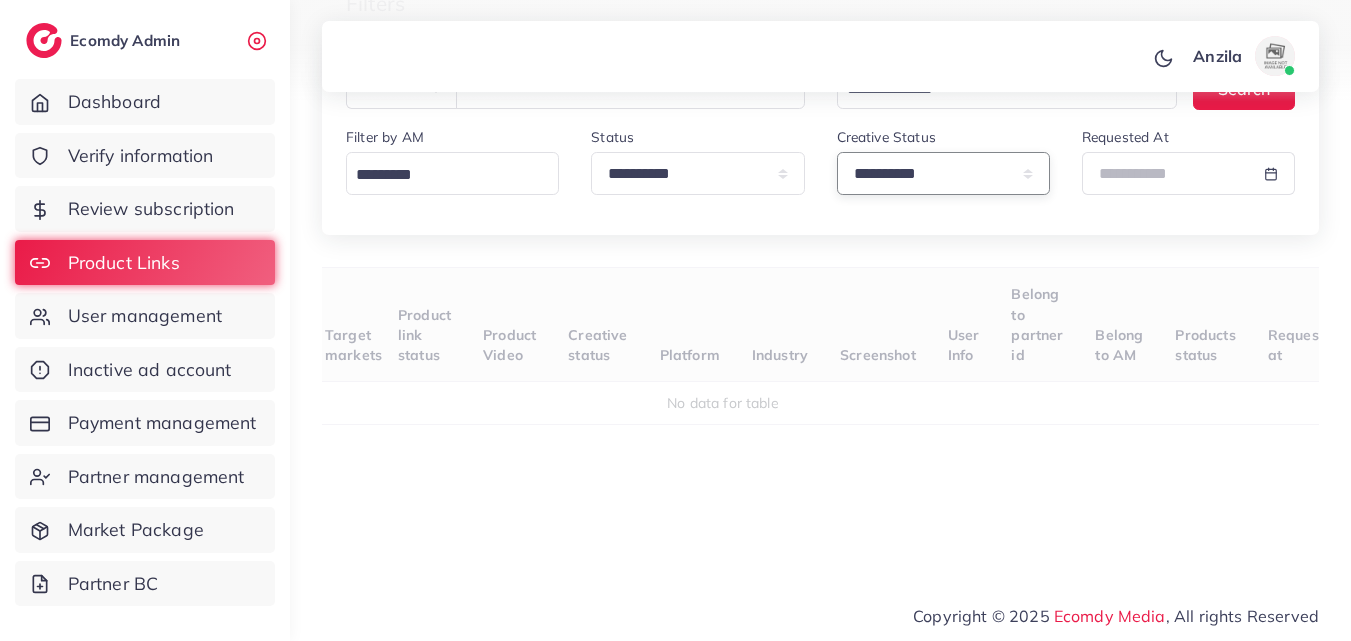 drag, startPoint x: 885, startPoint y: 179, endPoint x: 891, endPoint y: 189, distance: 11.661903 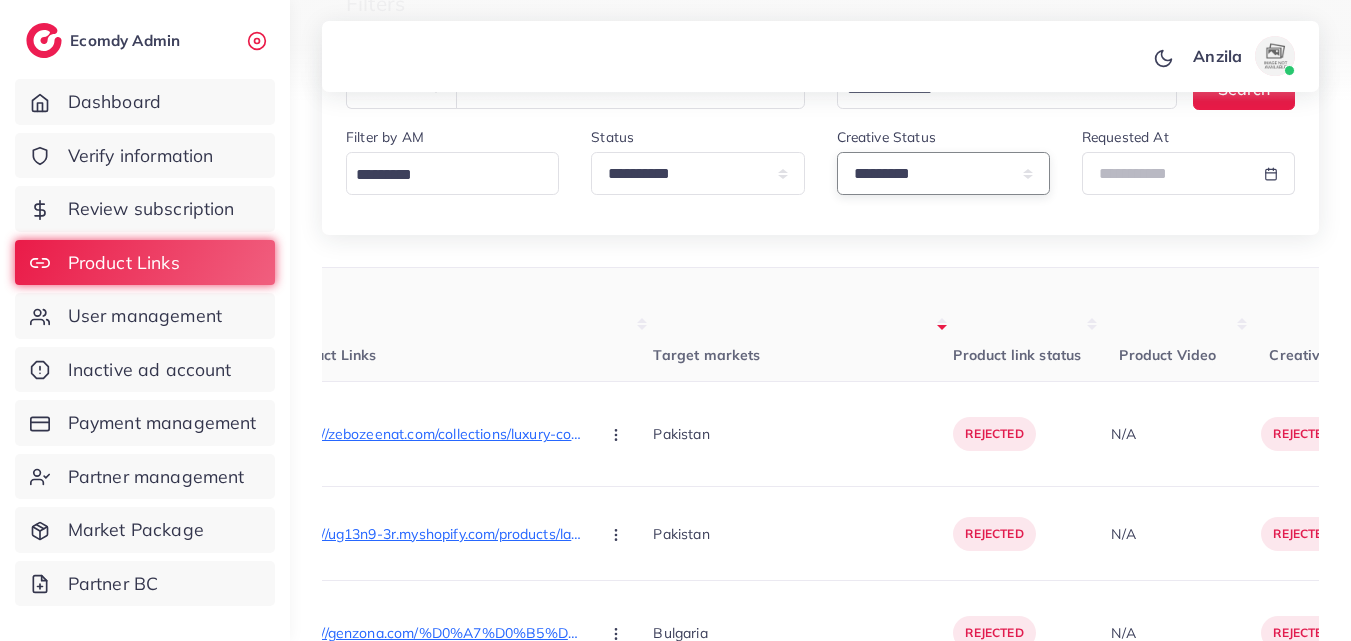 click on "**********" at bounding box center (943, 173) 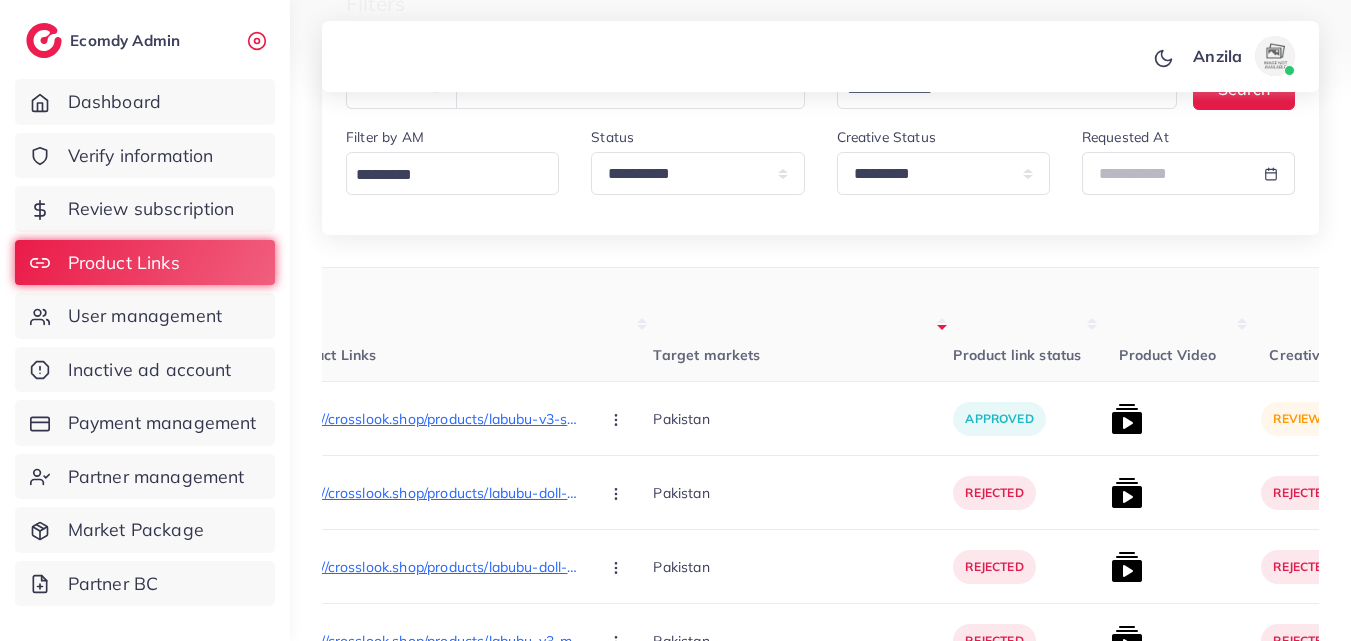 click on "Target markets" at bounding box center [803, 325] 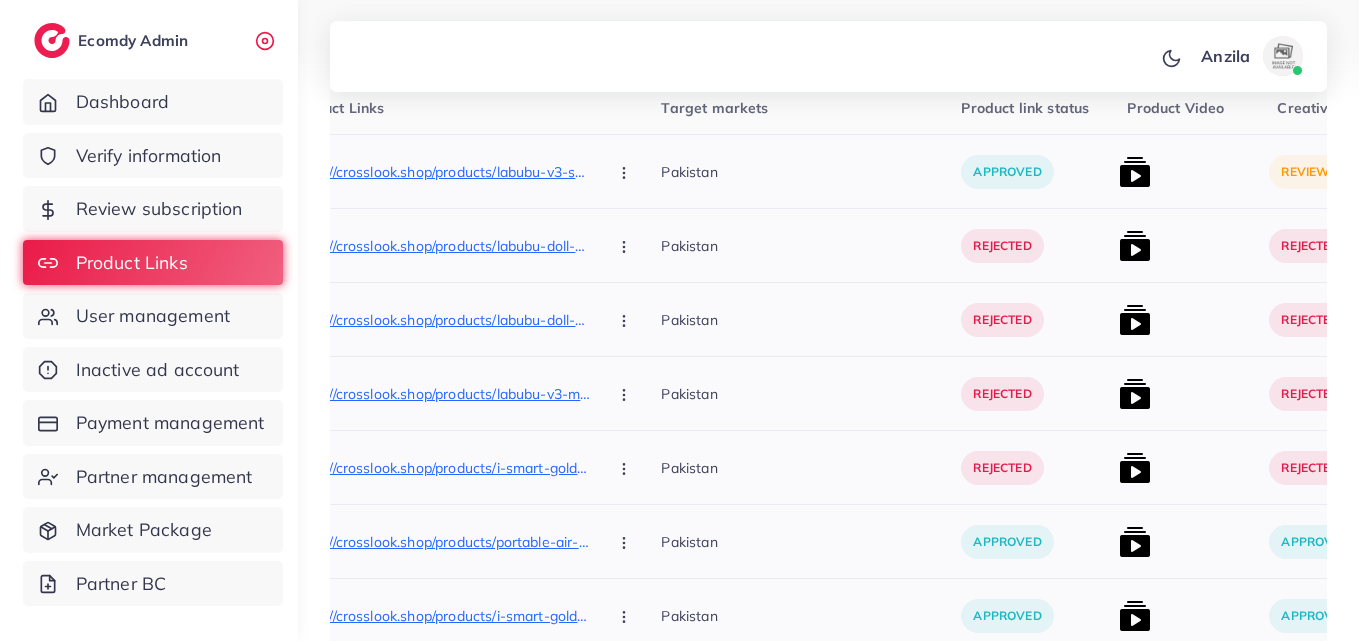 scroll, scrollTop: 422, scrollLeft: 0, axis: vertical 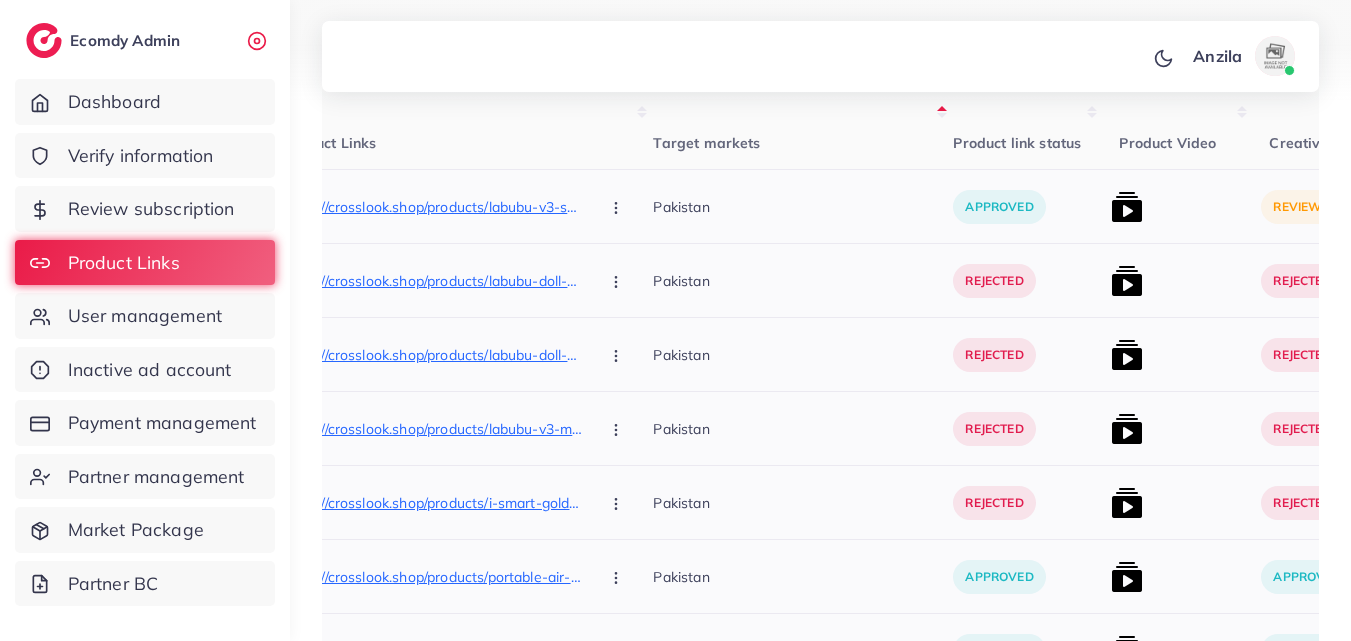 click at bounding box center (1127, 207) 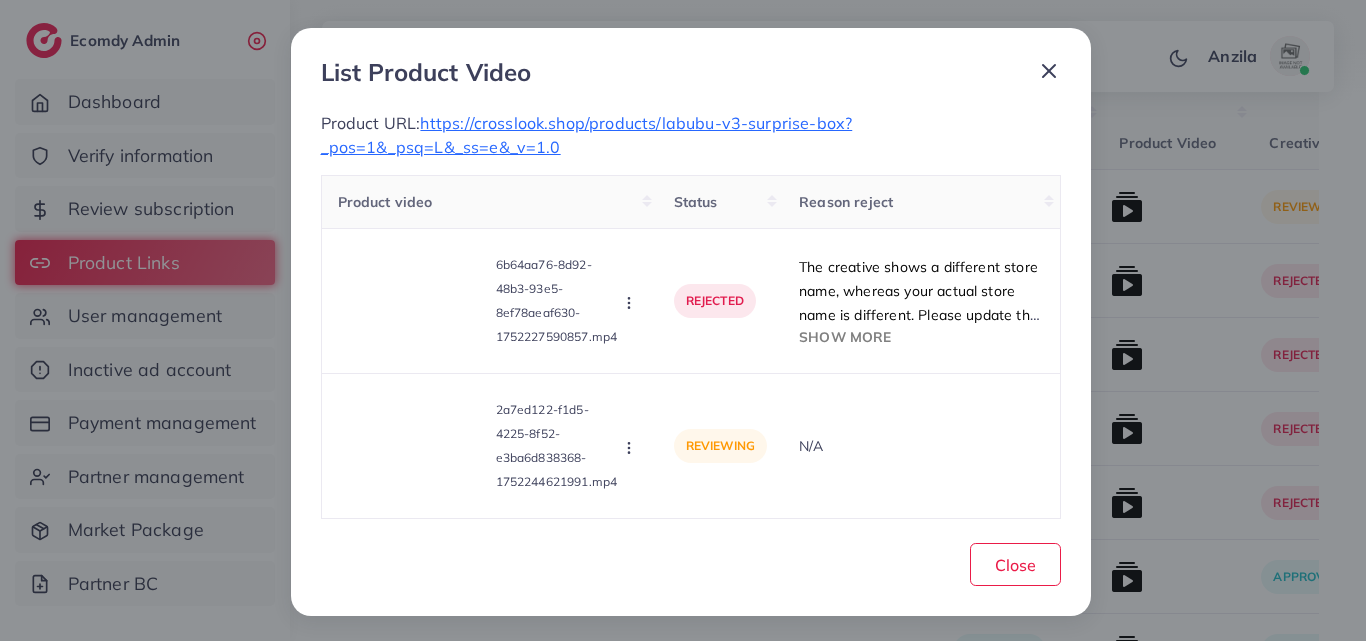 scroll, scrollTop: 3, scrollLeft: 0, axis: vertical 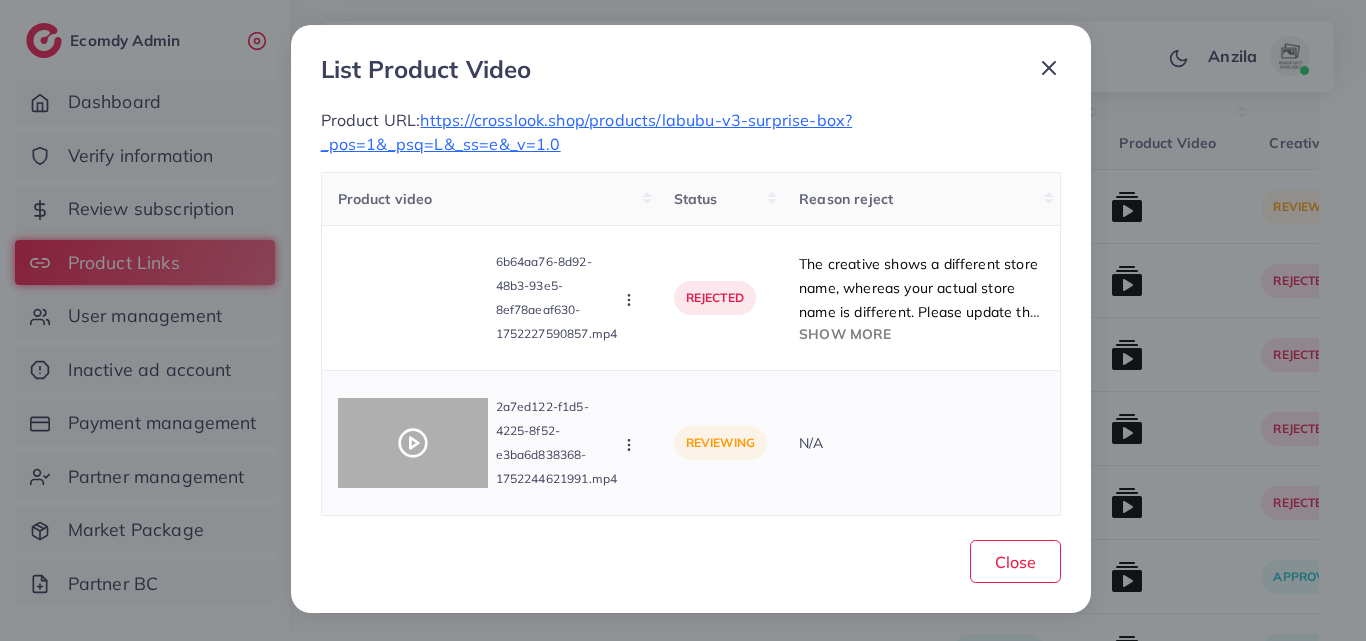 click at bounding box center [413, 443] 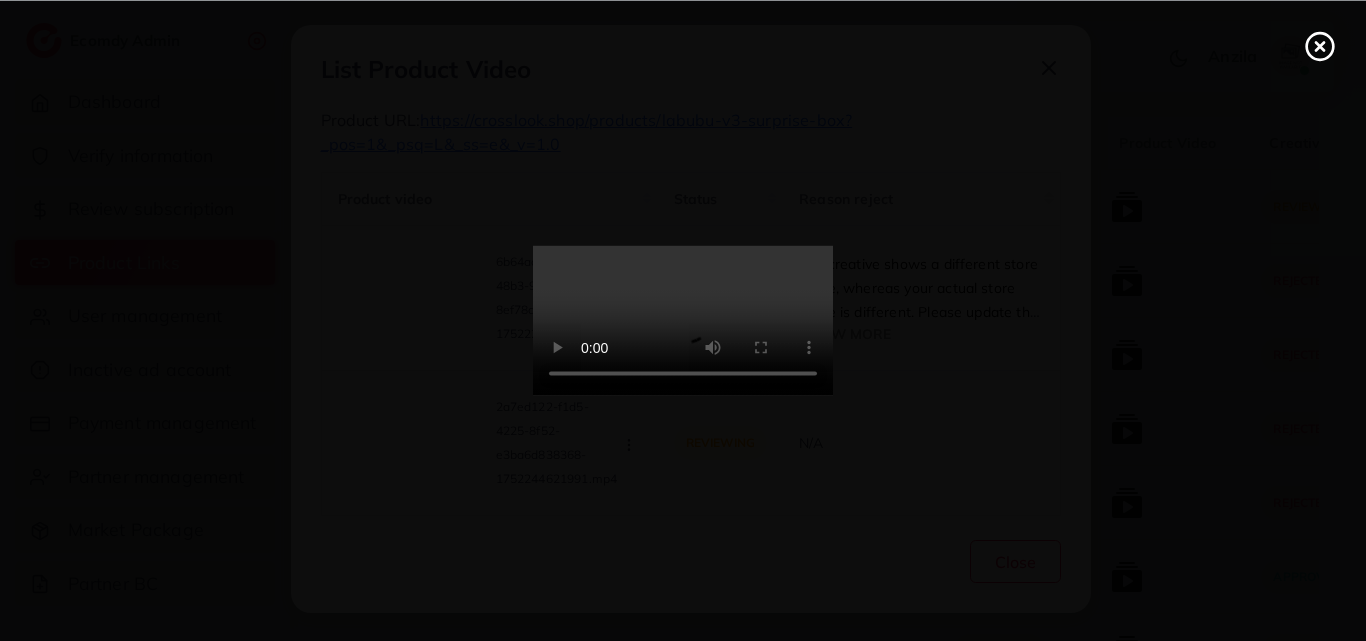 click at bounding box center [683, 321] 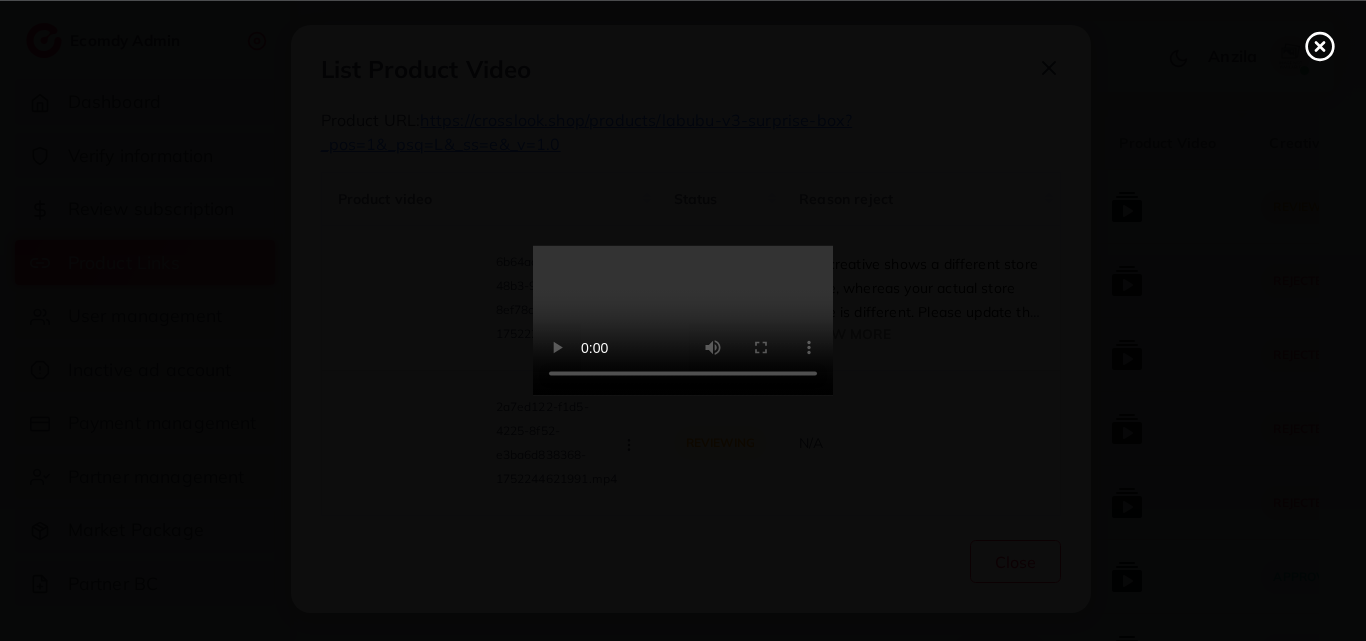 click at bounding box center (683, 321) 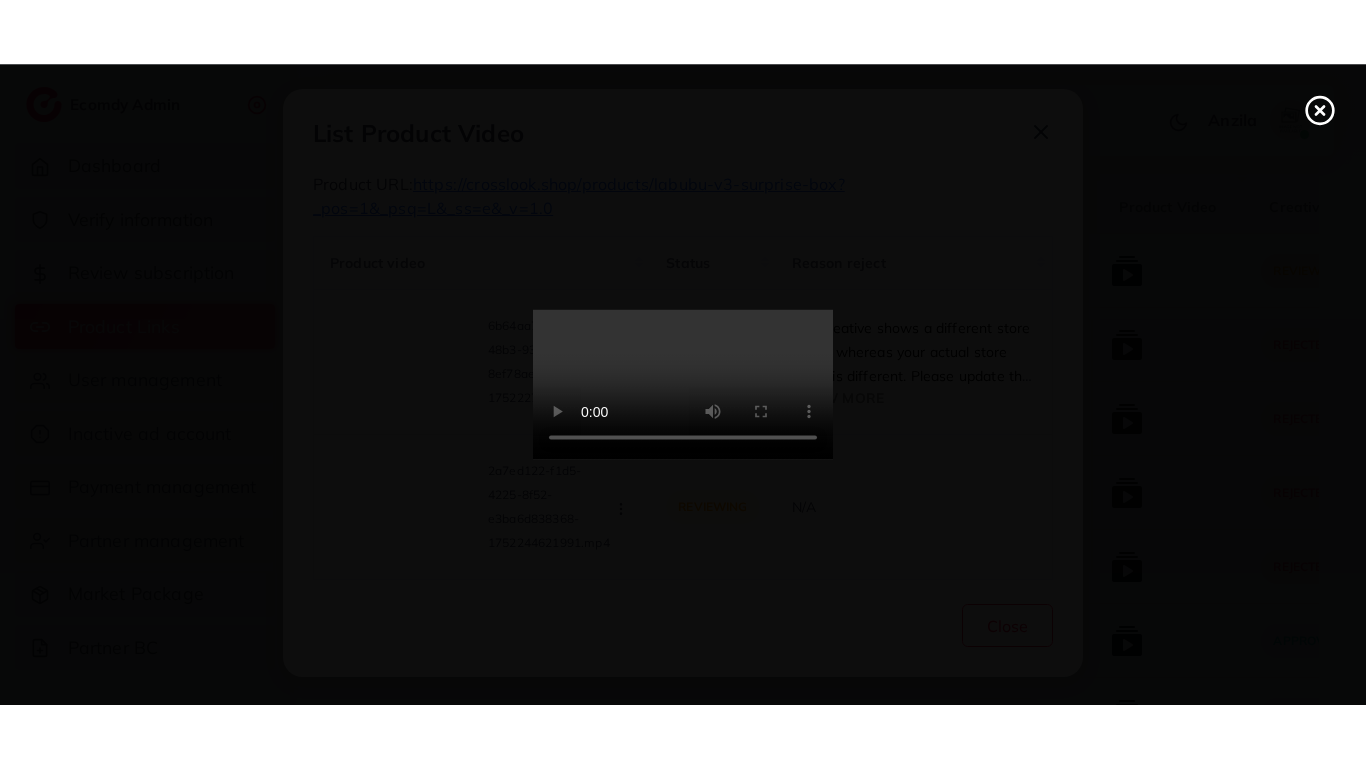 scroll, scrollTop: 0, scrollLeft: 0, axis: both 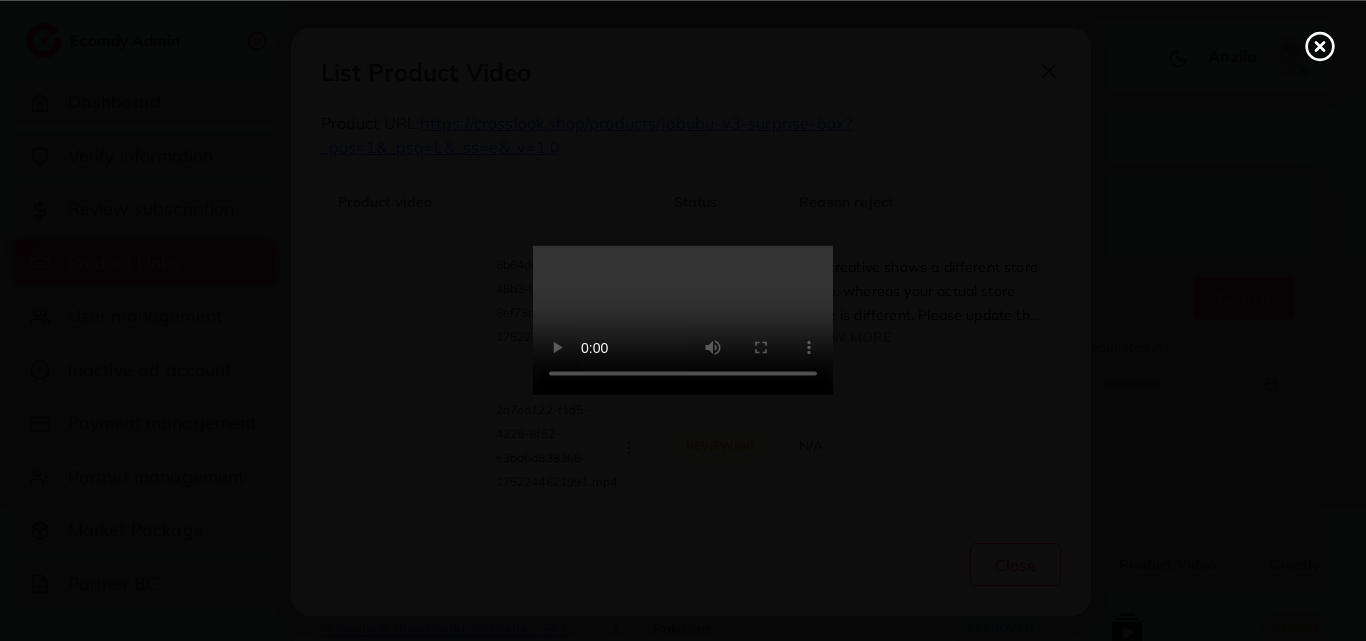click 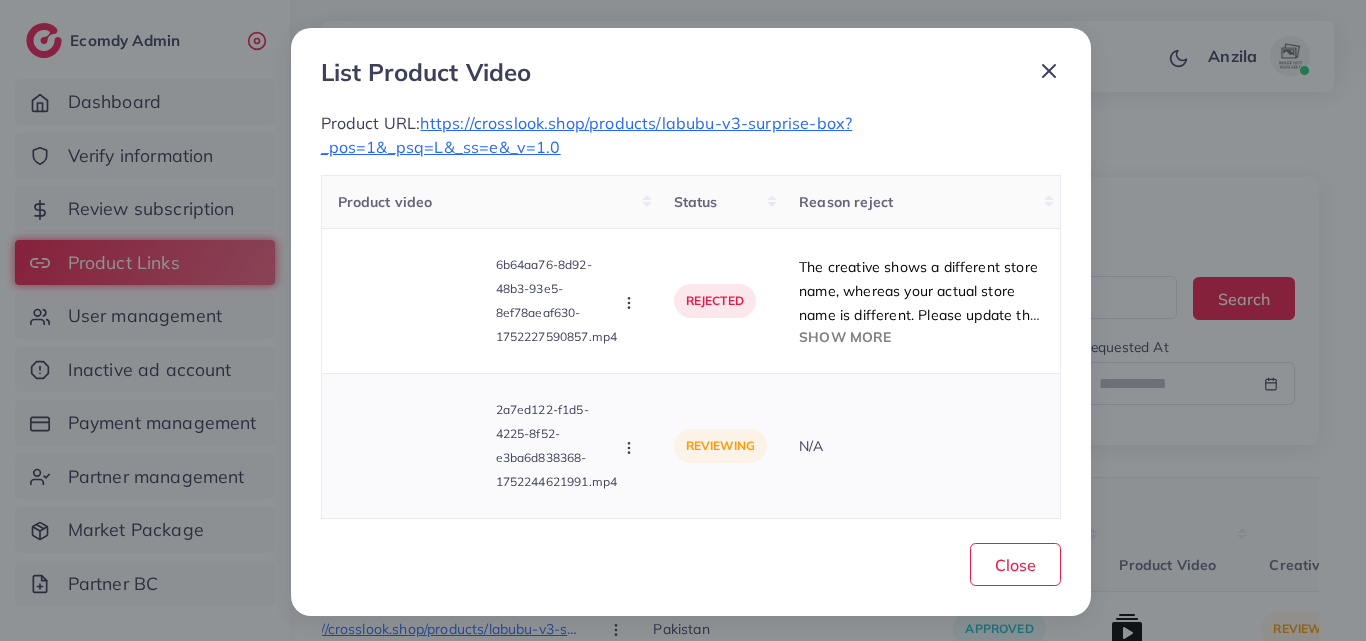 click 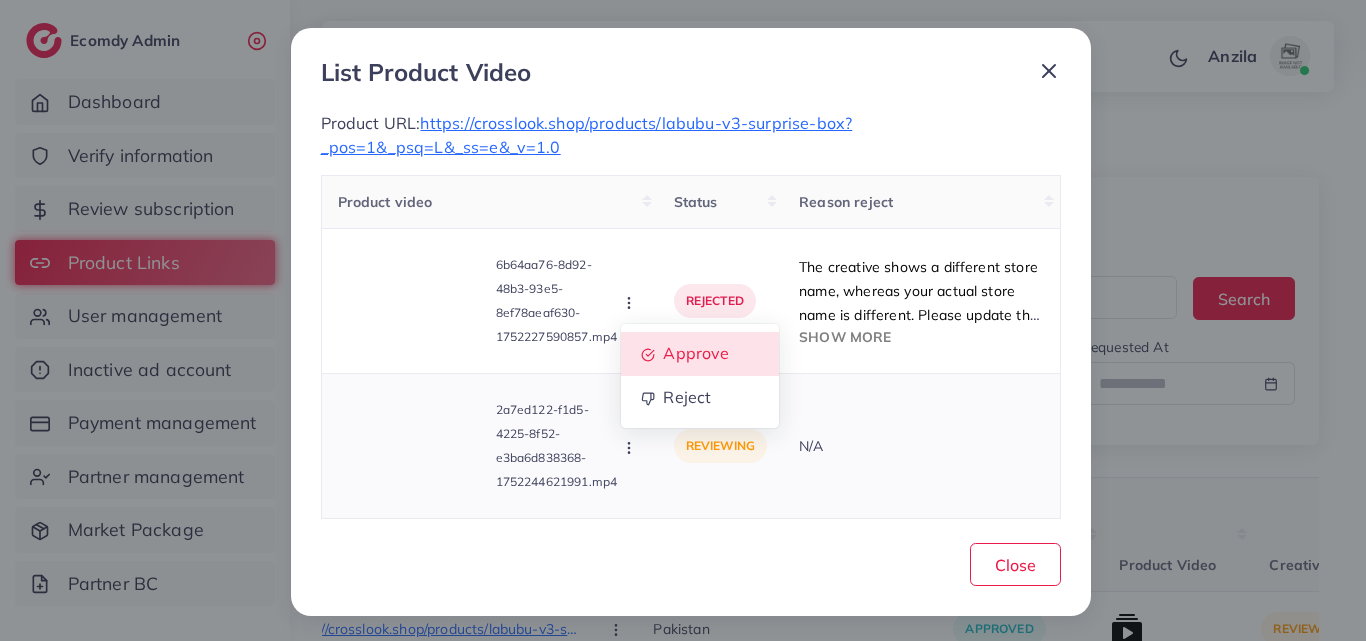 click 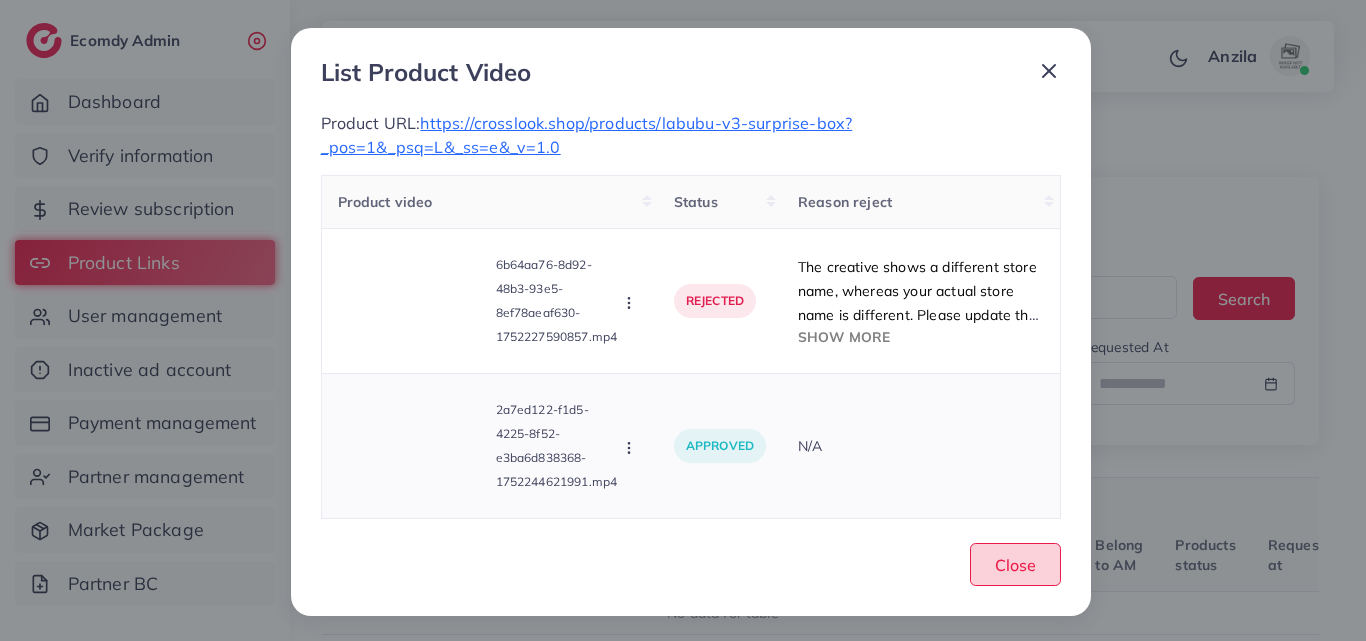 drag, startPoint x: 992, startPoint y: 555, endPoint x: 888, endPoint y: 440, distance: 155.0516 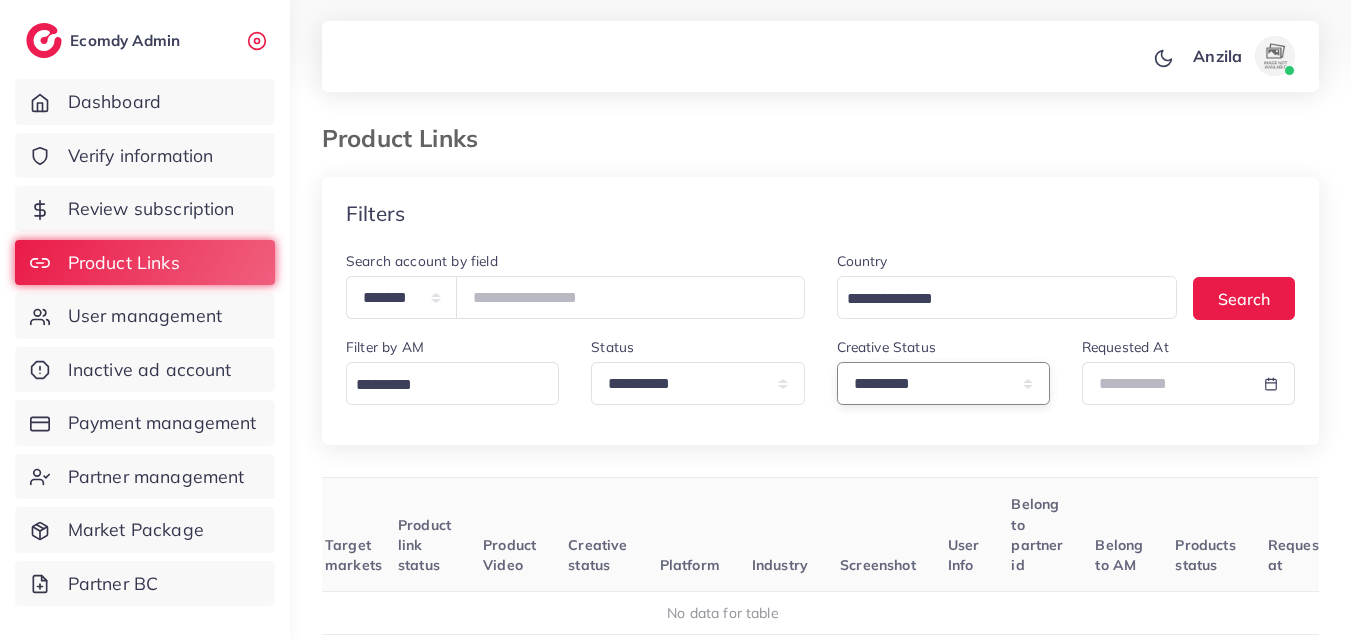 click on "**********" at bounding box center [943, 383] 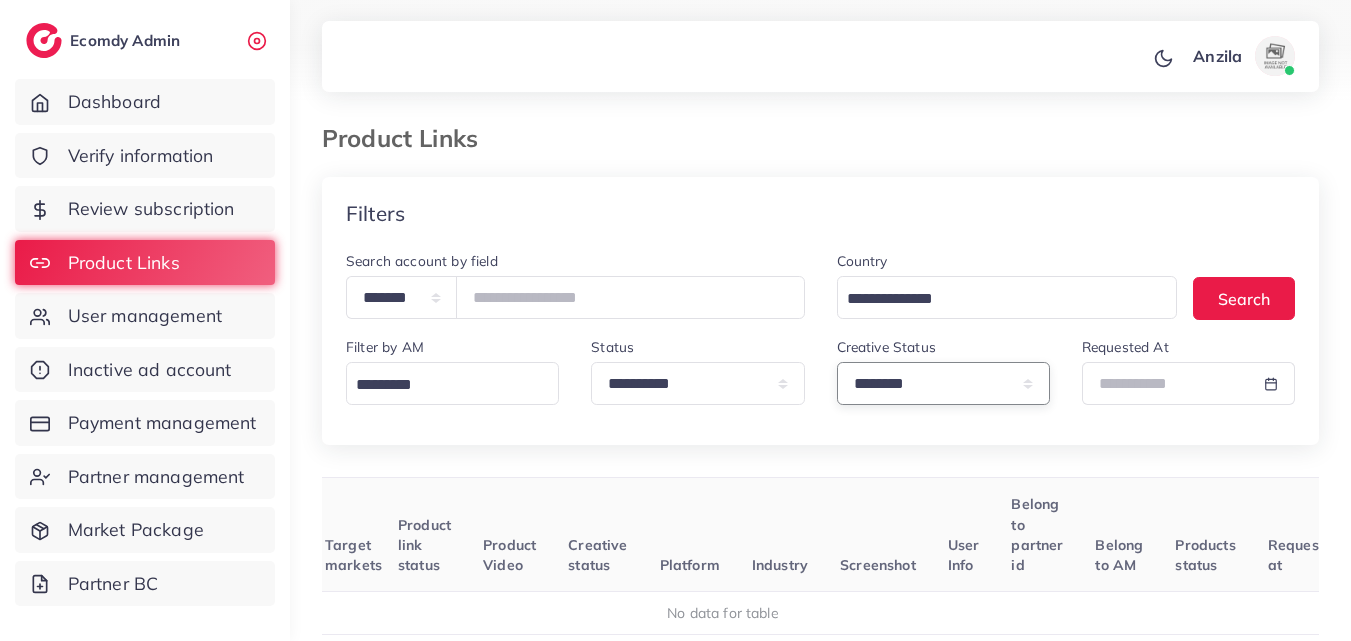 click on "**********" at bounding box center [943, 383] 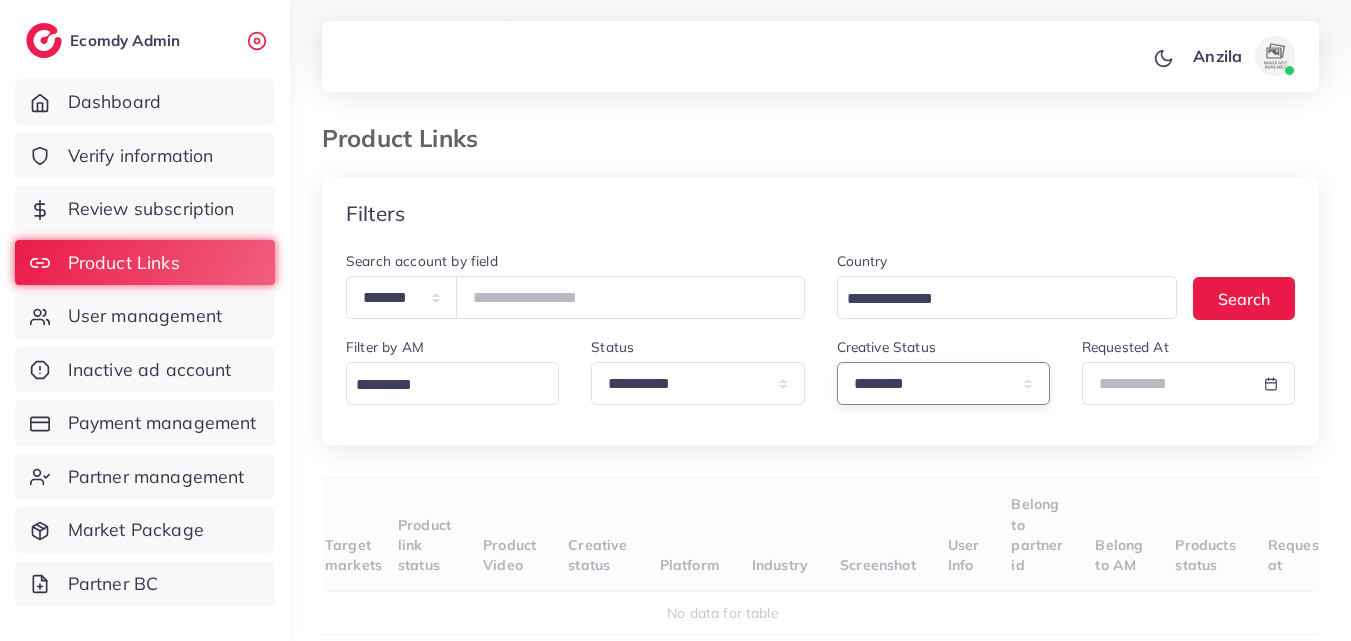 click on "**********" at bounding box center [943, 383] 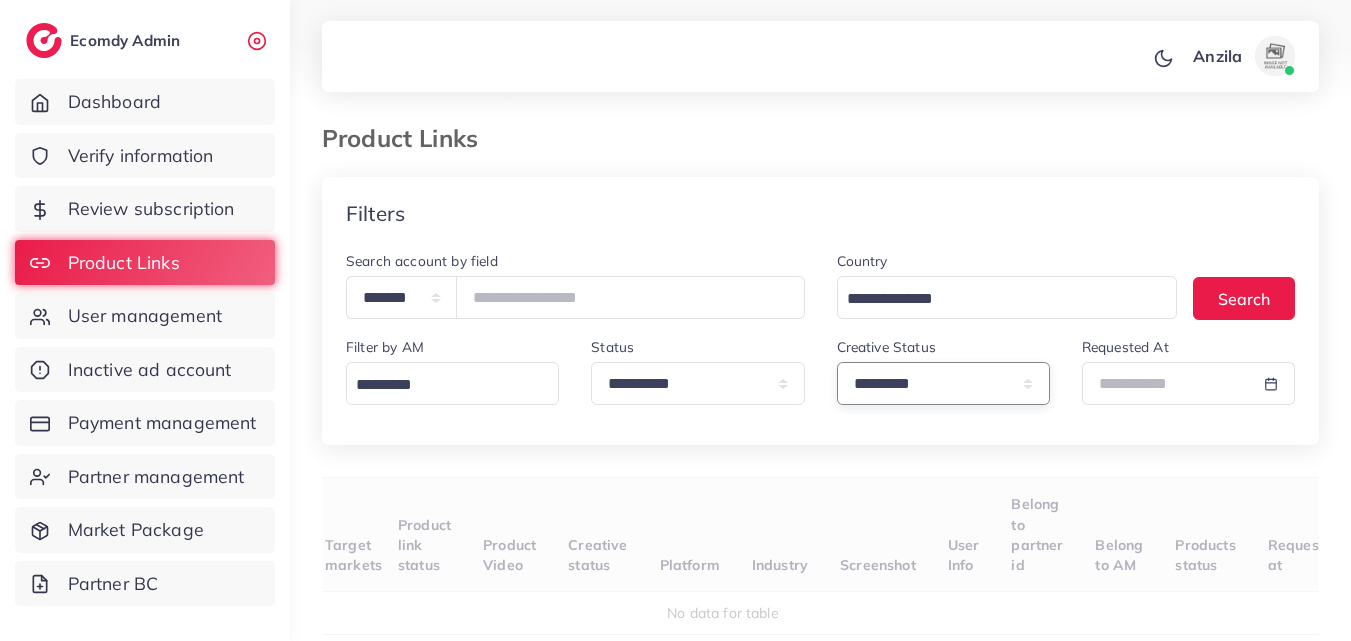 click on "**********" at bounding box center [943, 383] 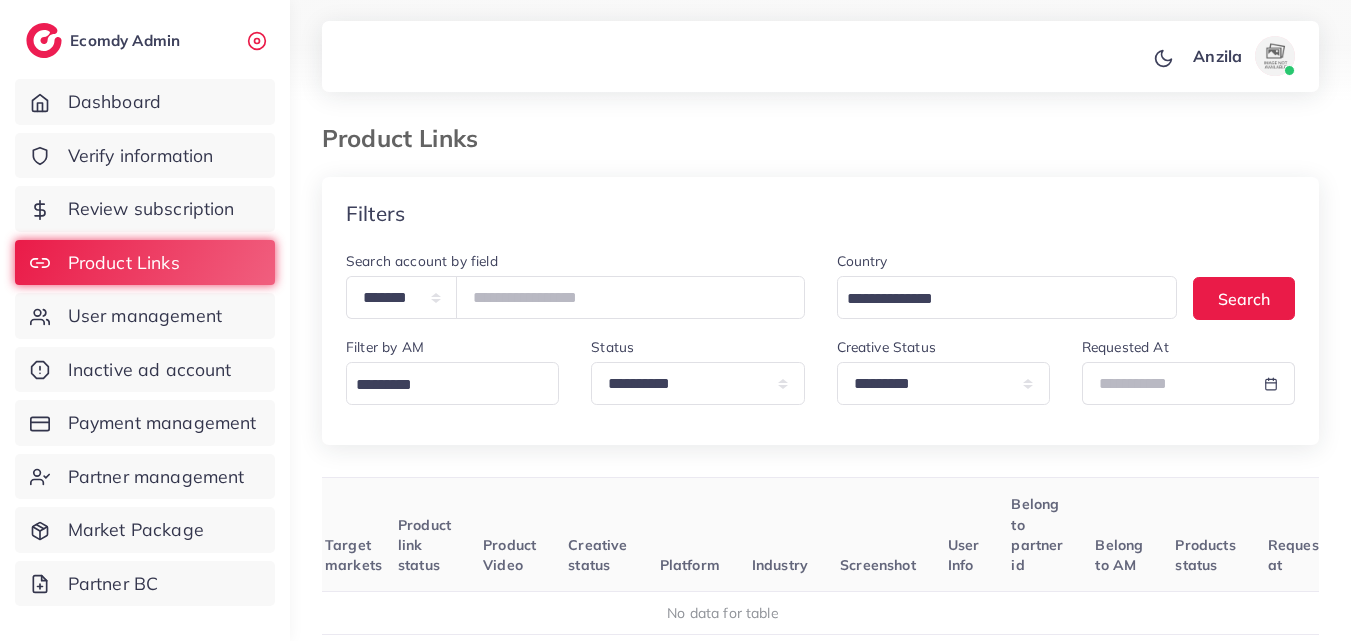 click on "Screenshot" at bounding box center (878, 535) 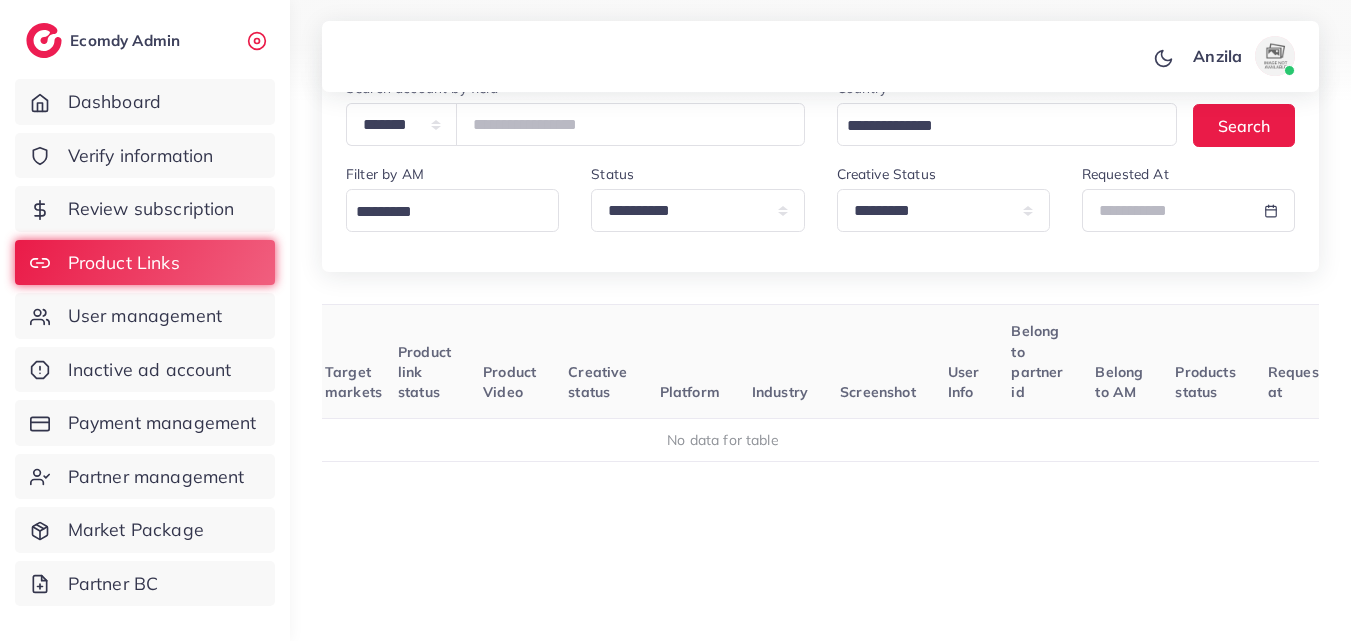 scroll, scrollTop: 210, scrollLeft: 0, axis: vertical 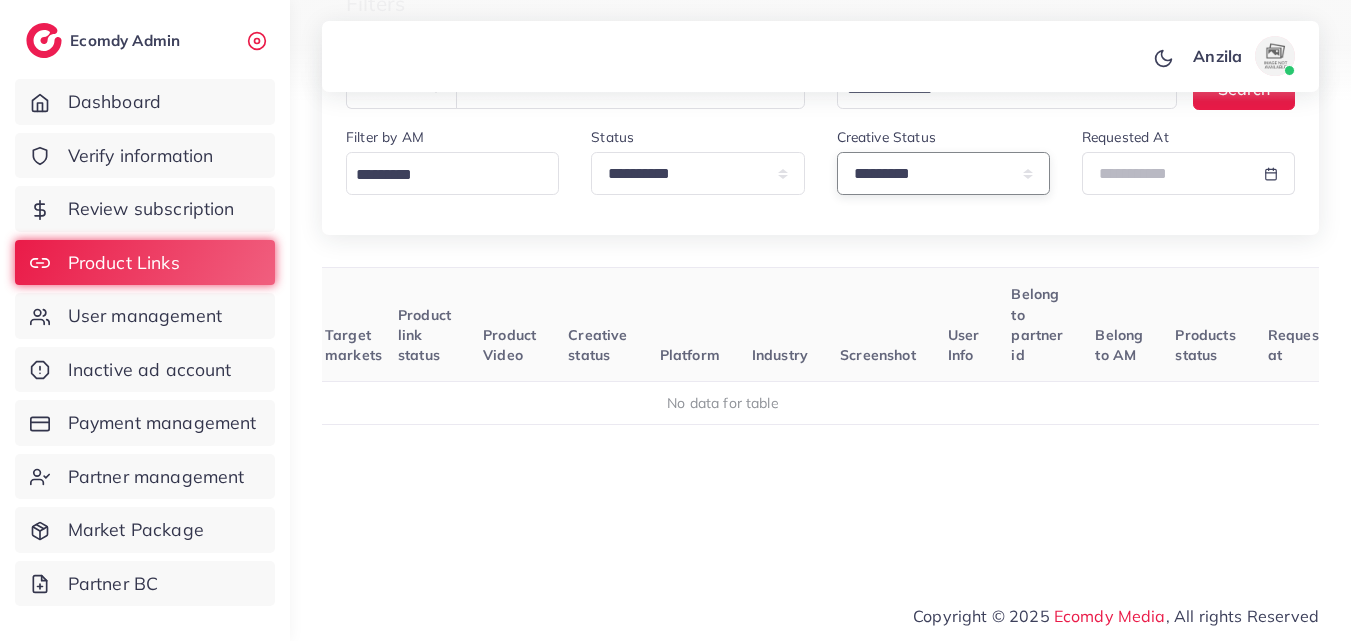 click on "**********" at bounding box center [943, 173] 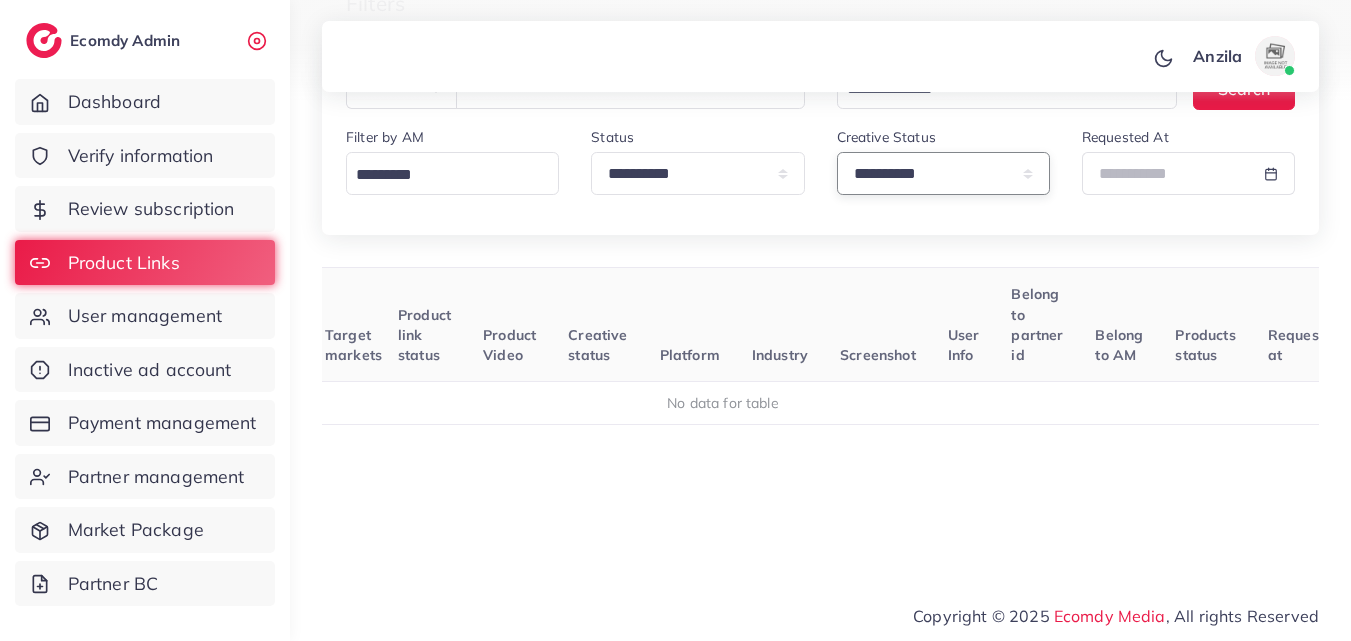 click on "**********" at bounding box center [943, 173] 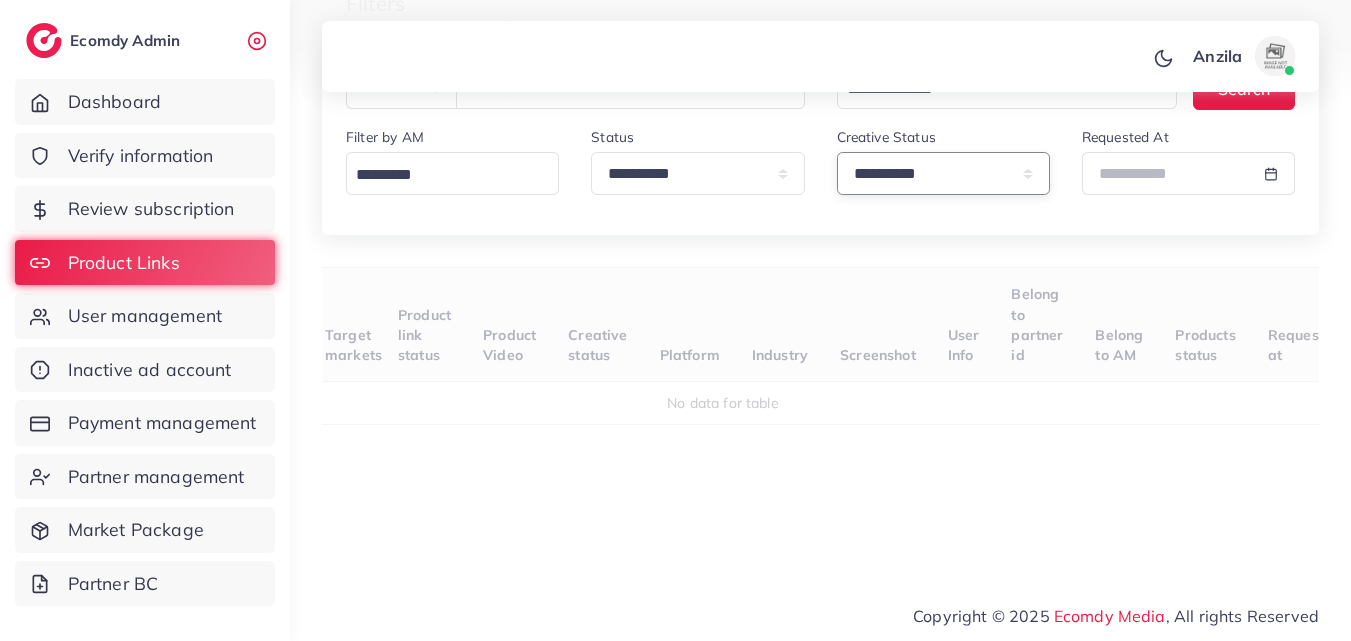click on "**********" at bounding box center [943, 173] 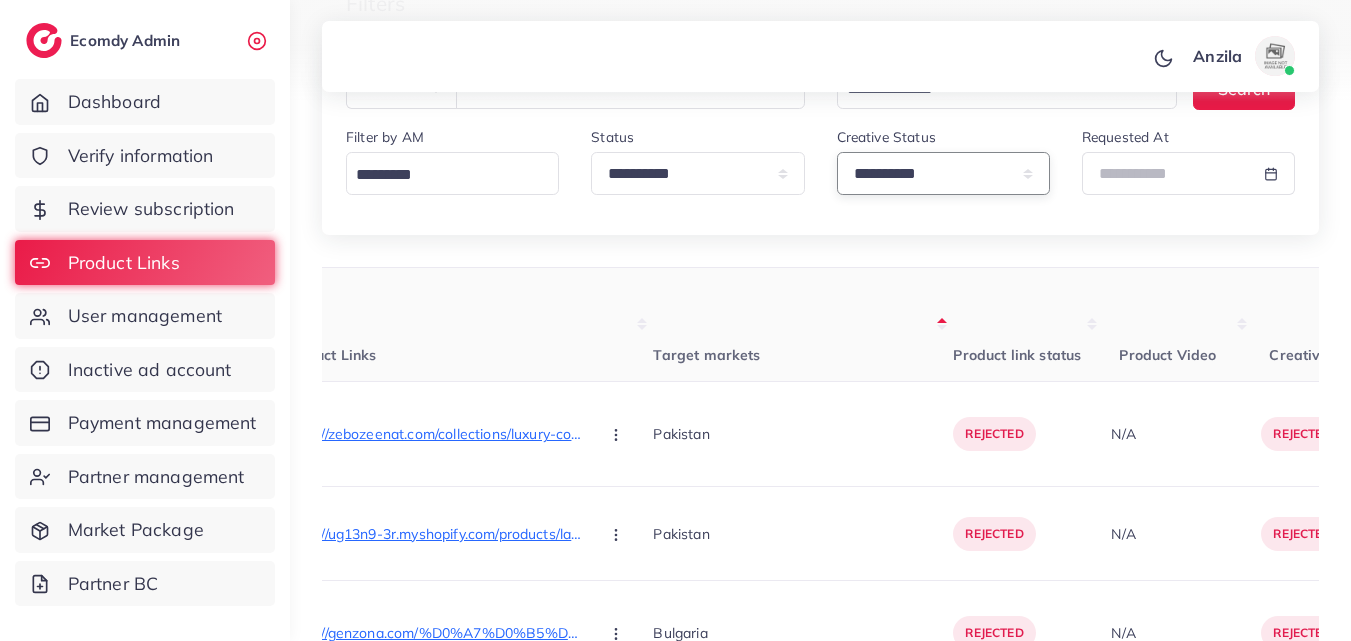 select on "*********" 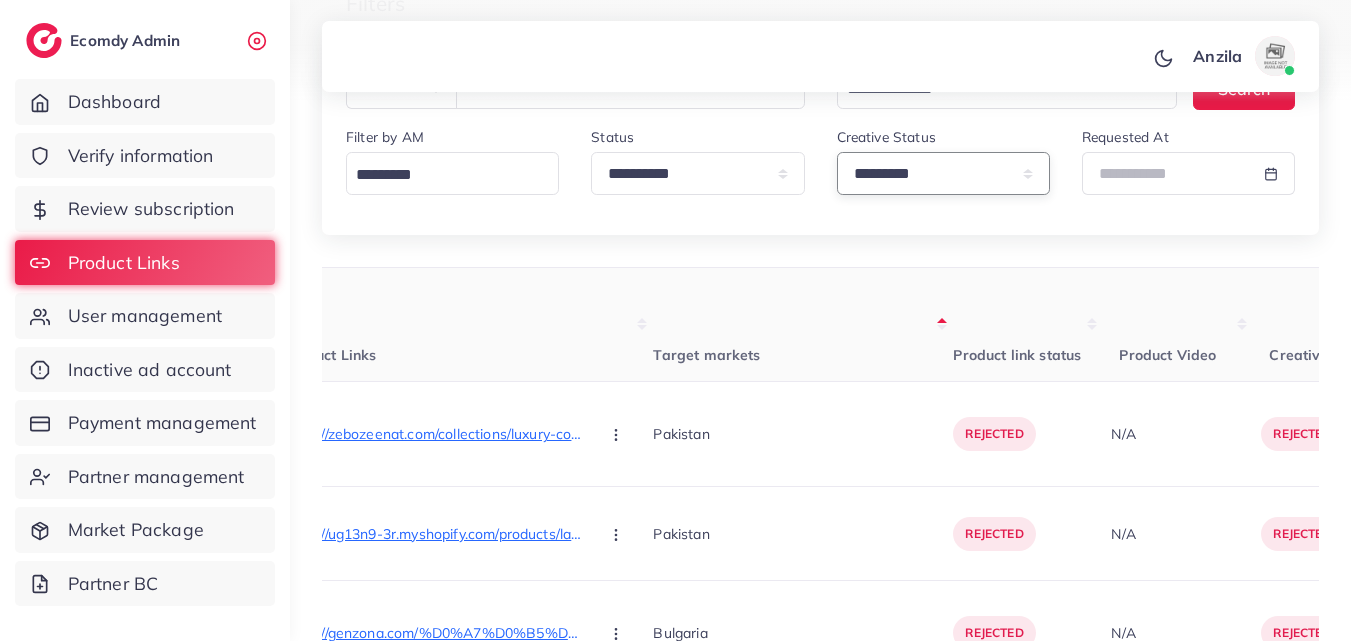 click on "**********" at bounding box center [943, 173] 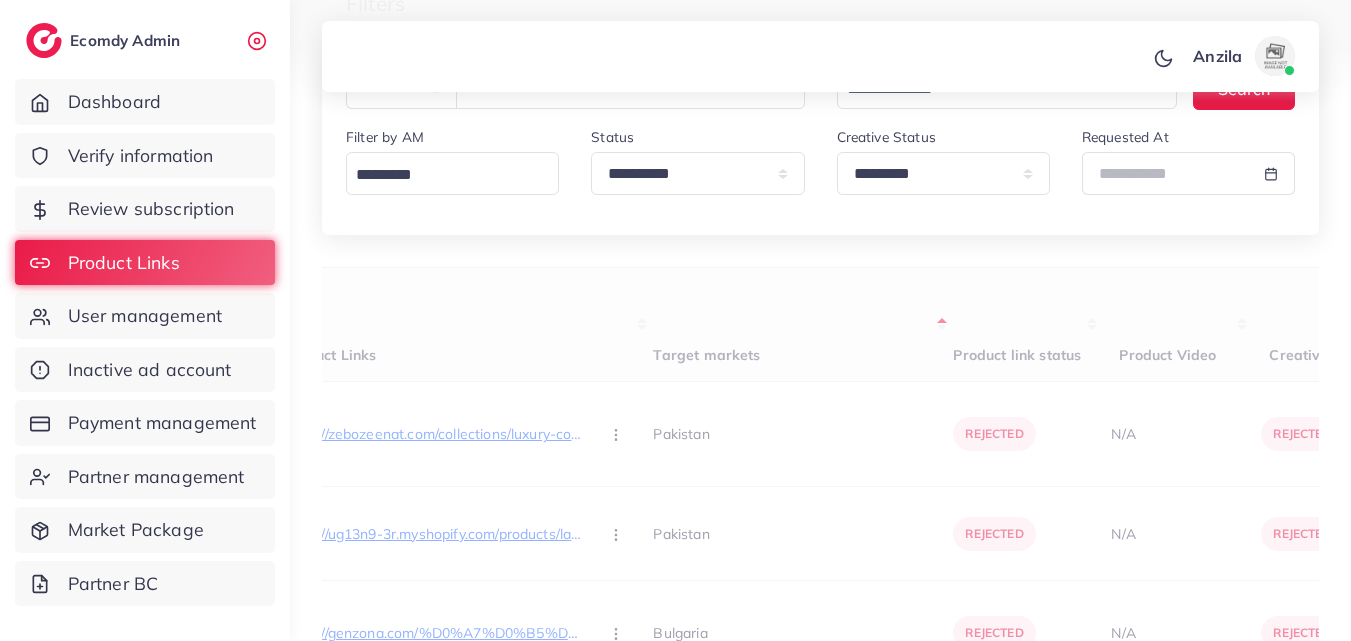click on "Target markets" at bounding box center (803, 325) 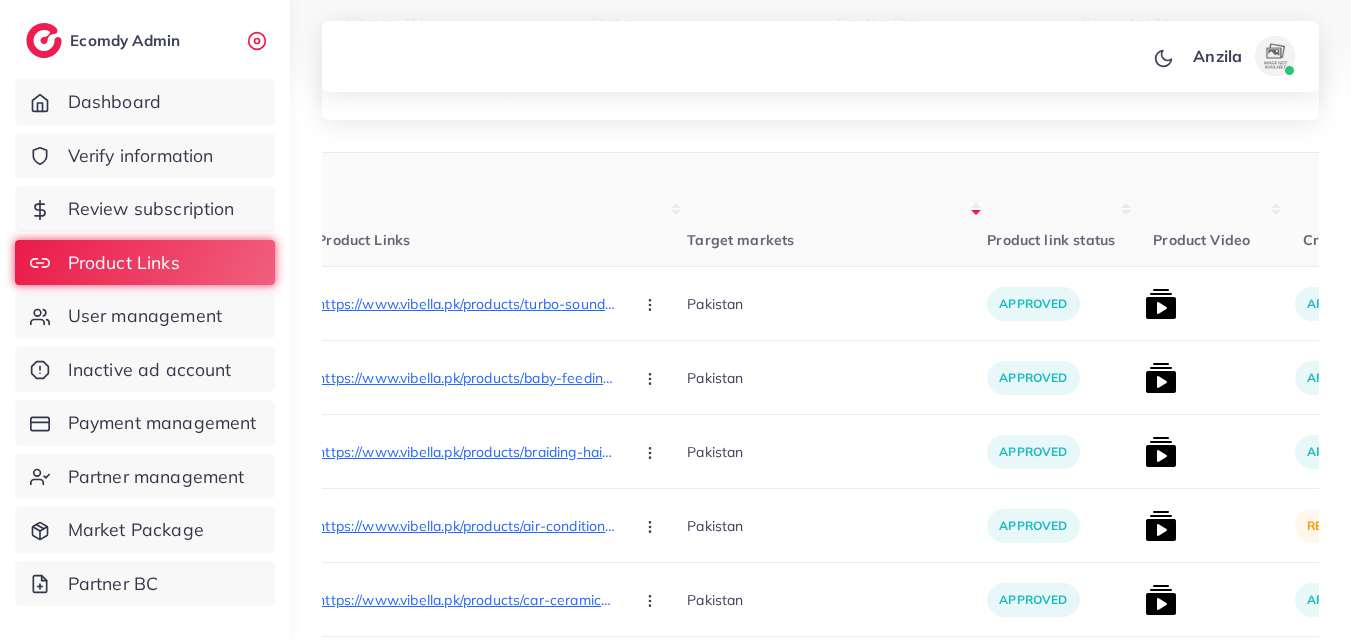 scroll, scrollTop: 23, scrollLeft: 0, axis: vertical 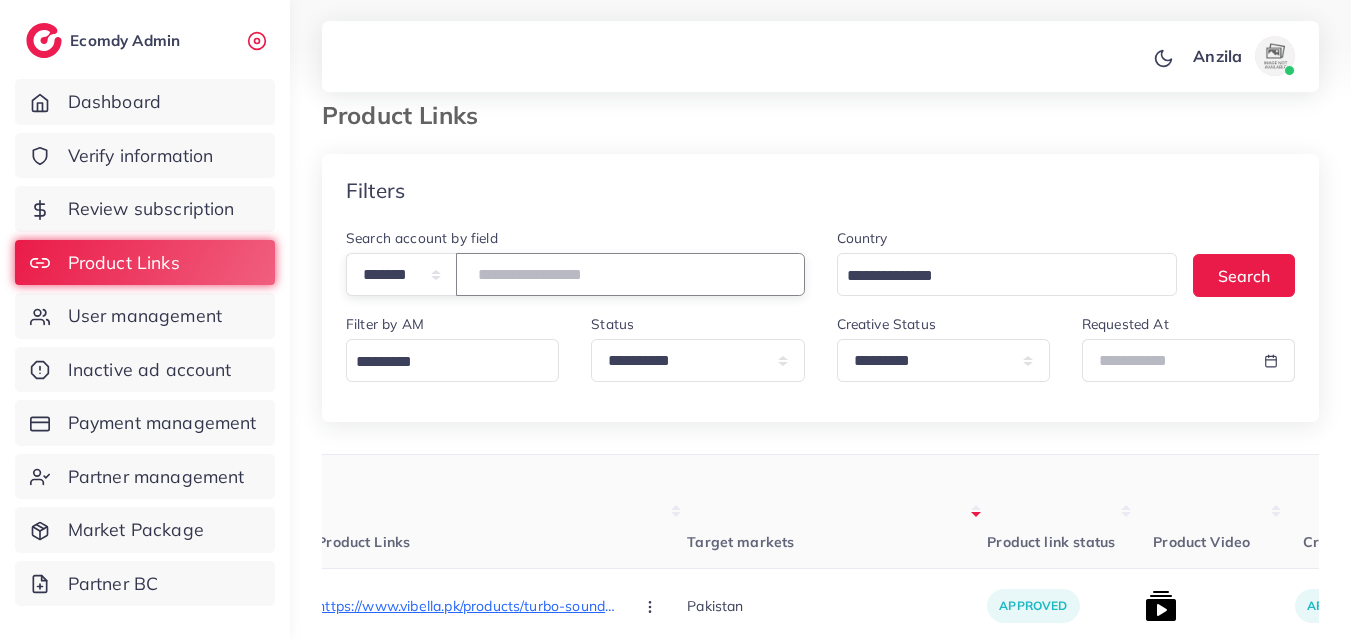 click at bounding box center [630, 274] 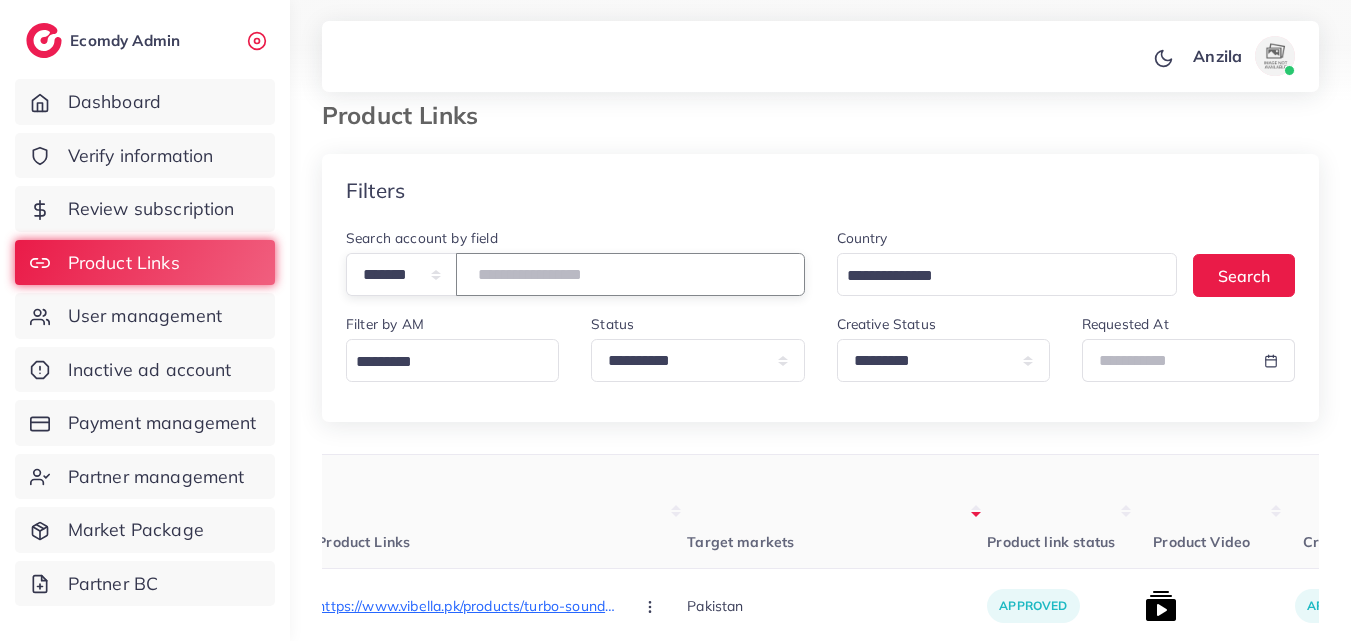 paste on "*******" 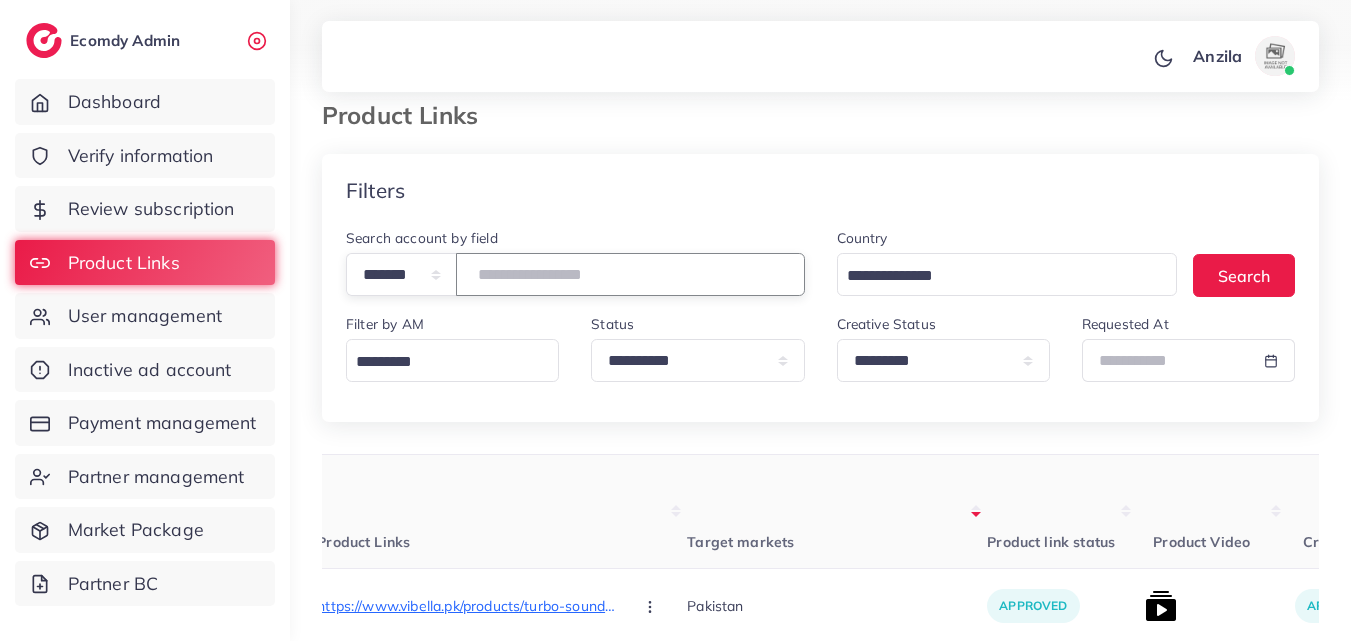 type on "*******" 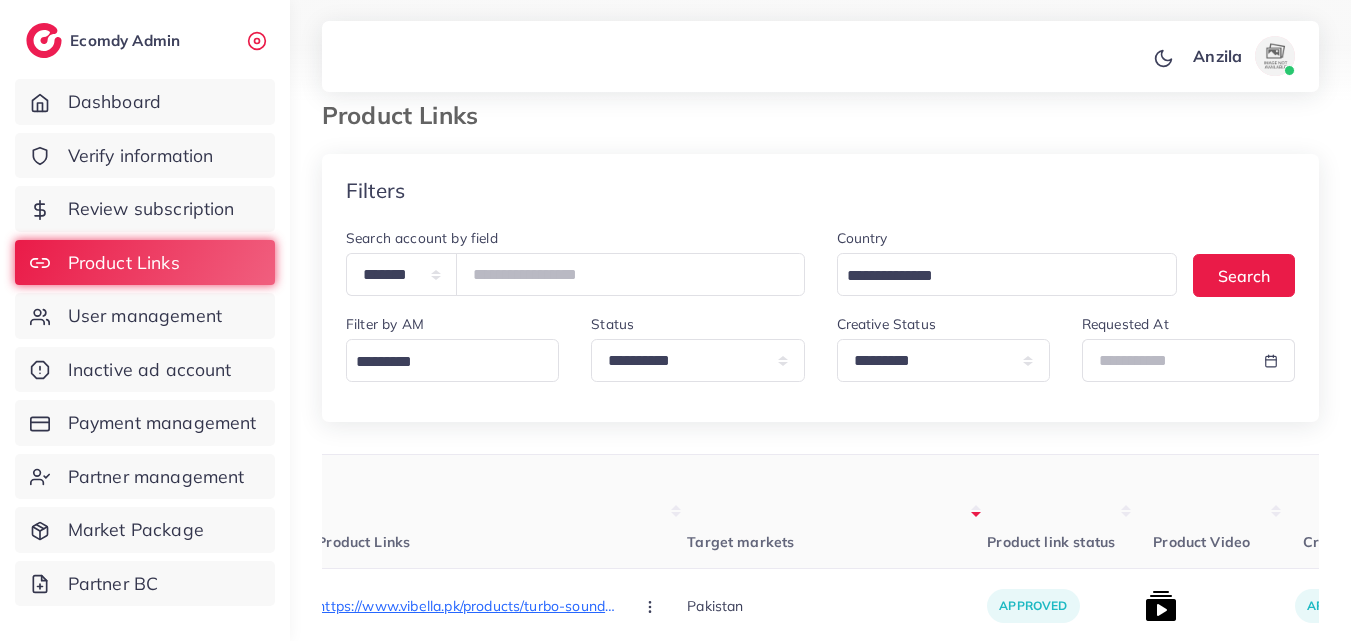 click on "User ID Country Product Links Target markets Product link status Product Video Creative status Platform Industry Screenshot User Info Belong to partner id Belong to AM Products status Request at            1030482   Pakistan   https://www.vibella.pk/products/turbo-sound-whistle-for-car-exhaust-pipes?_pos=1&_sid=19832af9c&_ss=r  Approve Reject  https://www.vibella.pk/products/baby-feeding-bibs-cute-waterproof-apron?variant=45652906672346  Approve Reject  https://www.vibella.pk/products/braiding-hair-clip-pack-of-2?_pos=2&_psq=hair+c&_ss=e&_v=1.0  Approve Reject  https://www.vibella.pk/products/air-conditioner-covers-for-outside-units?variant=46669259309274  Approve Reject  https://www.vibella.pk/products/car-ceramic-polish-wax?_pos=2&_psq=car&_ss=e&_v=1.0  Approve Reject  https://www.vibella.pk/products/cartier-double-magnetic-polished-bracelet?_pos=1&_psq=cartier&_ss=e&_v=1.0  Approve Reject Approve Reject  https://www.vibella.pk/products/hair-building-fibers-black?_pos=1&_psq=hair&_ss=e&_v=1.0" at bounding box center [820, 2697] 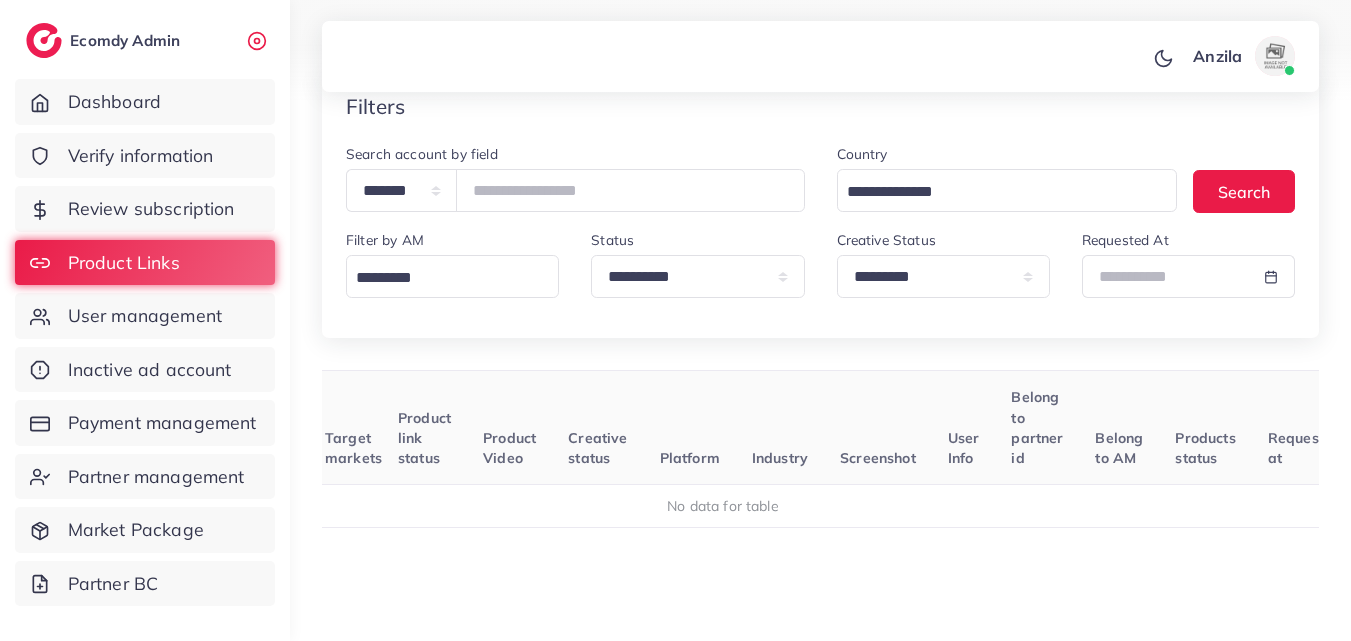 scroll, scrollTop: 210, scrollLeft: 0, axis: vertical 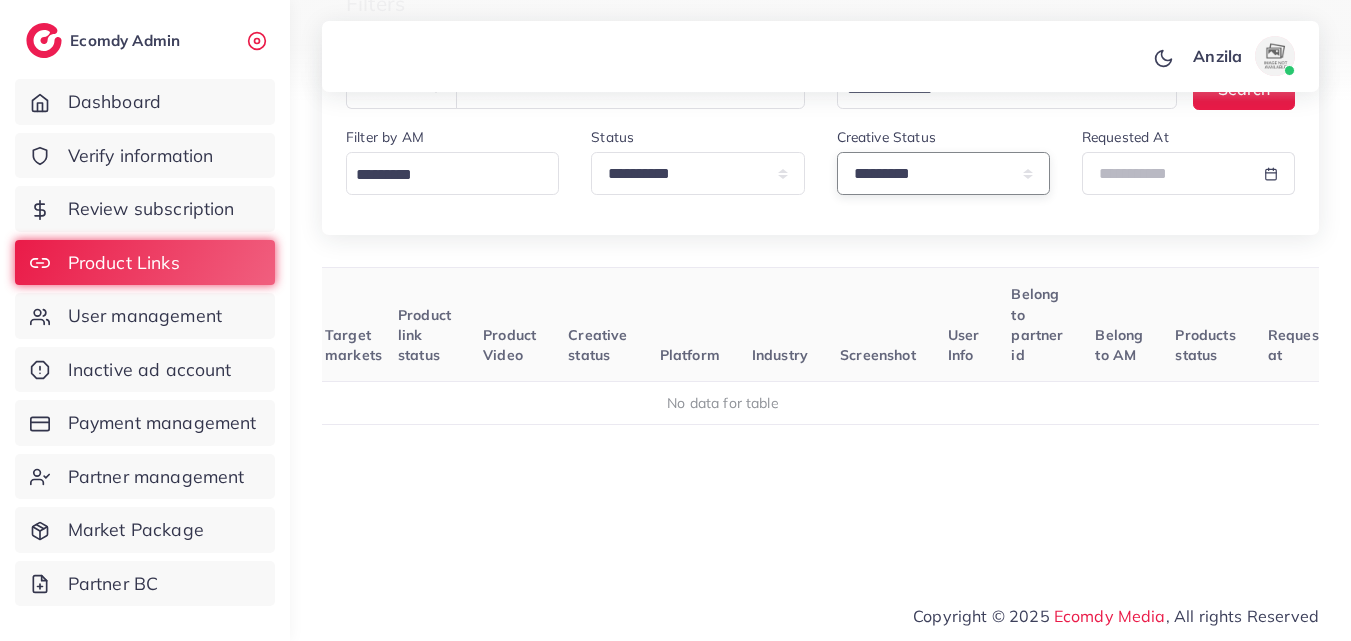 click on "**********" at bounding box center (943, 173) 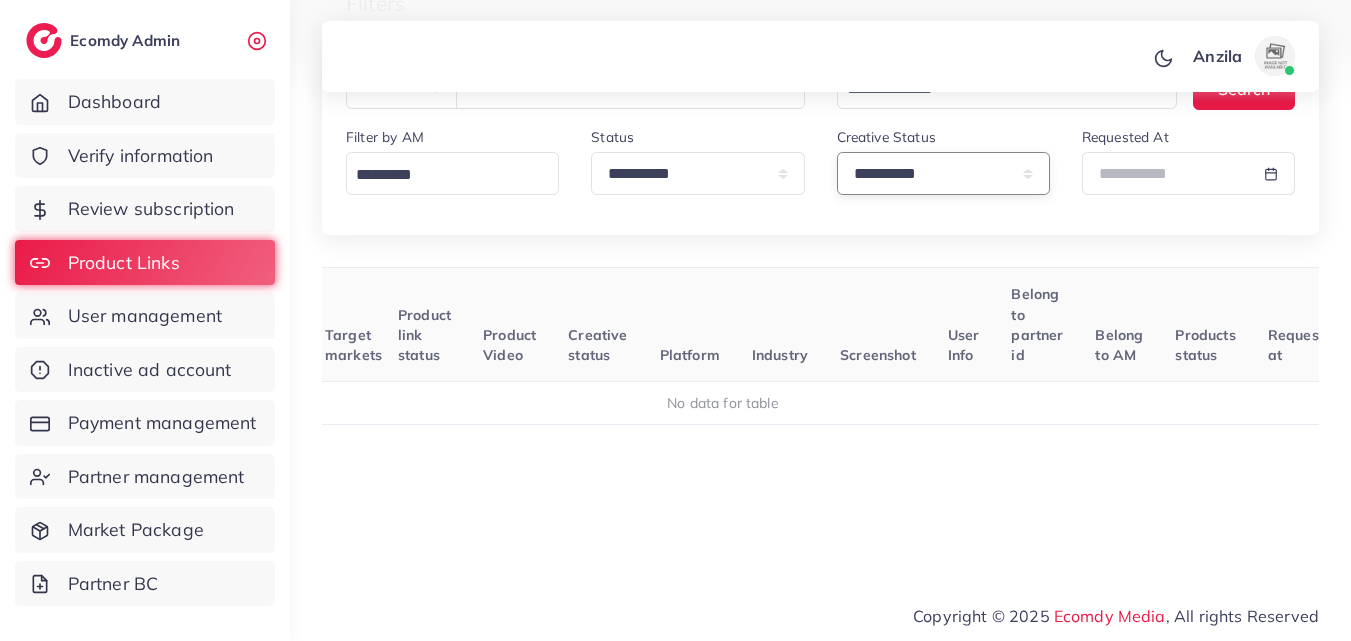 click on "**********" at bounding box center (943, 173) 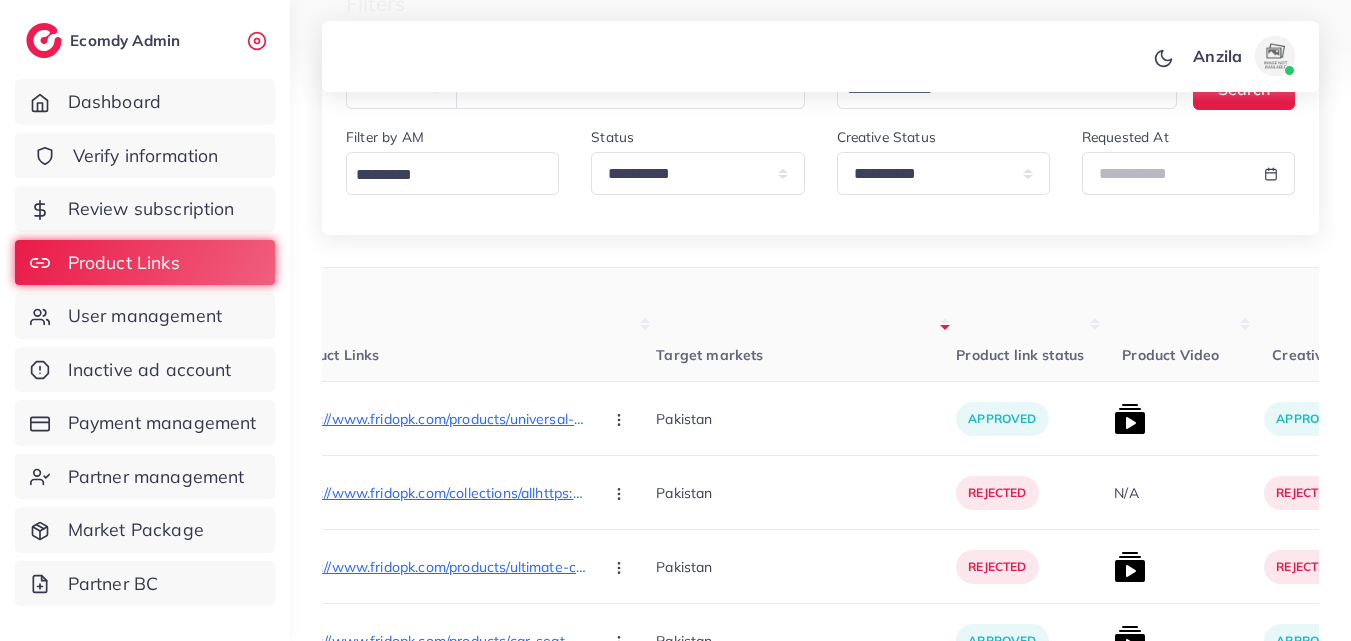 click on "Verify information" at bounding box center (146, 156) 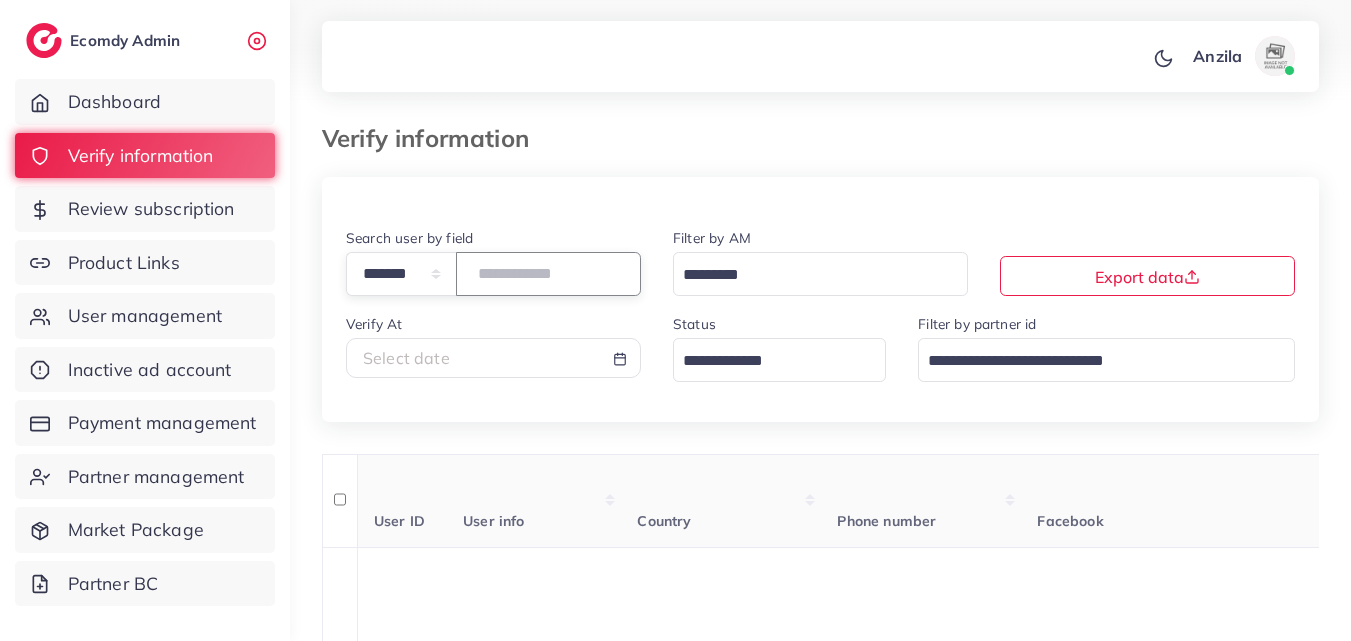 click at bounding box center (548, 273) 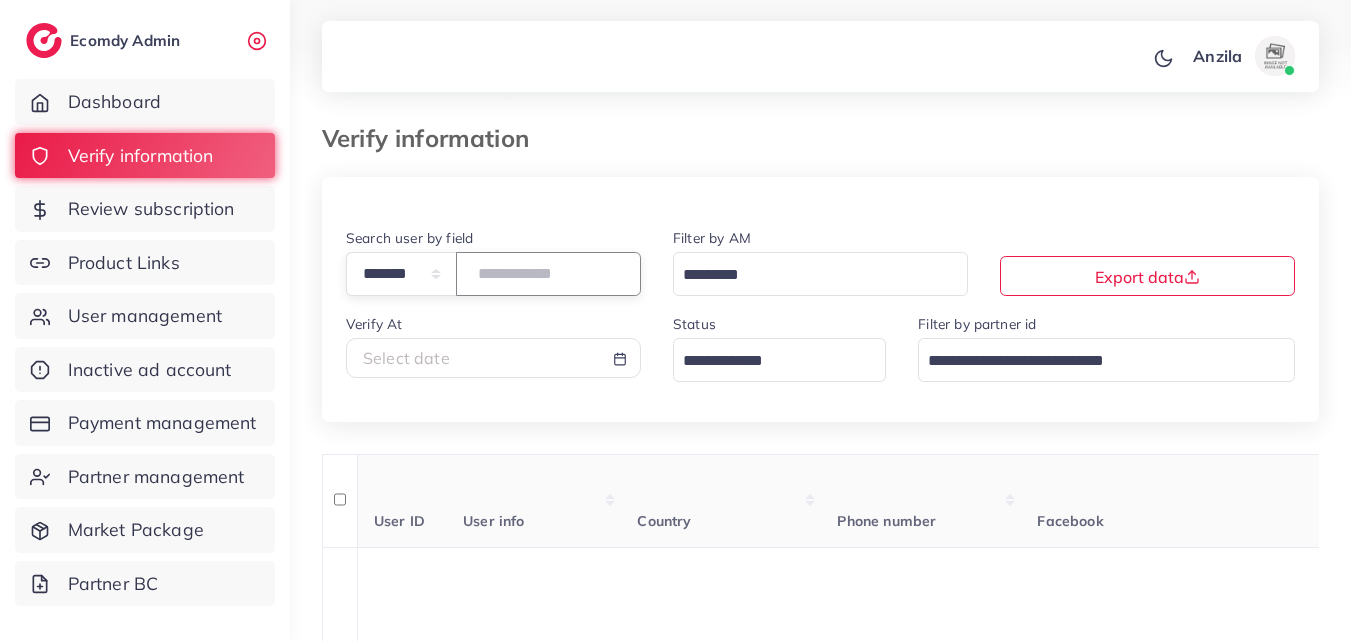 paste on "*******" 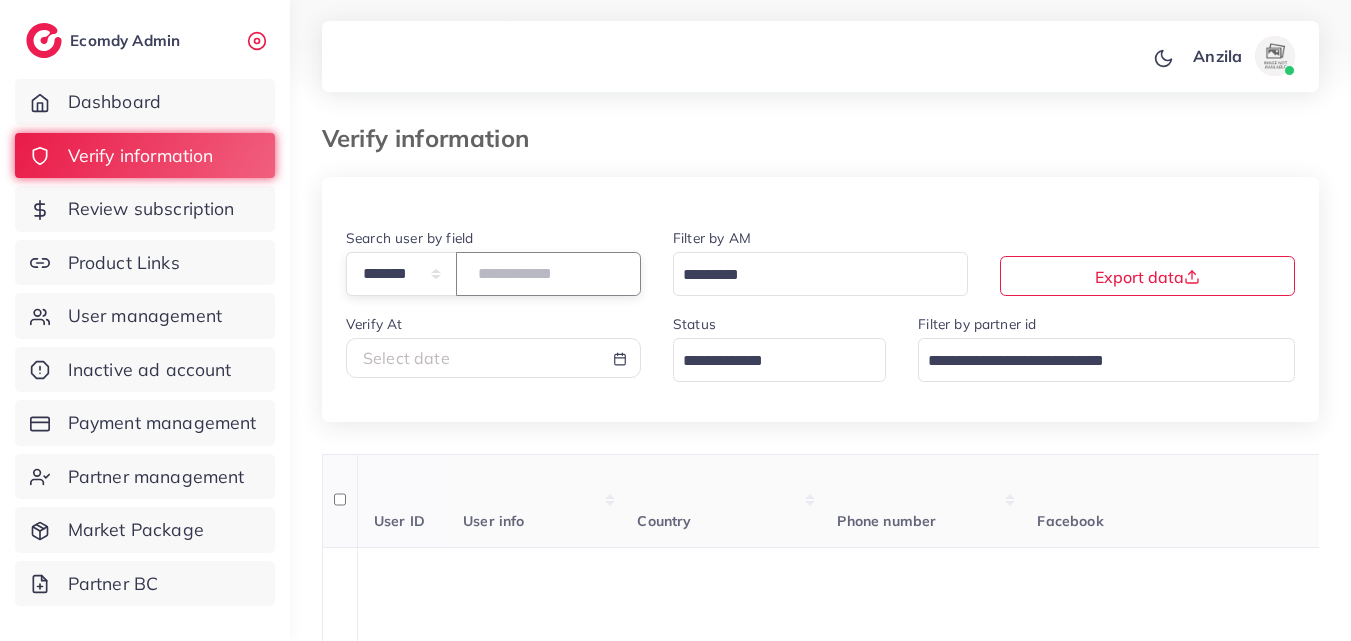 type on "*******" 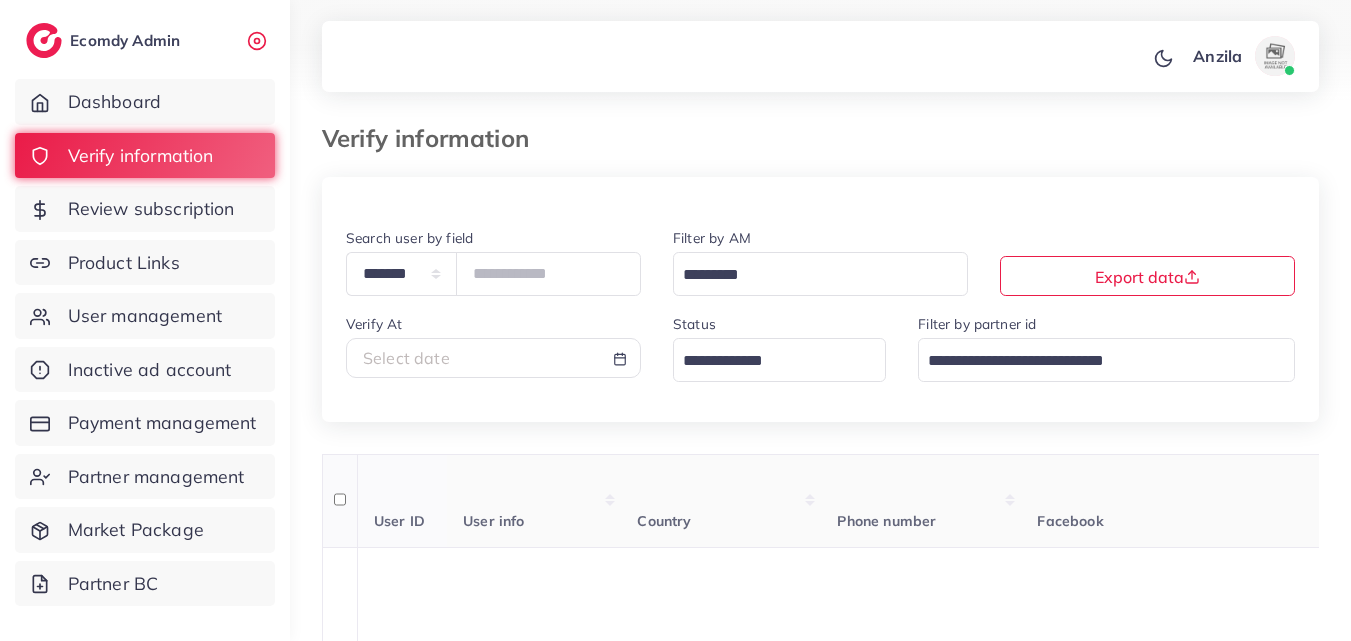 click on "Country" at bounding box center [721, 501] 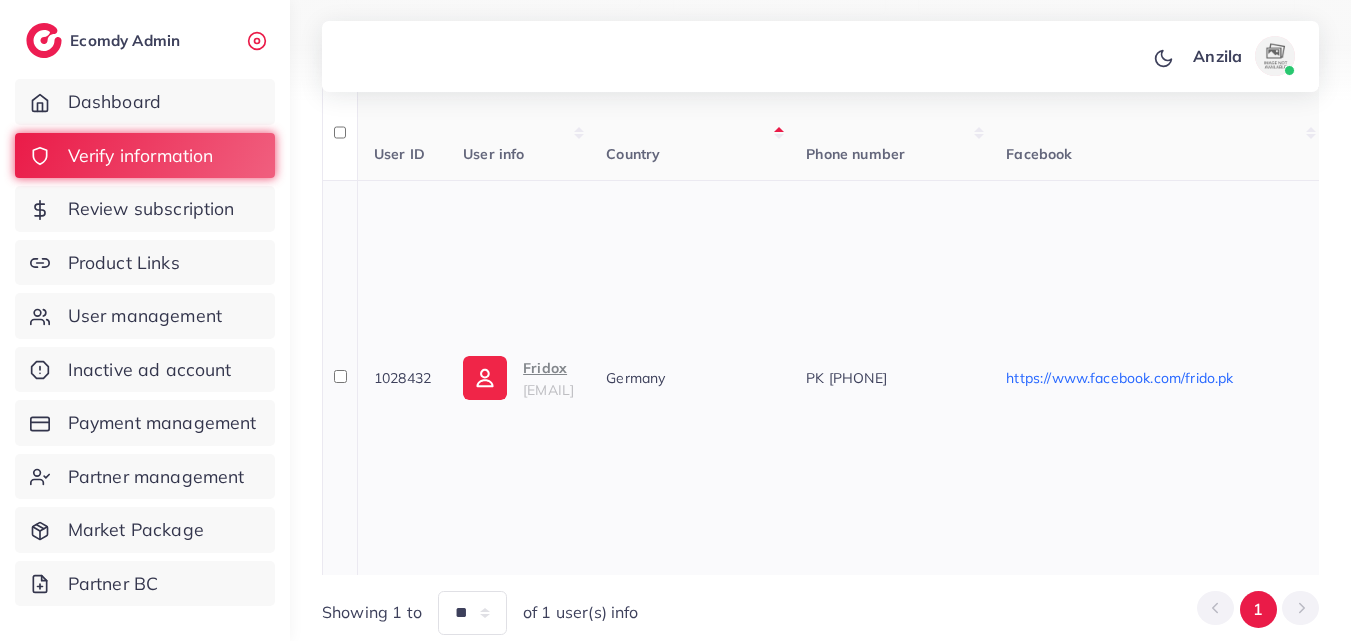 scroll, scrollTop: 361, scrollLeft: 0, axis: vertical 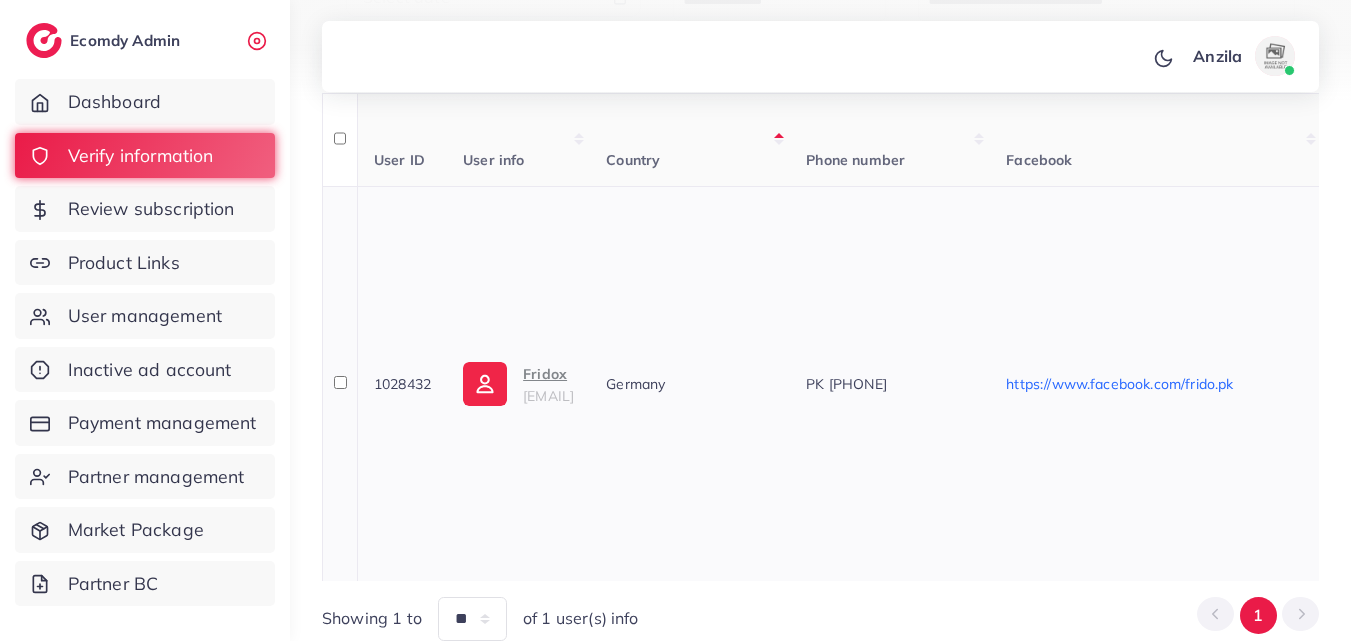 click on "Fridox" at bounding box center (548, 374) 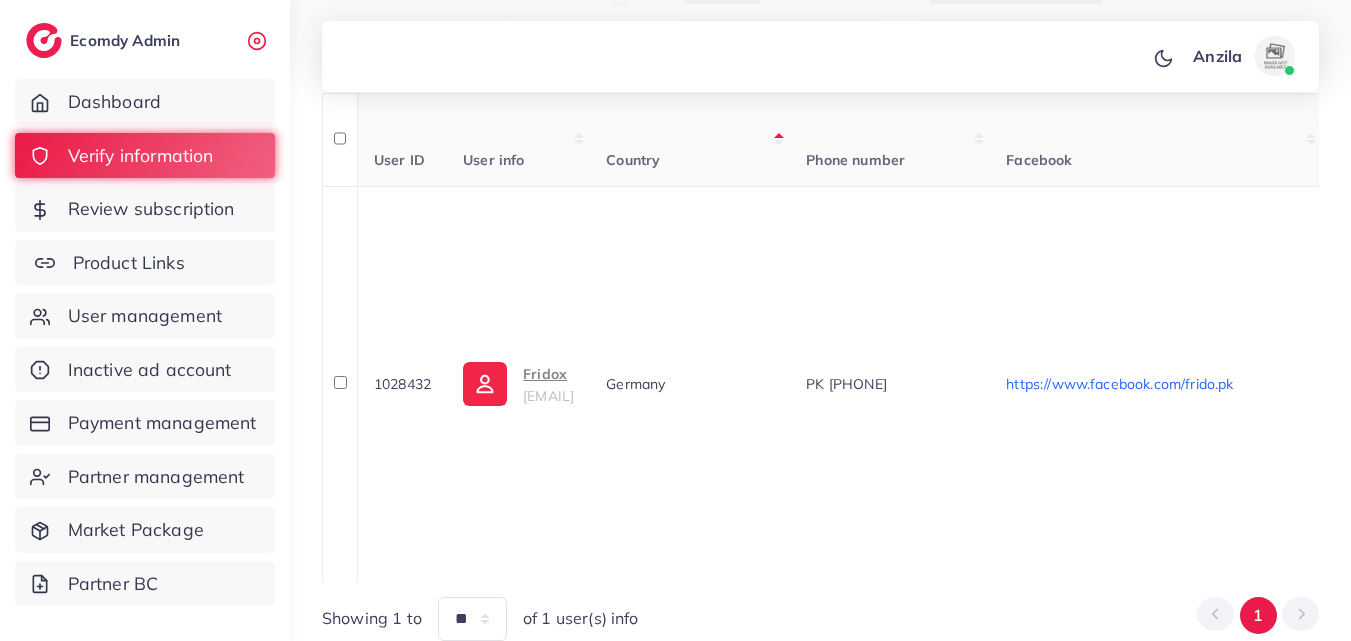 click on "Product Links" at bounding box center (145, 263) 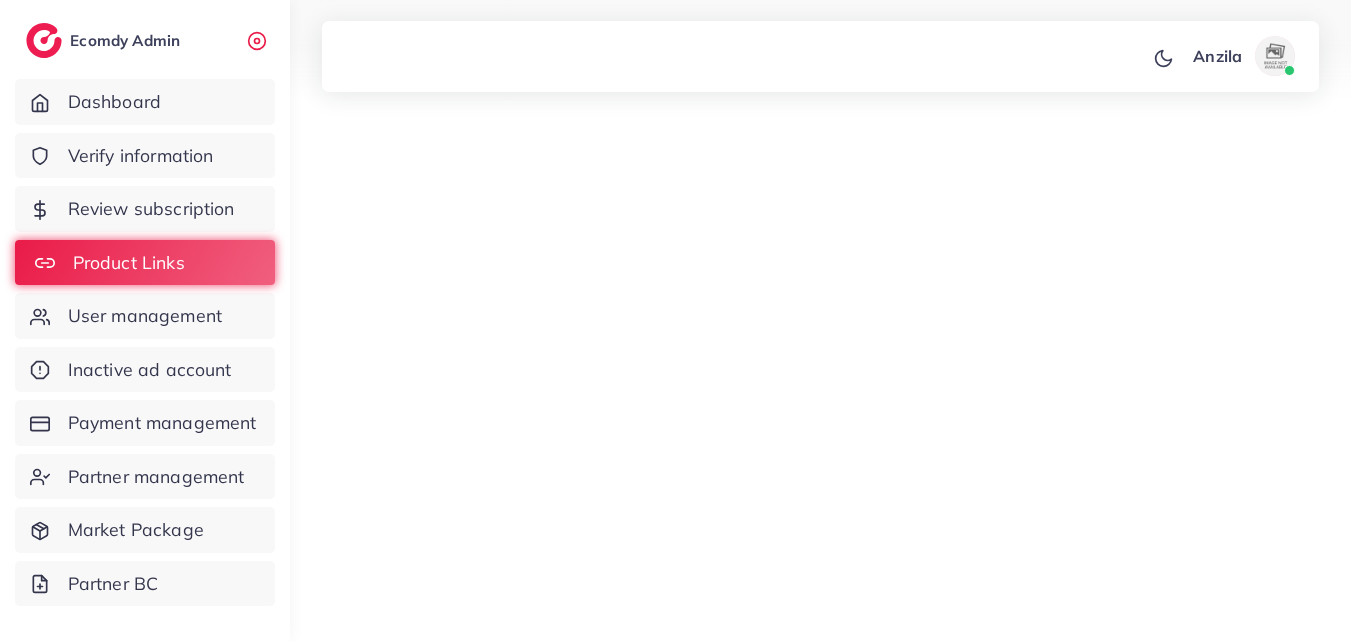 scroll, scrollTop: 0, scrollLeft: 0, axis: both 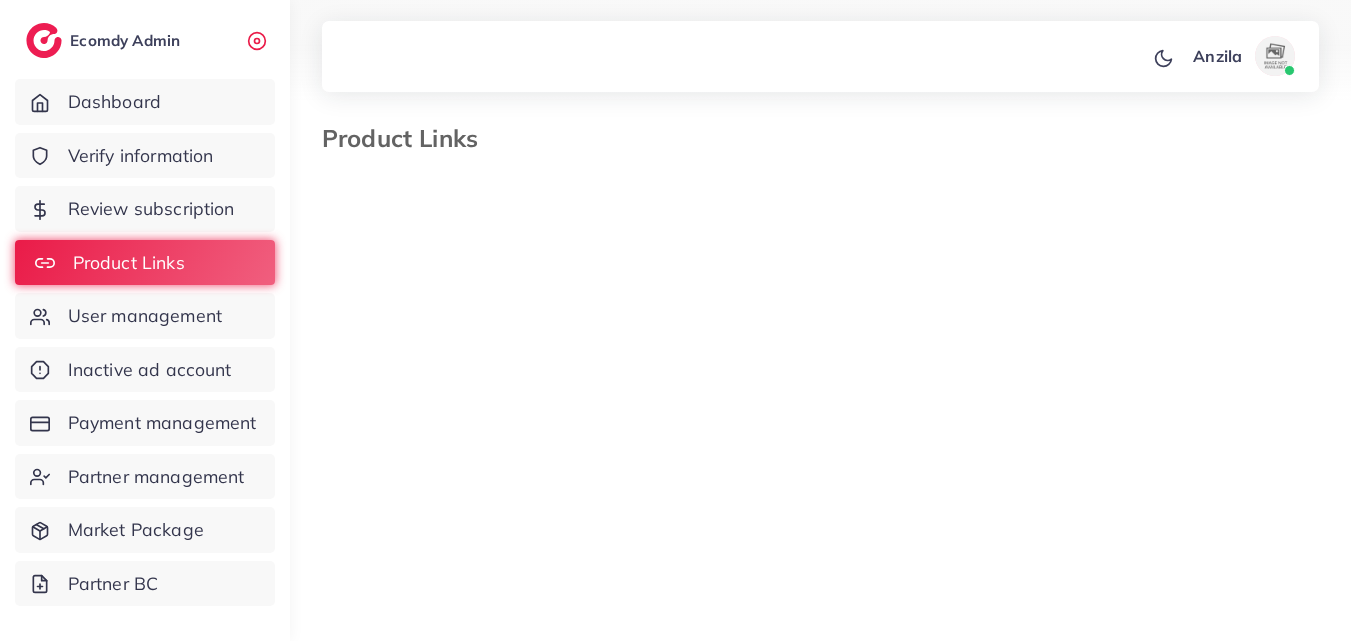 select on "*********" 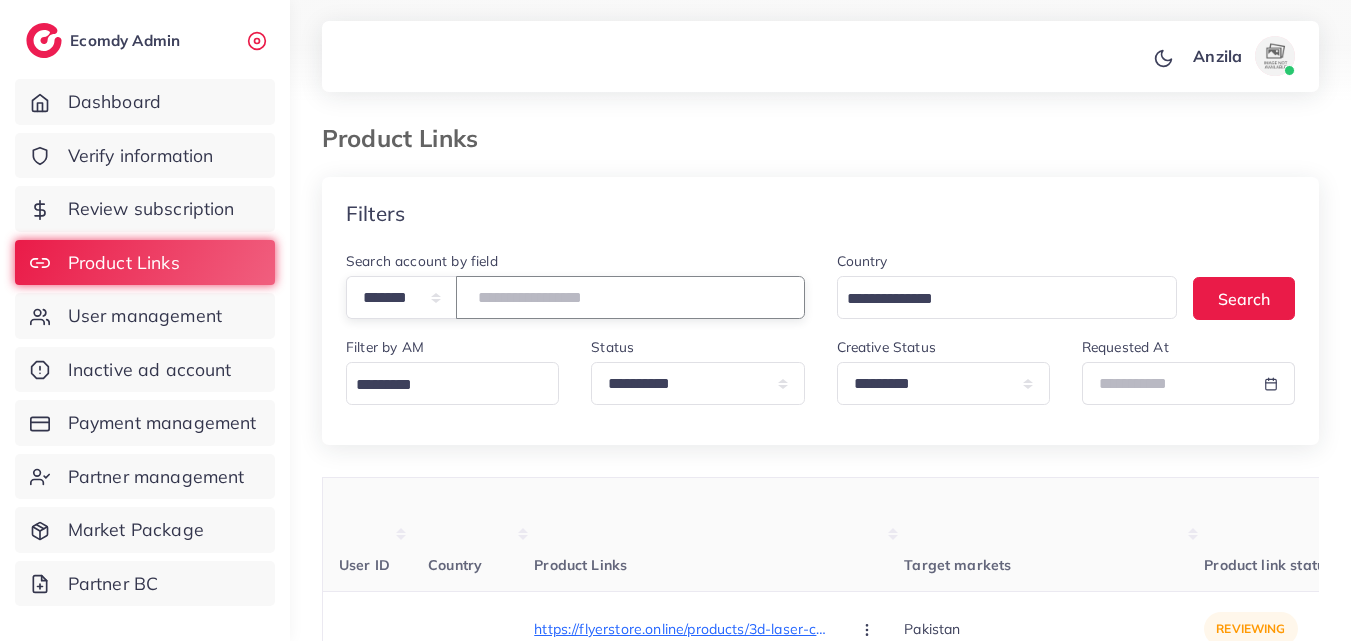 paste on "*******" 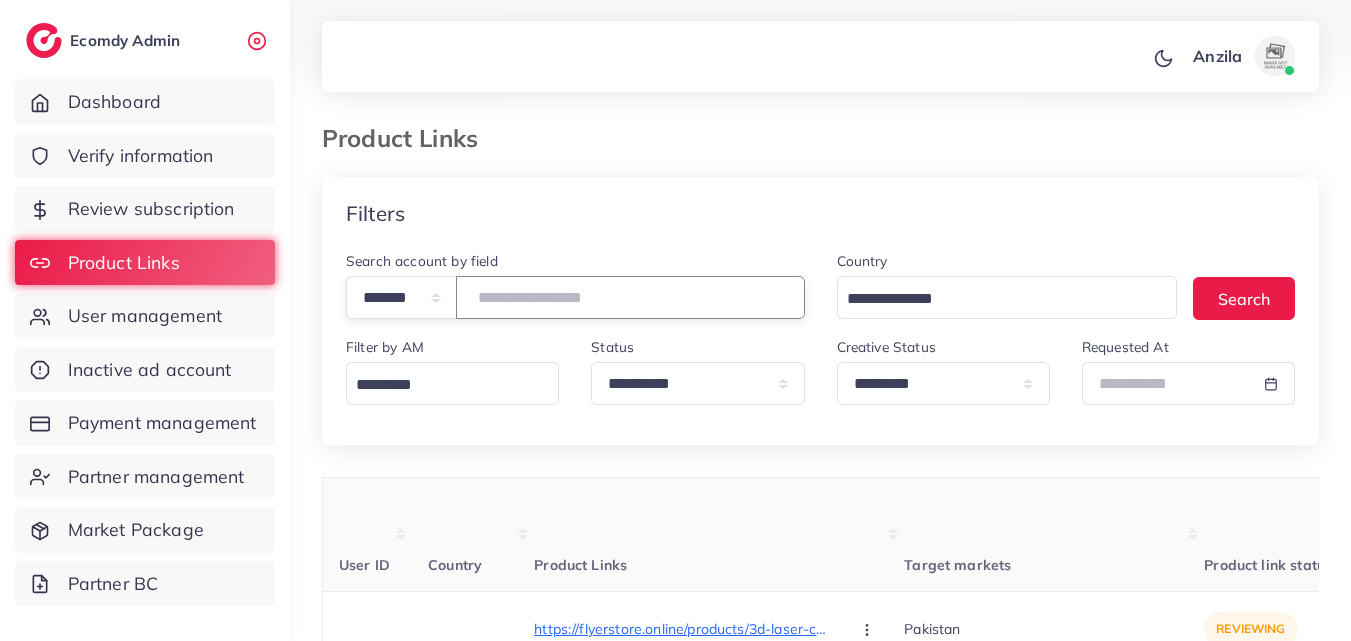 type on "*******" 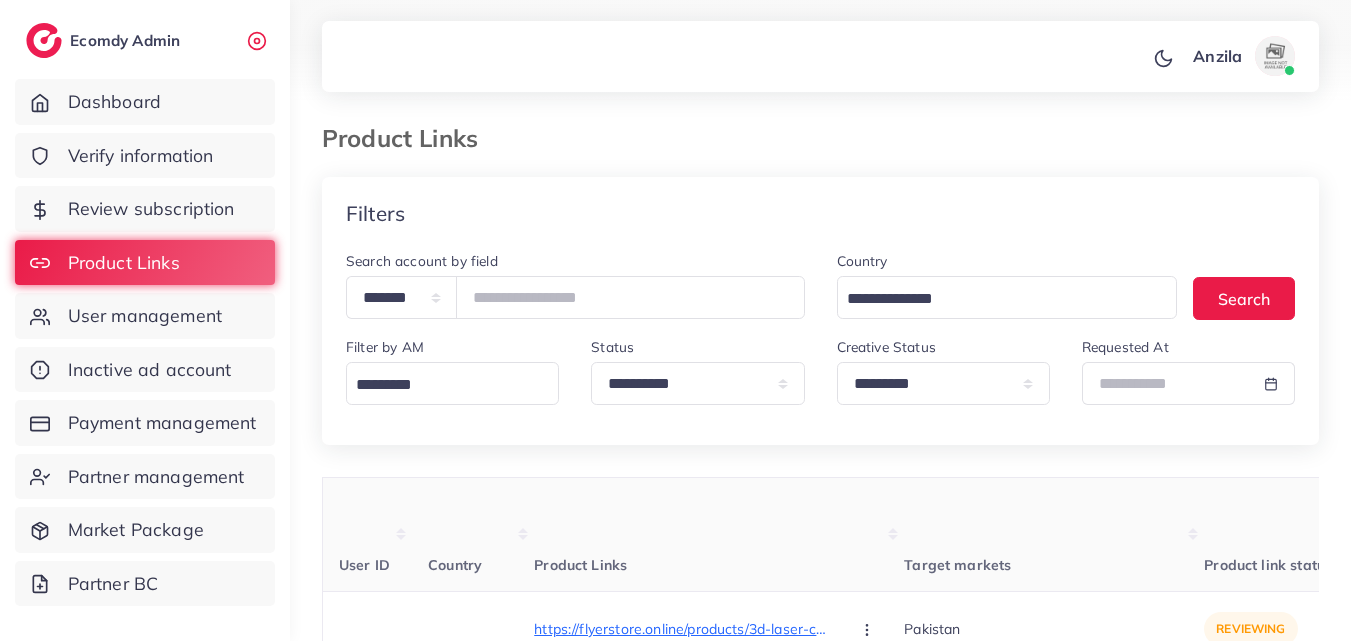 click on "User ID Country Product Links Target markets Product link status Product Video Creative status Platform Industry Screenshot User Info Belong to partner id Belong to AM Products status Request at            [USER_ID]   [COUNTRY]   https://flyerstore.online/products/3d-laser-cut-woden-wall-clock-with-backlight  Approve Reject  https://flyerstore.online/products/blending-makeup-brushes  Approve Reject  https://flyerstore.online/products/vibrant-multicolor-mobile-phone-pouch-goodstylish-protection-for-your-device  Approve Reject  https://flyerstore.online/products/vibrant-multicolor-mobile-phone-pouch-stylish-protection-for-your-device  Approve Reject  https://flyerstore.online/products/baby-head-protecter-helmet  Approve Reject  https://flyerstore.online/products/baby-head-protector-helmet  Approve Reject  https://flyerstore.online/products/electric-lice-comb  Approve Reject  https://flyerstore2.site/products/baby-head-protector-cap  Approve Reject Approve Reject Approve Reject Approve Reject Approve" at bounding box center [820, 6939] 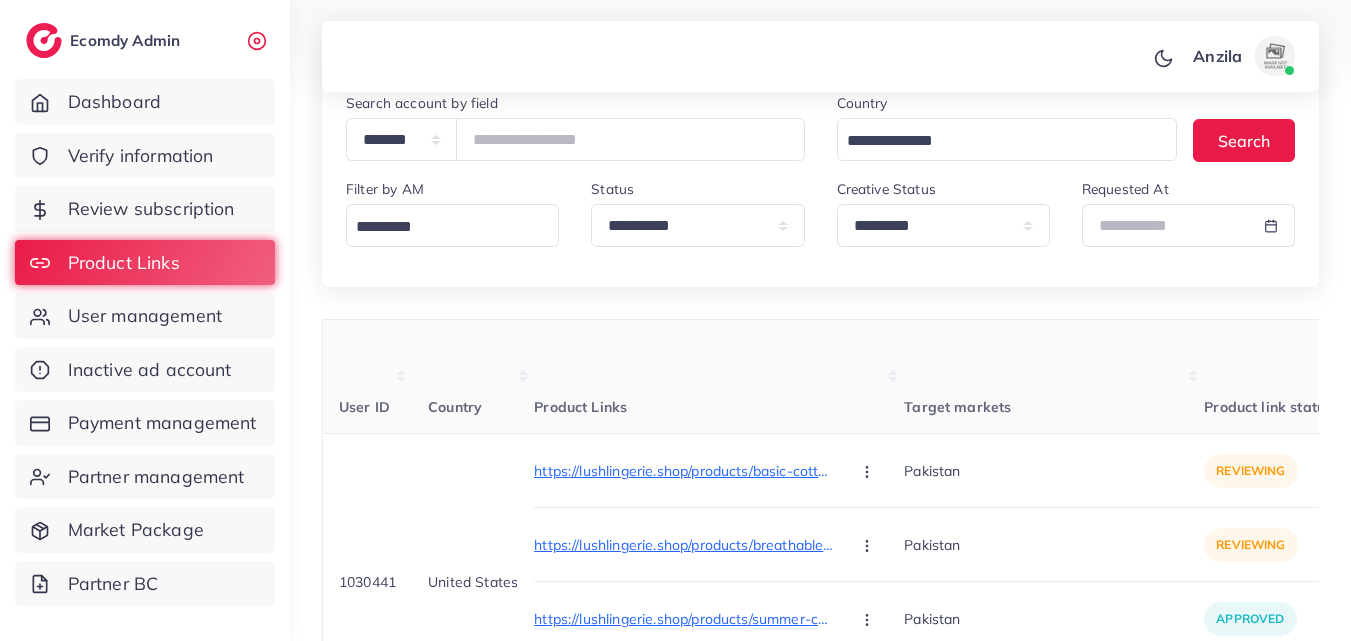 scroll, scrollTop: 400, scrollLeft: 0, axis: vertical 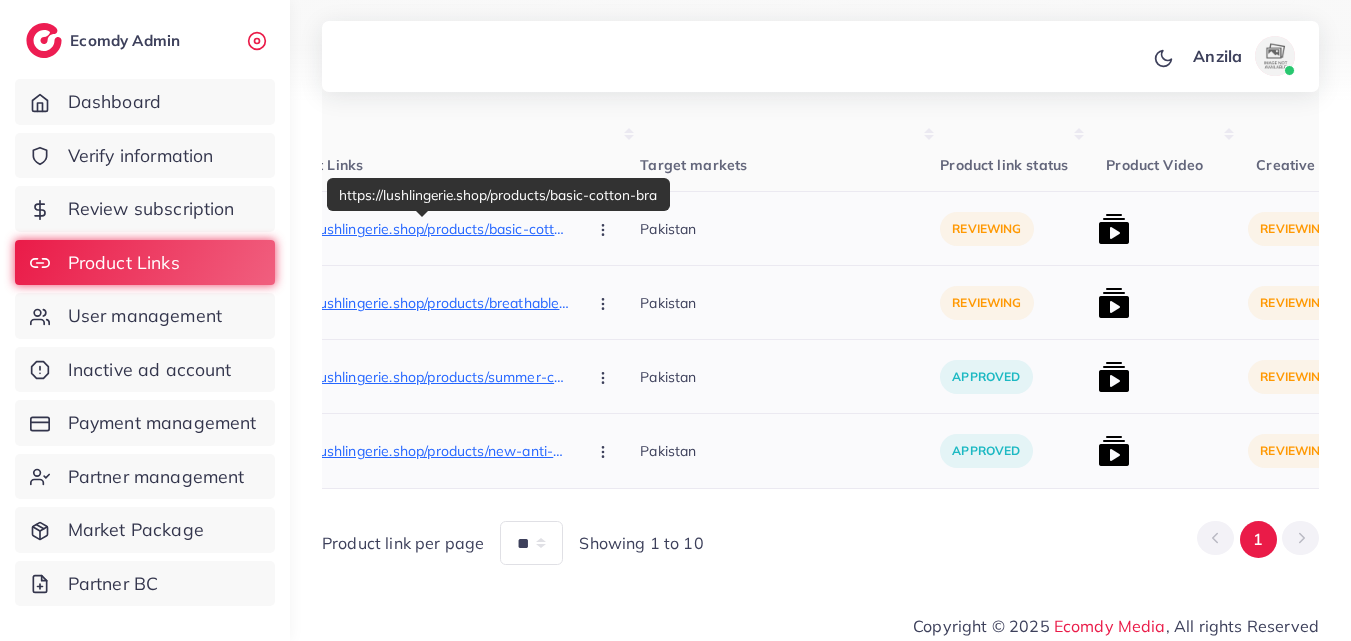 click on "https://lushlingerie.shop/products/basic-cotton-bra" at bounding box center [420, 229] 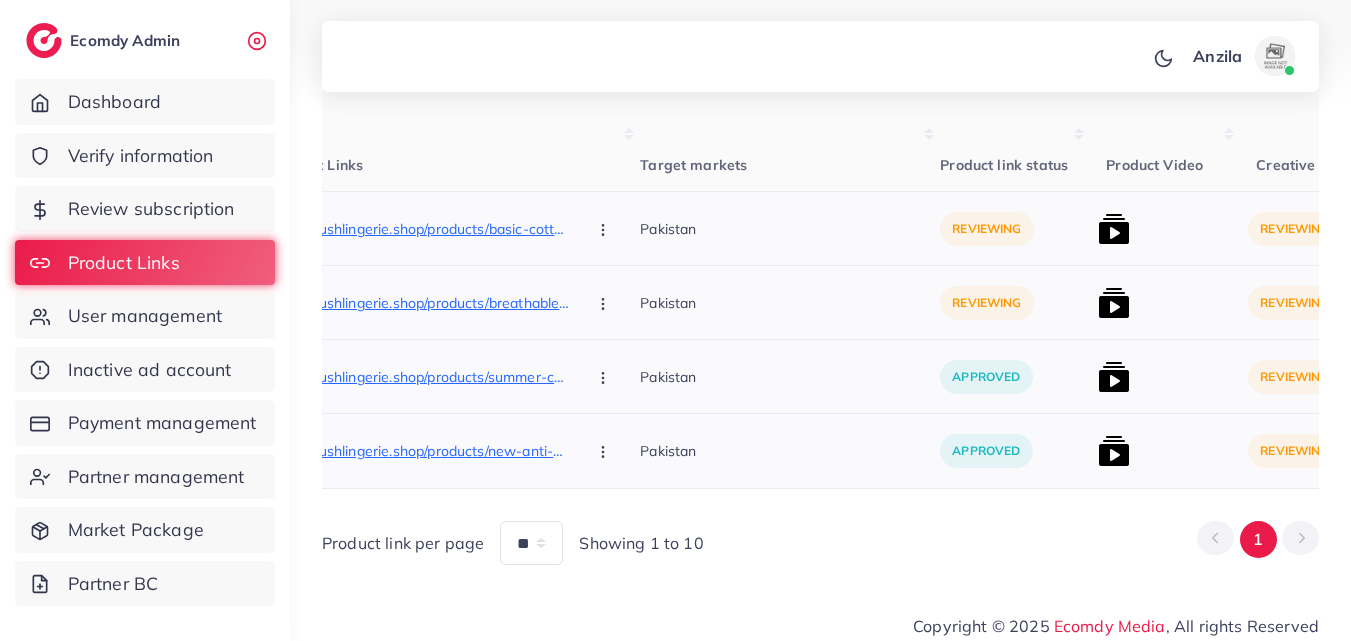 click 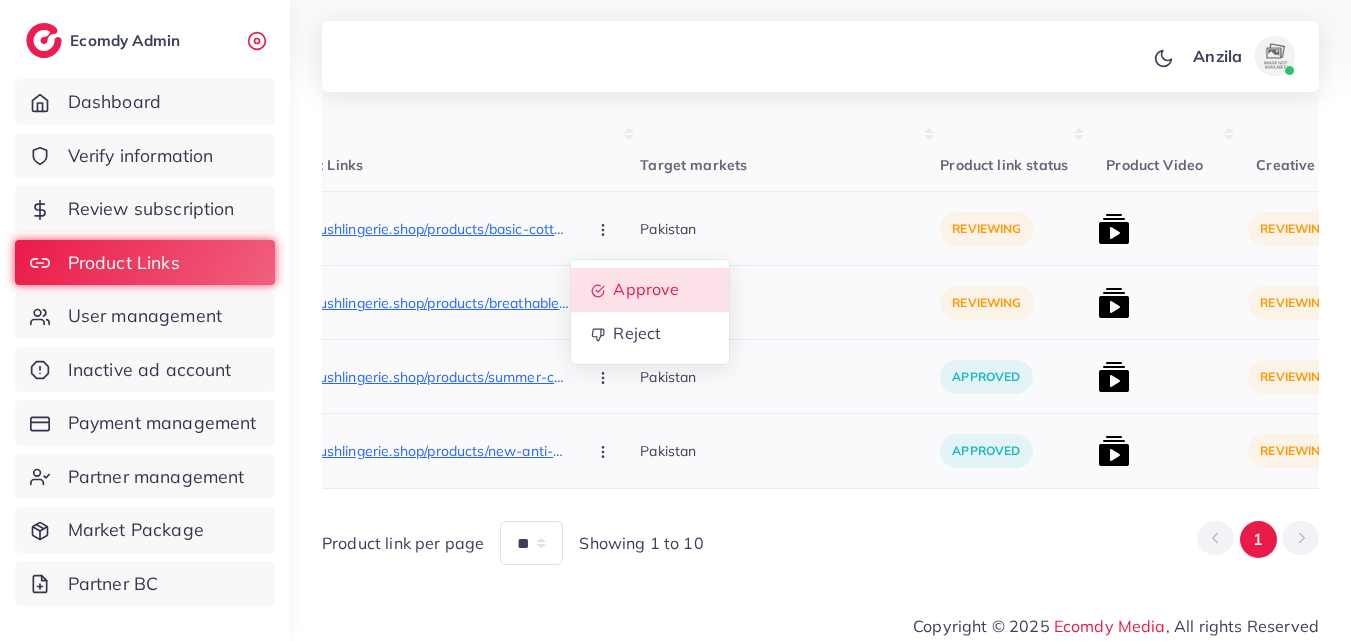 click on "Approve" at bounding box center (647, 290) 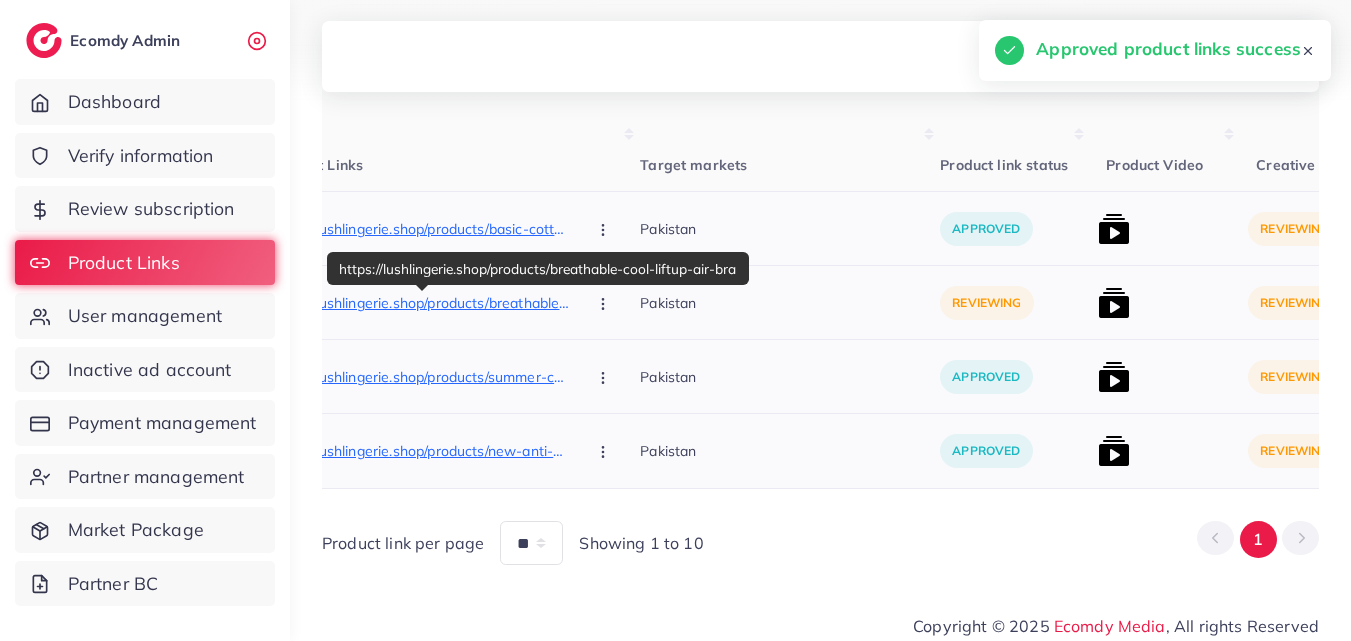 click on "https://lushlingerie.shop/products/breathable-cool-liftup-air-bra" at bounding box center (420, 303) 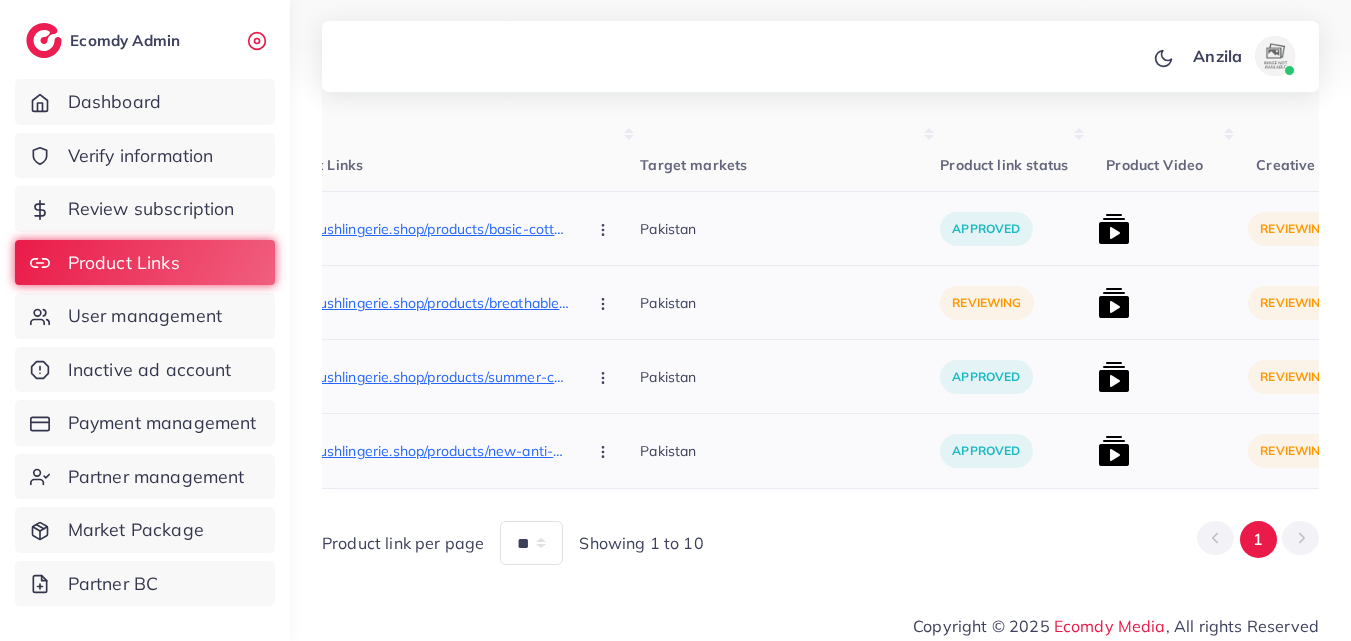 click at bounding box center (605, 302) 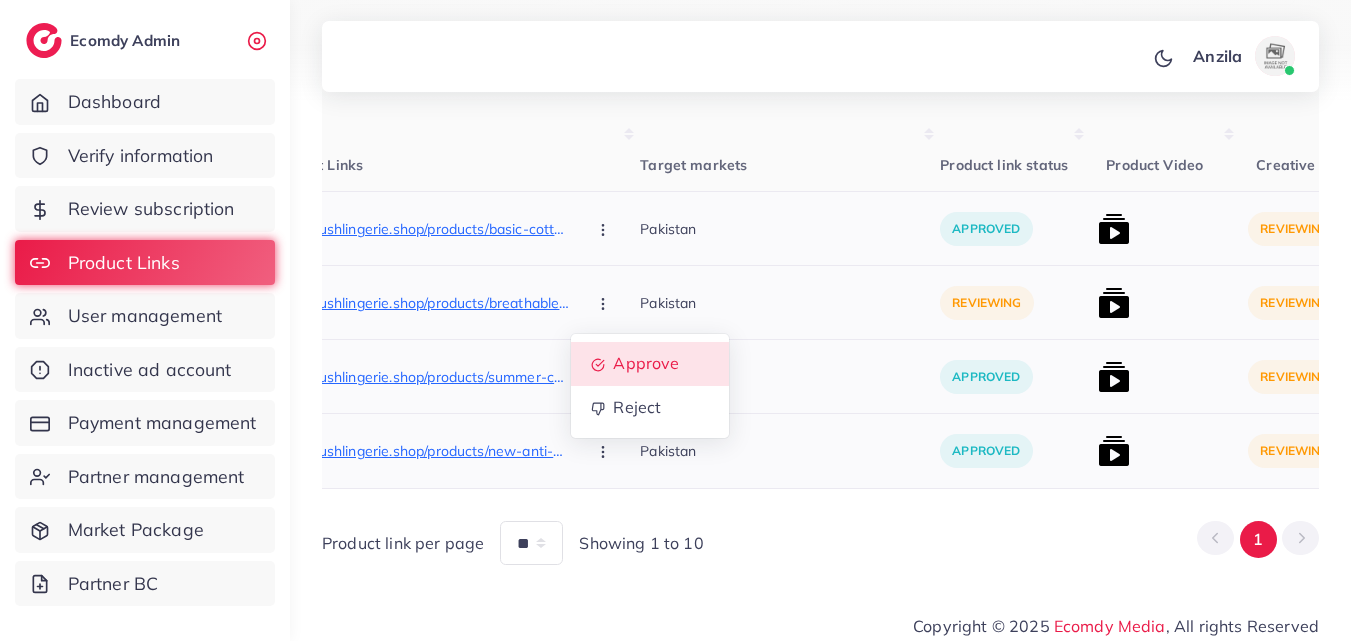 click on "Approve" at bounding box center (650, 364) 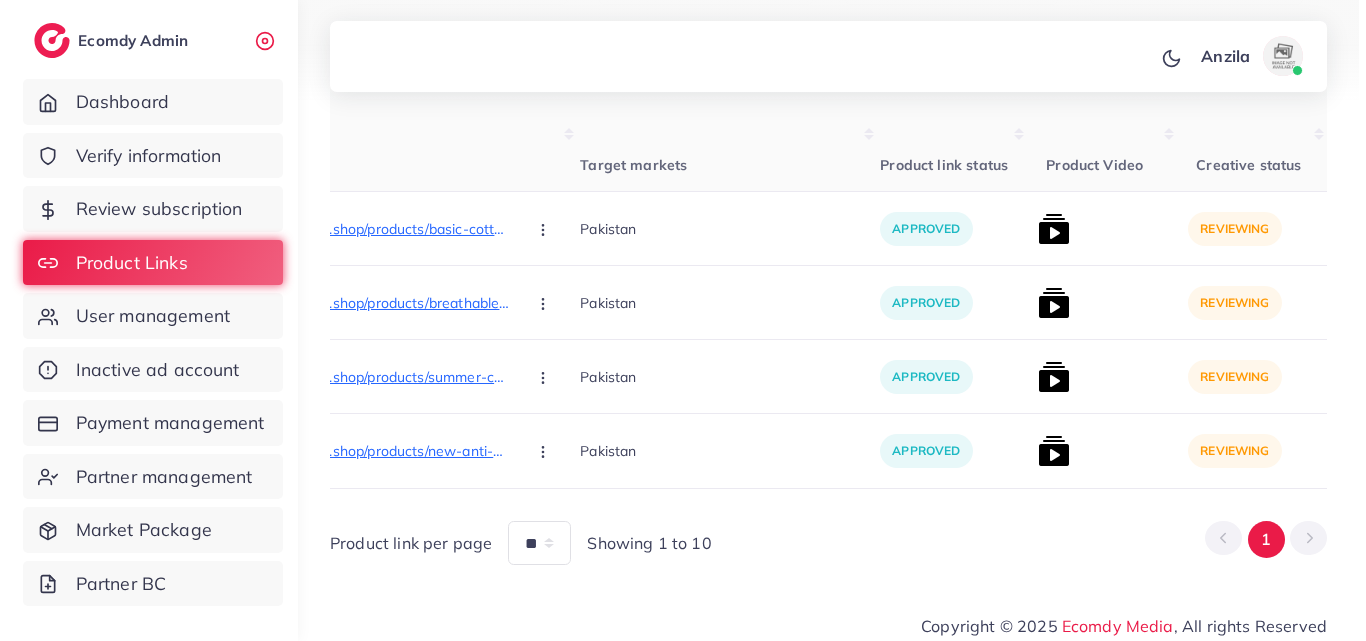 scroll, scrollTop: 0, scrollLeft: 357, axis: horizontal 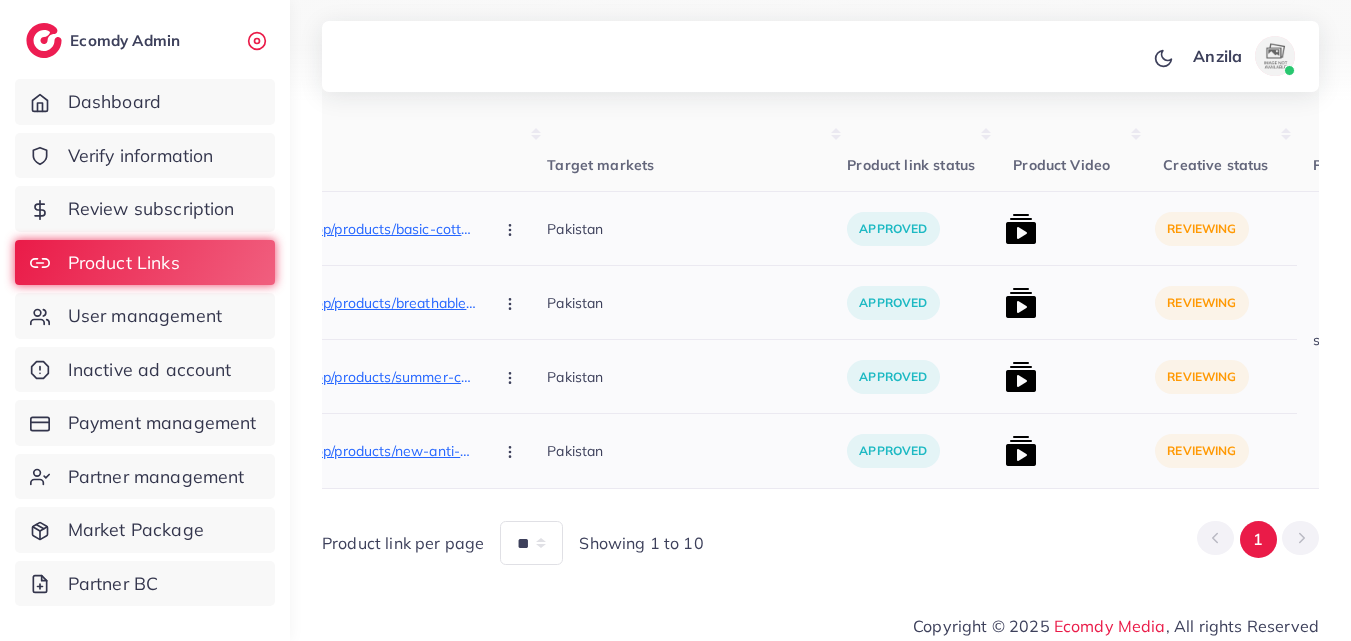 click at bounding box center (1021, 229) 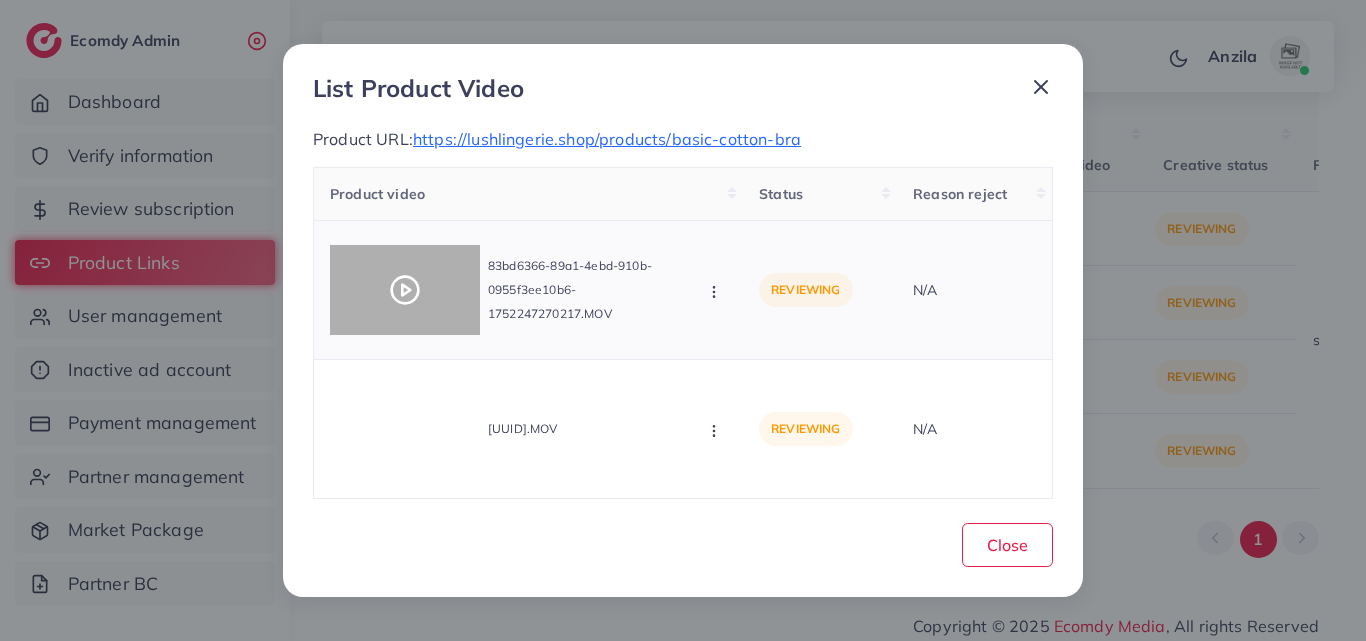 click at bounding box center (405, 290) 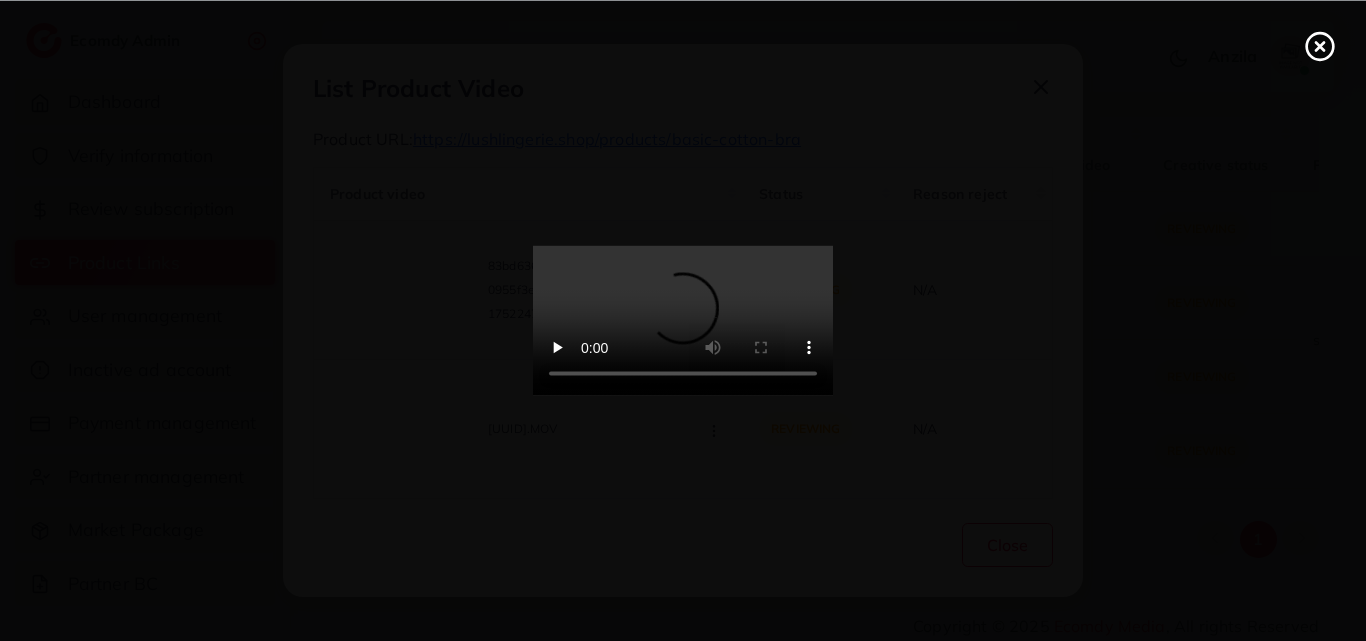 click at bounding box center [683, 321] 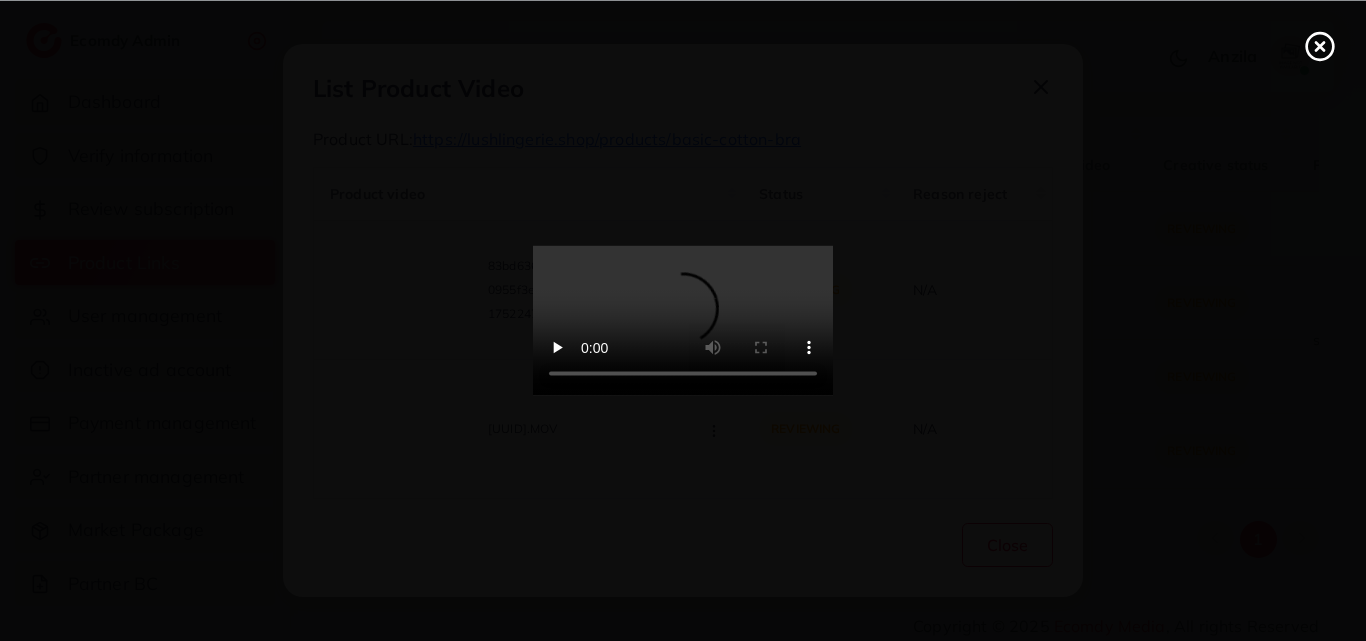 click at bounding box center [683, 321] 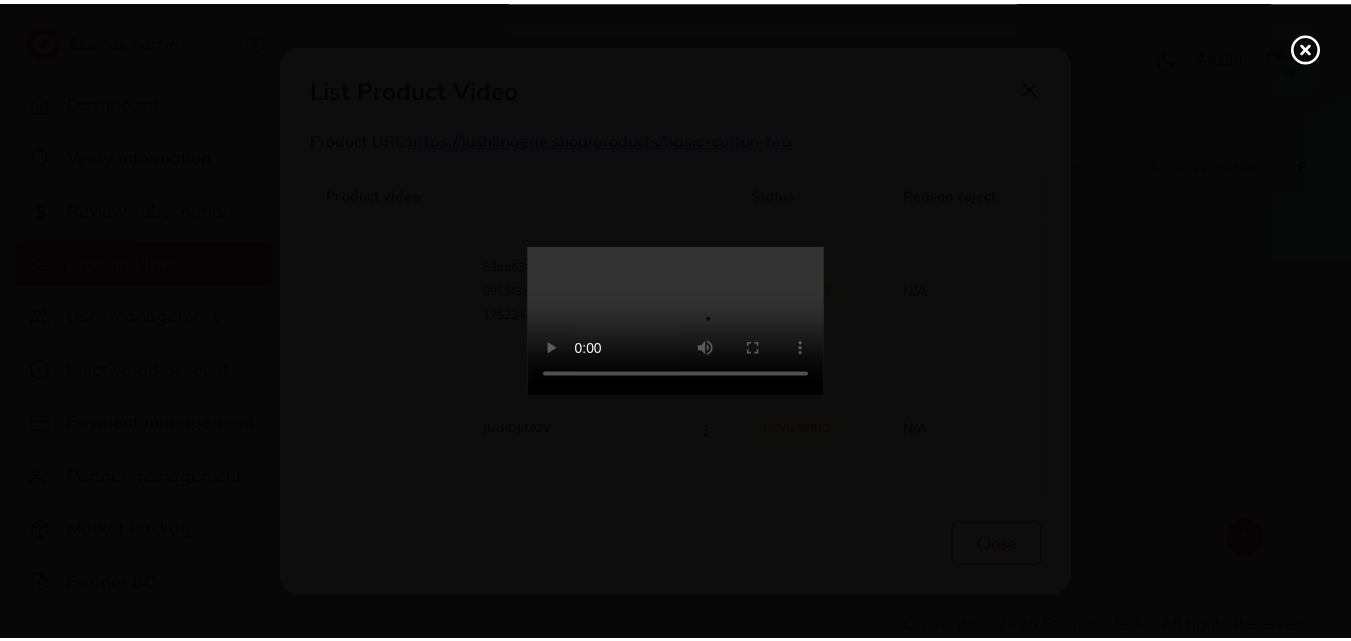 scroll, scrollTop: 0, scrollLeft: 0, axis: both 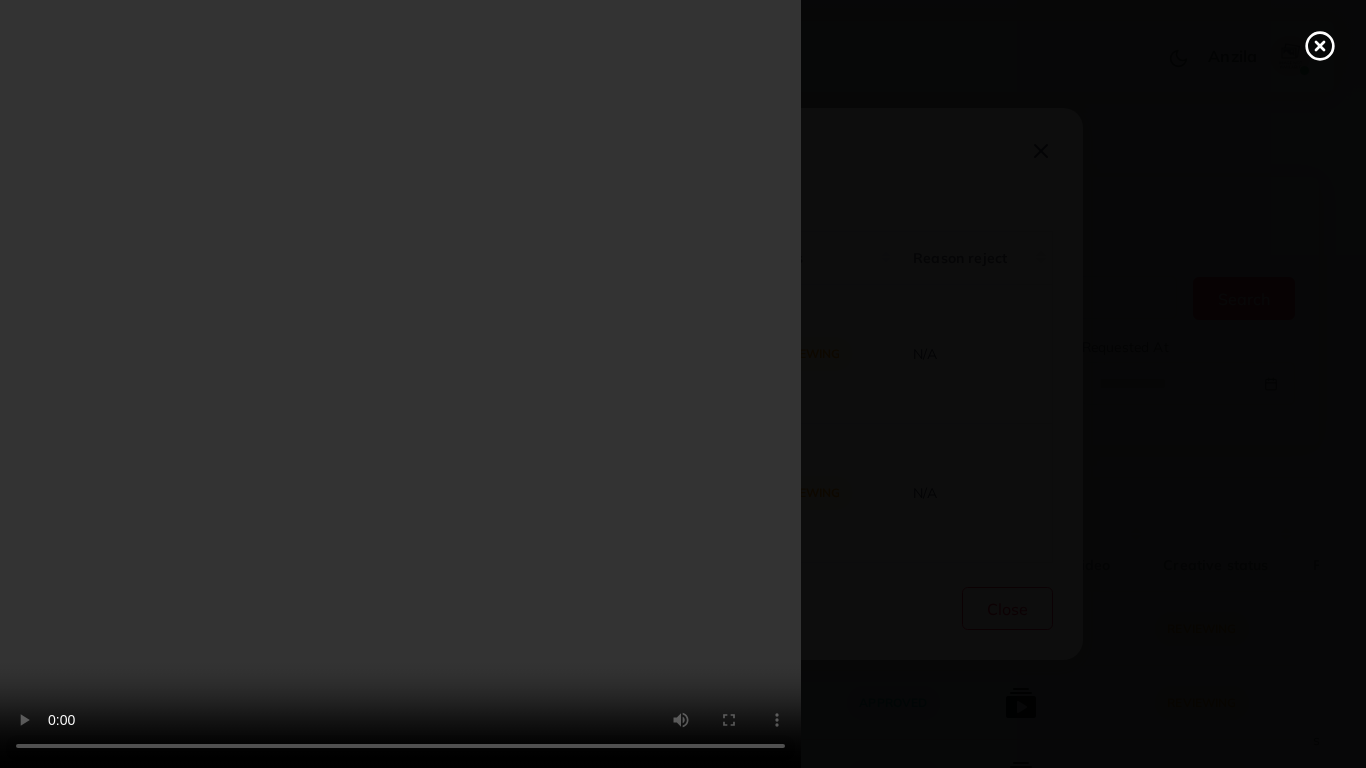 click at bounding box center [683, 384] 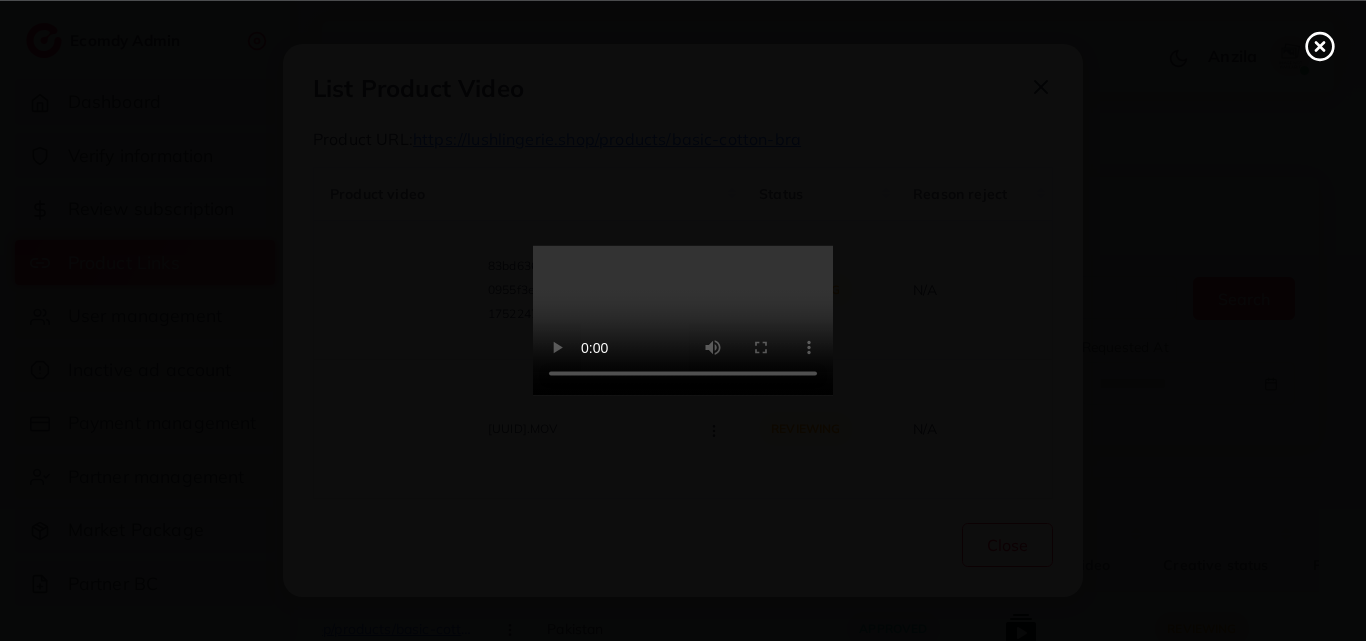 click 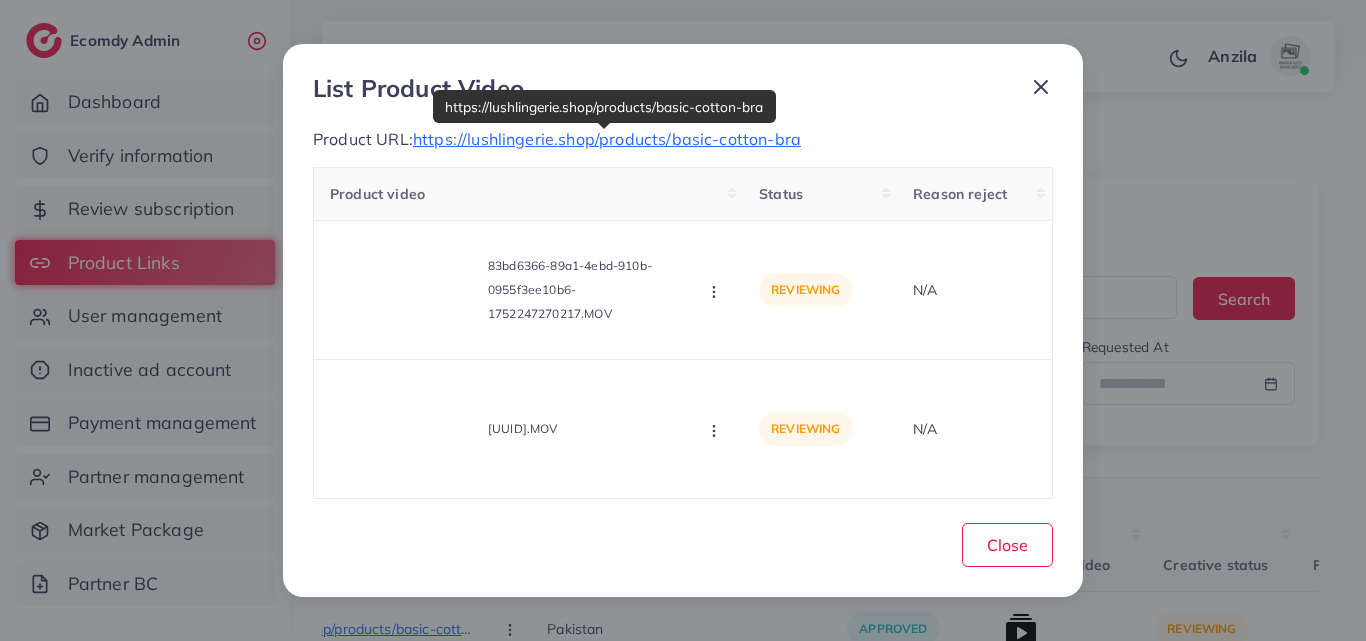 click on "https://lushlingerie.shop/products/basic-cotton-bra" at bounding box center [607, 139] 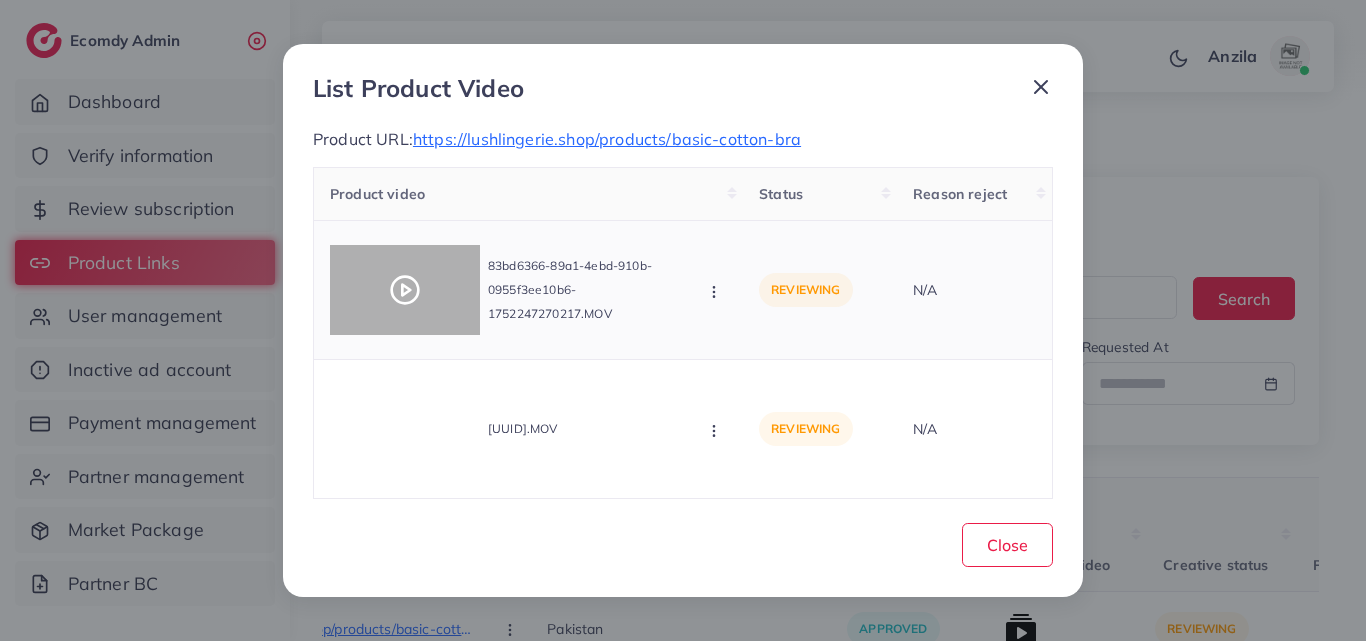 click at bounding box center (405, 290) 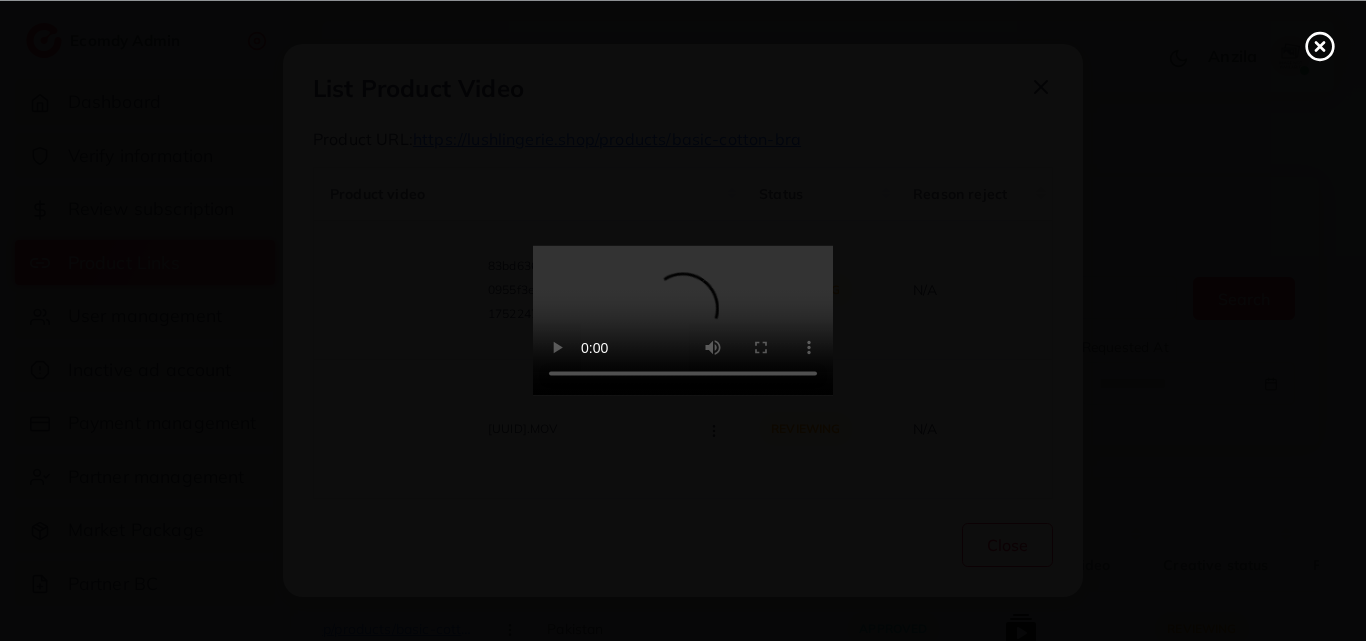 click at bounding box center (683, 321) 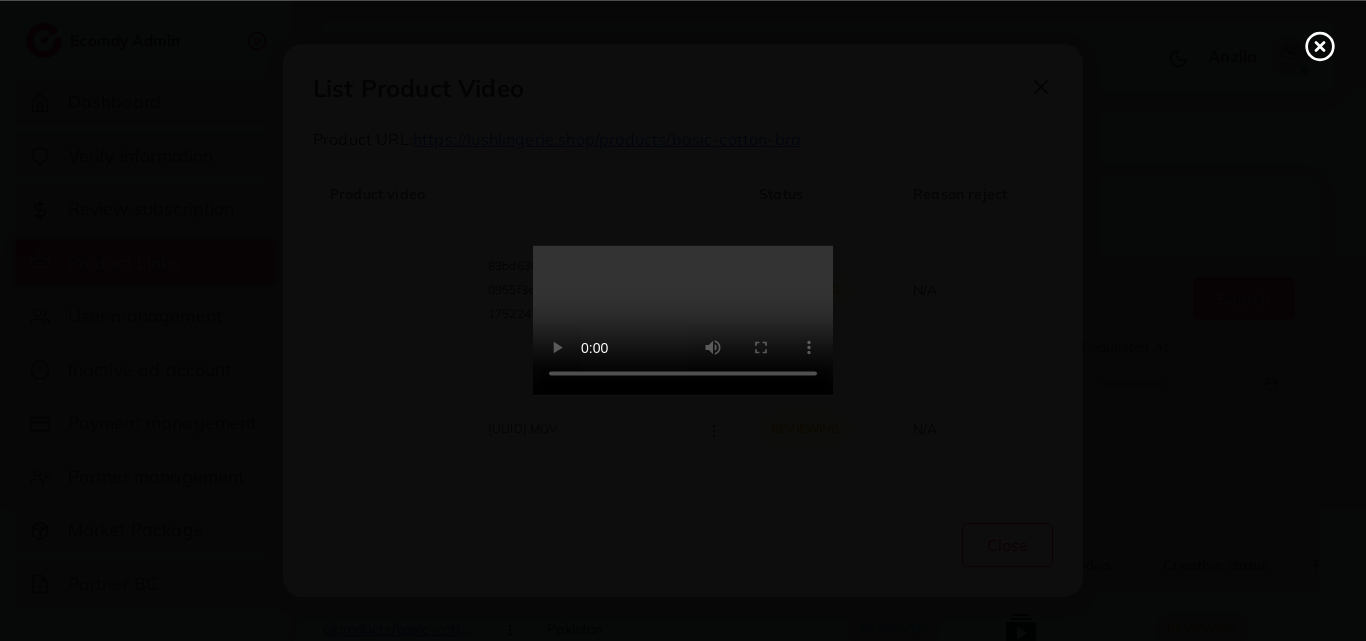 click at bounding box center [683, 321] 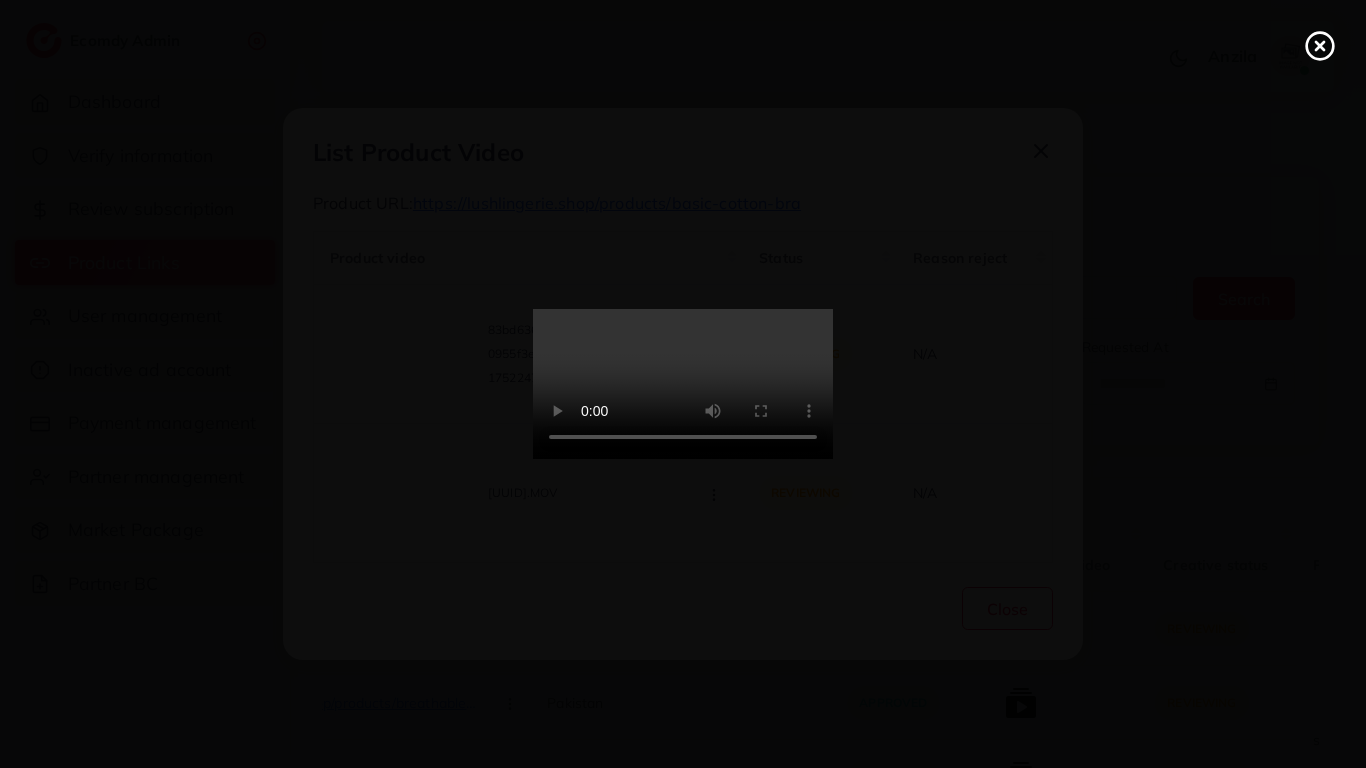 type 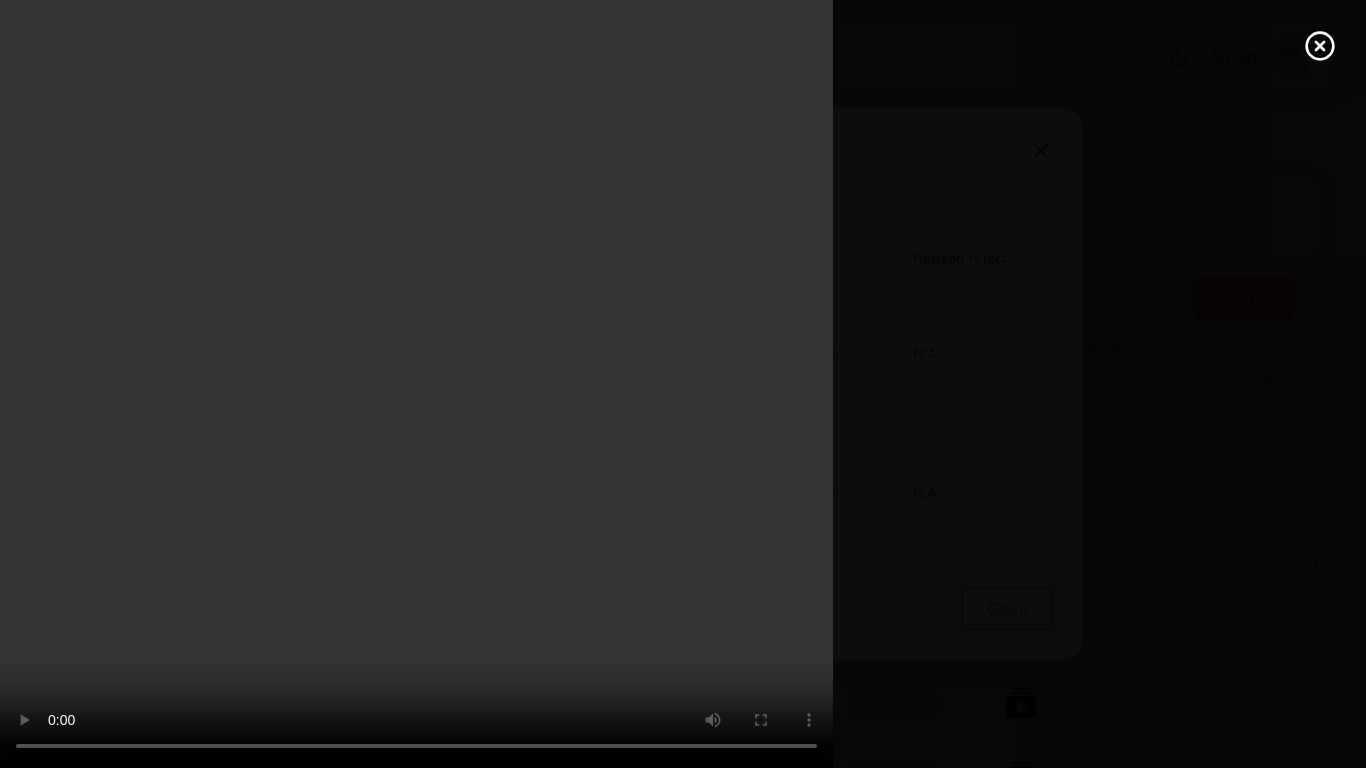 click at bounding box center [683, 384] 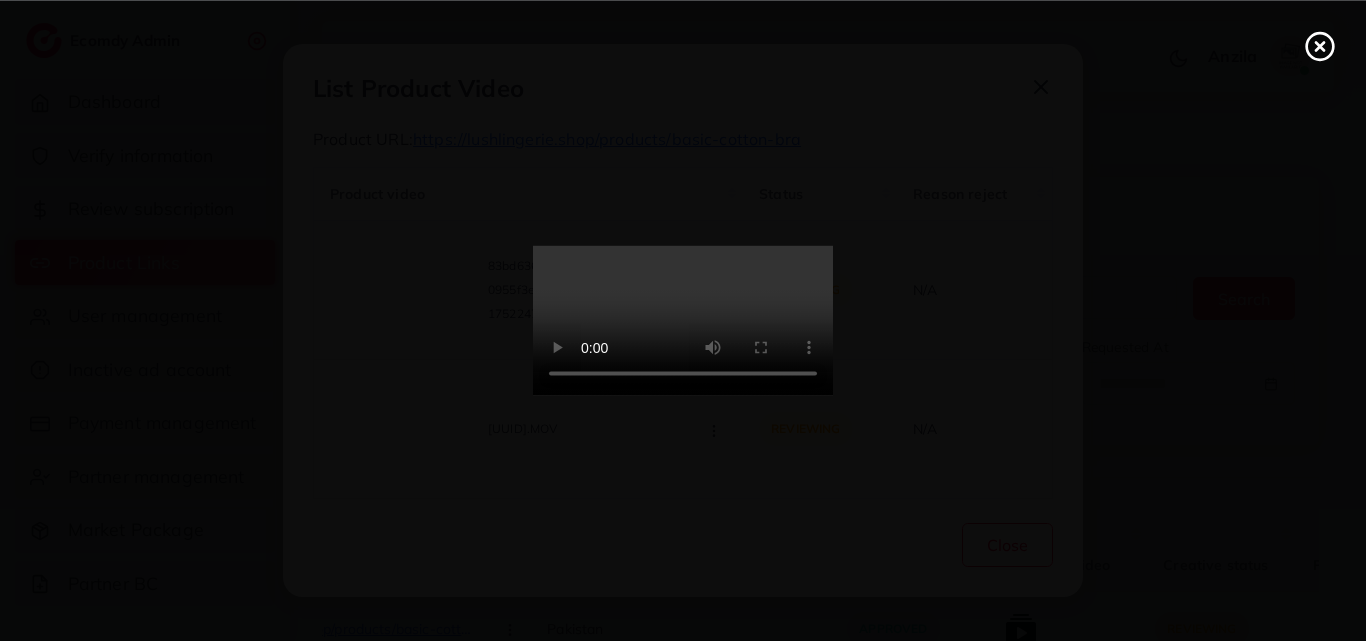 click 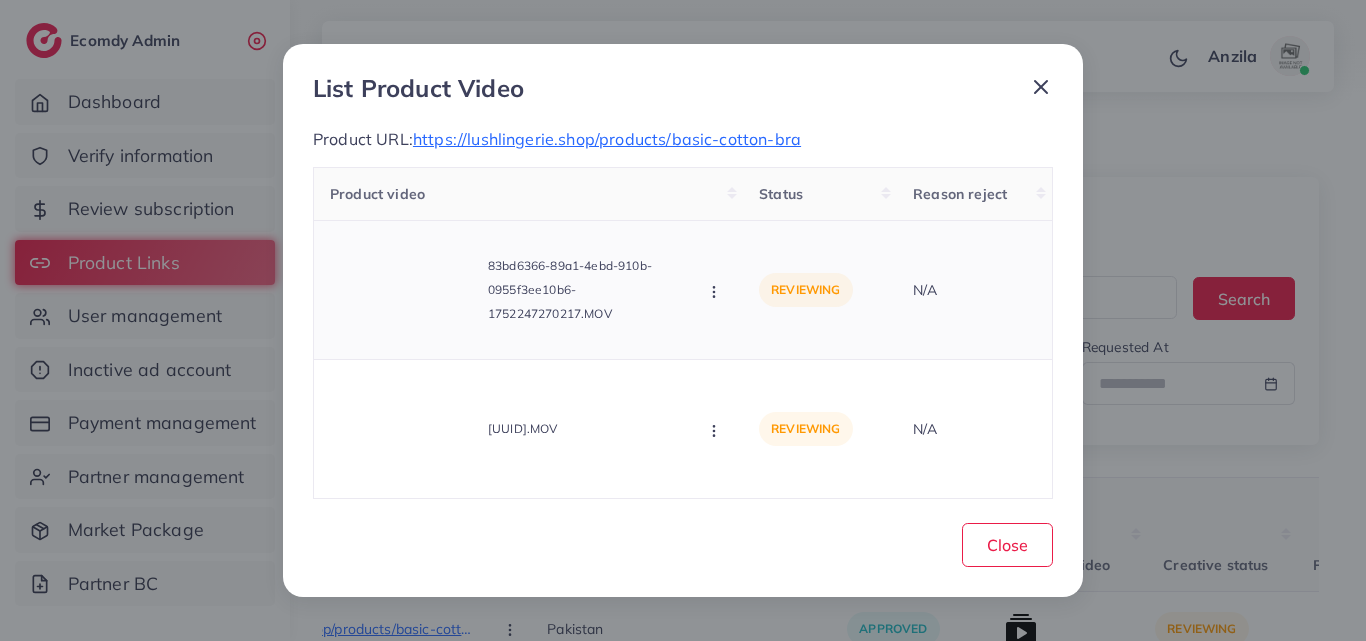 click 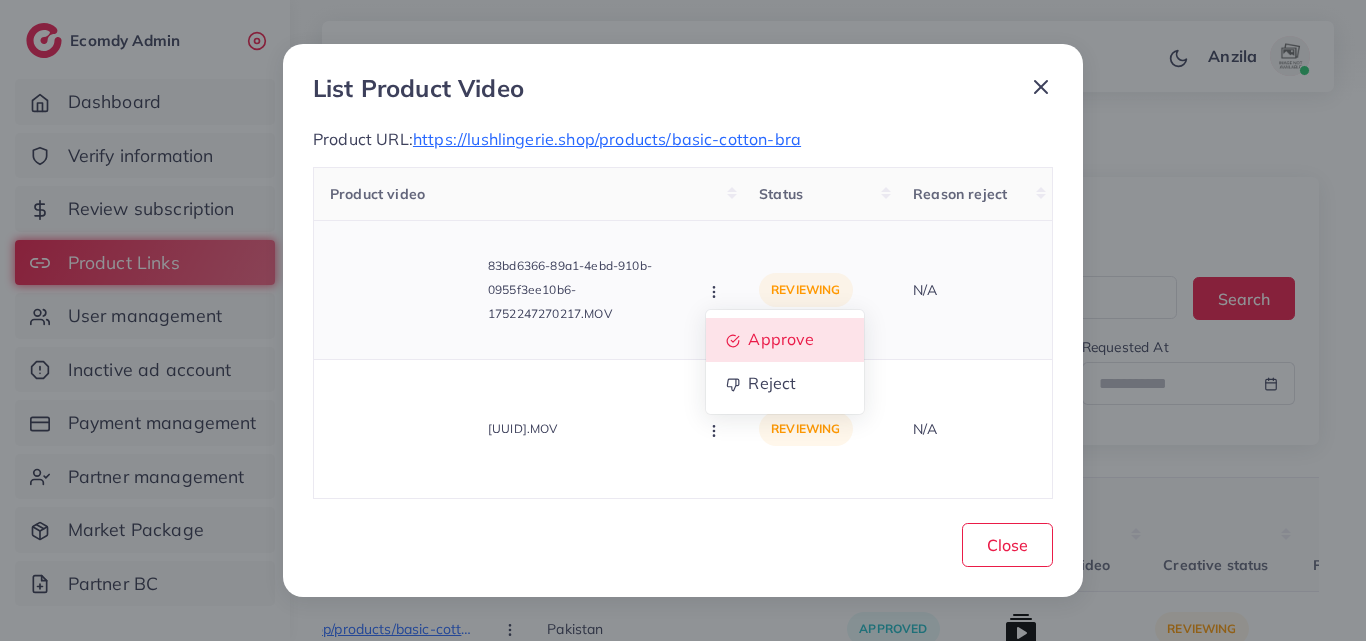 click 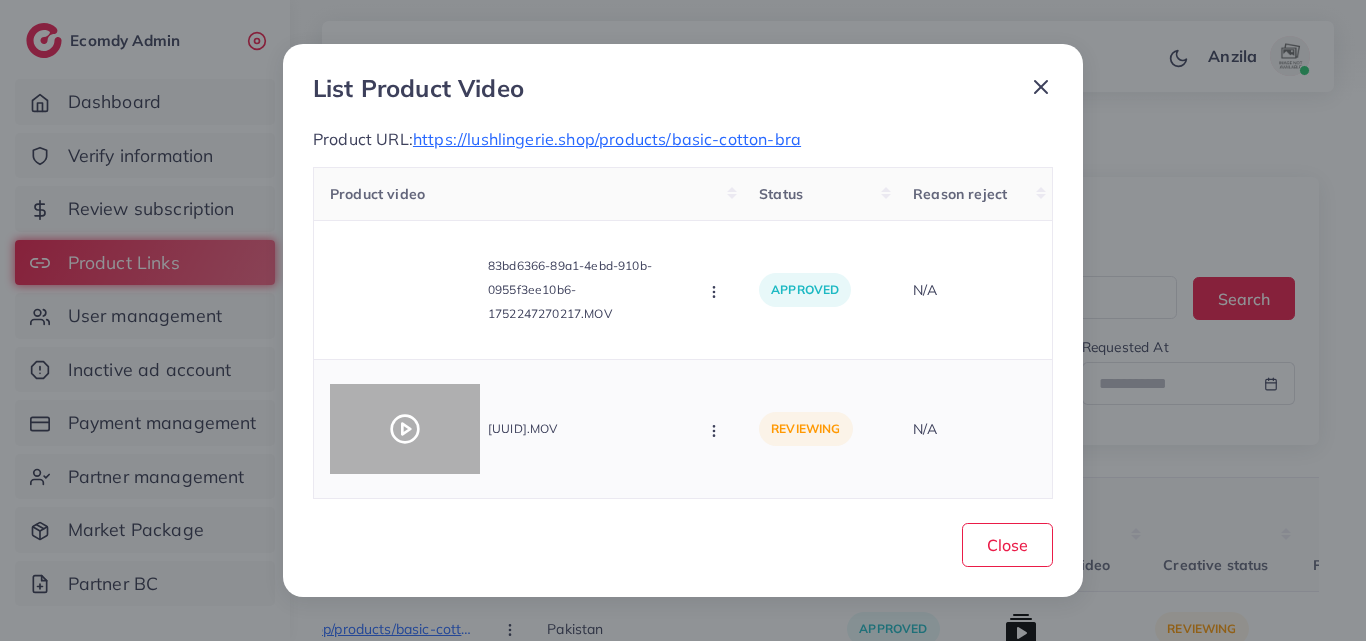 click at bounding box center (405, 429) 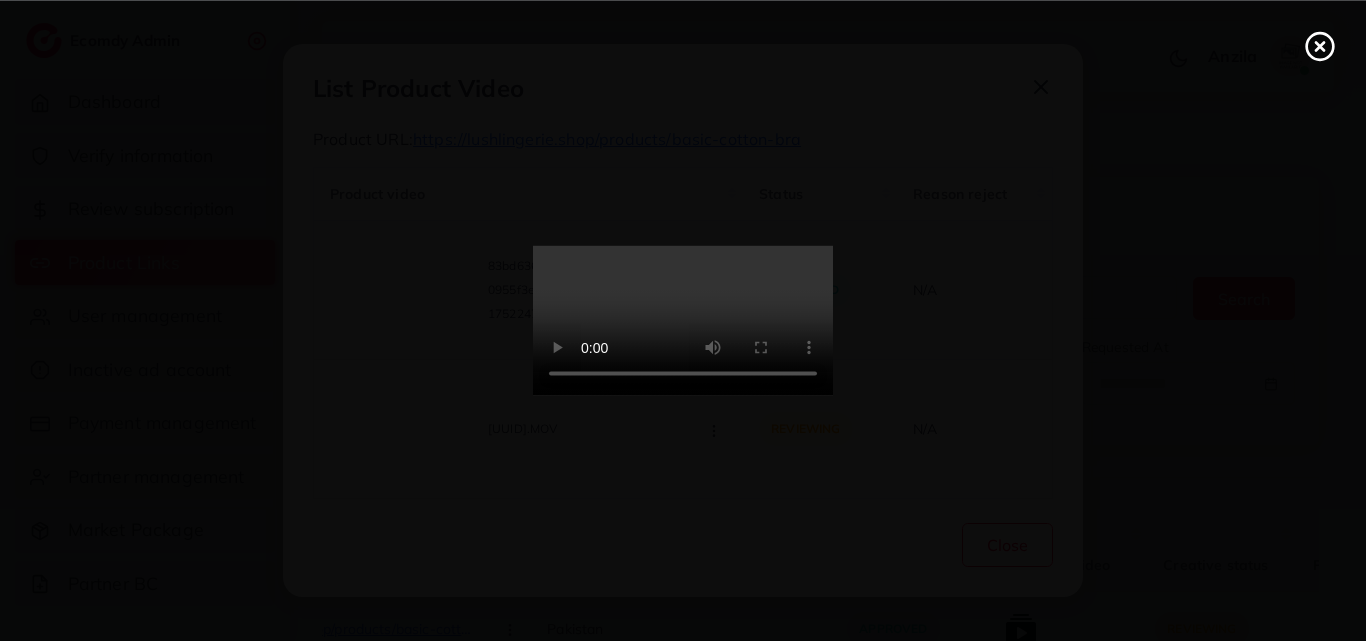 click at bounding box center [683, 321] 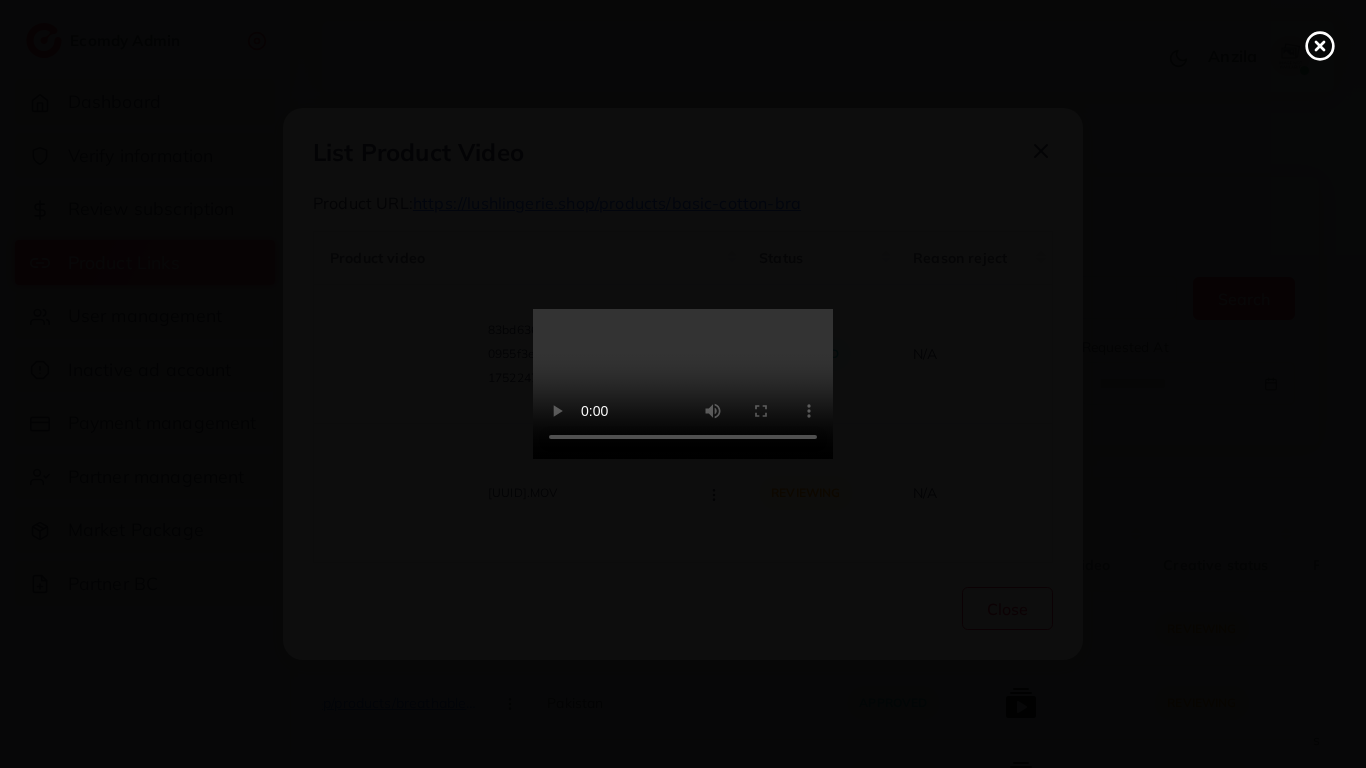 type 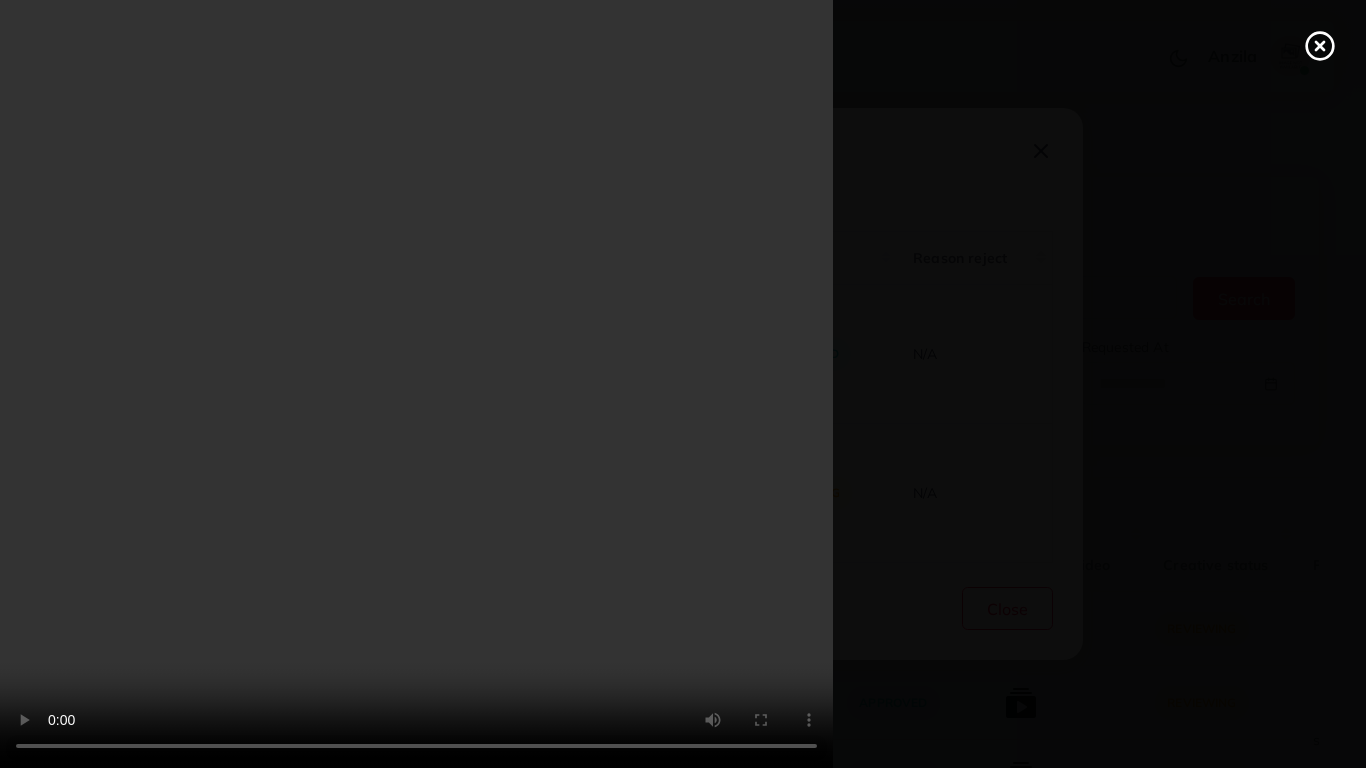 click at bounding box center [683, 384] 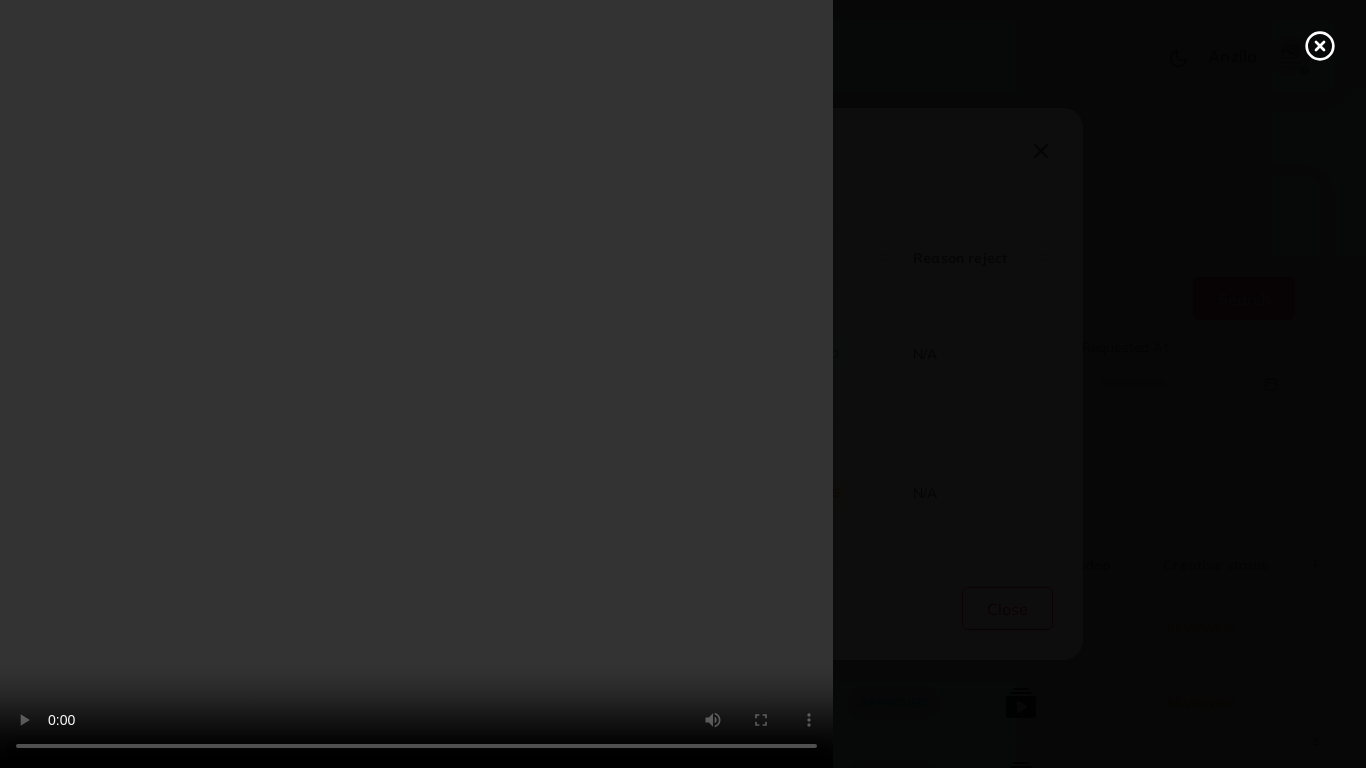 click at bounding box center [683, 384] 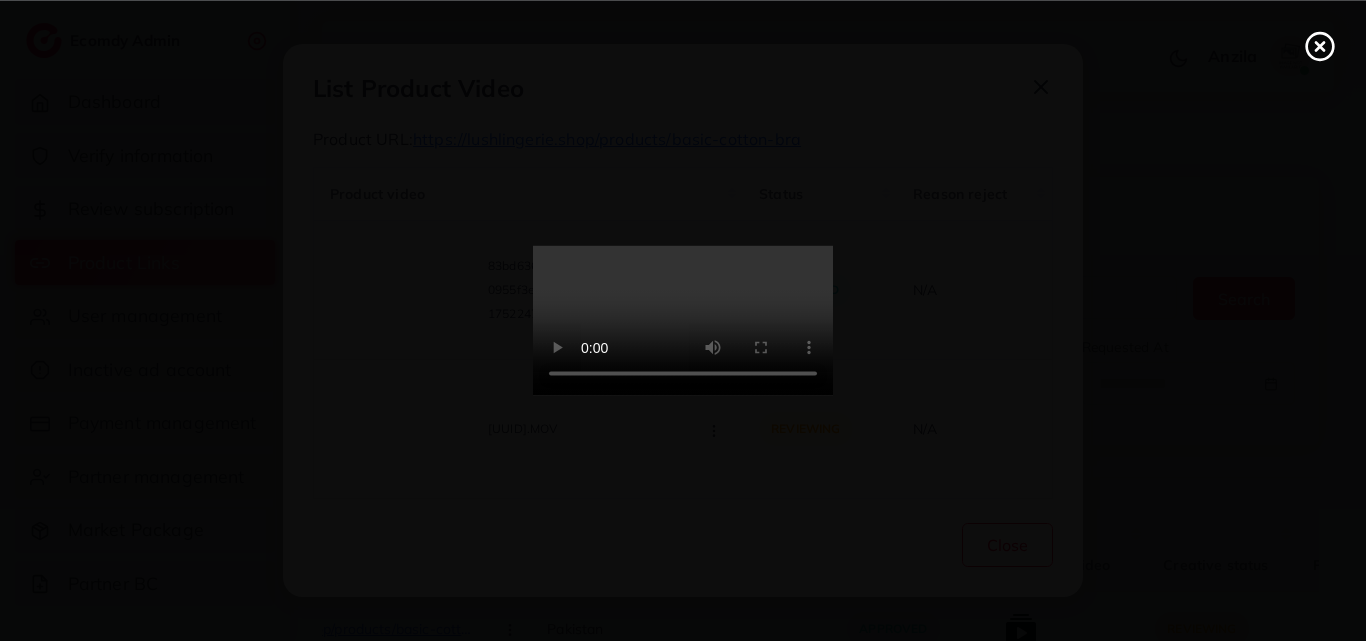 click 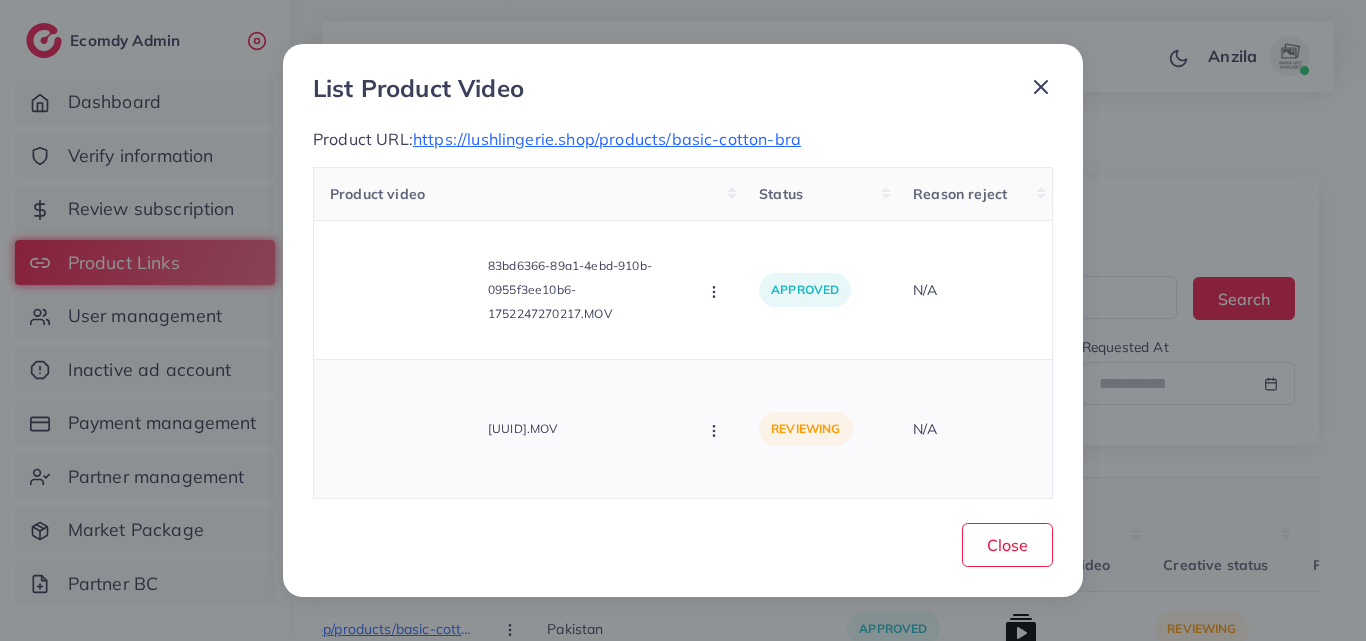 click 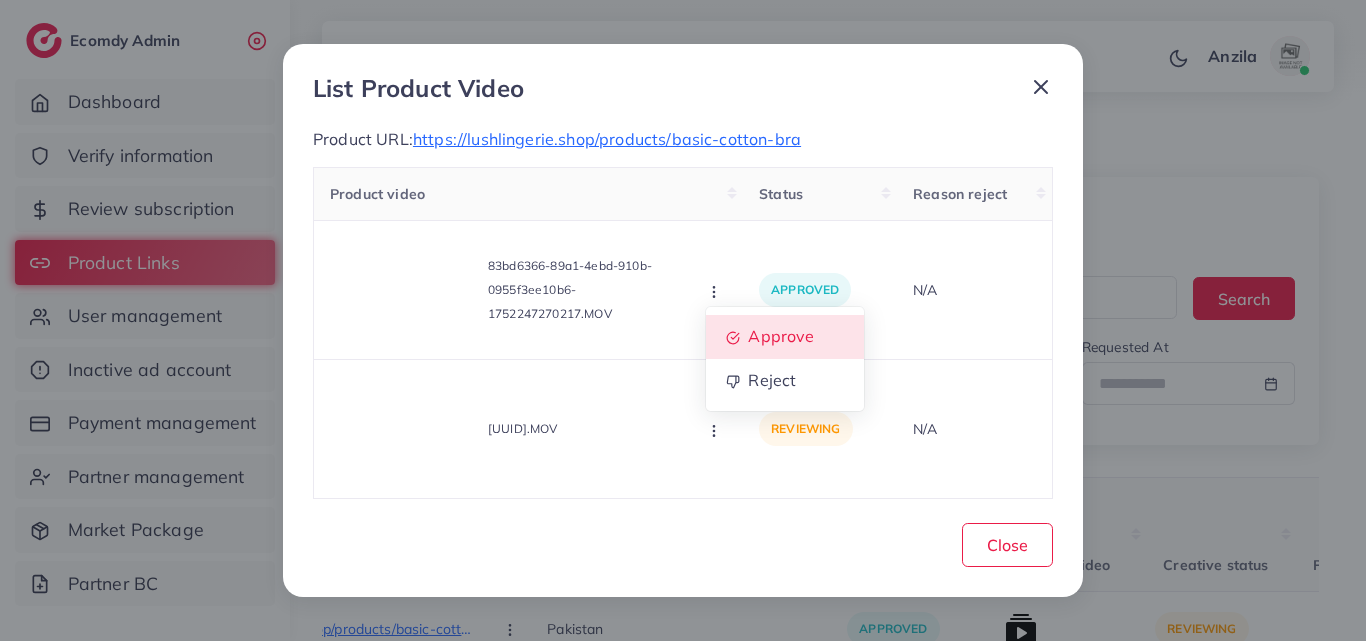 click on "Approve" at bounding box center [785, 337] 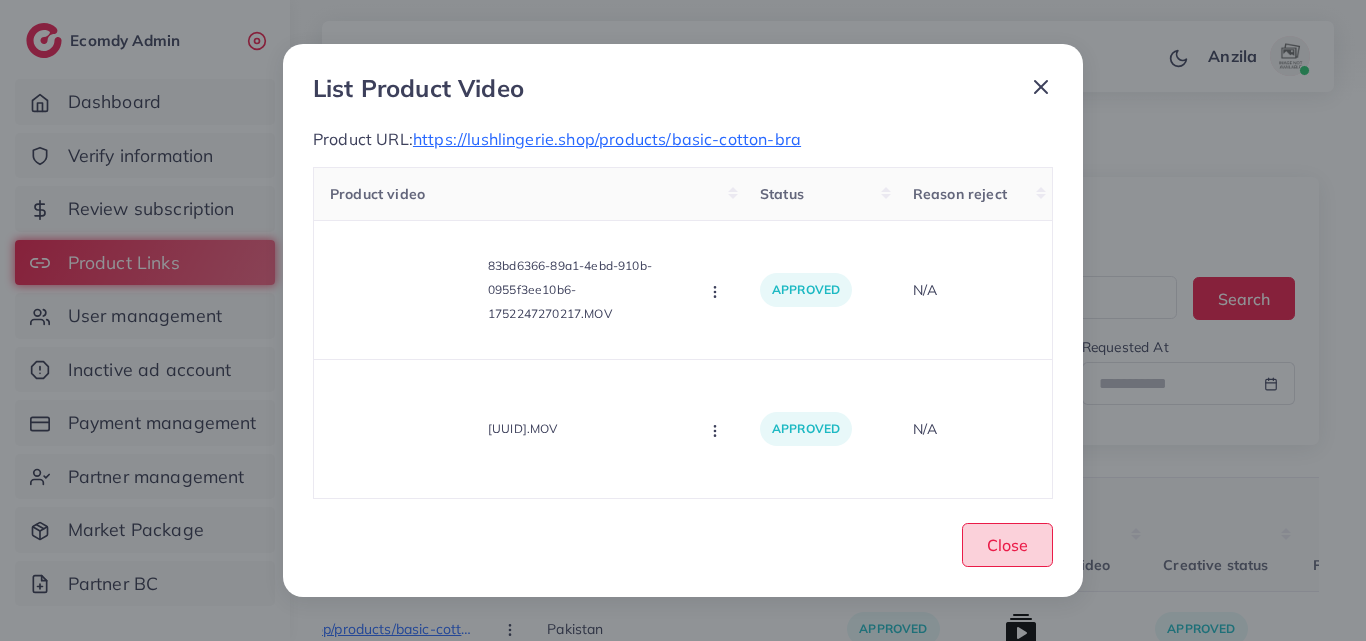 click on "Close" at bounding box center (1007, 545) 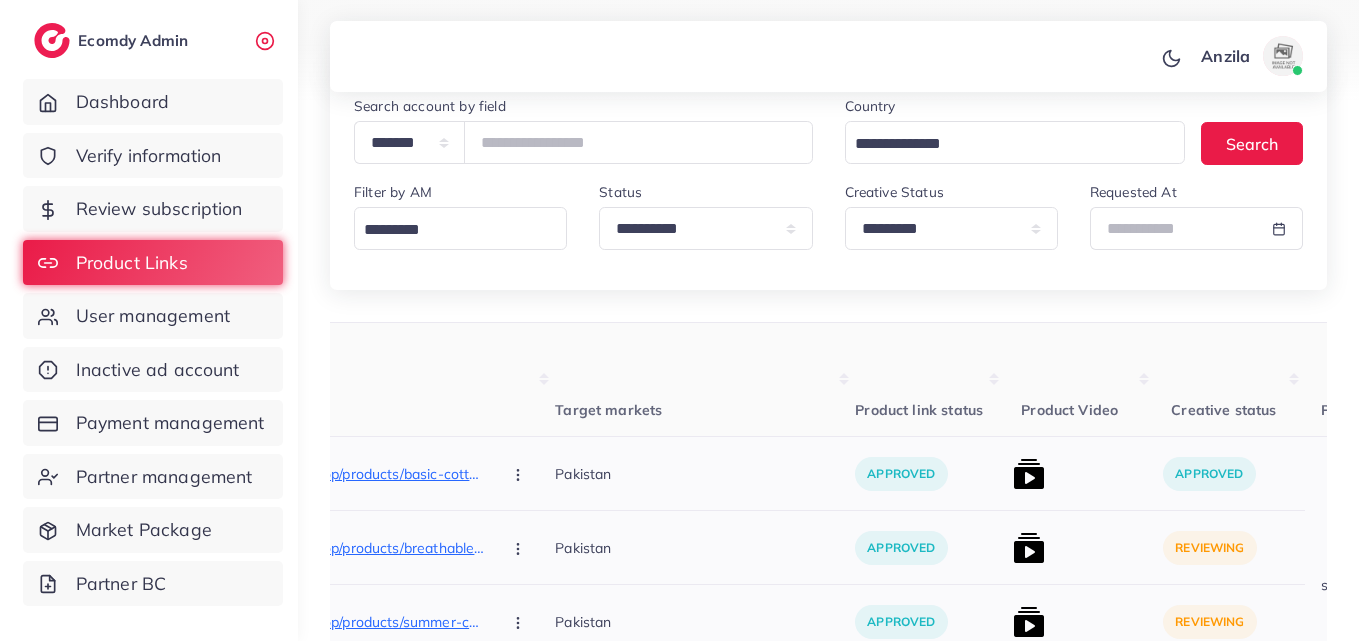 scroll, scrollTop: 400, scrollLeft: 0, axis: vertical 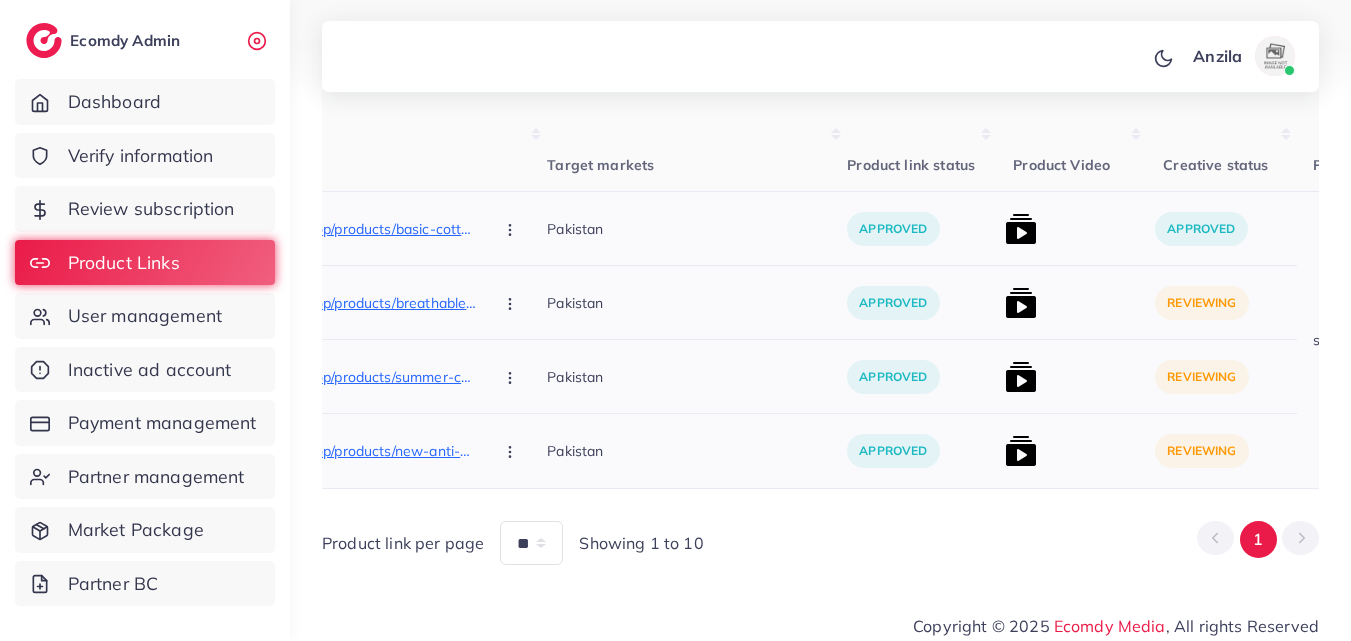 click at bounding box center [1072, 303] 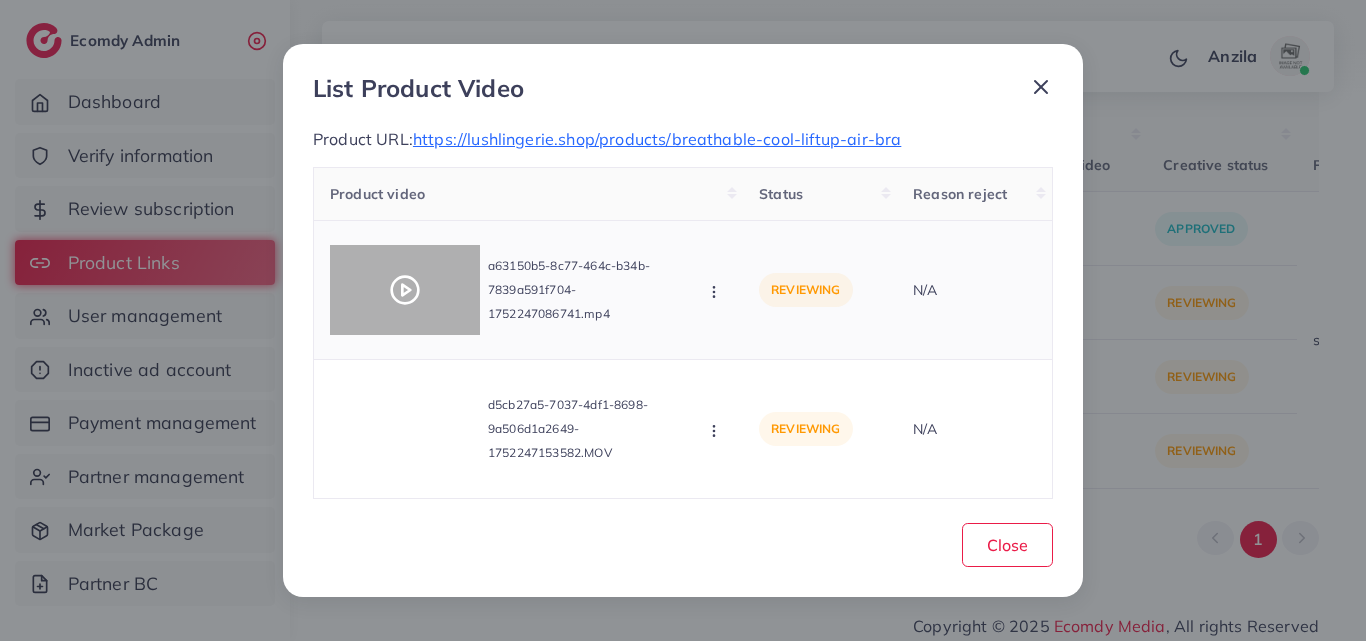 click 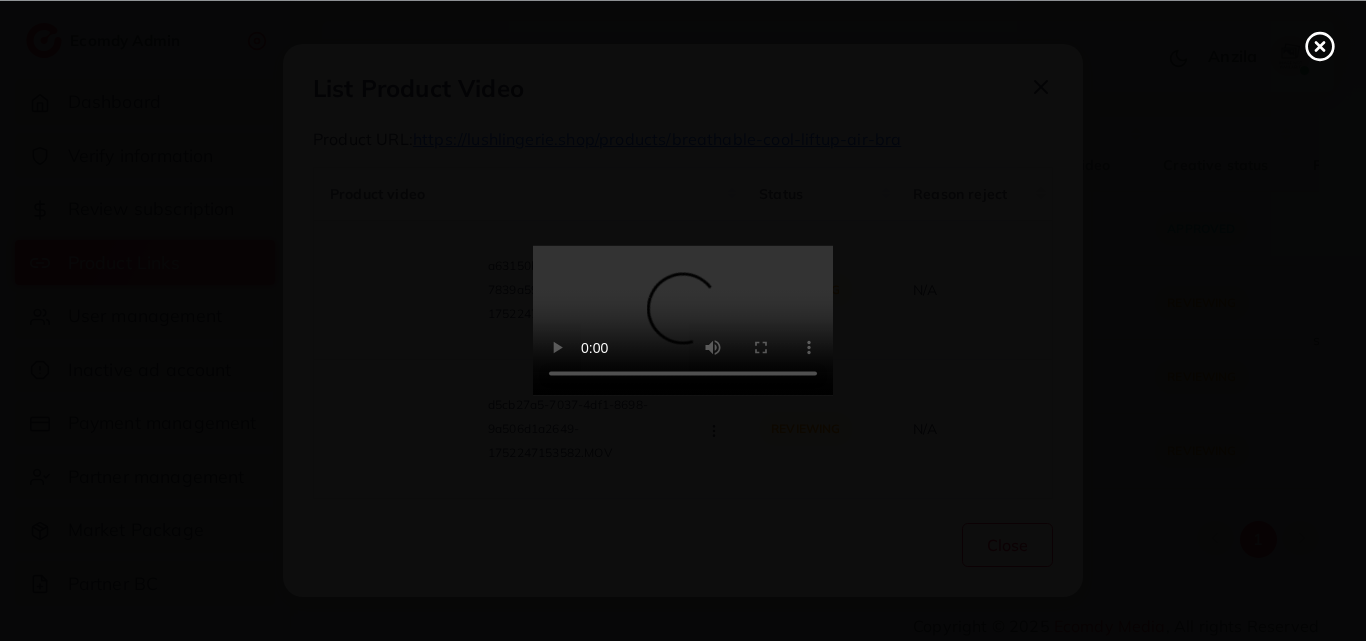 click at bounding box center (683, 321) 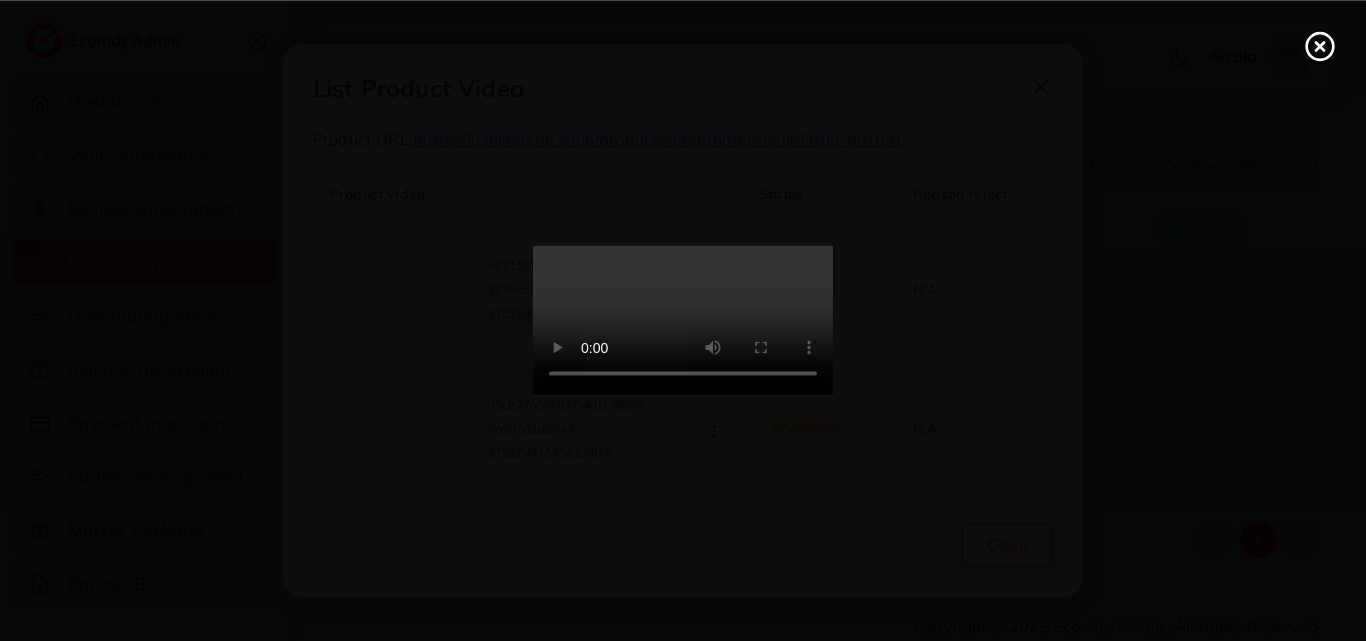 click at bounding box center (683, 321) 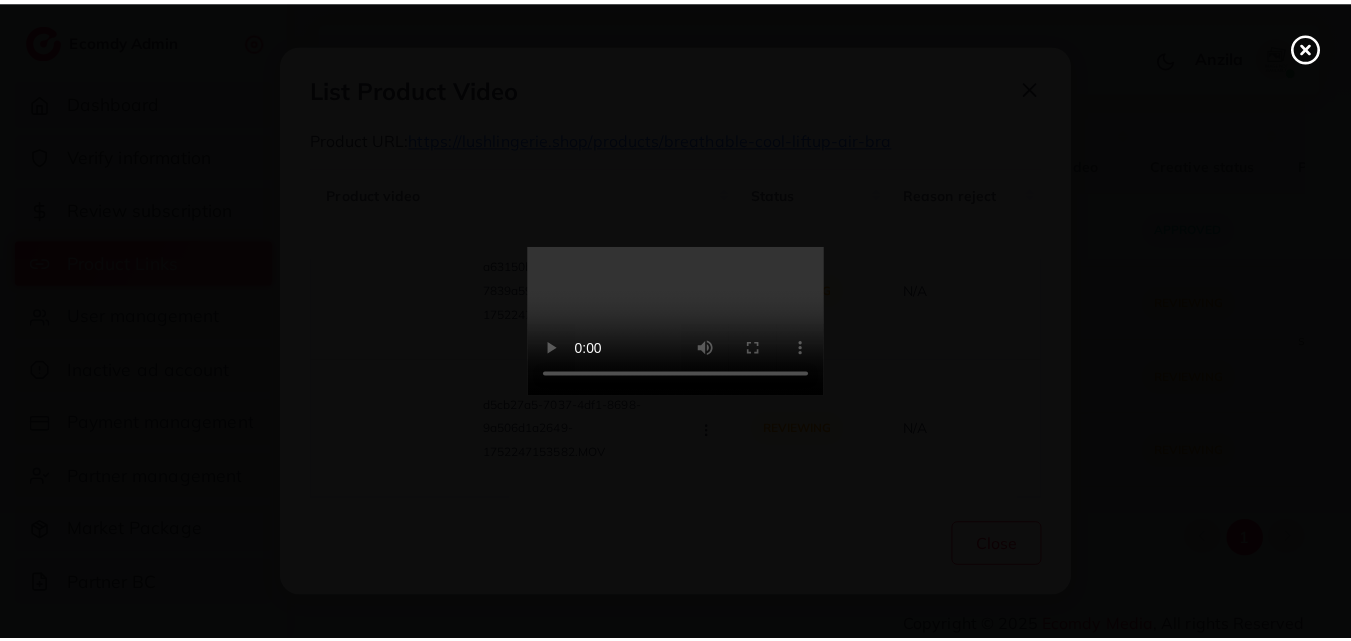scroll, scrollTop: 0, scrollLeft: 0, axis: both 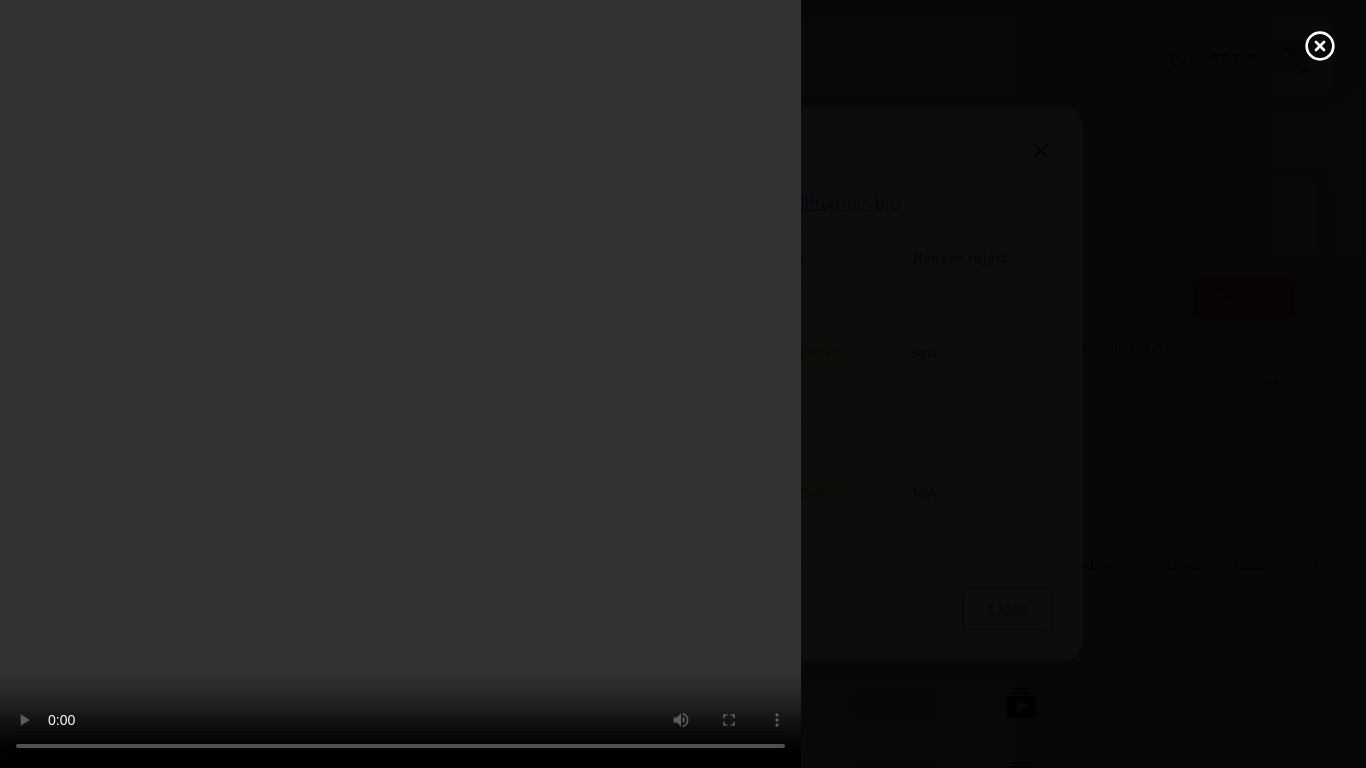 click at bounding box center [683, 384] 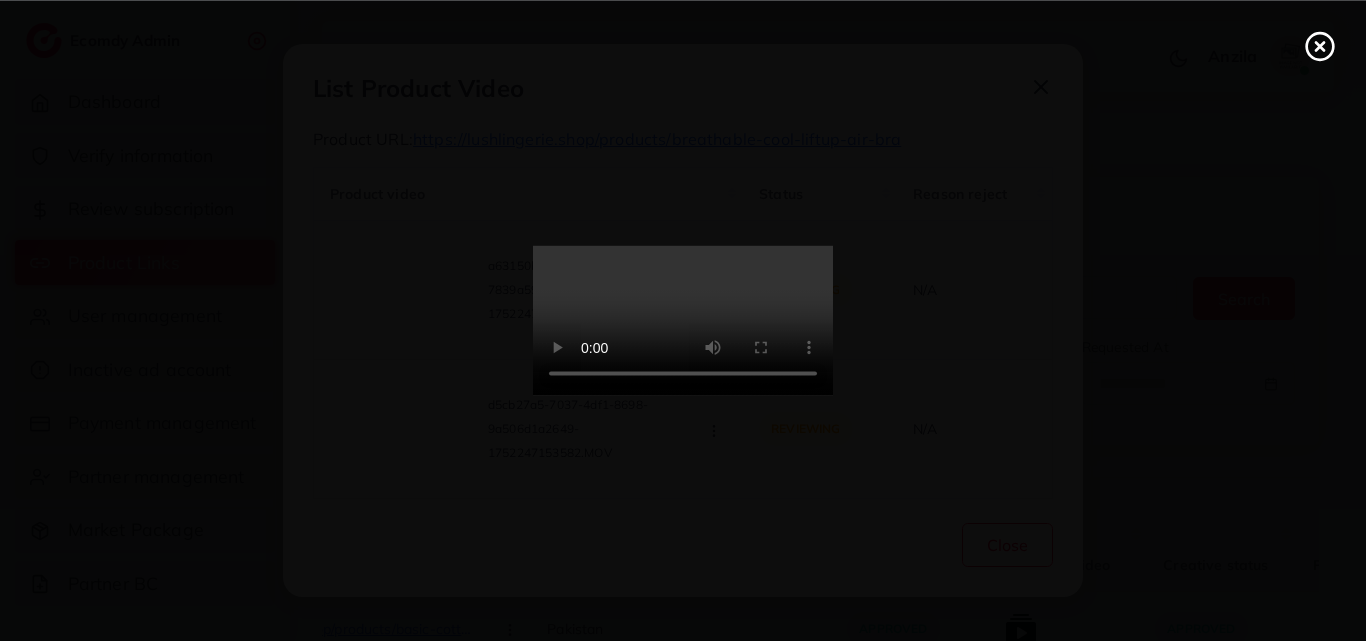 click 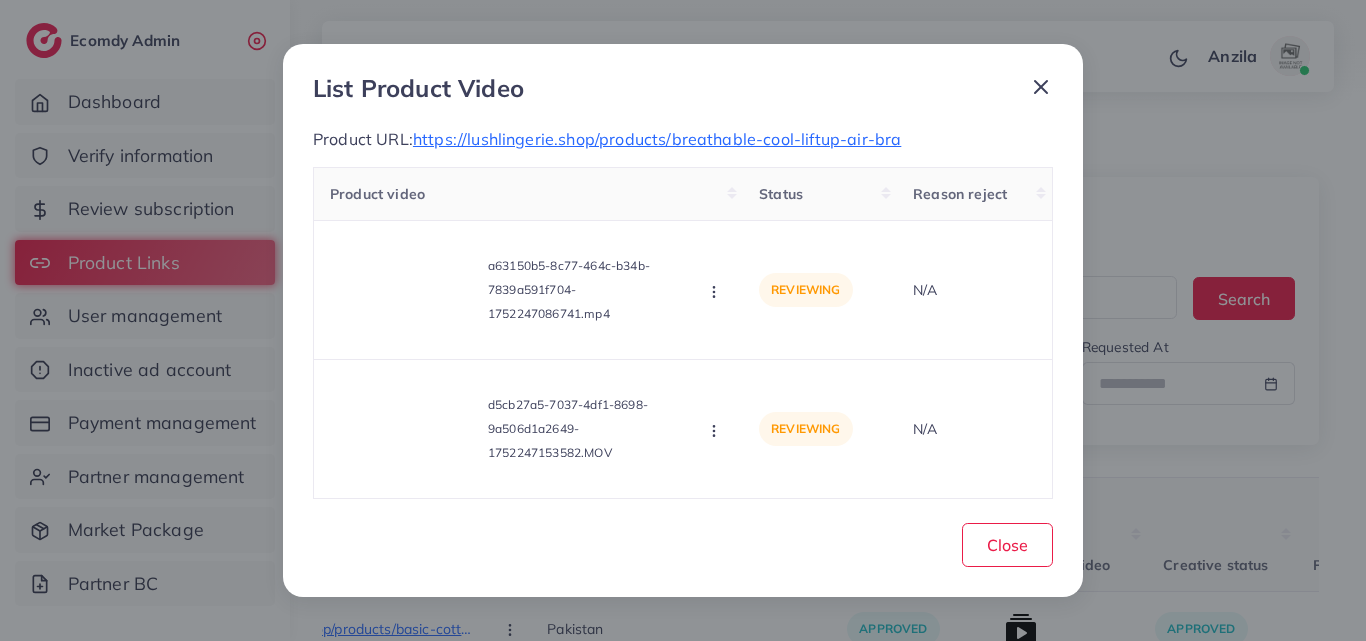 click on "https://lushlingerie.shop/products/breathable-cool-liftup-air-bra" at bounding box center (657, 139) 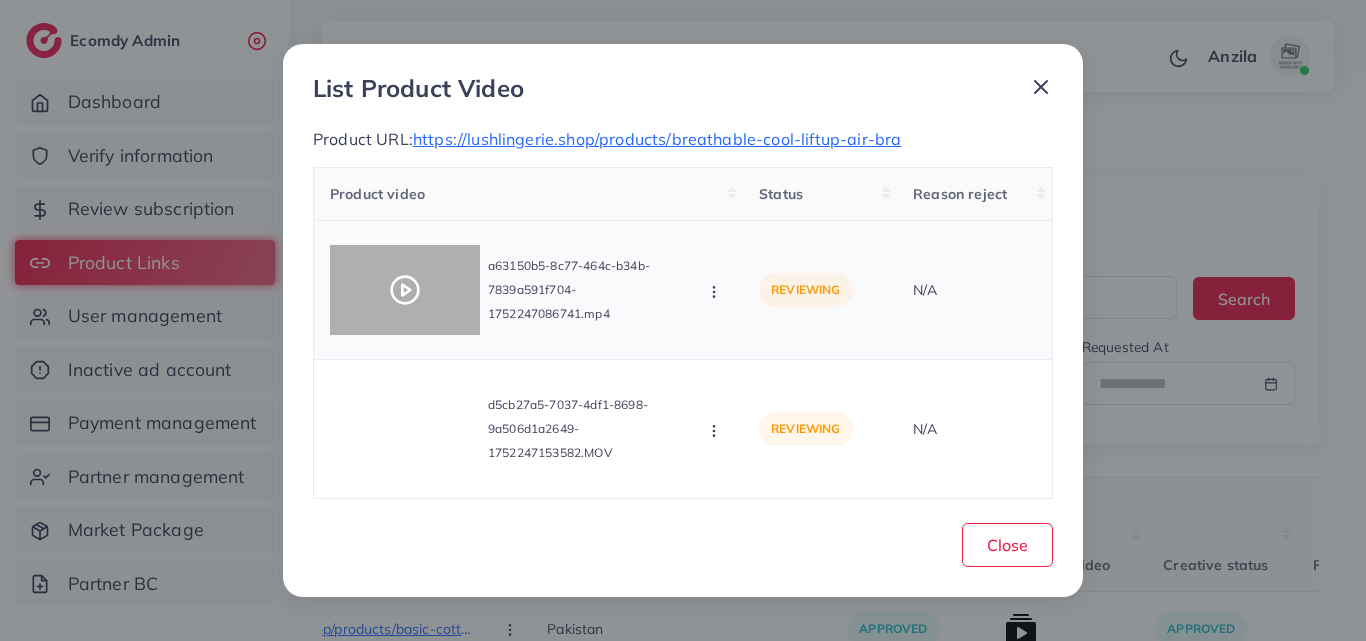 click at bounding box center (405, 290) 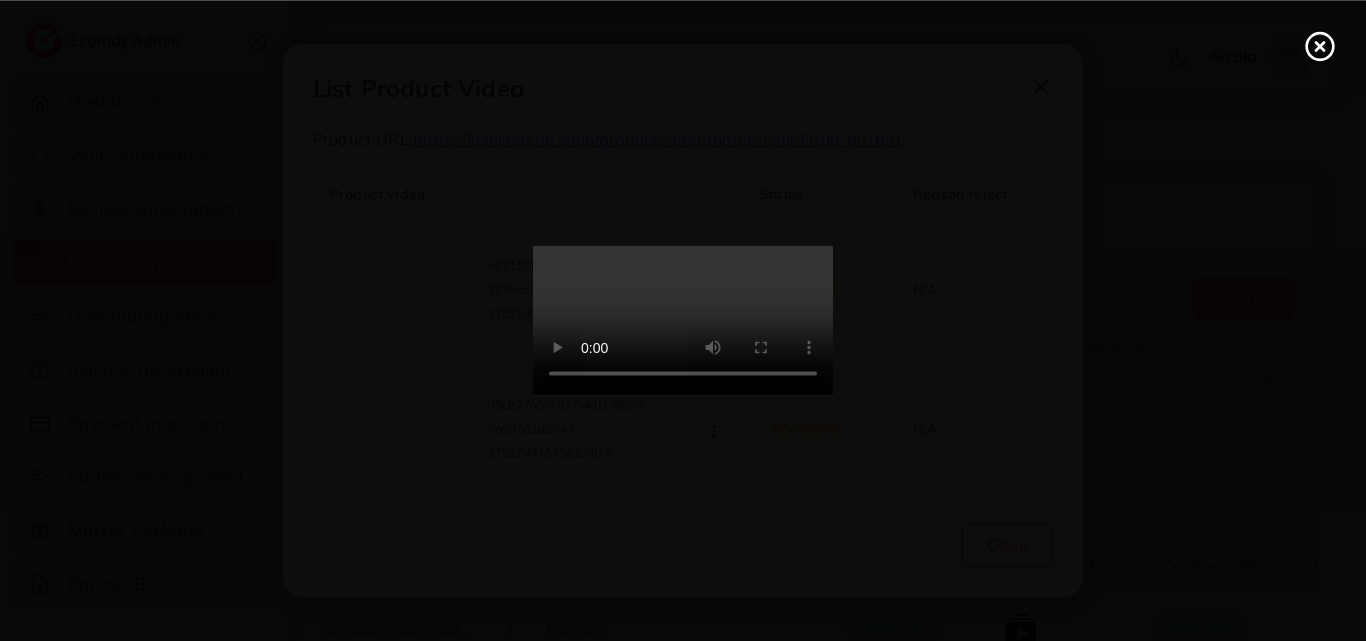 click at bounding box center [683, 321] 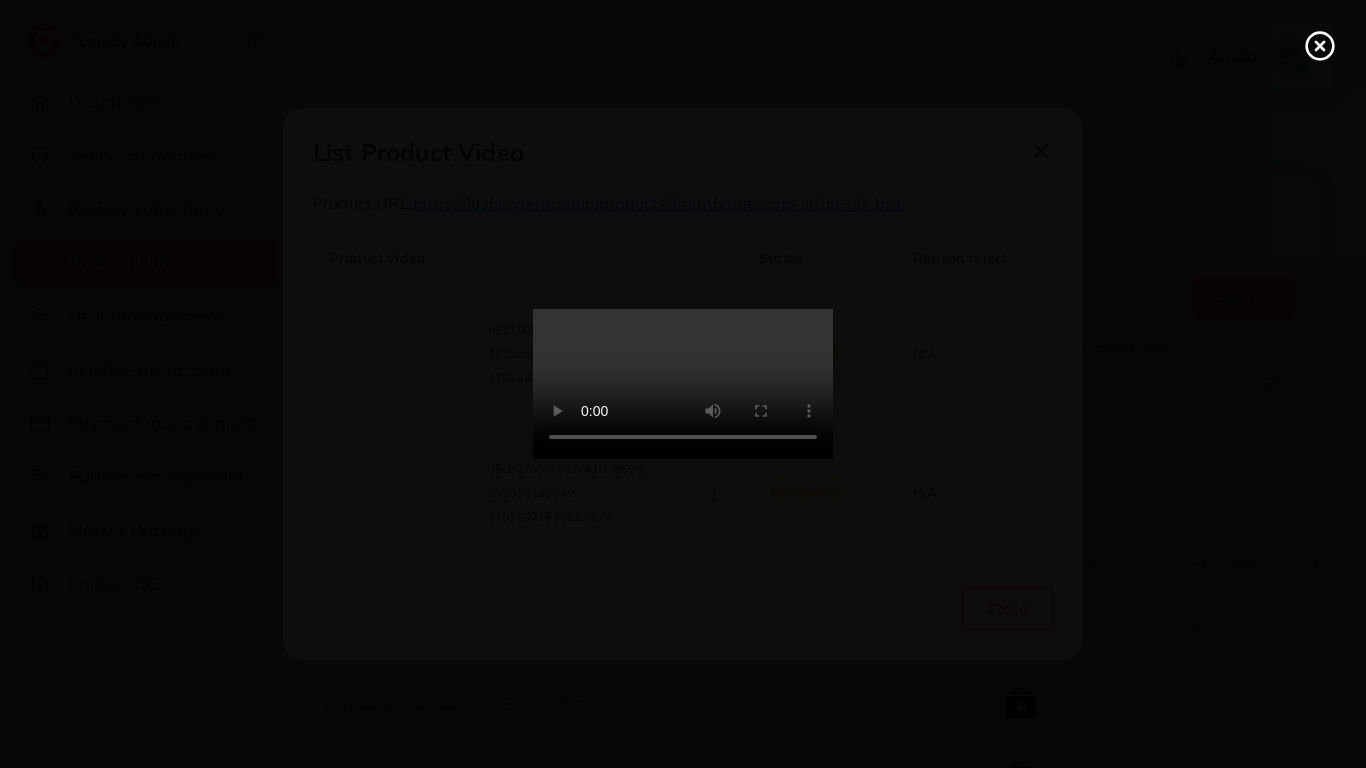 type 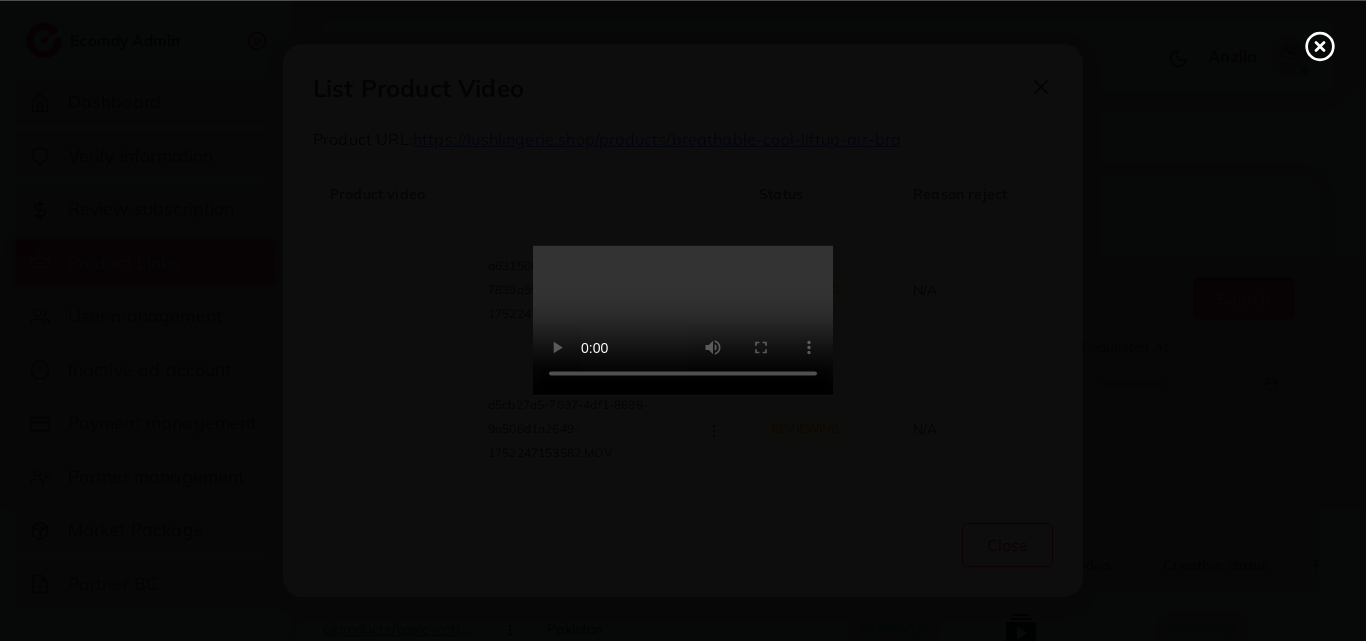 click 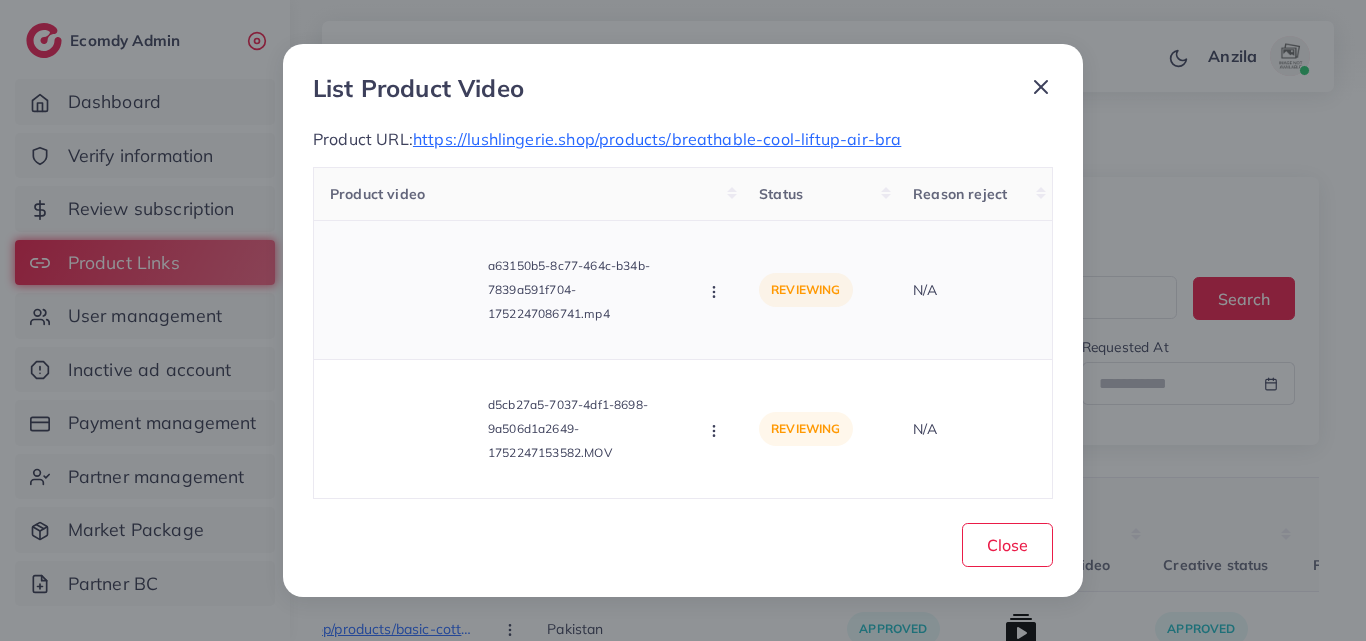 click 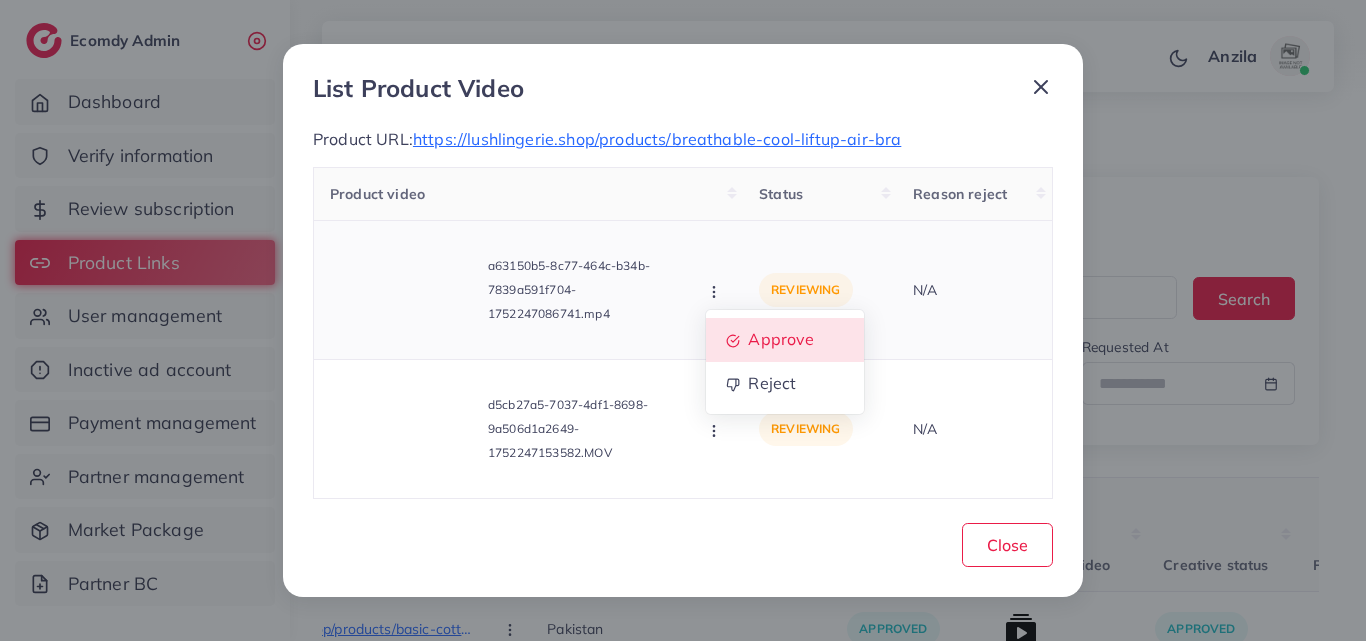click on "Approve" at bounding box center (785, 340) 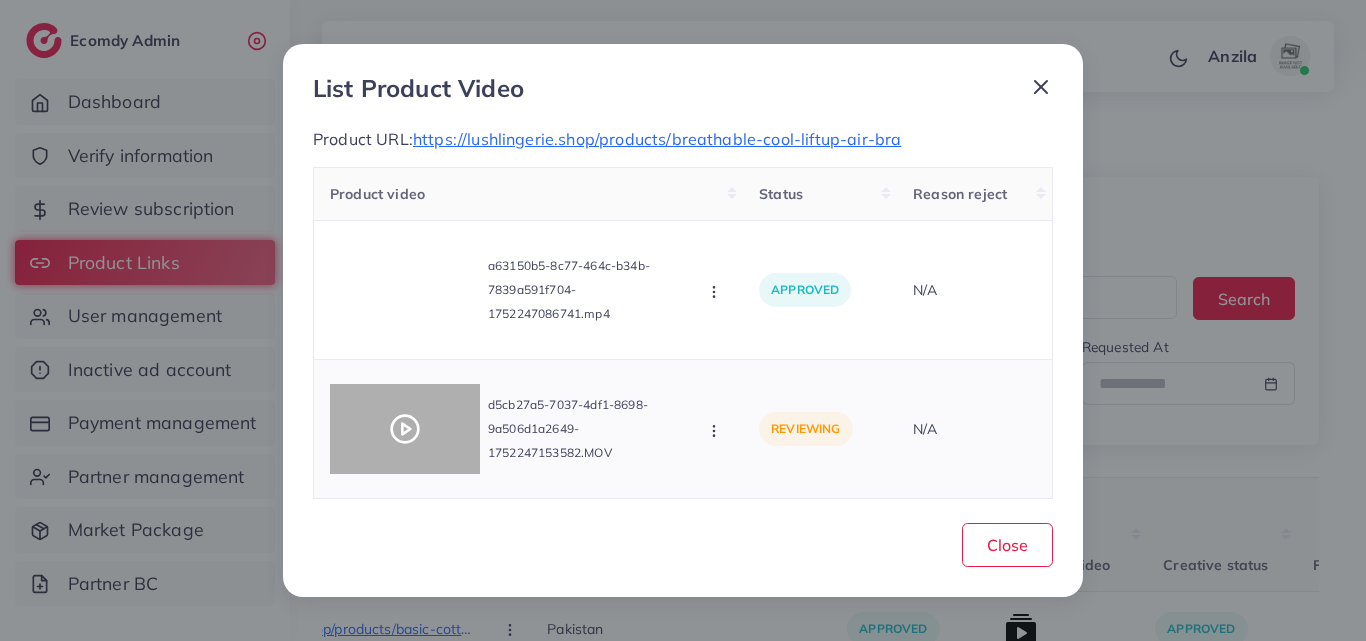 click at bounding box center (405, 429) 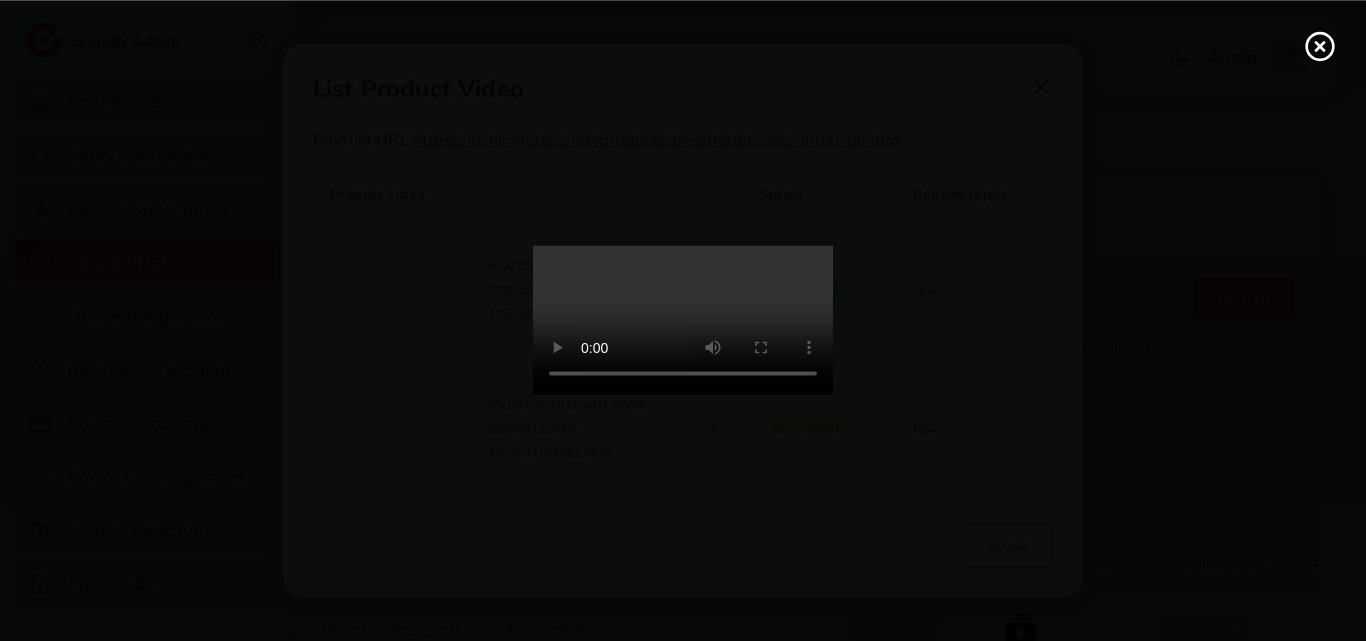 click at bounding box center (683, 321) 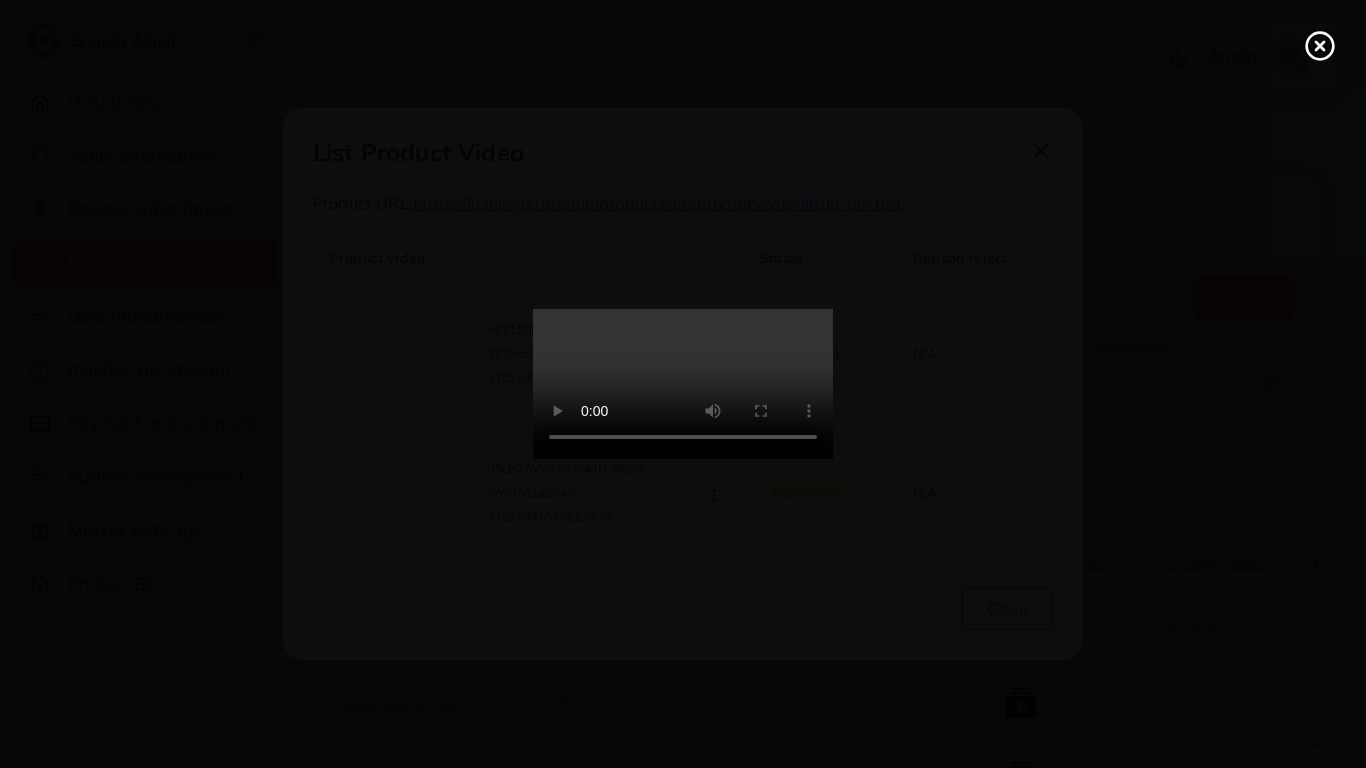 type 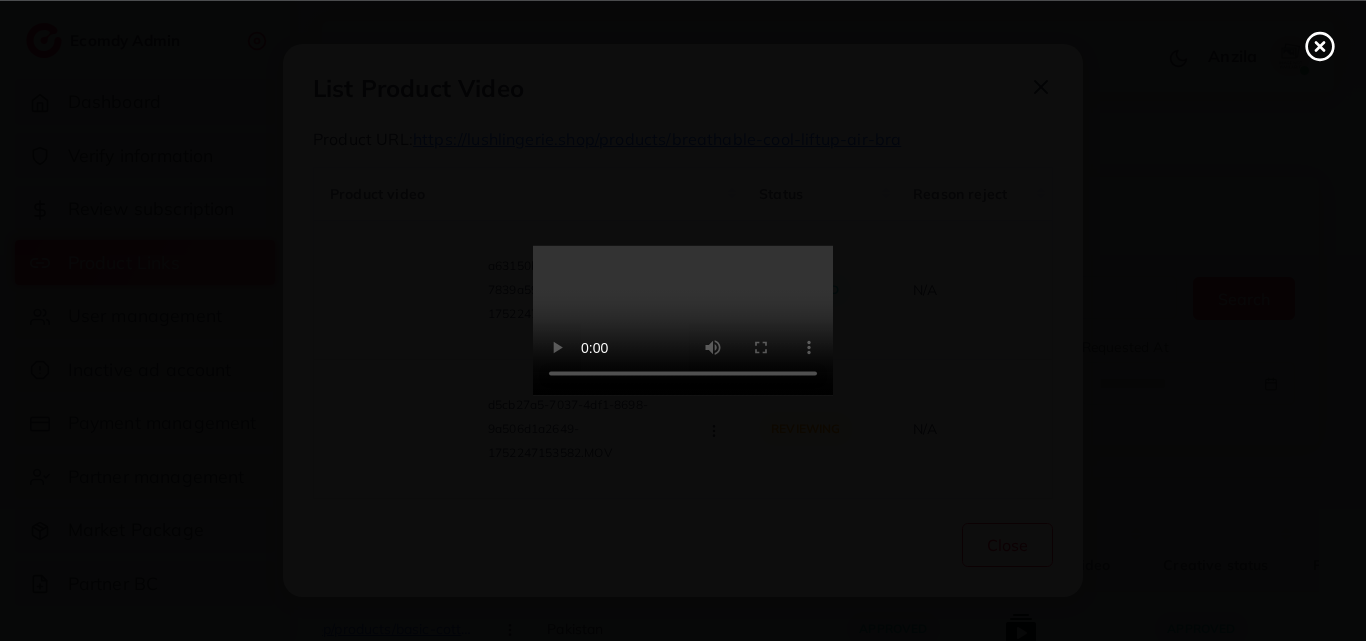 click 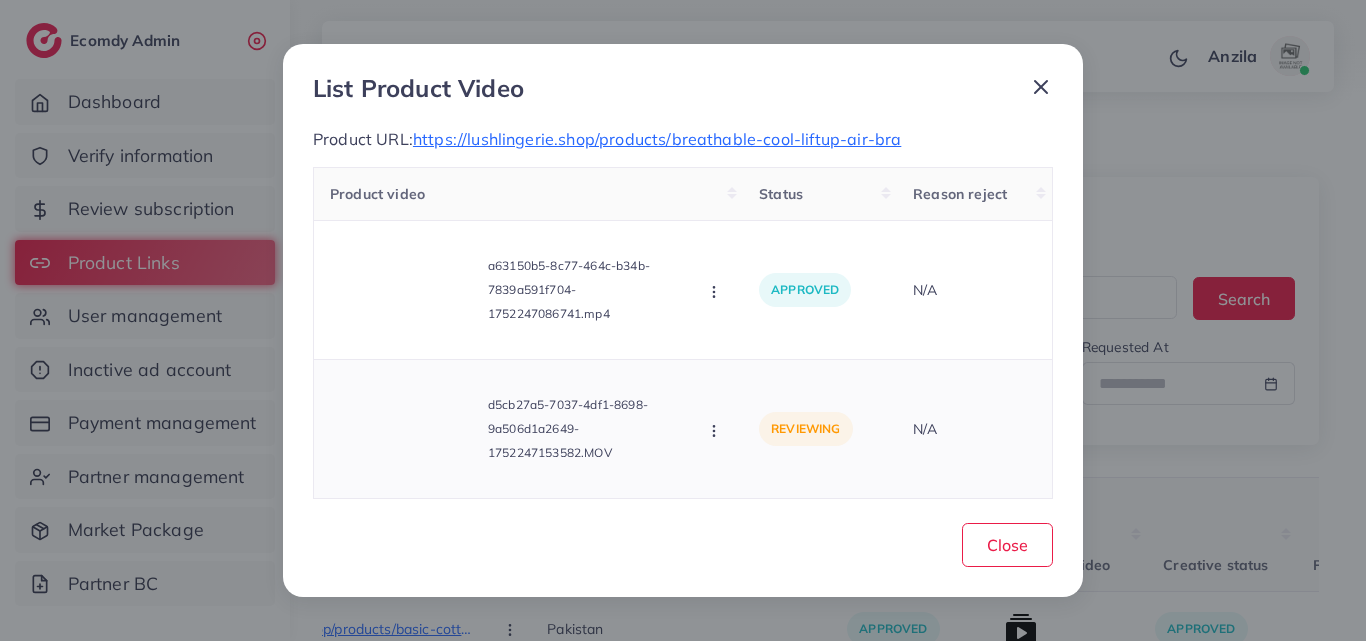 click on "d5cb27a5-7037-4df1-8698-9a506d1a2649-1752247153582.MOV Approve Reject" at bounding box center [528, 429] 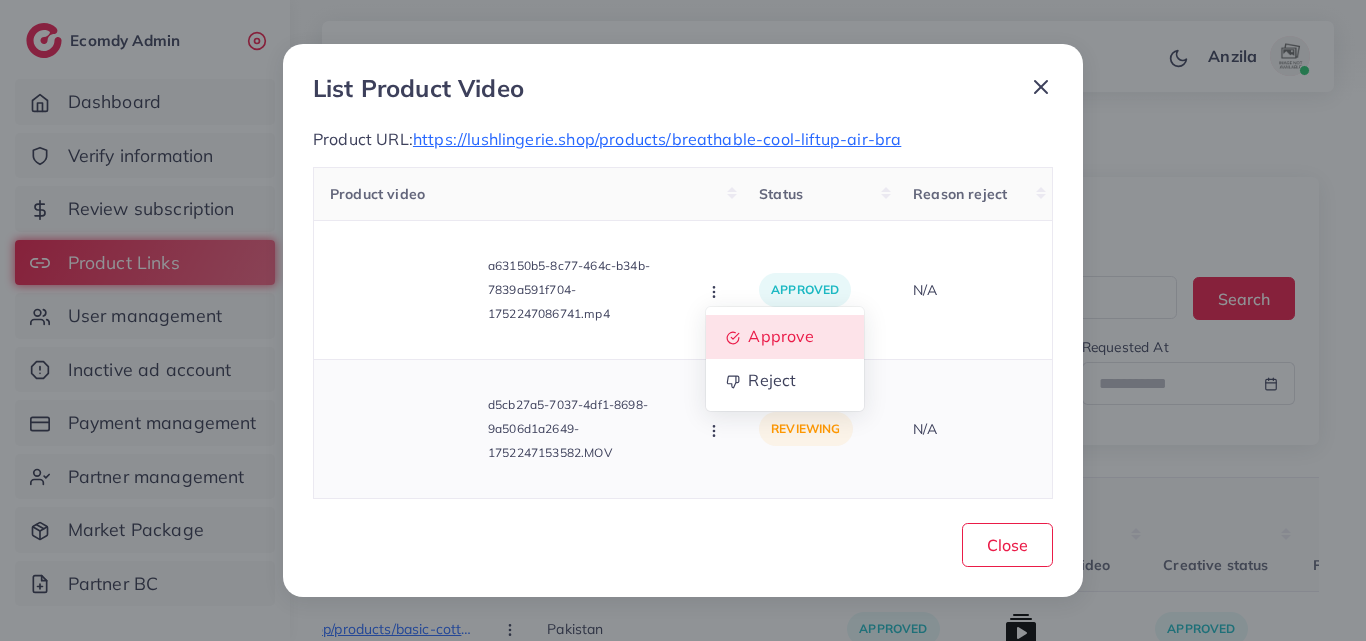 click on "Approve" at bounding box center (785, 337) 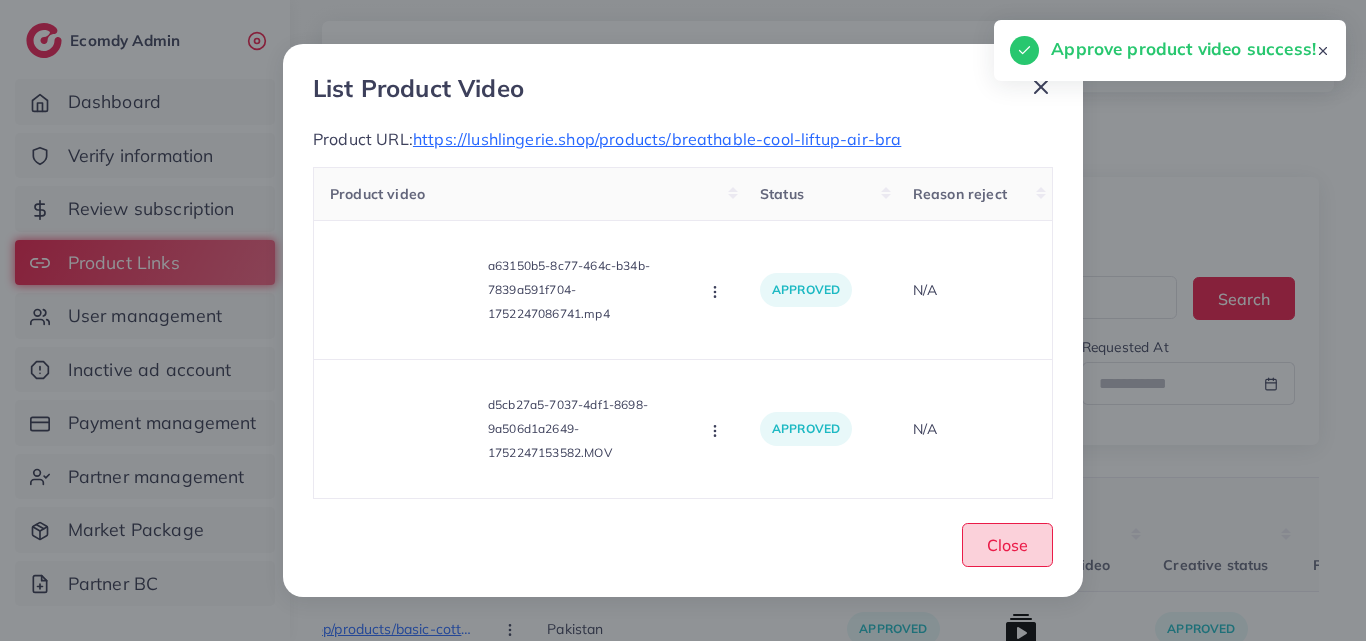 click on "Close" at bounding box center [1007, 544] 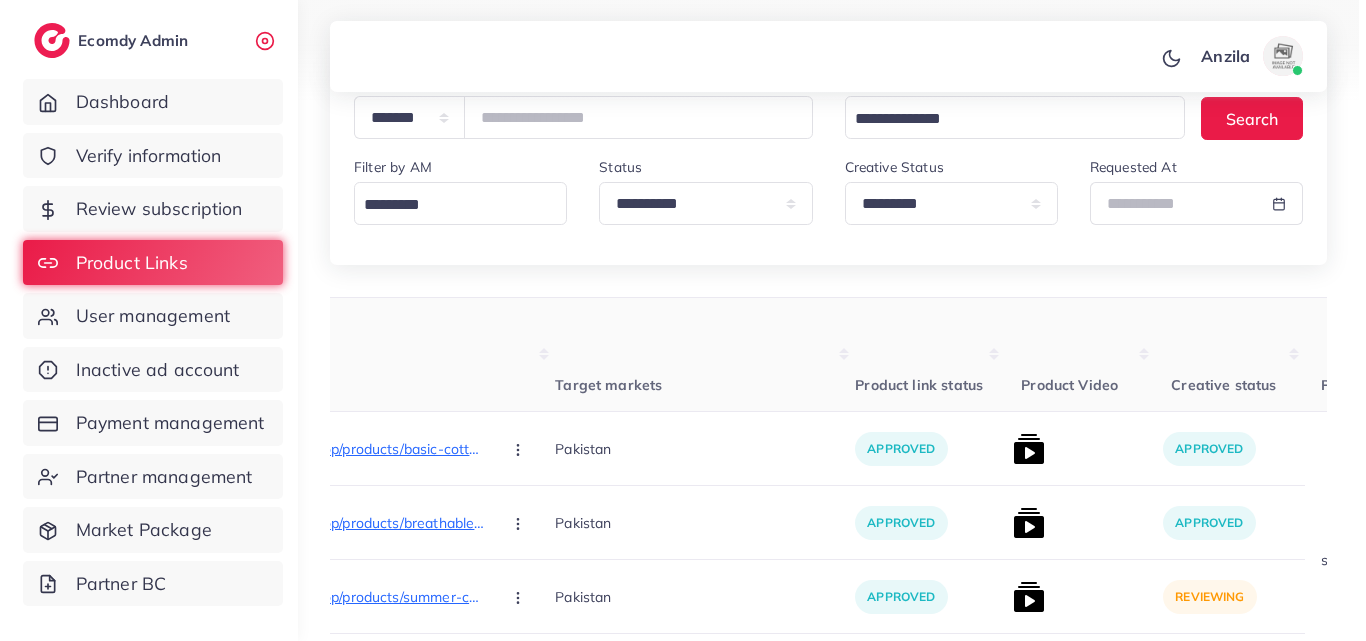 scroll, scrollTop: 400, scrollLeft: 0, axis: vertical 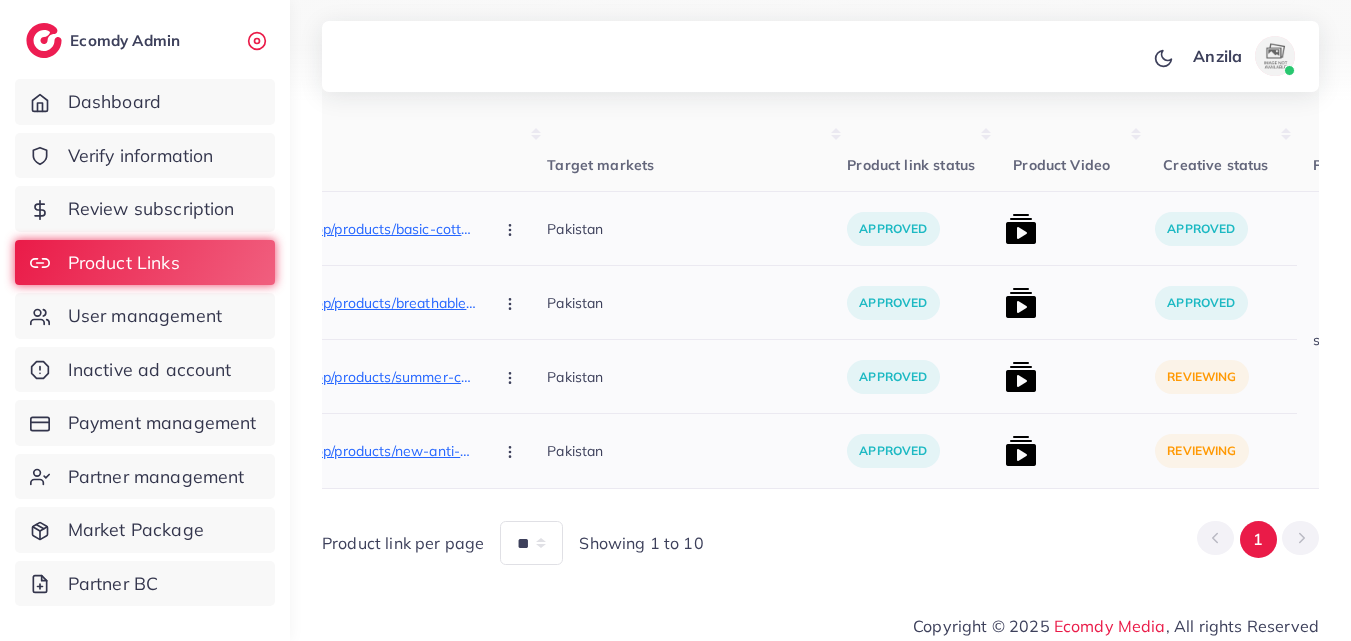 click at bounding box center (1021, 377) 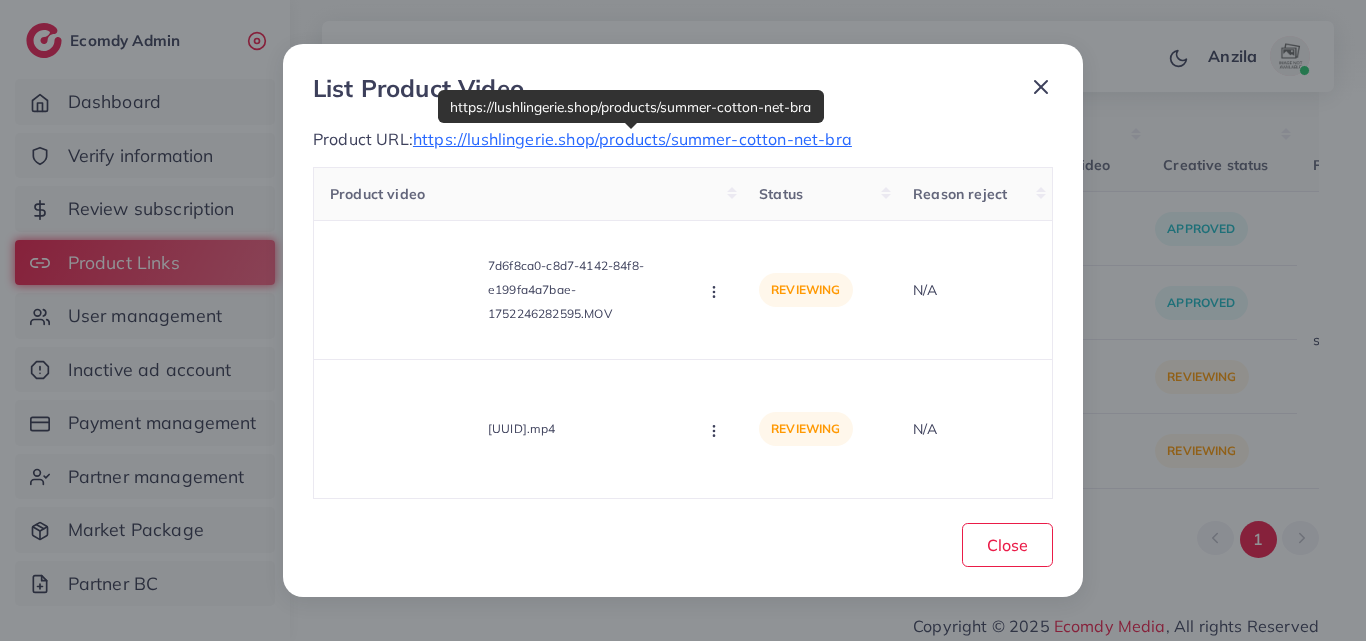 click on "https://lushlingerie.shop/products/summer-cotton-net-bra" at bounding box center (632, 139) 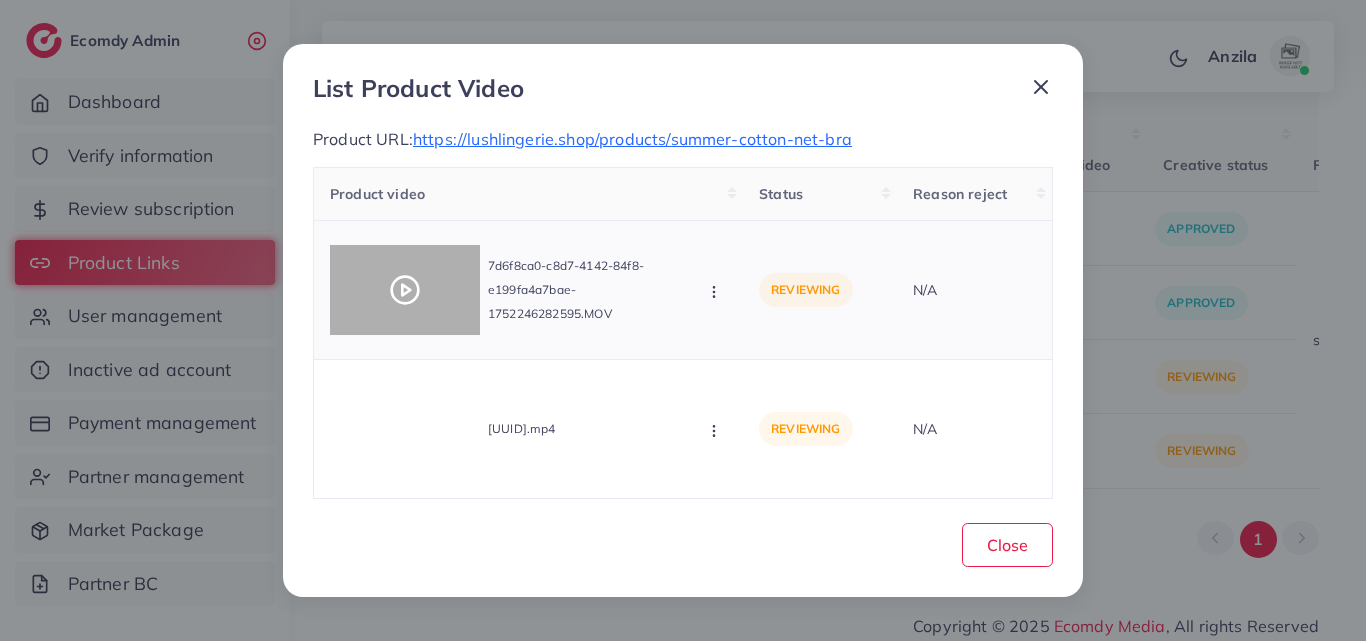 click at bounding box center [405, 290] 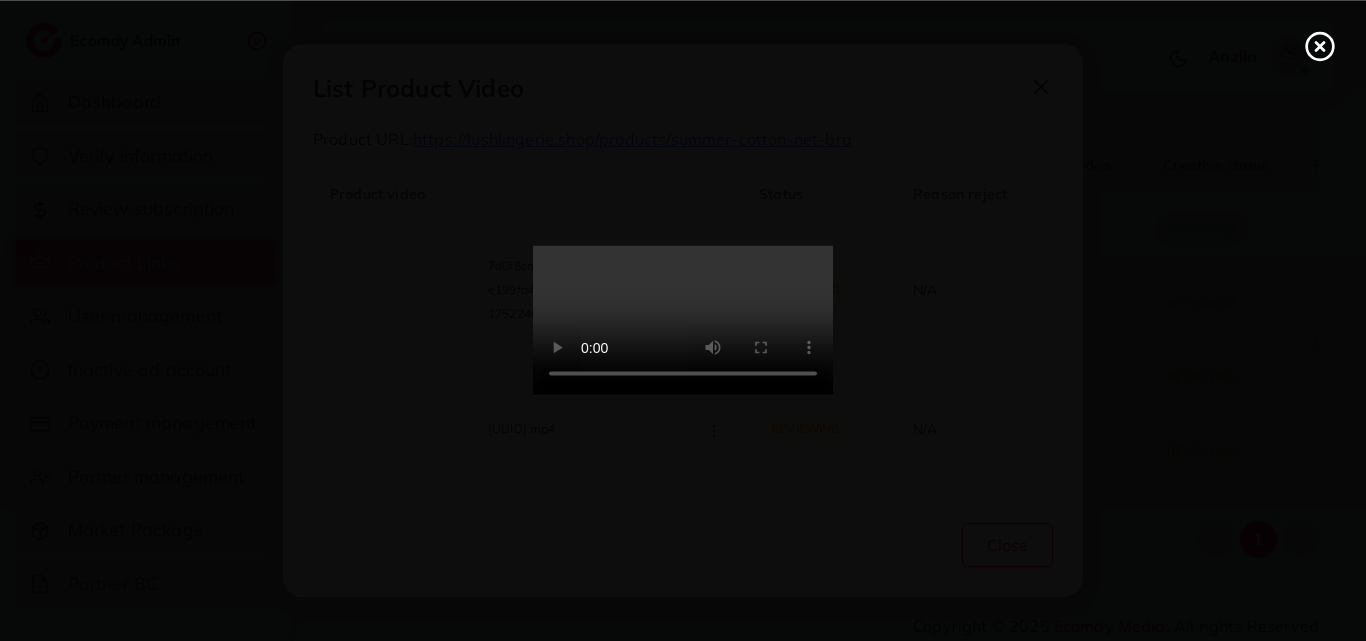 click at bounding box center [683, 321] 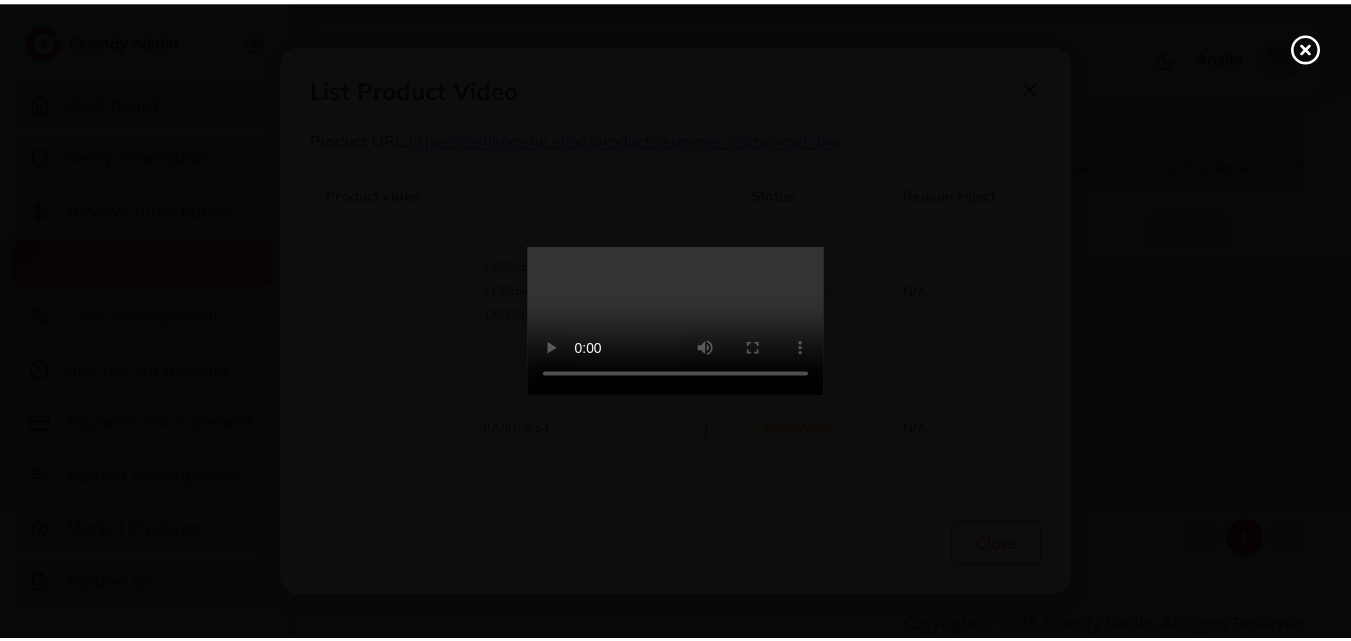 scroll, scrollTop: 0, scrollLeft: 0, axis: both 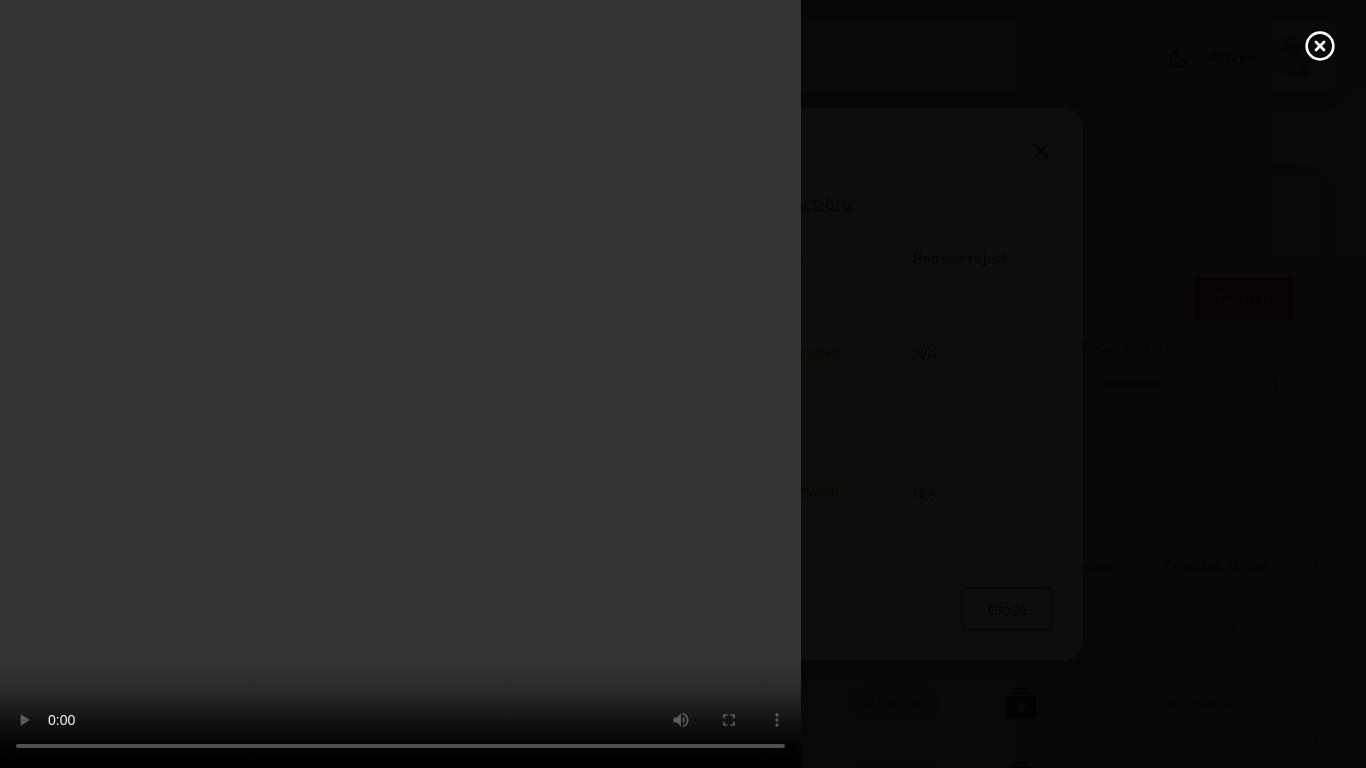type 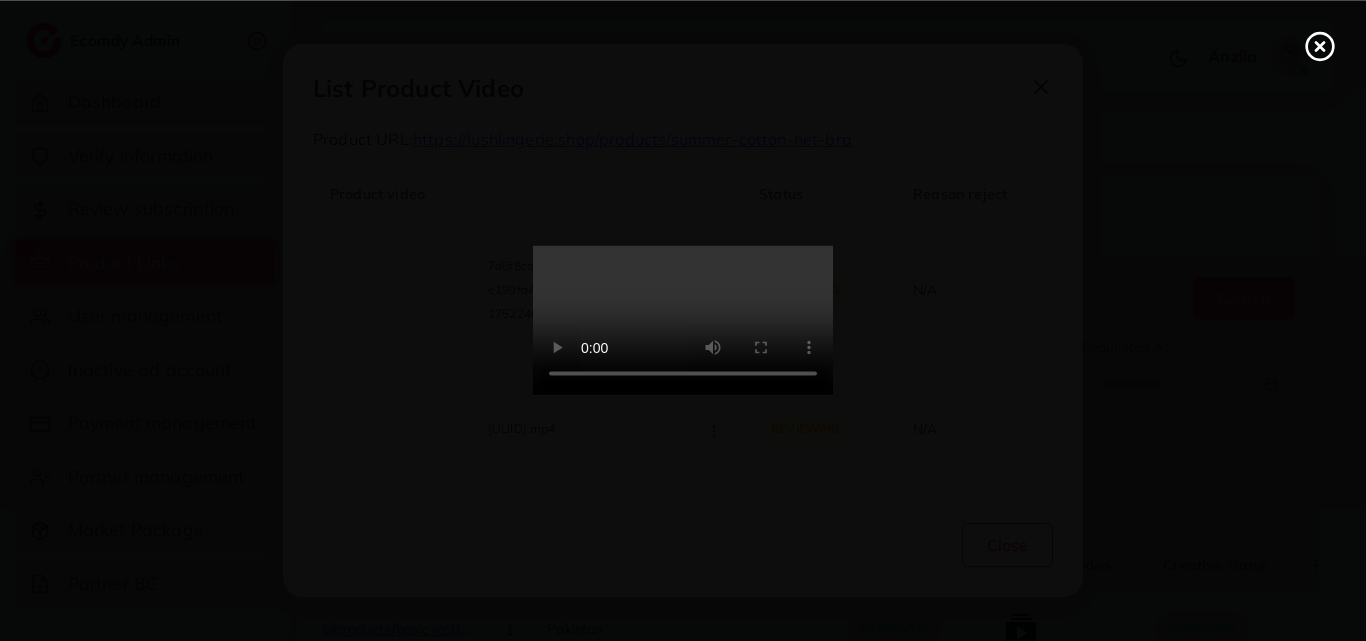 click 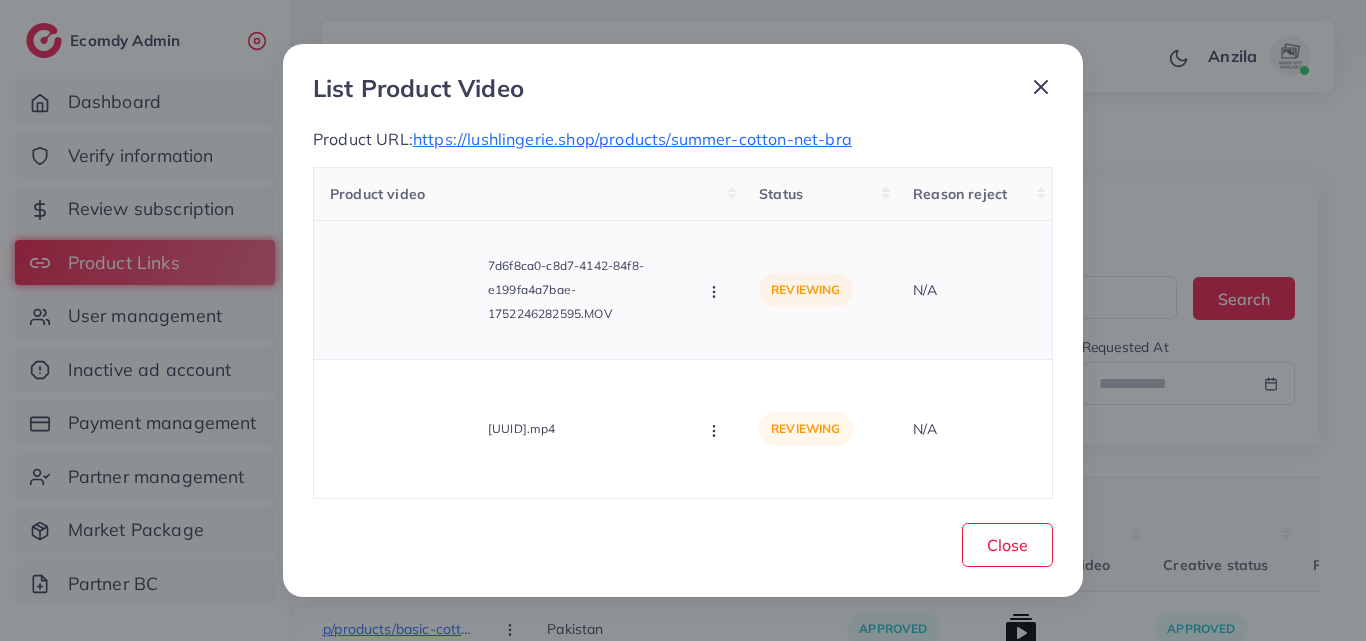 click on "**********" at bounding box center [528, 290] 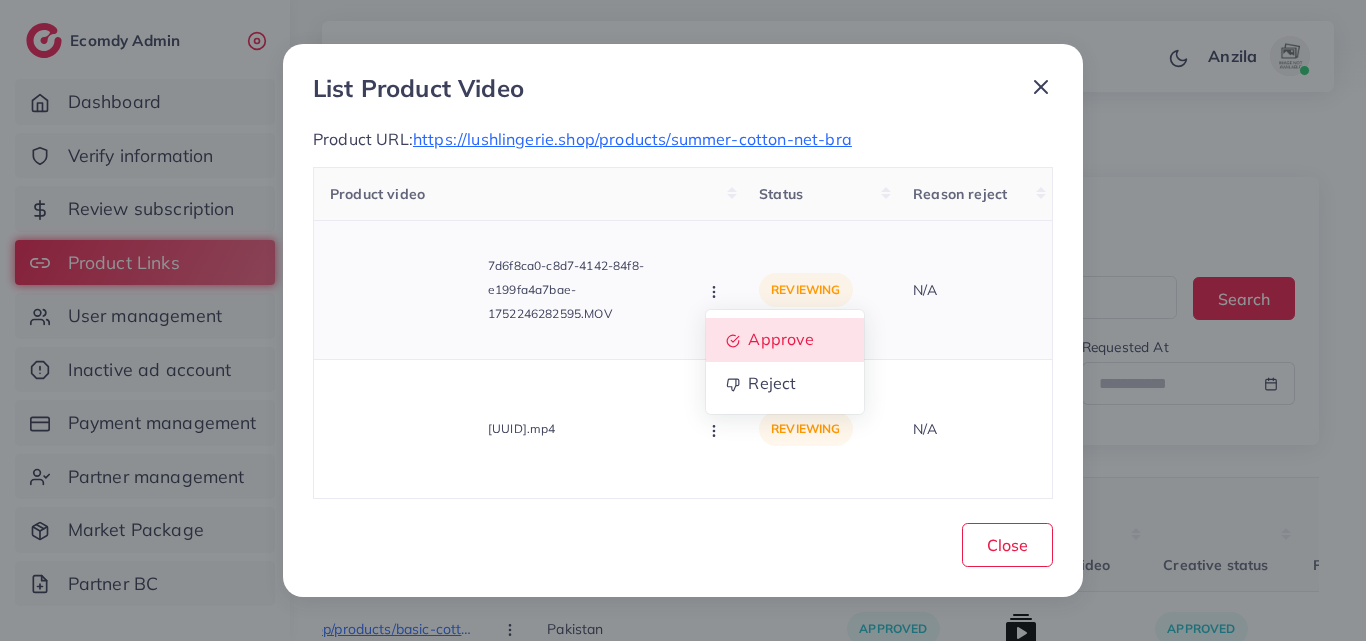 click on "Approve" at bounding box center [785, 340] 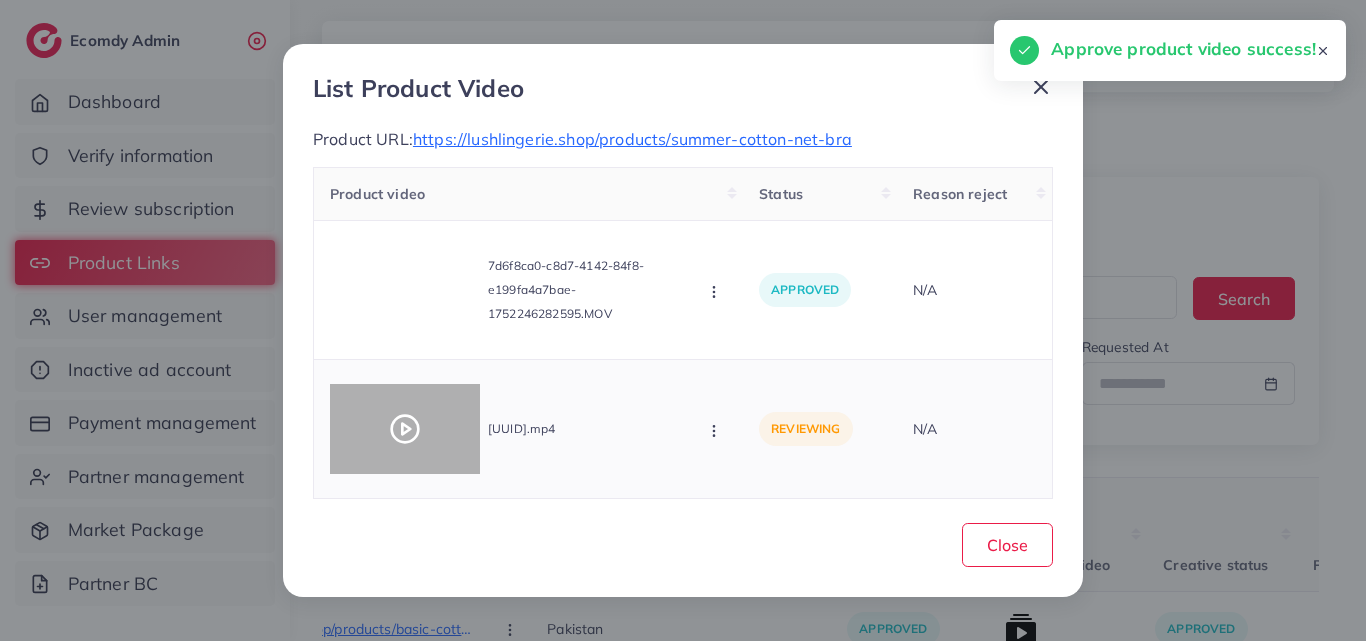 click at bounding box center (405, 429) 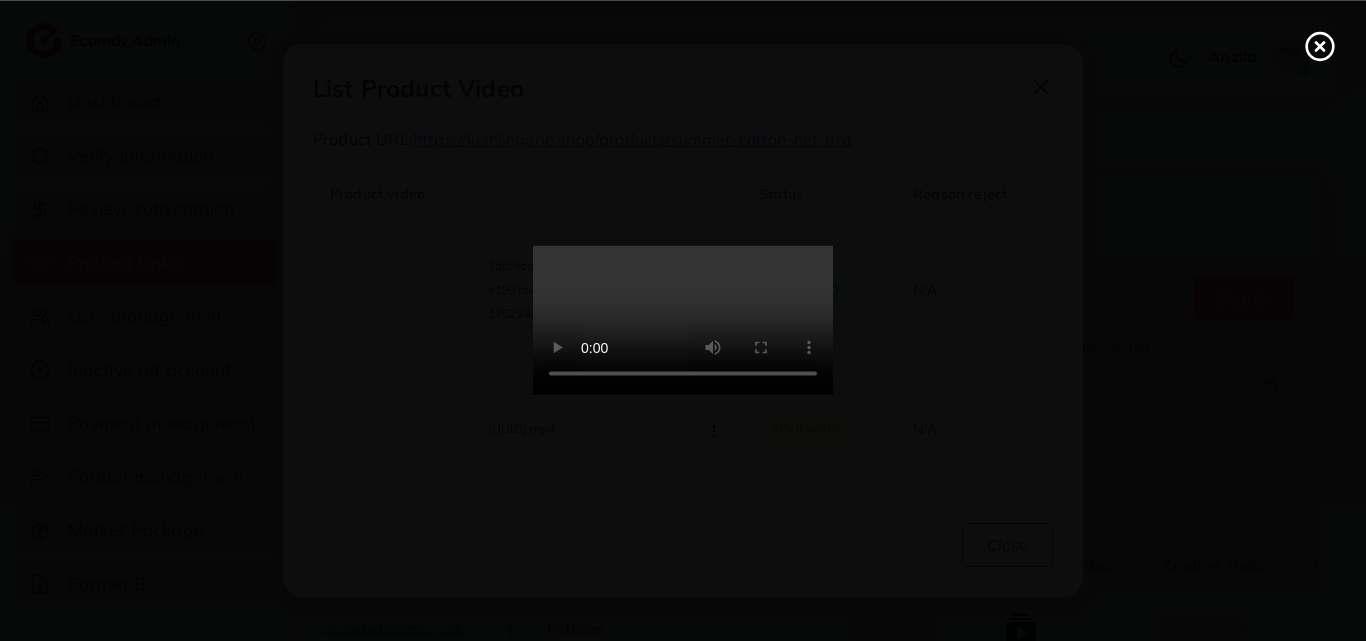 click at bounding box center [683, 321] 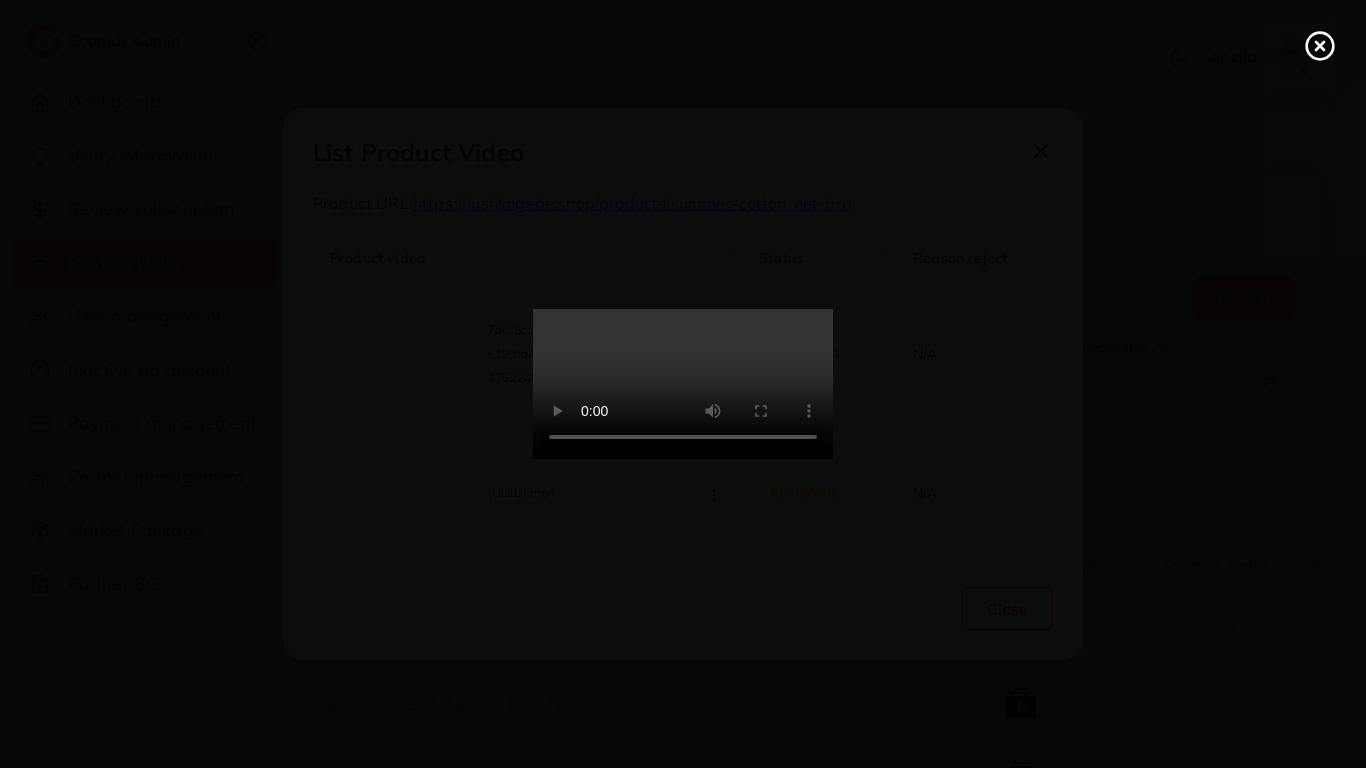 type 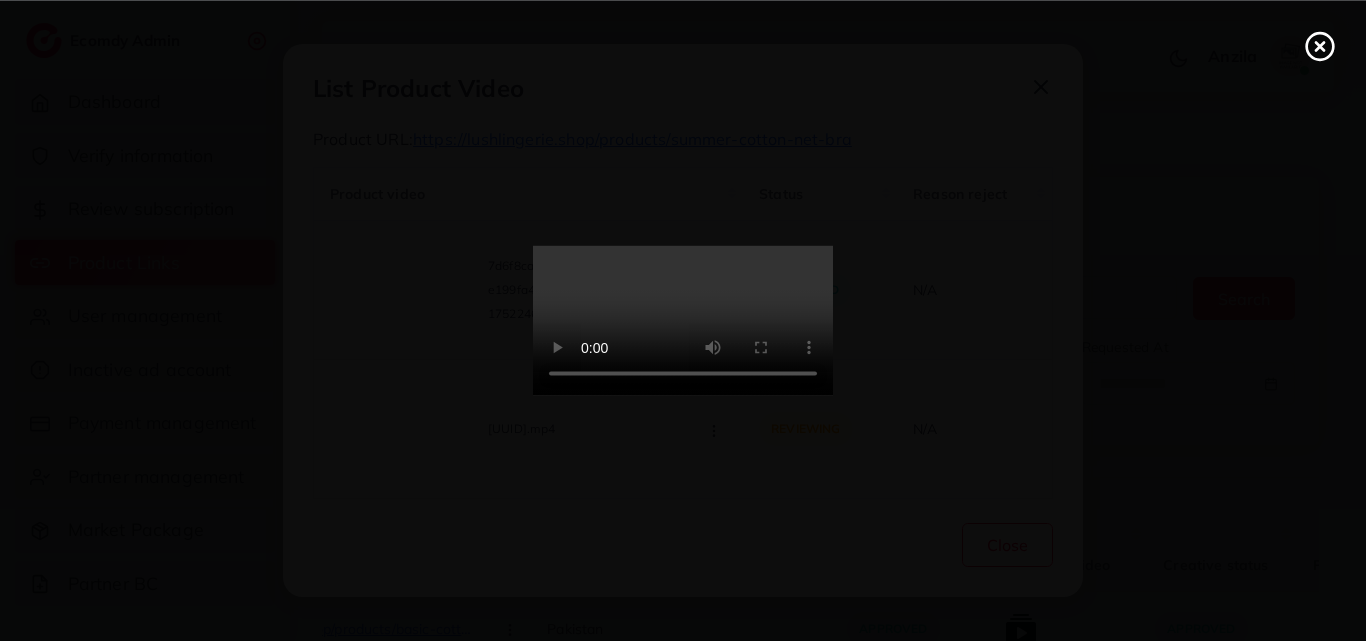 click 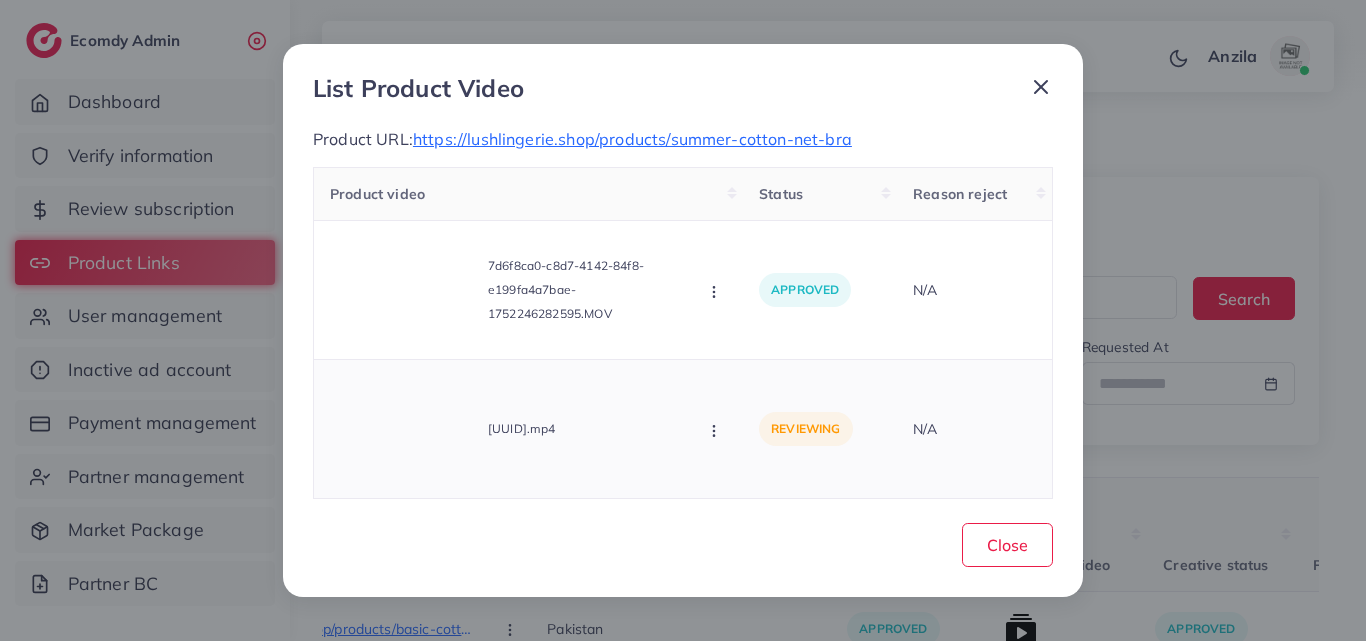 click on "0d862985-f51e-4d2f-ab5b-976d67bae91c-1752246718065.mp4 Approve Reject" at bounding box center (528, 429) 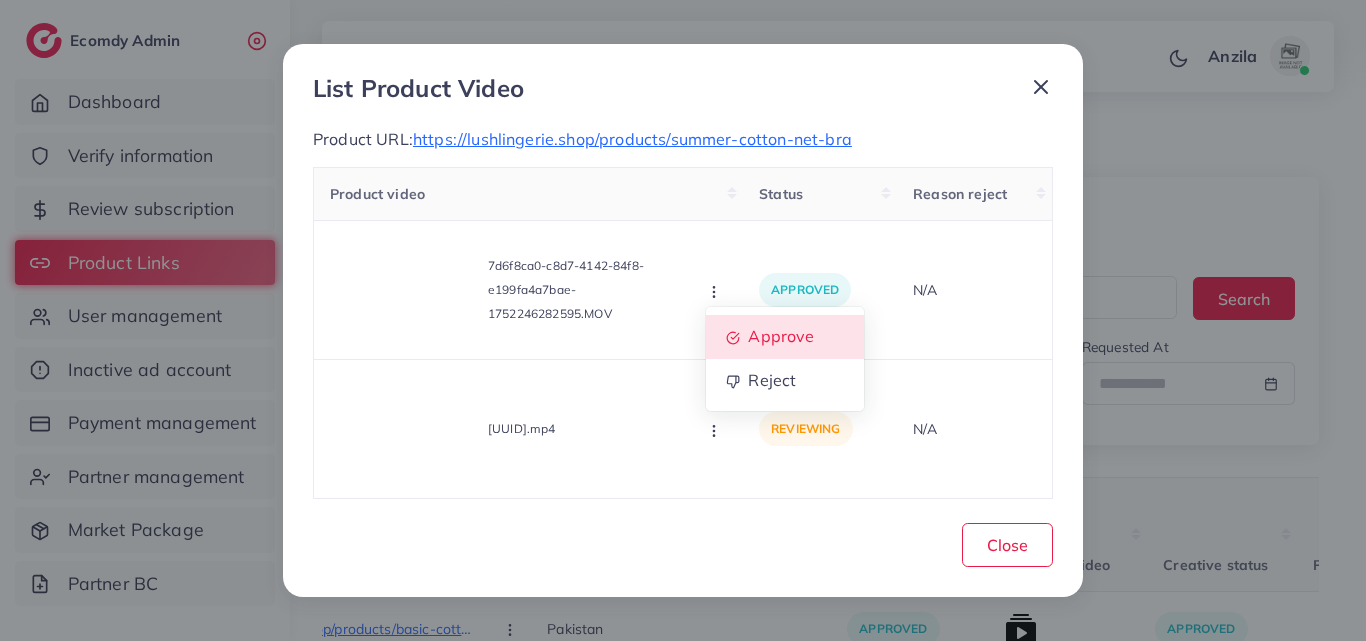 click on "Approve" at bounding box center [785, 337] 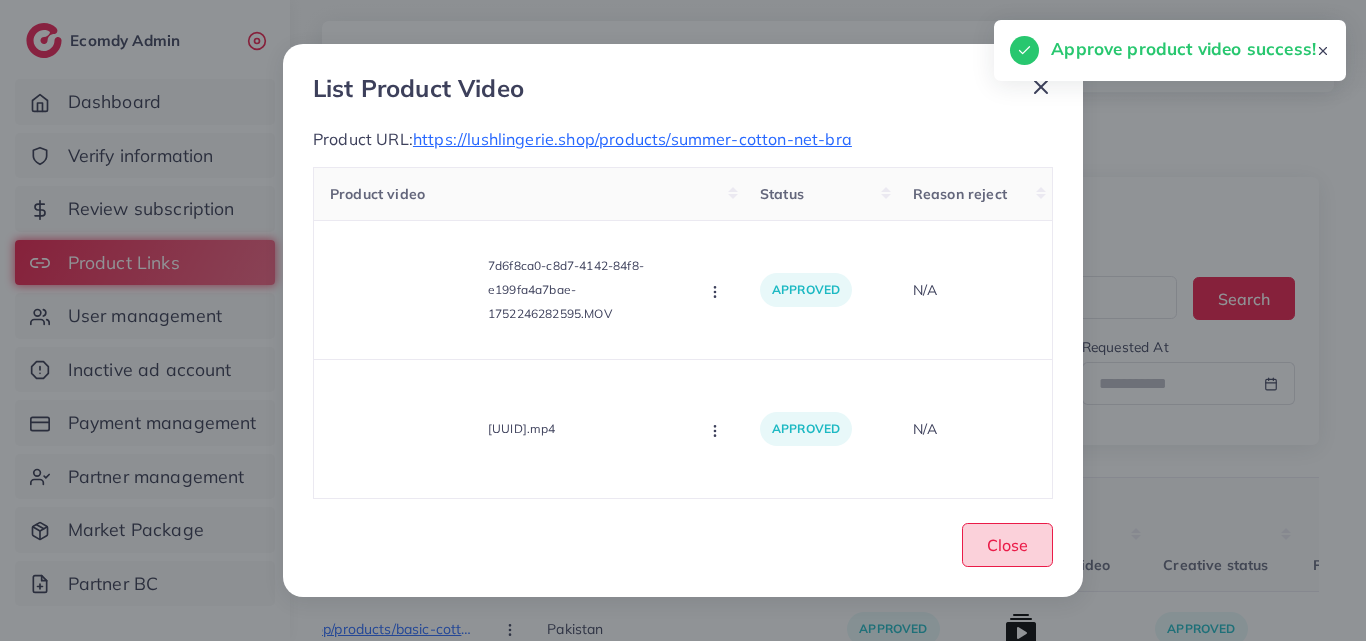 click on "Close" at bounding box center (1007, 544) 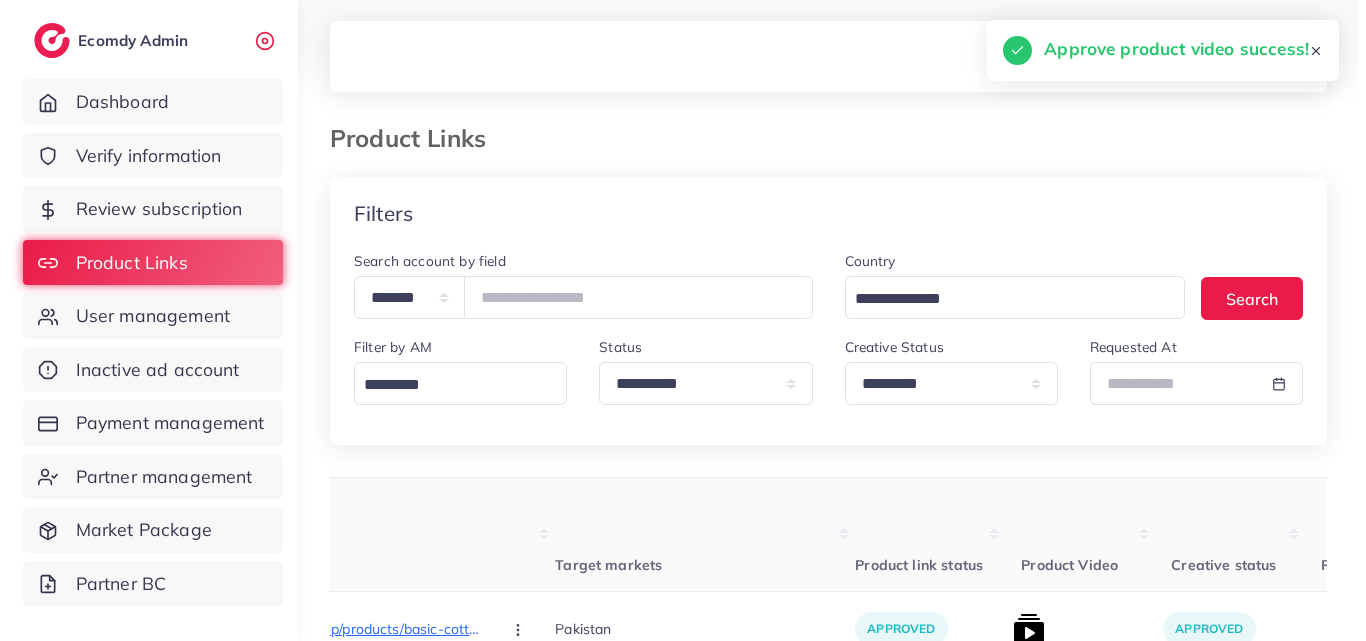scroll, scrollTop: 424, scrollLeft: 0, axis: vertical 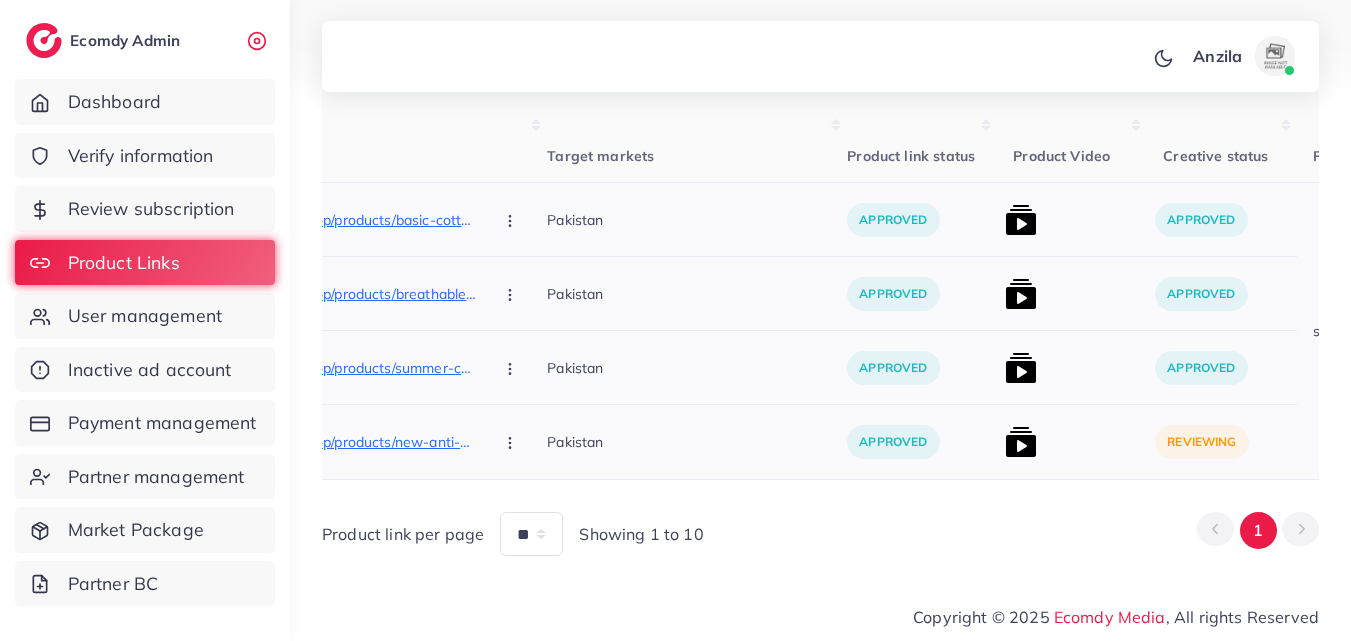 click at bounding box center (1021, 442) 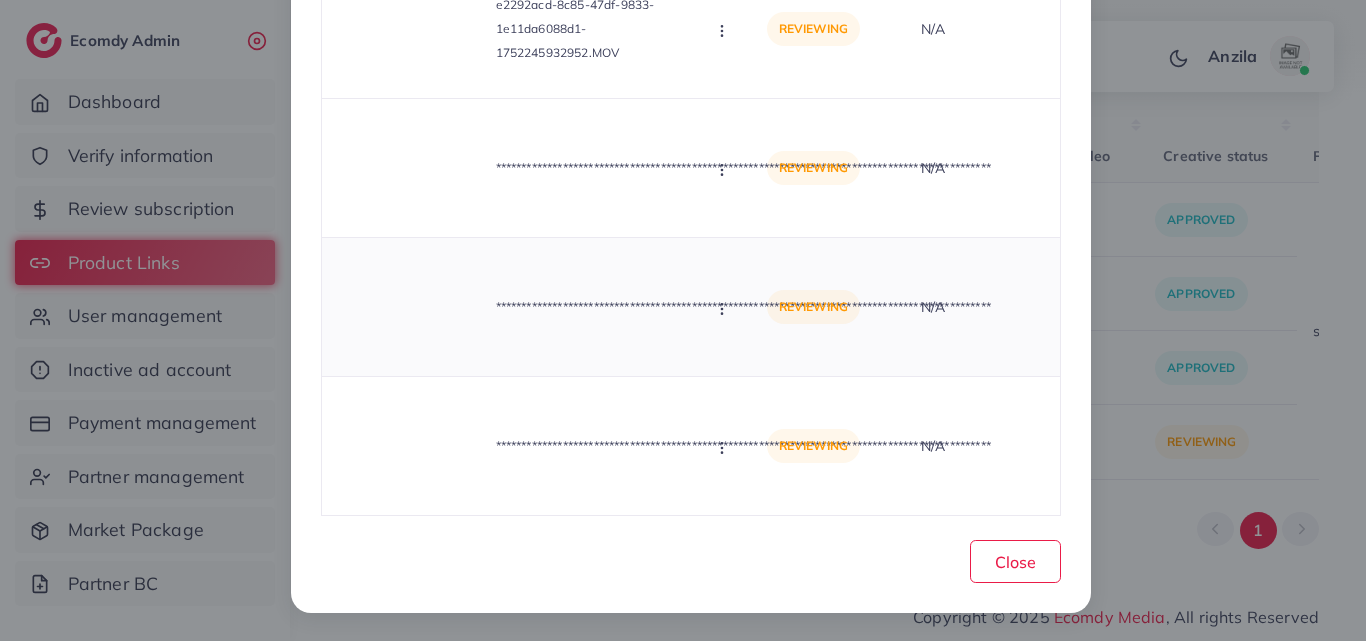 scroll, scrollTop: 45, scrollLeft: 0, axis: vertical 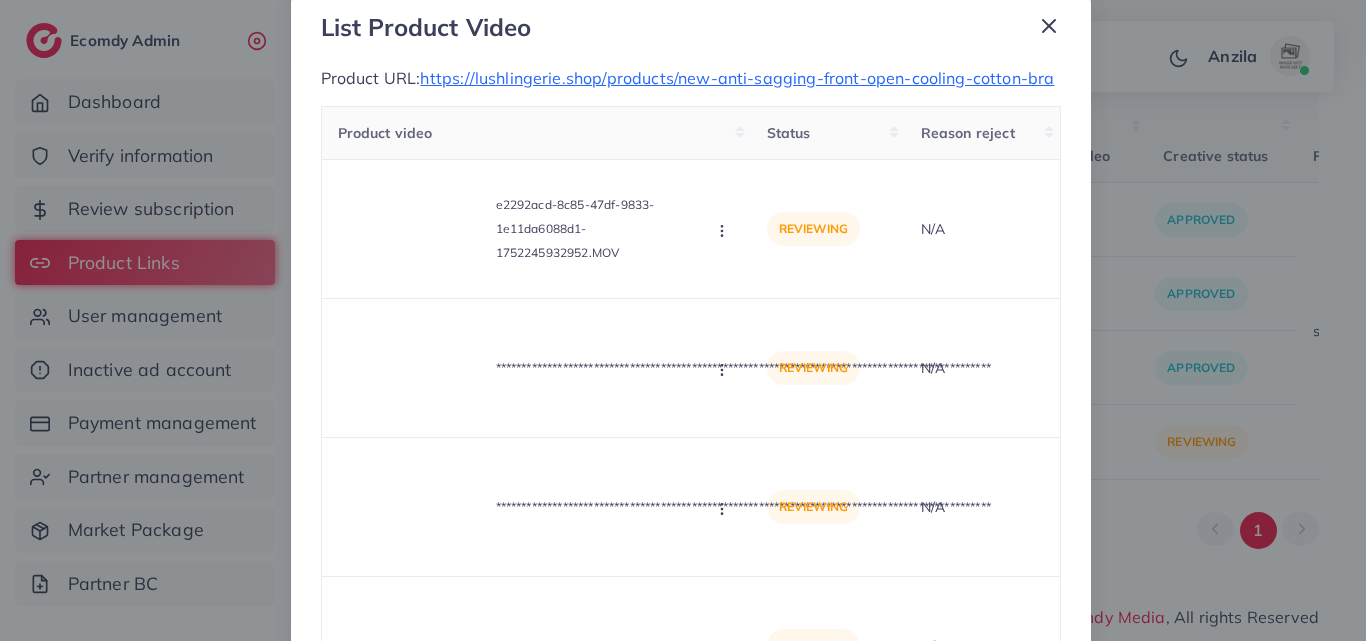 click on "https://lushlingerie.shop/products/new-anti-sagging-front-open-cooling-cotton-bra" at bounding box center (737, 78) 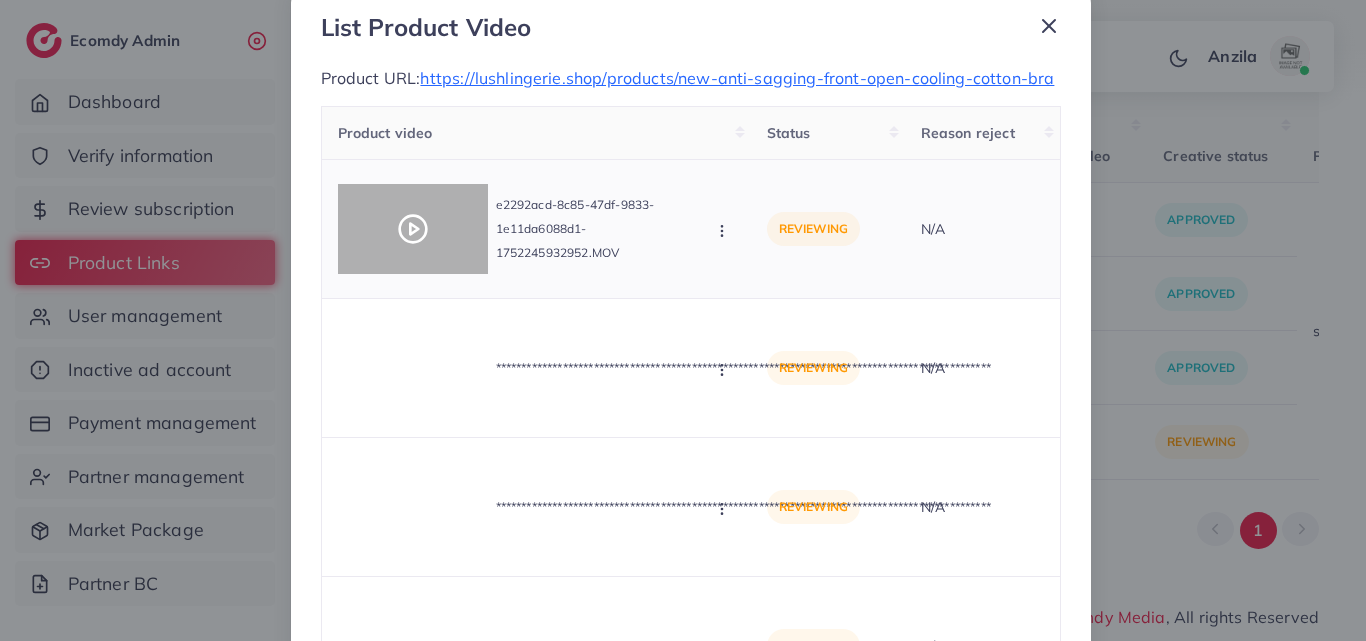 click at bounding box center (413, 229) 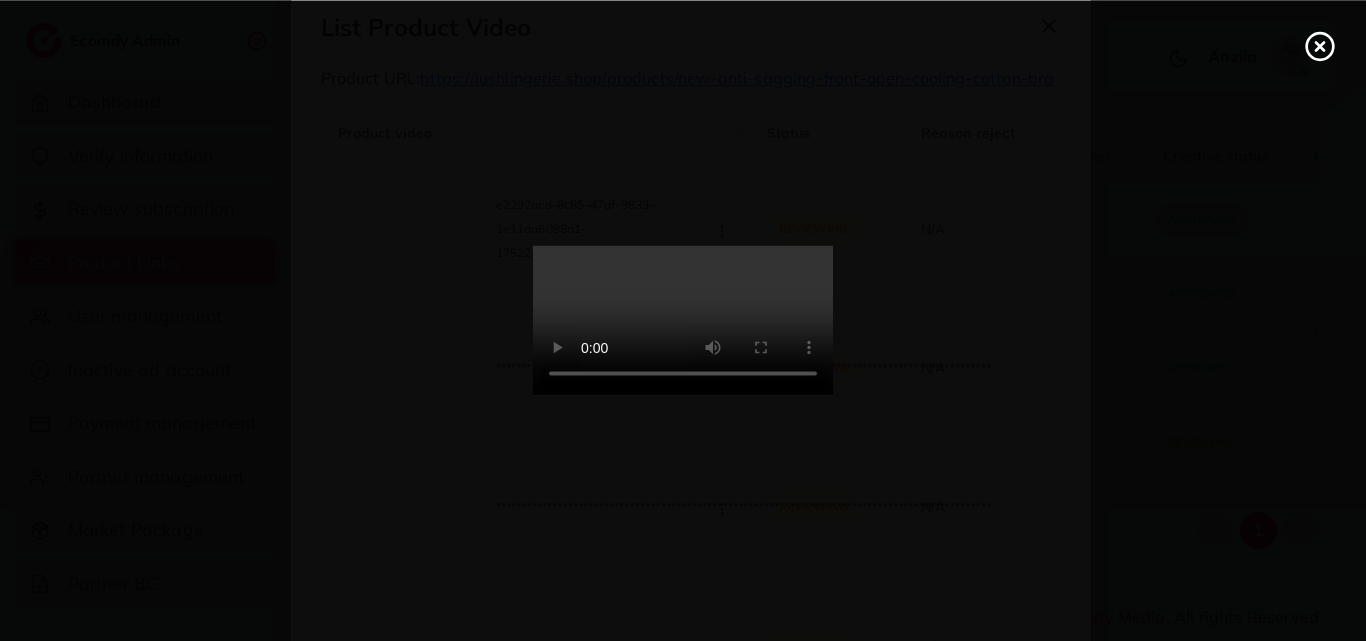 click at bounding box center (683, 321) 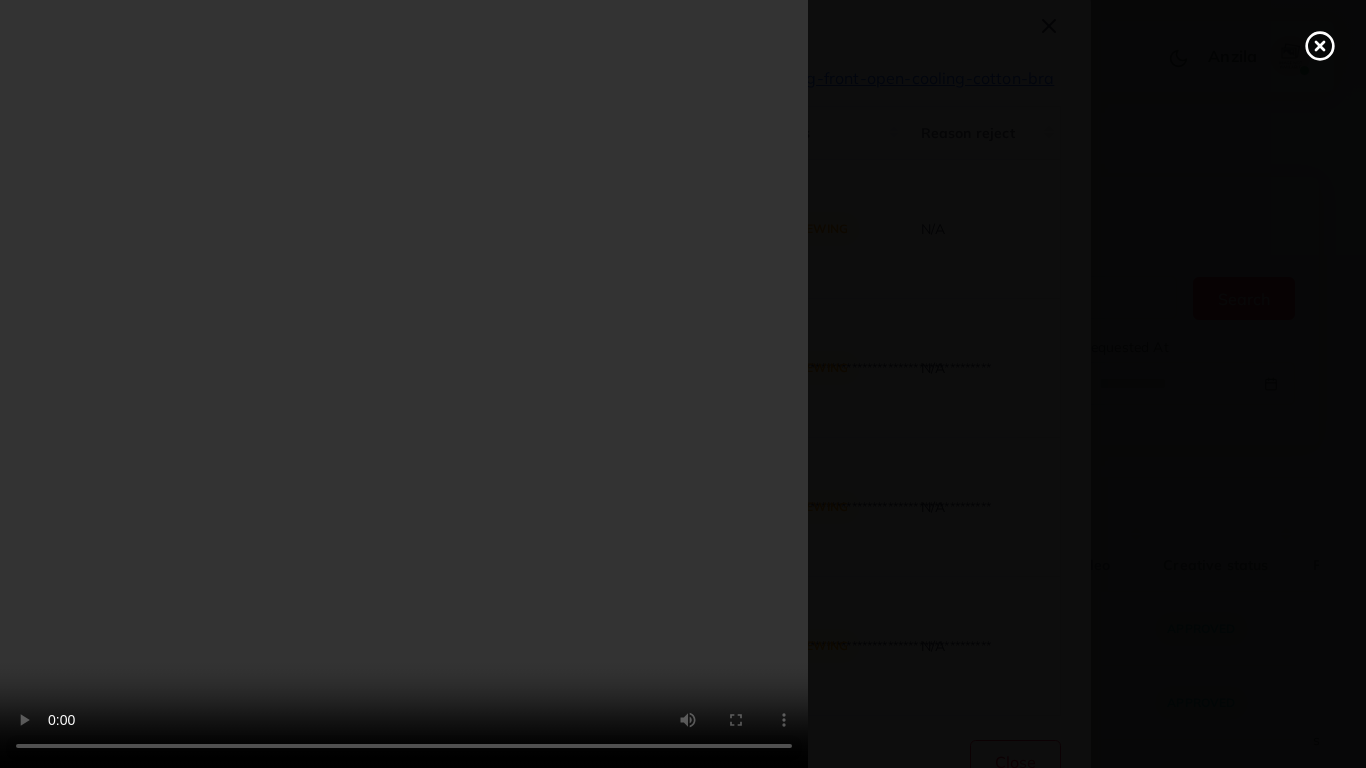 click at bounding box center (683, 384) 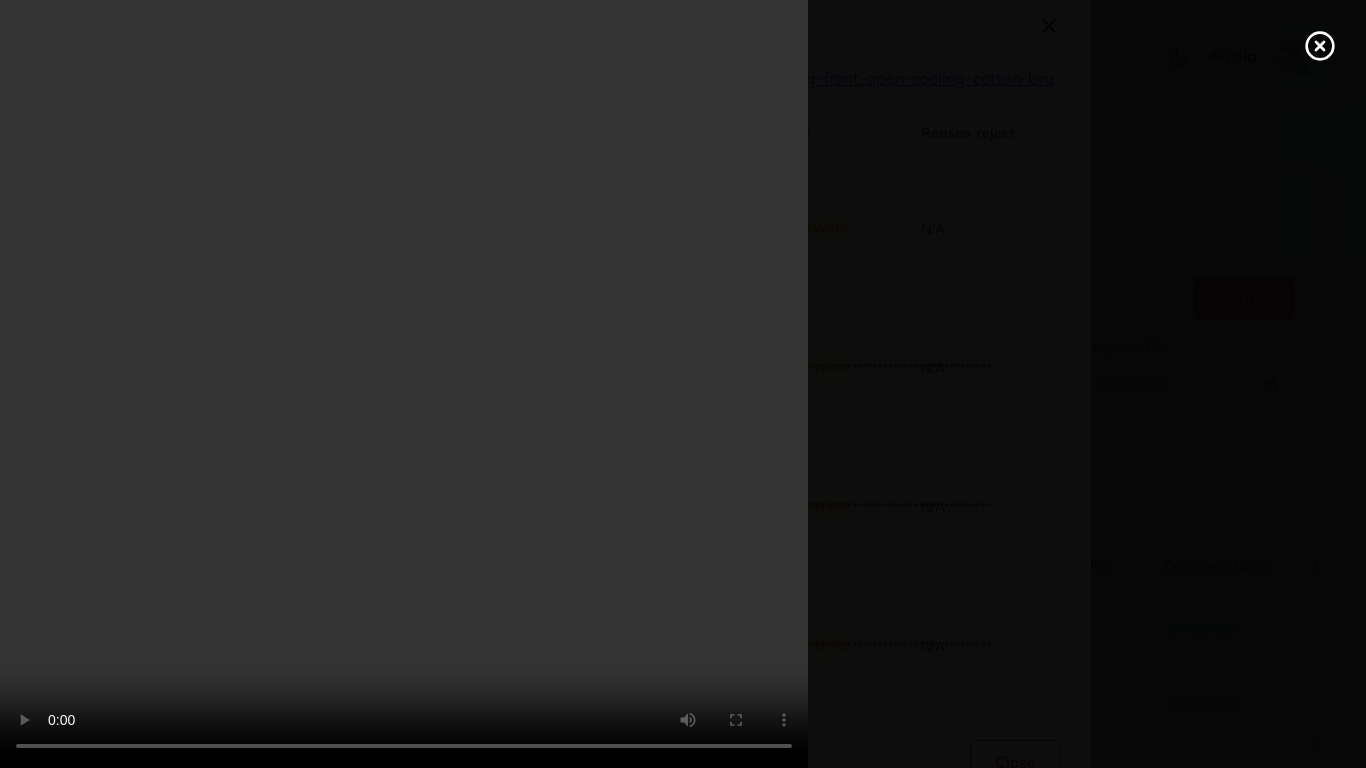 click at bounding box center (683, 384) 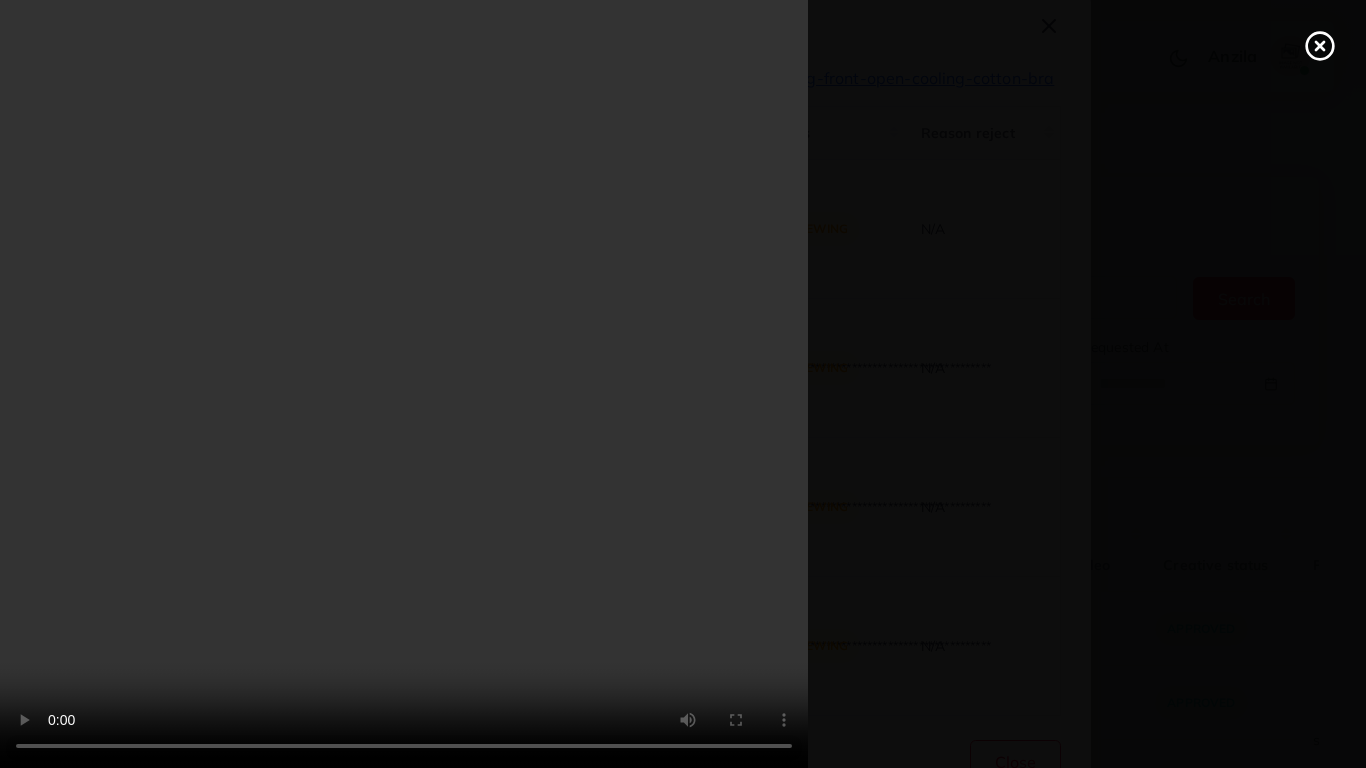 click at bounding box center [683, 384] 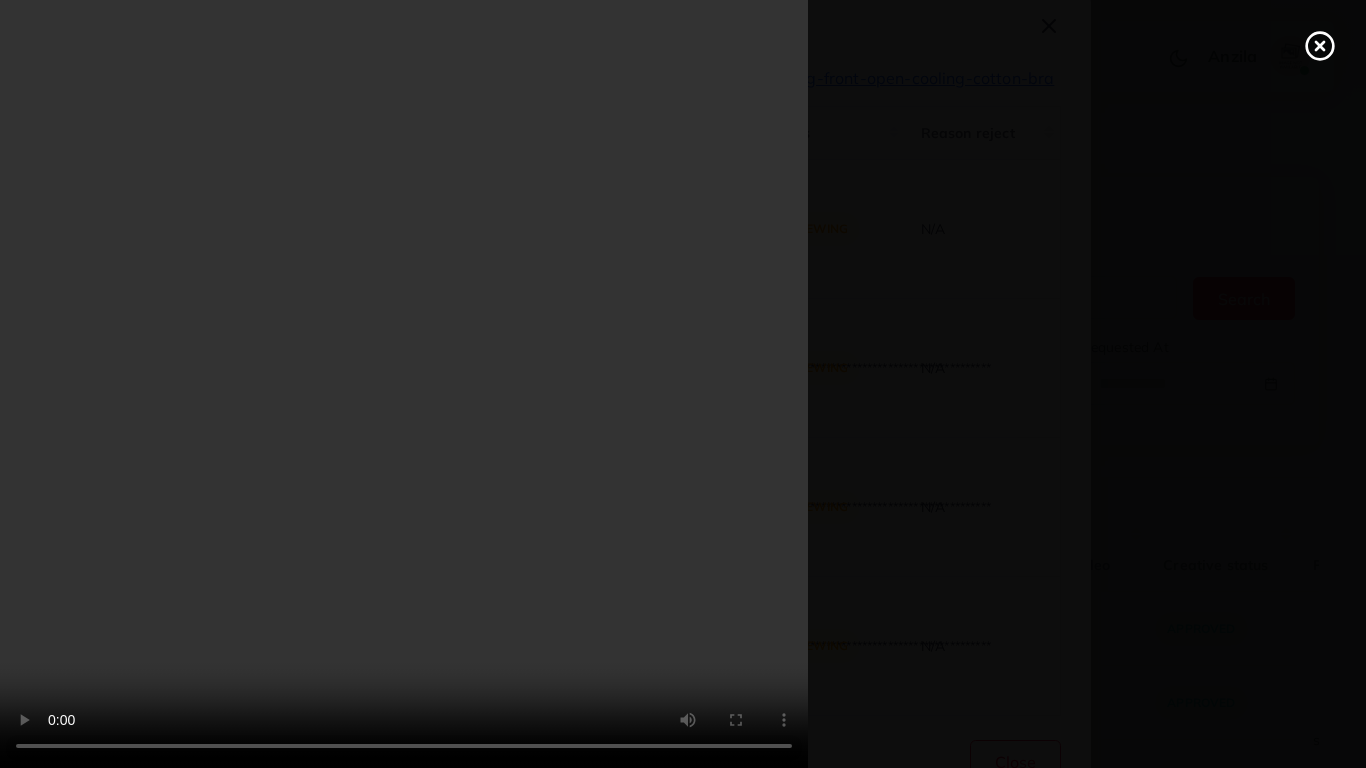 click at bounding box center [683, 384] 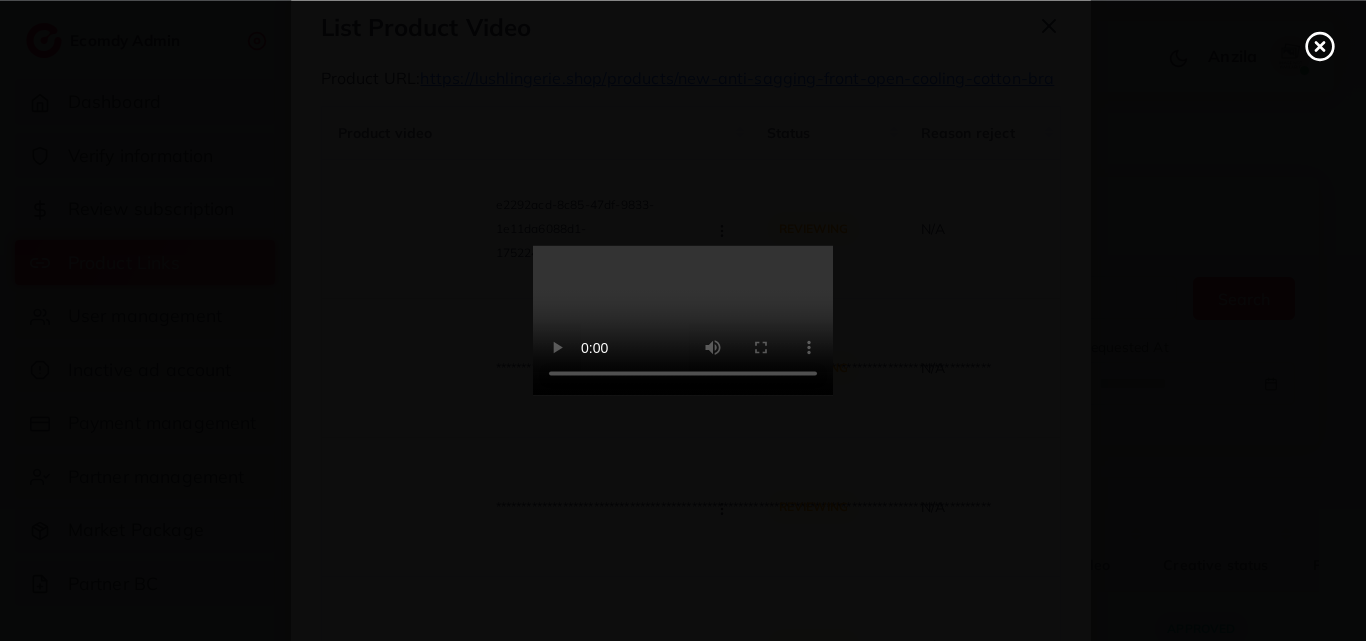click 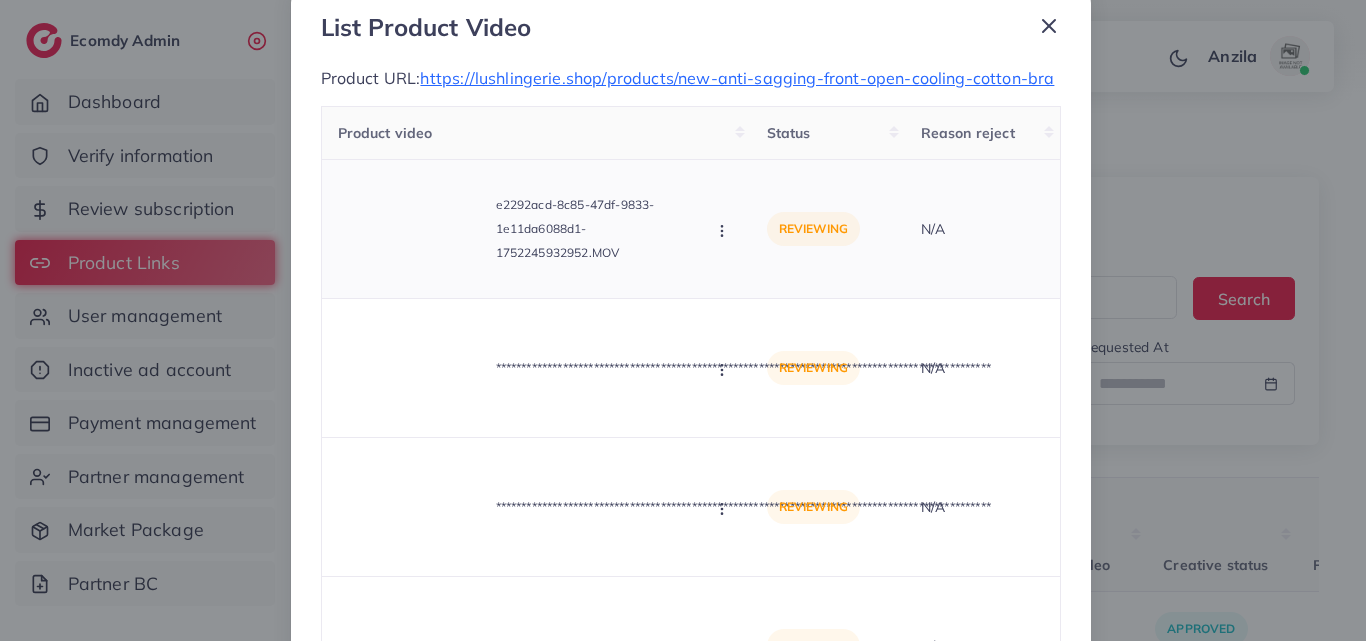 click 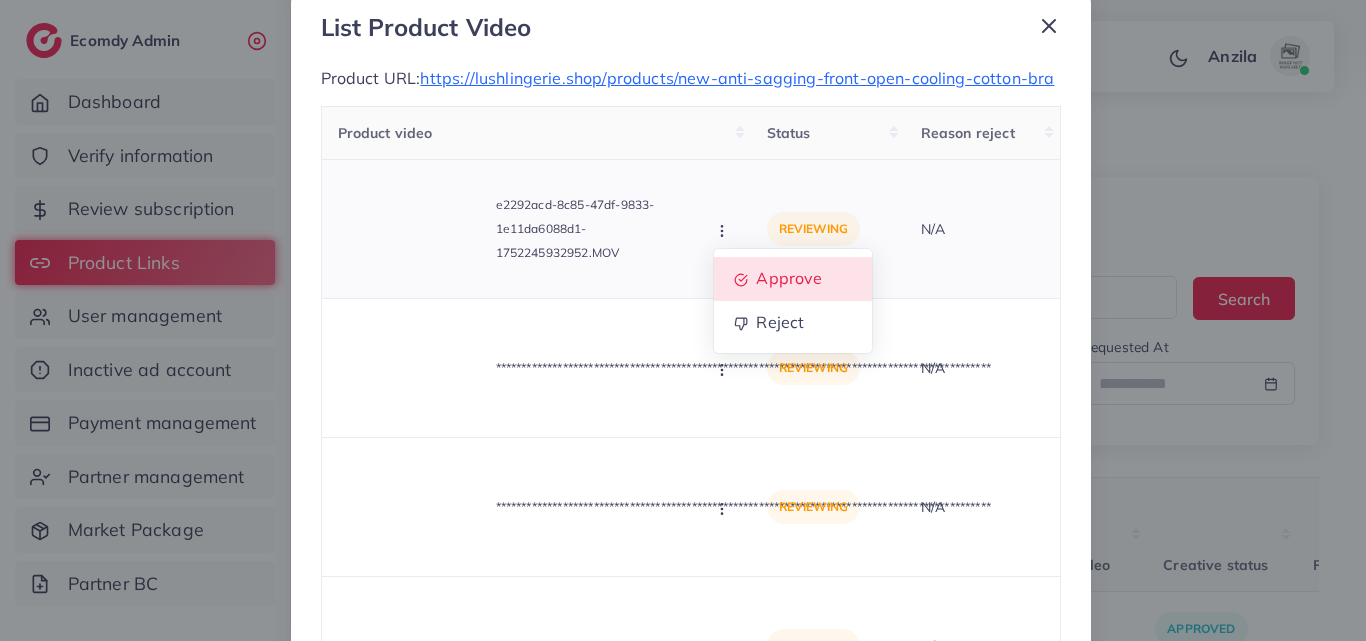 click on "Approve" at bounding box center (789, 278) 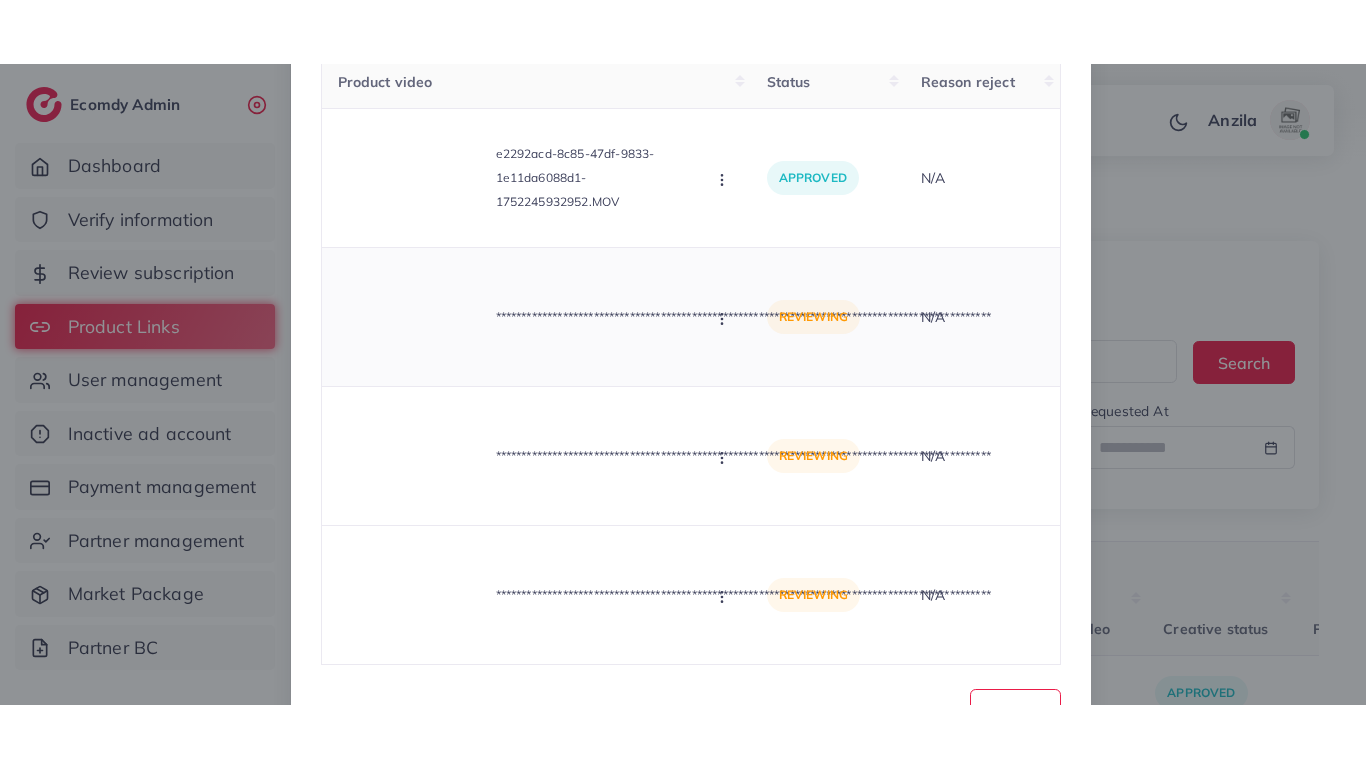 scroll, scrollTop: 245, scrollLeft: 0, axis: vertical 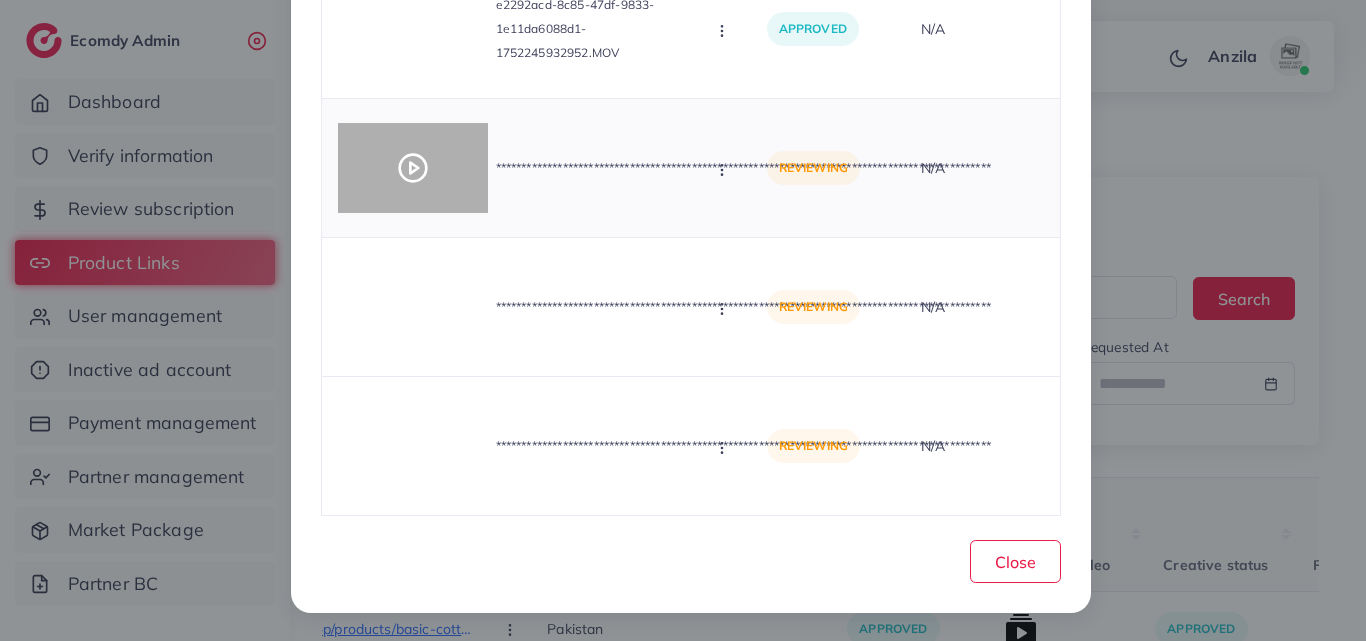 click at bounding box center [413, 168] 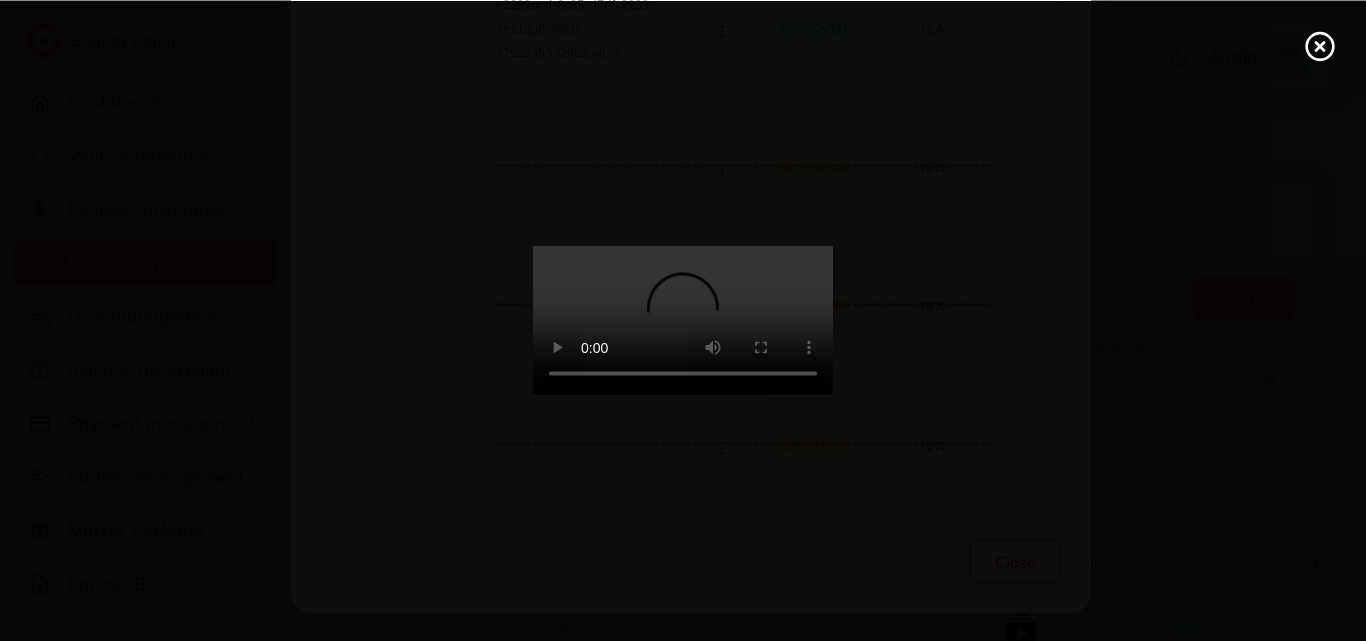 click at bounding box center (683, 321) 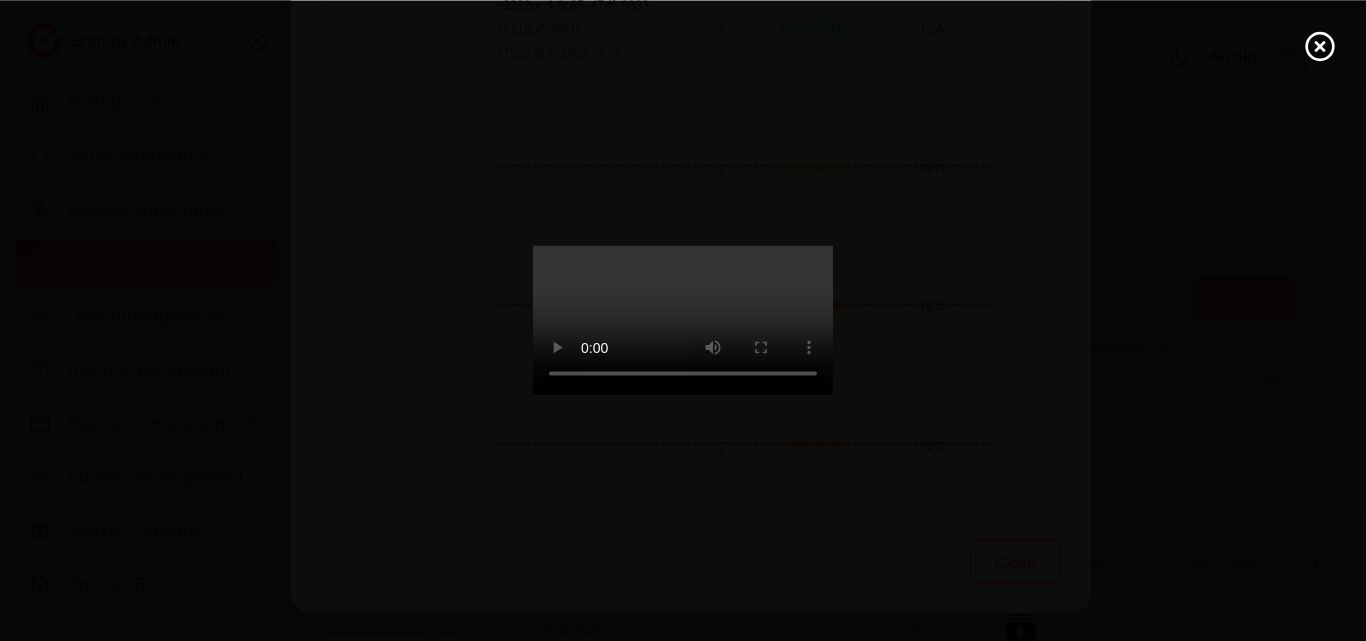 click at bounding box center (683, 321) 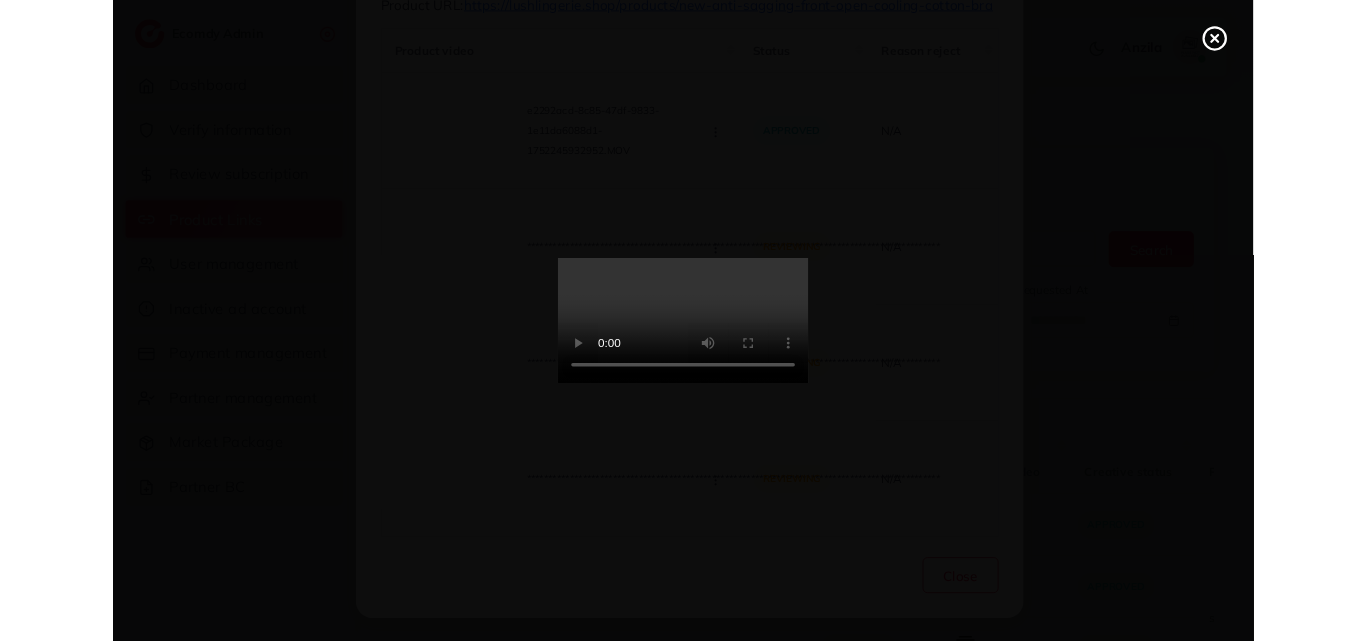 scroll, scrollTop: 118, scrollLeft: 0, axis: vertical 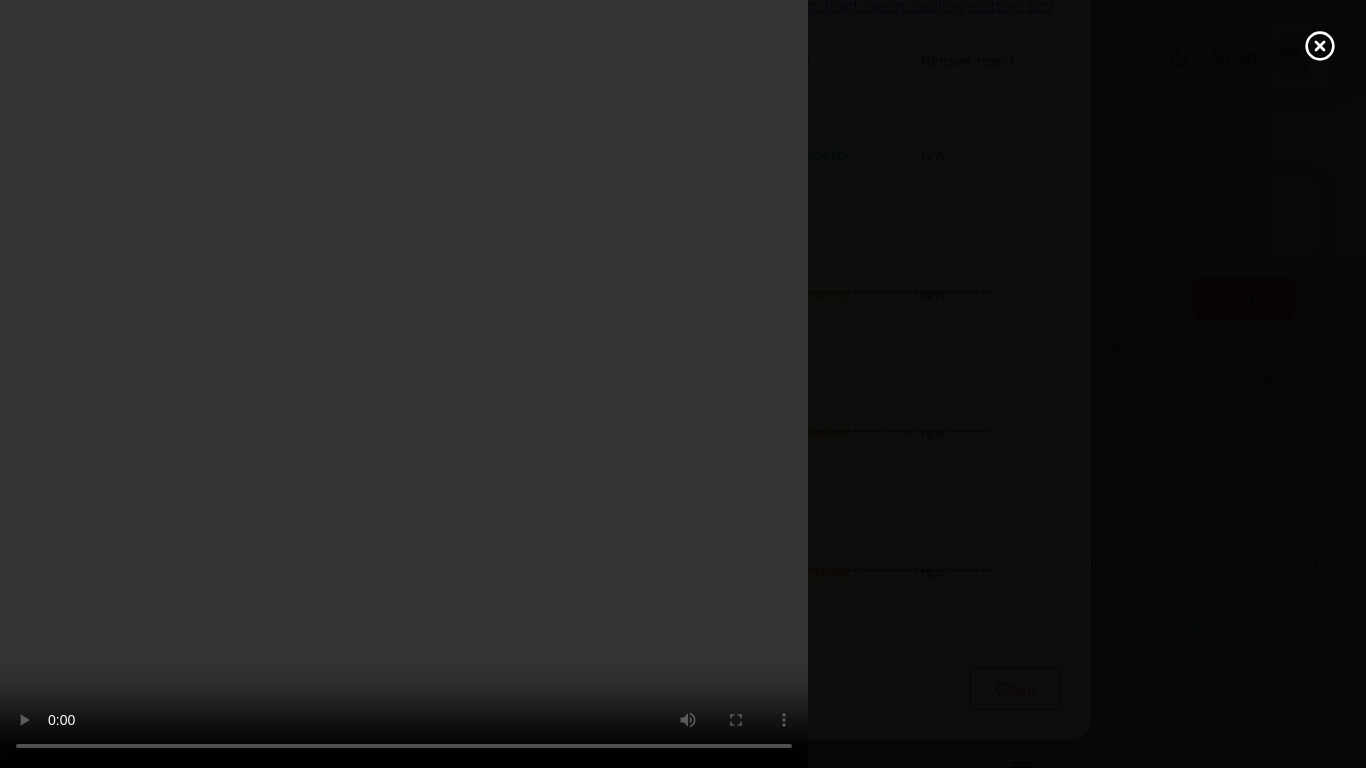 click at bounding box center (683, 384) 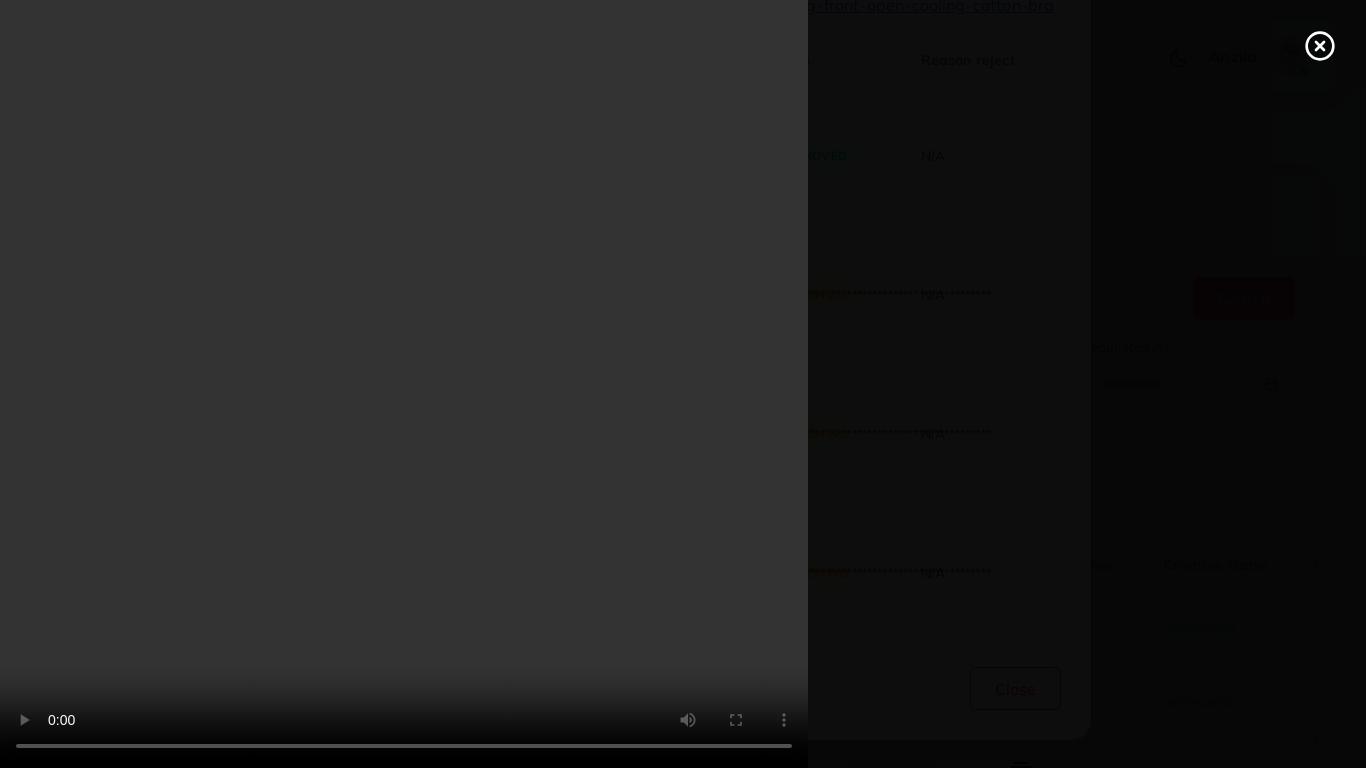 click at bounding box center (683, 384) 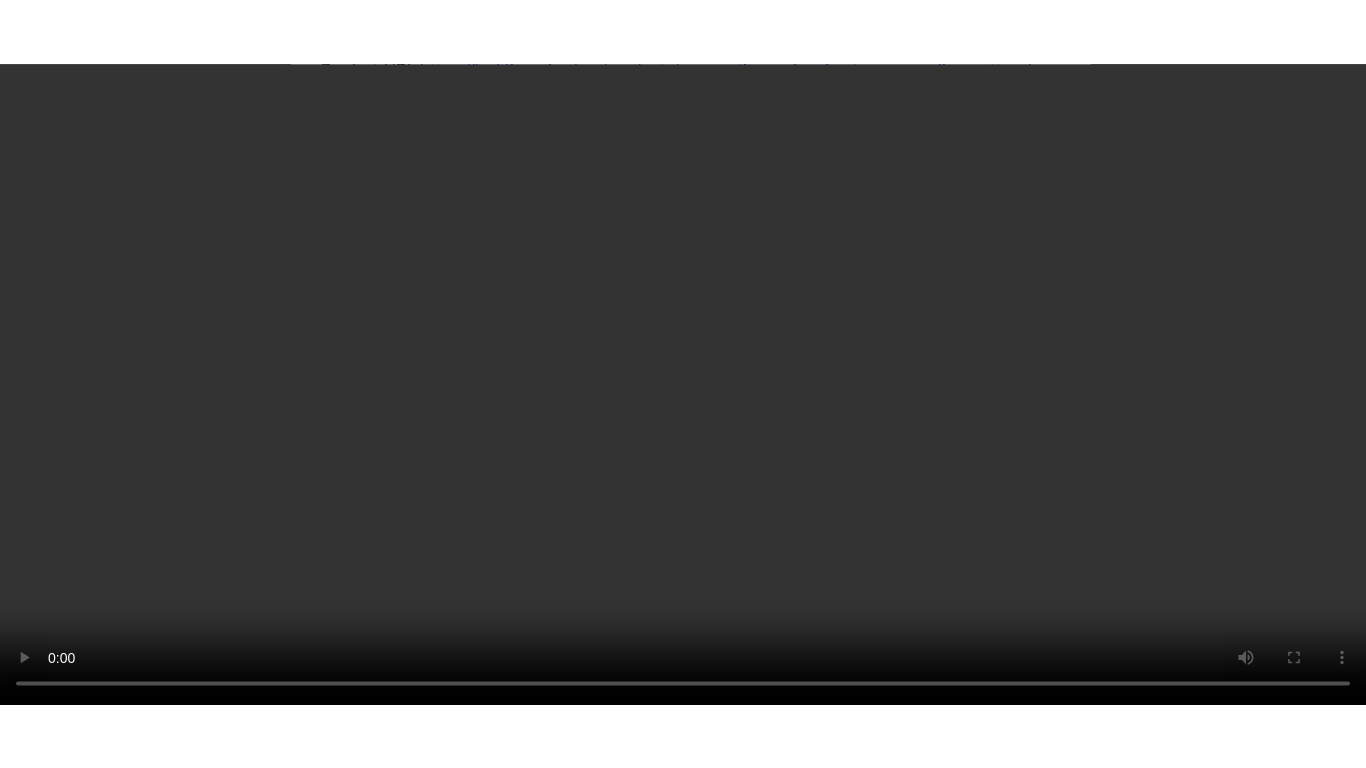 scroll, scrollTop: 245, scrollLeft: 0, axis: vertical 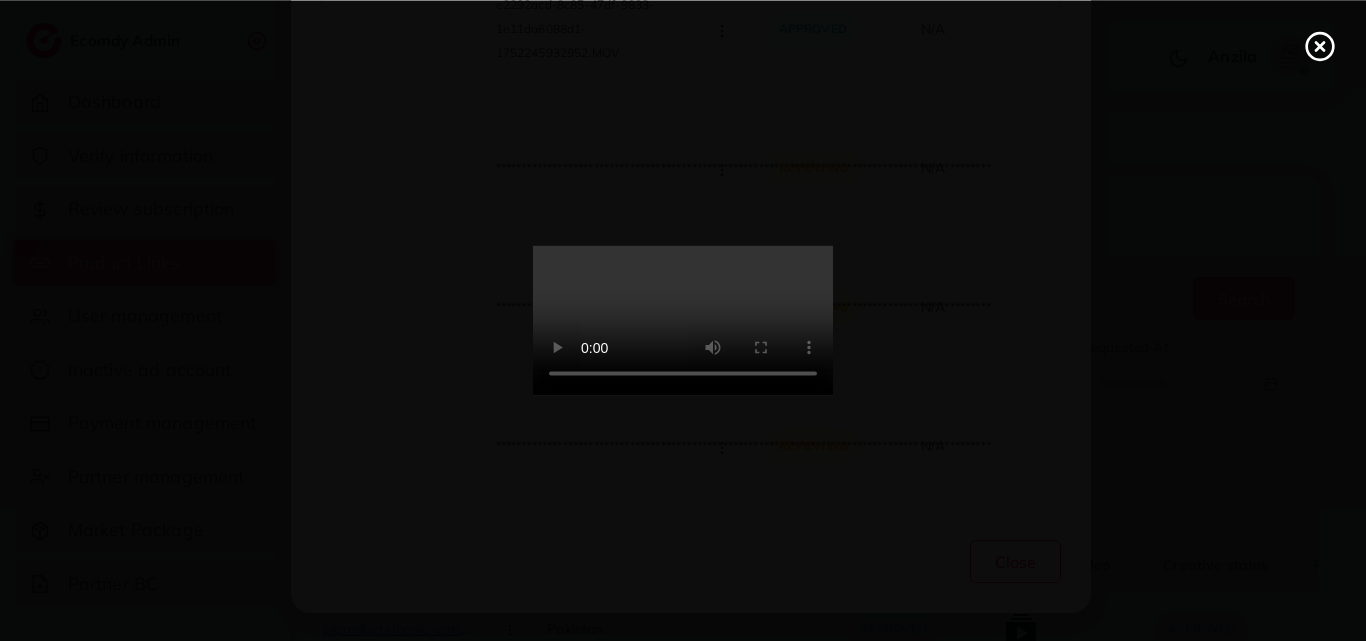 click 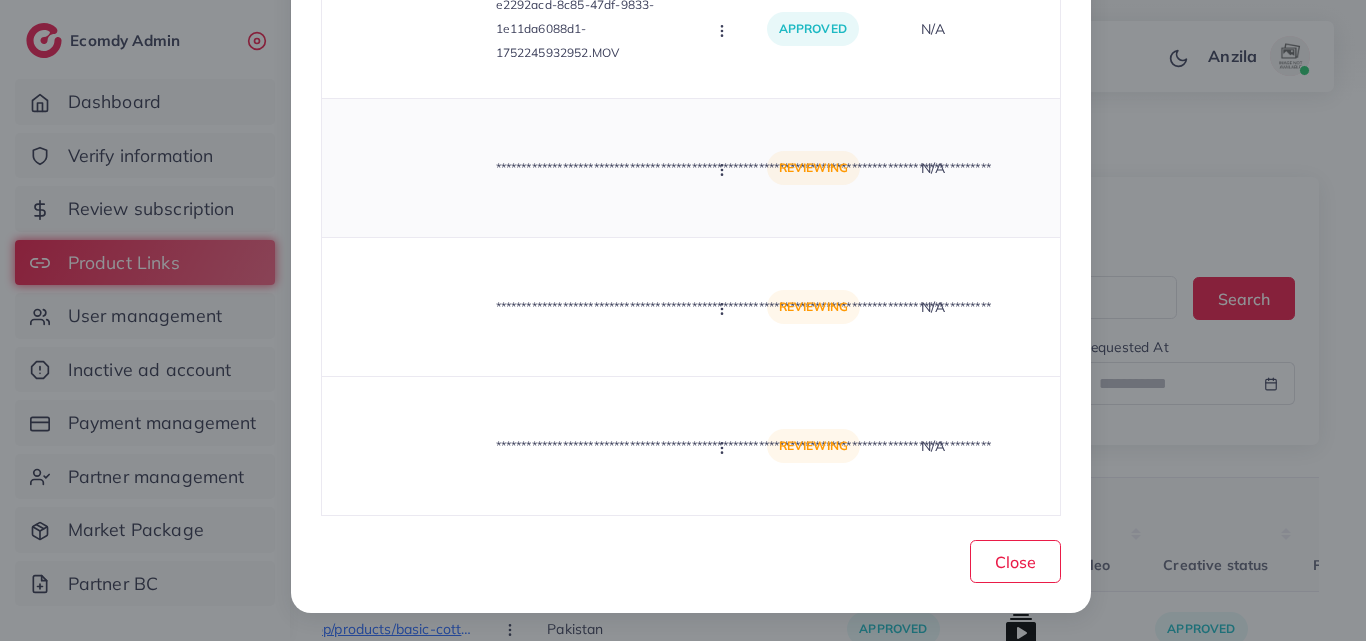 click at bounding box center (724, 169) 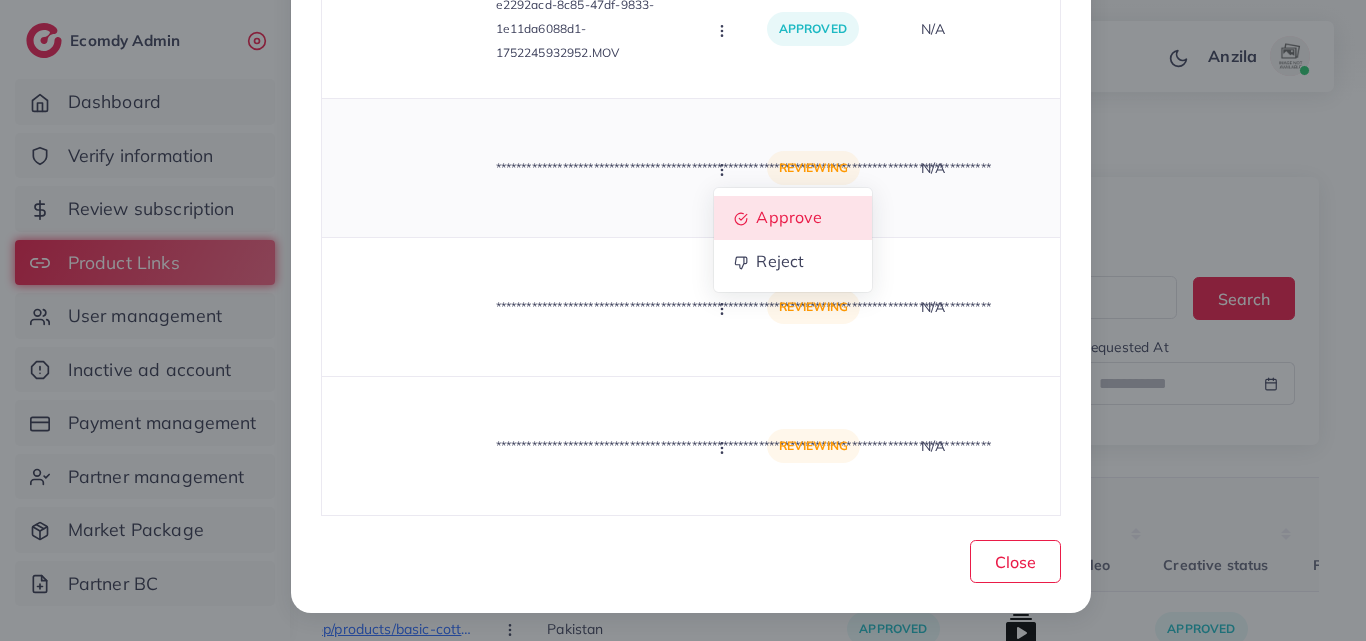 click on "Approve" at bounding box center (789, 217) 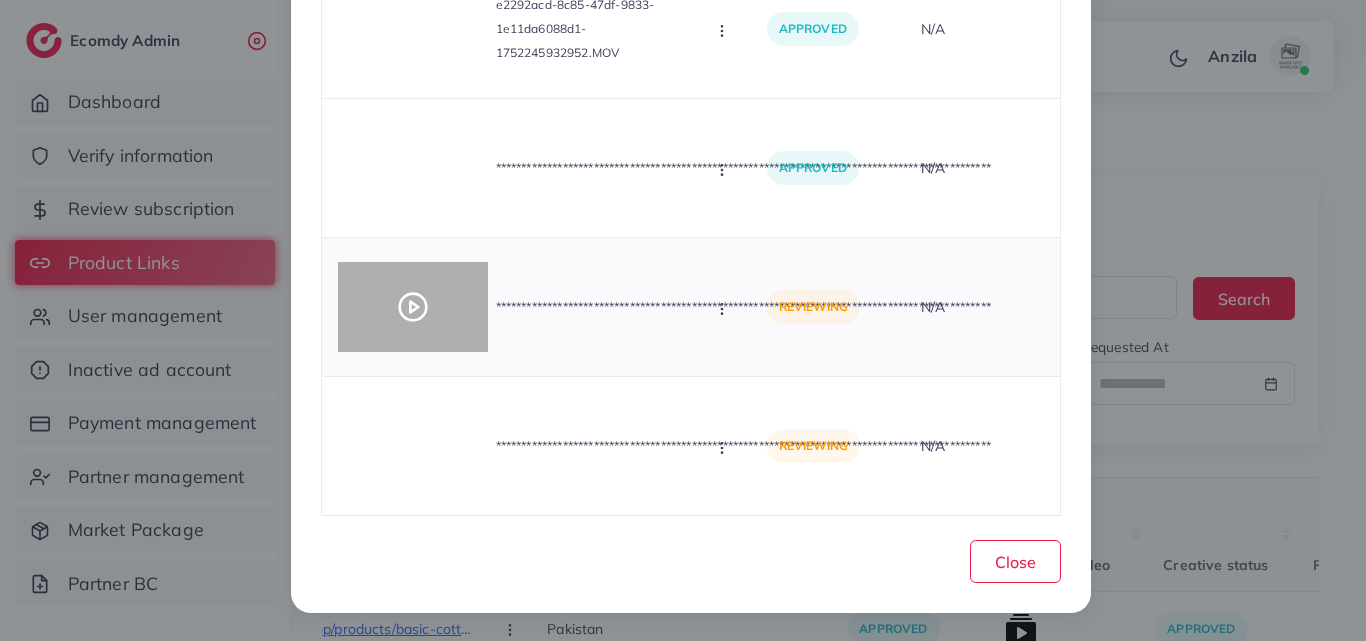 click 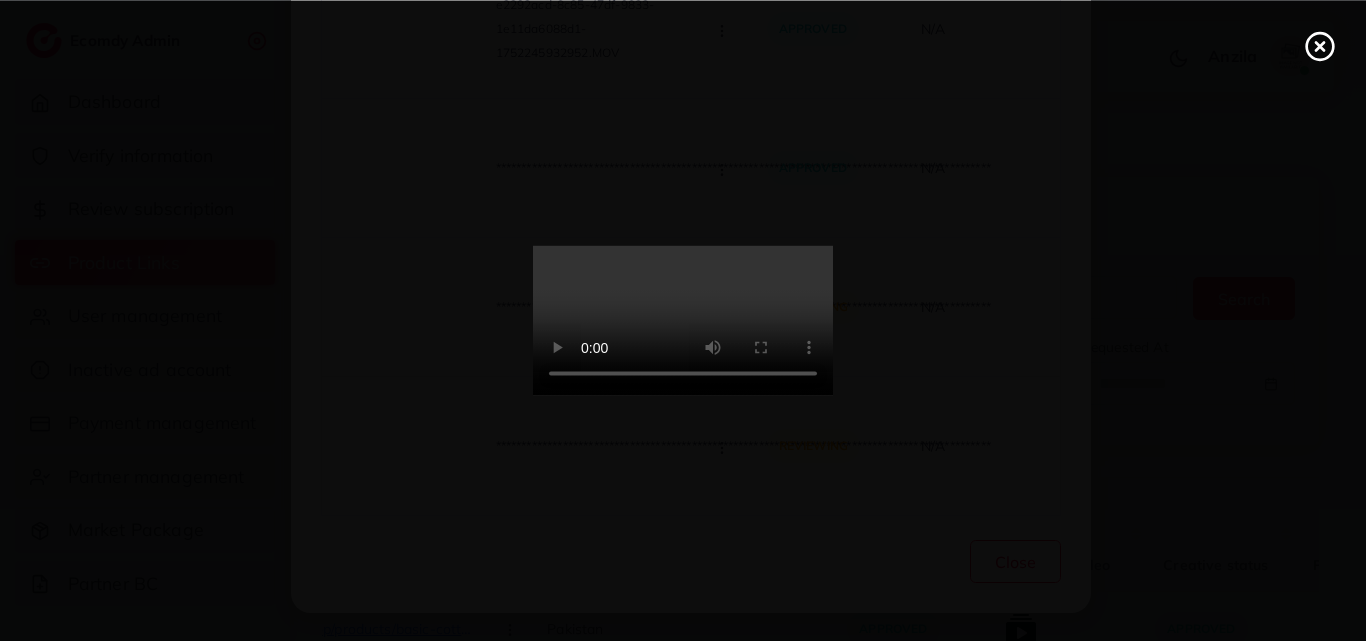 click at bounding box center (683, 321) 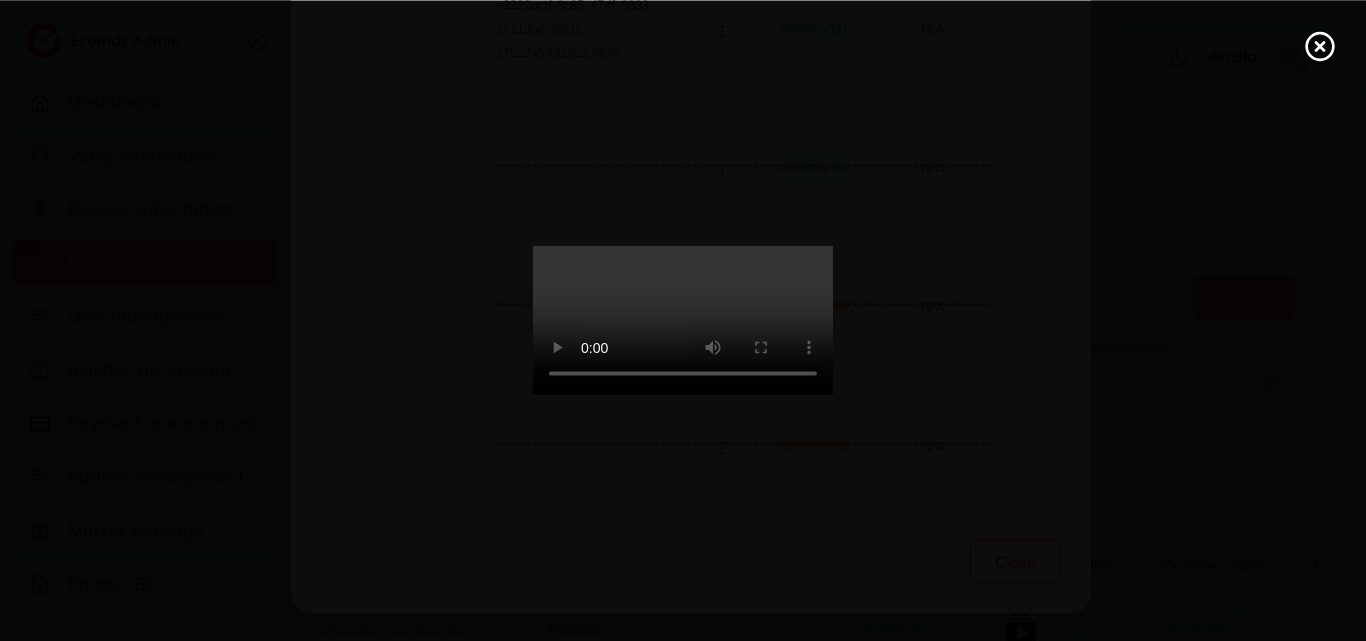 click at bounding box center (683, 321) 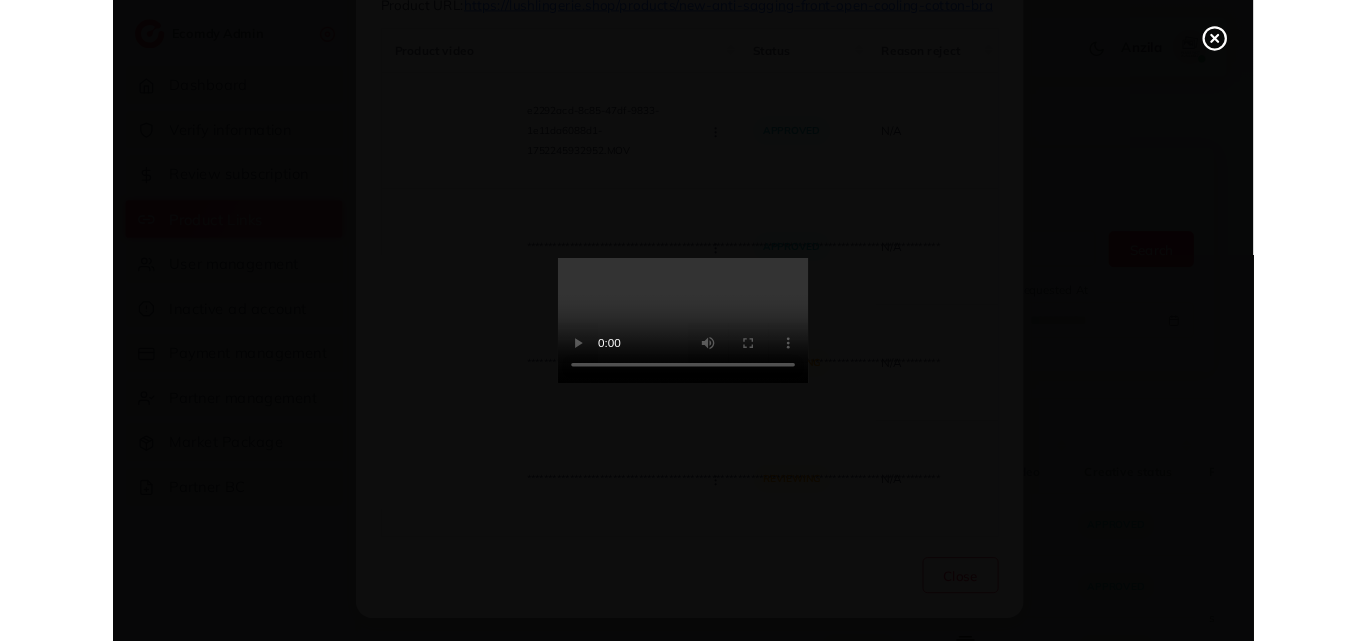 scroll, scrollTop: 118, scrollLeft: 0, axis: vertical 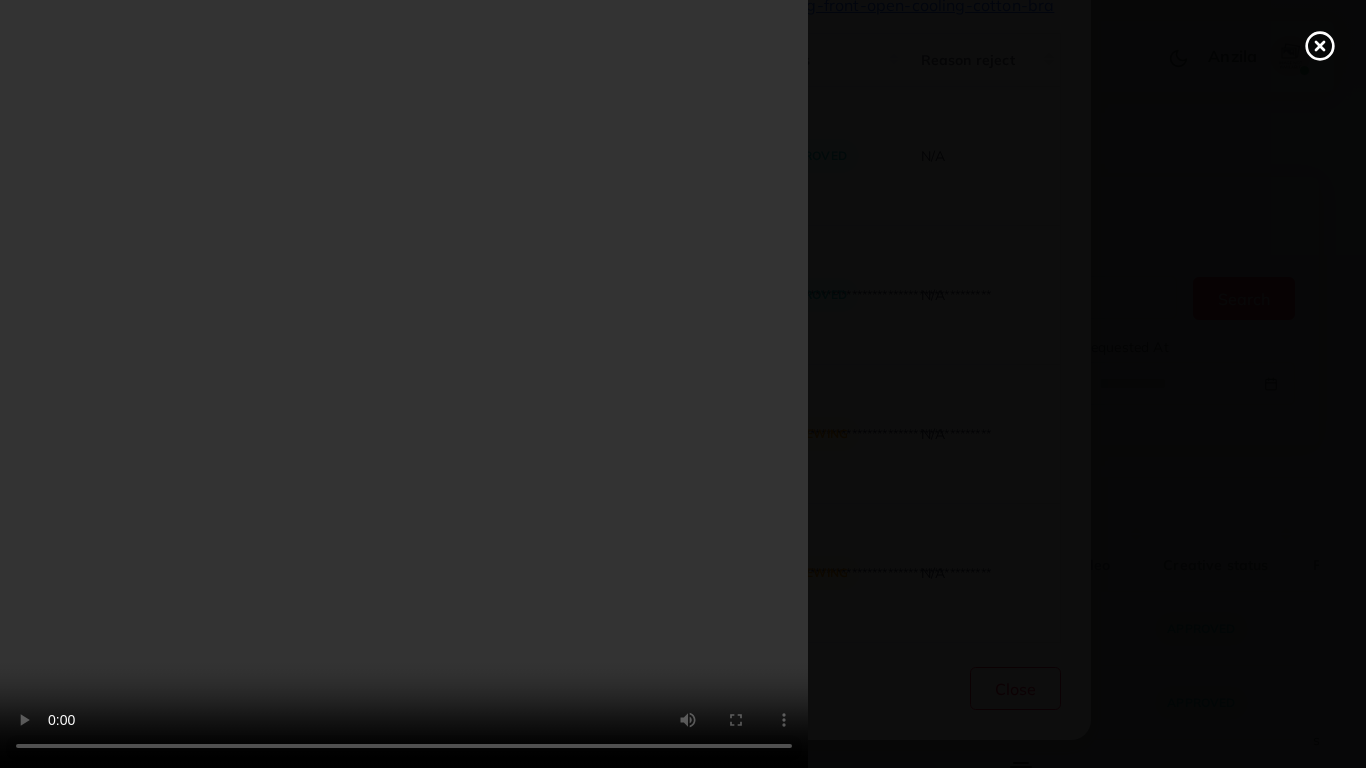 click at bounding box center [683, 384] 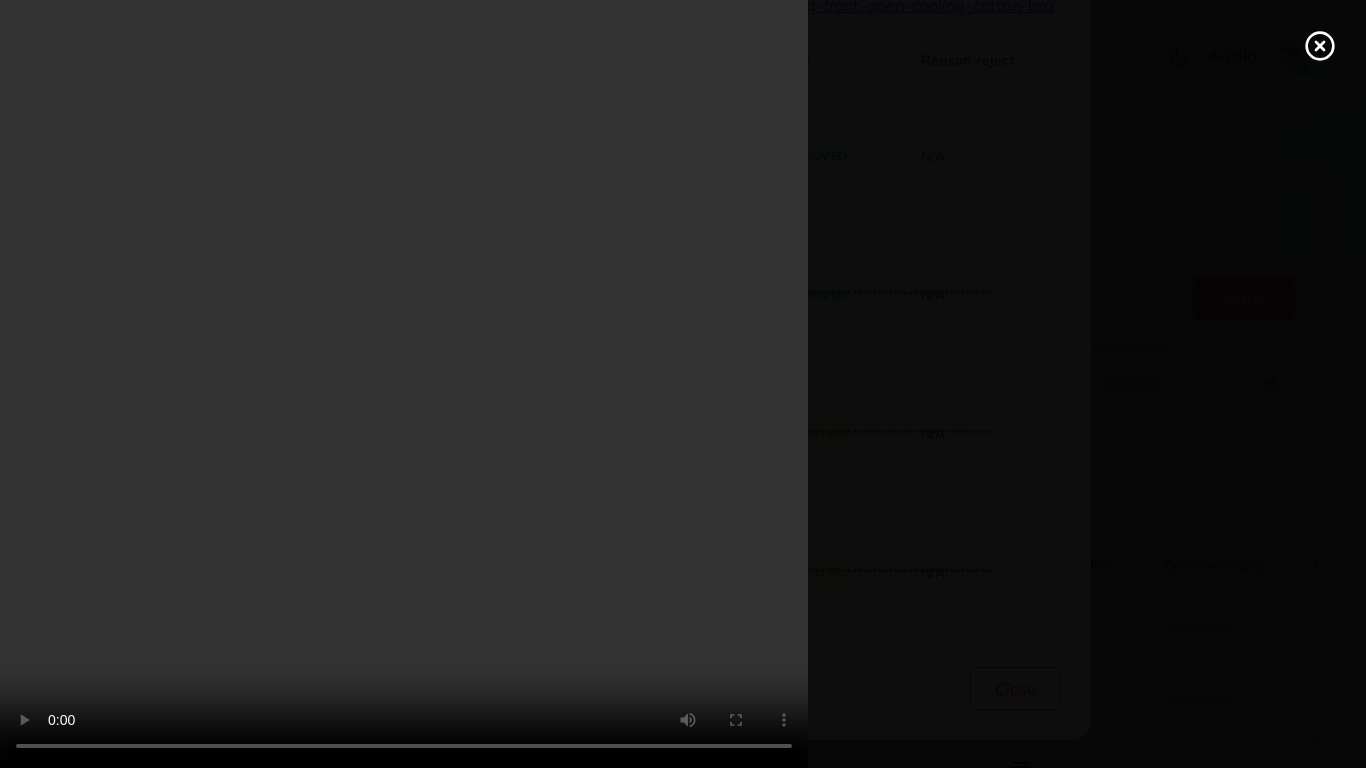 scroll, scrollTop: 245, scrollLeft: 0, axis: vertical 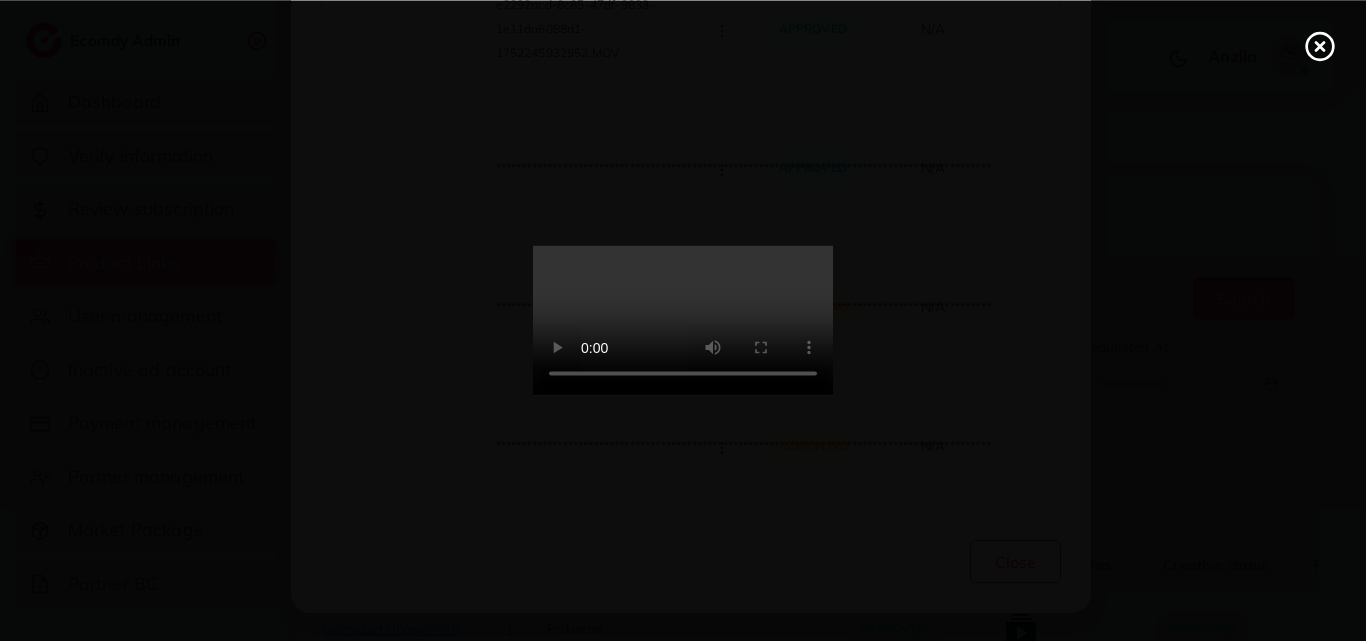 click 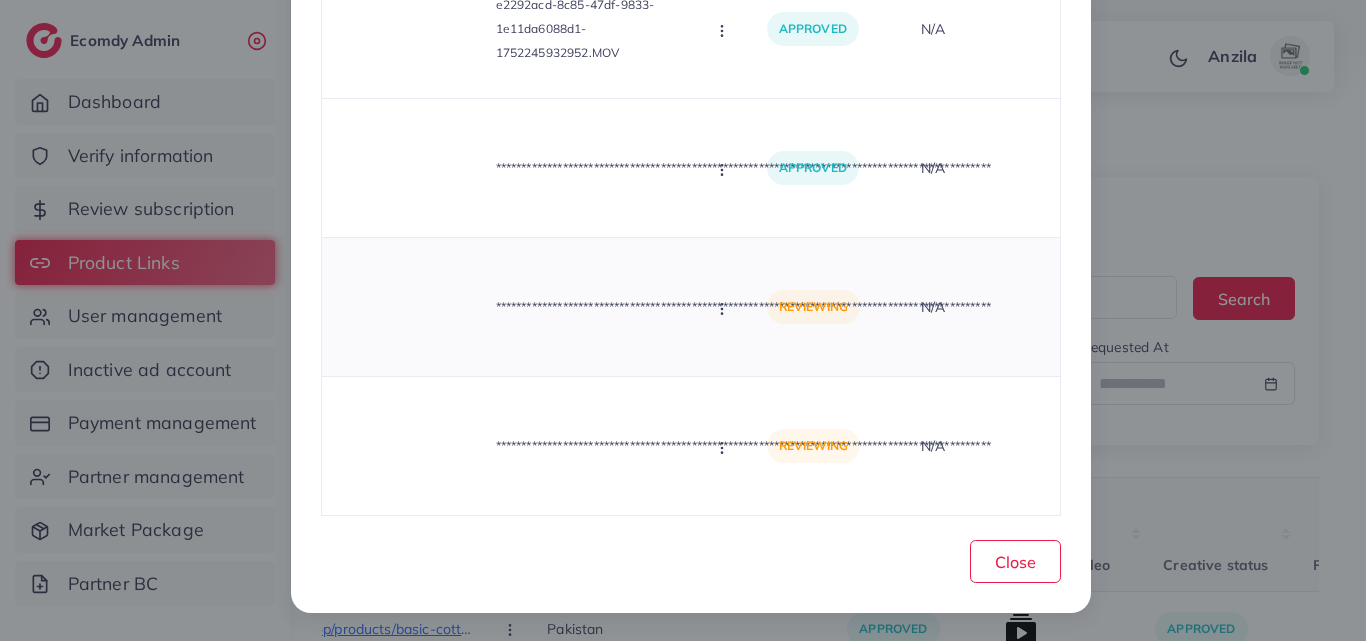click 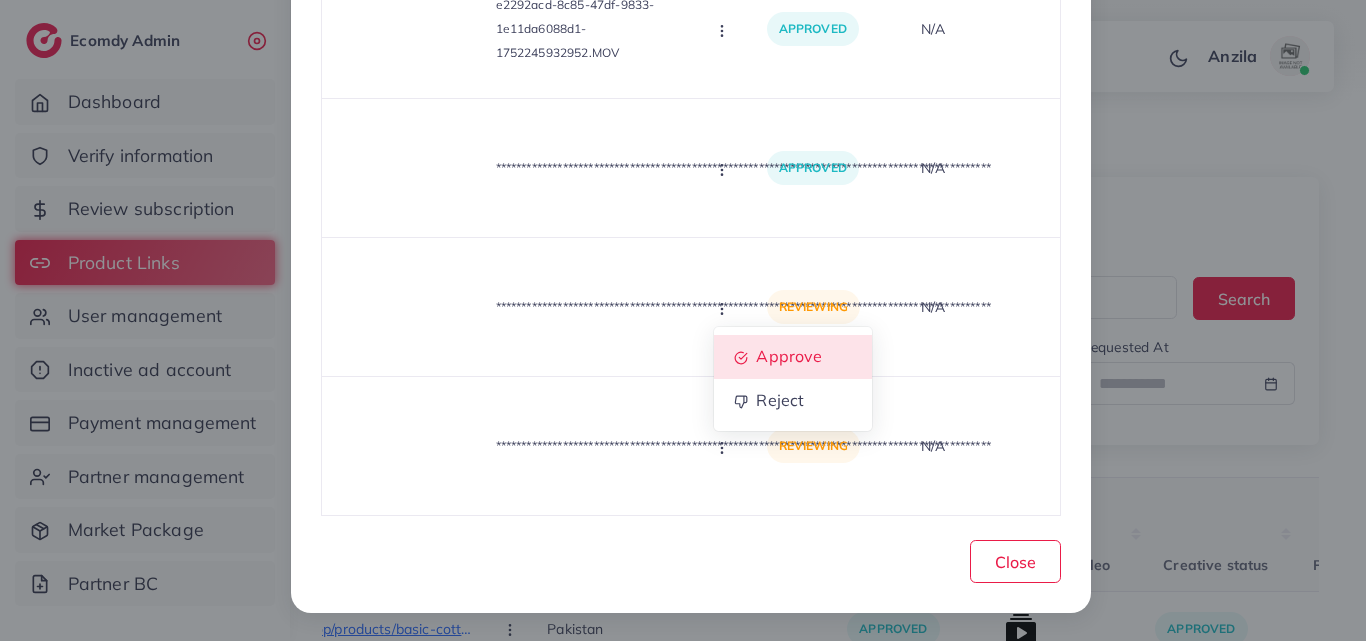click on "Approve" at bounding box center (793, 357) 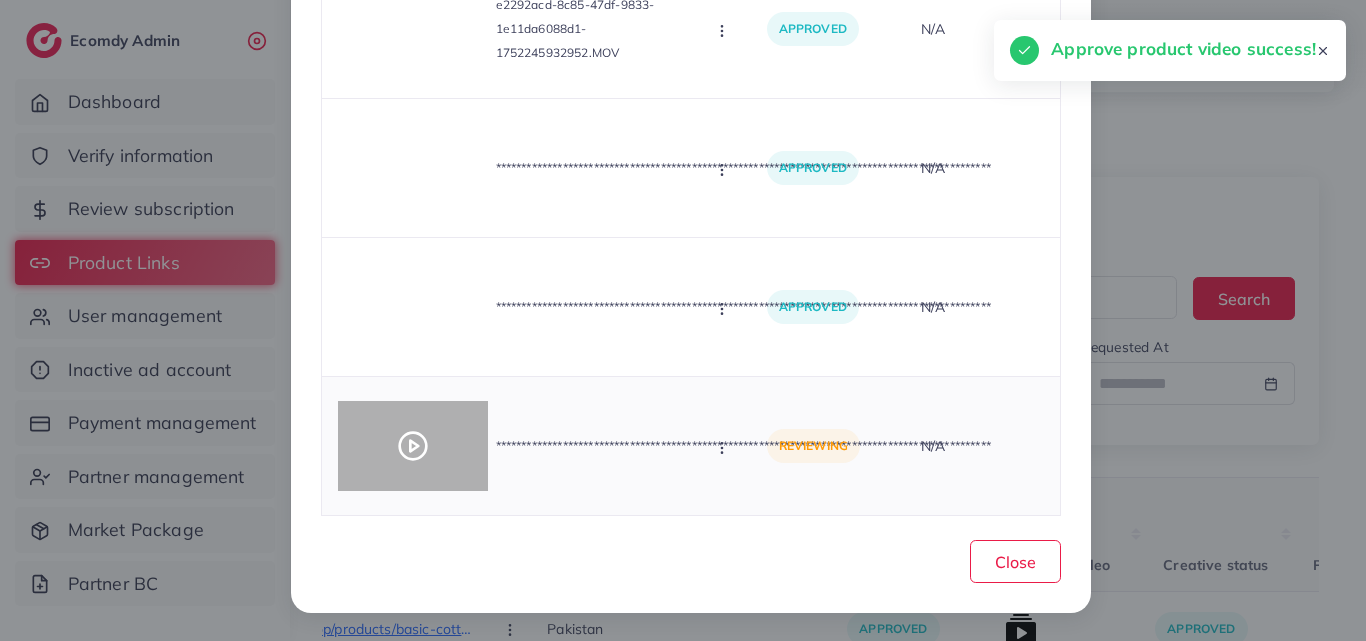 click at bounding box center (413, 446) 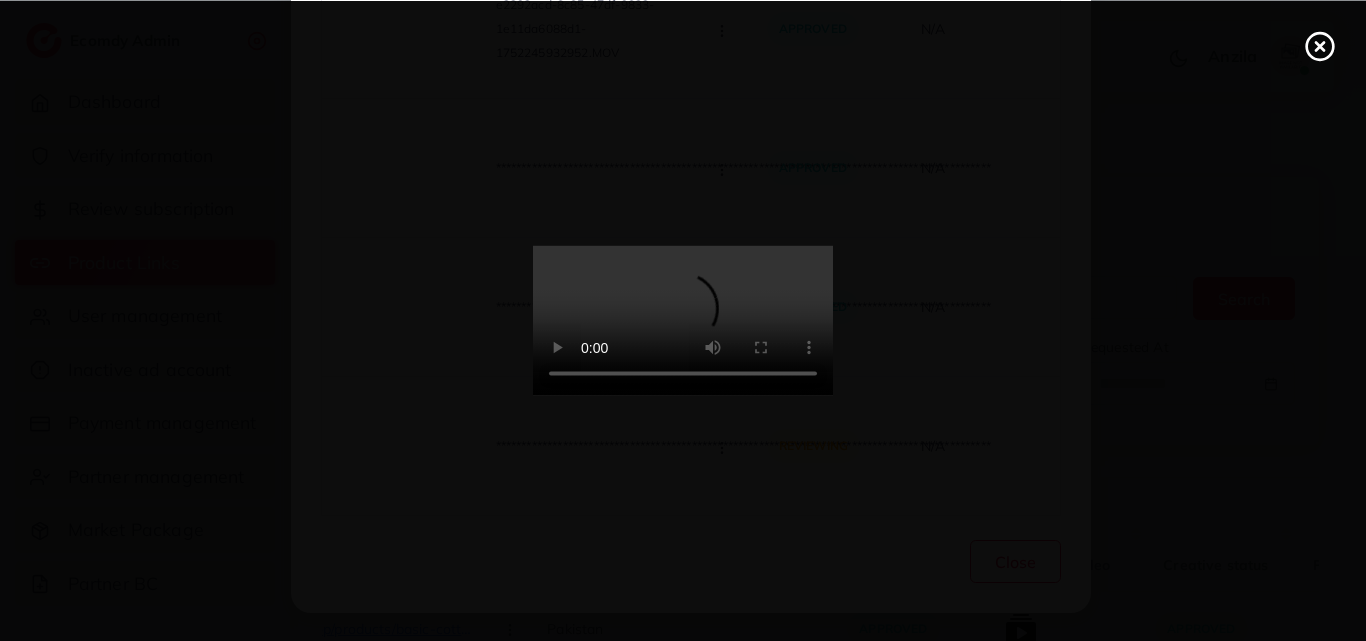 click at bounding box center [683, 321] 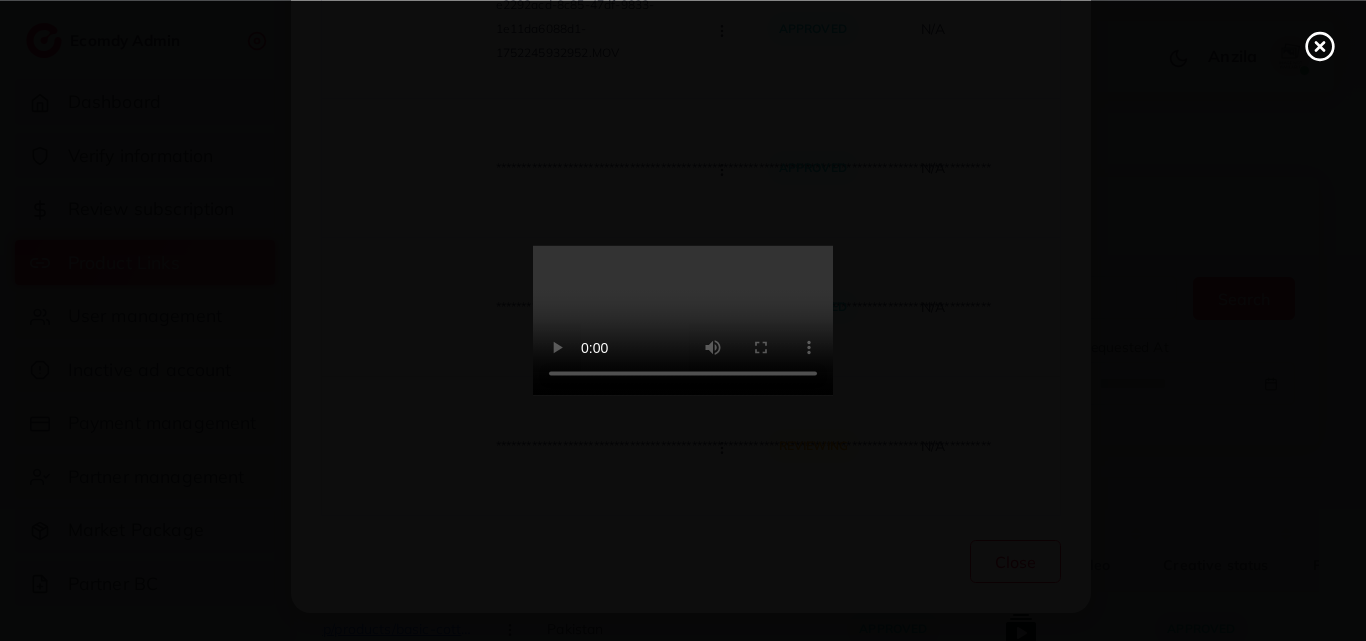 click at bounding box center [683, 321] 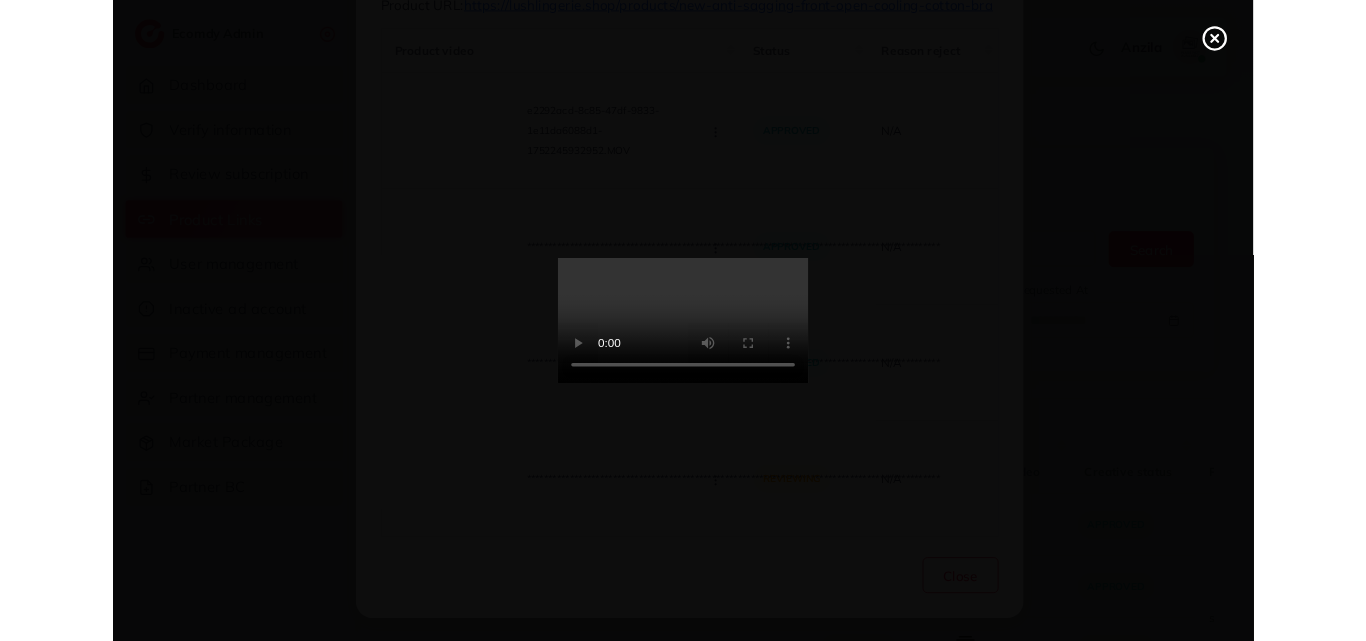 scroll, scrollTop: 118, scrollLeft: 0, axis: vertical 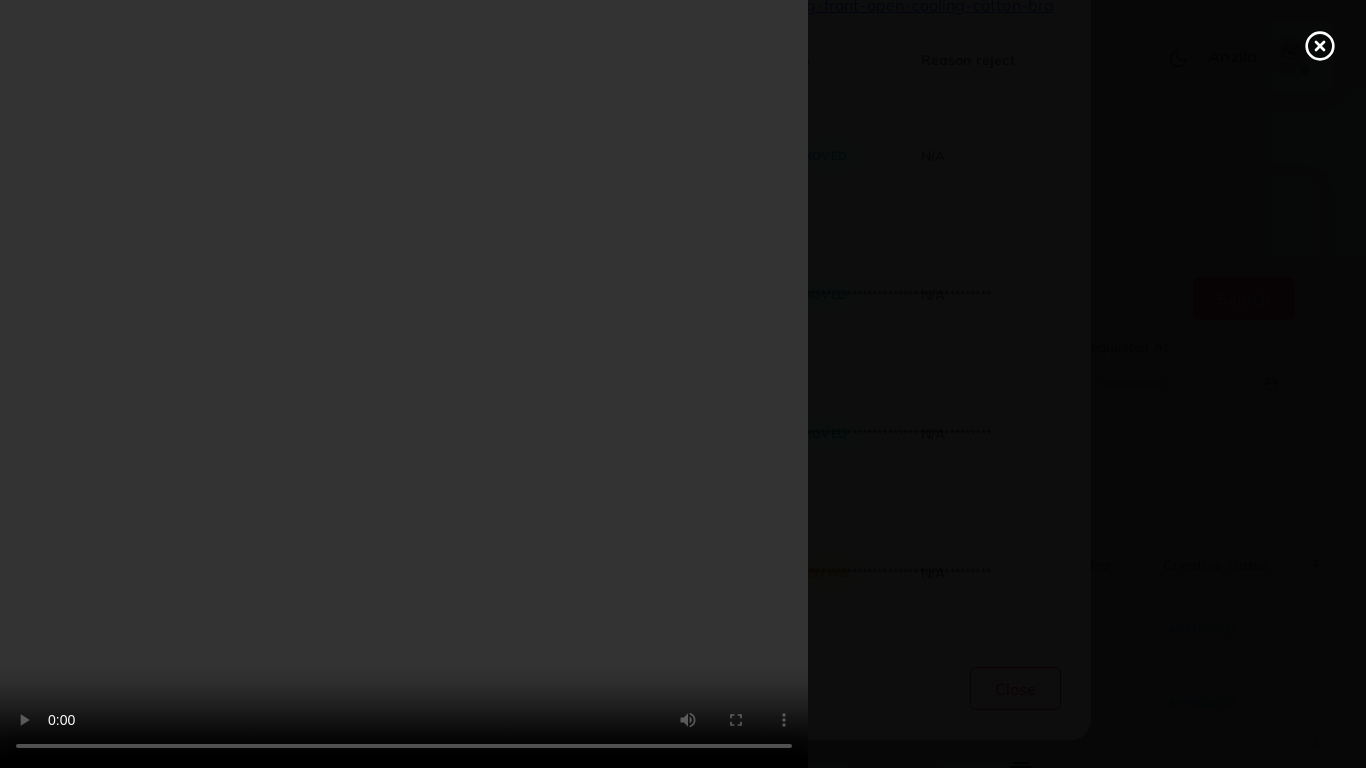 type 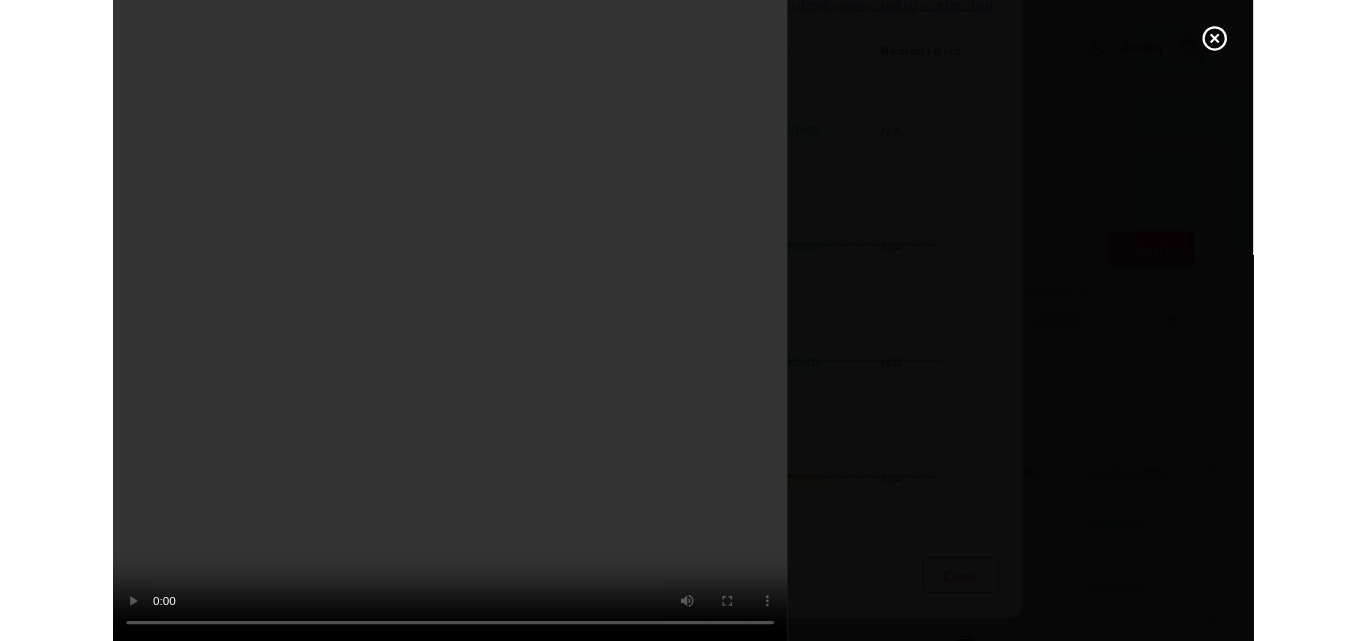 scroll, scrollTop: 245, scrollLeft: 0, axis: vertical 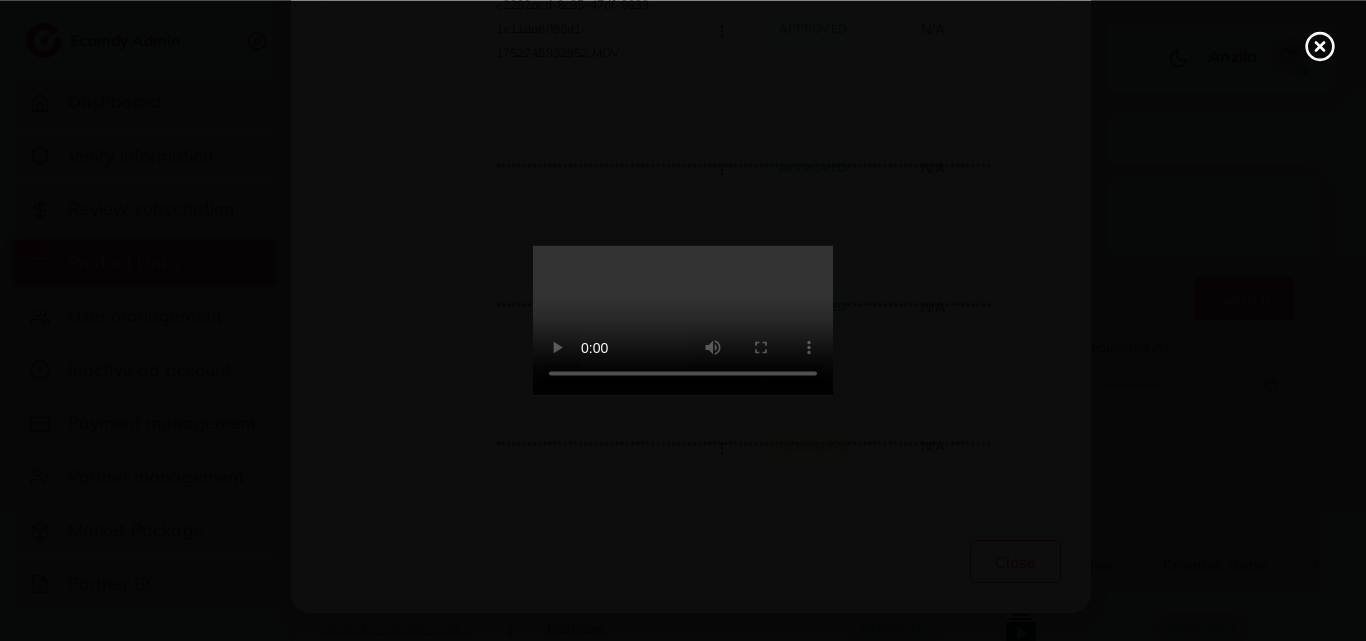 click at bounding box center (683, 320) 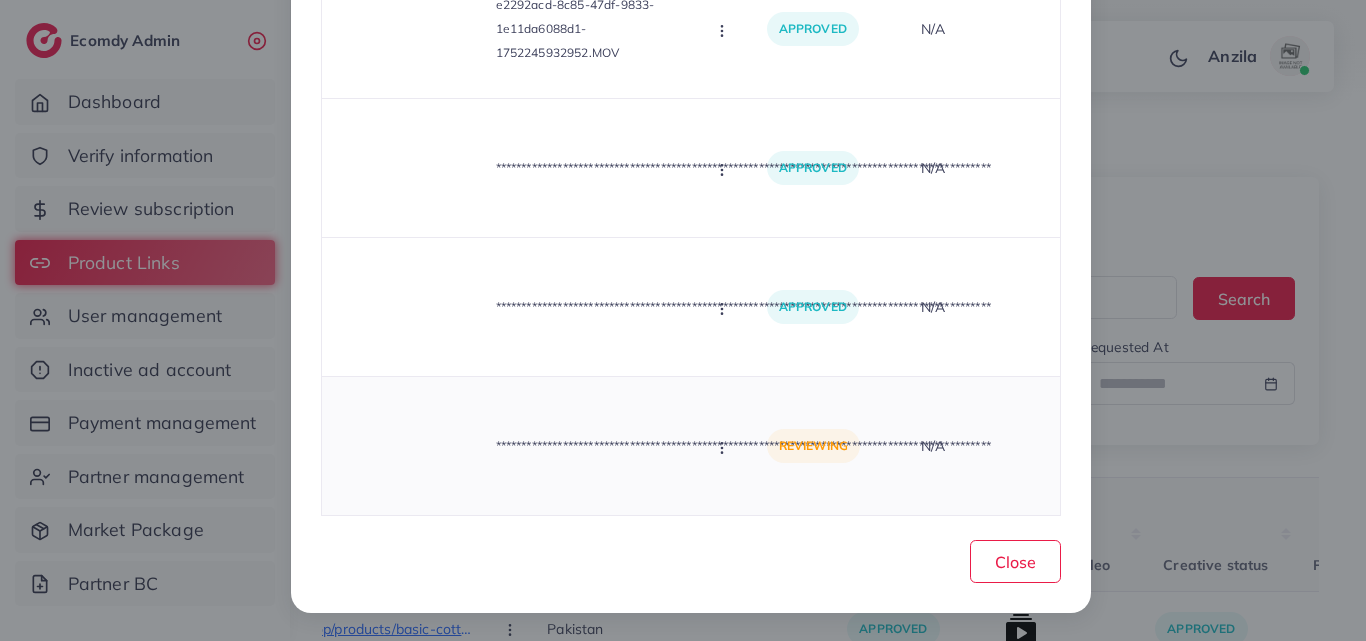 click 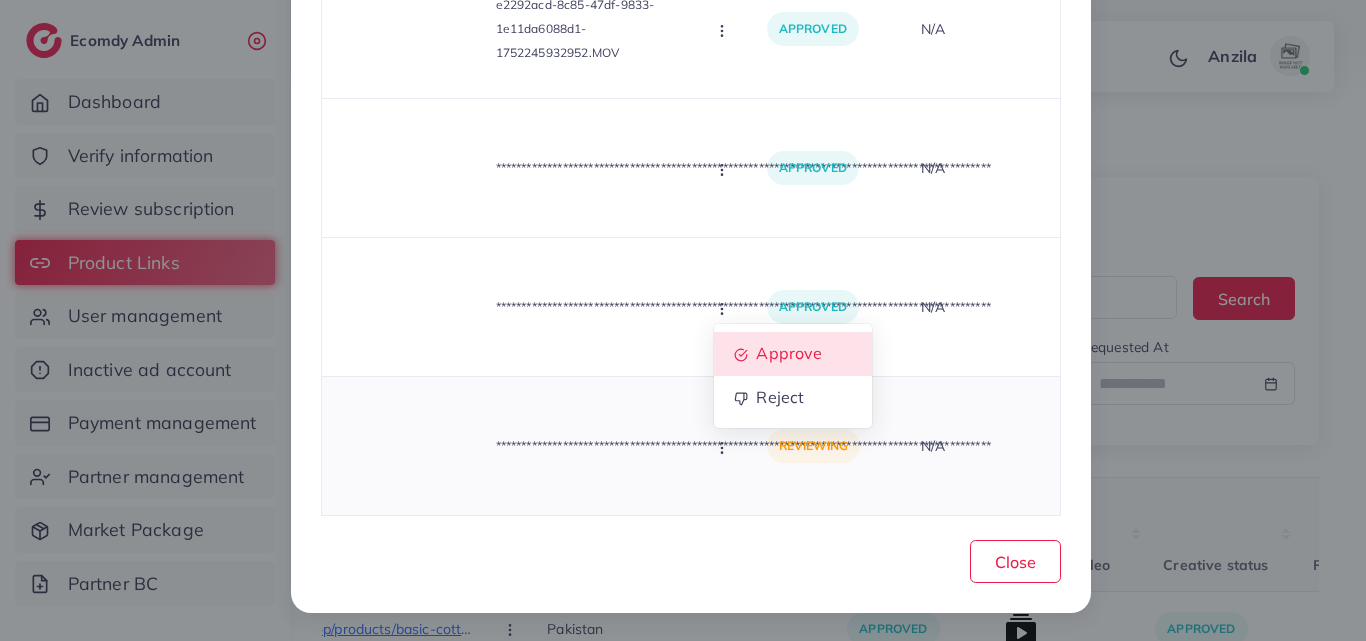 click on "Approve" at bounding box center (793, 354) 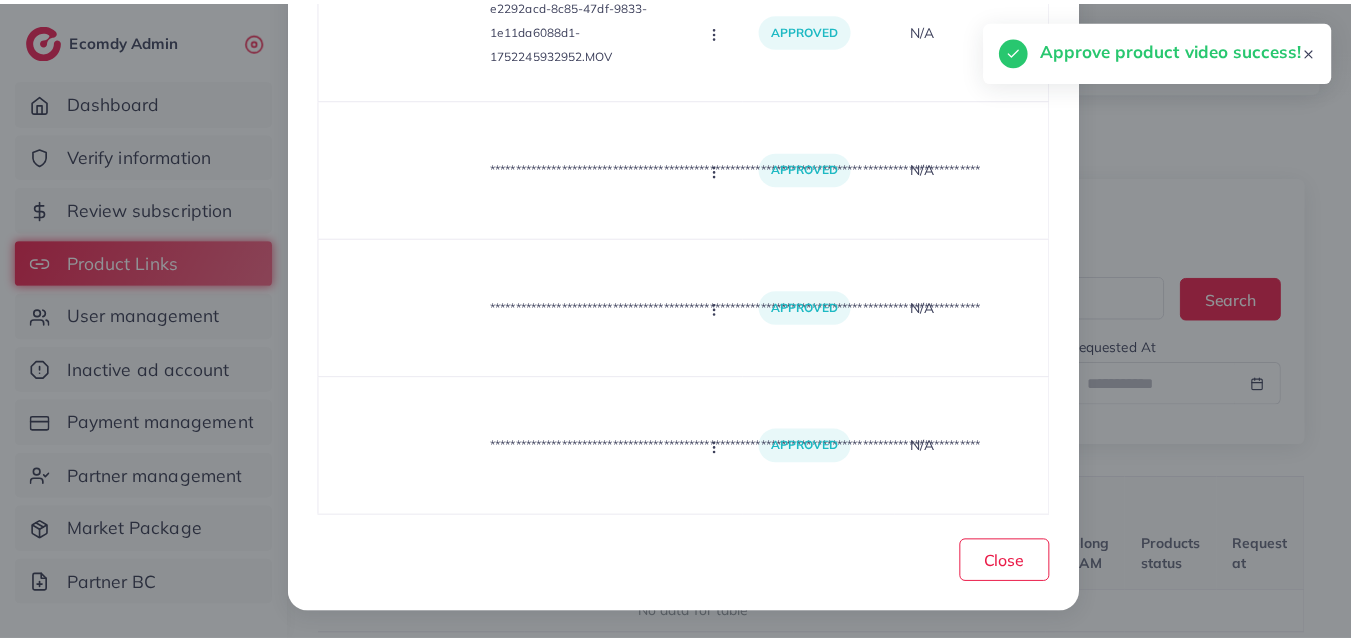 scroll, scrollTop: 0, scrollLeft: 232, axis: horizontal 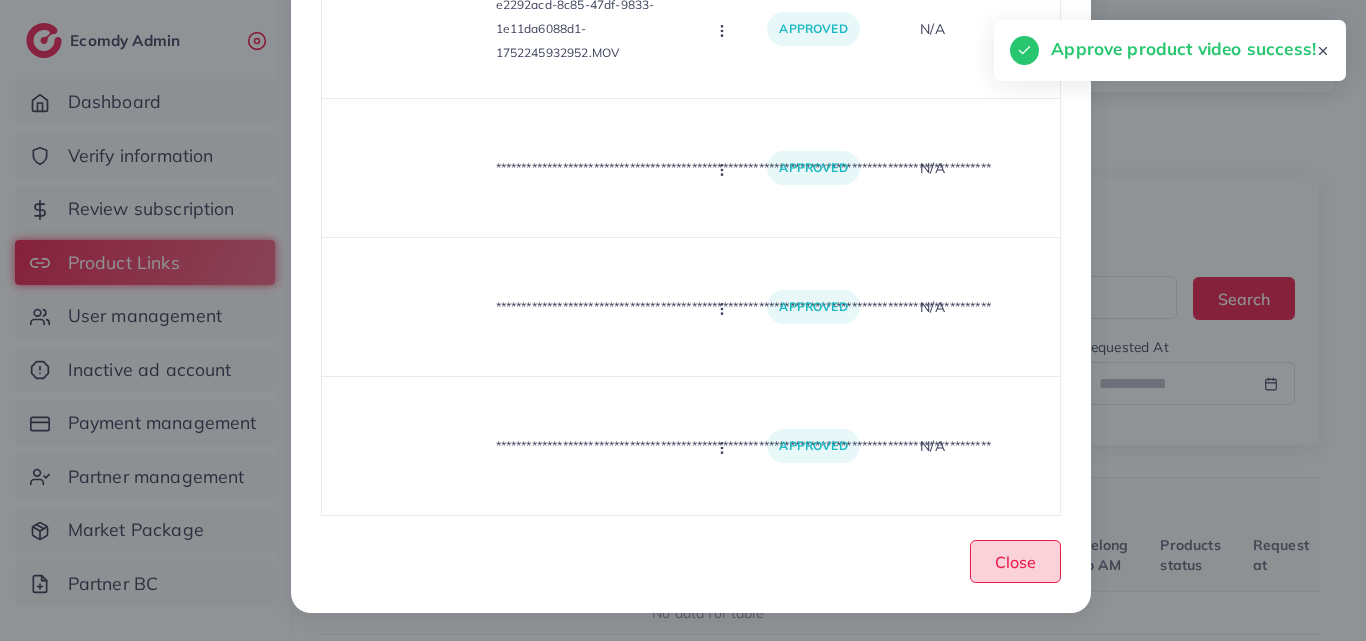 click on "Close" at bounding box center [1015, 561] 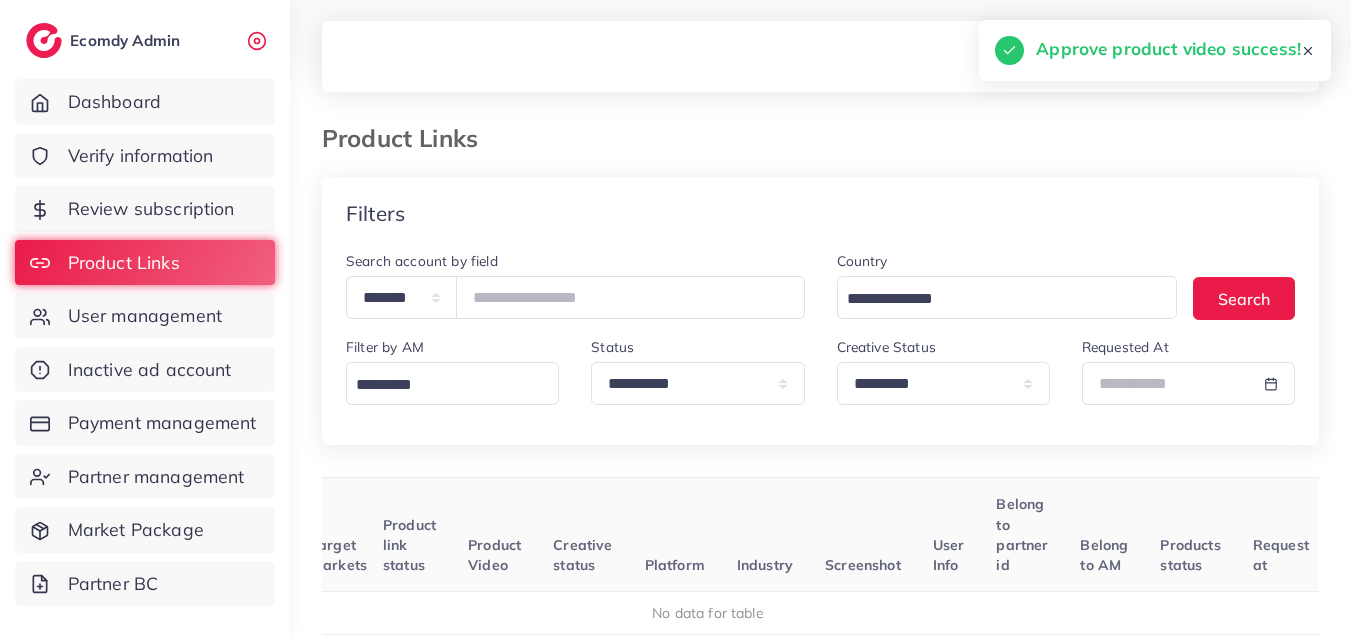 scroll, scrollTop: 0, scrollLeft: 217, axis: horizontal 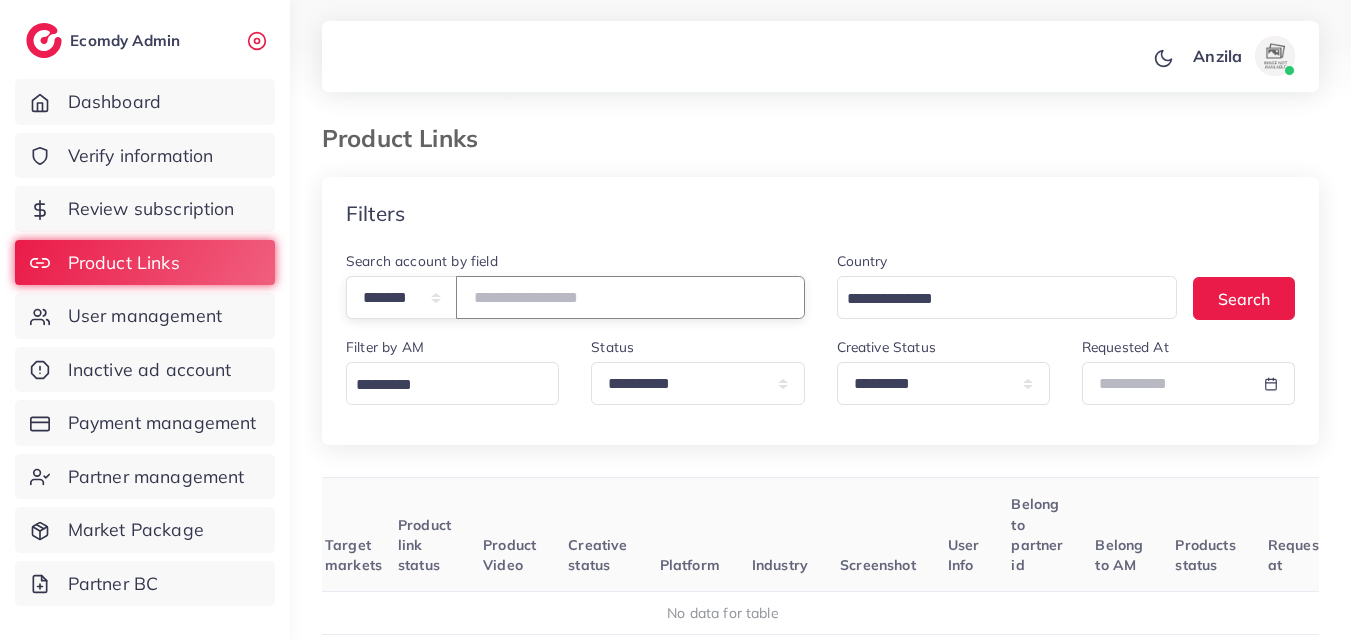 click on "*******" at bounding box center [630, 297] 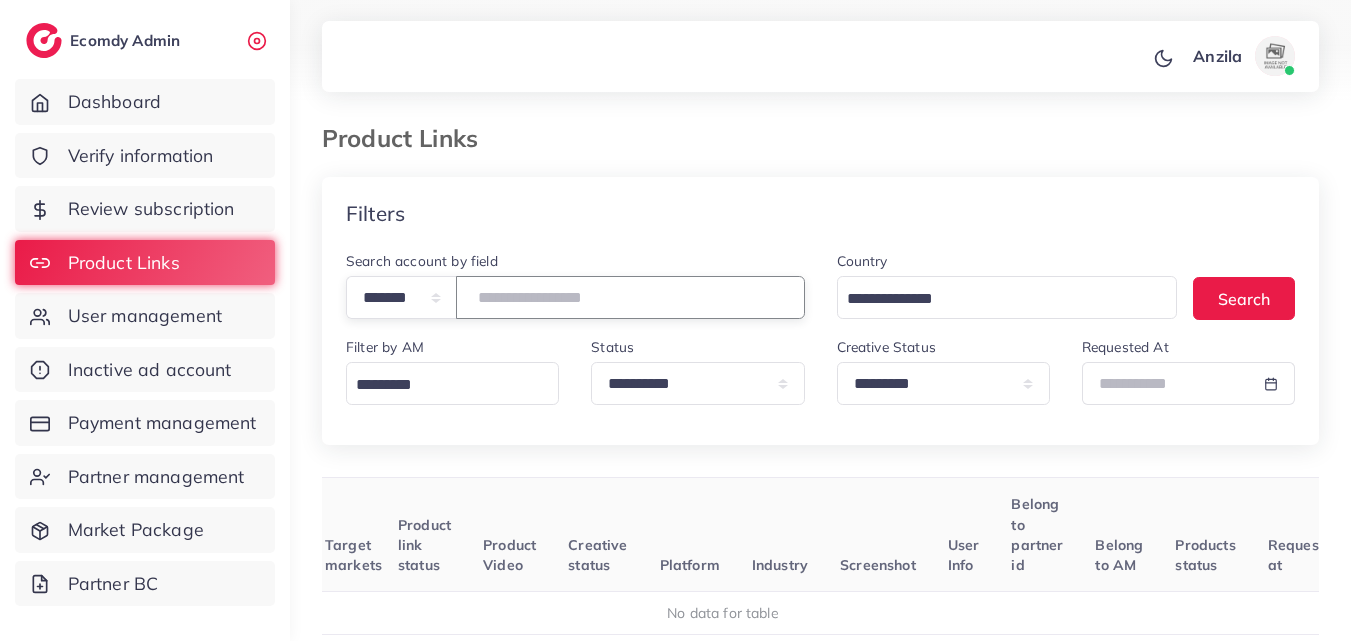 click on "*******" at bounding box center [630, 297] 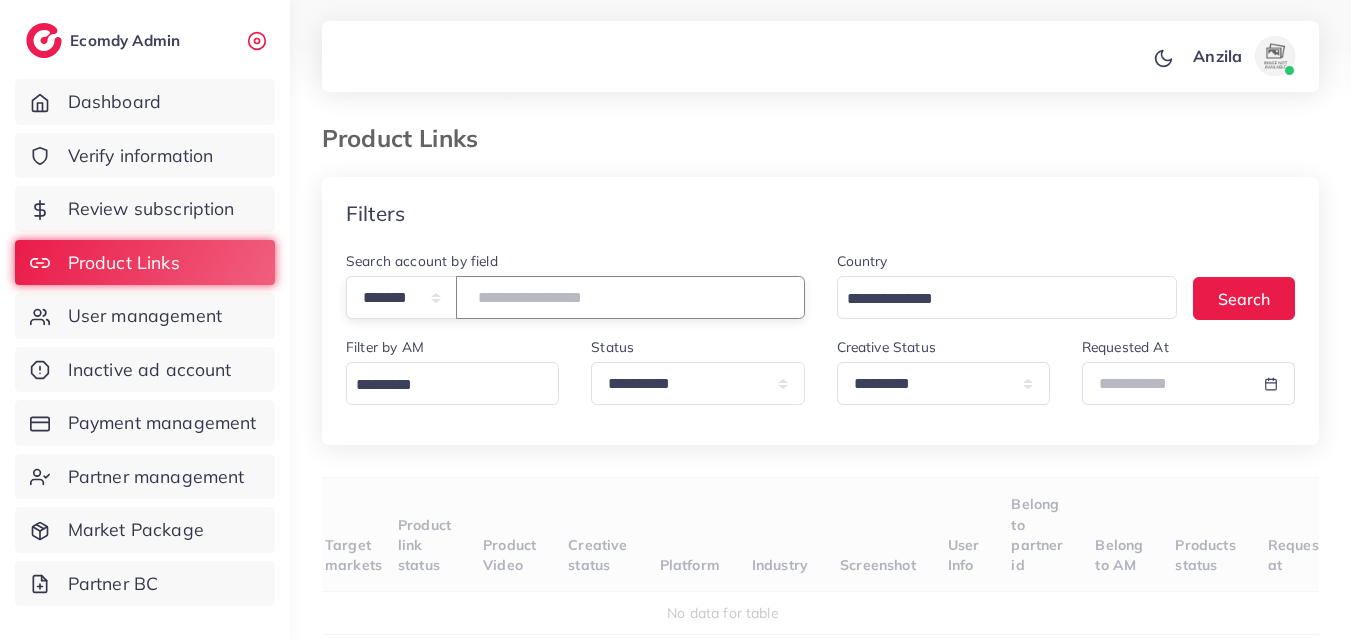 paste on "*******" 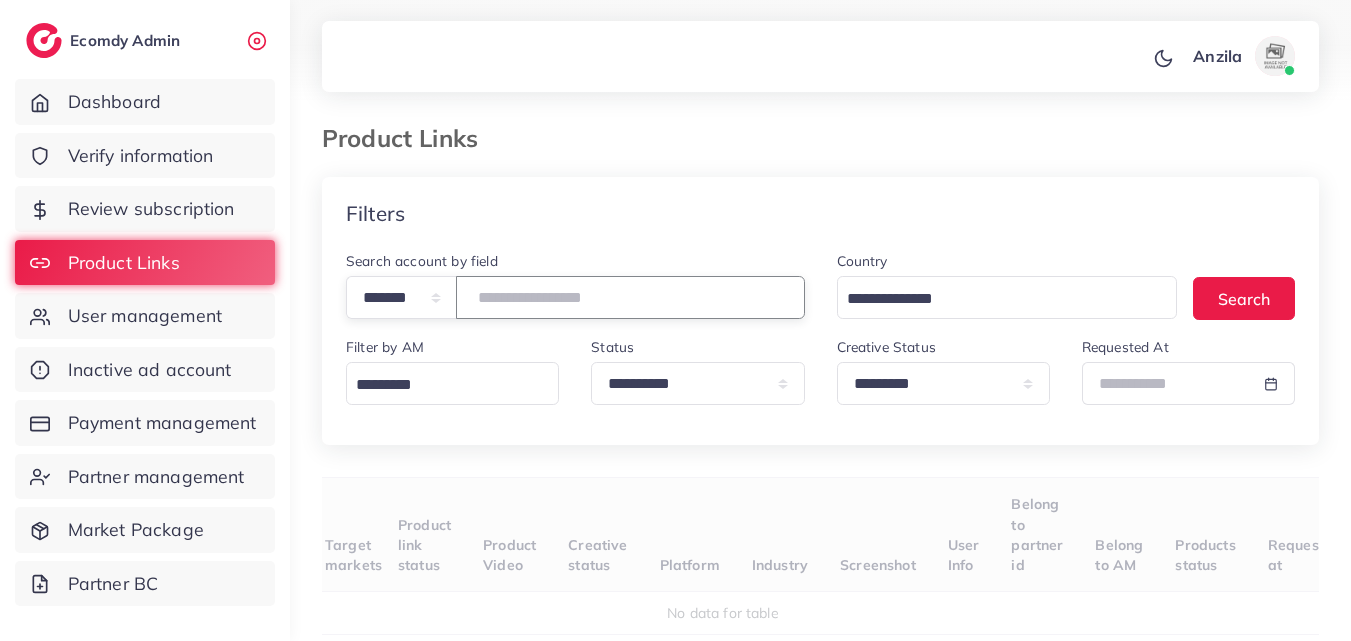 type on "*******" 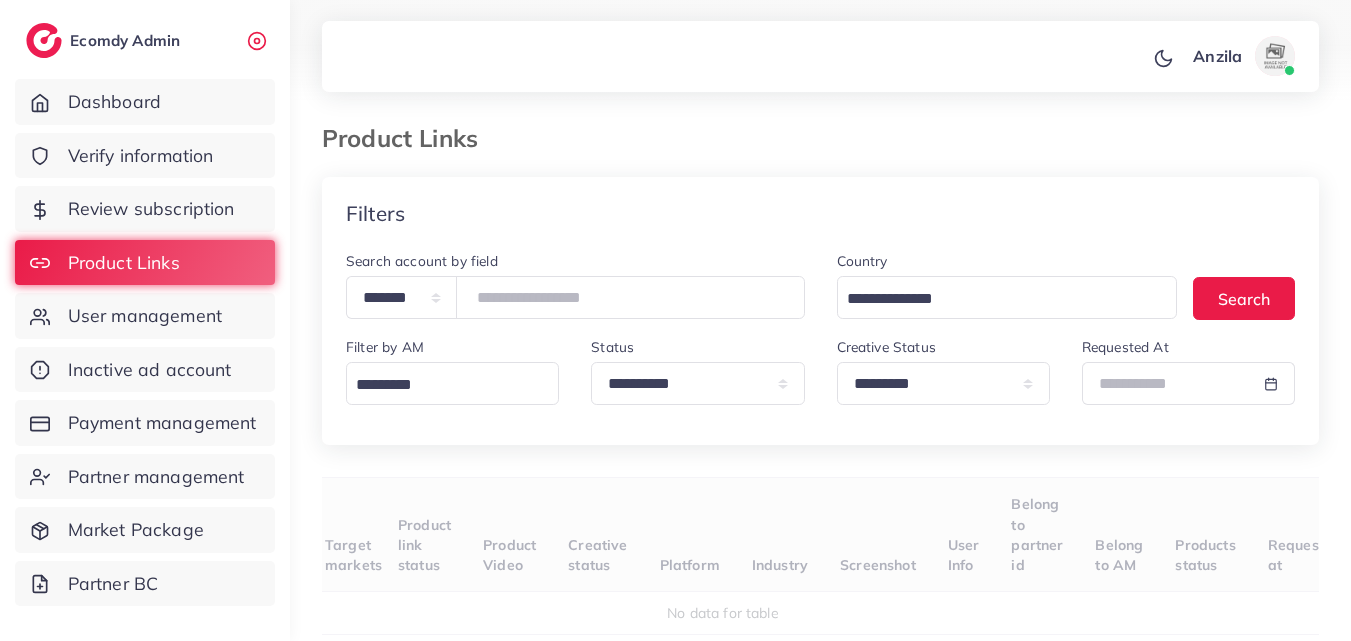 click on "Target markets" at bounding box center (361, 535) 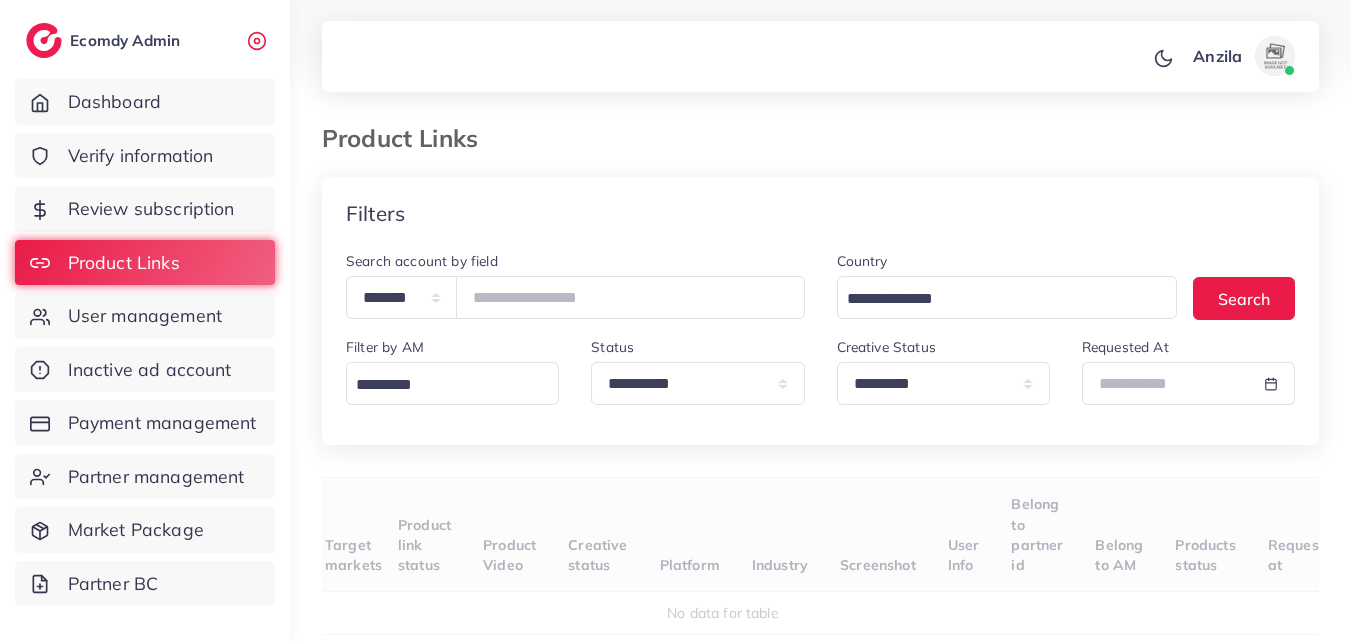 click on "Target markets" at bounding box center [361, 535] 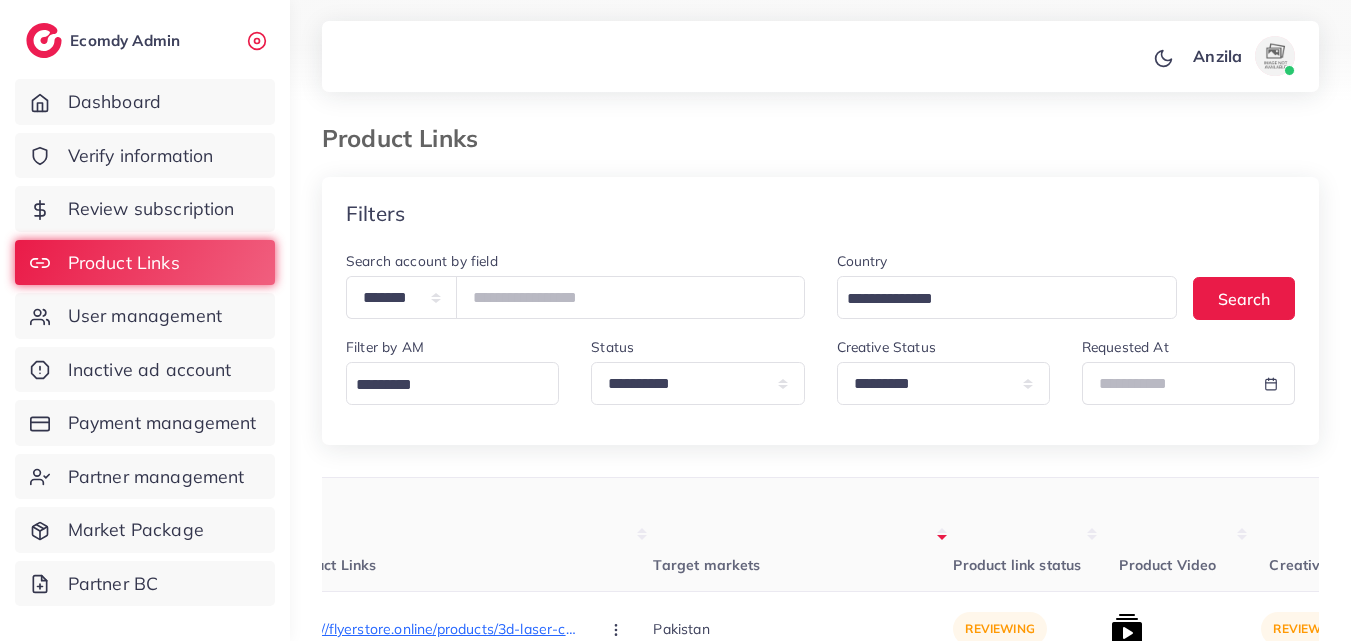 click on "Target markets" at bounding box center [803, 535] 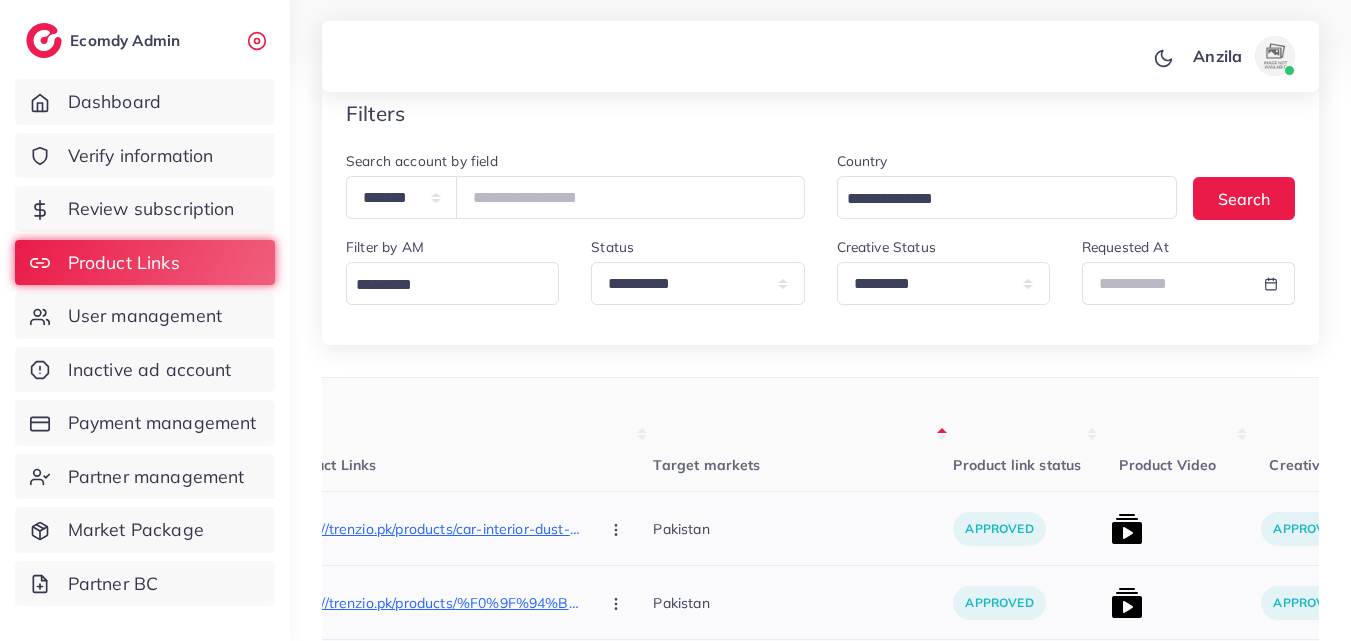 scroll, scrollTop: 300, scrollLeft: 0, axis: vertical 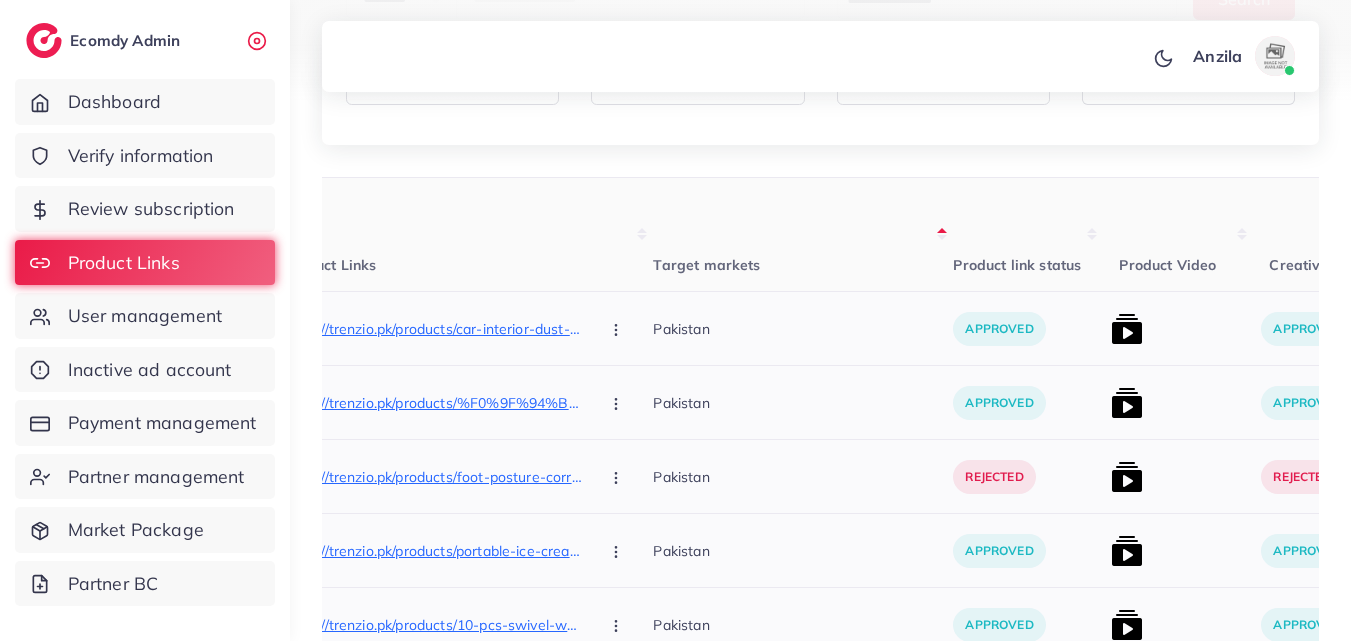 click on "Pakistan" at bounding box center [803, 328] 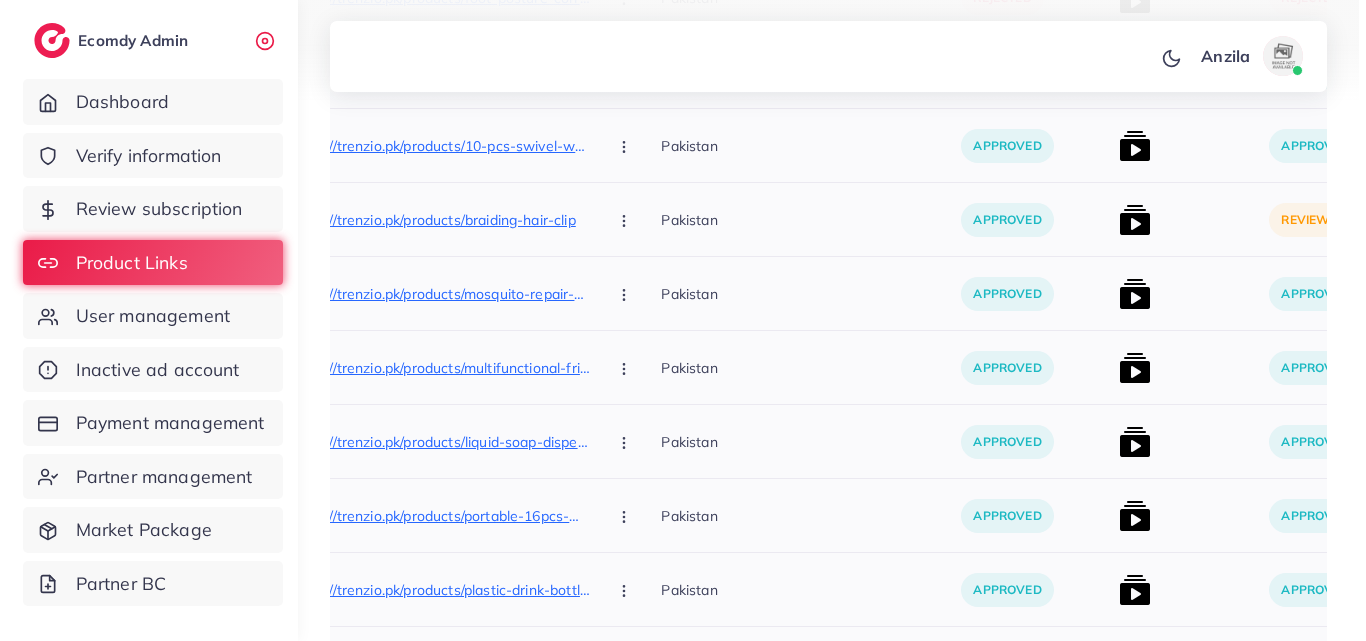 scroll, scrollTop: 1100, scrollLeft: 0, axis: vertical 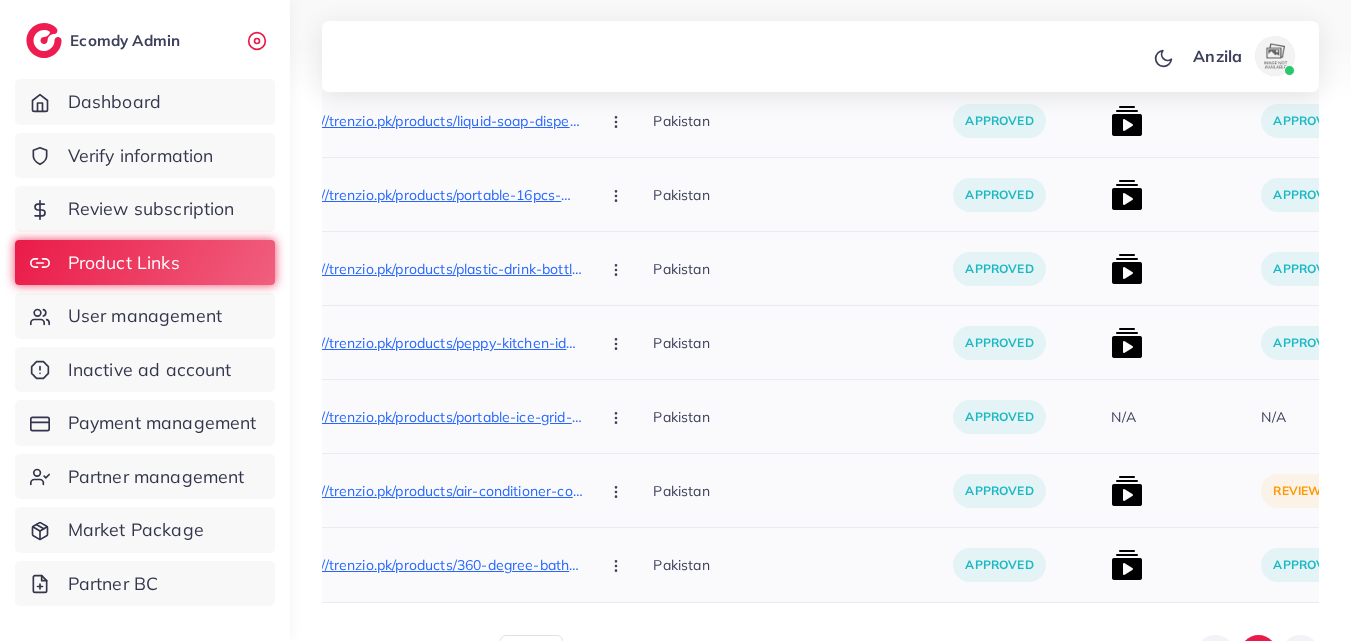 click at bounding box center (1127, 491) 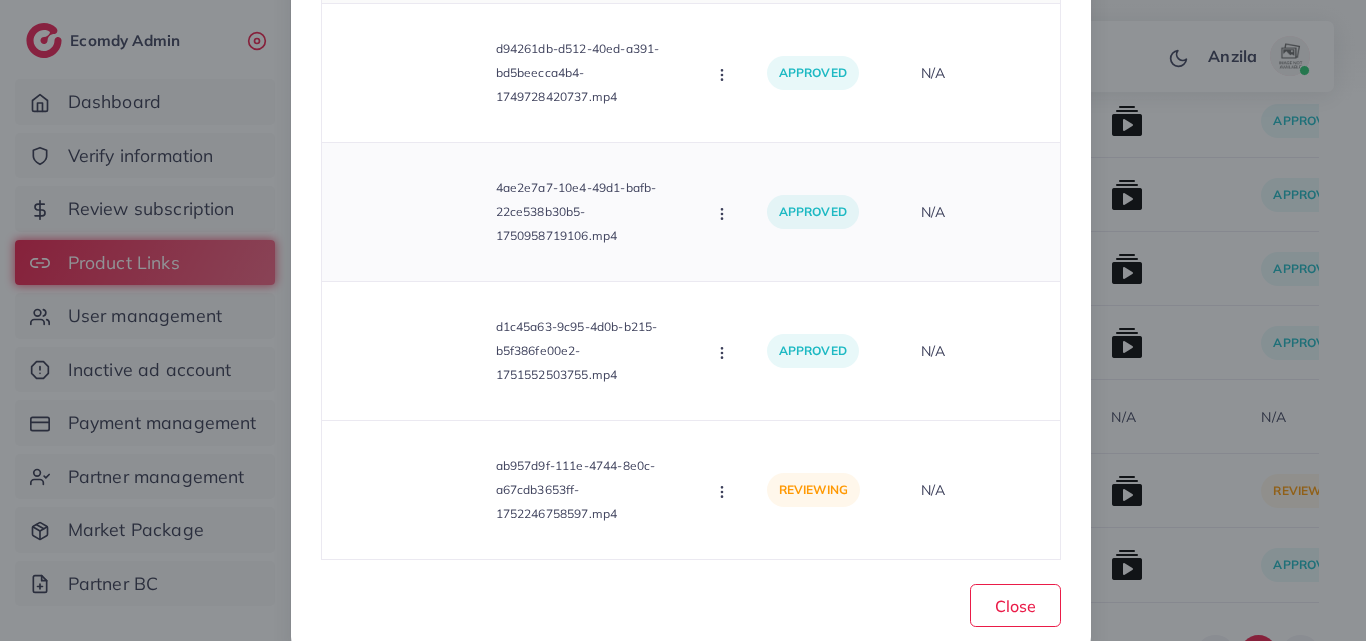 scroll, scrollTop: 245, scrollLeft: 0, axis: vertical 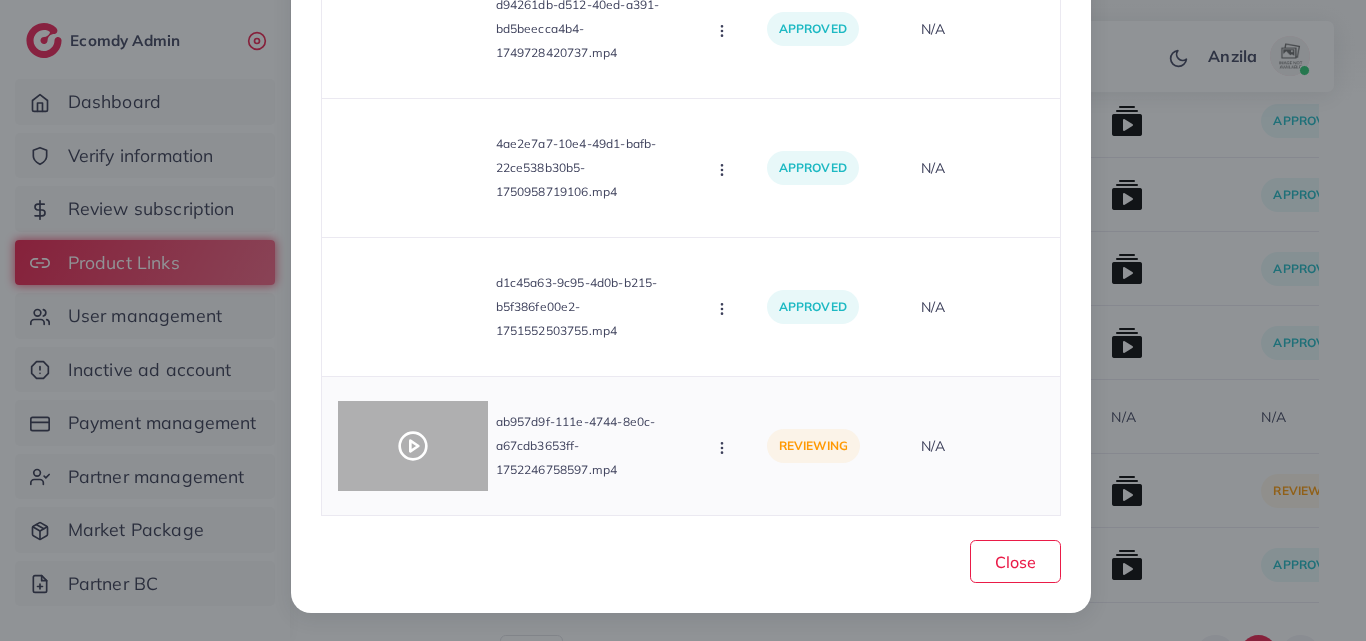 click 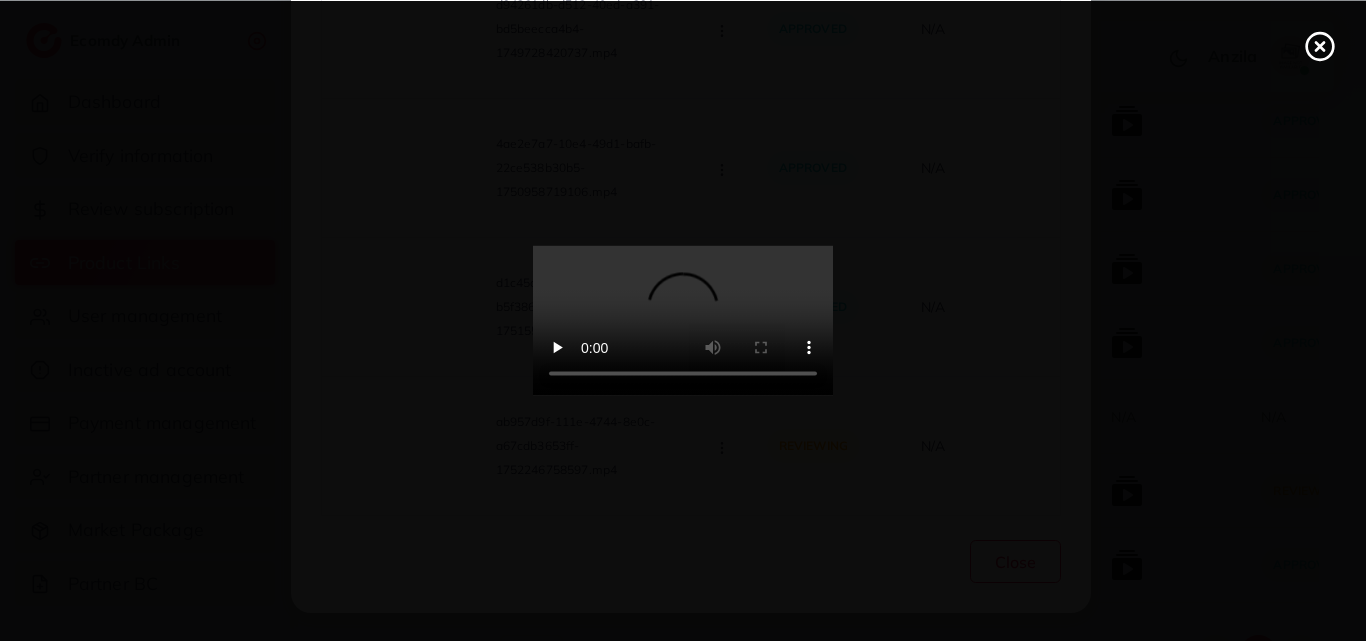 click at bounding box center [683, 321] 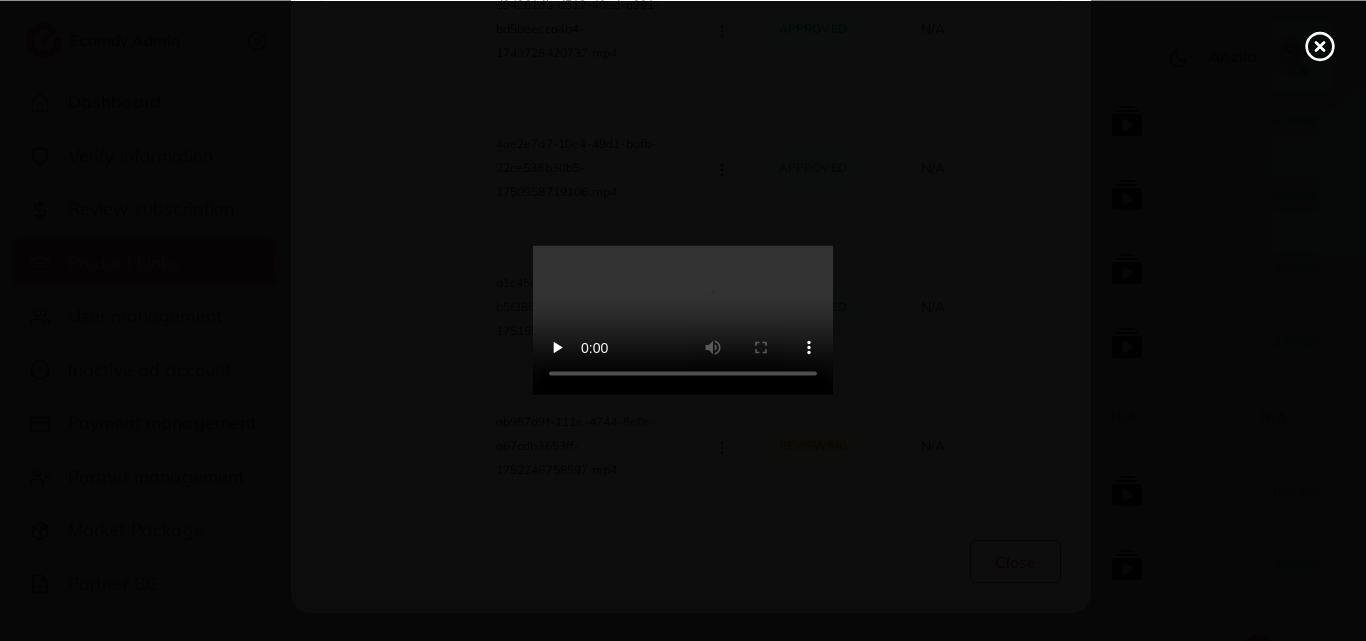 click at bounding box center (683, 321) 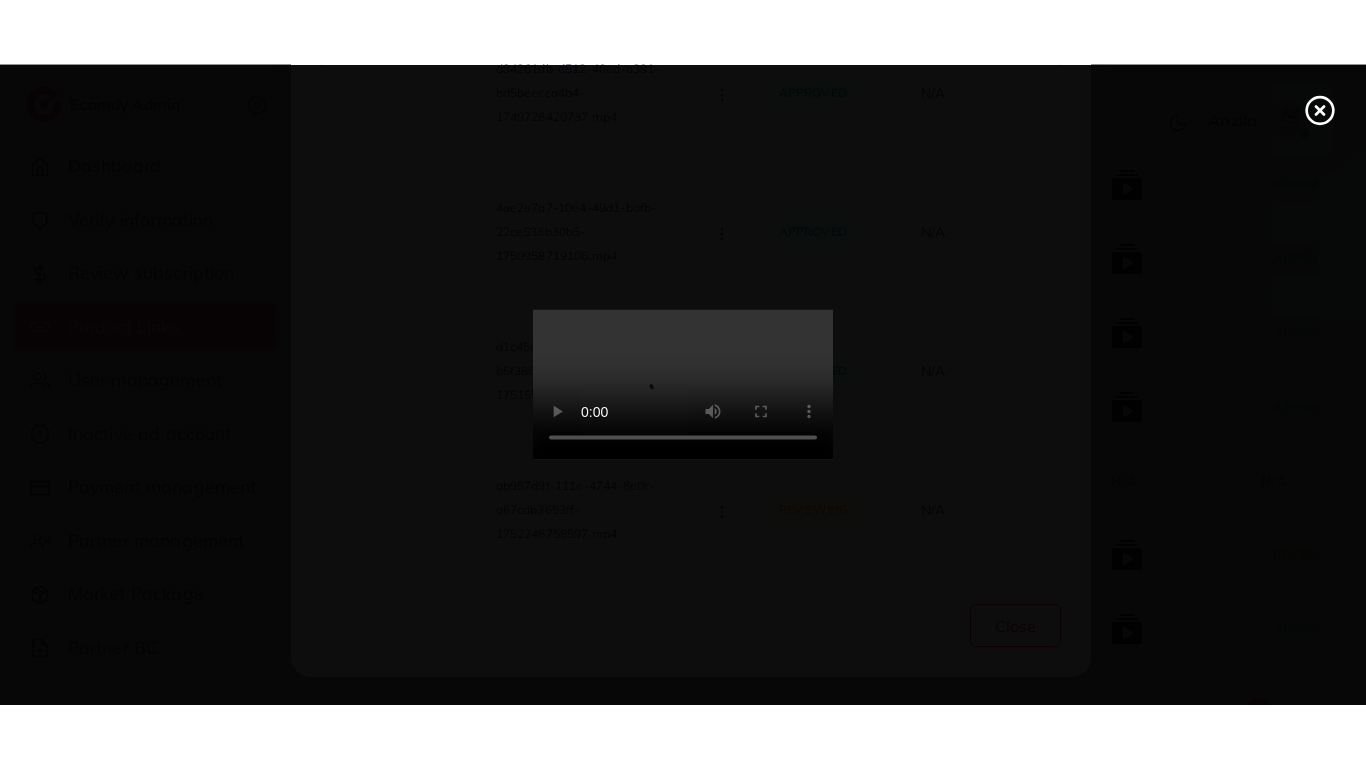 scroll, scrollTop: 0, scrollLeft: 0, axis: both 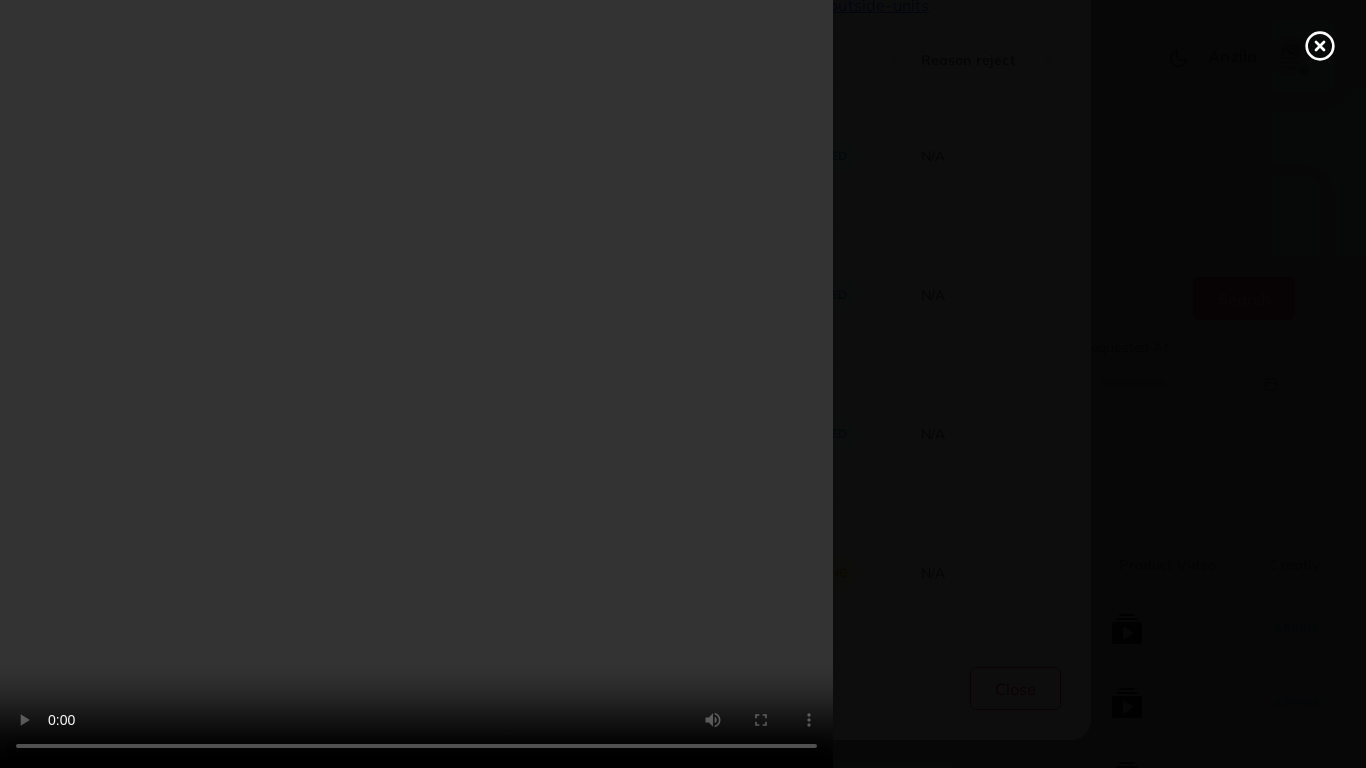 click at bounding box center [683, 384] 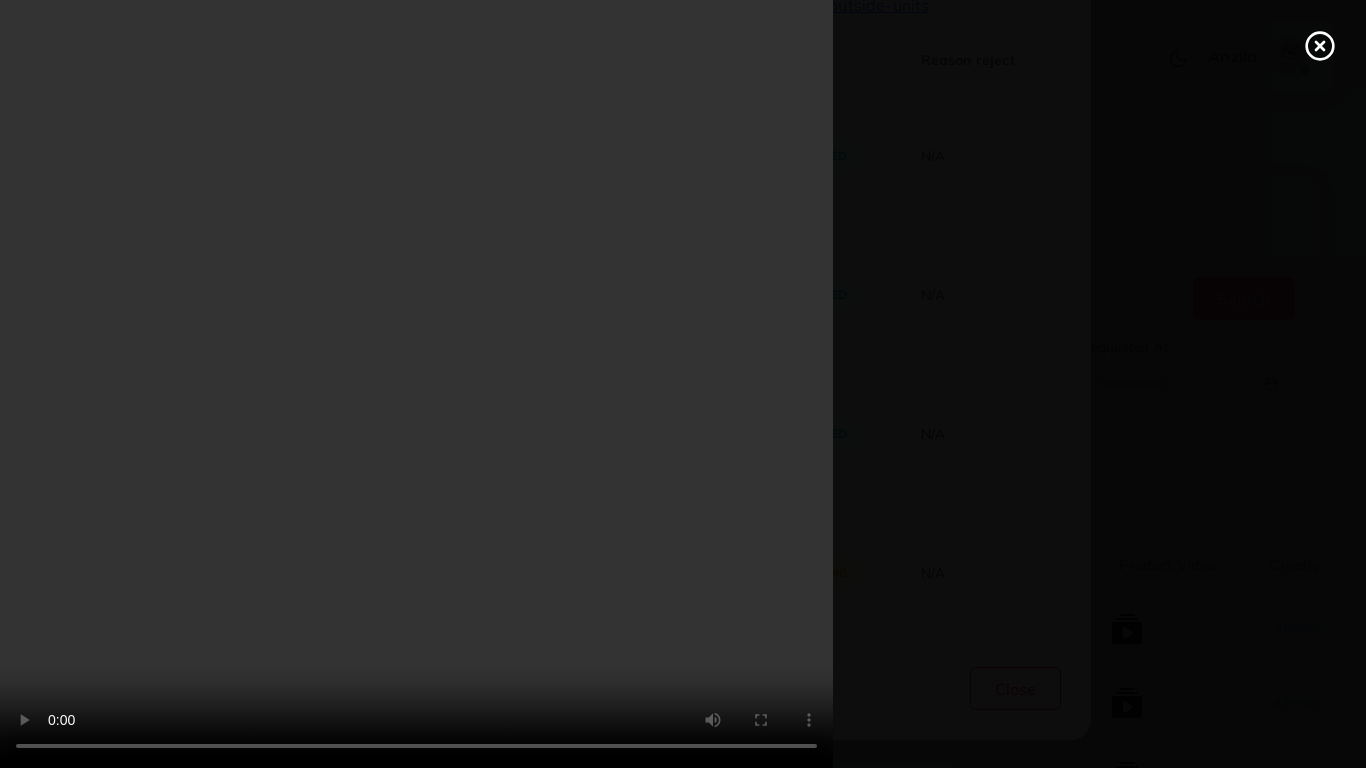 click at bounding box center (683, 384) 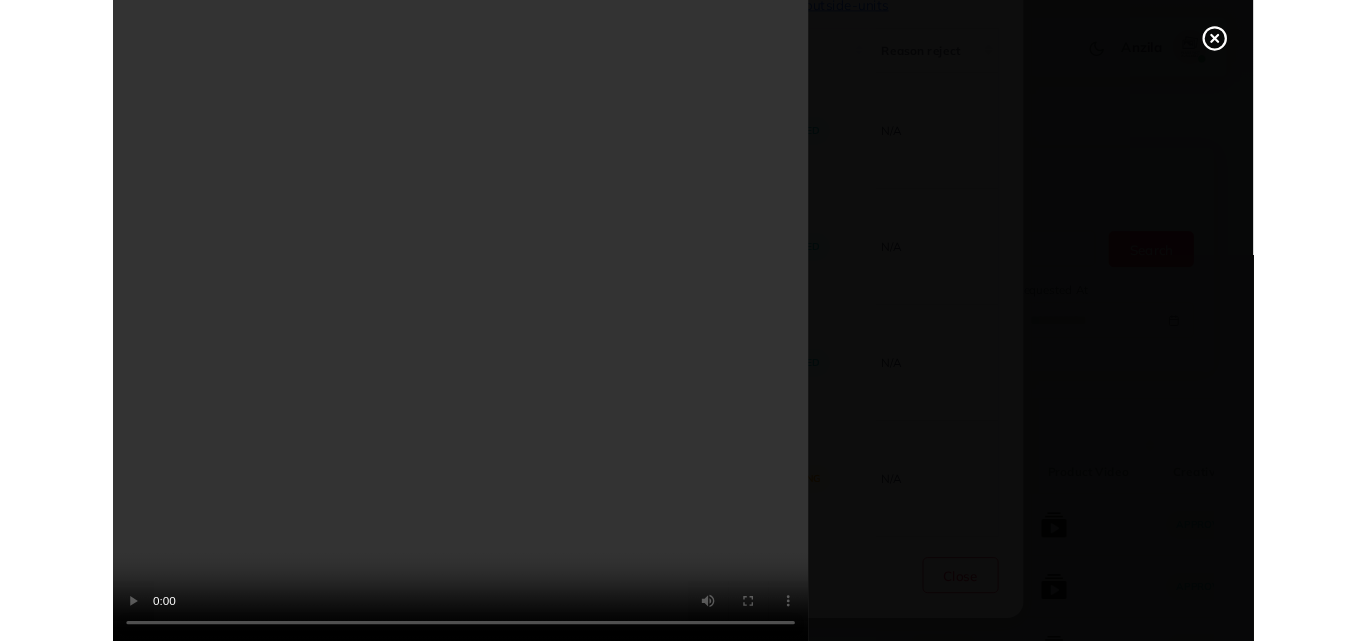 scroll, scrollTop: 245, scrollLeft: 0, axis: vertical 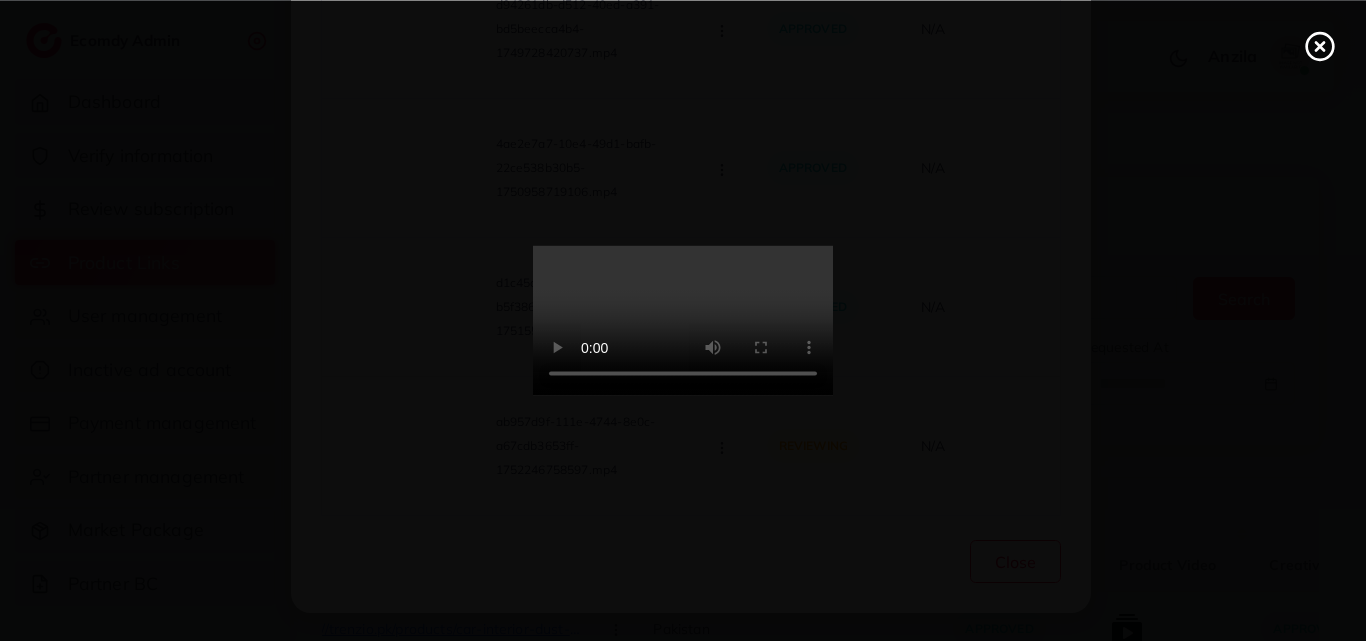 click at bounding box center (683, 320) 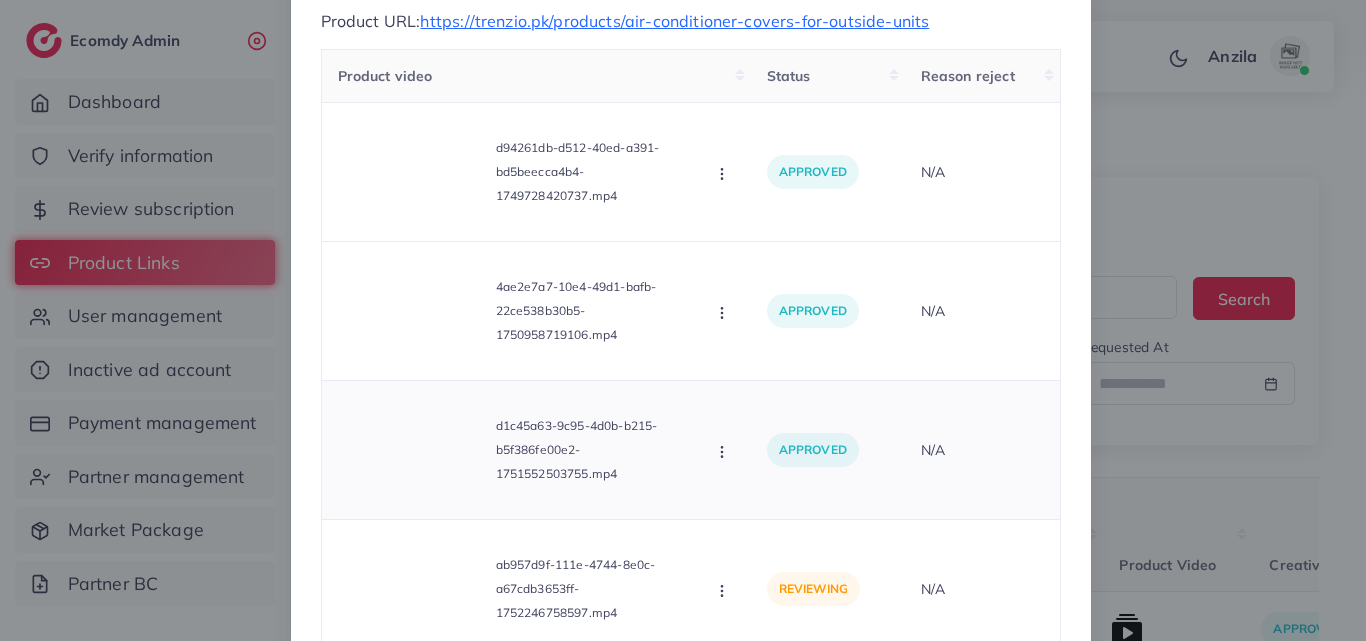 scroll, scrollTop: 100, scrollLeft: 0, axis: vertical 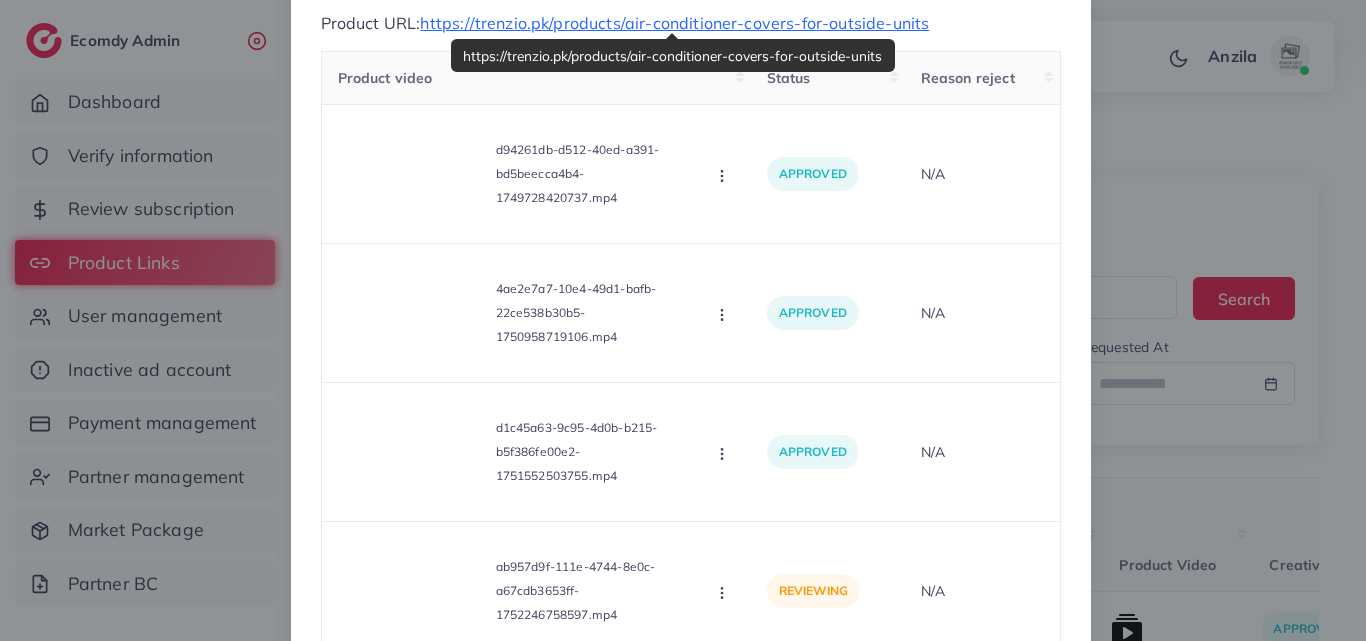 click on "https://trenzio.pk/products/air-conditioner-covers-for-outside-units" at bounding box center (674, 23) 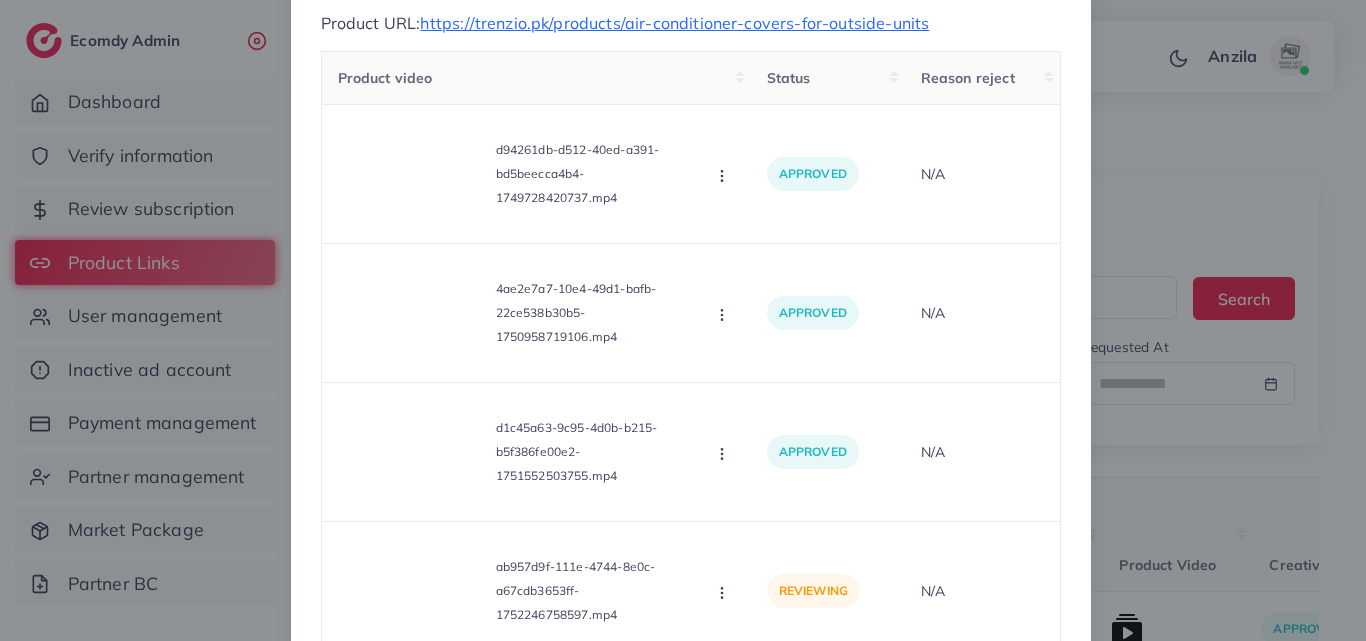 scroll, scrollTop: 200, scrollLeft: 0, axis: vertical 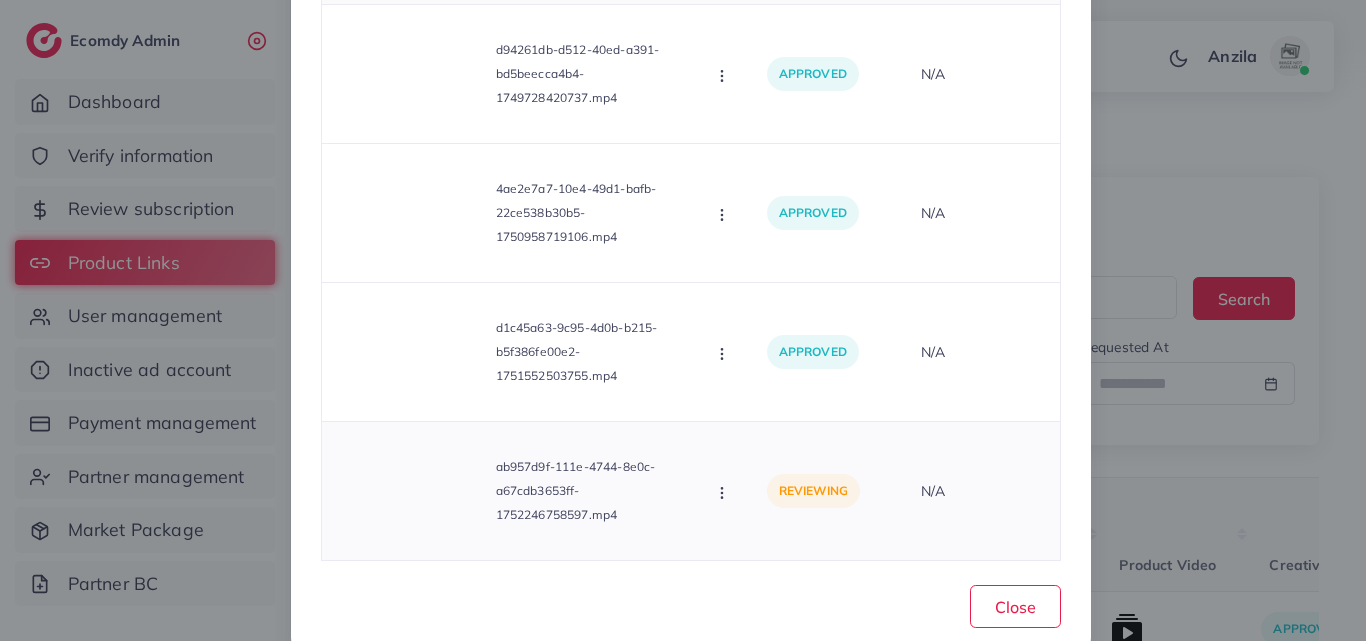 click at bounding box center (724, 492) 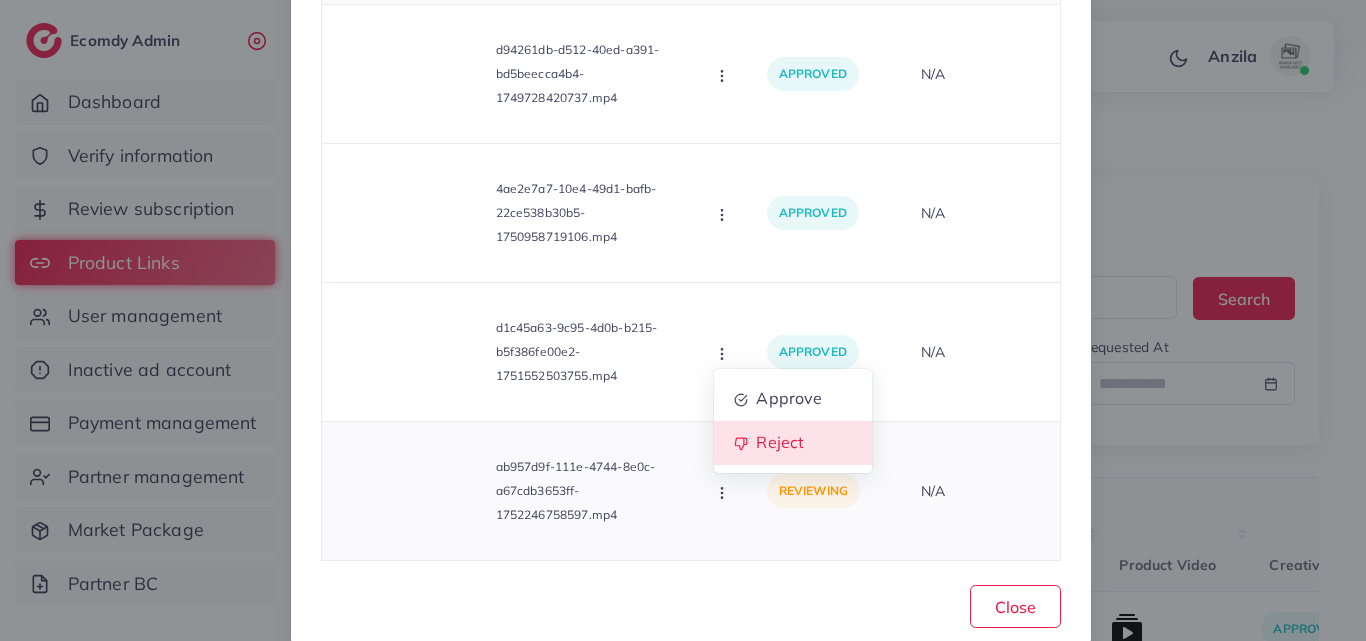click 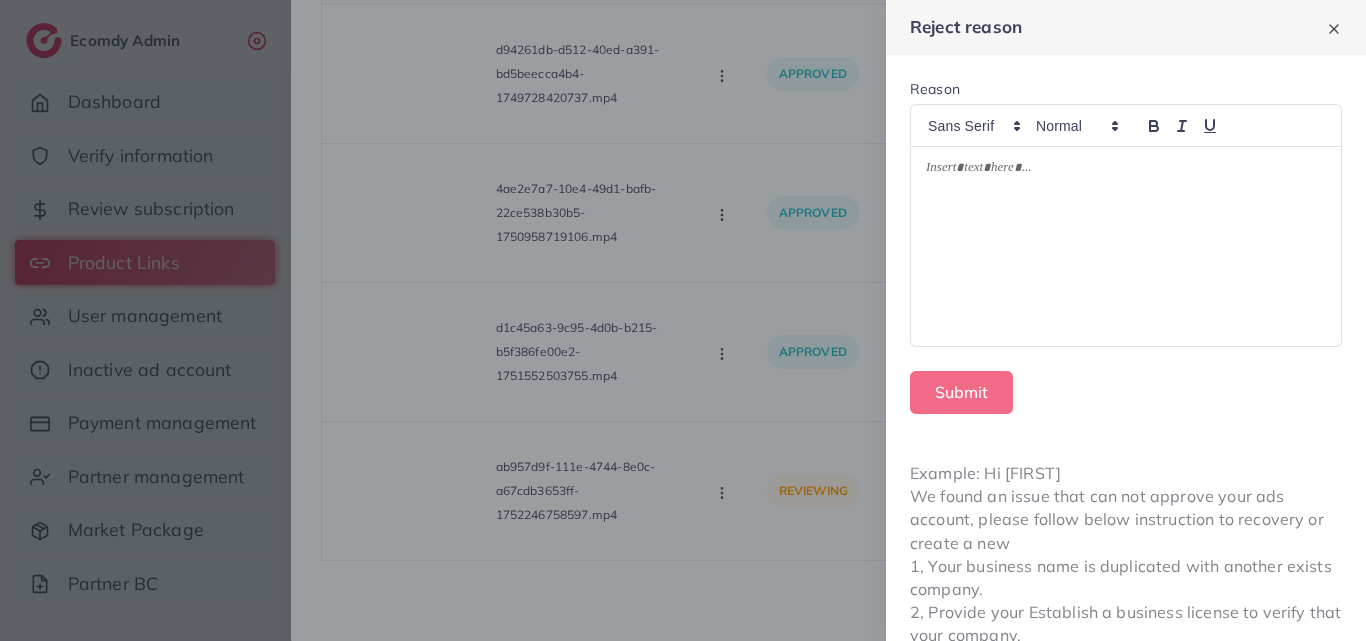 click at bounding box center [1126, 246] 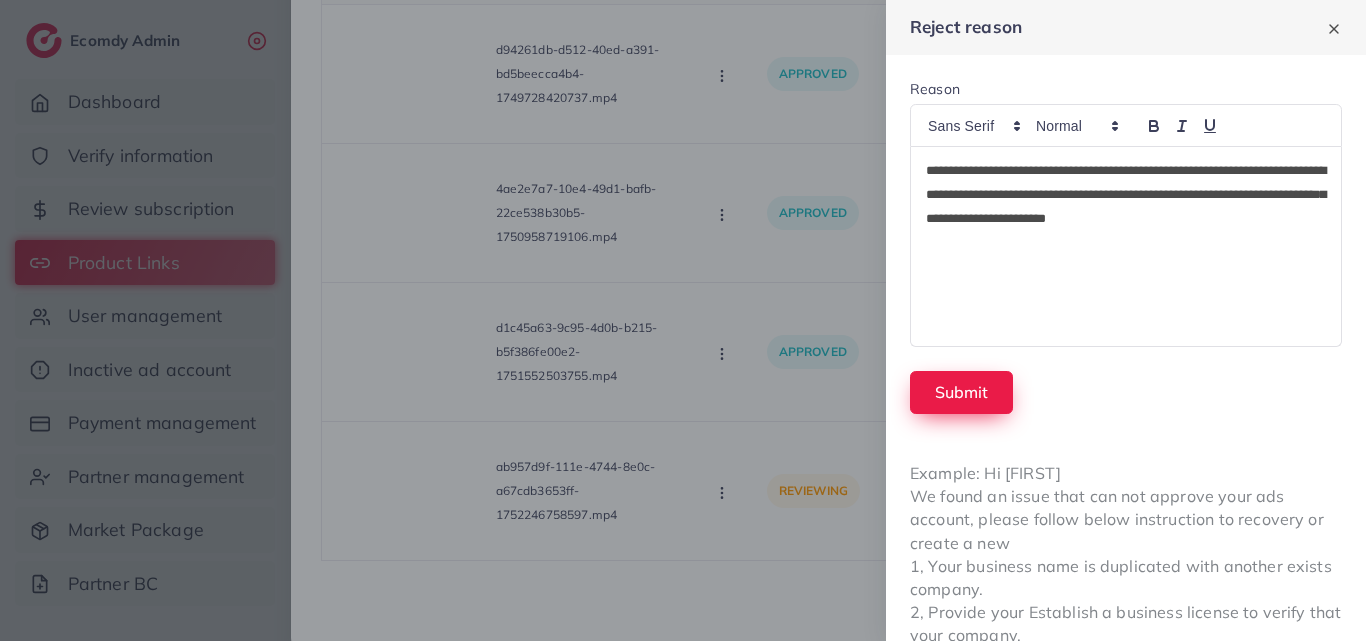 scroll, scrollTop: 0, scrollLeft: 0, axis: both 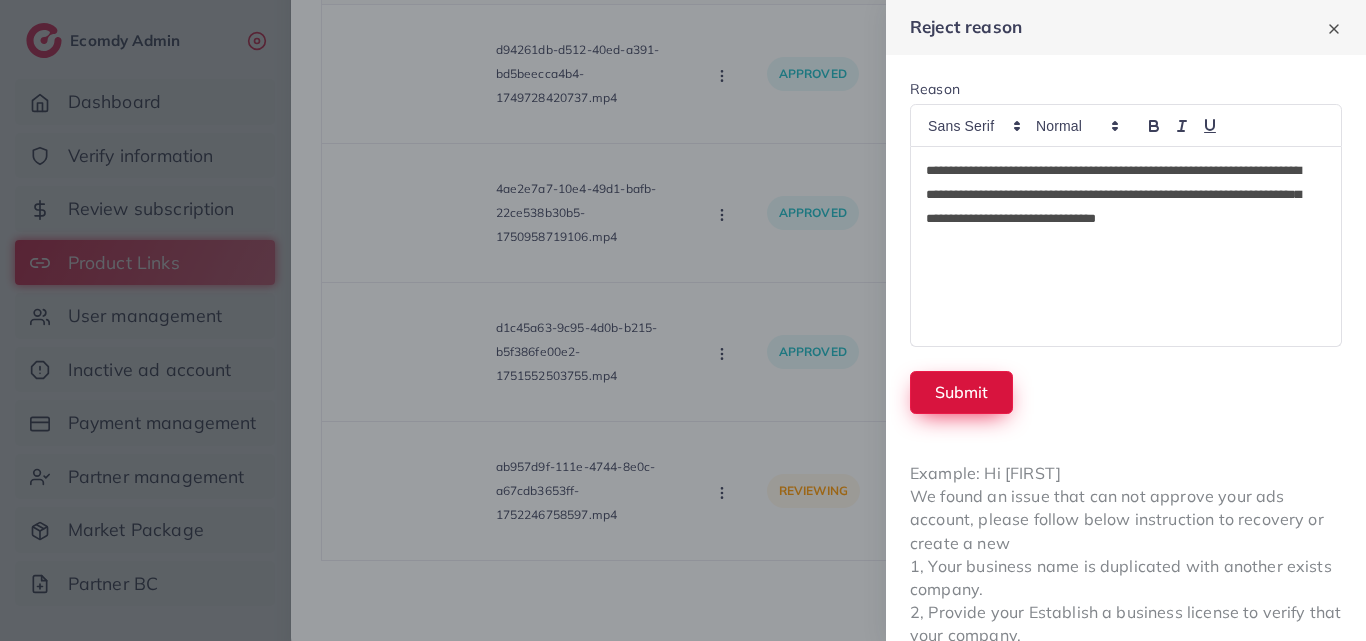 click on "Submit" at bounding box center [961, 392] 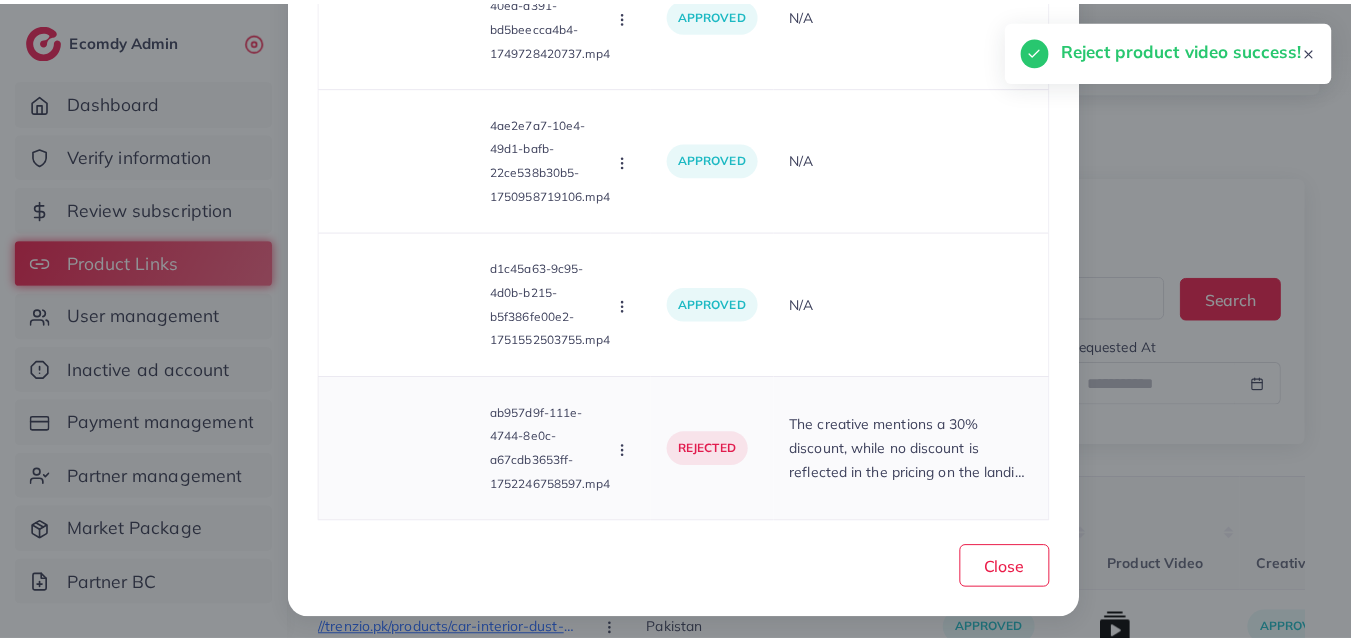 scroll, scrollTop: 269, scrollLeft: 0, axis: vertical 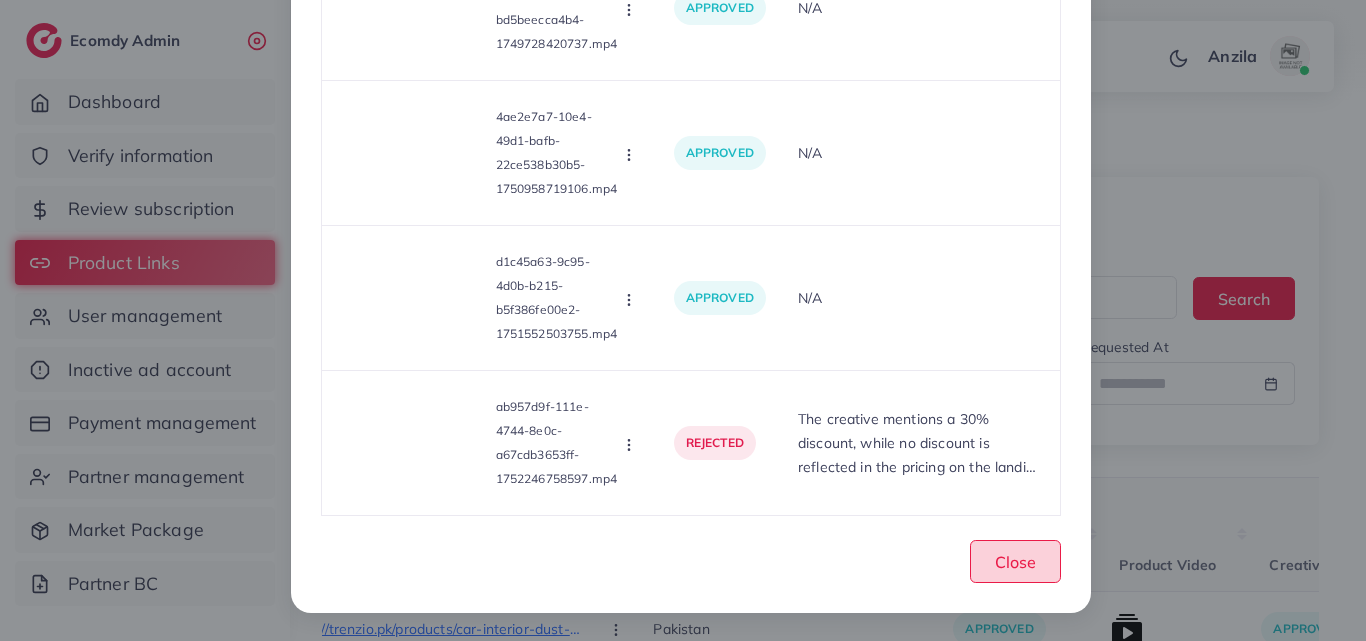 click on "Close" at bounding box center [1015, 561] 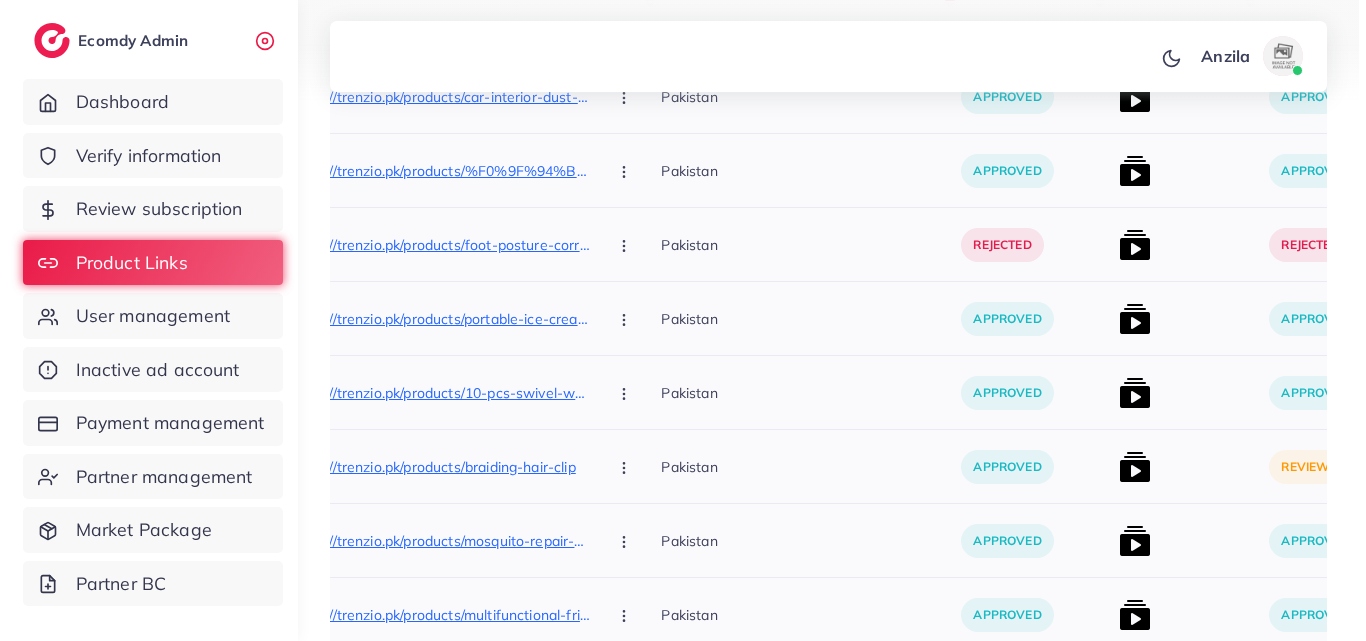 scroll, scrollTop: 700, scrollLeft: 0, axis: vertical 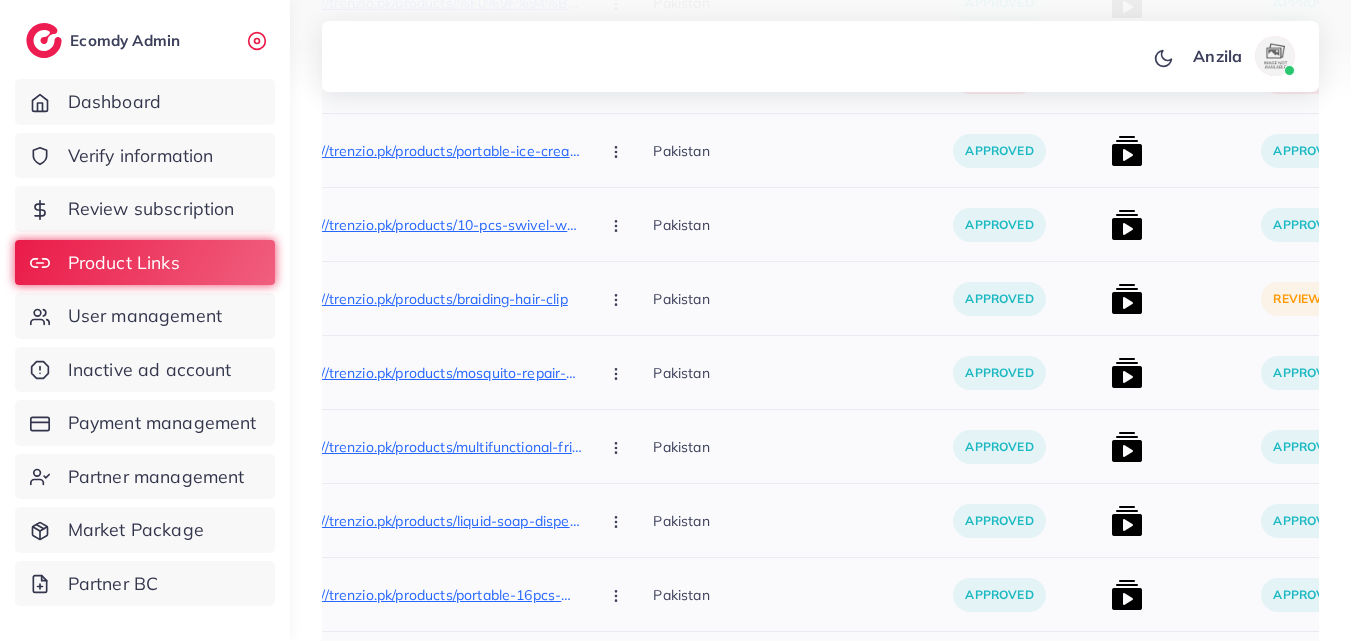 click at bounding box center [1127, 299] 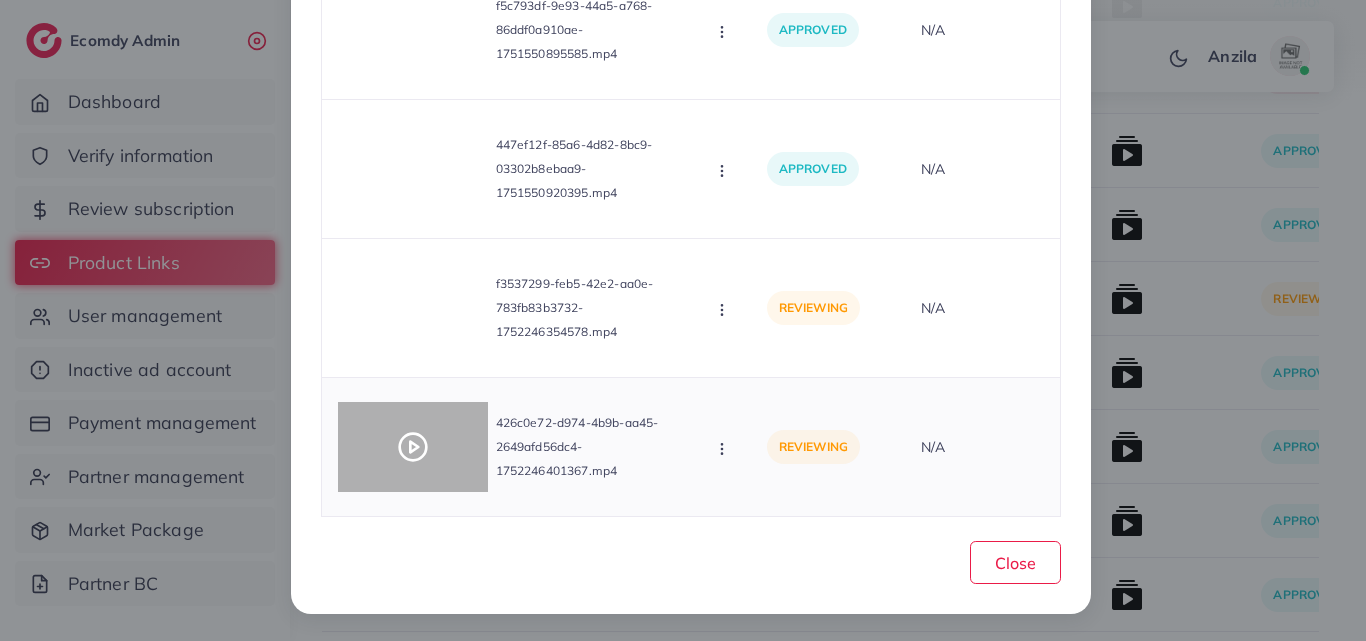 scroll, scrollTop: 384, scrollLeft: 0, axis: vertical 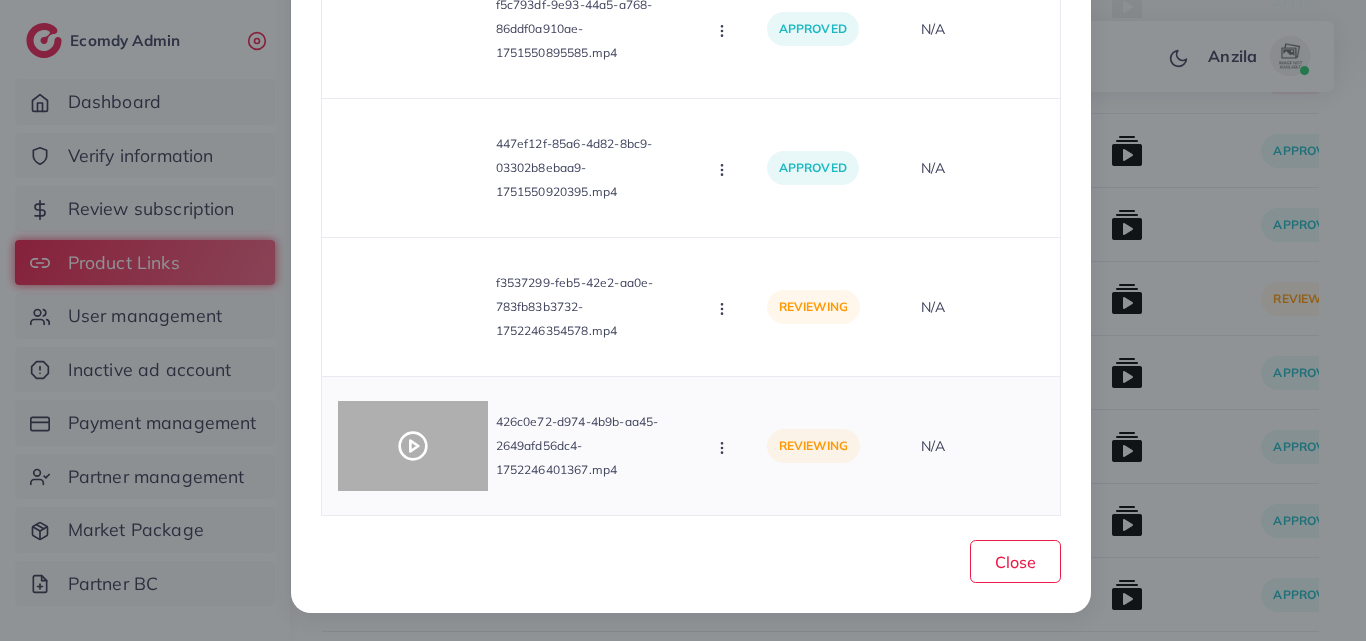 click at bounding box center [413, 446] 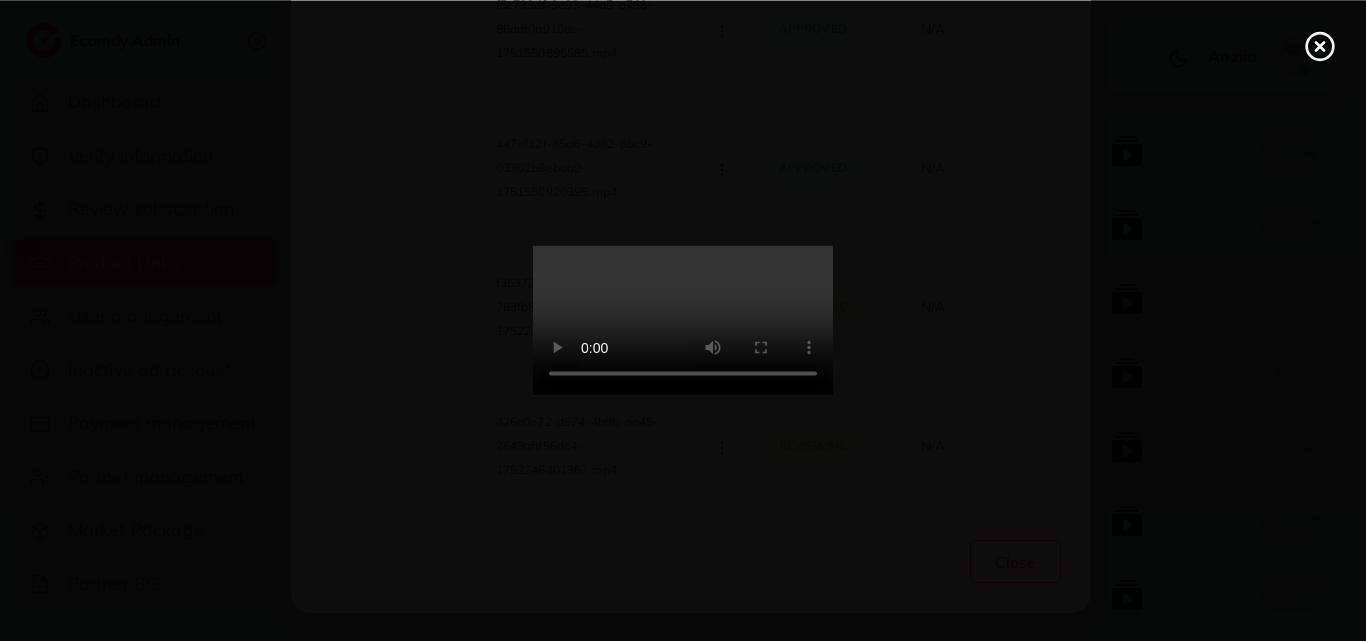 click 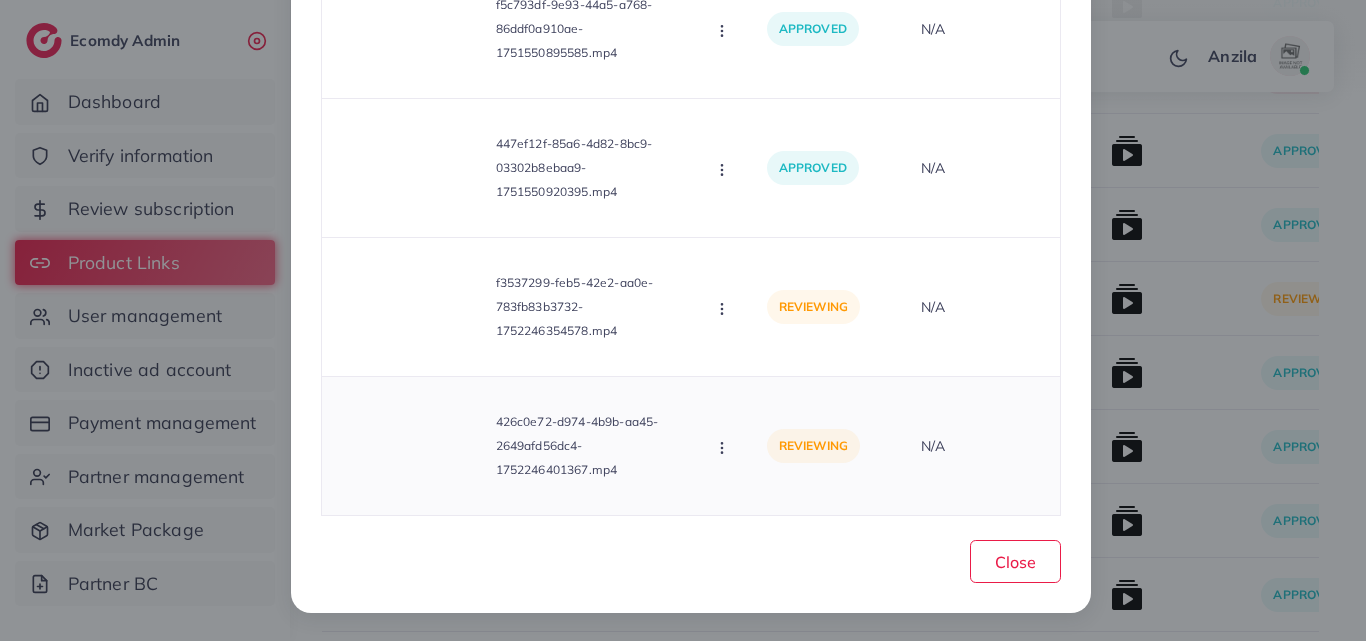 click 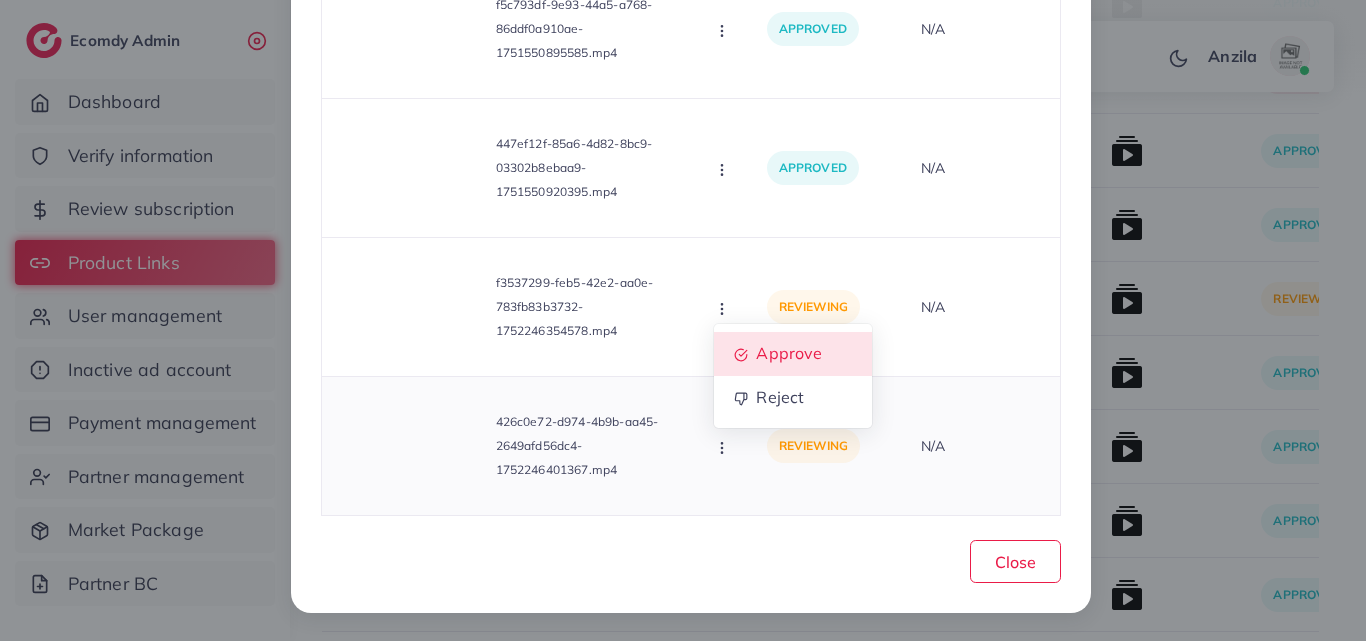 click on "Approve" at bounding box center [793, 354] 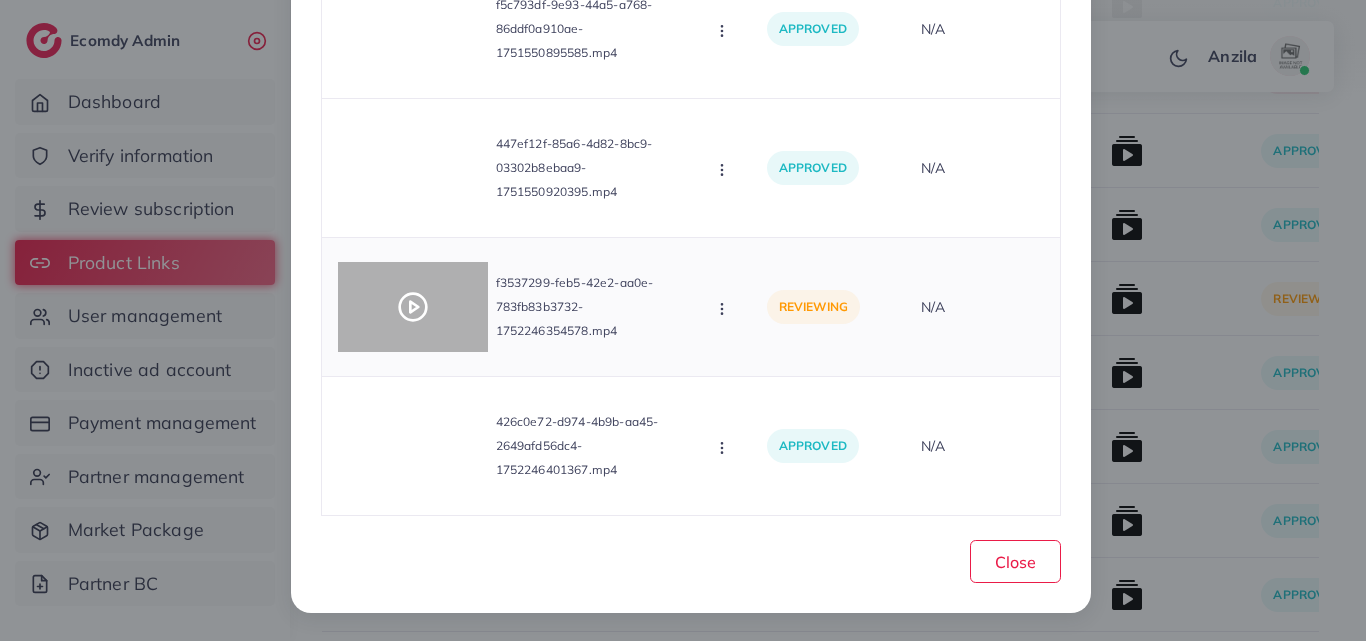 click 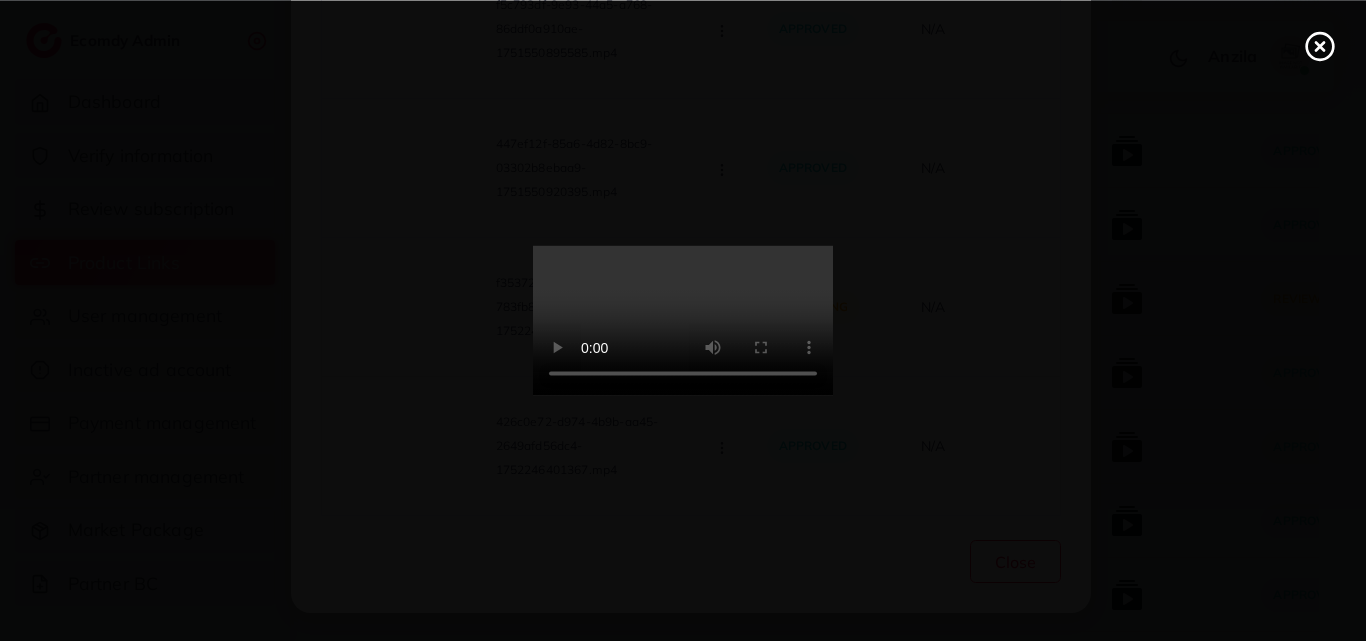 click at bounding box center [683, 321] 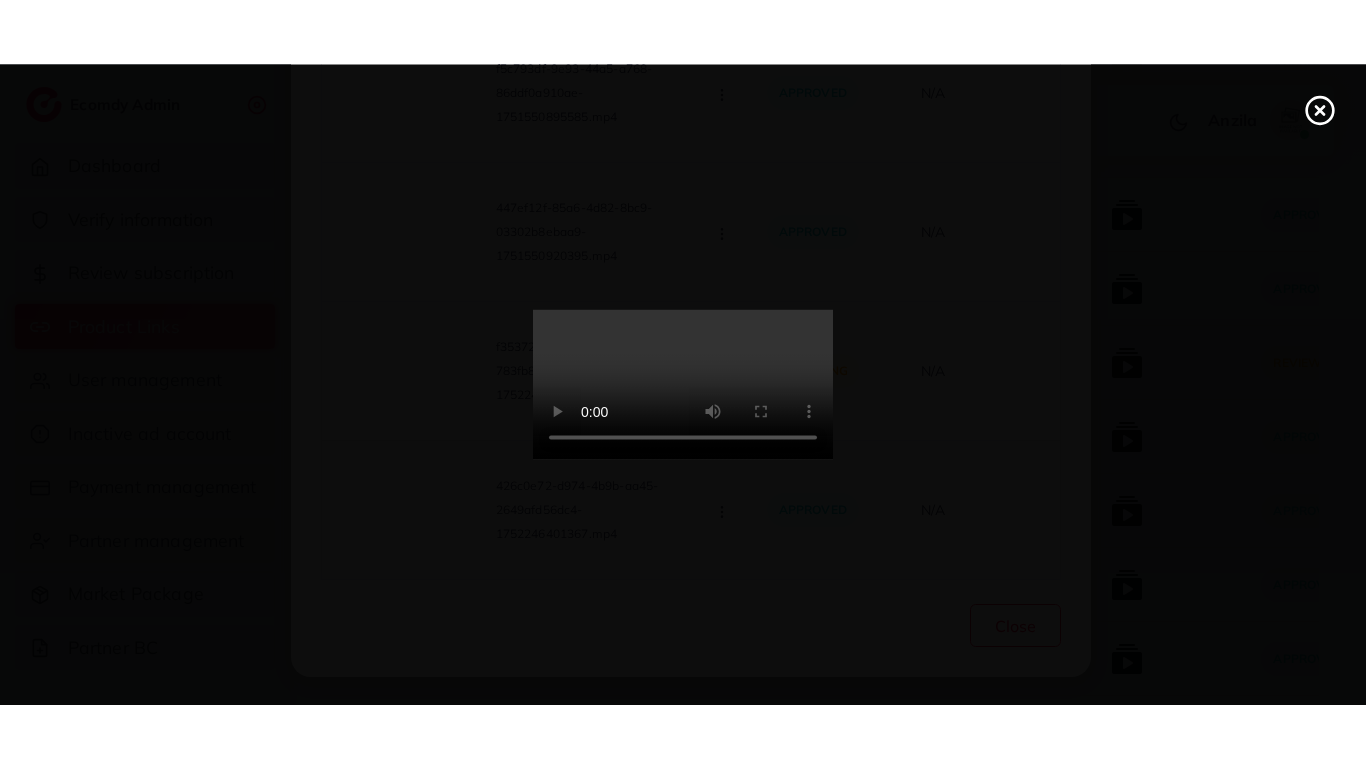 scroll, scrollTop: 0, scrollLeft: 0, axis: both 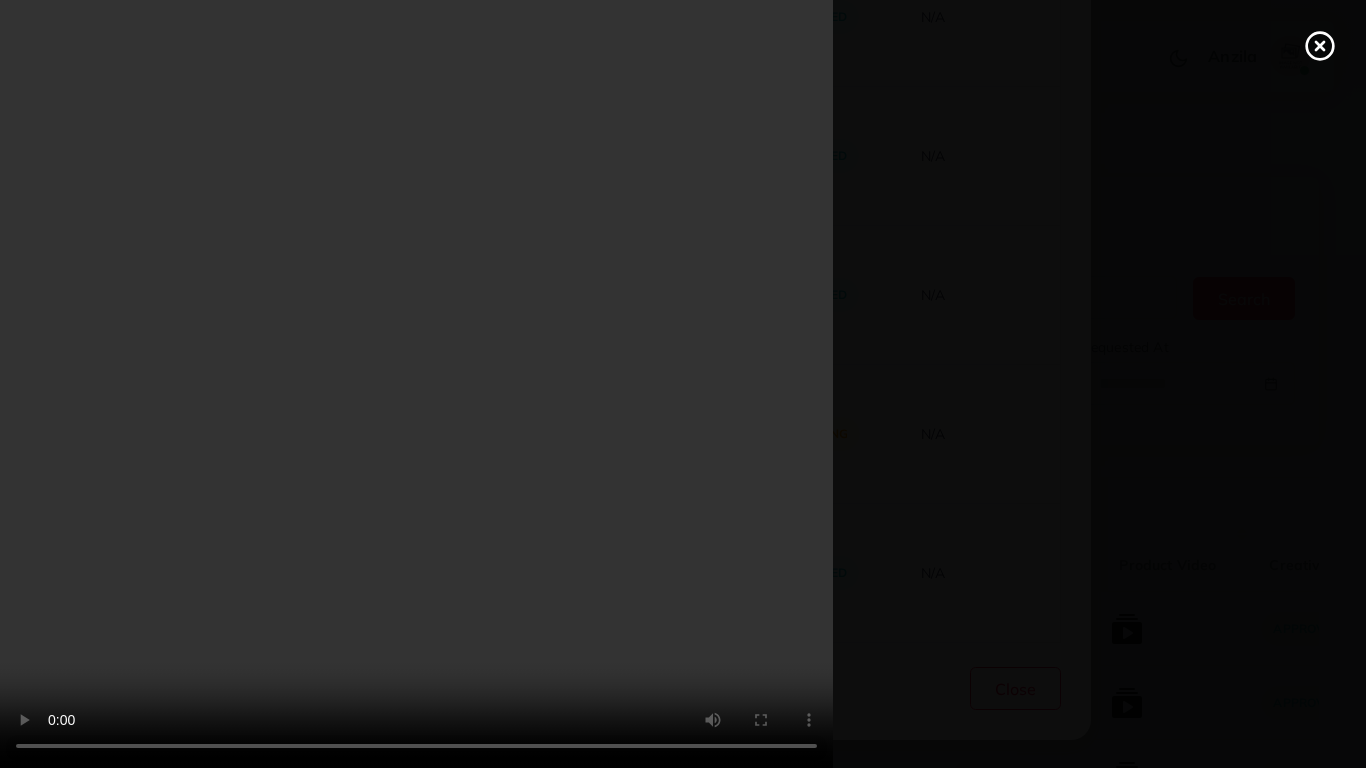 click at bounding box center [683, 384] 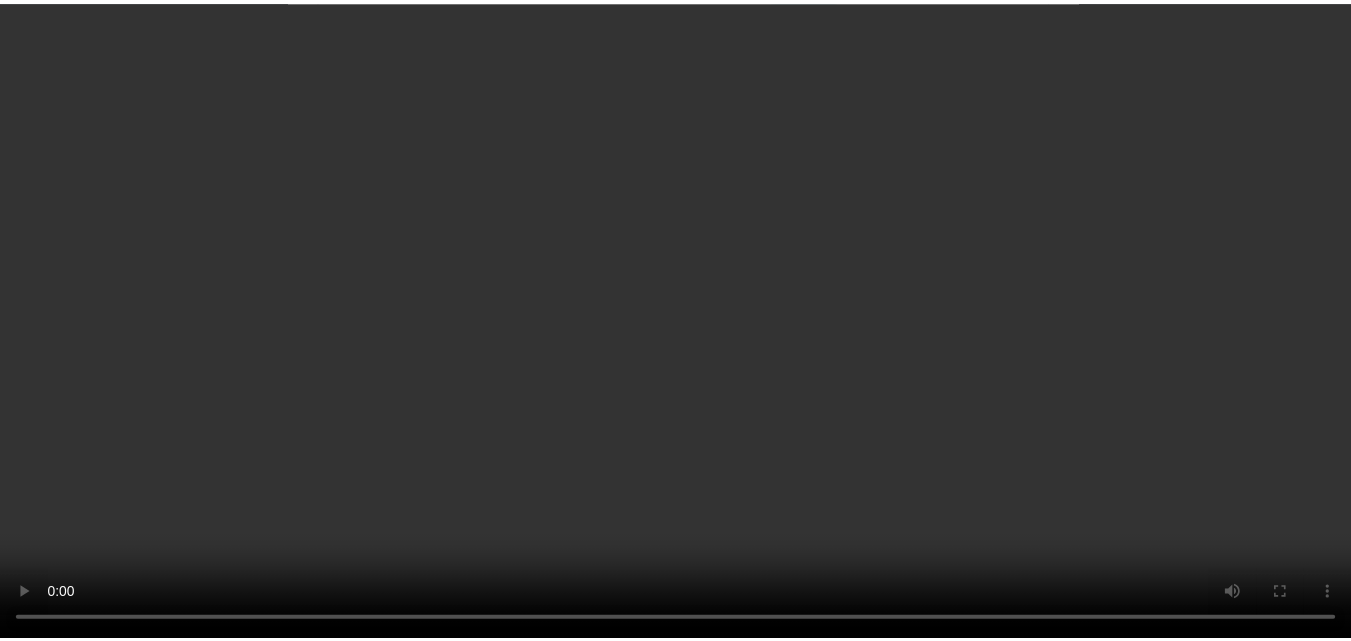 scroll, scrollTop: 384, scrollLeft: 0, axis: vertical 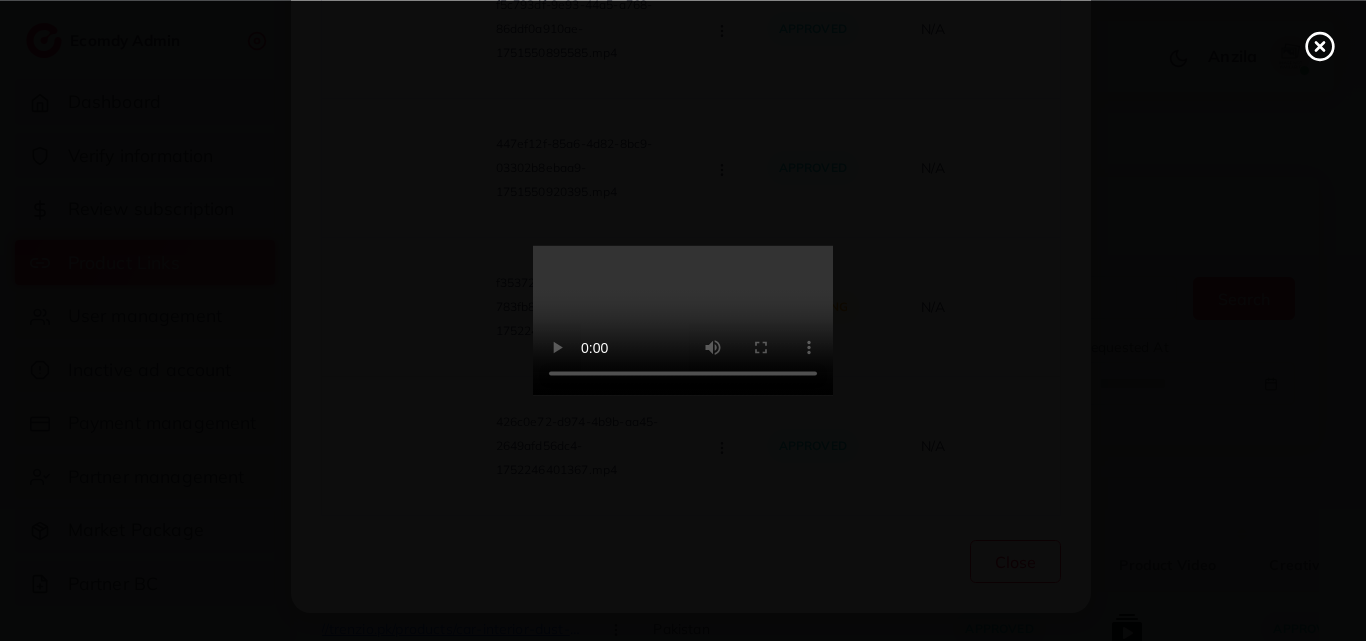 click 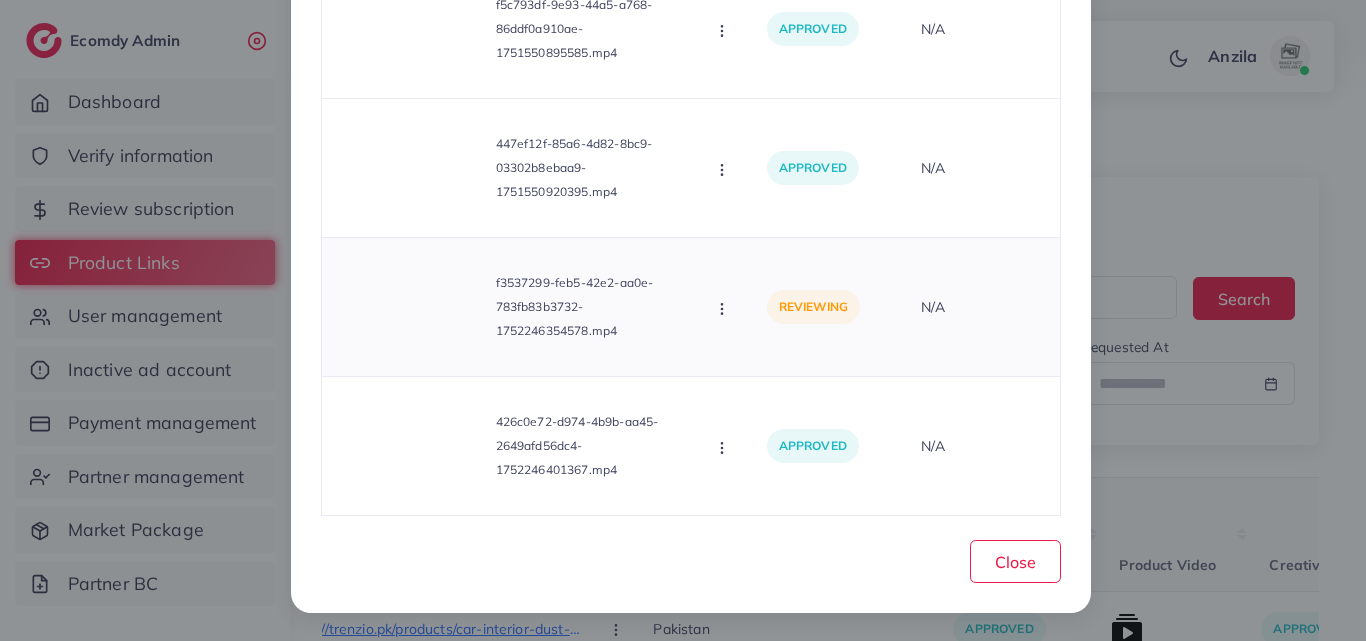 click at bounding box center (724, 308) 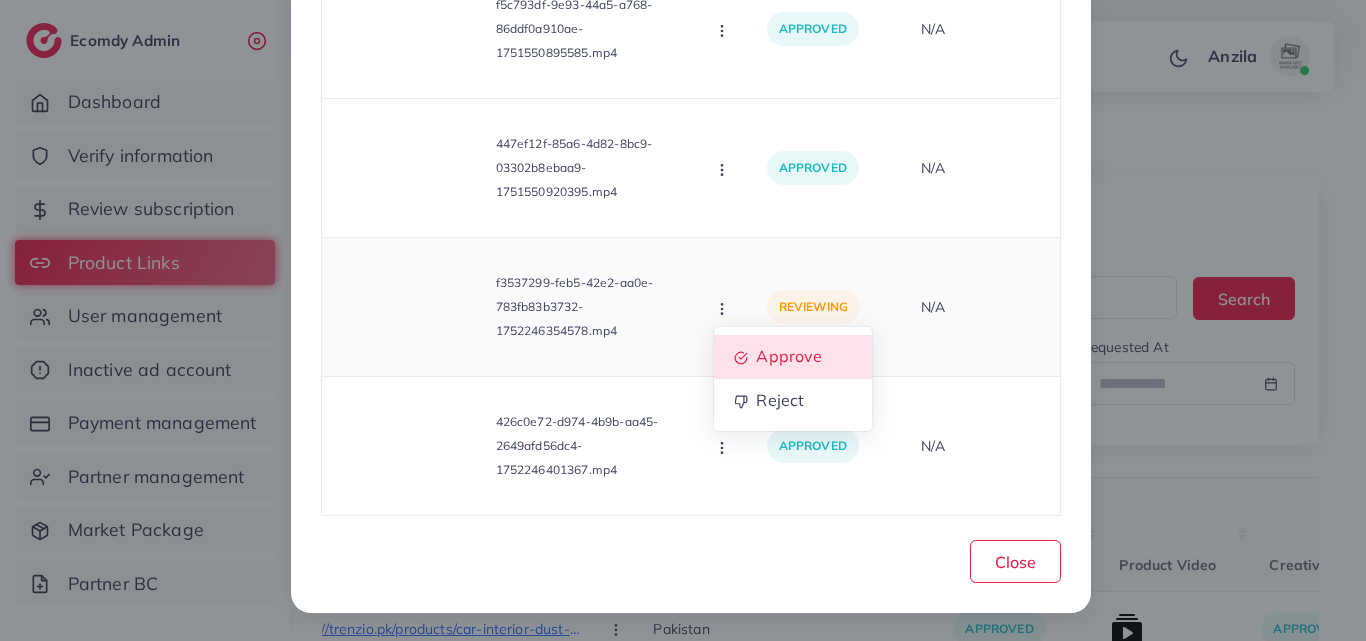 click on "Approve" at bounding box center [793, 357] 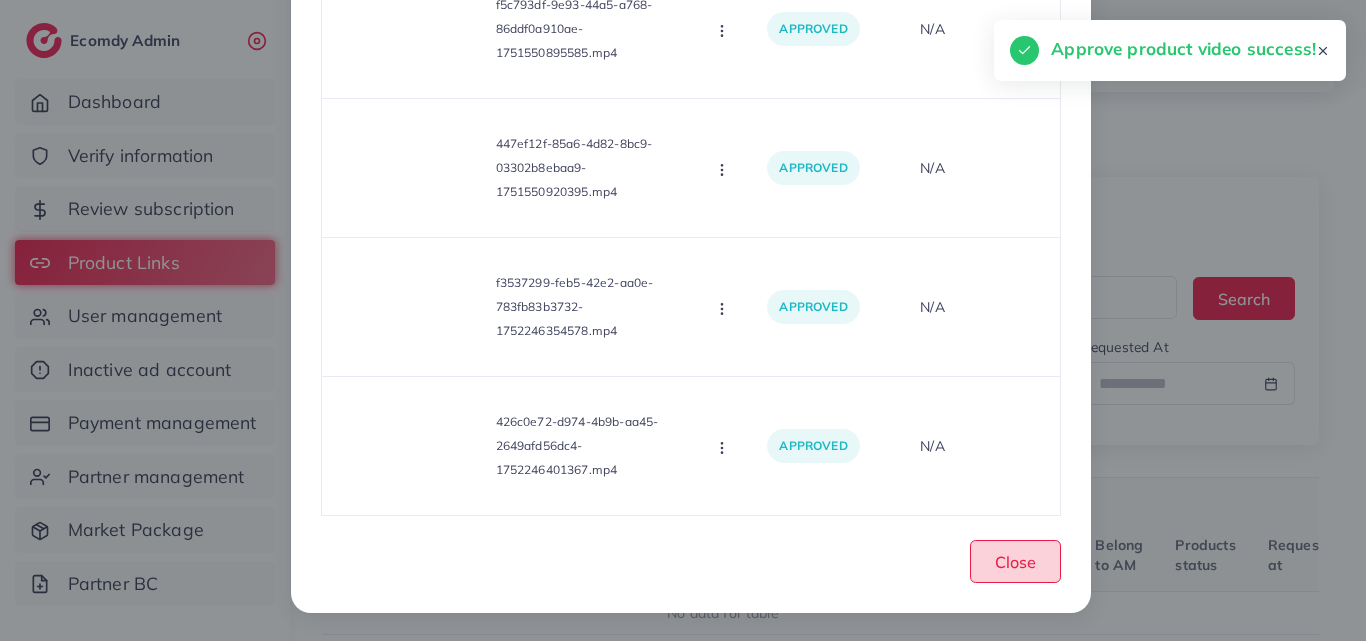 click on "Close" at bounding box center (1015, 561) 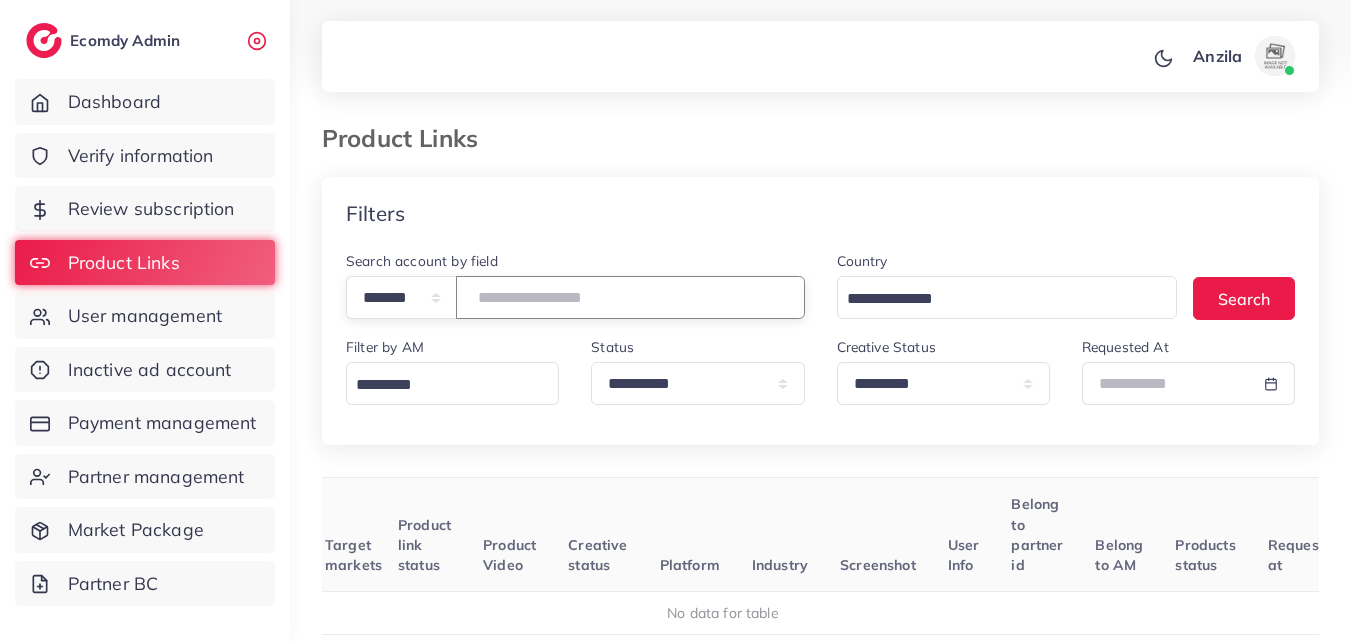 click on "*******" at bounding box center [630, 297] 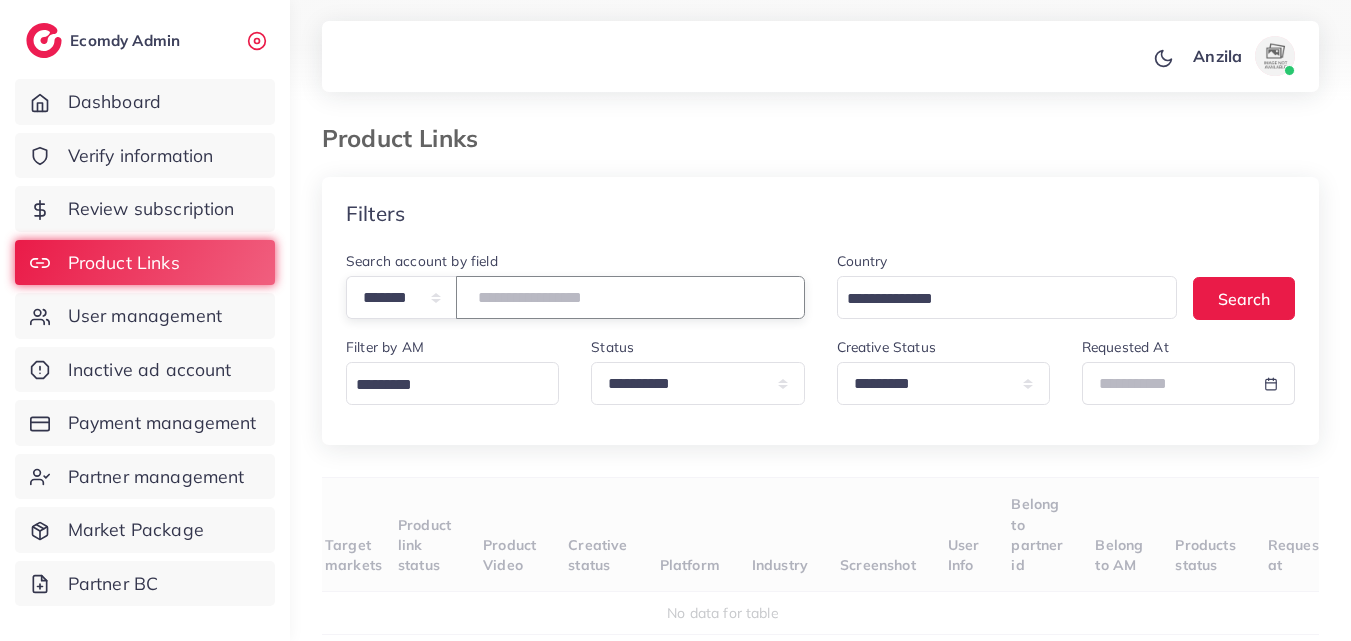 type 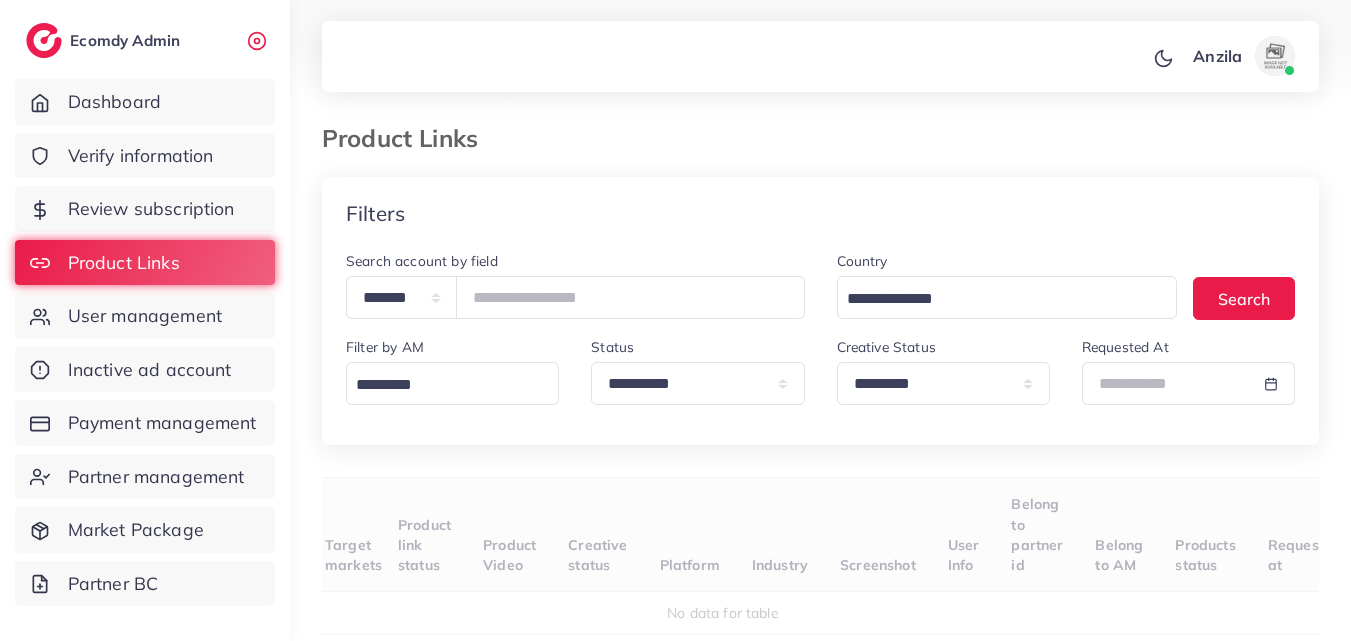 click on "Target markets" at bounding box center [361, 535] 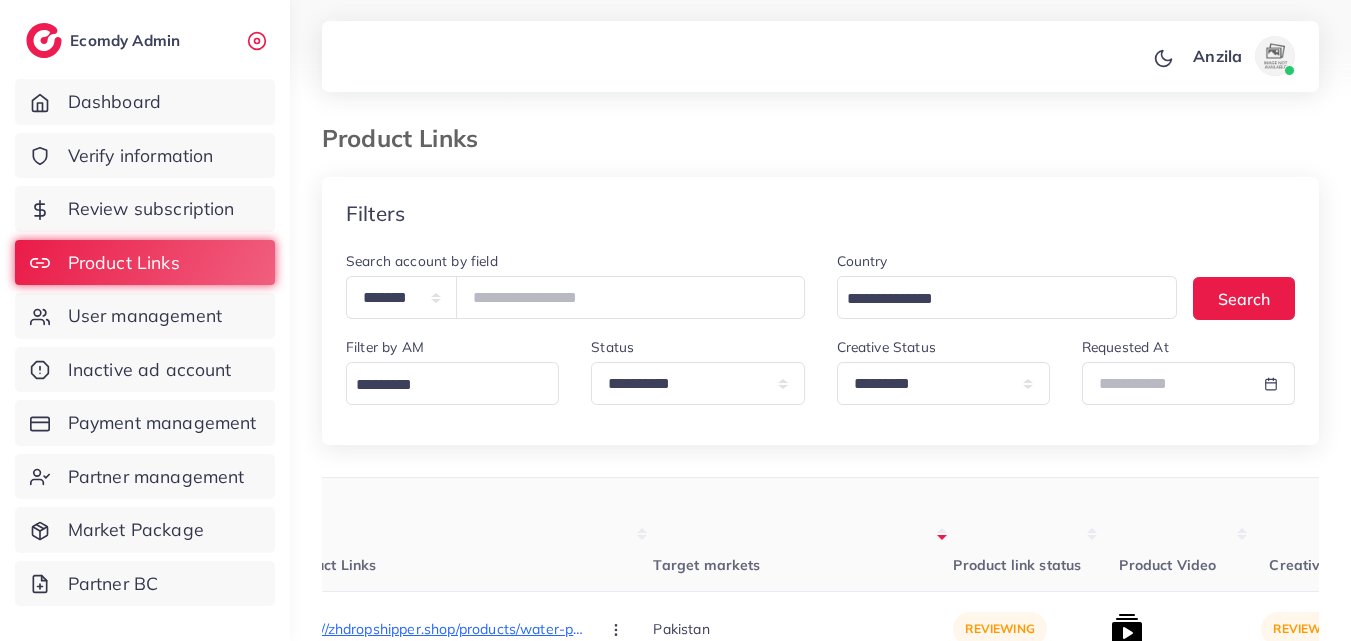 click on "Target markets" at bounding box center (803, 535) 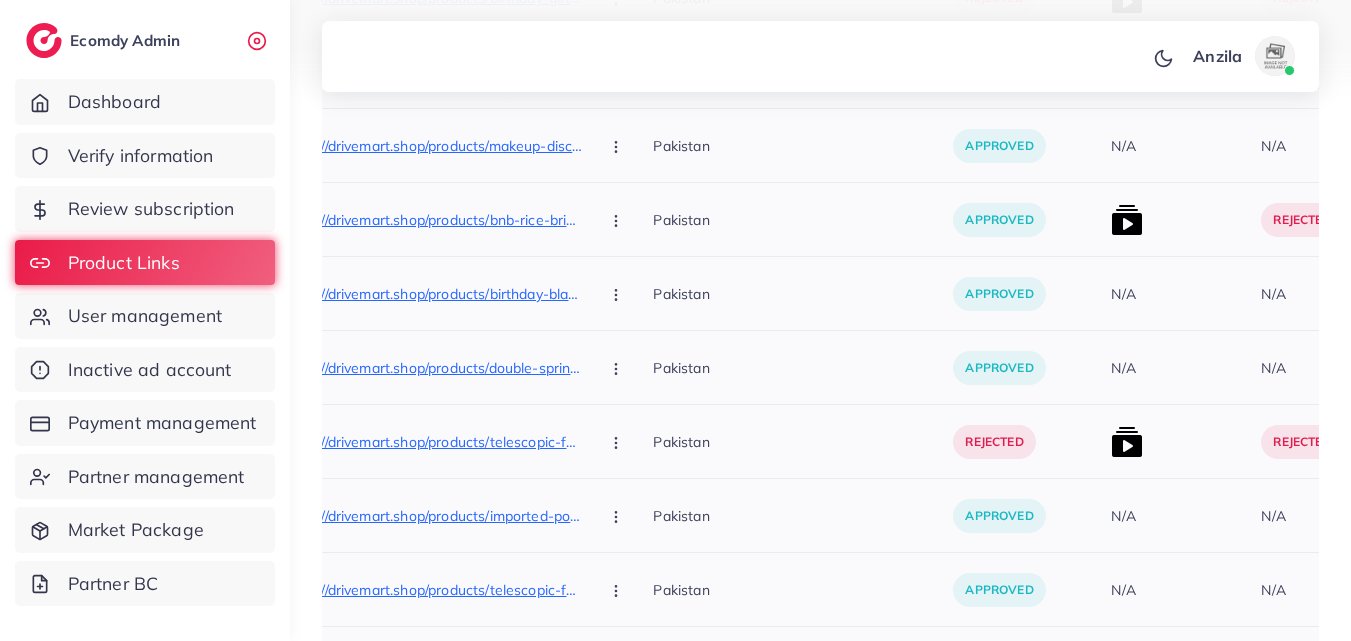 scroll, scrollTop: 12042, scrollLeft: 0, axis: vertical 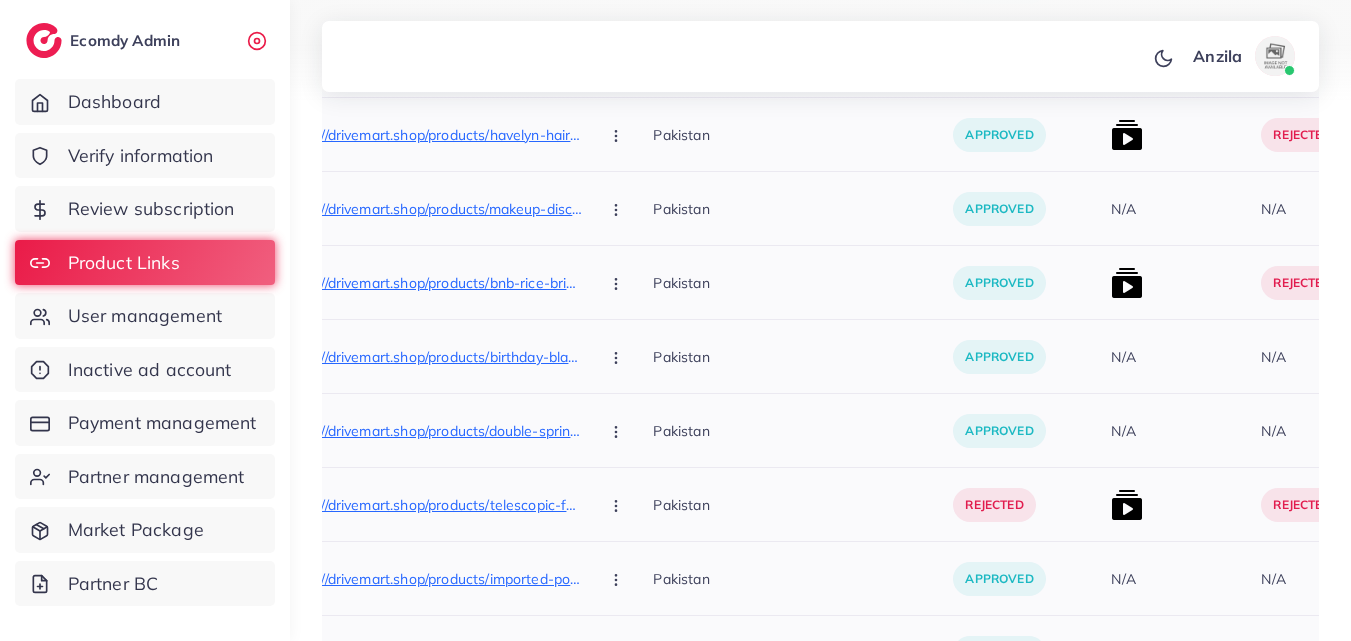 click on "N/A" at bounding box center (1178, 357) 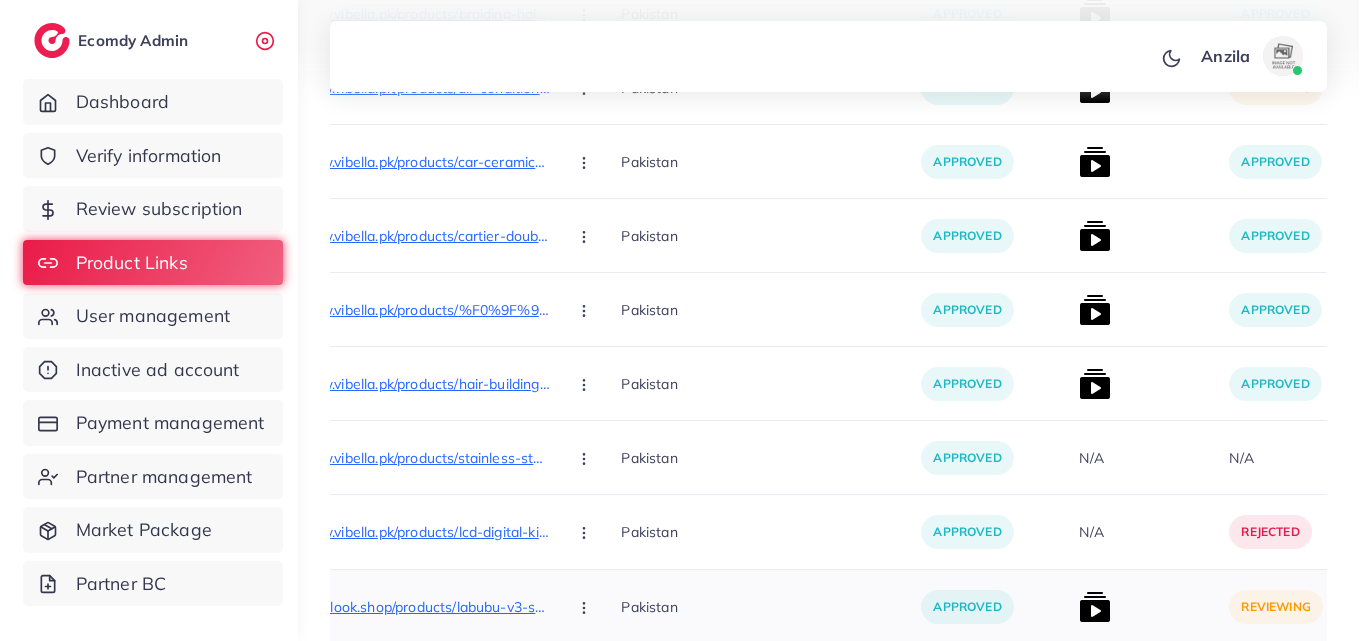 scroll, scrollTop: 10342, scrollLeft: 0, axis: vertical 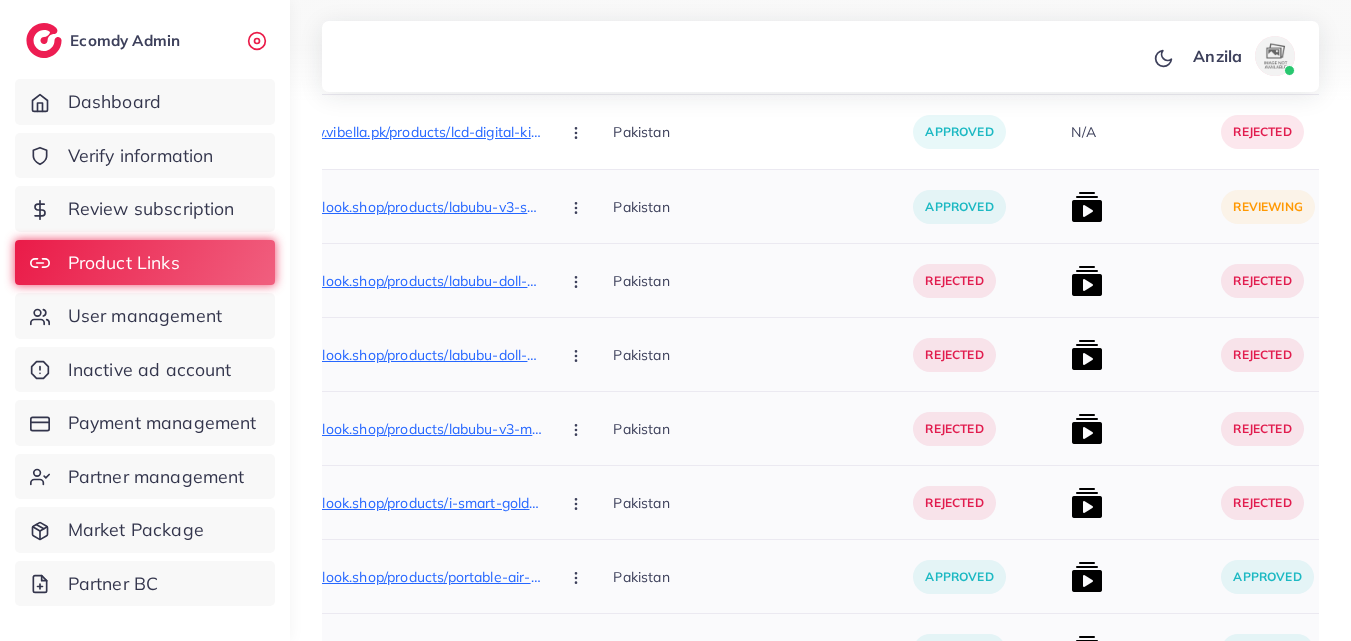 click at bounding box center (1087, 207) 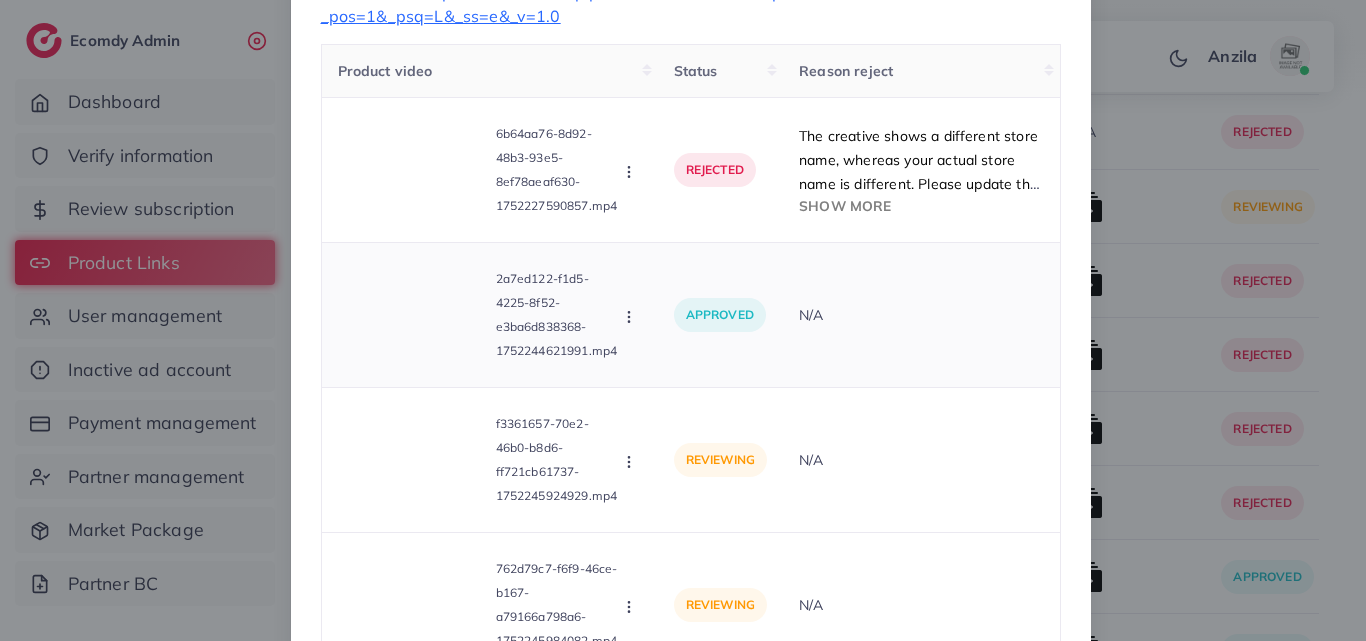 scroll, scrollTop: 293, scrollLeft: 0, axis: vertical 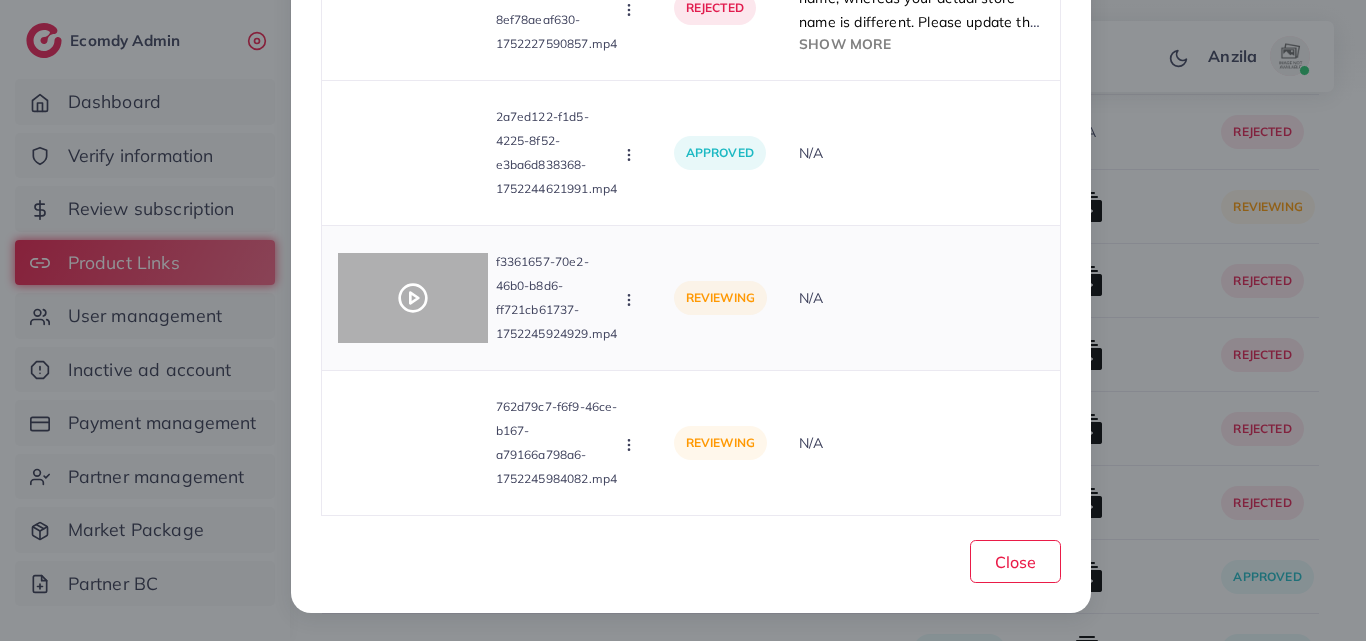 click 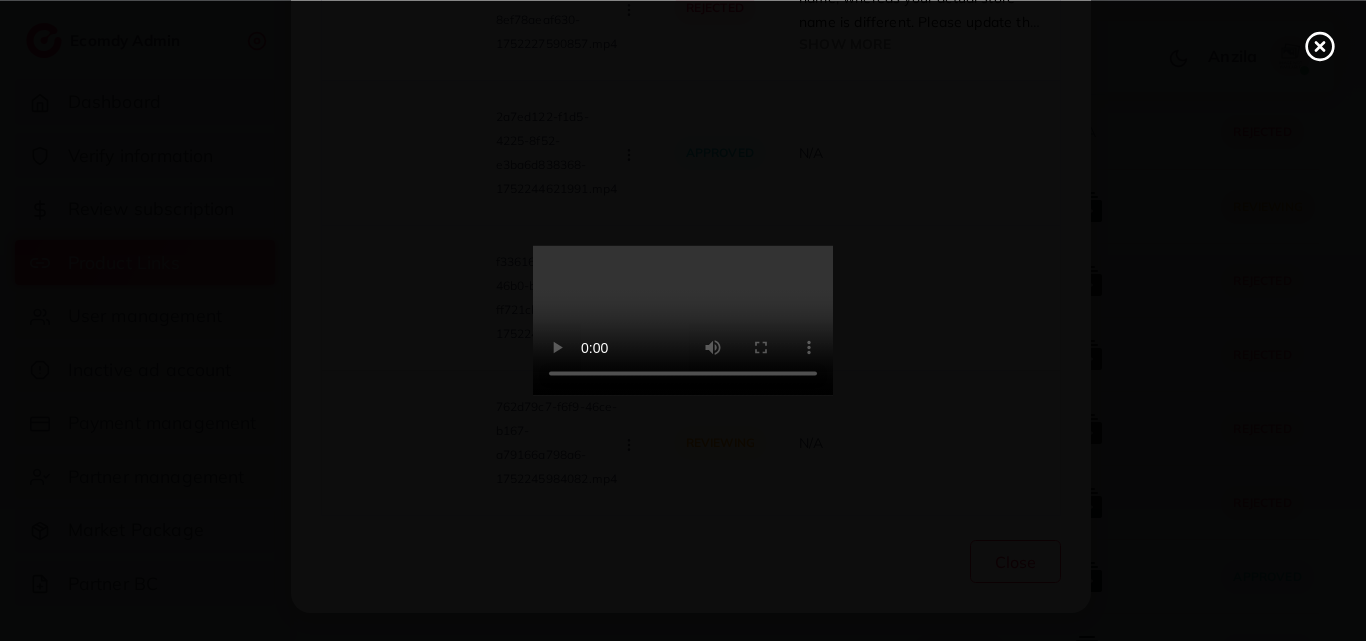 click at bounding box center (683, 321) 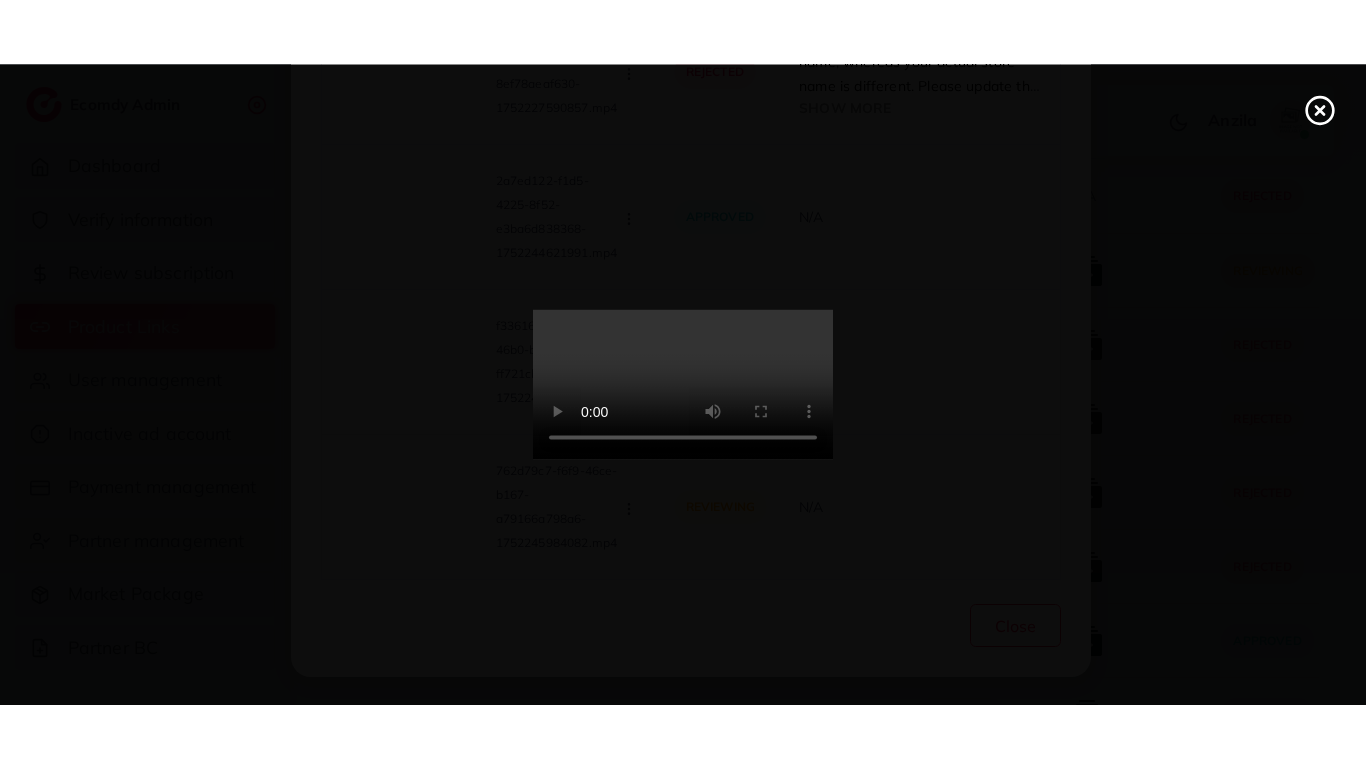 scroll, scrollTop: 0, scrollLeft: 0, axis: both 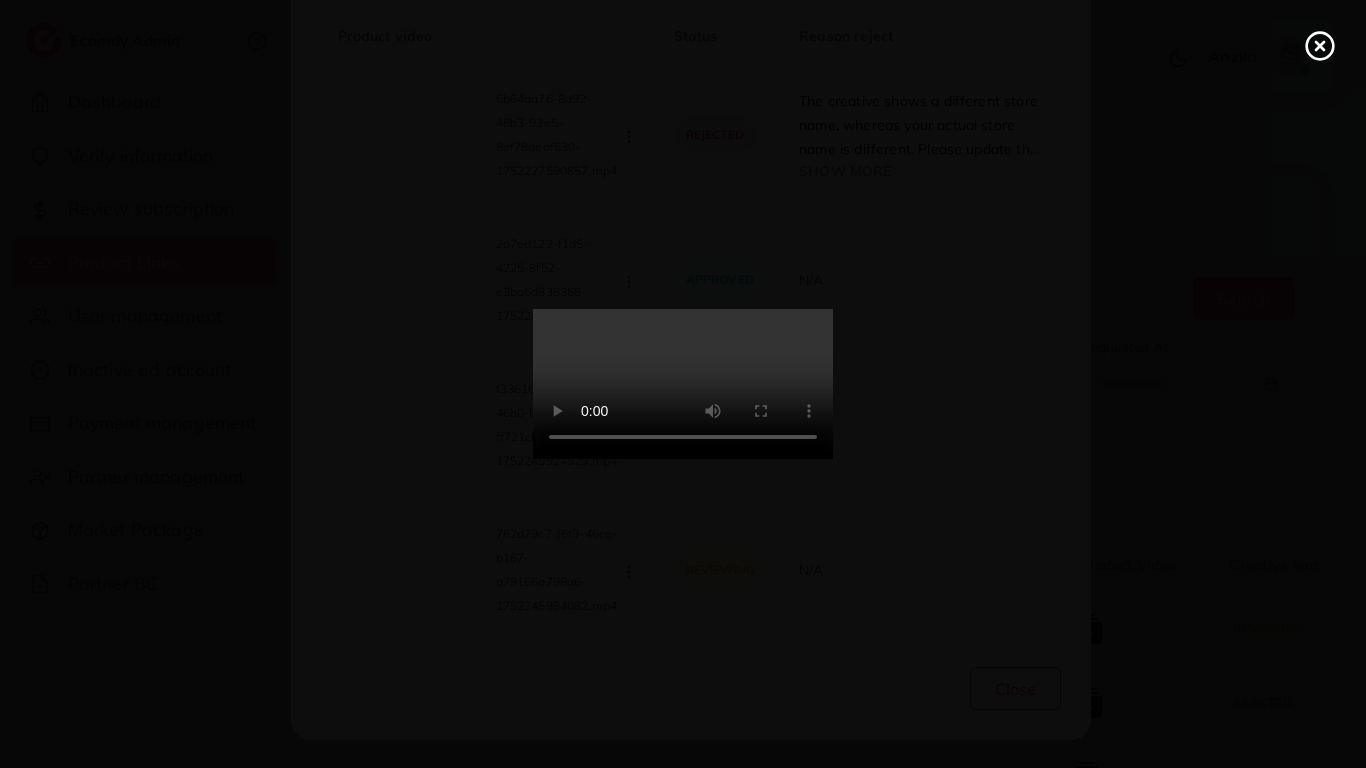click 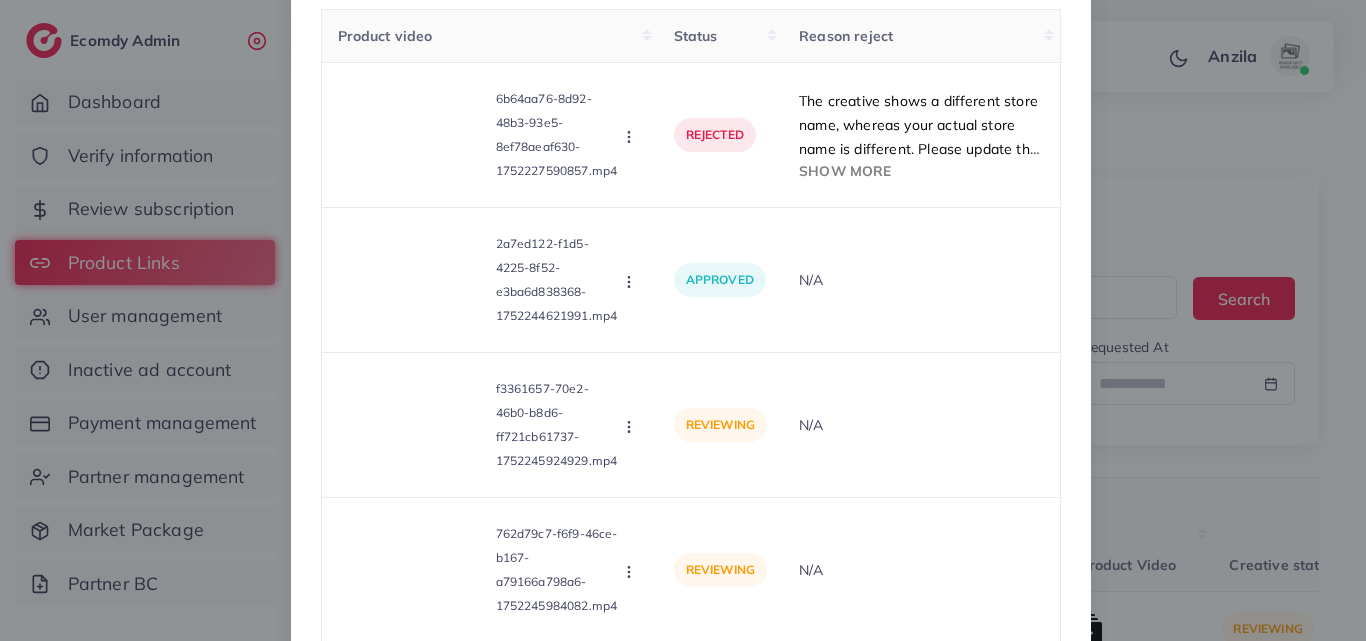 scroll, scrollTop: 293, scrollLeft: 0, axis: vertical 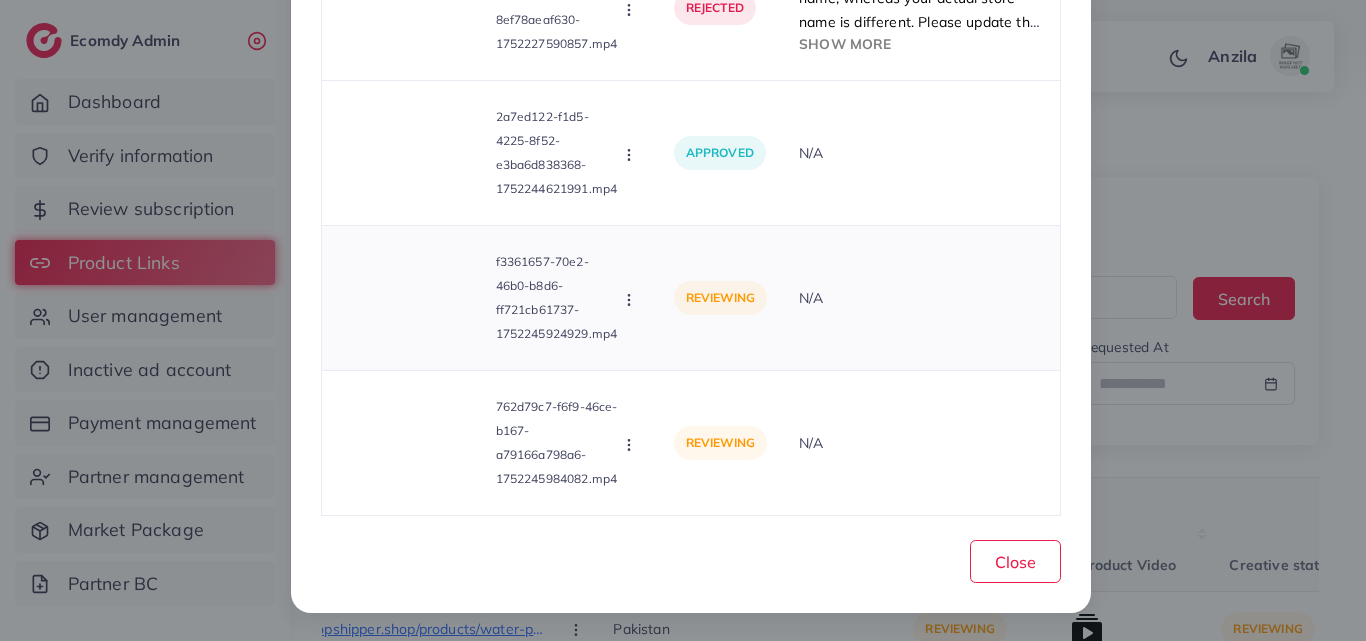 click 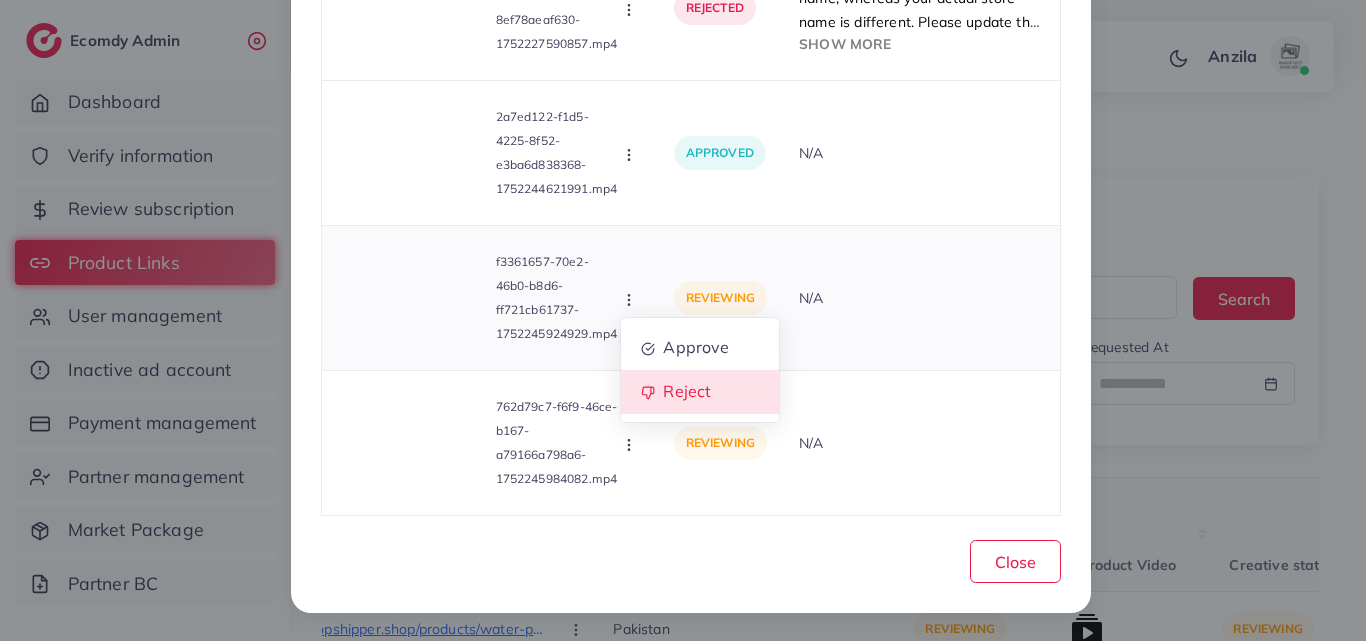 click on "Reject" at bounding box center [700, 392] 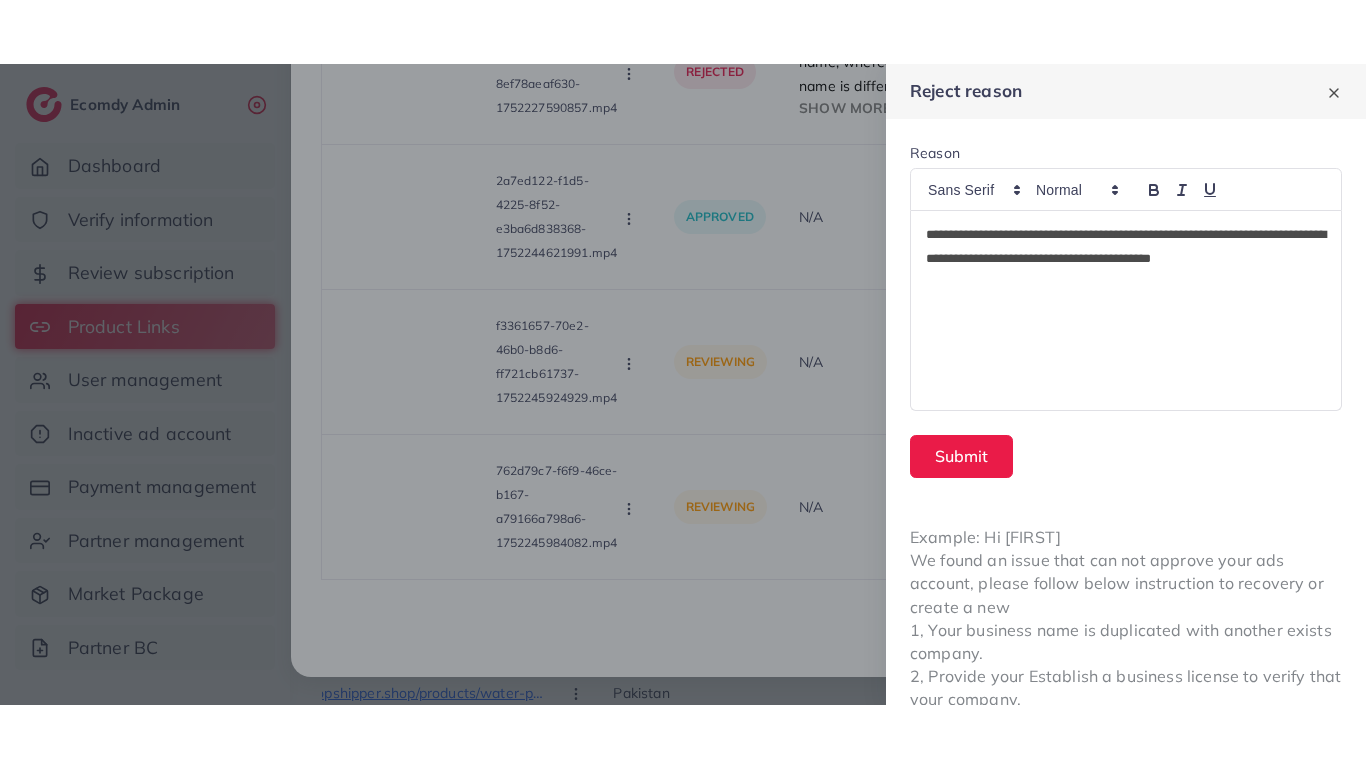 scroll, scrollTop: 0, scrollLeft: 0, axis: both 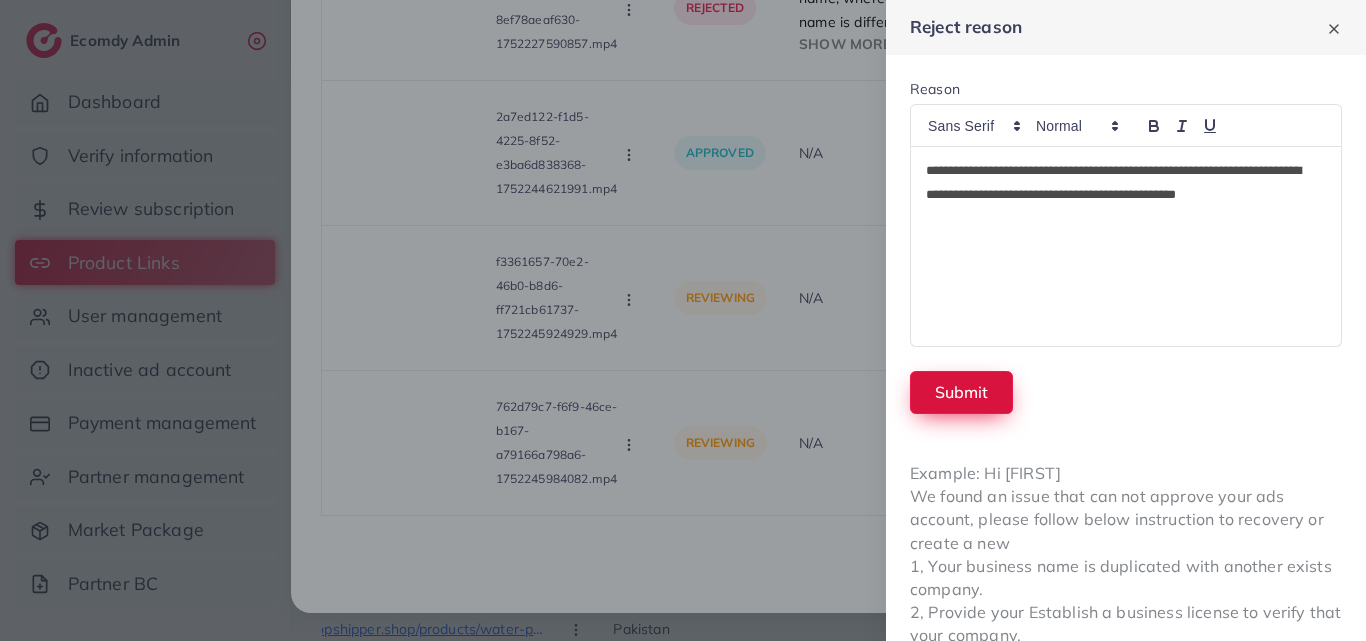 click on "Submit" at bounding box center [961, 392] 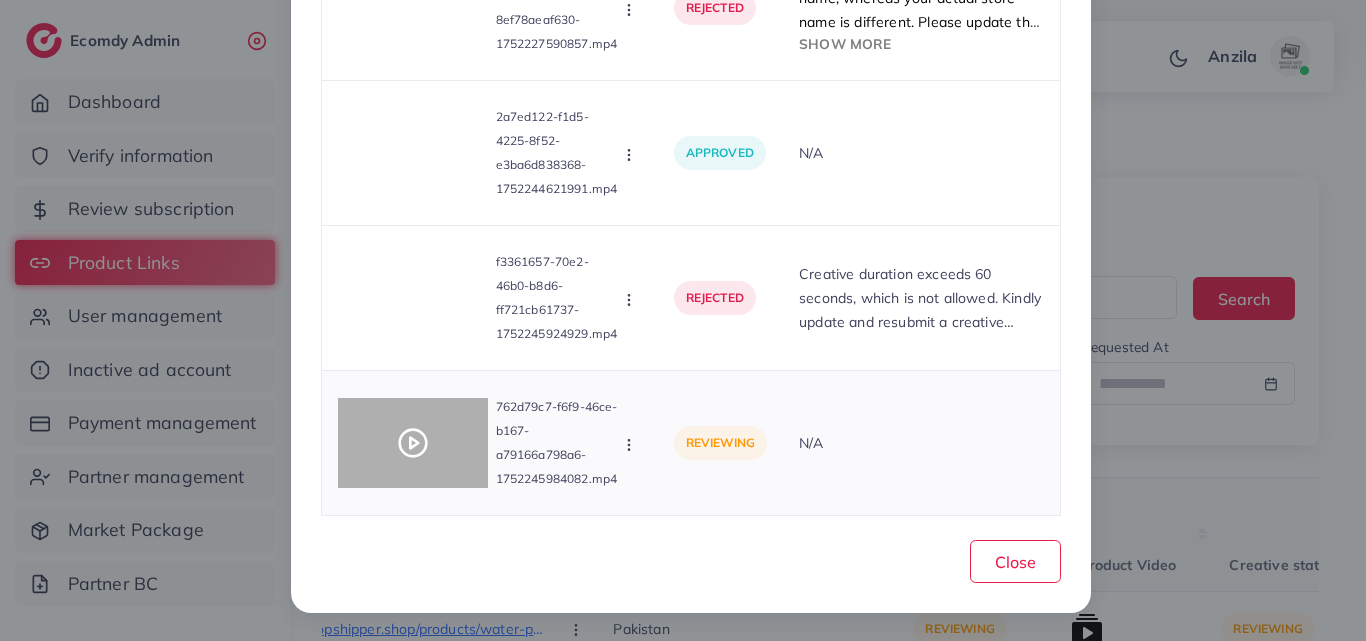 click 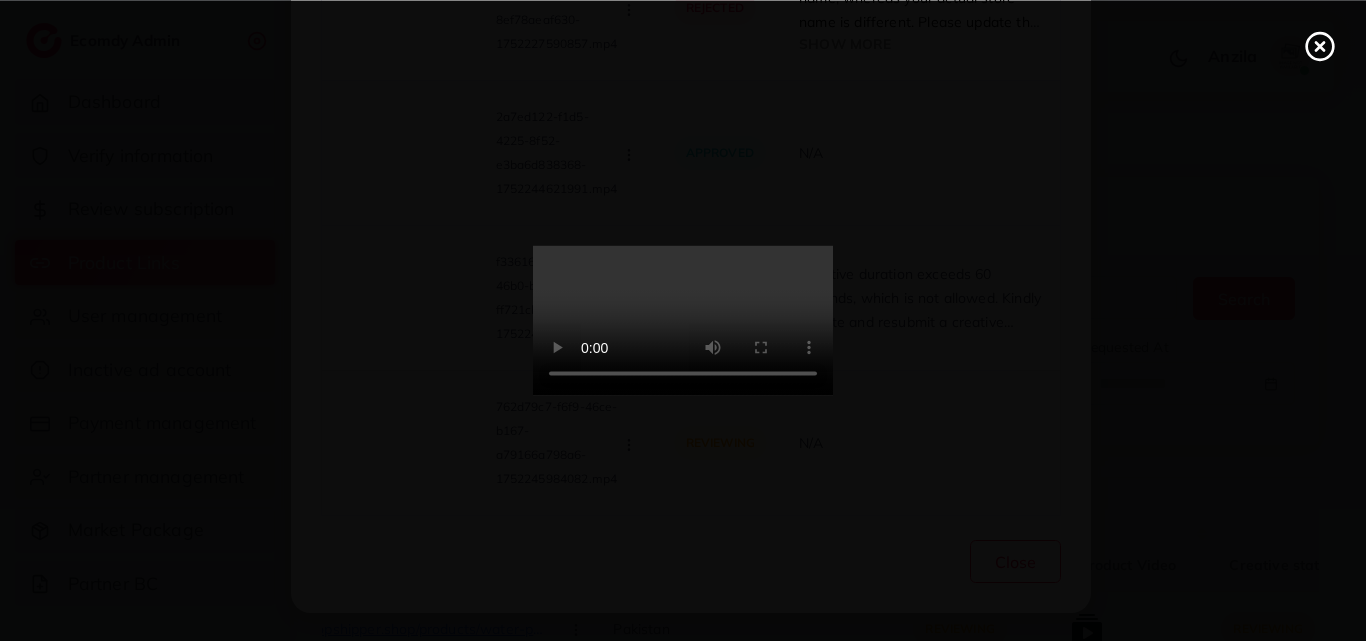 click at bounding box center (683, 321) 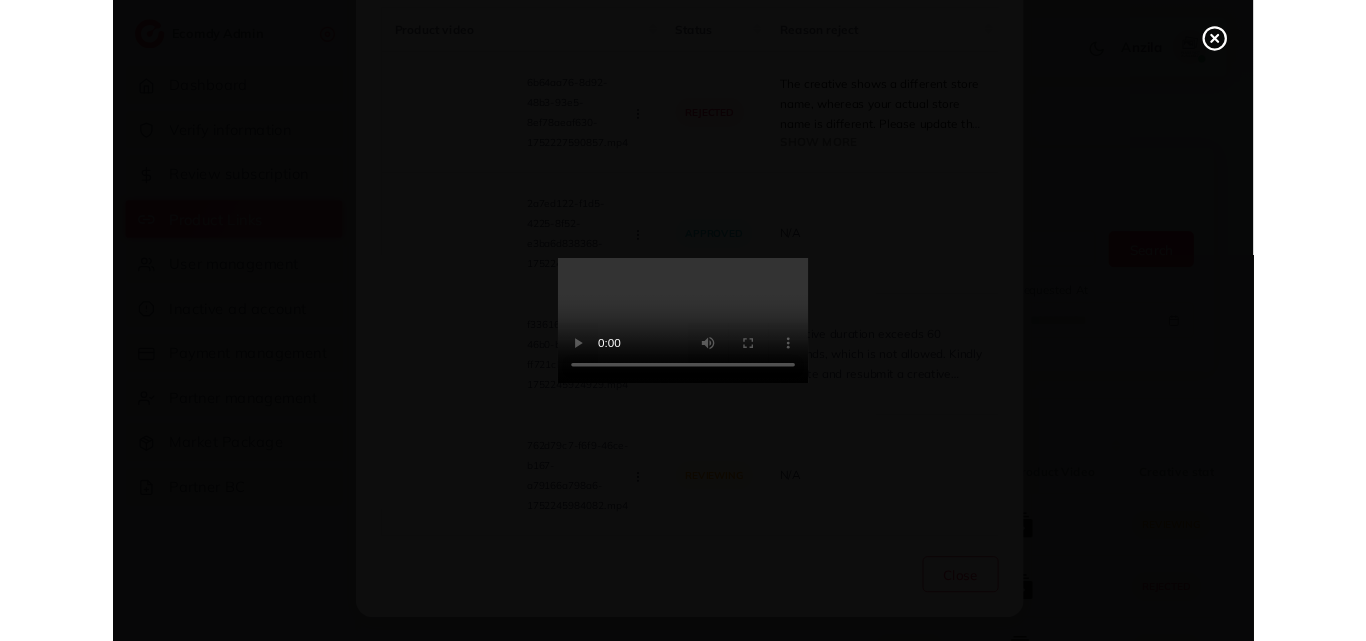scroll, scrollTop: 166, scrollLeft: 0, axis: vertical 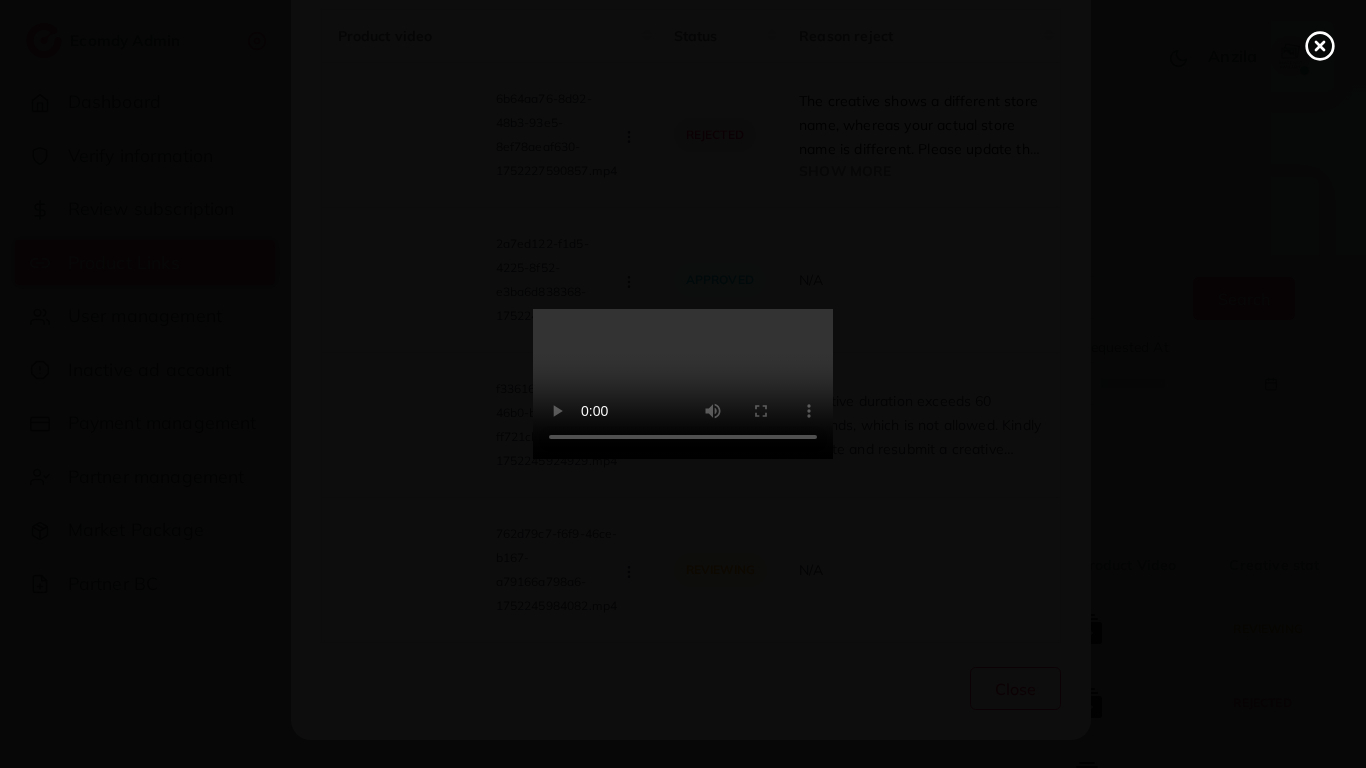 click 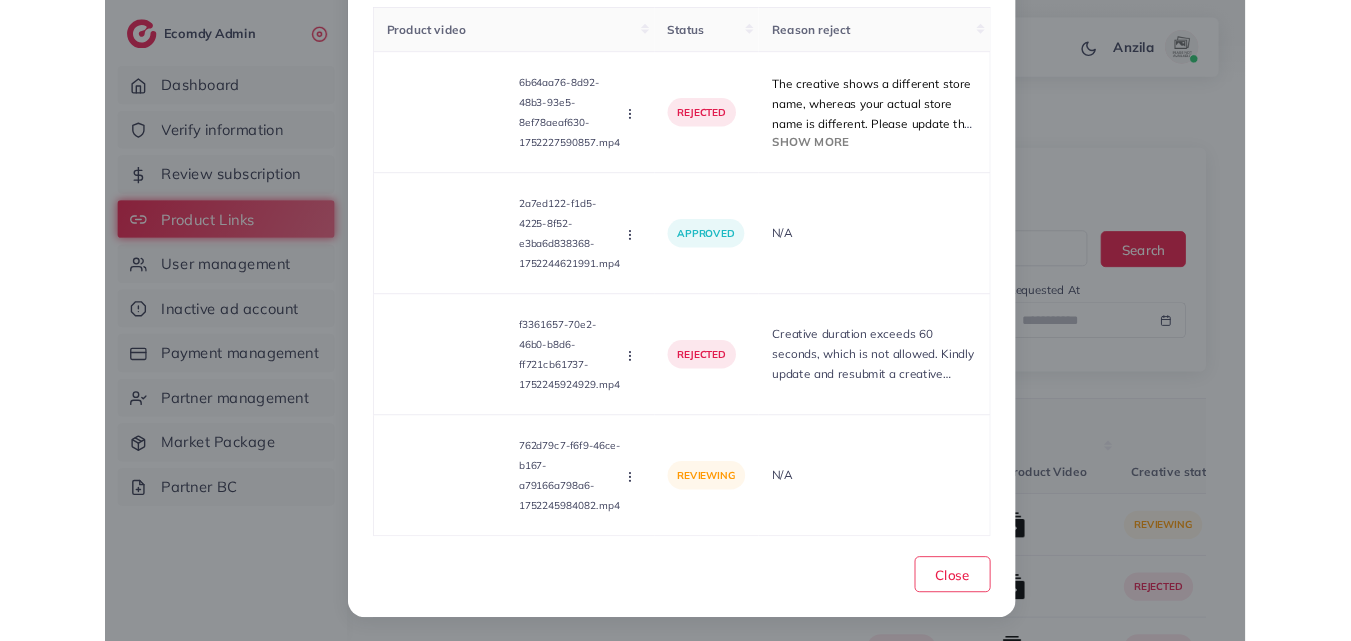 scroll, scrollTop: 293, scrollLeft: 0, axis: vertical 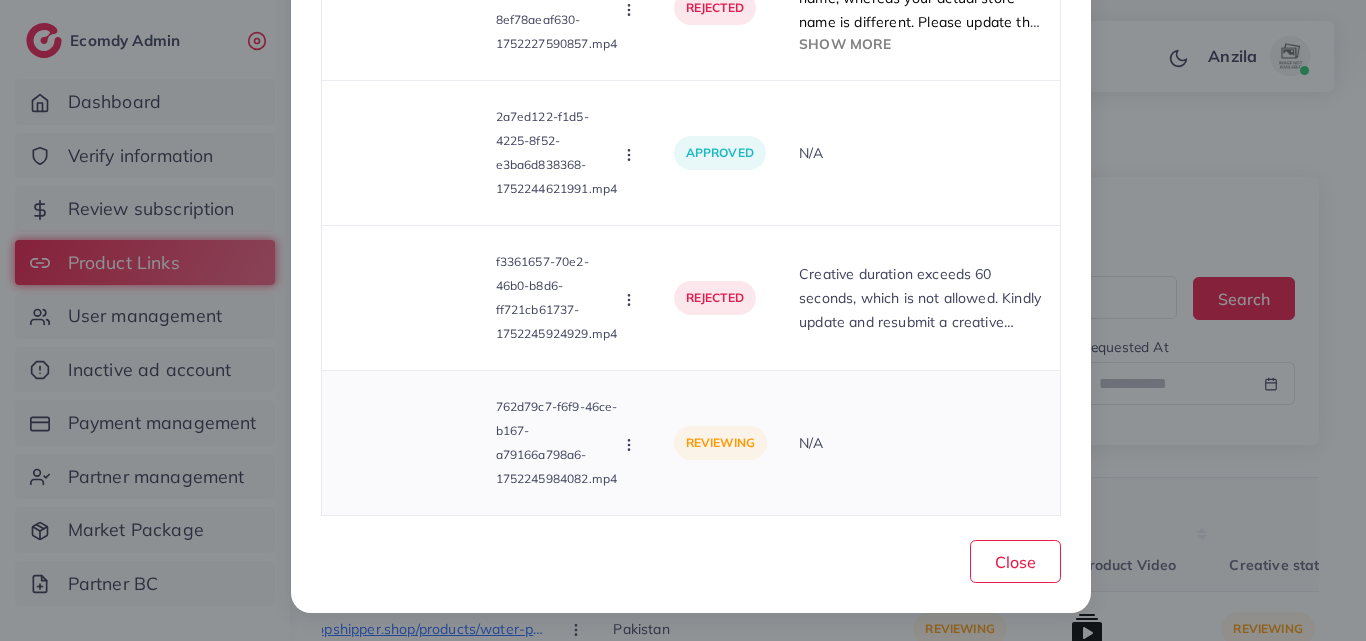 click 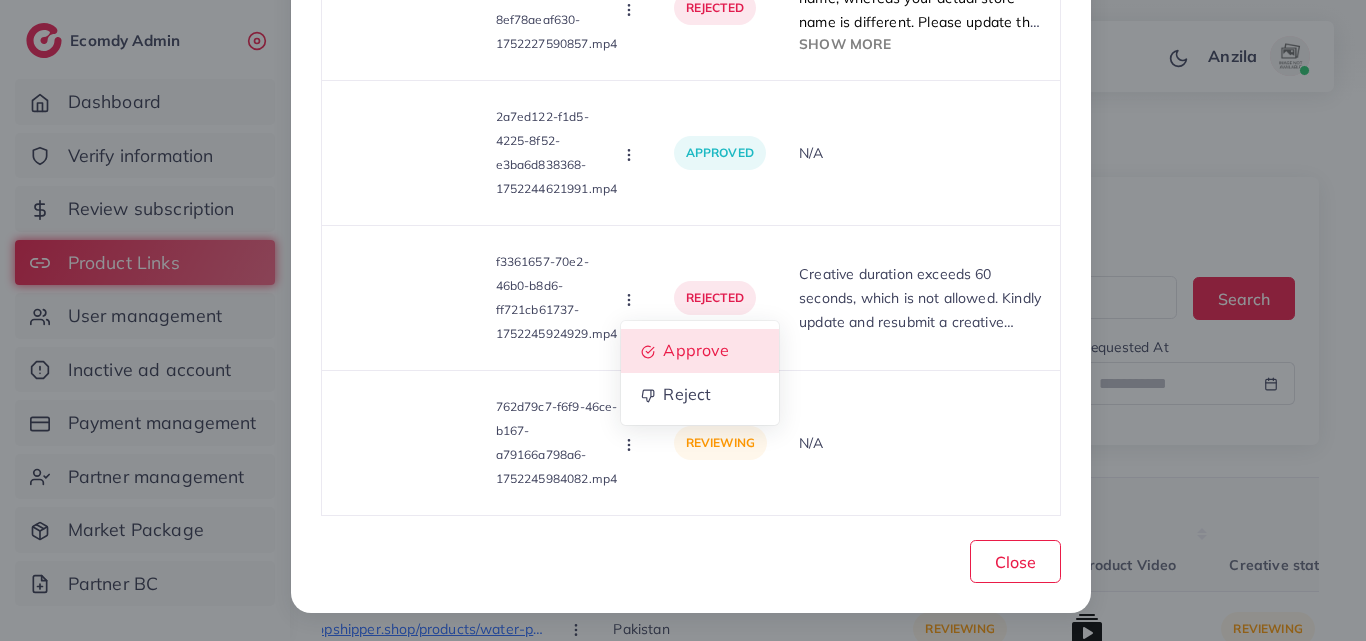 click on "Approve" at bounding box center (700, 351) 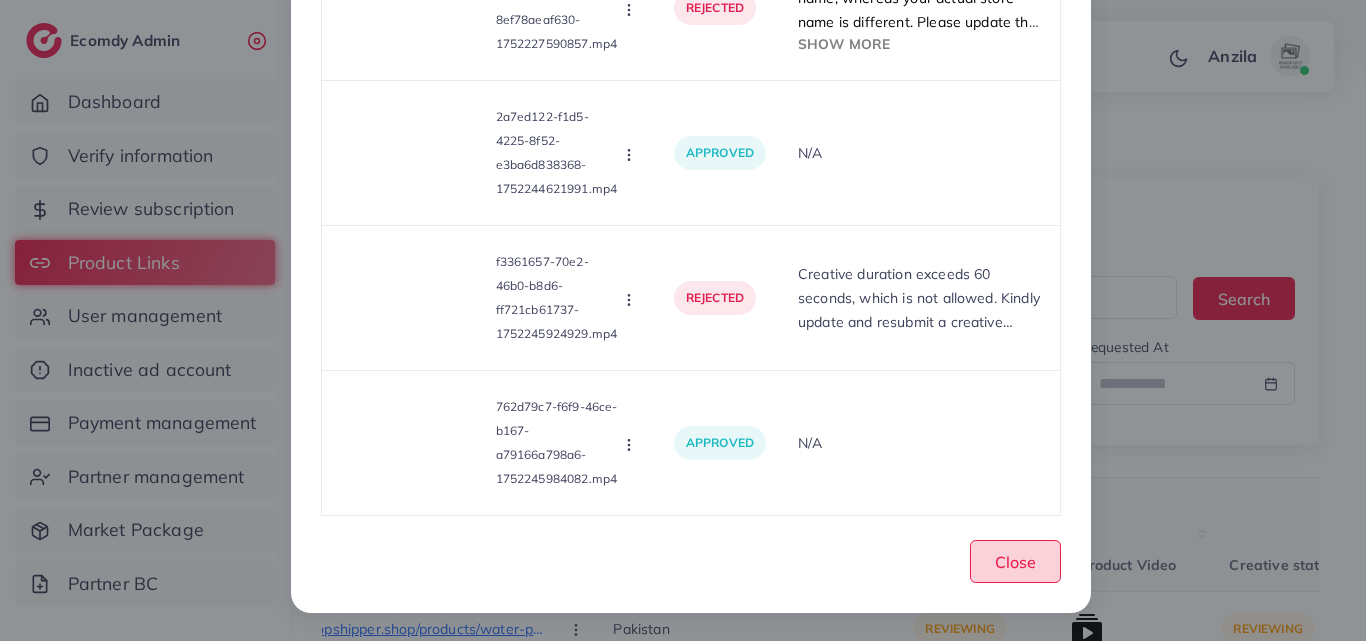 click on "Close" at bounding box center [1015, 562] 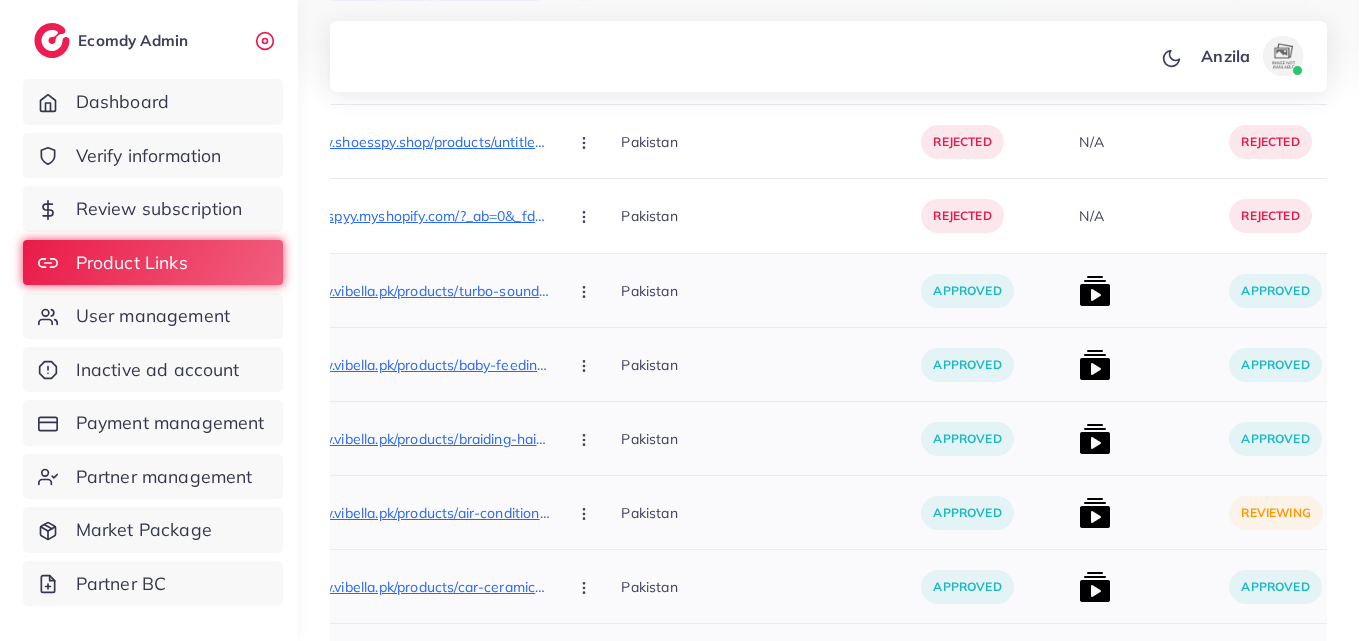 scroll, scrollTop: 9747, scrollLeft: 0, axis: vertical 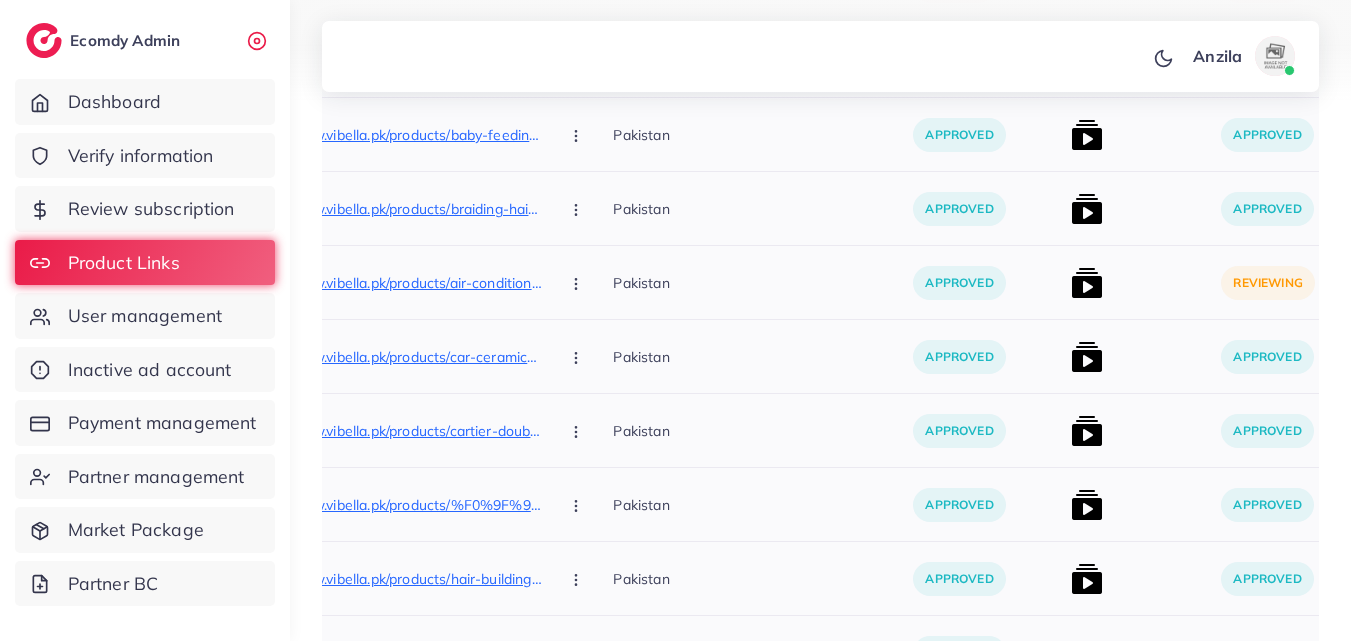 click at bounding box center (1087, 283) 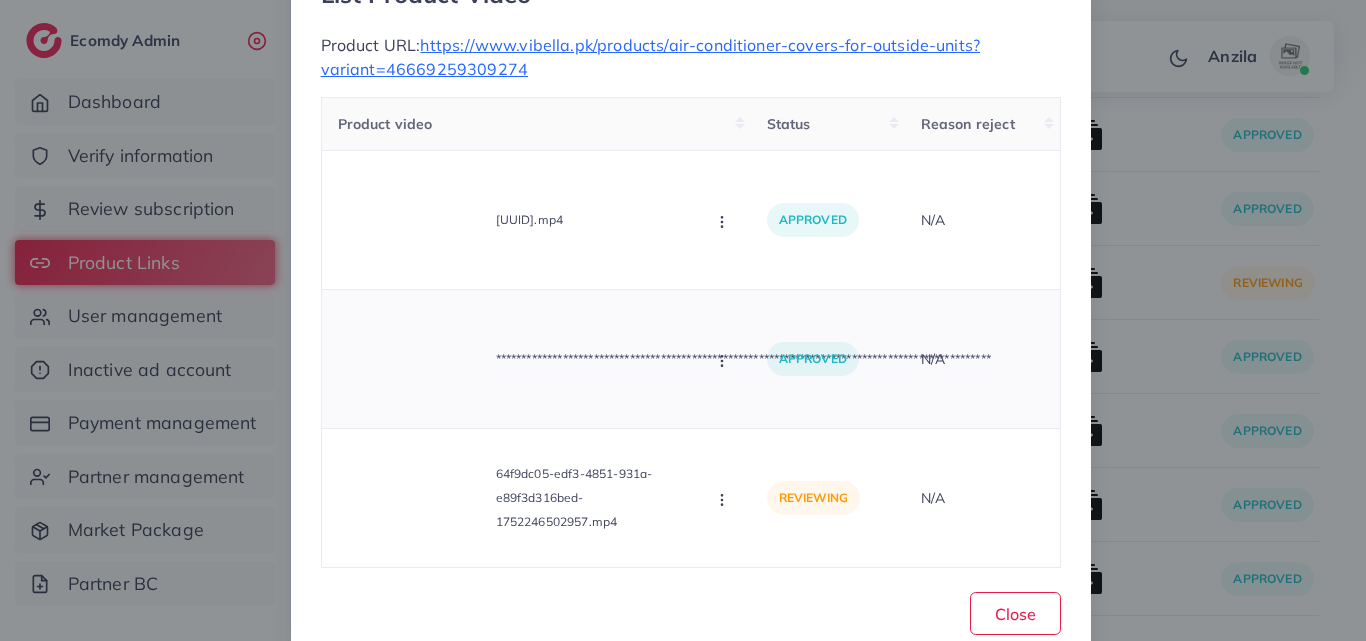 scroll, scrollTop: 100, scrollLeft: 0, axis: vertical 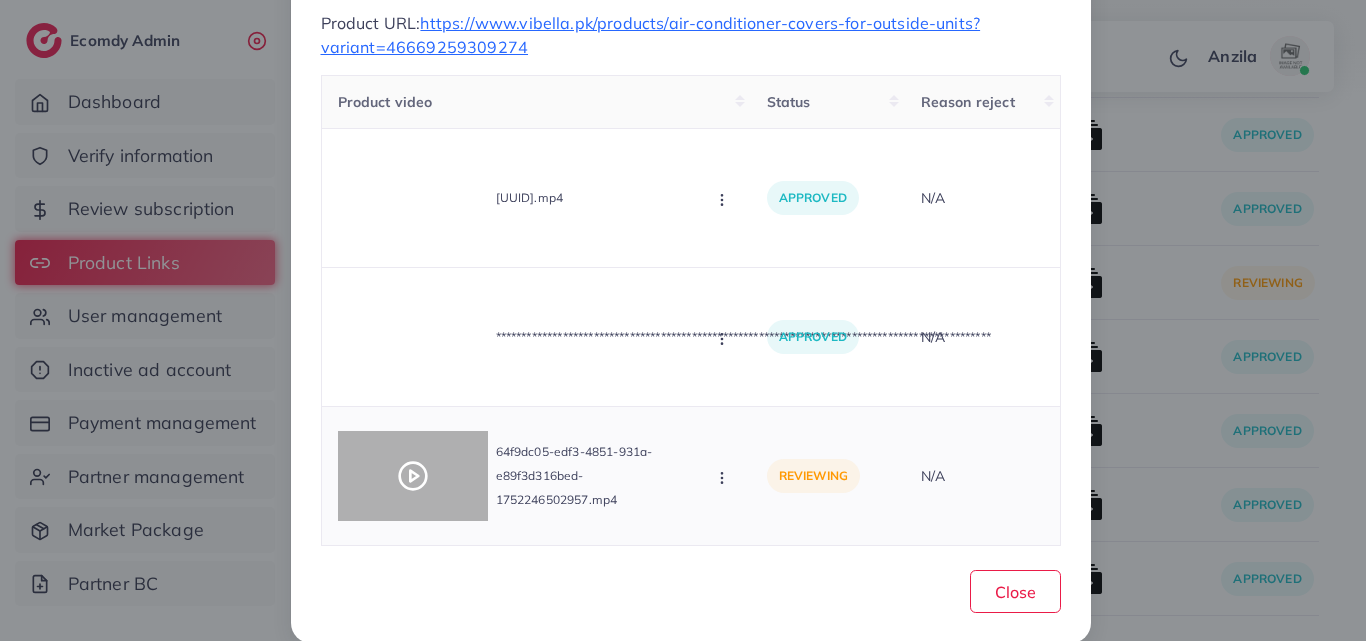 click 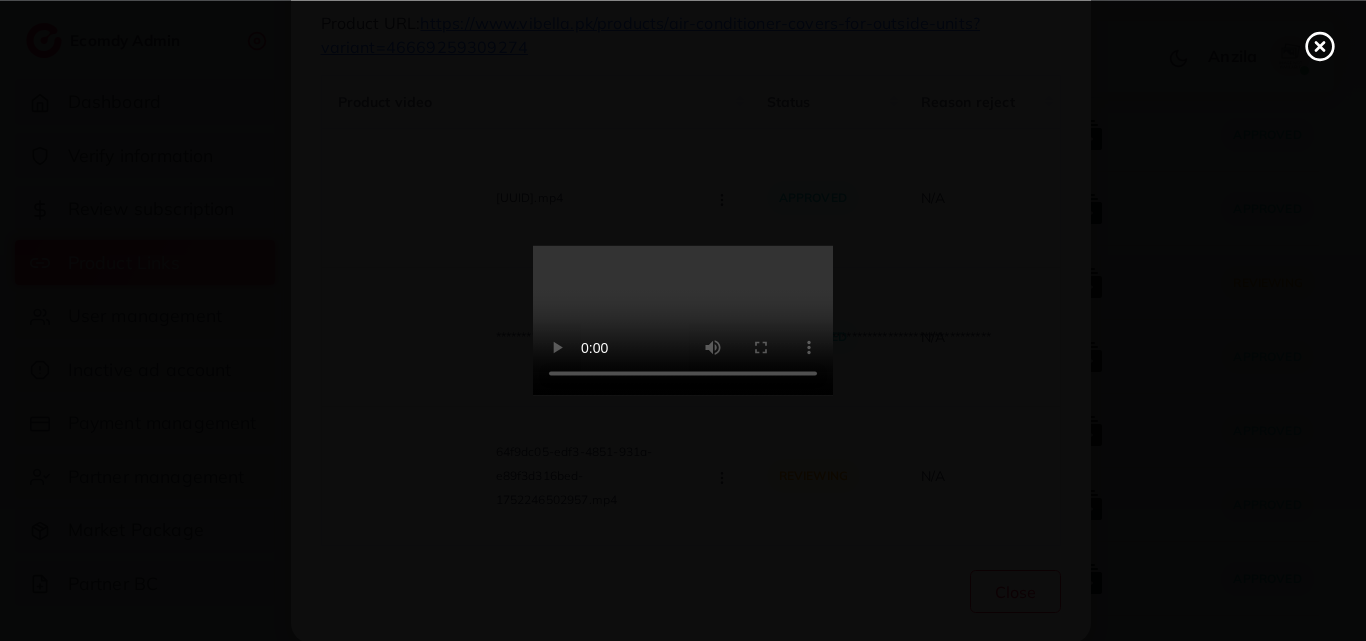 click at bounding box center [683, 321] 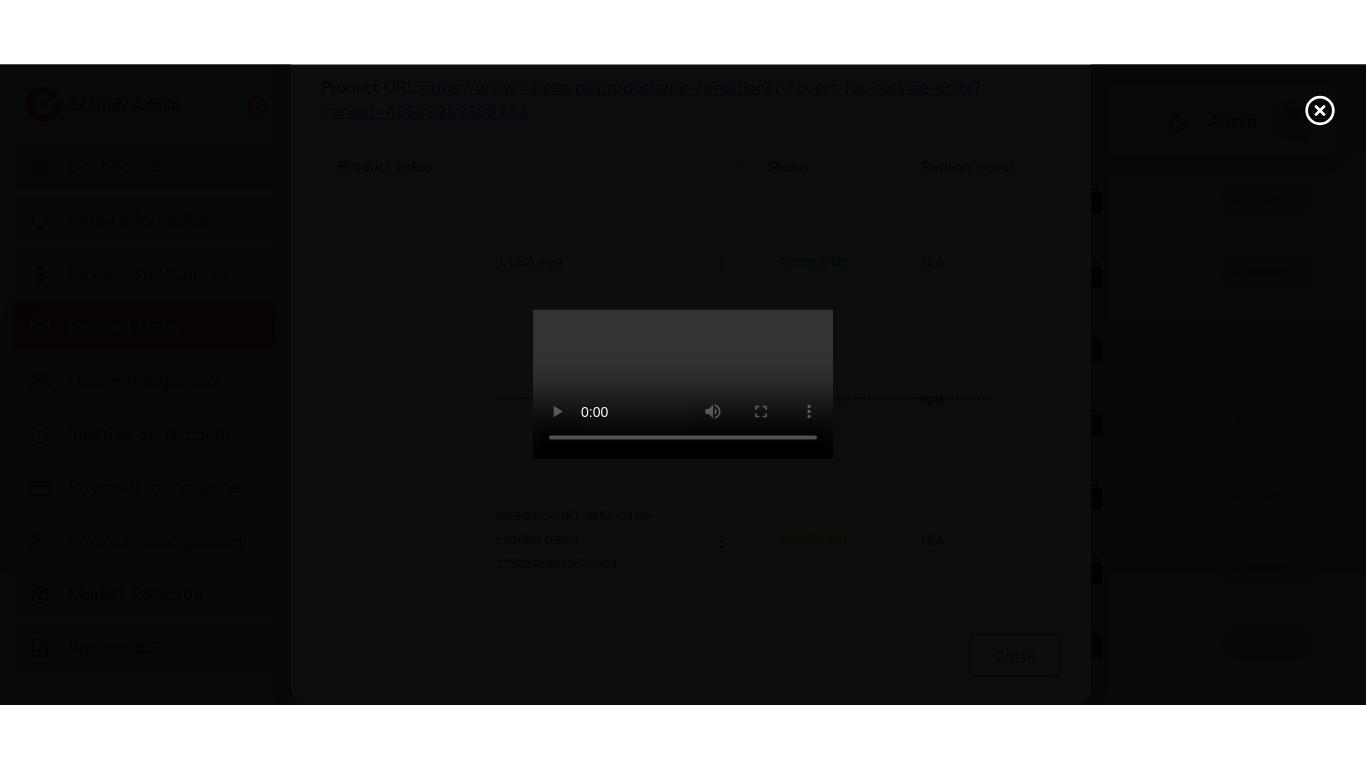 scroll, scrollTop: 0, scrollLeft: 0, axis: both 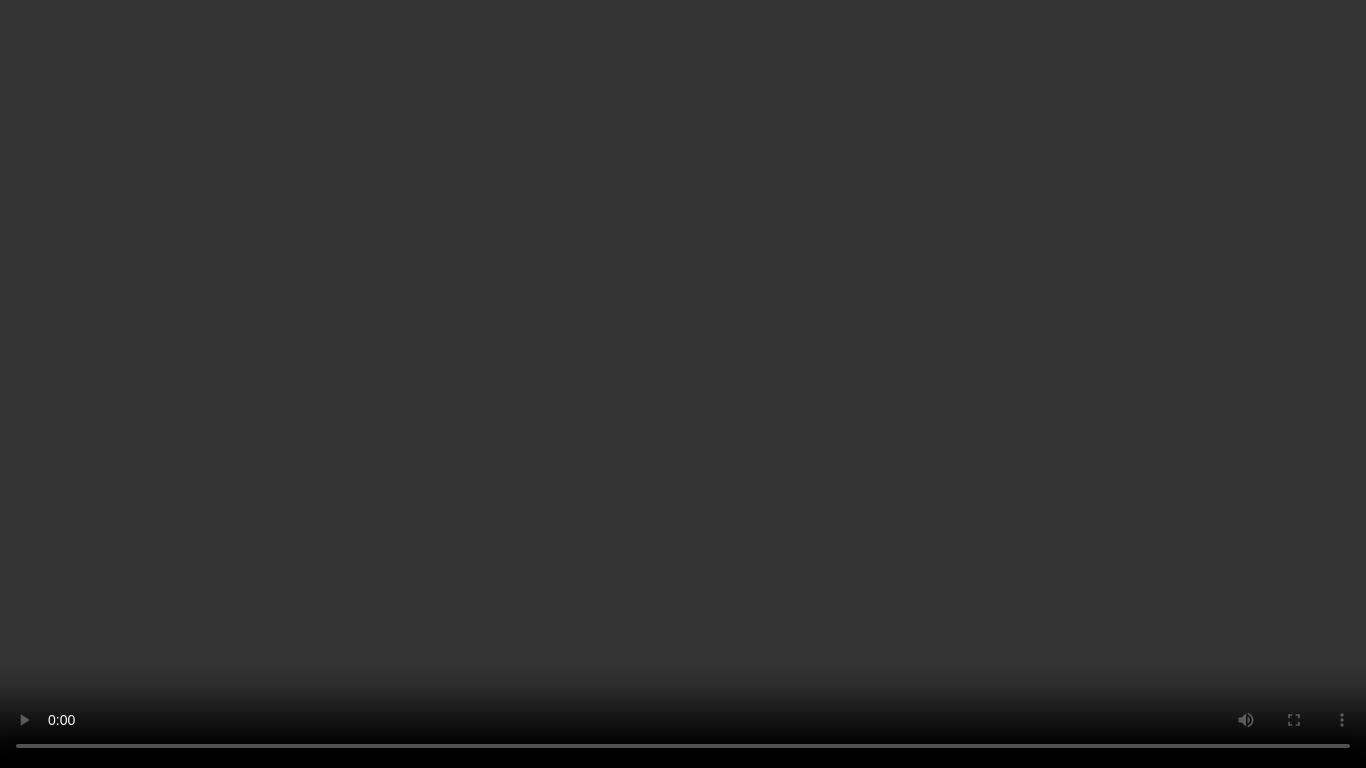 type 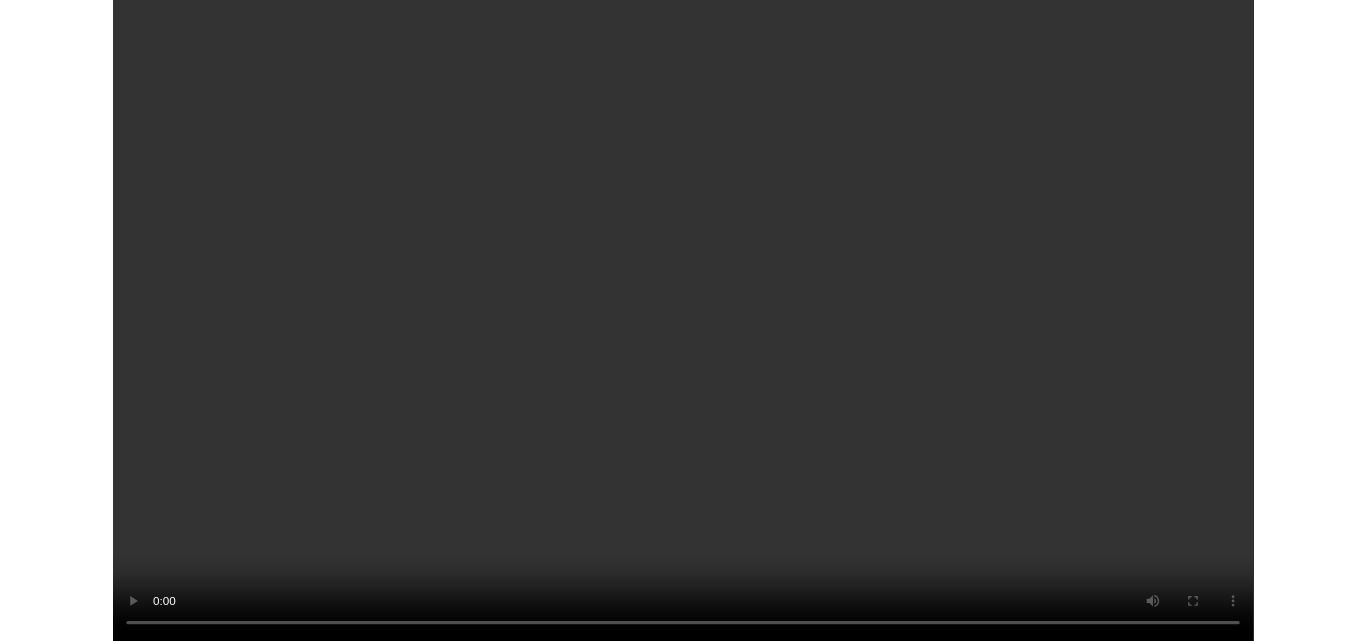 scroll, scrollTop: 100, scrollLeft: 0, axis: vertical 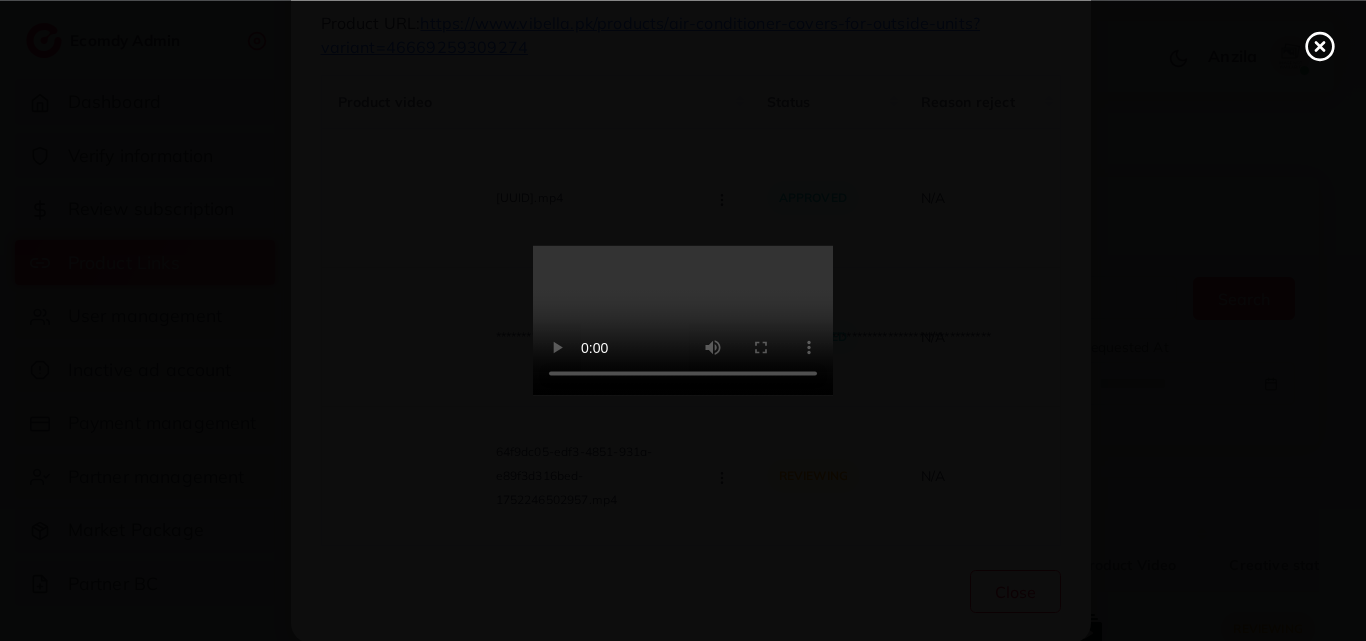 click 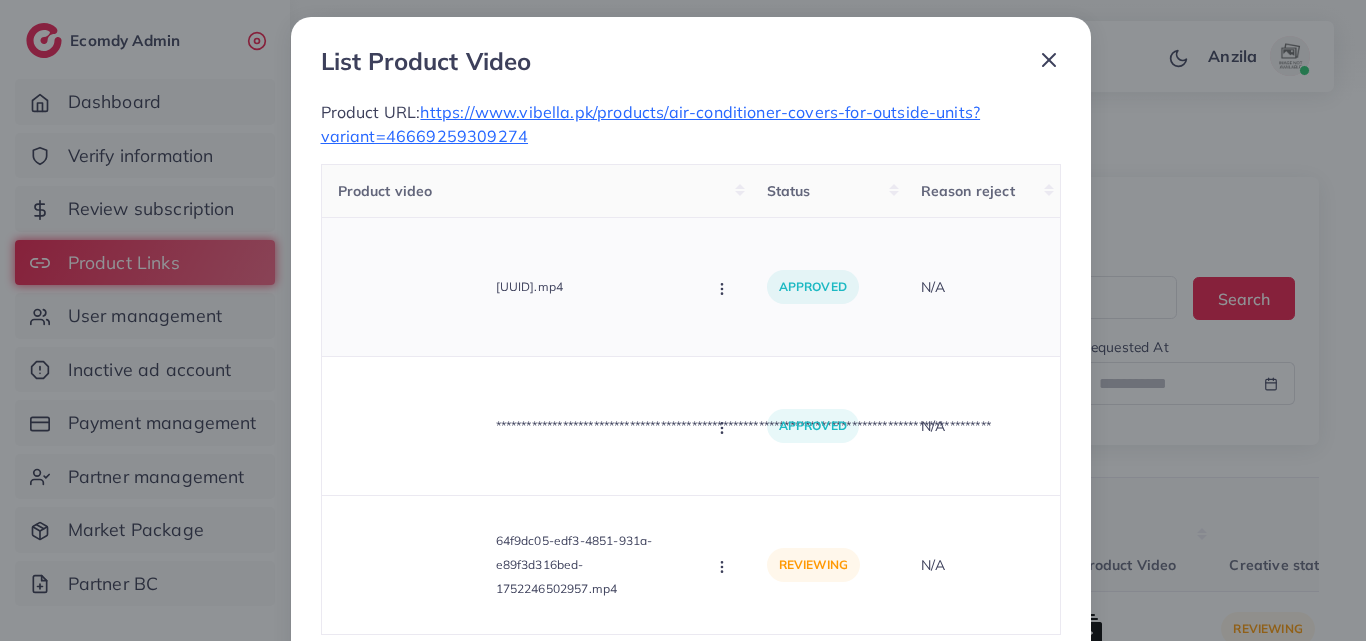 scroll, scrollTop: 0, scrollLeft: 0, axis: both 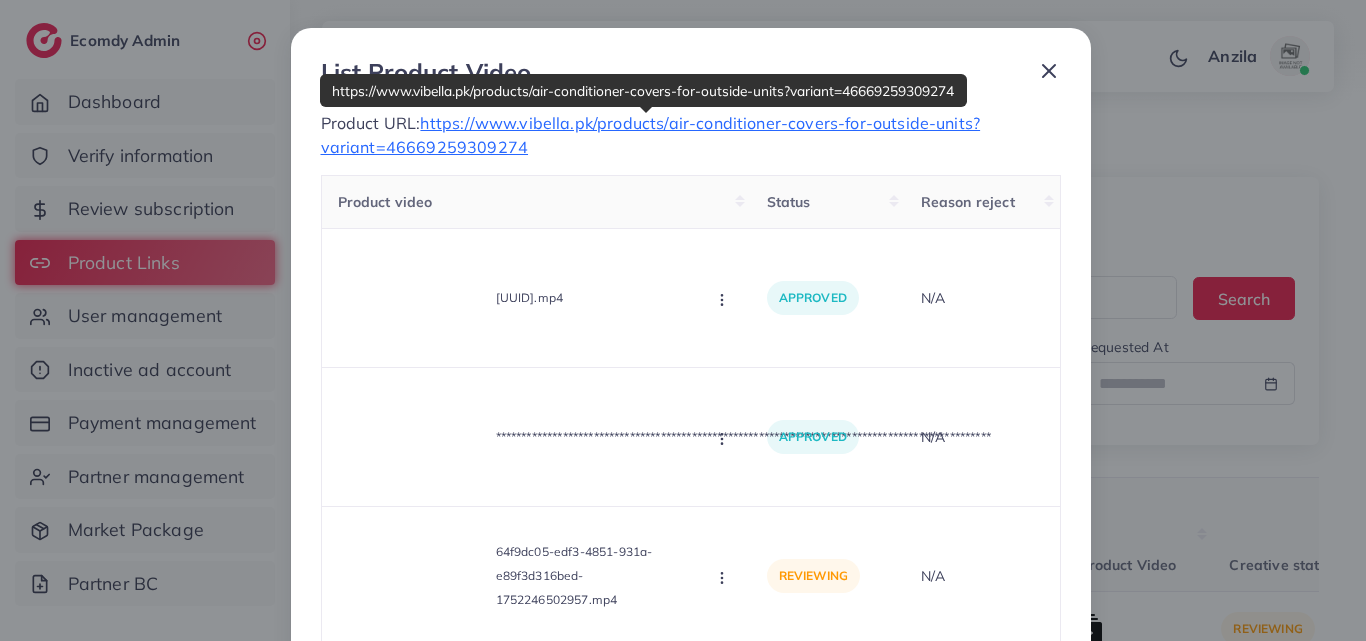click on "https://www.vibella.pk/products/air-conditioner-covers-for-outside-units?variant=46669259309274" at bounding box center [651, 135] 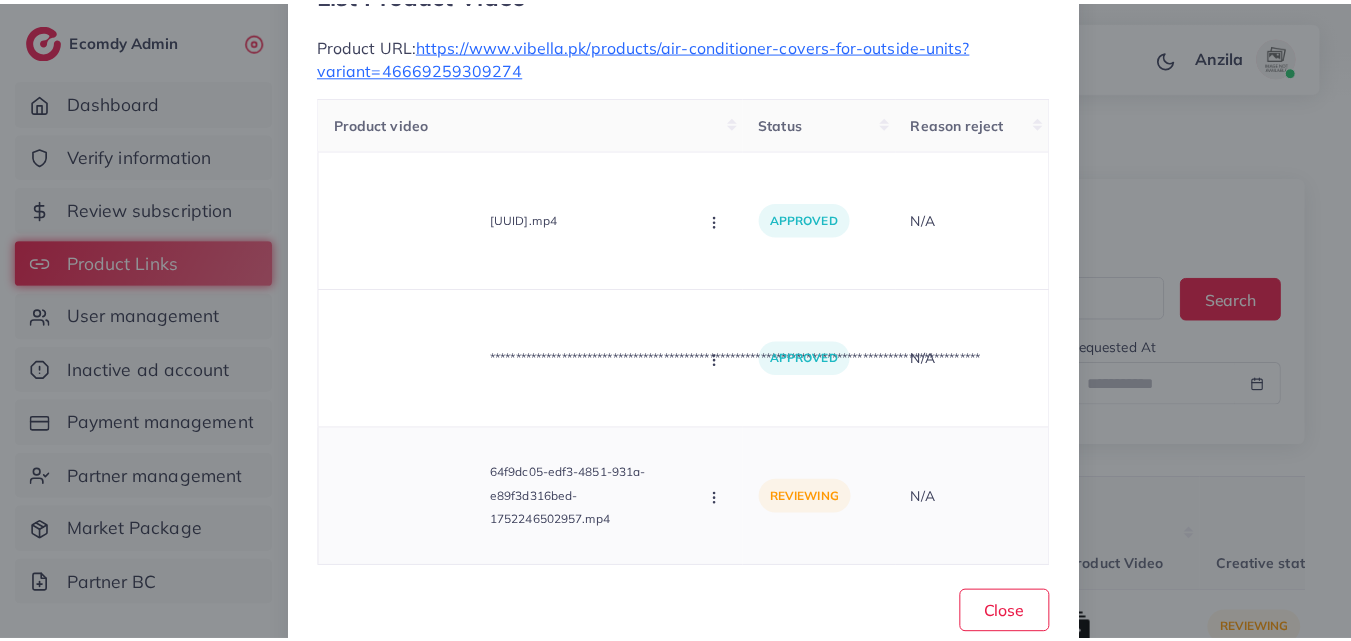 scroll, scrollTop: 130, scrollLeft: 0, axis: vertical 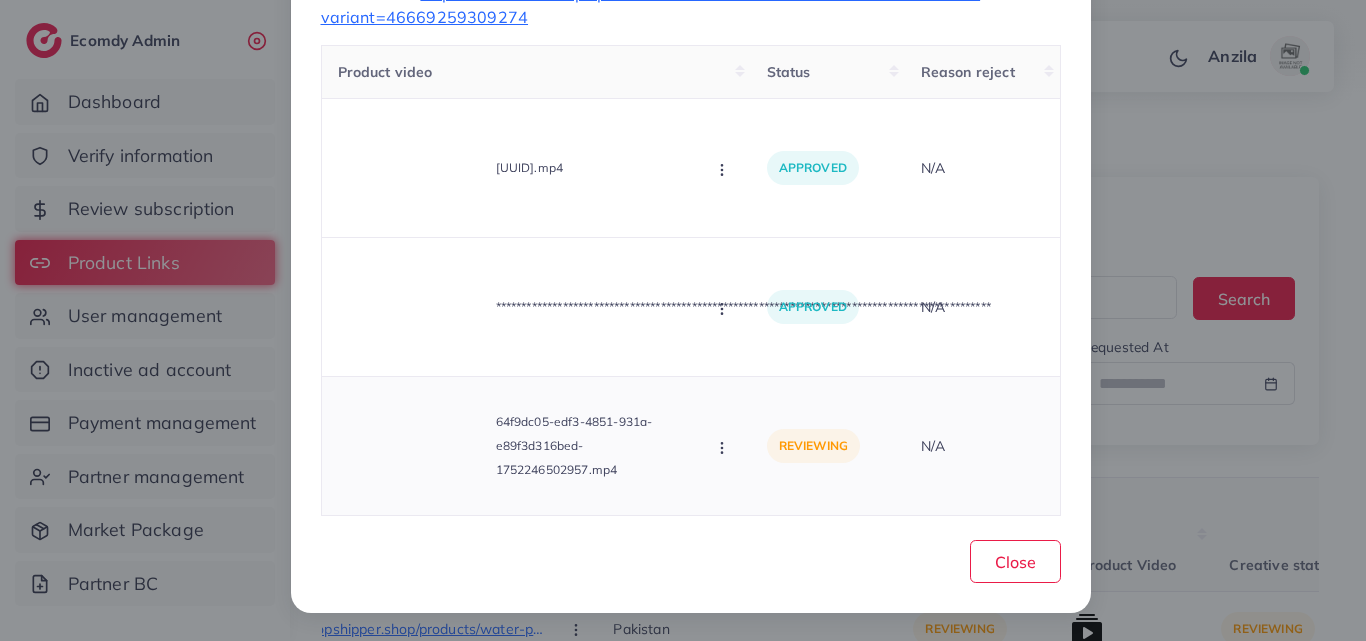 click on "64f9dc05-edf3-4851-931a-e89f3d316bed-1752246502957.mp4 Approve Reject" at bounding box center (536, 446) 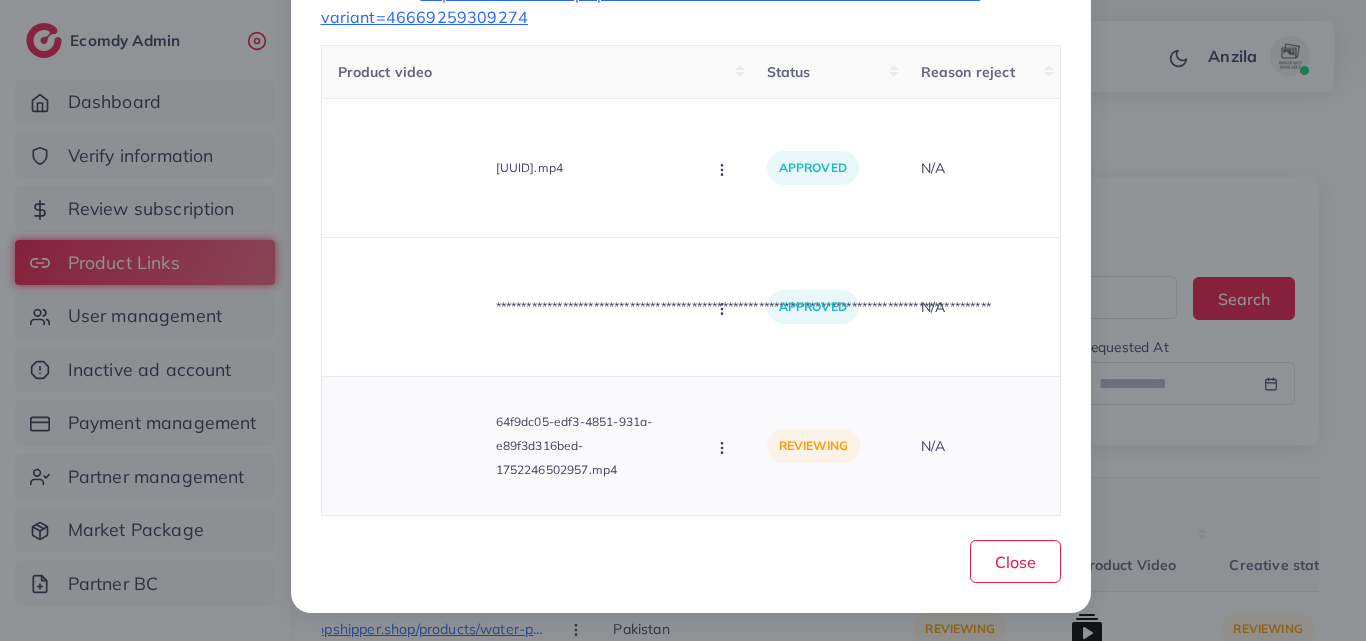 click 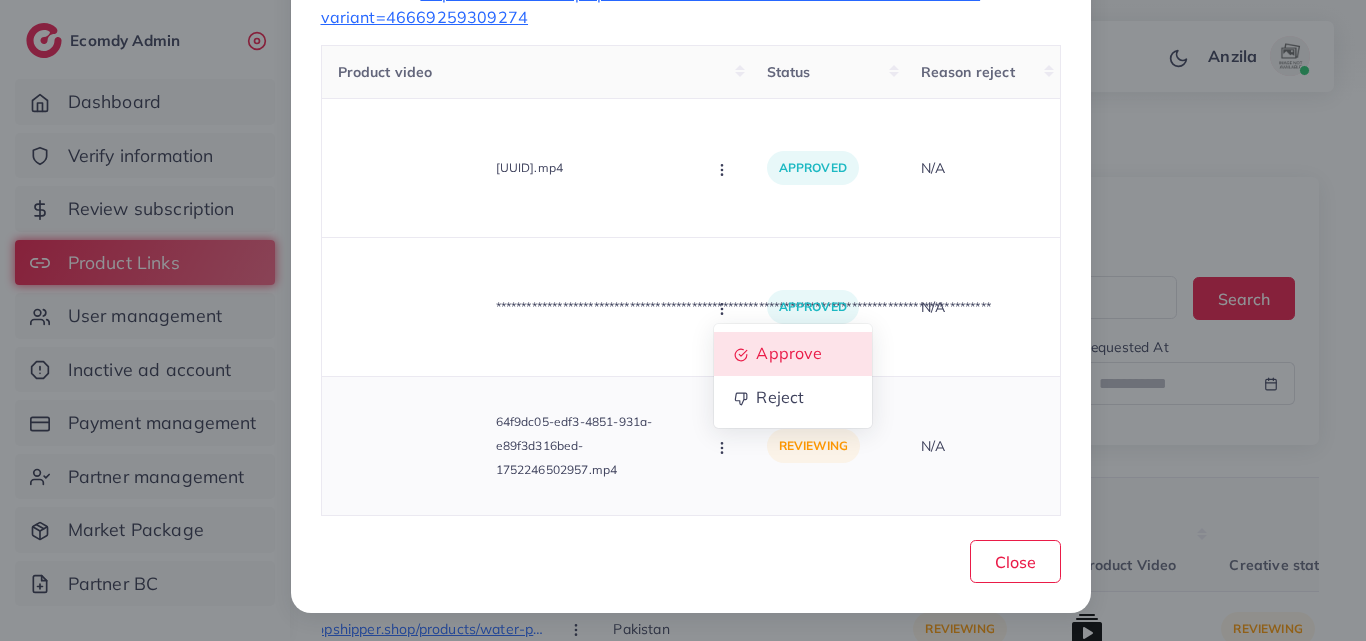 click on "Approve" at bounding box center [793, 354] 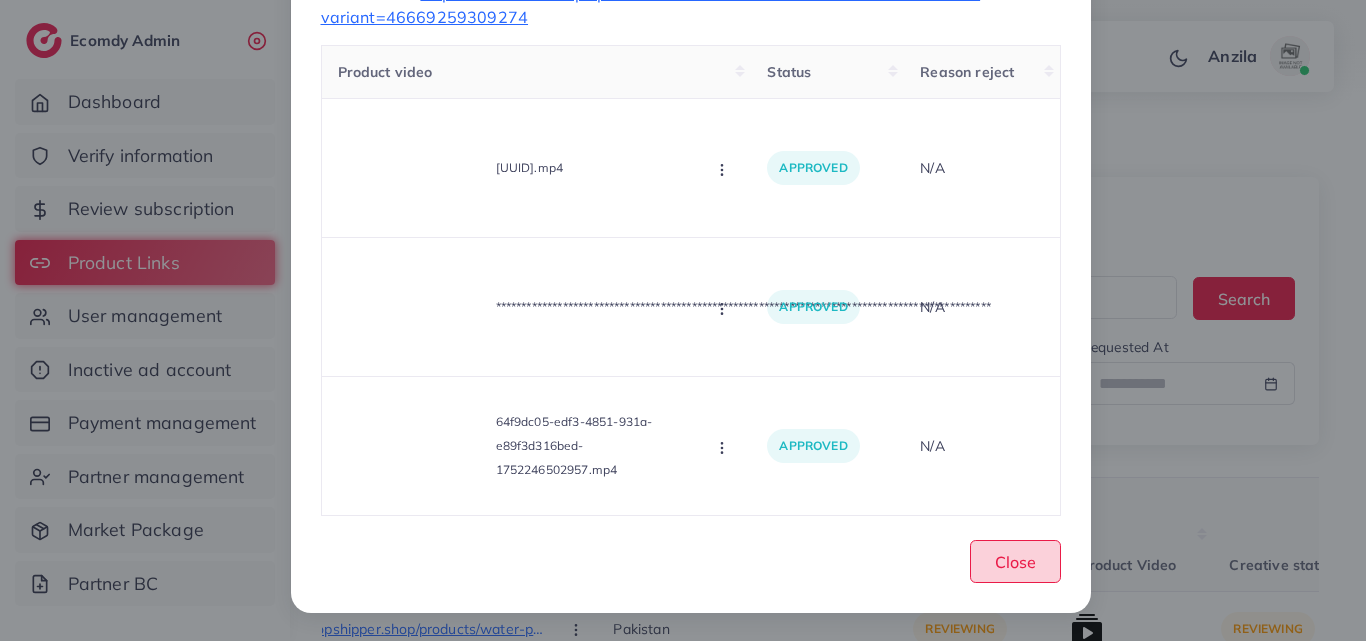 click on "Close" at bounding box center [1015, 562] 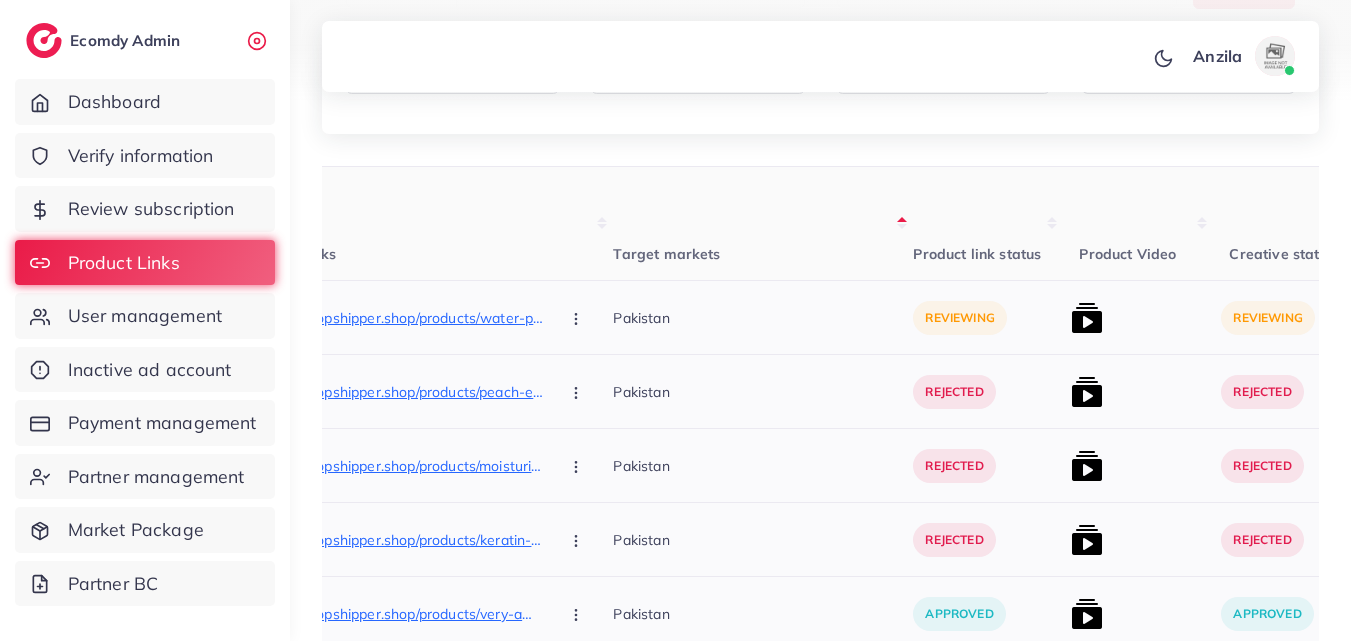 scroll, scrollTop: 400, scrollLeft: 0, axis: vertical 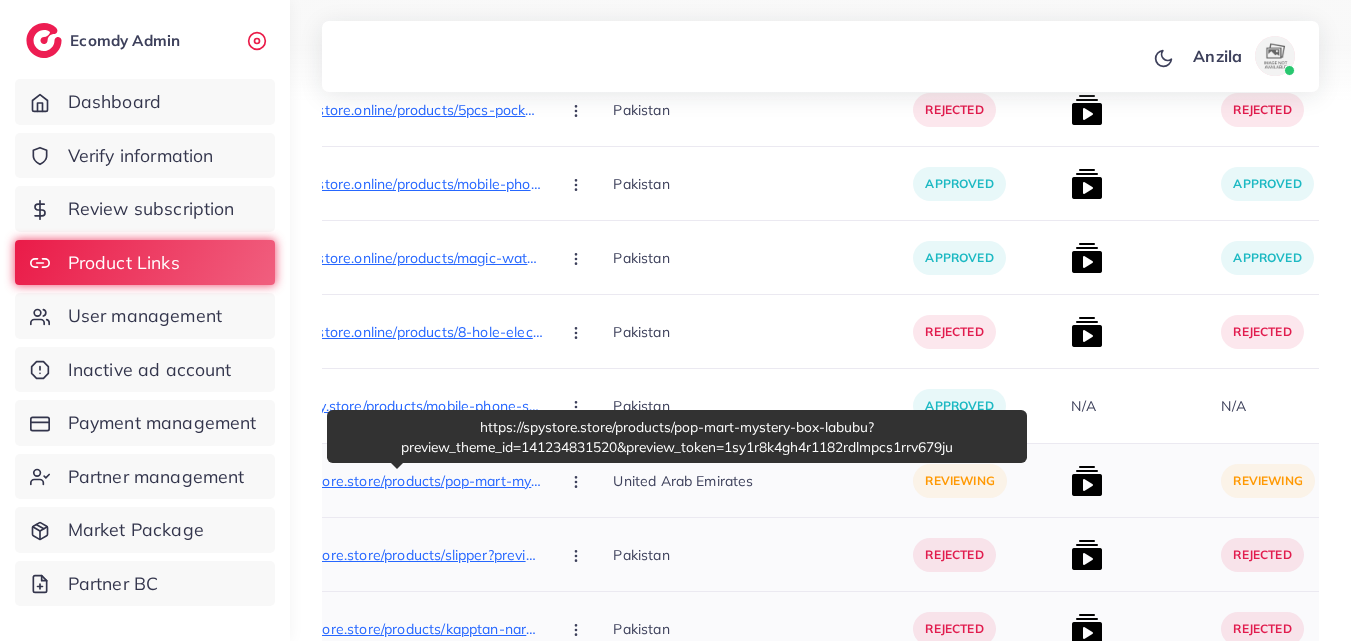 click on "https://spystore.store/products/pop-mart-mystery-box-labubu?preview_theme_id=141234831520&preview_token=1sy1r8k4gh4r1182rdlmpcs1rrv679ju" at bounding box center (393, 481) 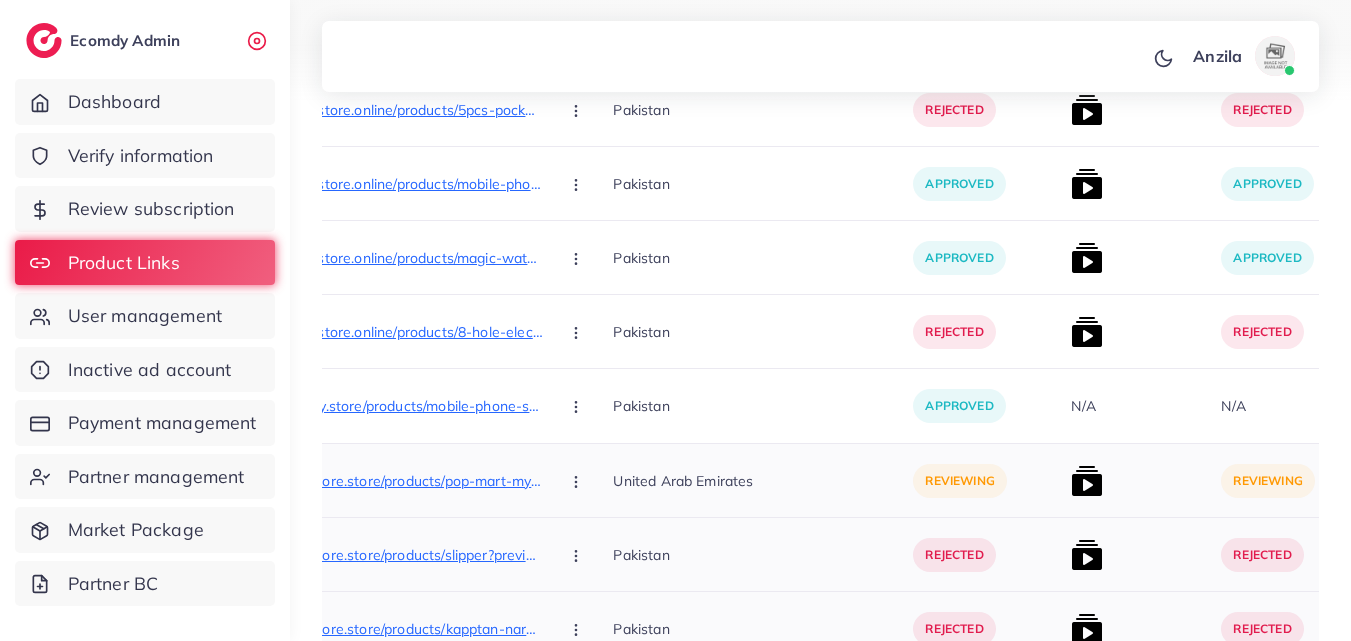 click 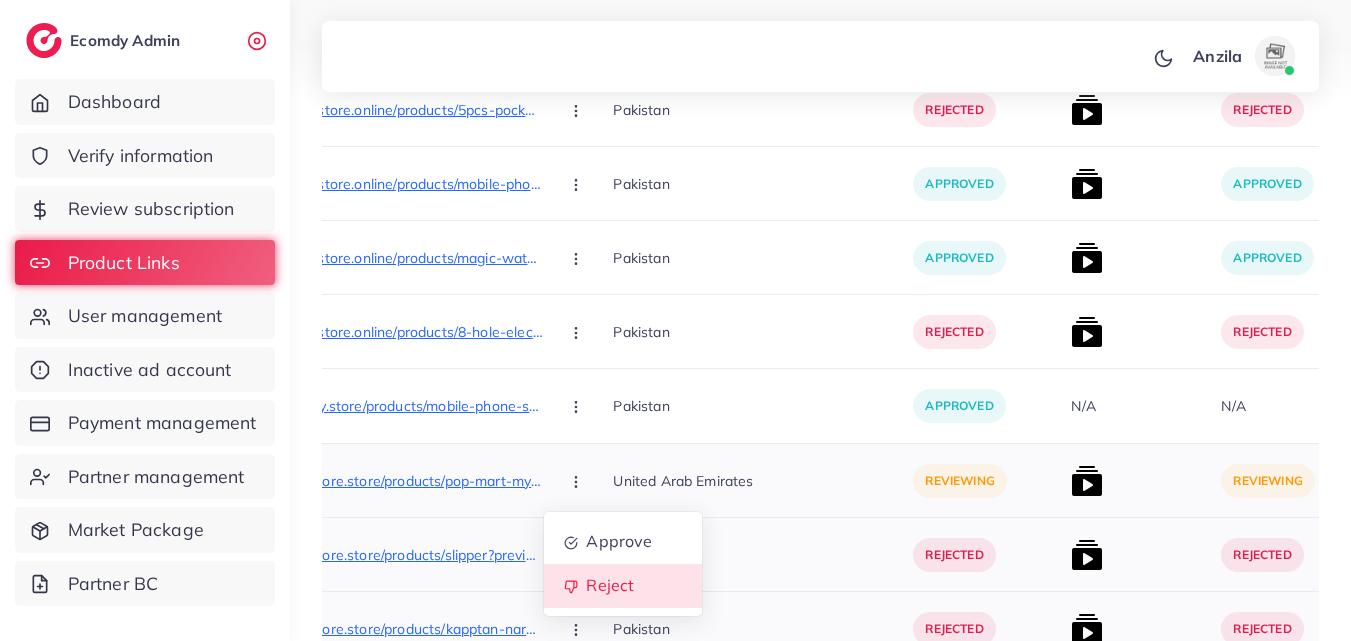 click on "Reject" at bounding box center [623, 586] 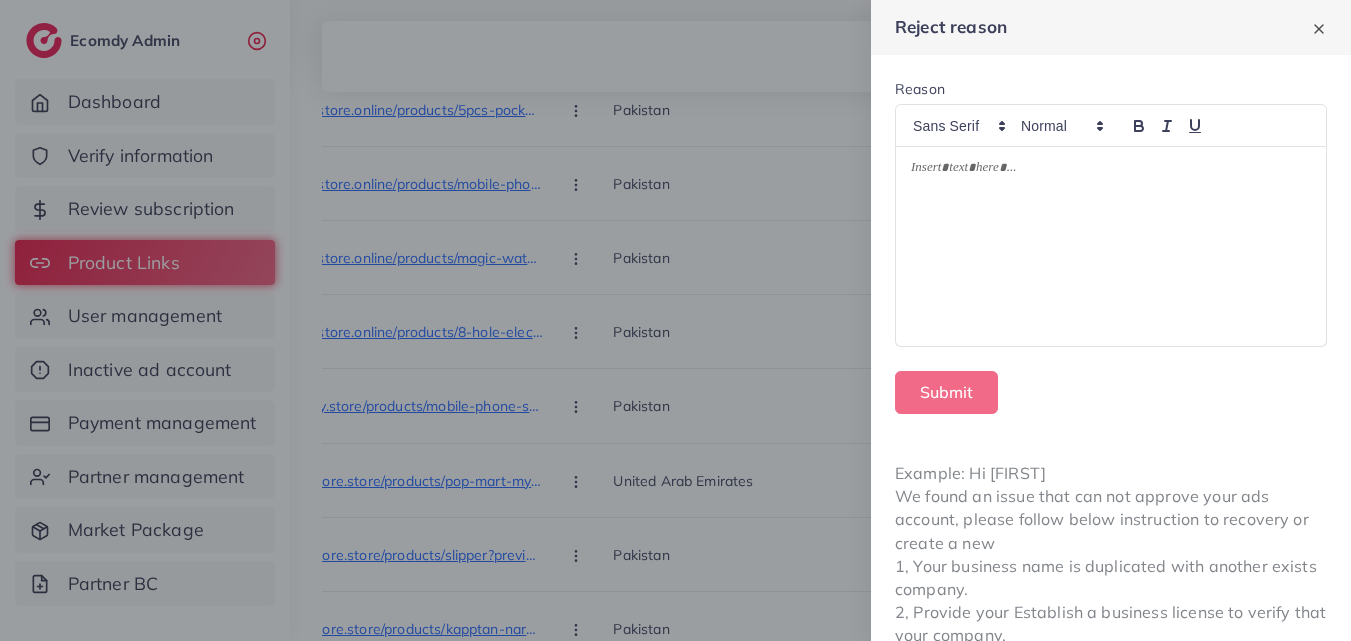 click at bounding box center [1111, 246] 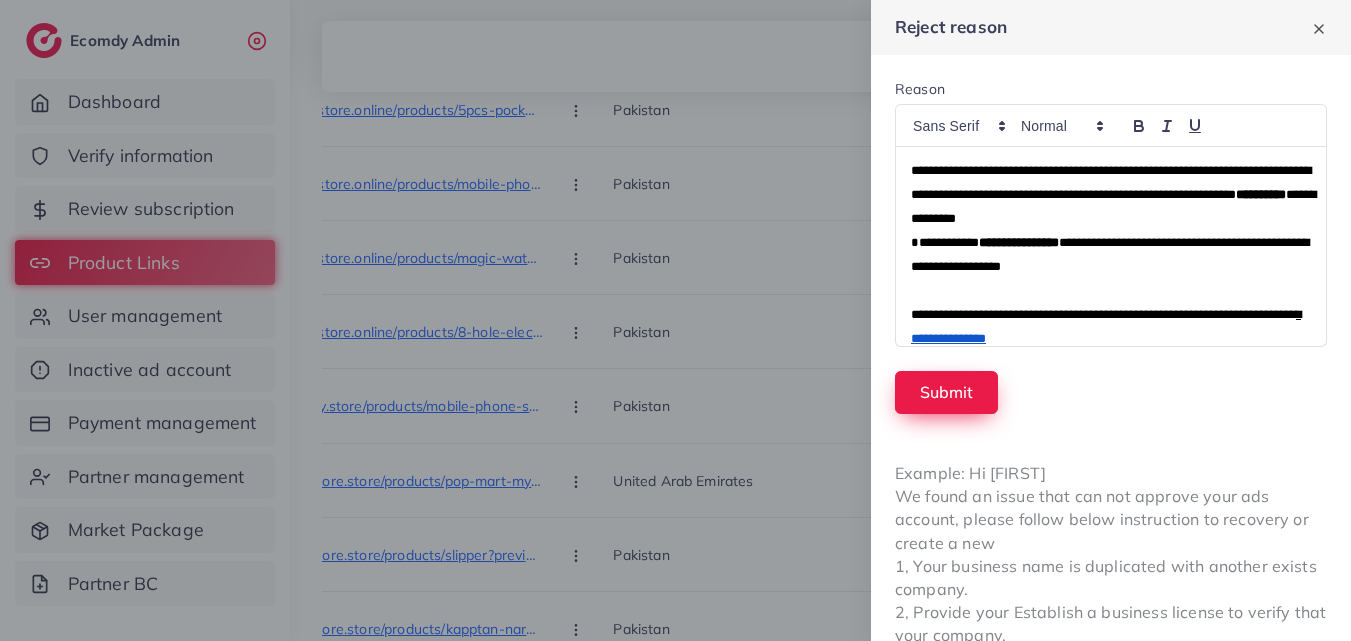 scroll, scrollTop: 0, scrollLeft: 0, axis: both 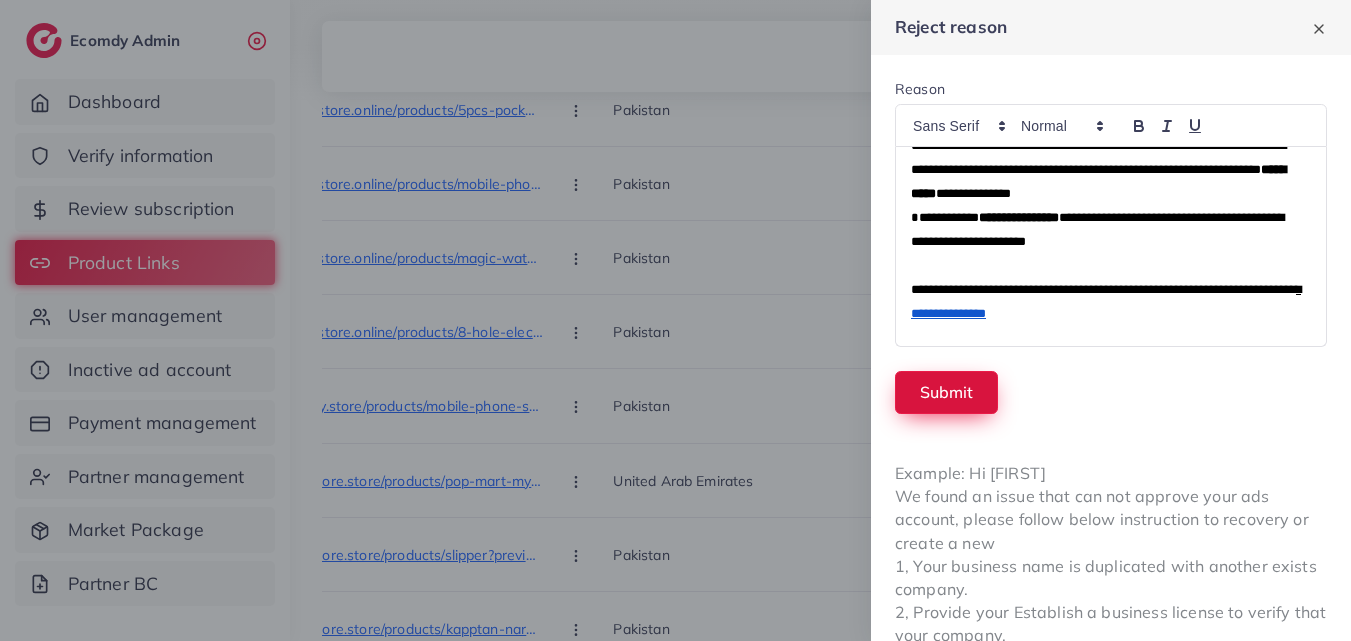 click on "Submit" at bounding box center [946, 392] 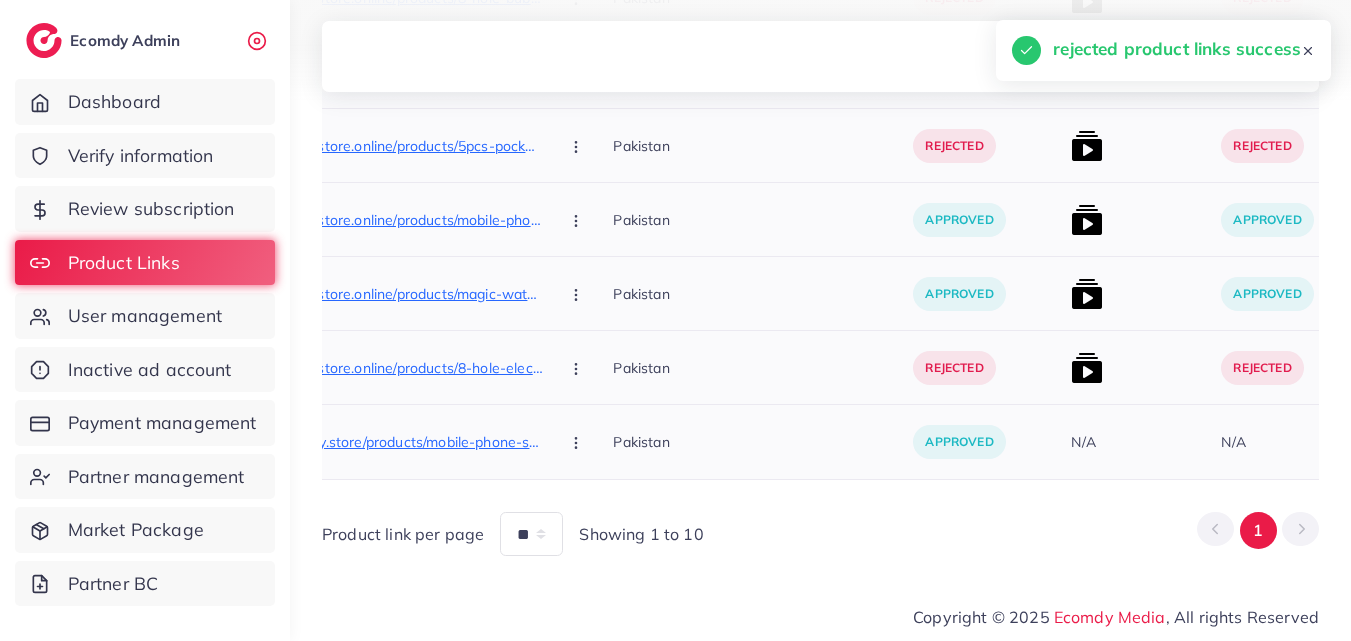 scroll, scrollTop: 7085, scrollLeft: 0, axis: vertical 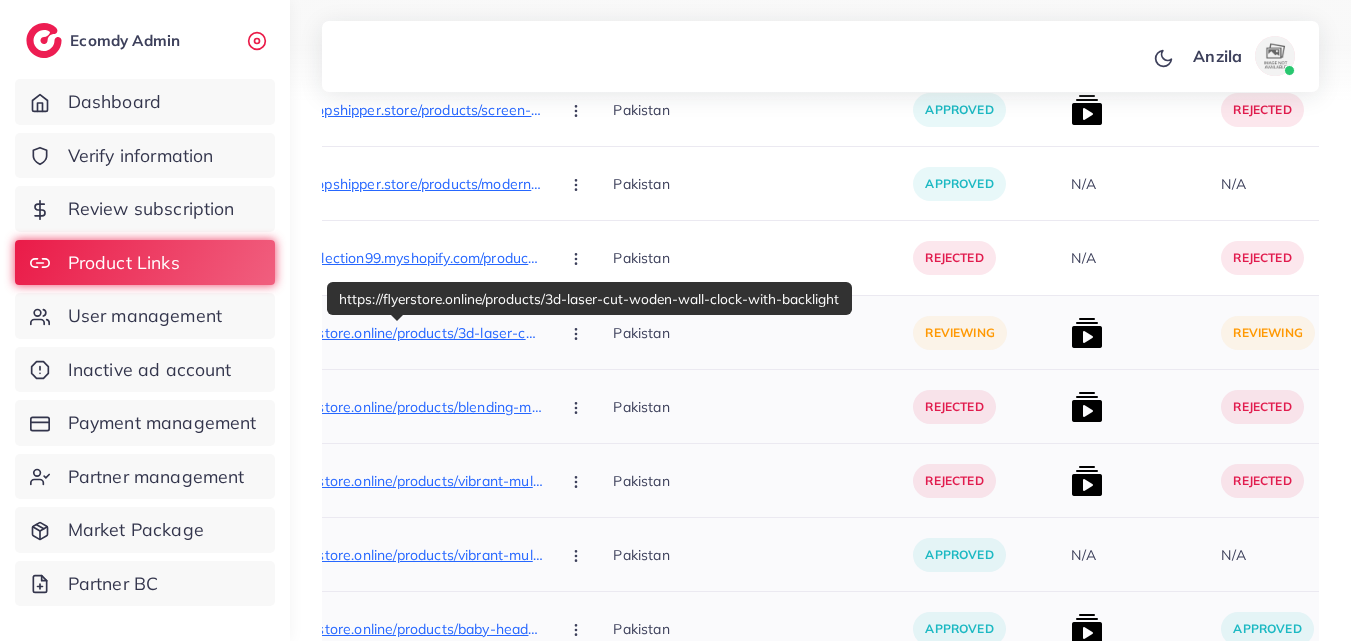 click on "https://flyerstore.online/products/3d-laser-cut-woden-wall-clock-with-backlight" at bounding box center (393, 333) 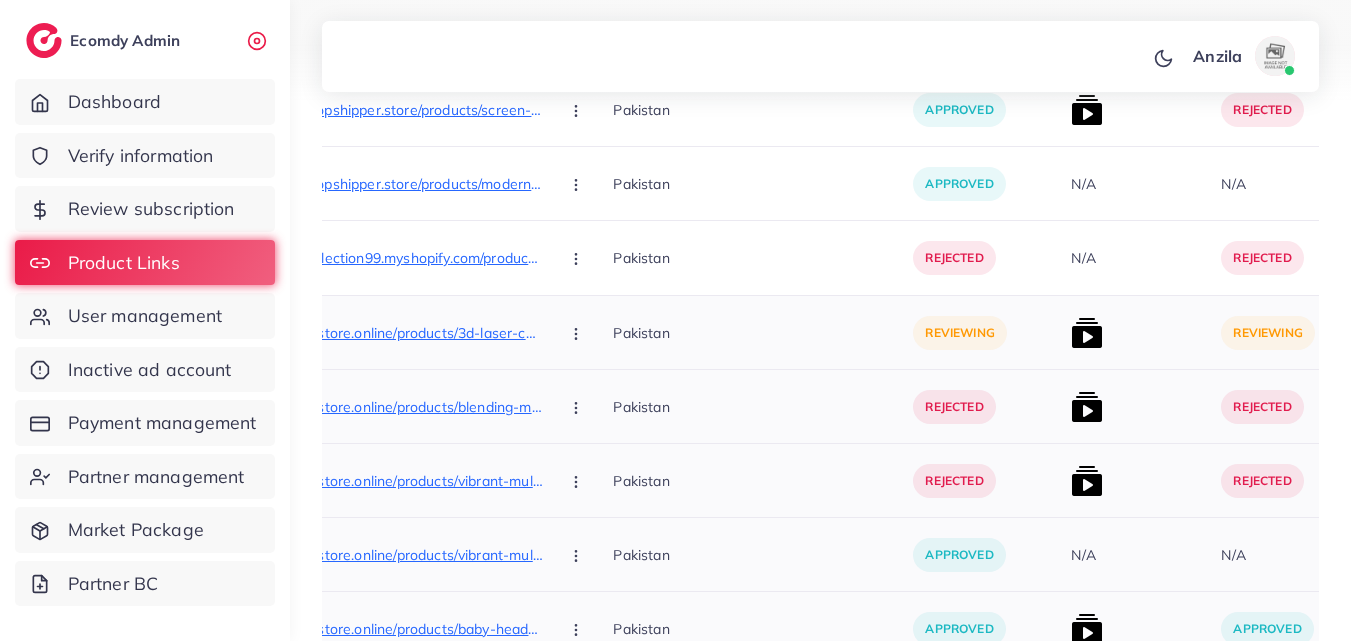 click 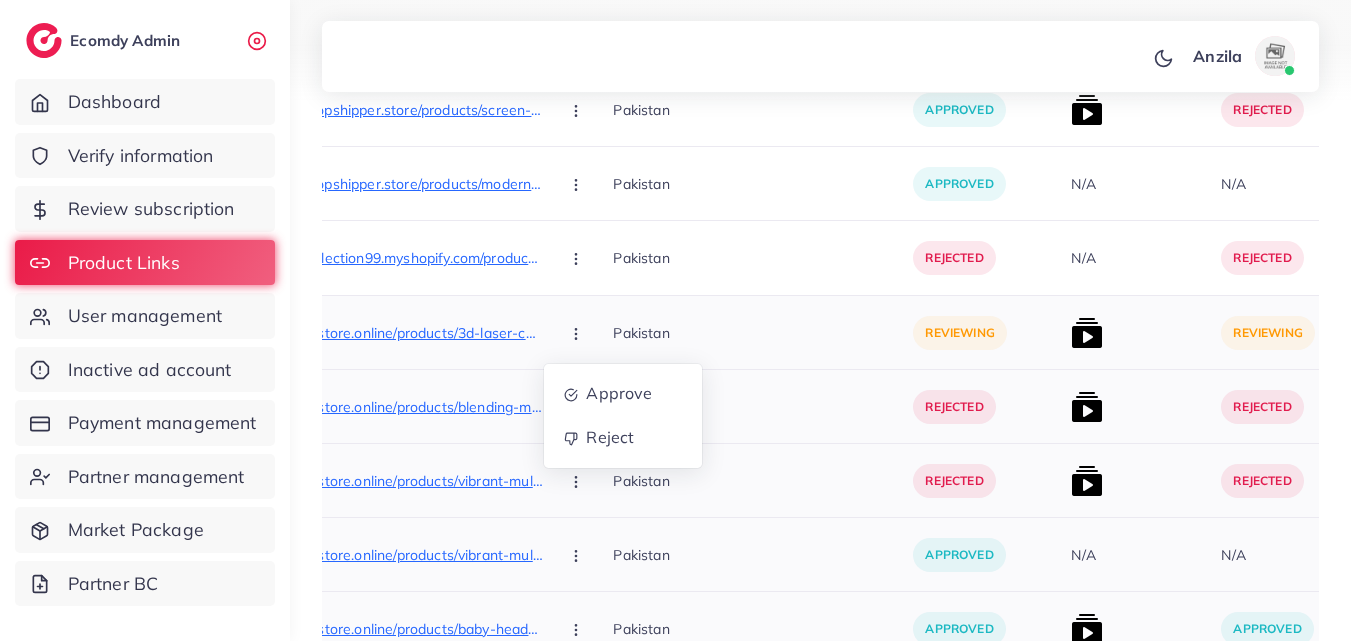 click on "Approve Reject" at bounding box center (623, 416) 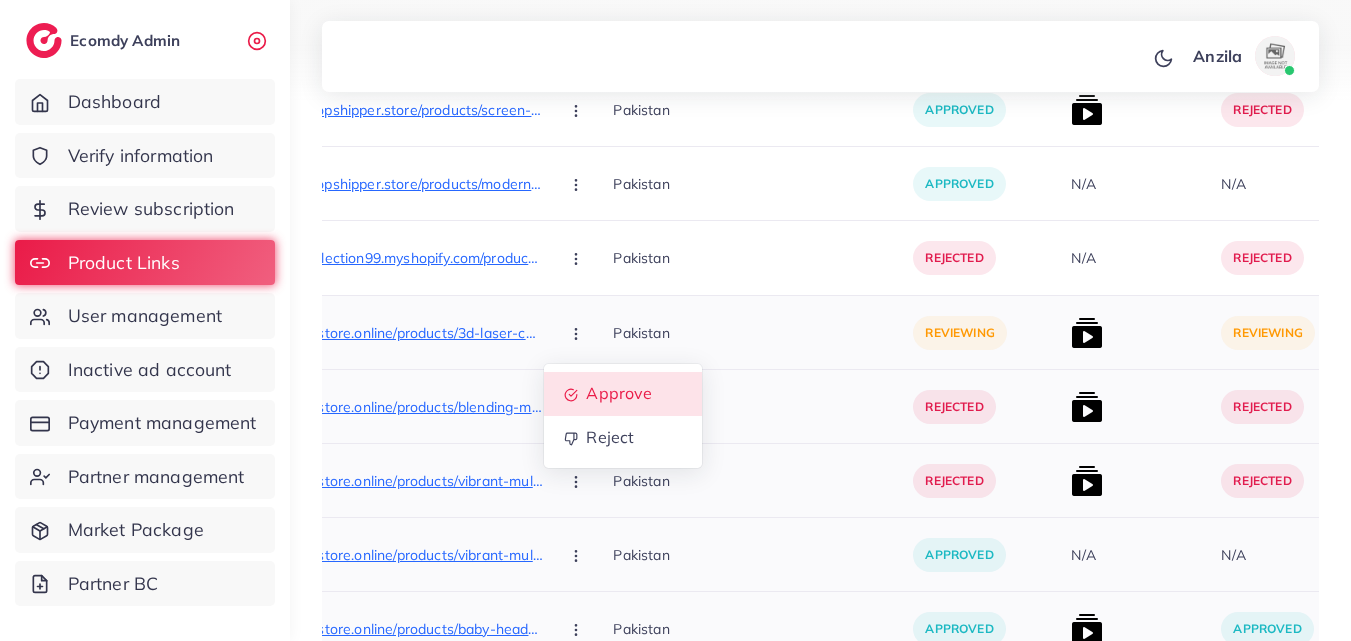 click on "Approve" at bounding box center (623, 394) 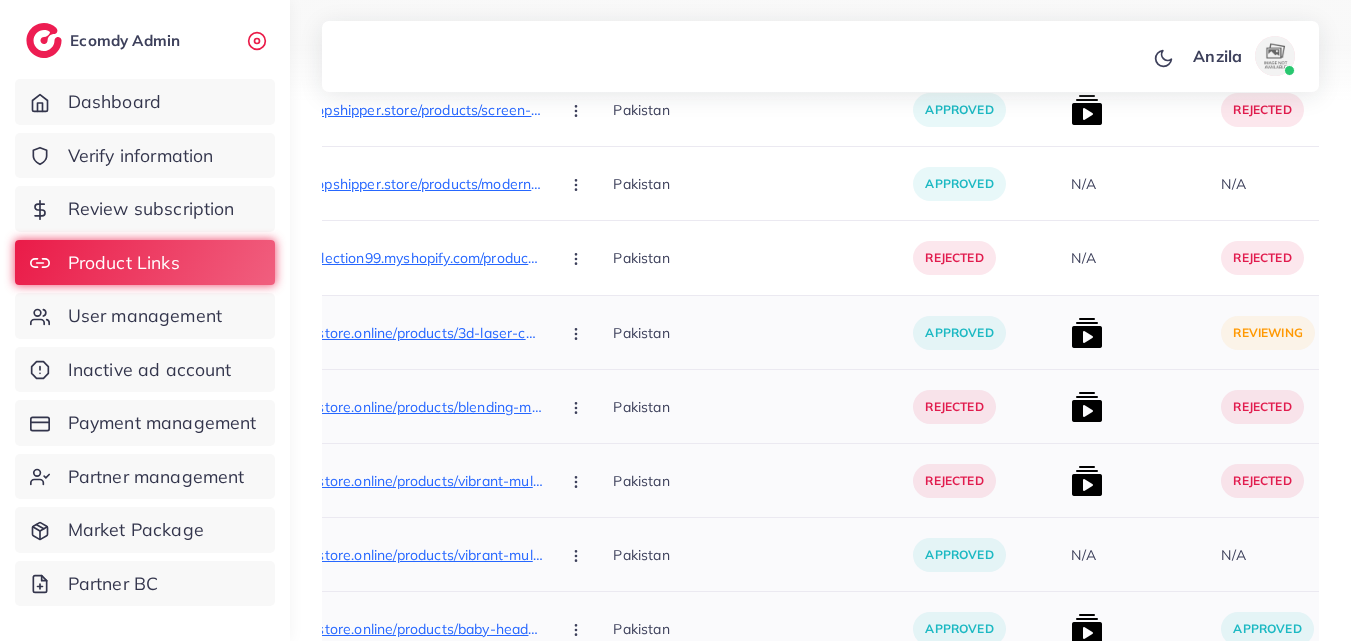 click at bounding box center [1087, 333] 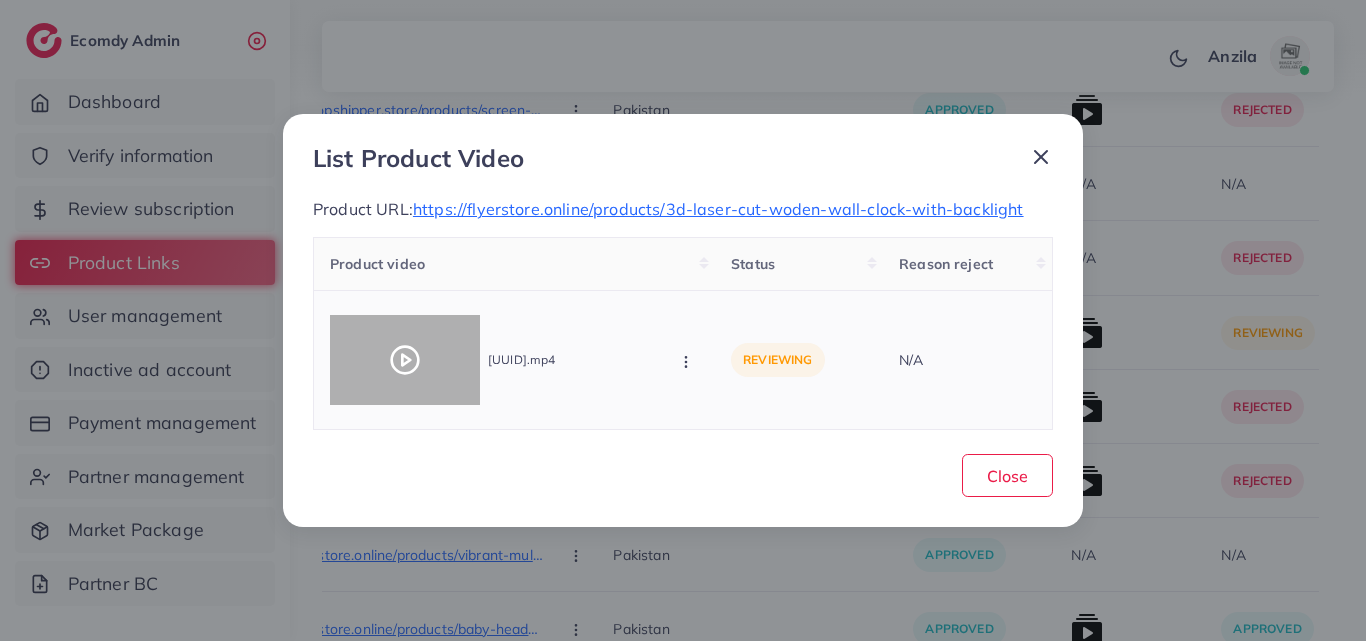 click at bounding box center [405, 360] 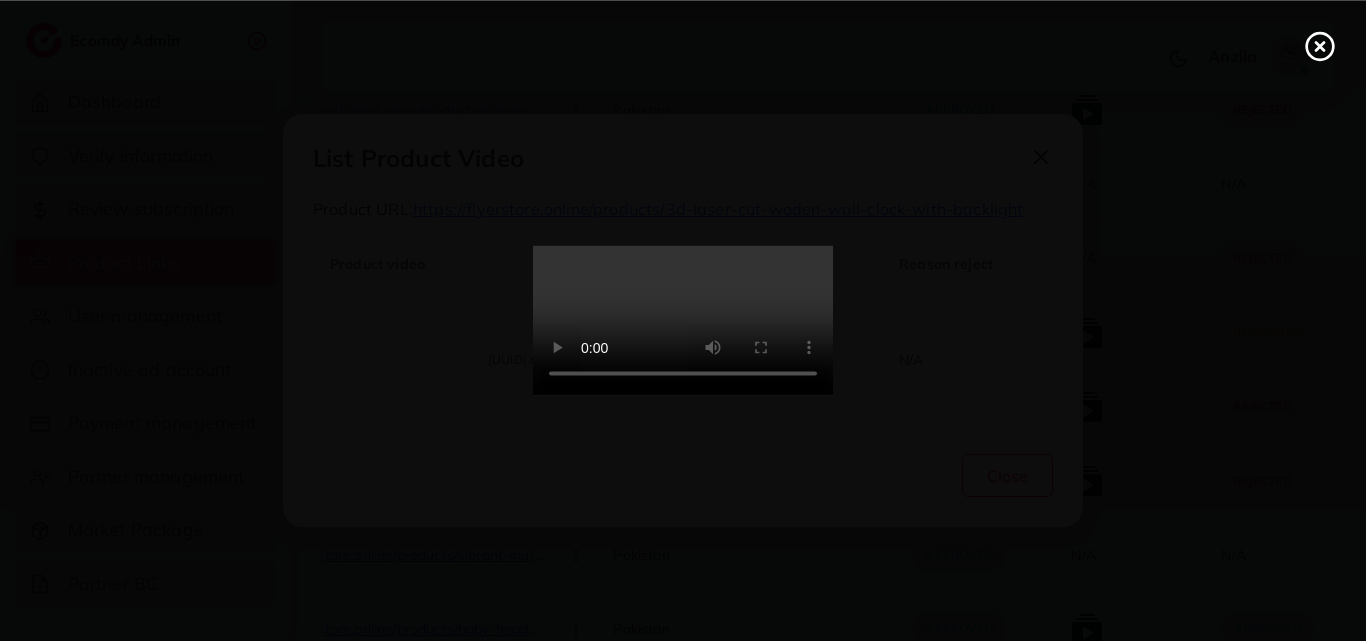 click 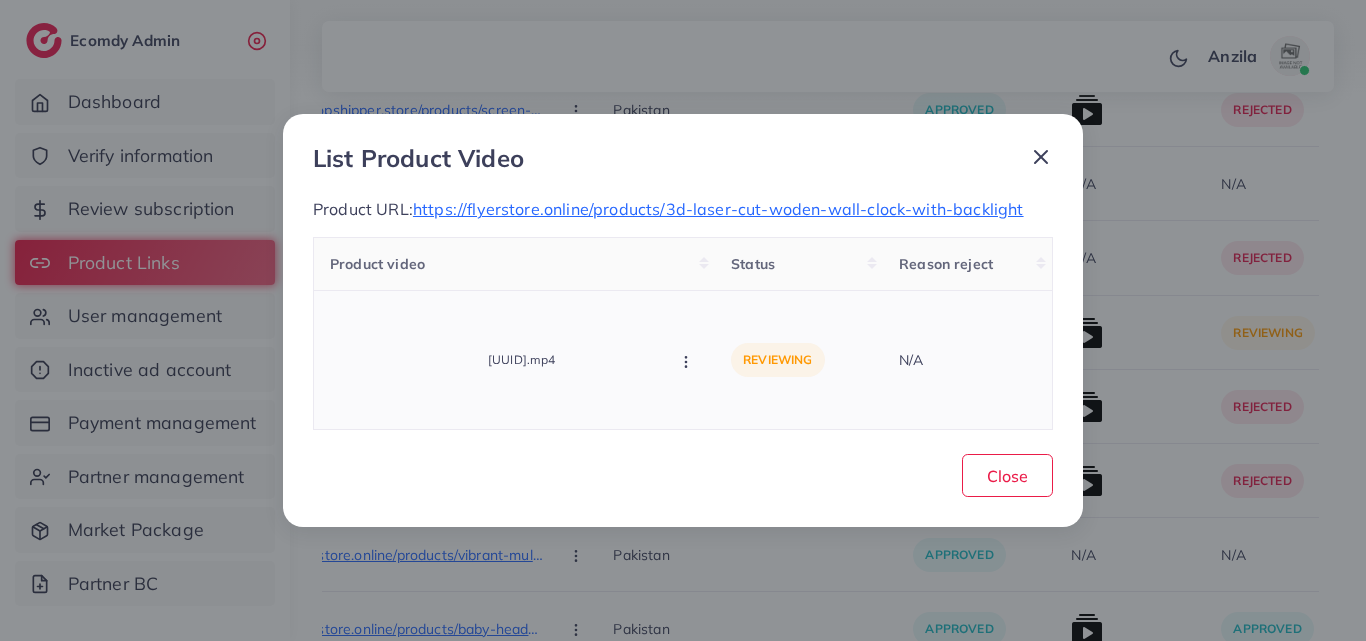 click 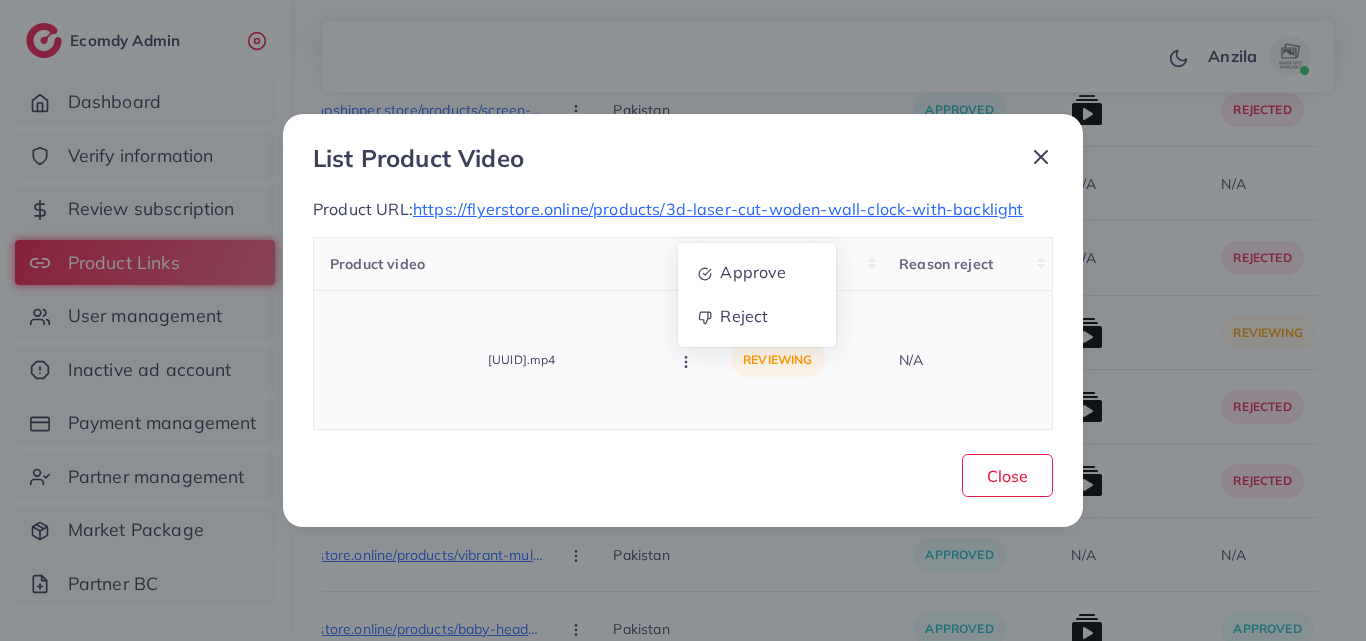 click on "Approve Reject" at bounding box center [757, 295] 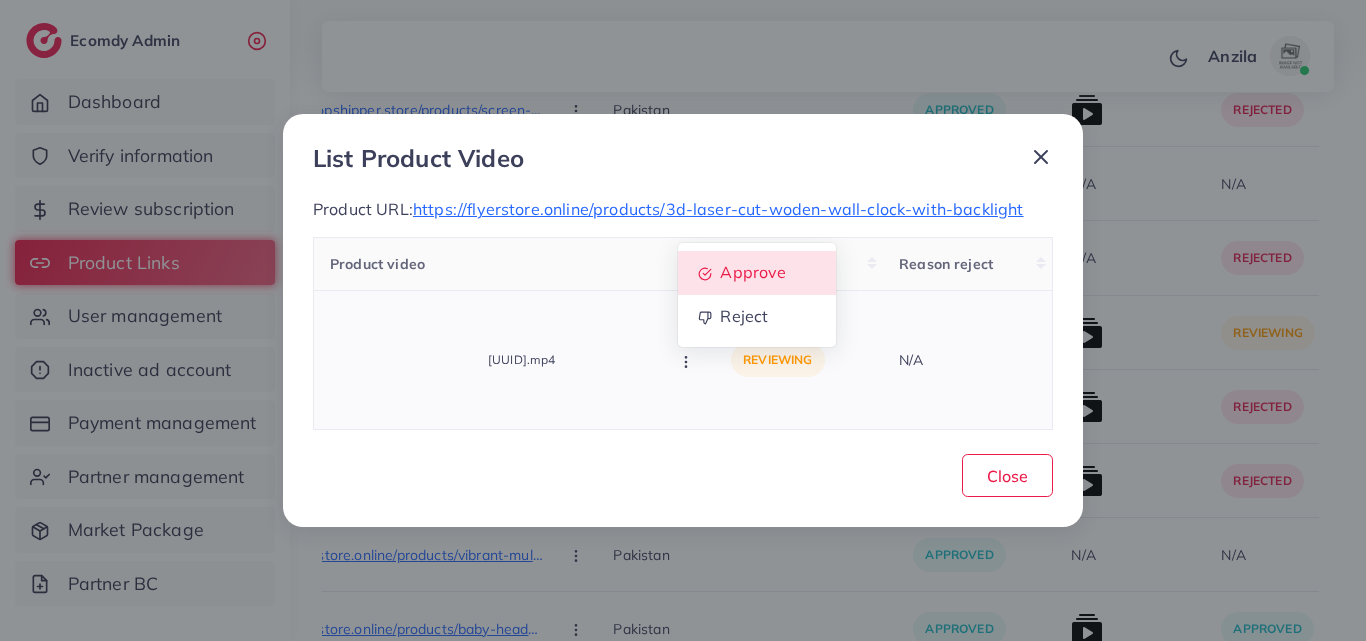 click on "Approve" at bounding box center [754, 272] 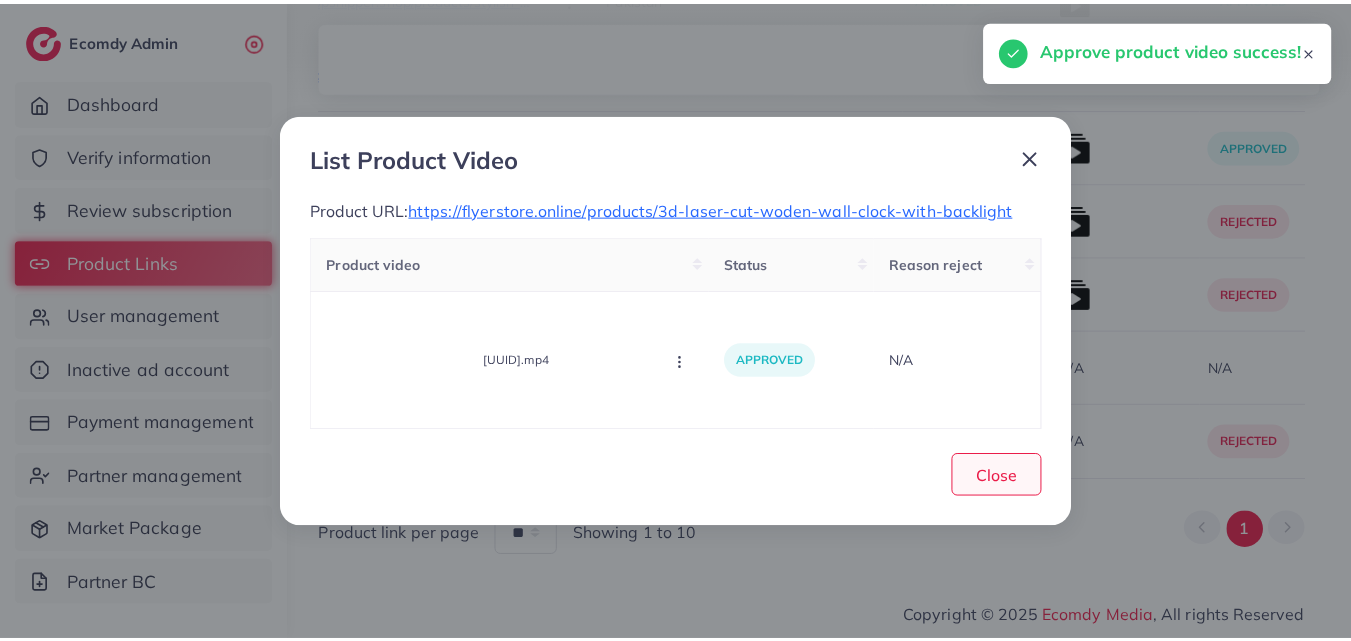 scroll, scrollTop: 1016, scrollLeft: 0, axis: vertical 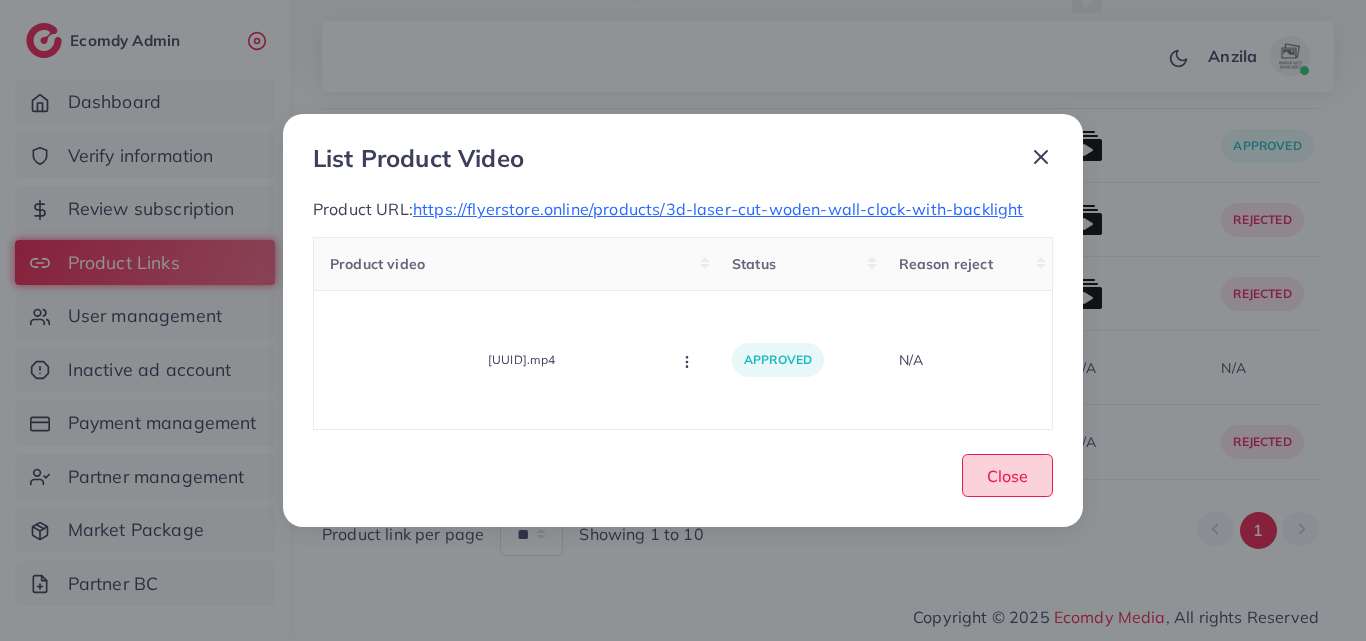 click on "Close" at bounding box center (1007, 475) 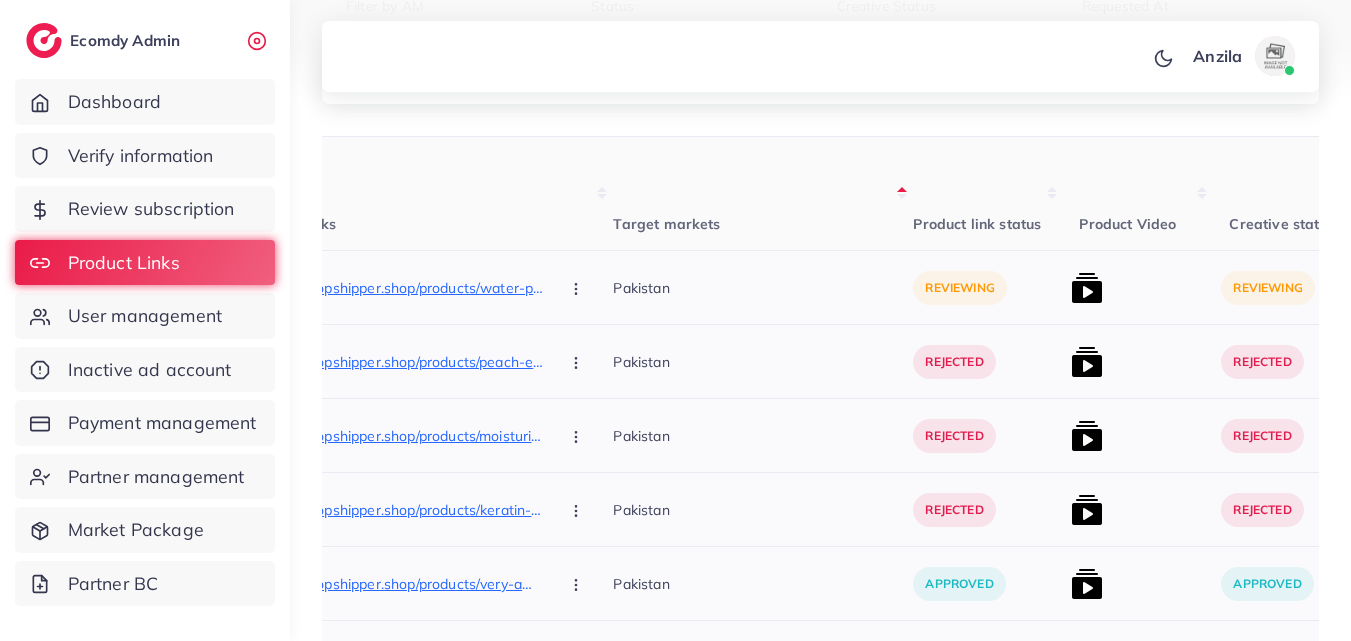 scroll, scrollTop: 316, scrollLeft: 0, axis: vertical 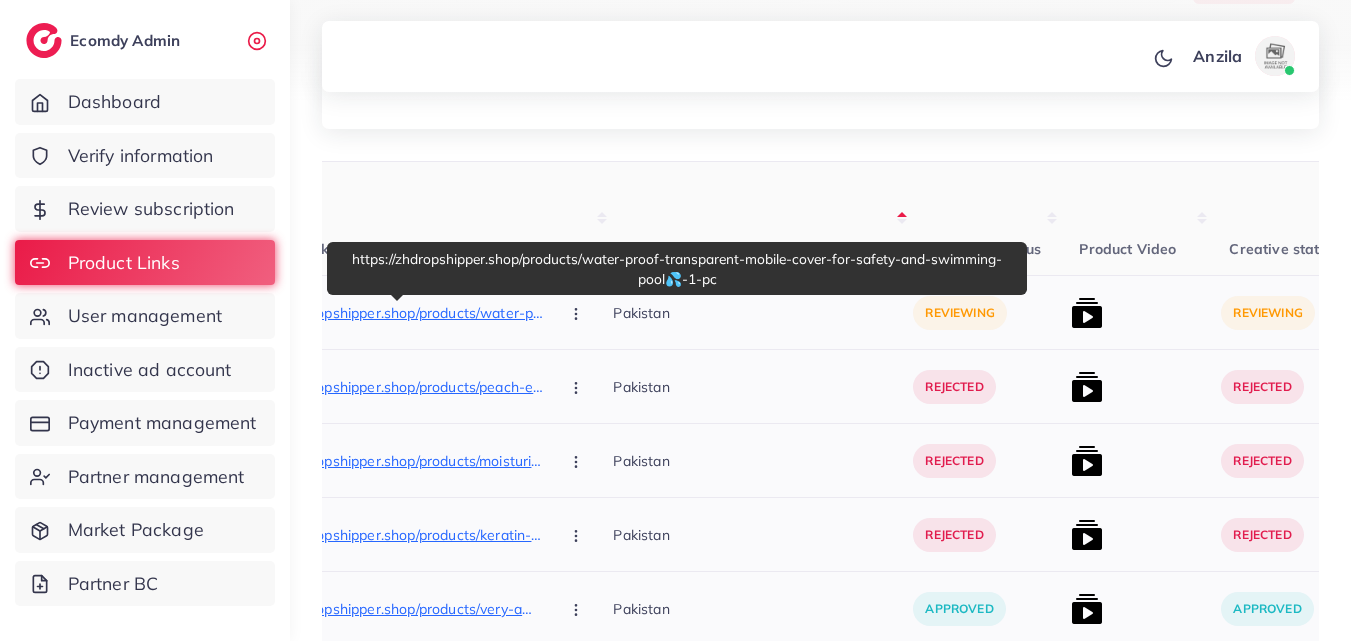 click on "https://zhdropshipper.shop/products/water-proof-transparent-mobile-cover-for-safety-and-swimming-pool💦-1-pc" at bounding box center (393, 313) 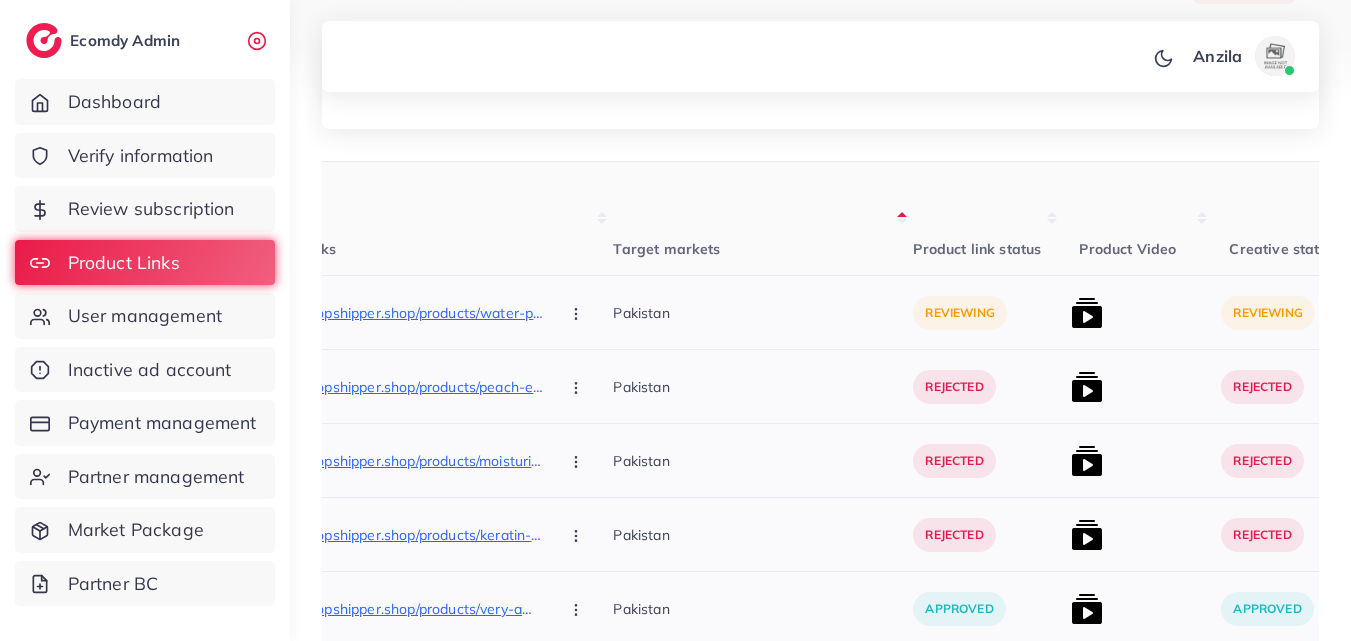 click at bounding box center [578, 312] 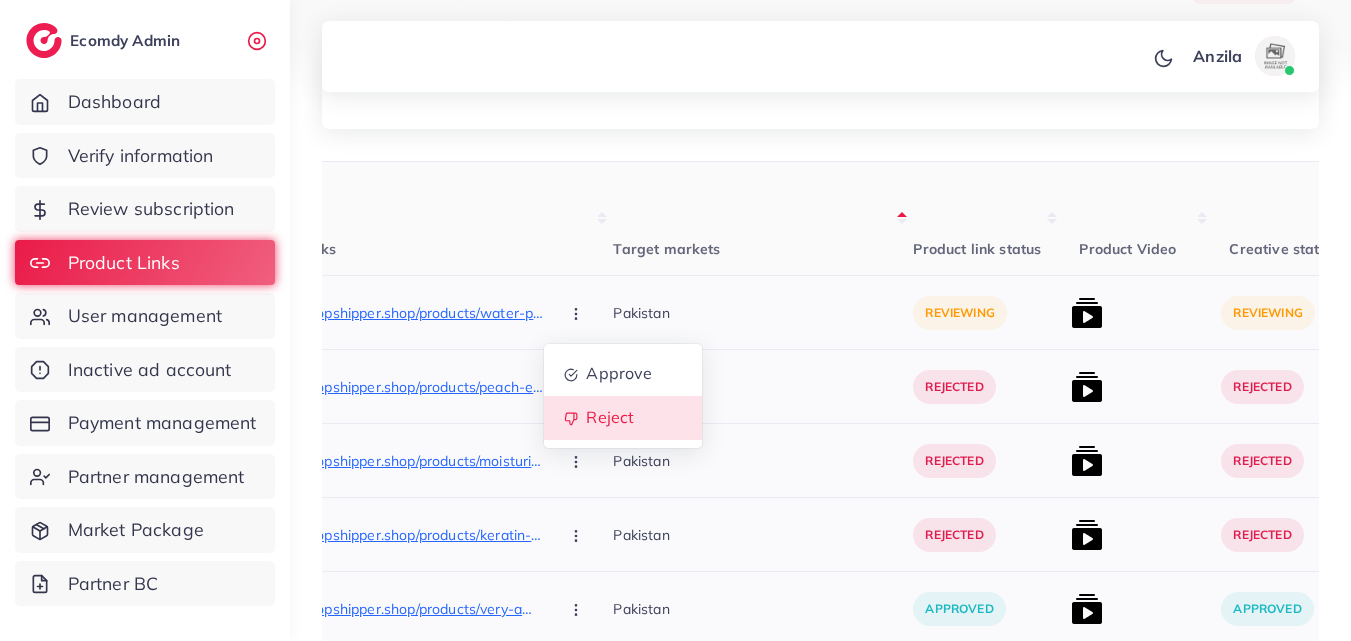 click on "Reject" at bounding box center (623, 418) 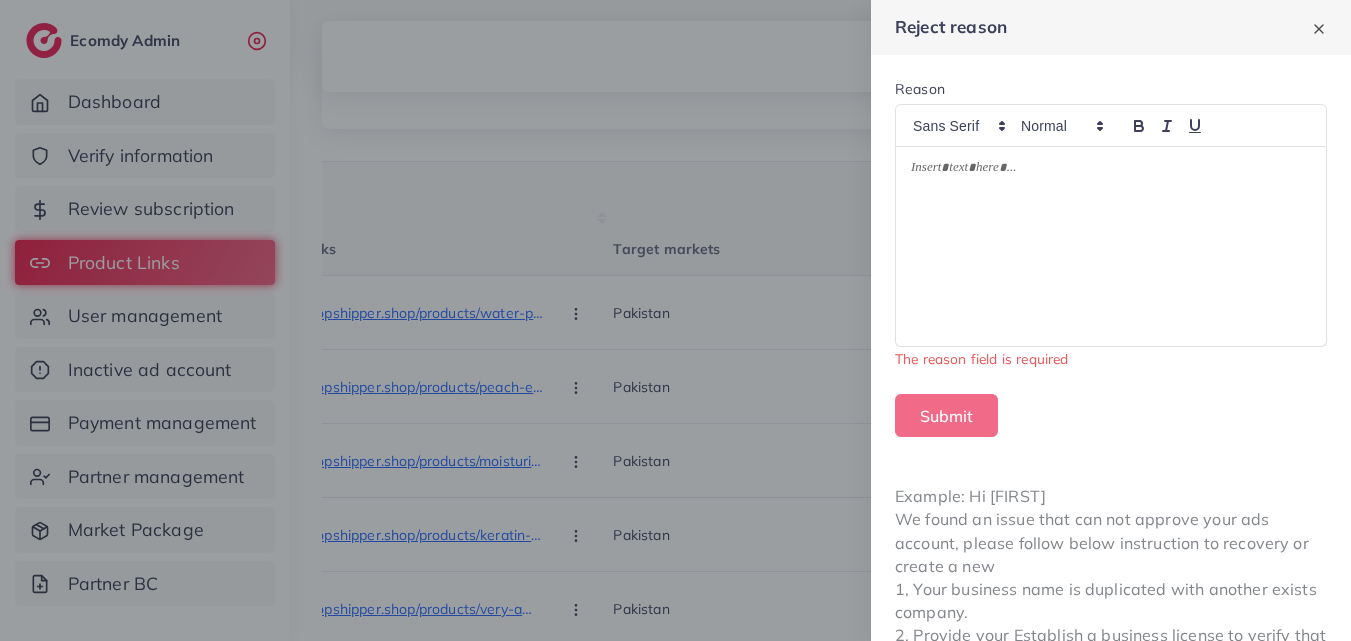 click at bounding box center [1111, 246] 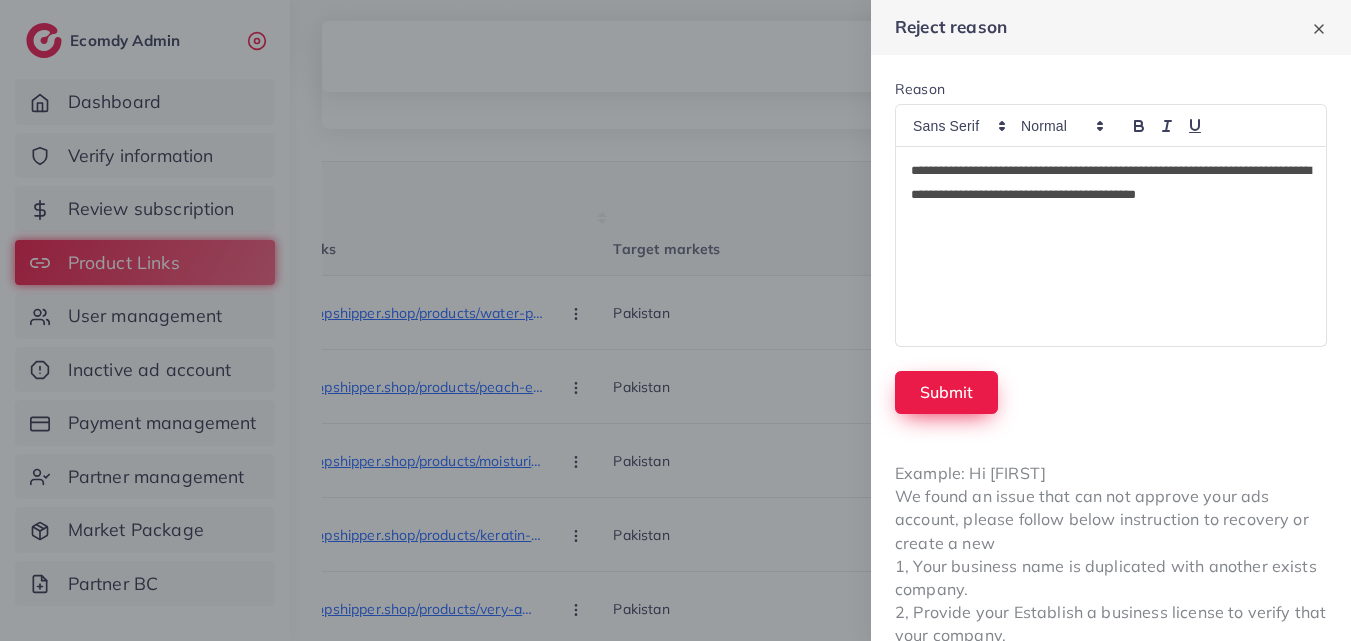 scroll, scrollTop: 0, scrollLeft: 0, axis: both 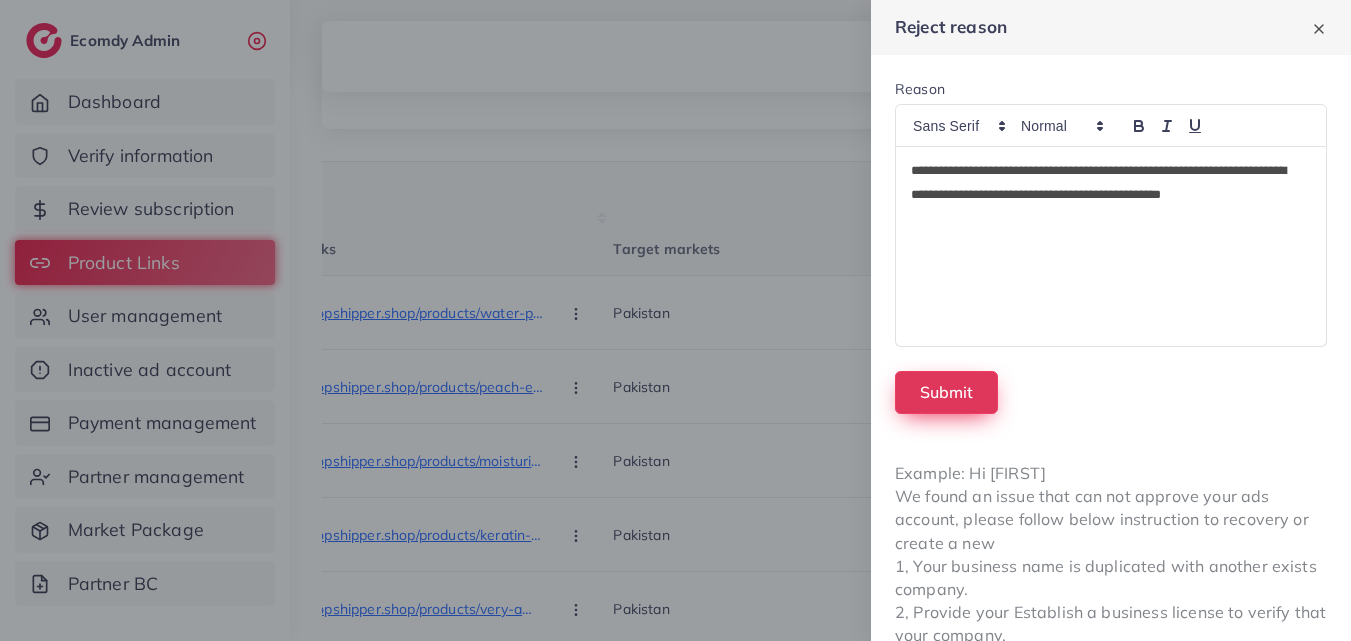 click on "Submit" at bounding box center (946, 392) 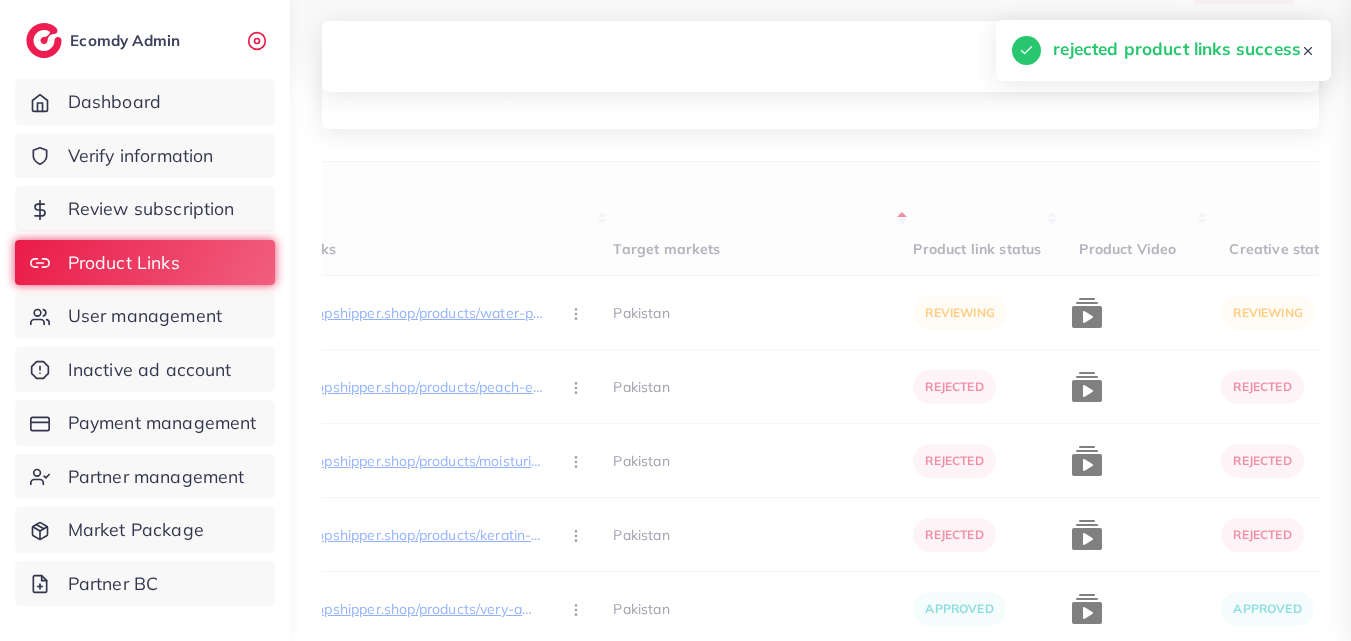 scroll, scrollTop: 210, scrollLeft: 0, axis: vertical 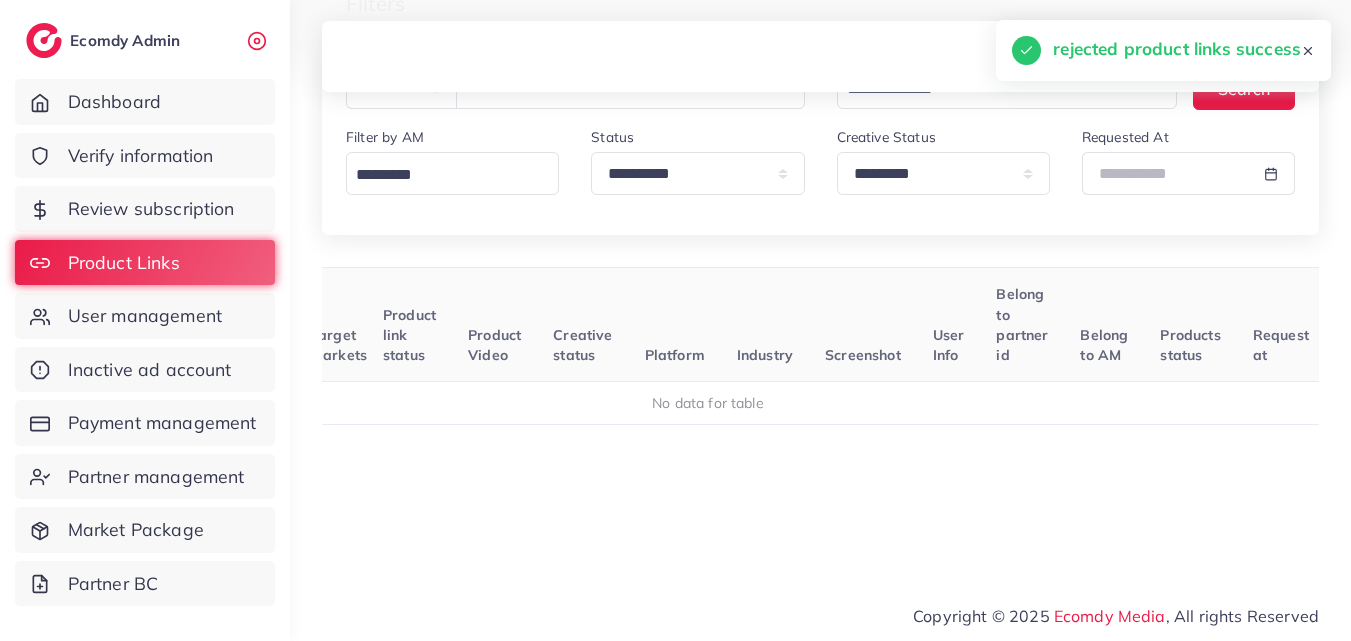click on "Product Video" at bounding box center [494, 345] 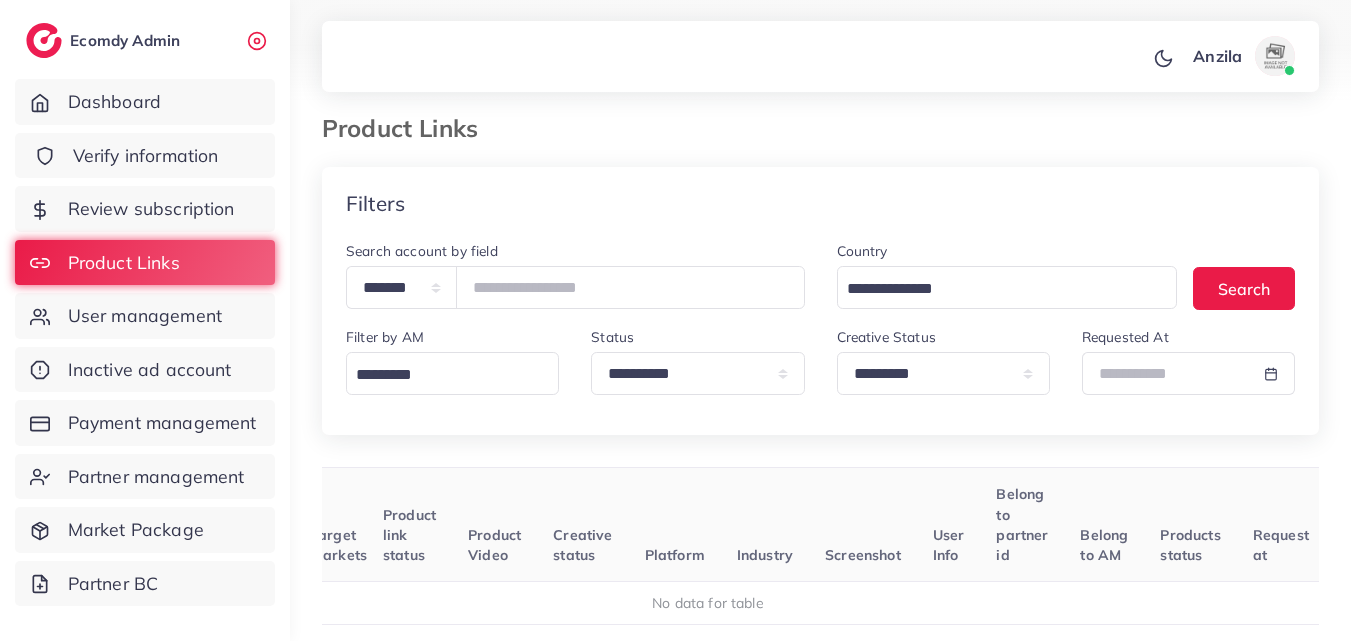 click on "Verify information" at bounding box center [146, 156] 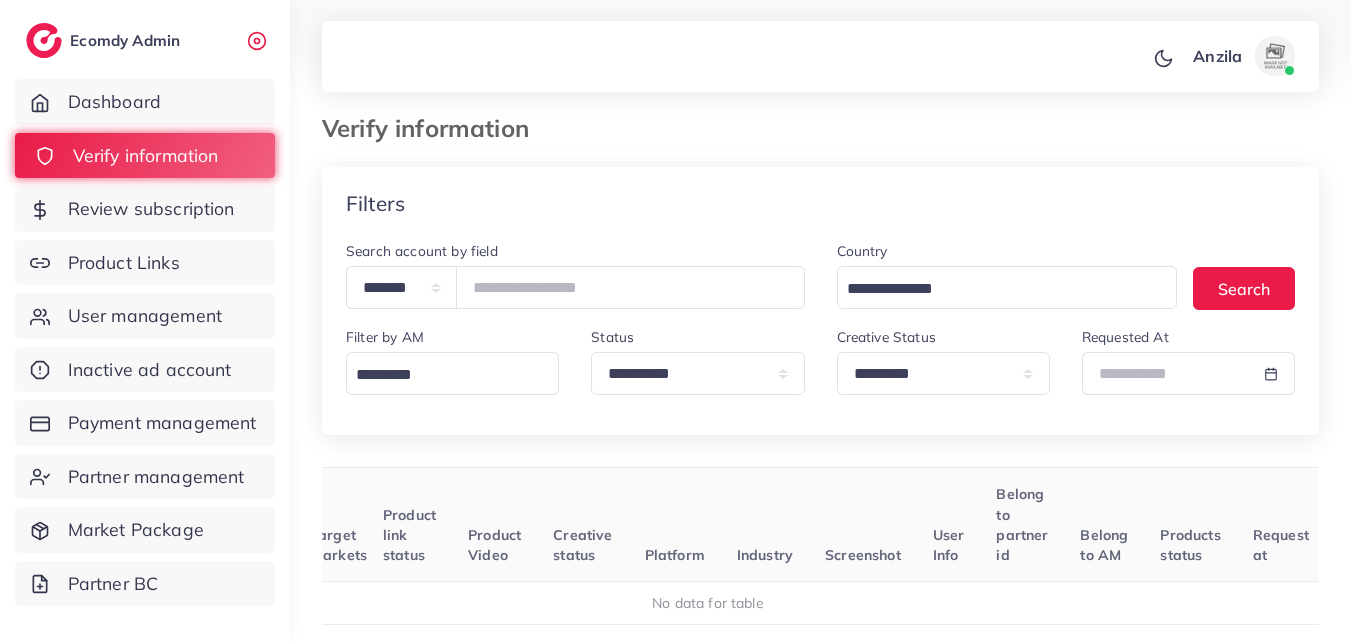 scroll, scrollTop: 0, scrollLeft: 0, axis: both 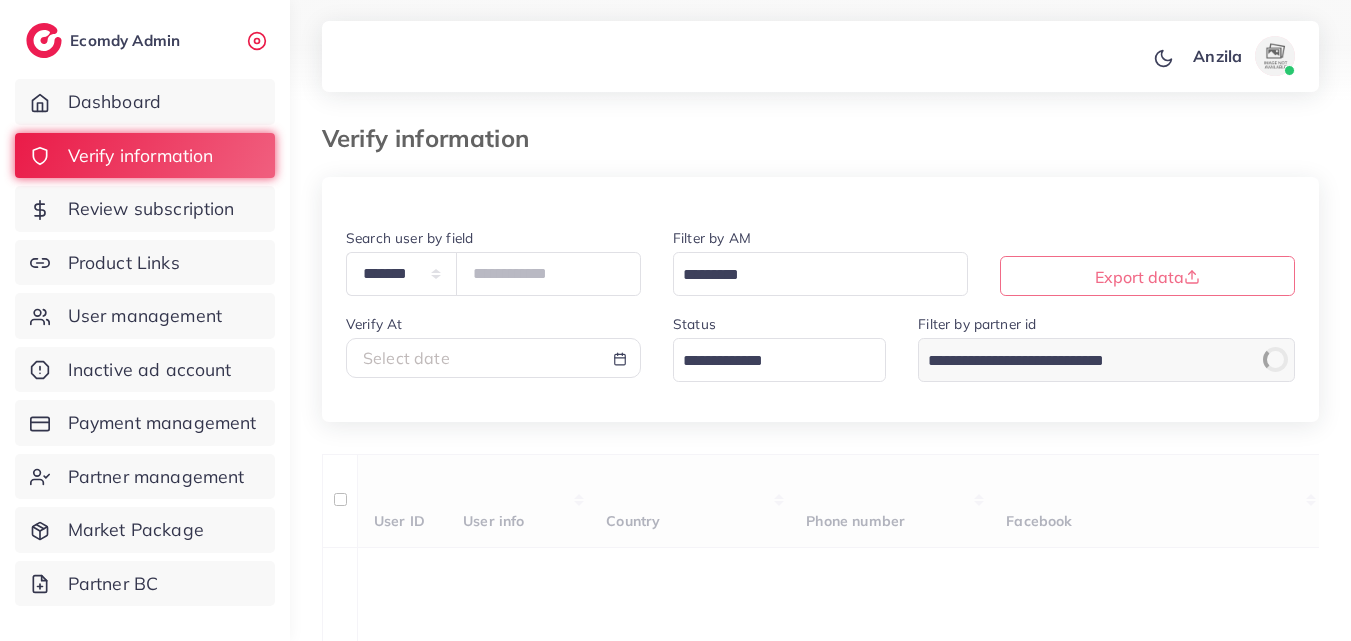 click at bounding box center [768, 361] 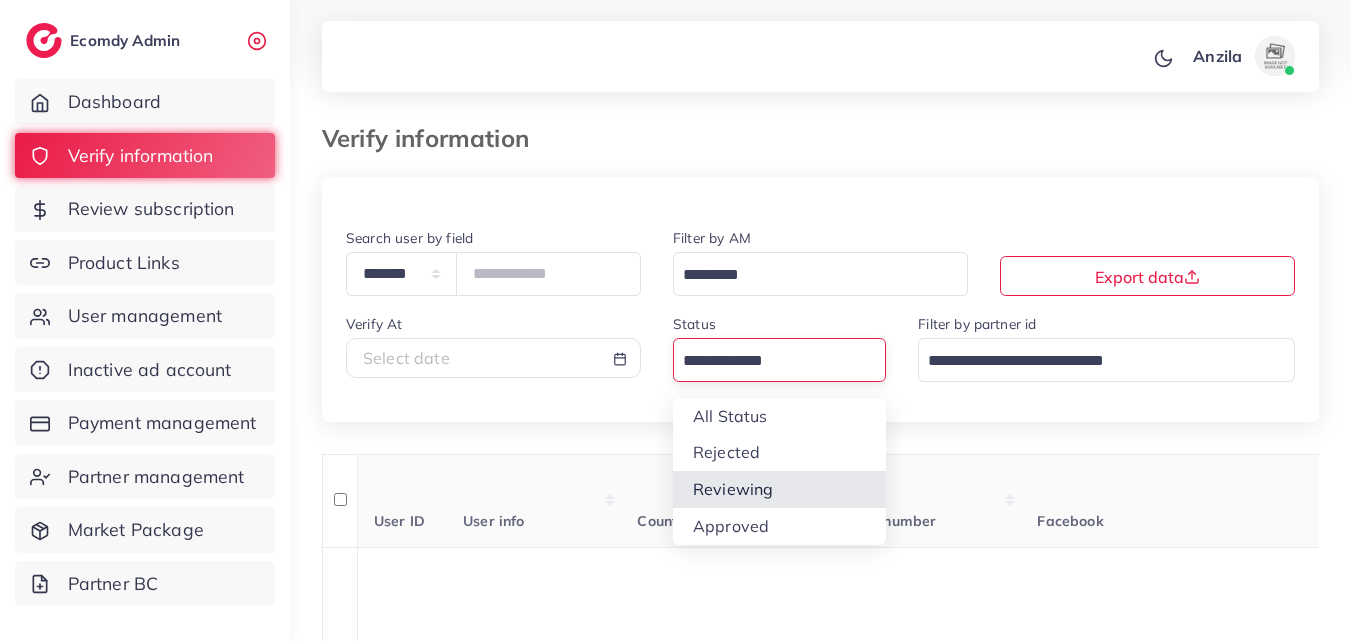 click on "**********" at bounding box center (820, 2026) 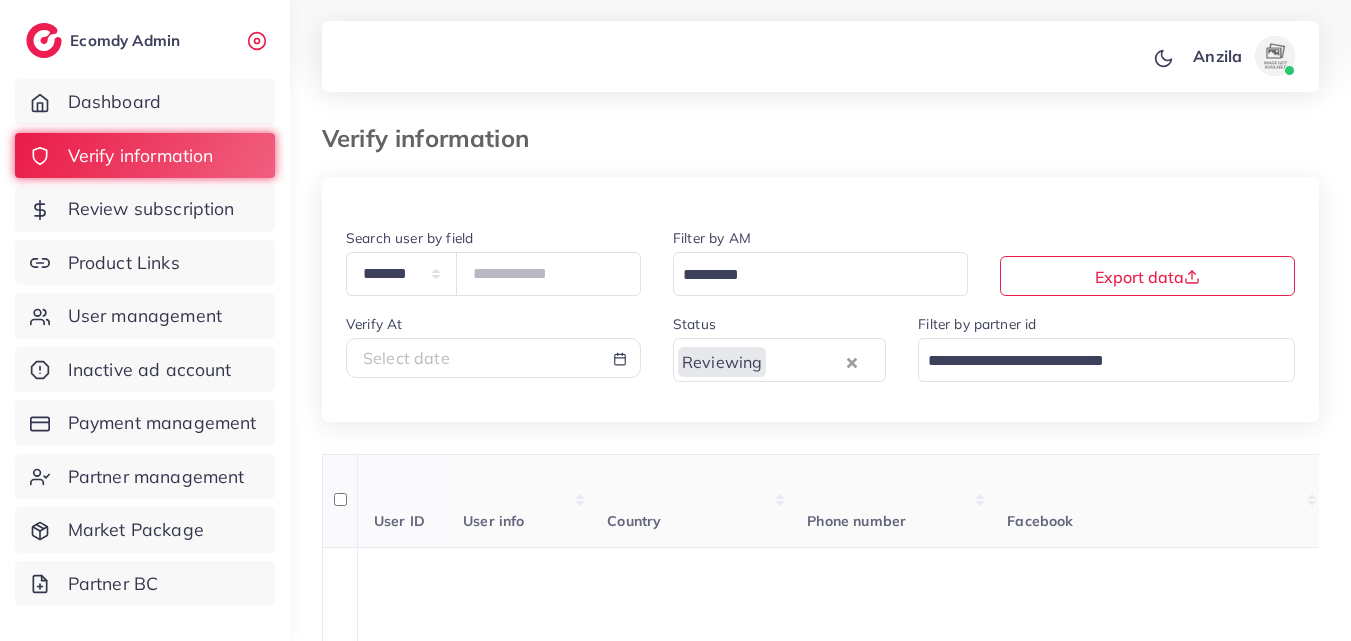 click on "User info" at bounding box center [519, 501] 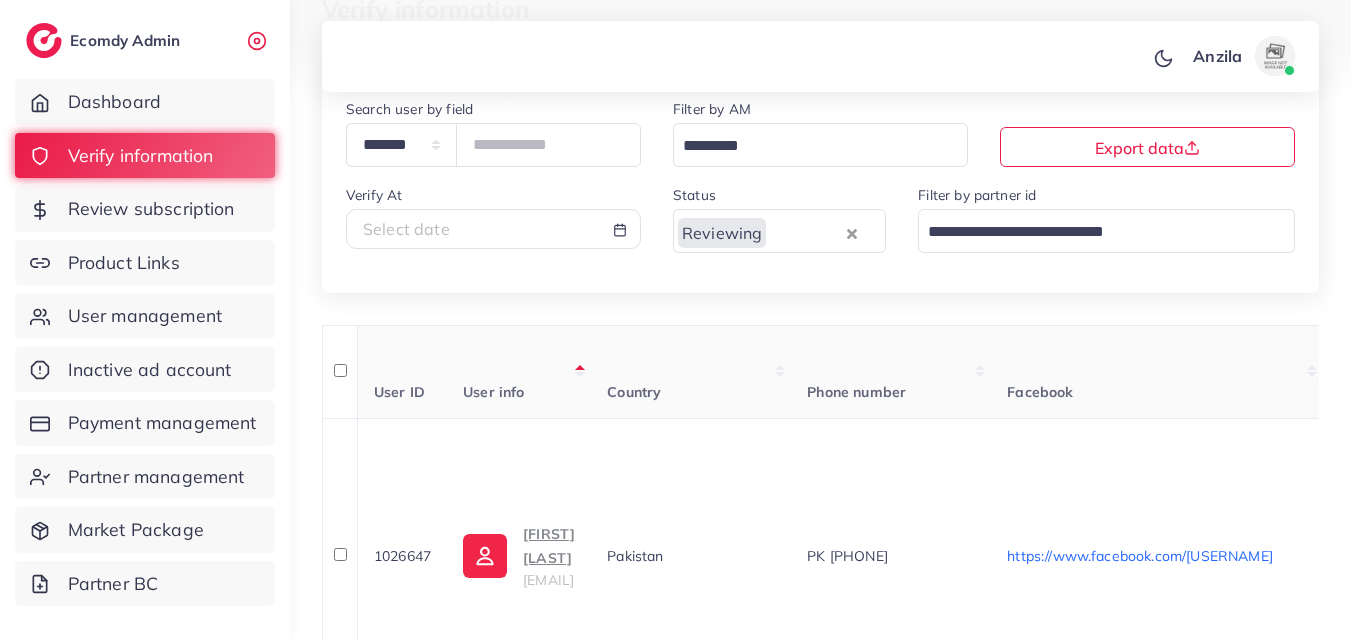 scroll, scrollTop: 400, scrollLeft: 0, axis: vertical 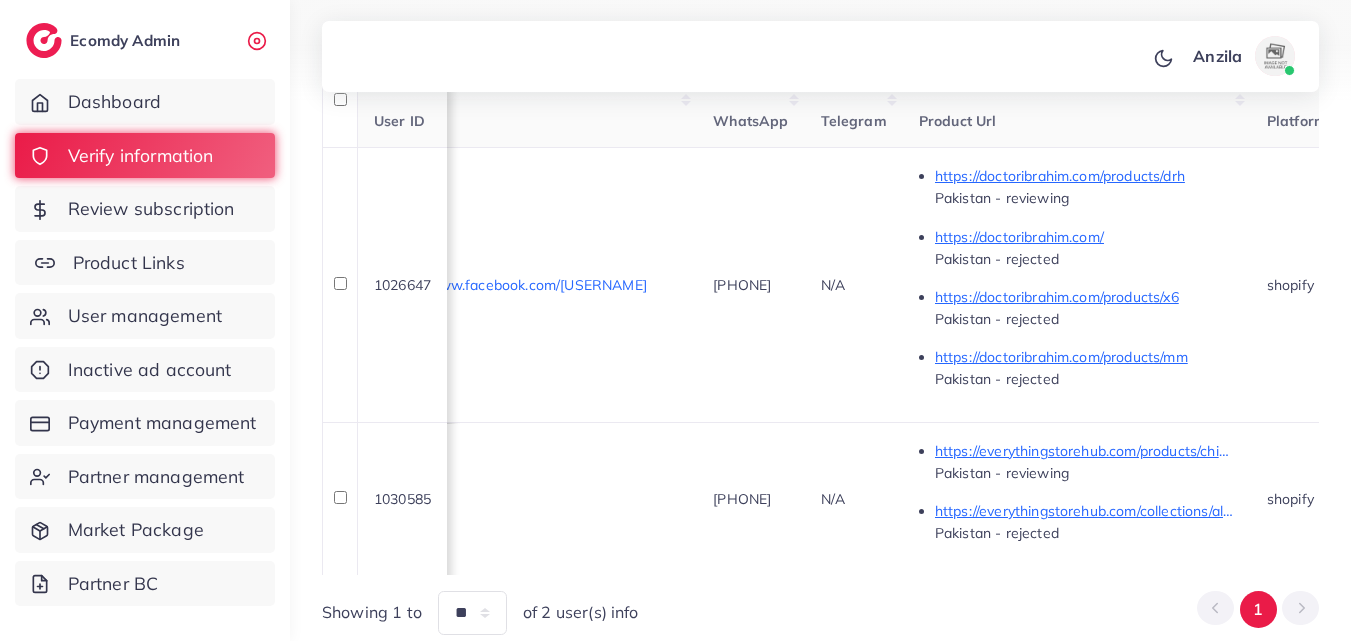 click on "Product Links" at bounding box center [145, 263] 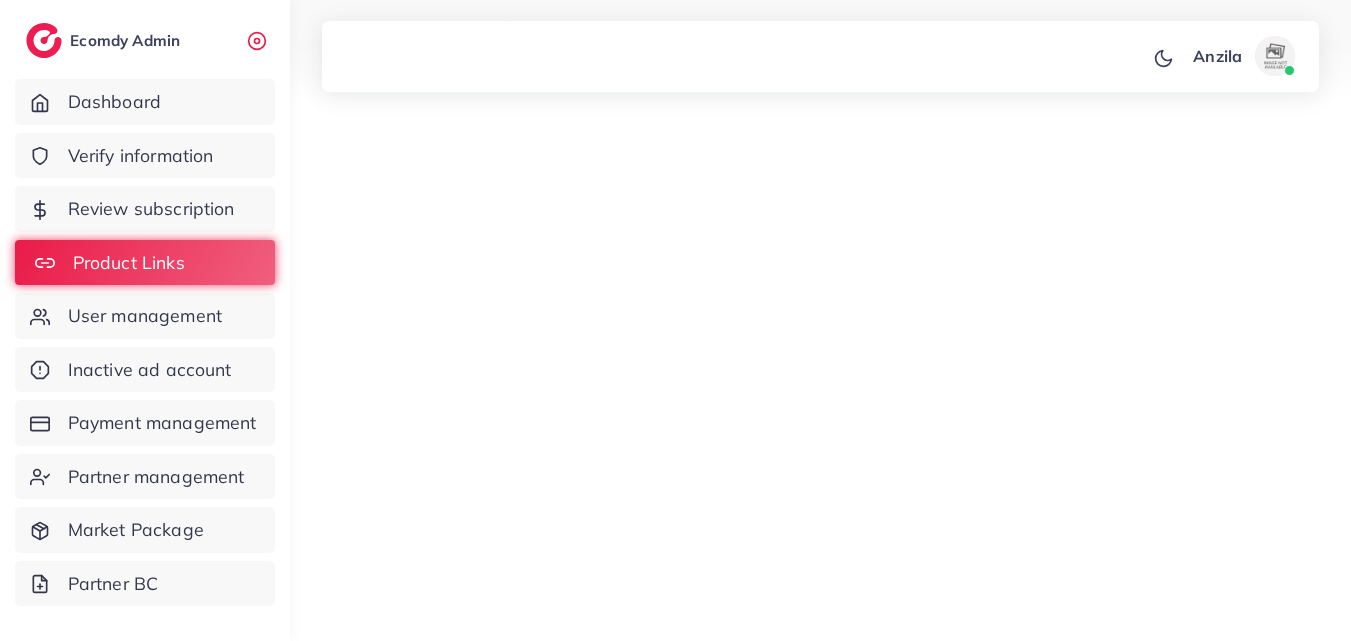 scroll, scrollTop: 0, scrollLeft: 0, axis: both 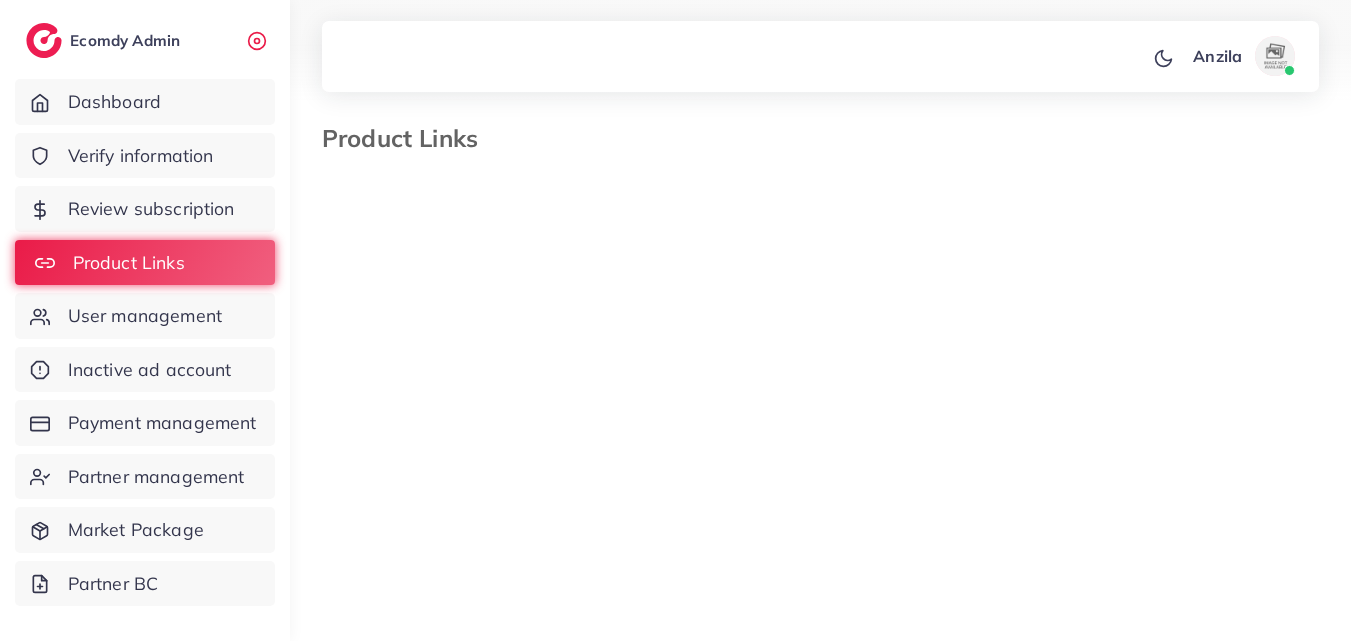 select on "*********" 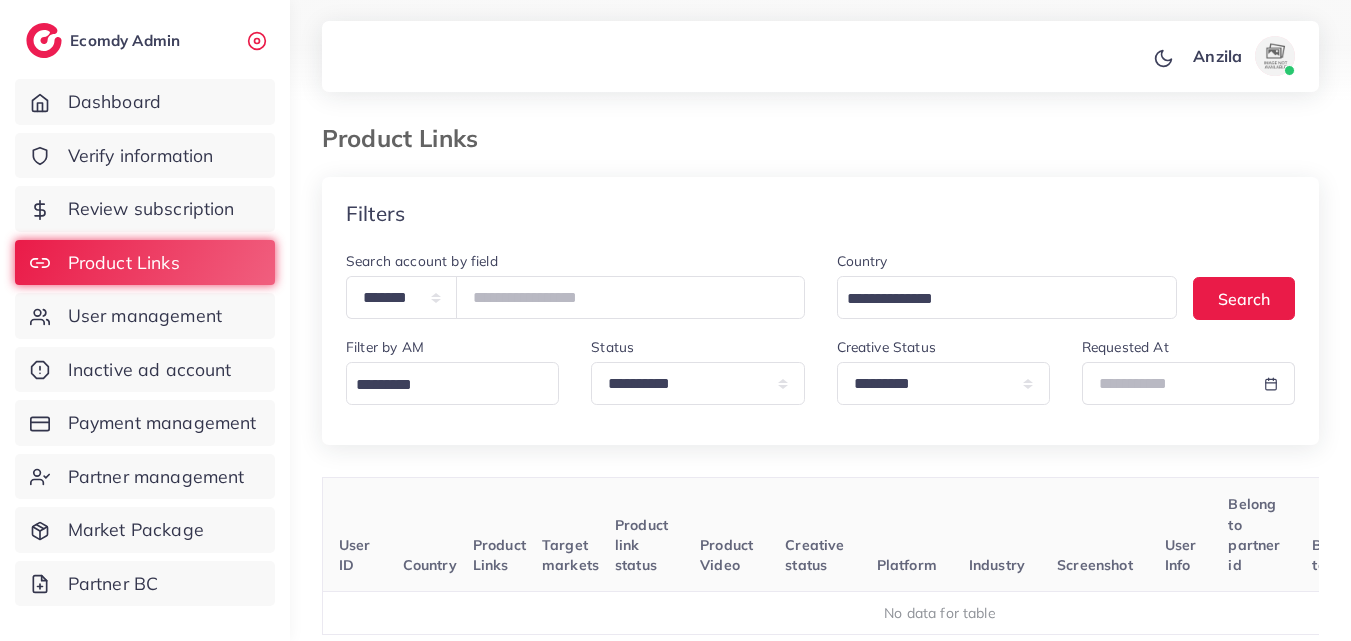 click on "Creative status" at bounding box center (814, 535) 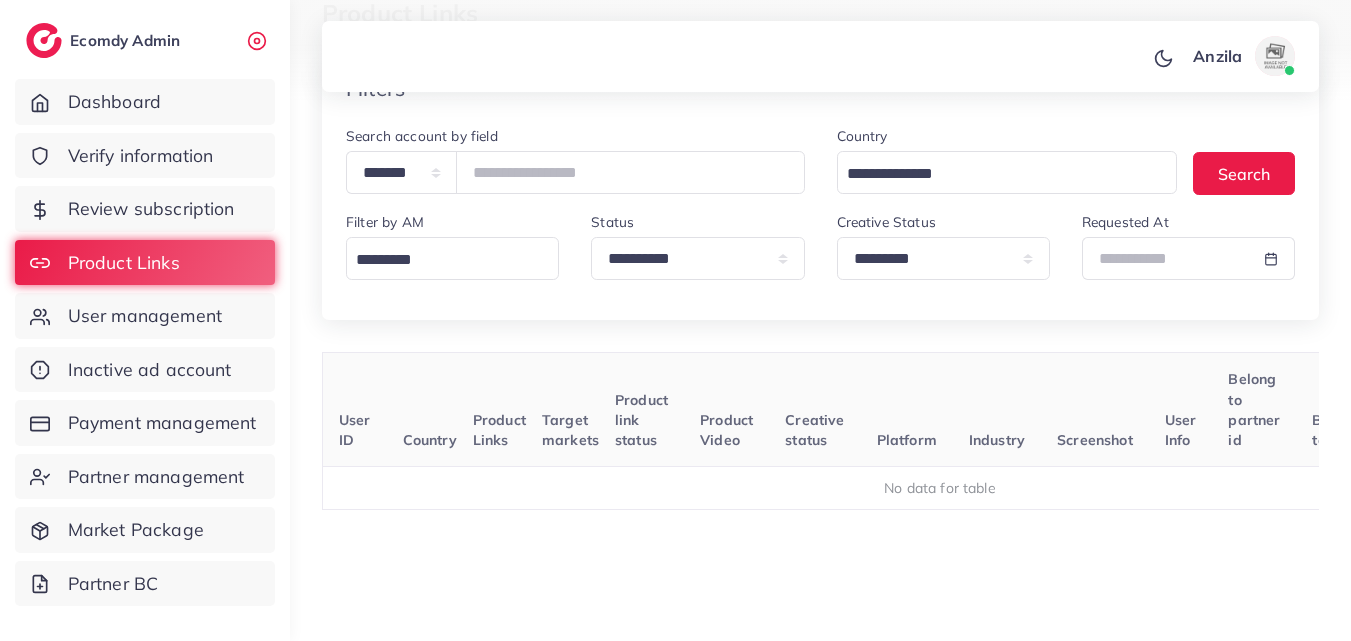 scroll, scrollTop: 100, scrollLeft: 0, axis: vertical 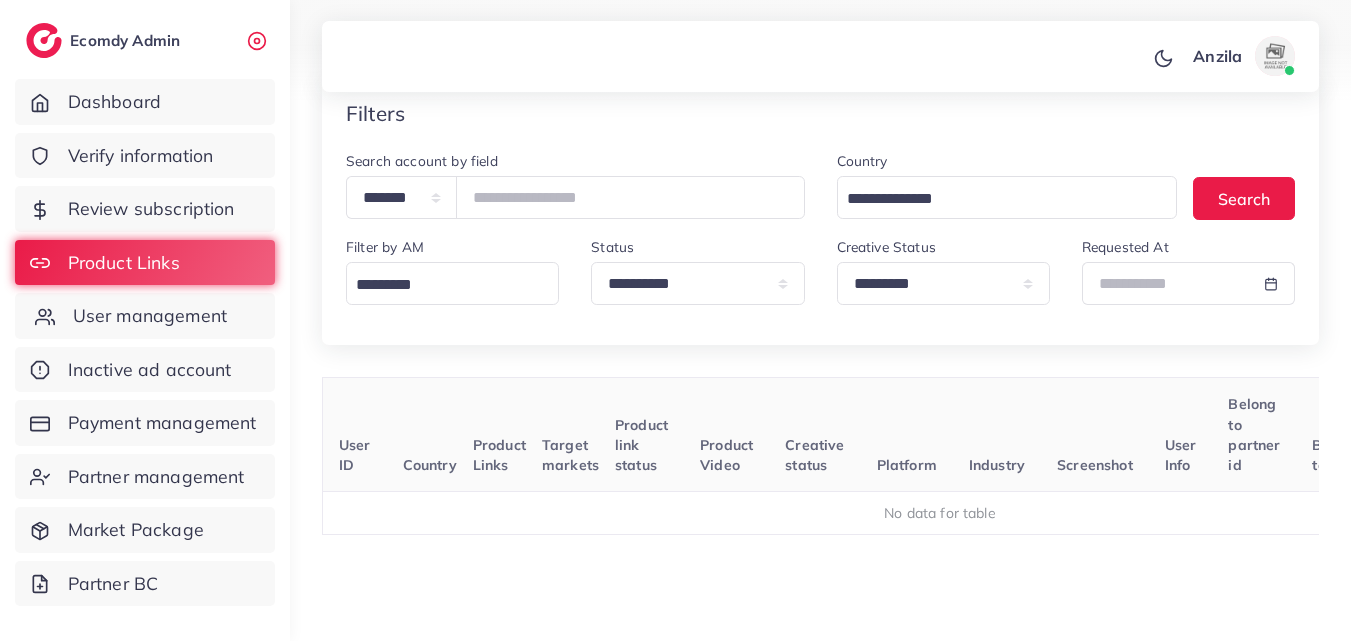 click on "User management" at bounding box center [145, 316] 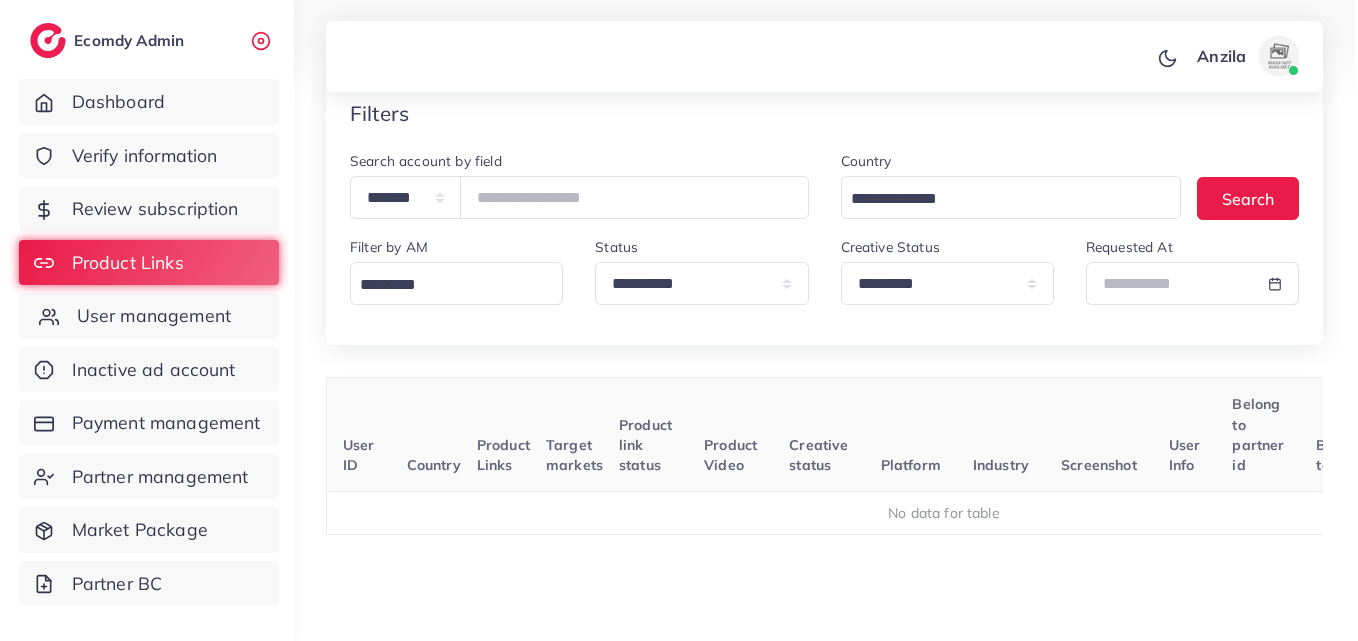 scroll, scrollTop: 0, scrollLeft: 0, axis: both 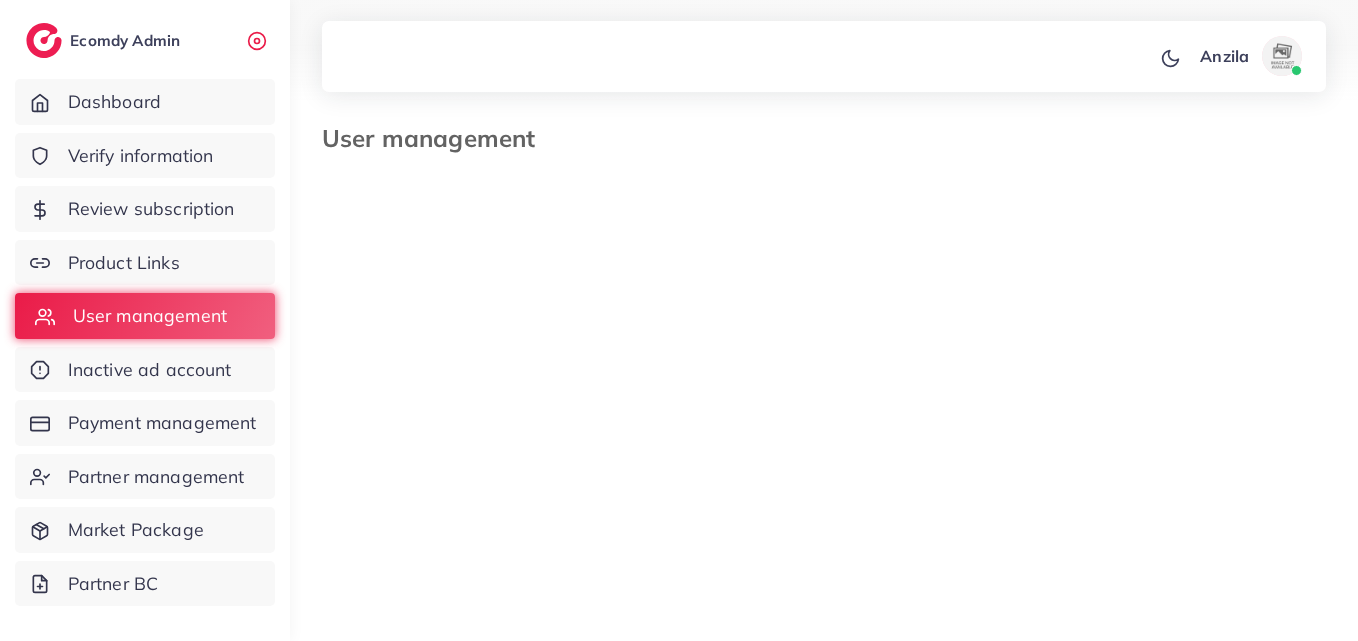 click on "User management" at bounding box center [150, 316] 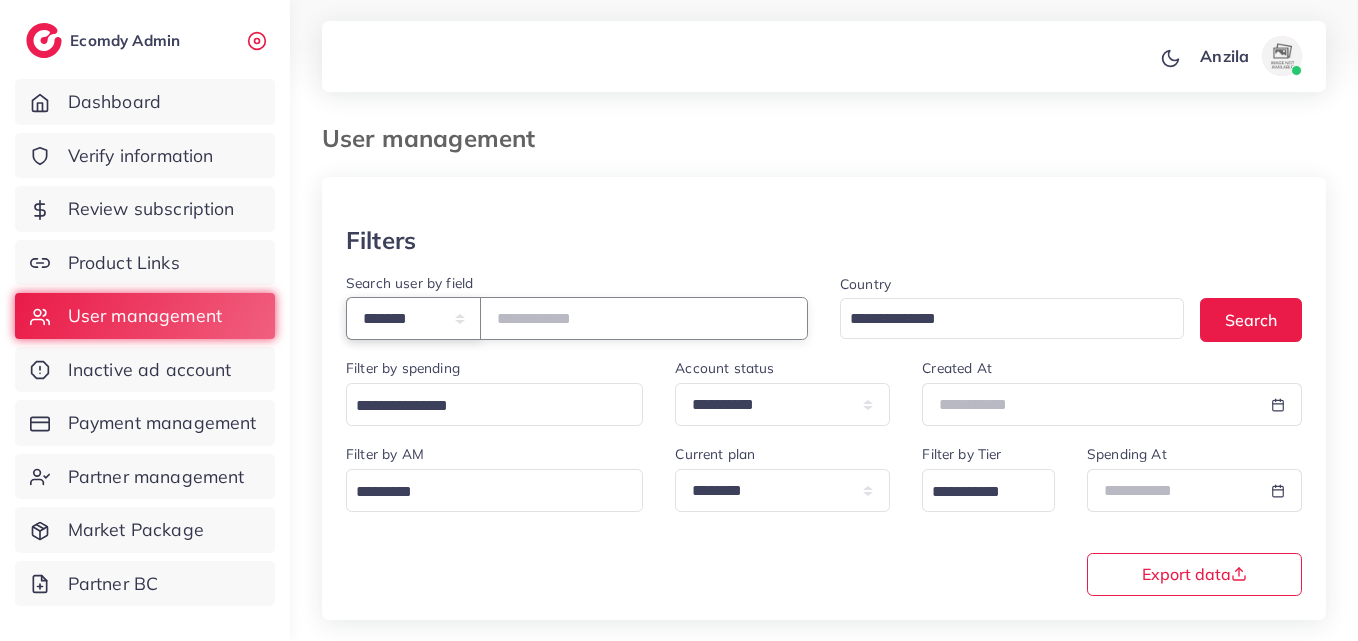 click on "**********" at bounding box center [413, 318] 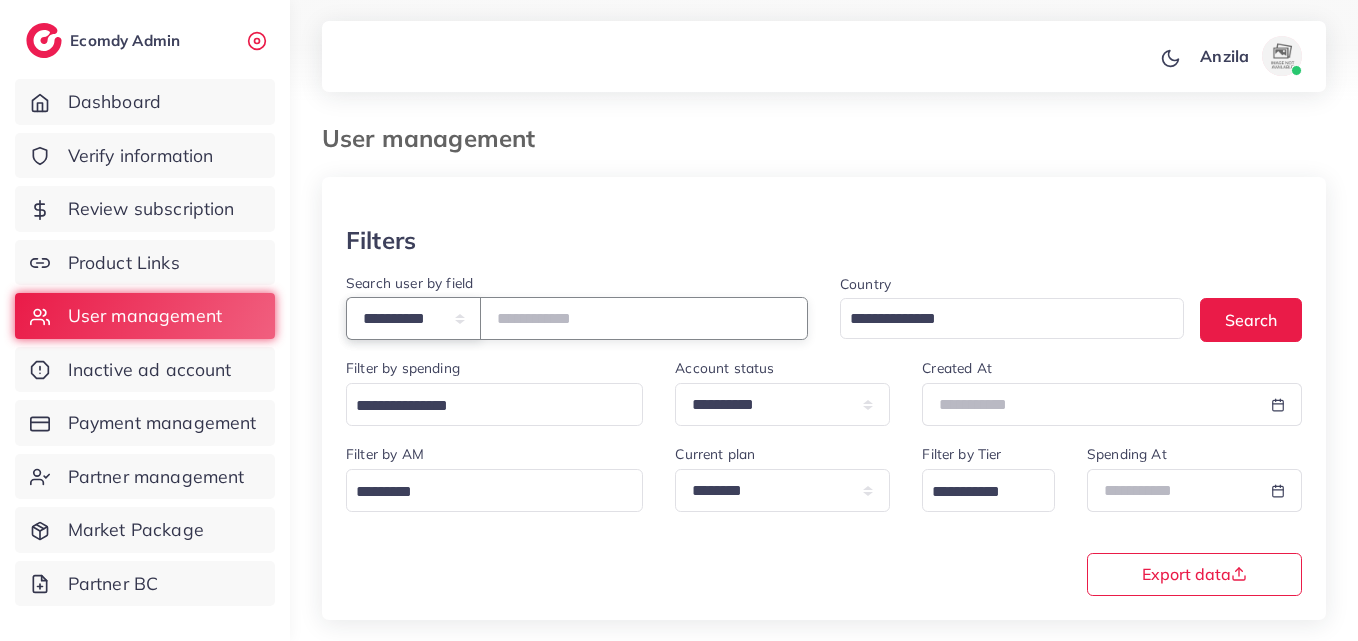 click on "**********" at bounding box center [413, 318] 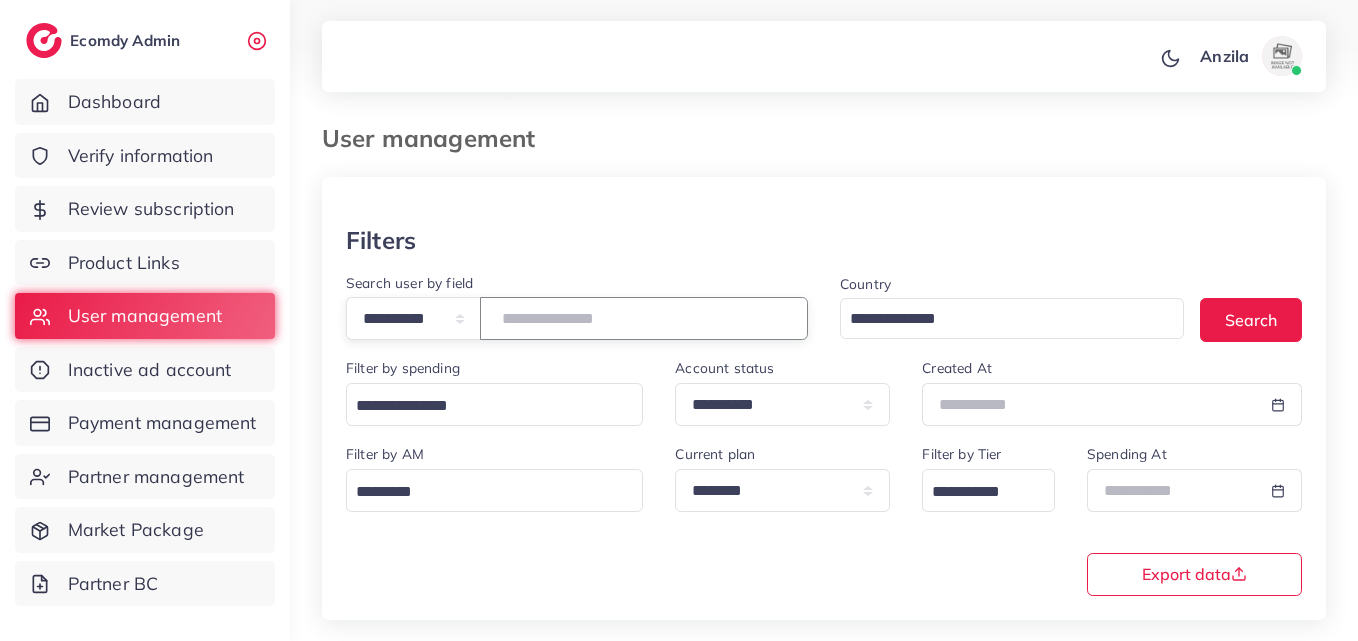 paste on "**********" 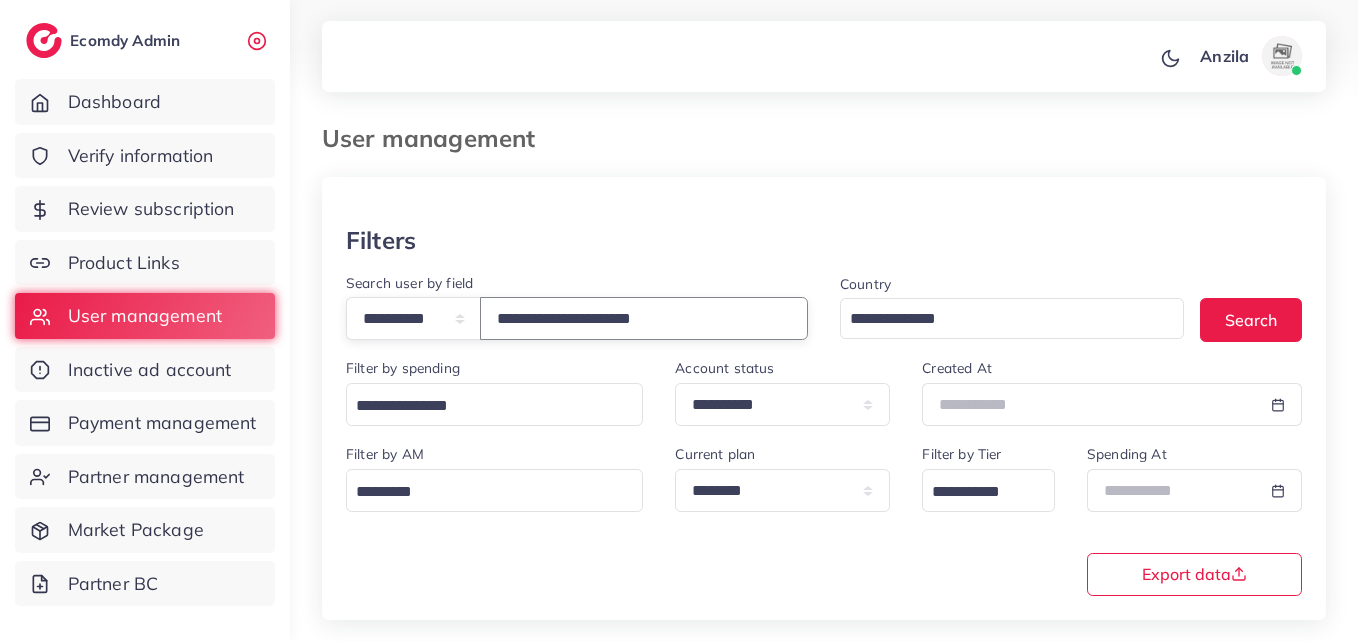 type on "**********" 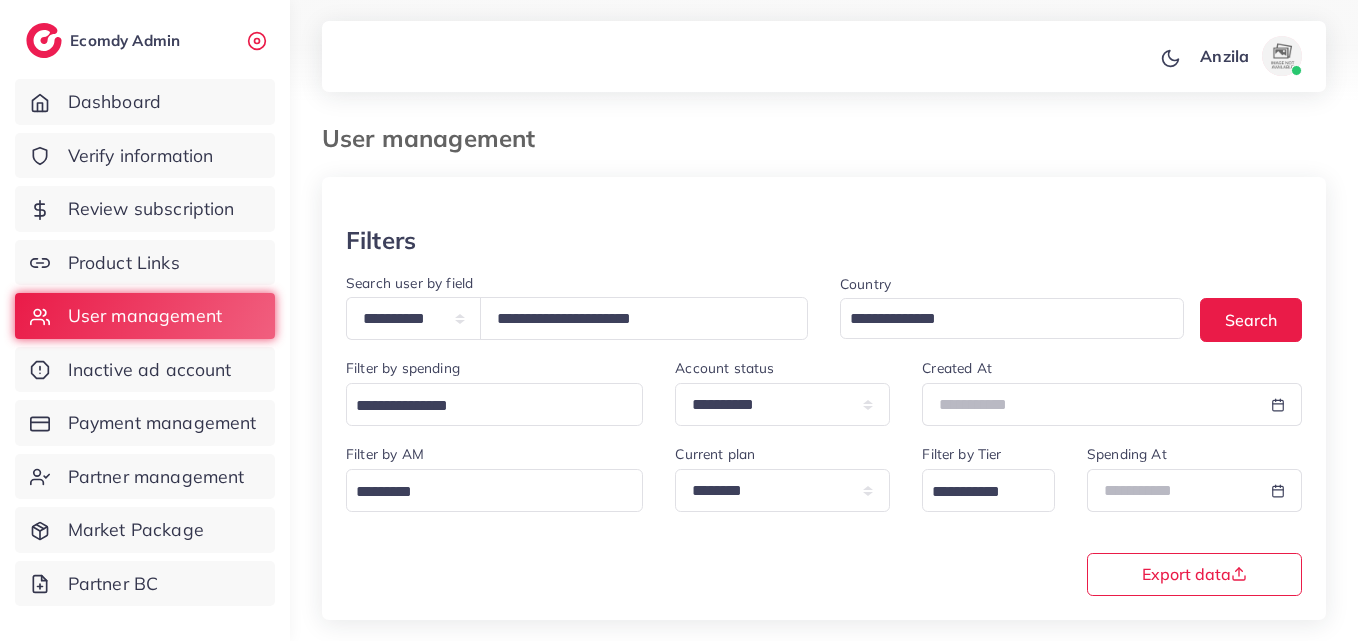 click on "**********" at bounding box center [824, 518] 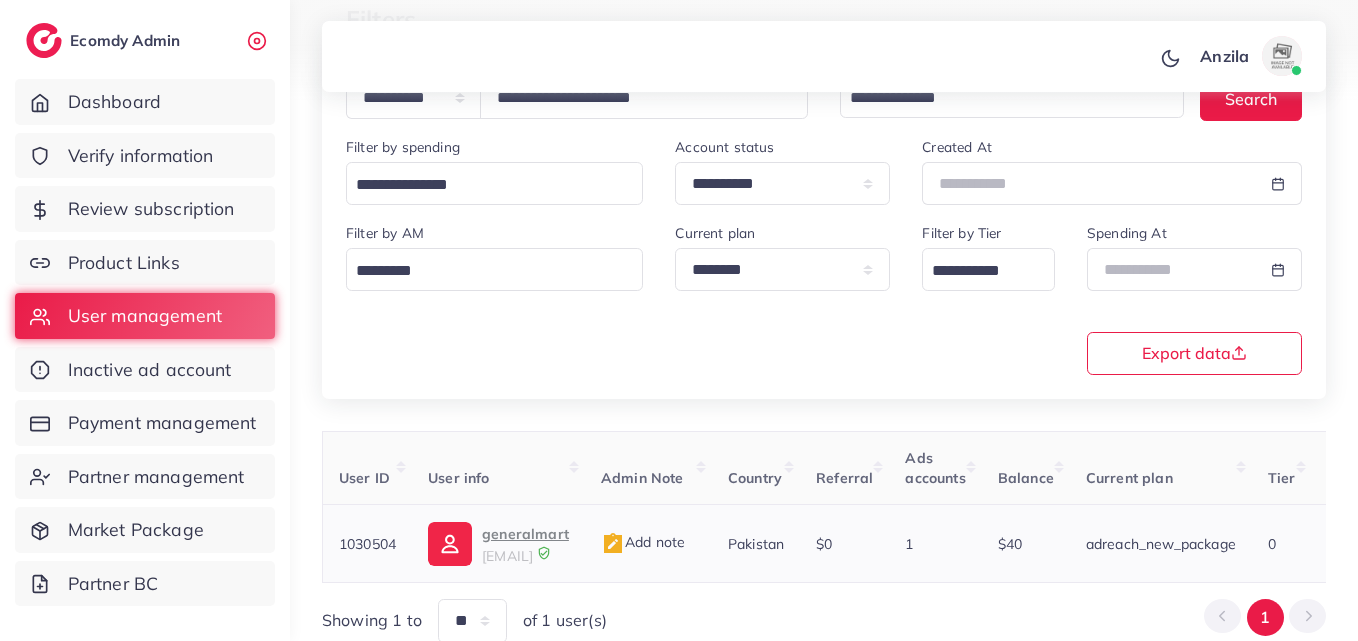 click on "[COMPANY_NAME]  [EMAIL]" at bounding box center [498, 544] 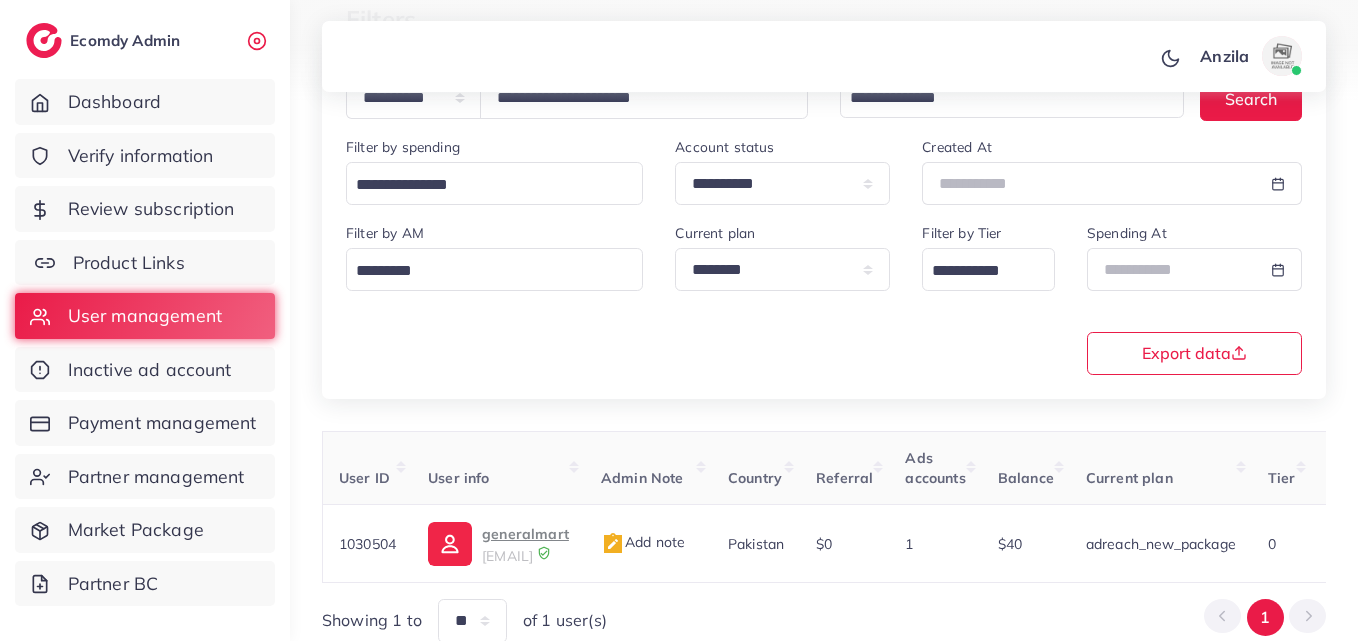 click on "Product Links" at bounding box center (145, 263) 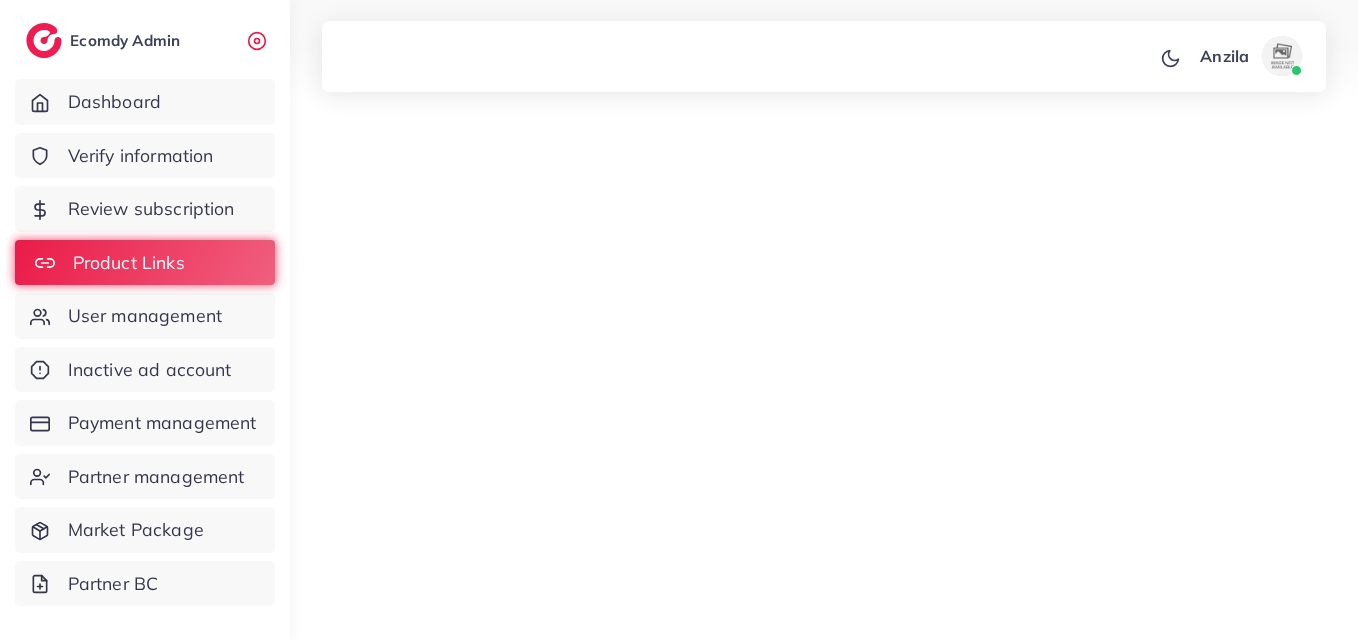 scroll, scrollTop: 0, scrollLeft: 0, axis: both 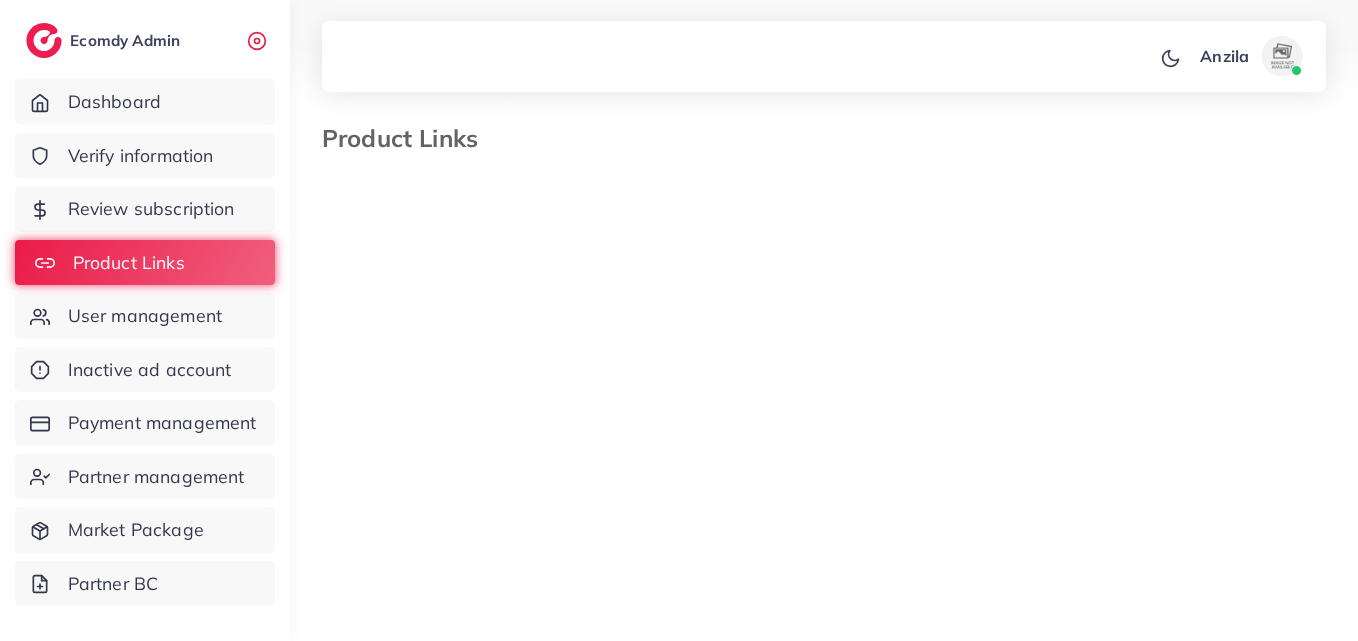 select on "*********" 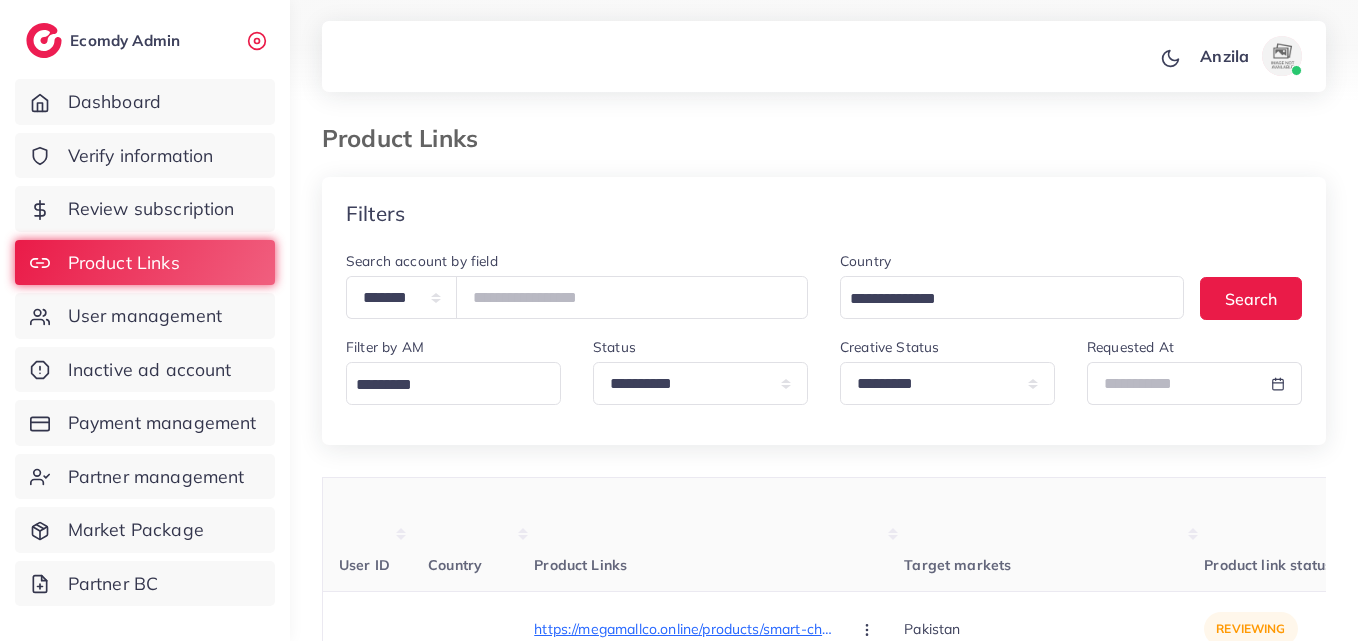click on "Product Links" at bounding box center [719, 535] 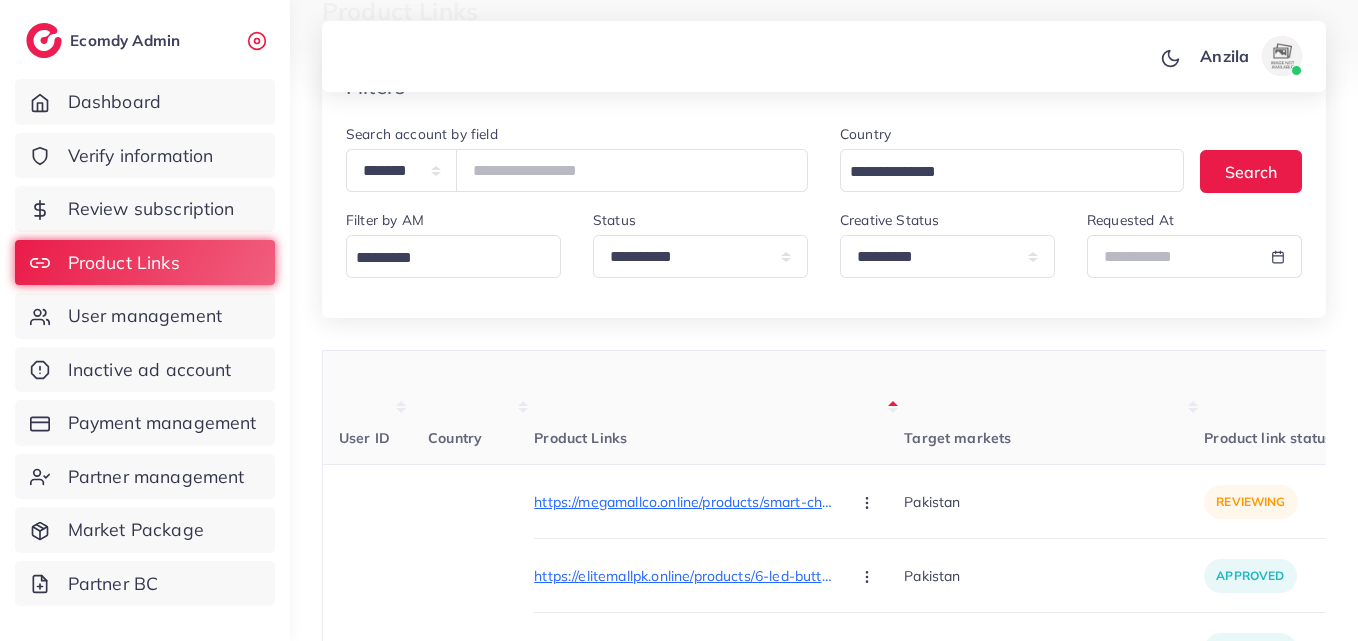 scroll, scrollTop: 100, scrollLeft: 0, axis: vertical 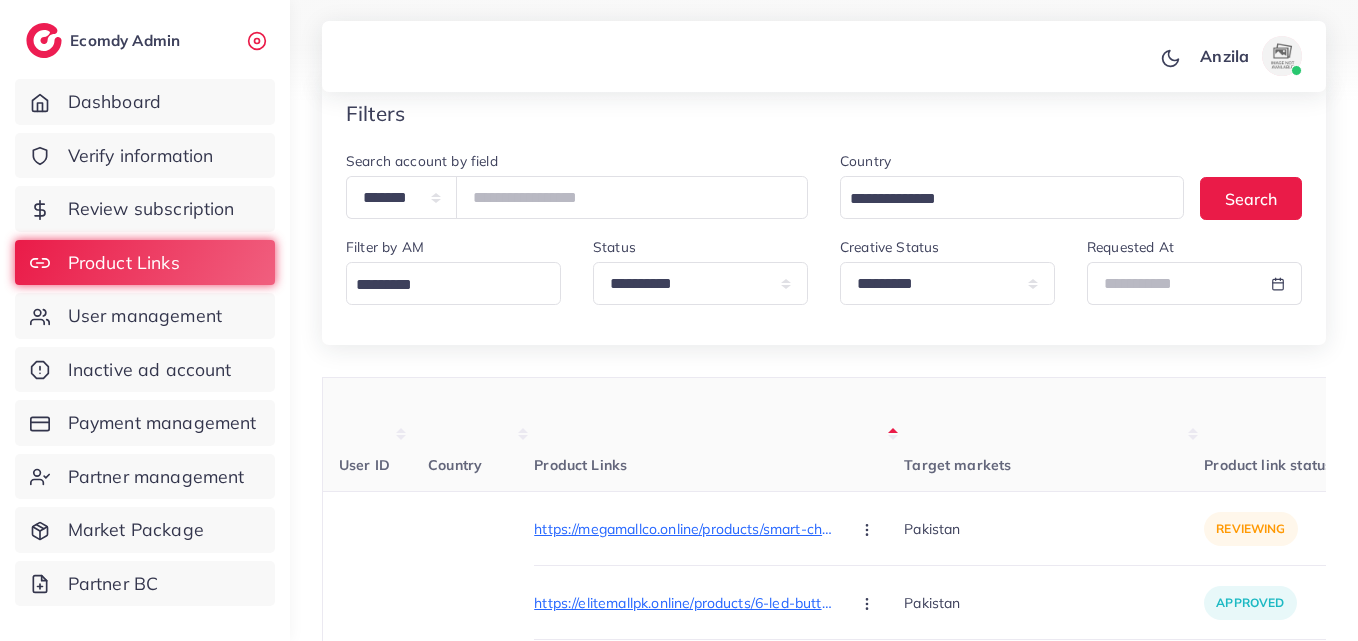 click on "Product Links" at bounding box center (719, 435) 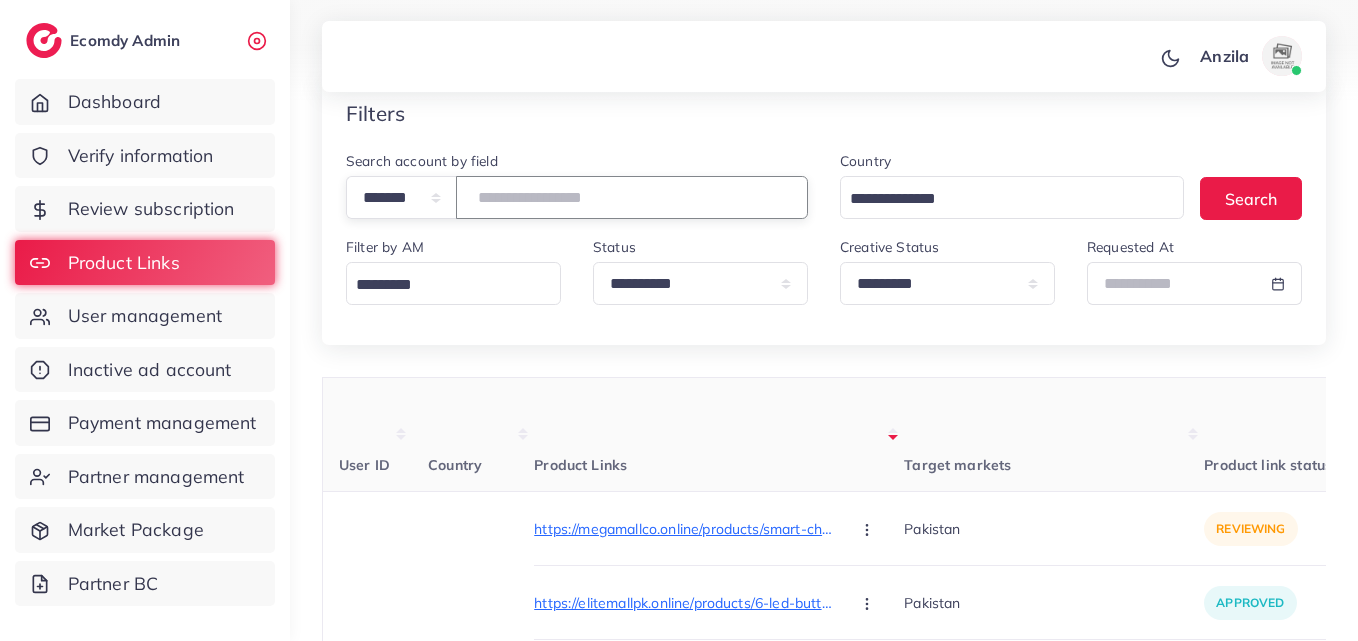 click at bounding box center (632, 197) 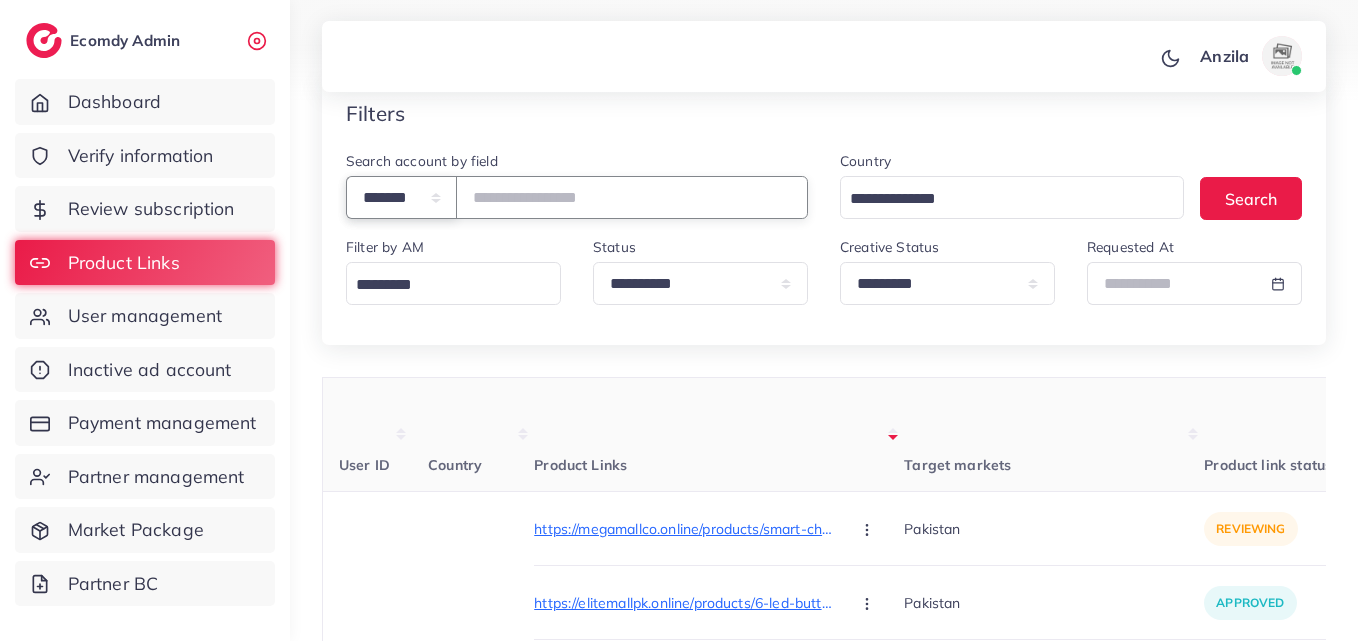 drag, startPoint x: 542, startPoint y: 199, endPoint x: 423, endPoint y: 170, distance: 122.48265 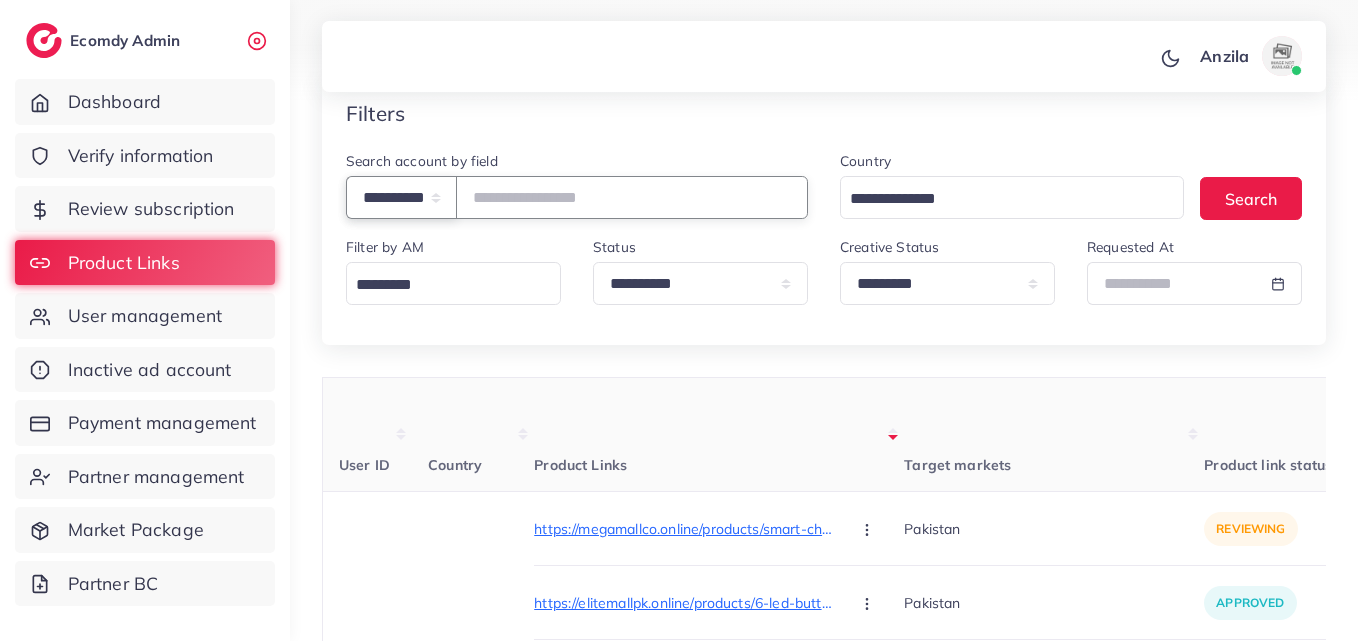 click on "**********" at bounding box center [401, 197] 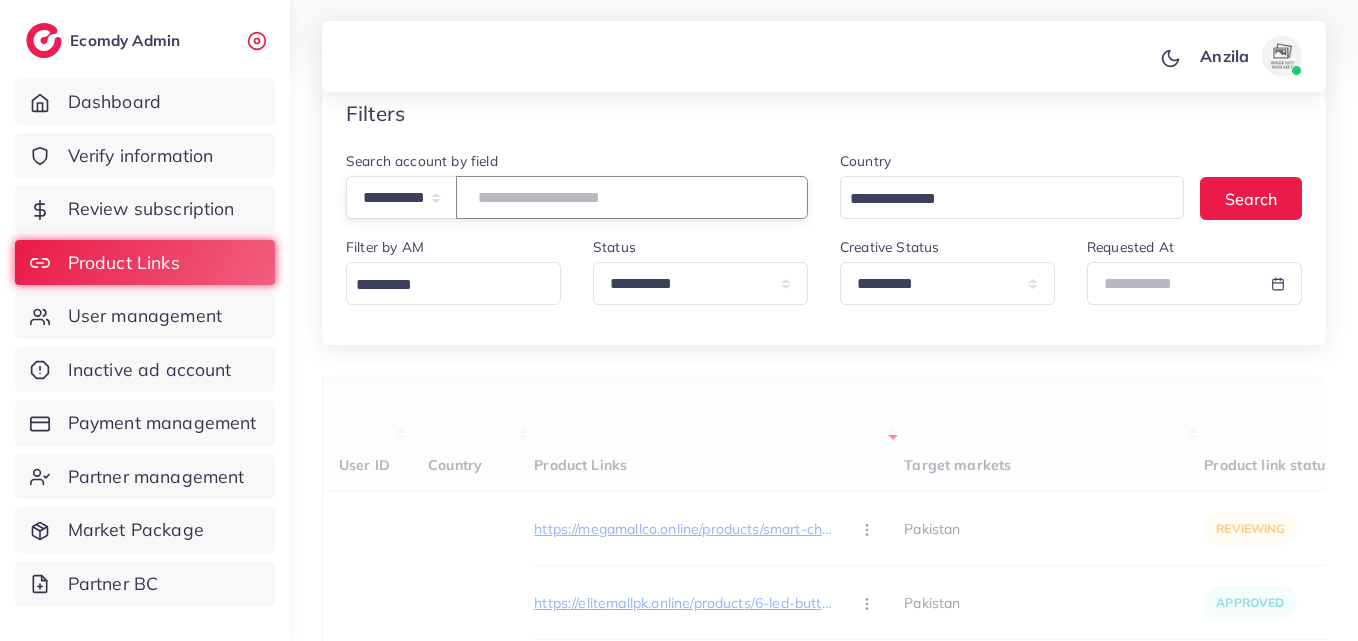 click at bounding box center (632, 197) 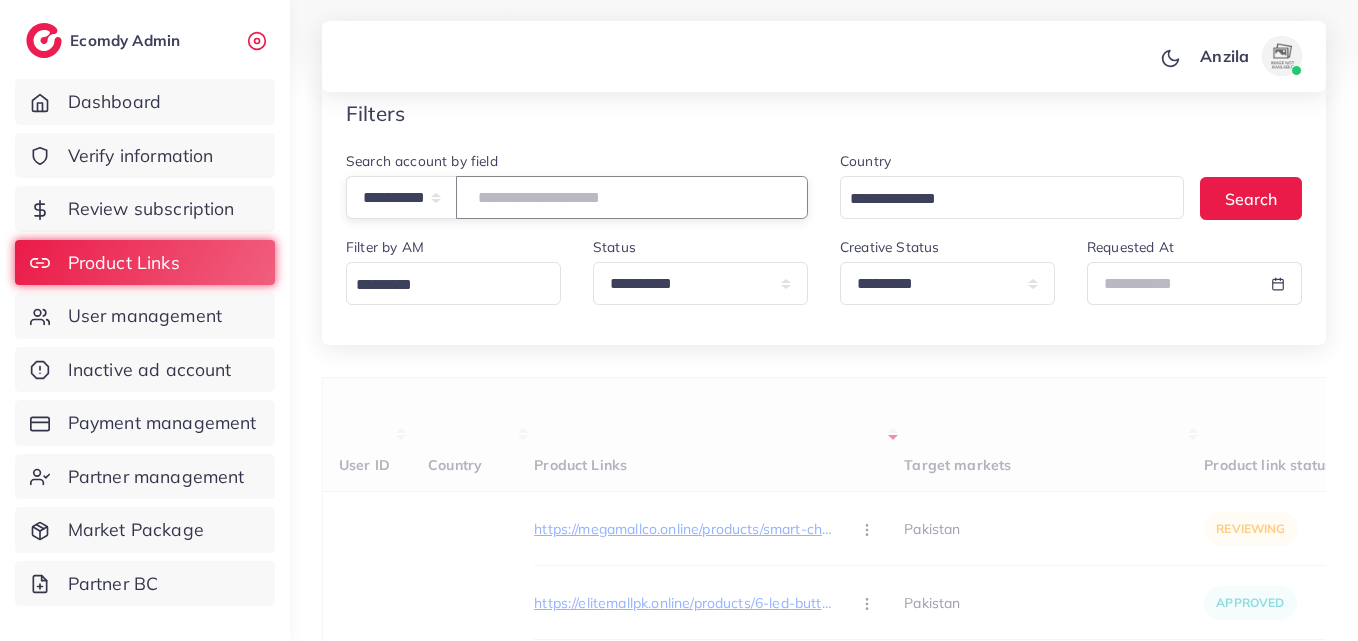 drag, startPoint x: 532, startPoint y: 203, endPoint x: 564, endPoint y: 380, distance: 179.8694 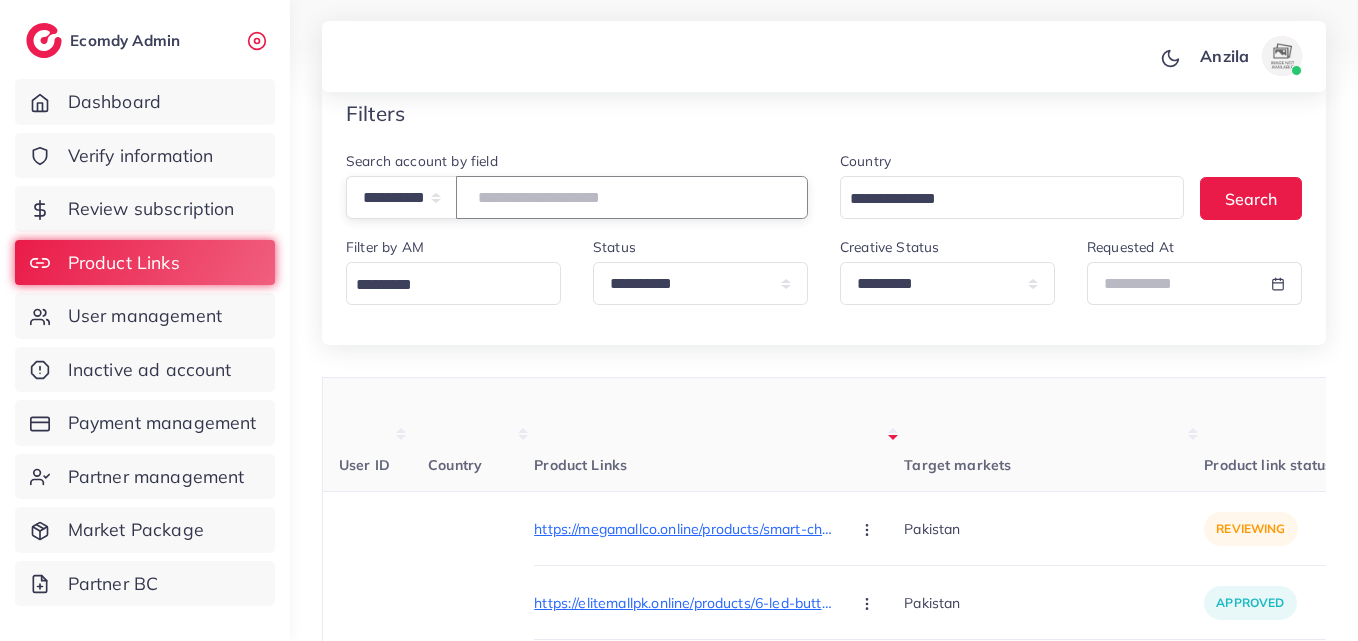 paste on "**********" 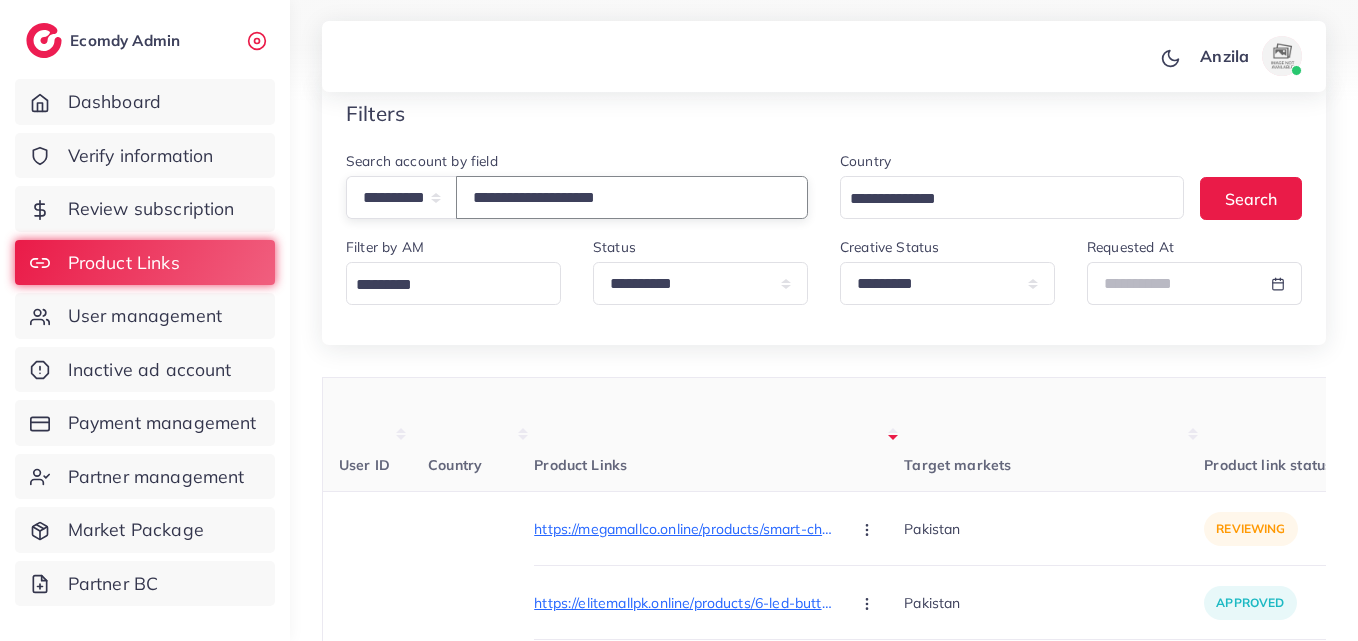 type on "**********" 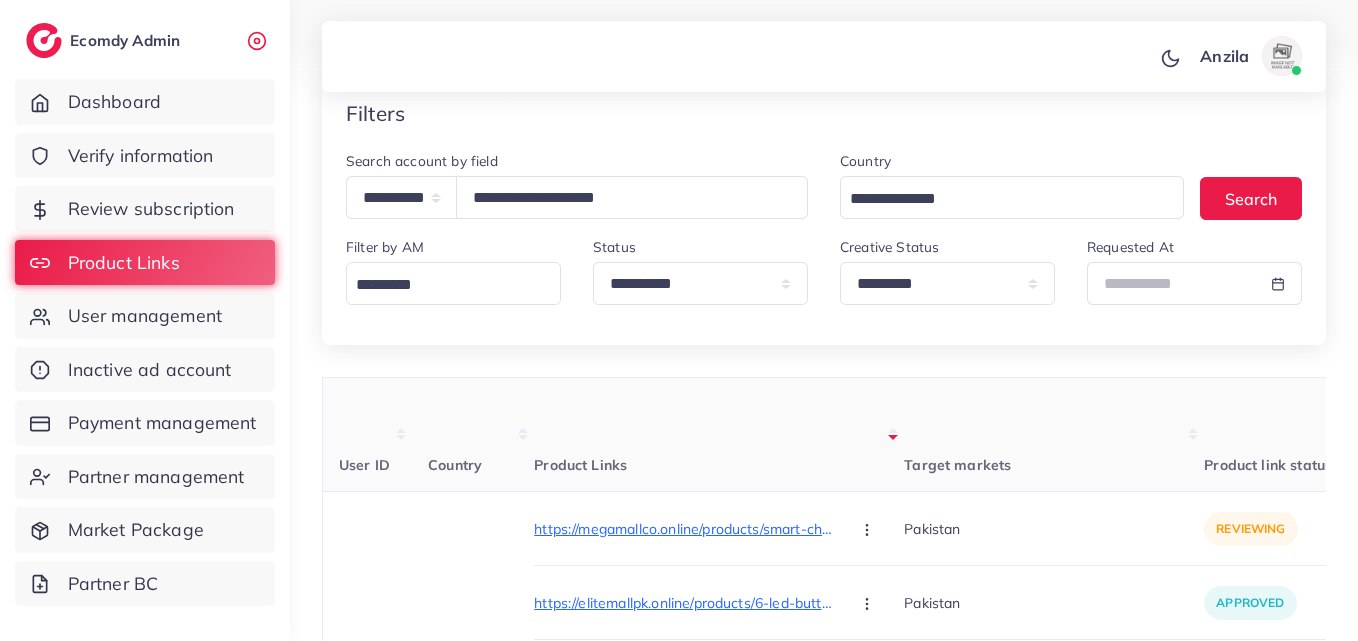 click on "Product Links" at bounding box center [719, 435] 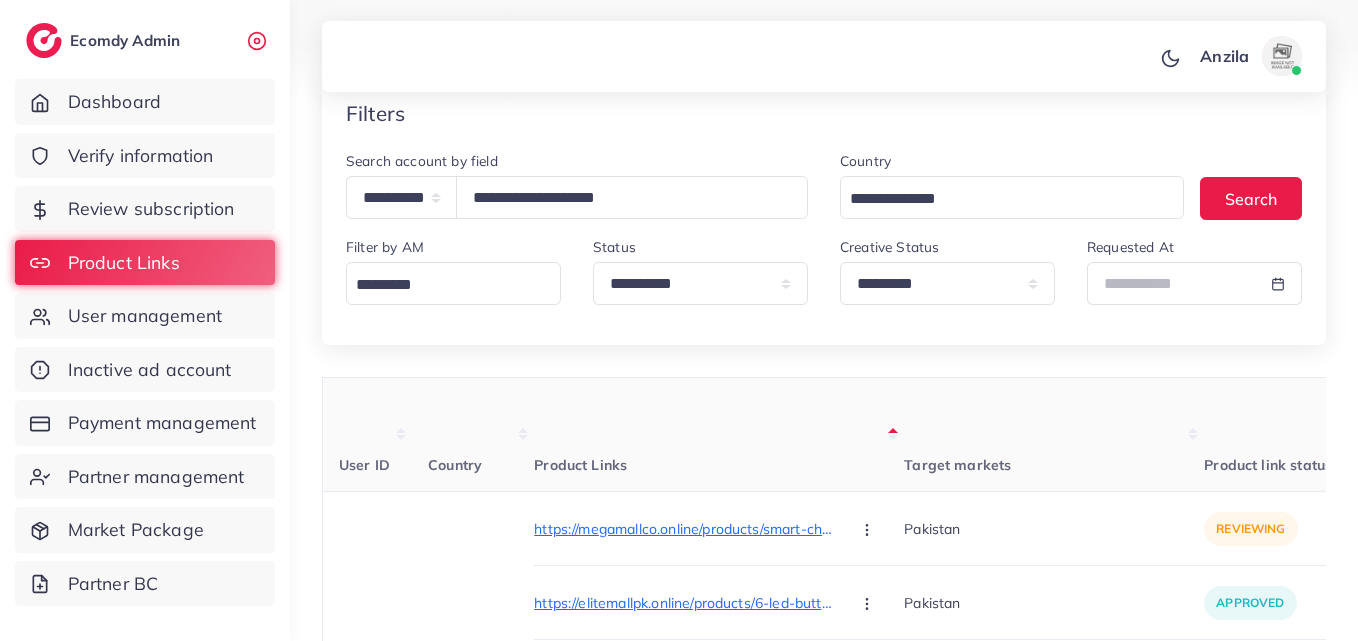 click on "Product Links" at bounding box center (719, 435) 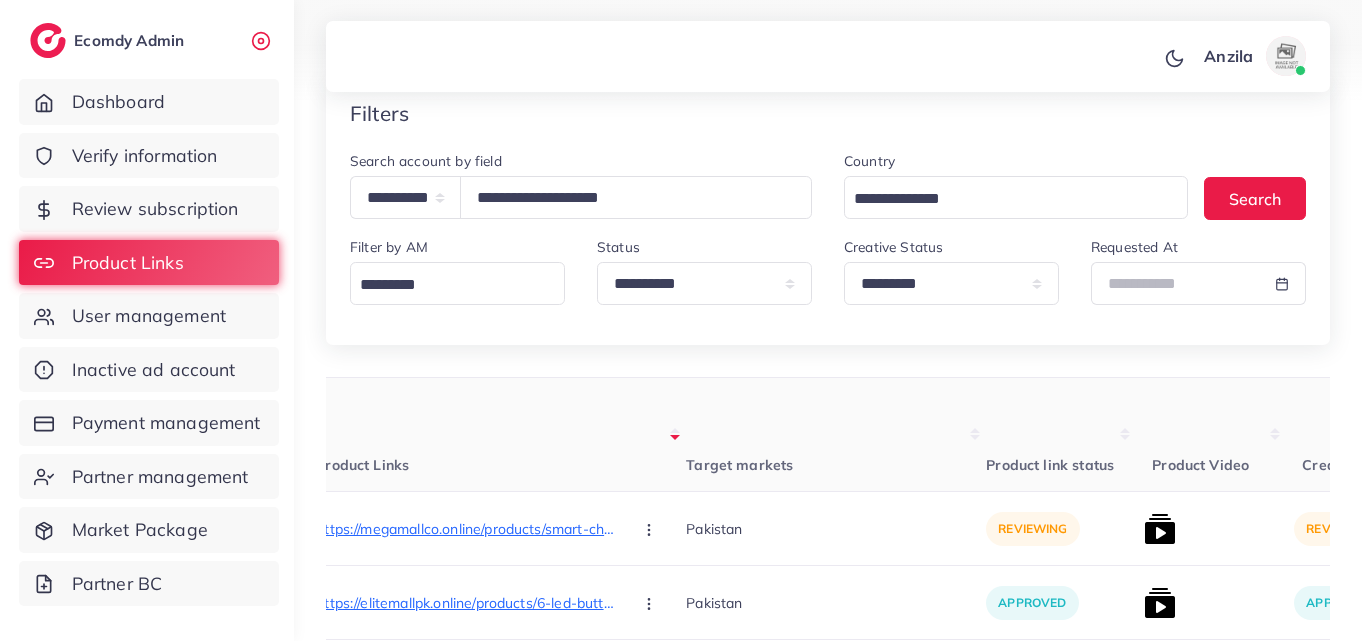 scroll, scrollTop: 0, scrollLeft: 360, axis: horizontal 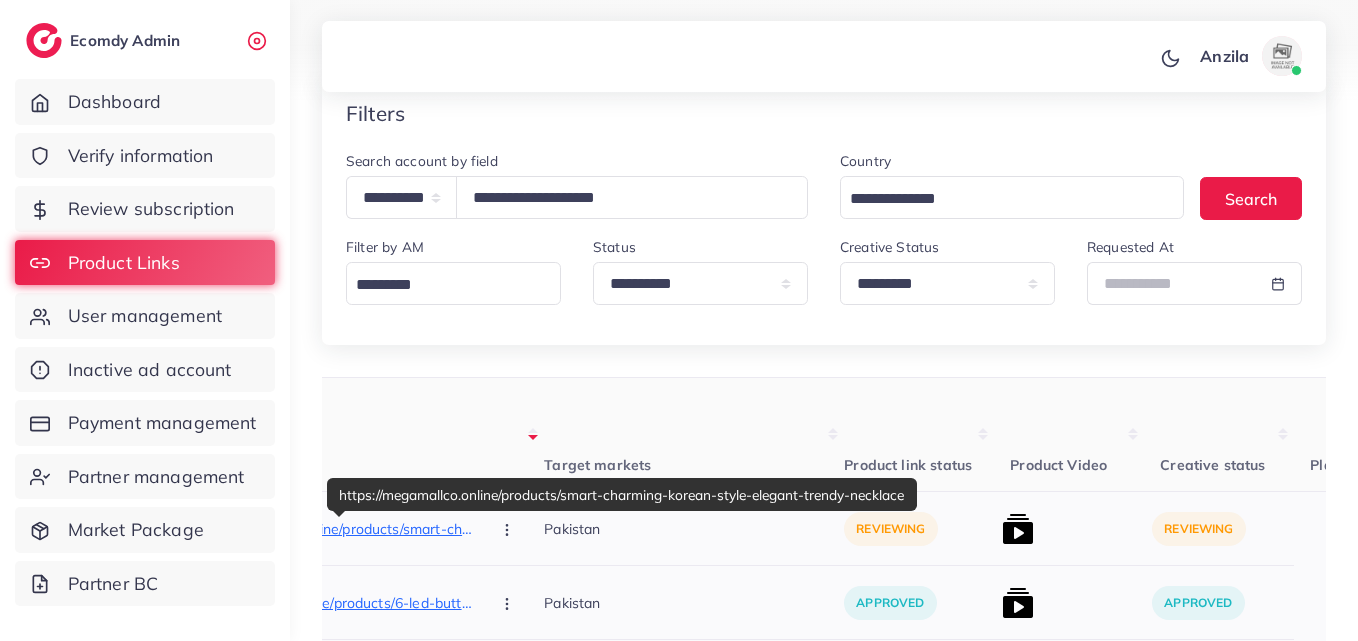 click on "https://megamallco.online/products/smart-charming-korean-style-elegant-trendy-necklace" at bounding box center [324, 529] 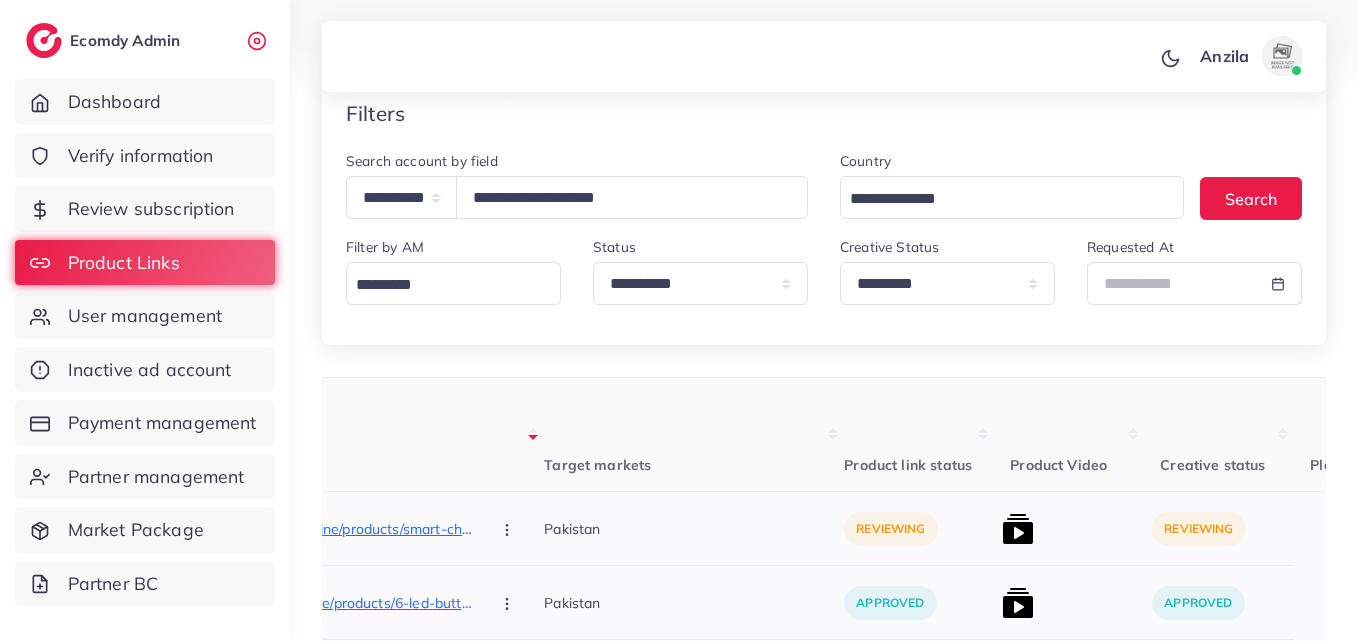 click at bounding box center (509, 528) 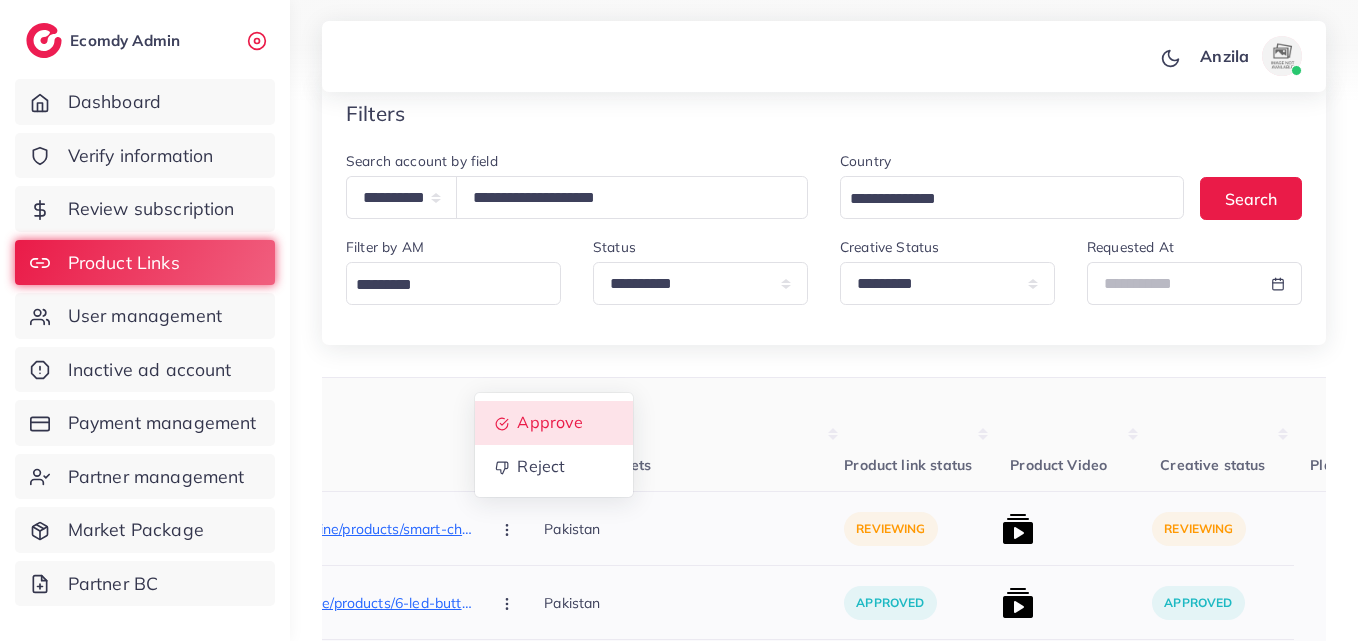 click on "Approve" at bounding box center (551, 423) 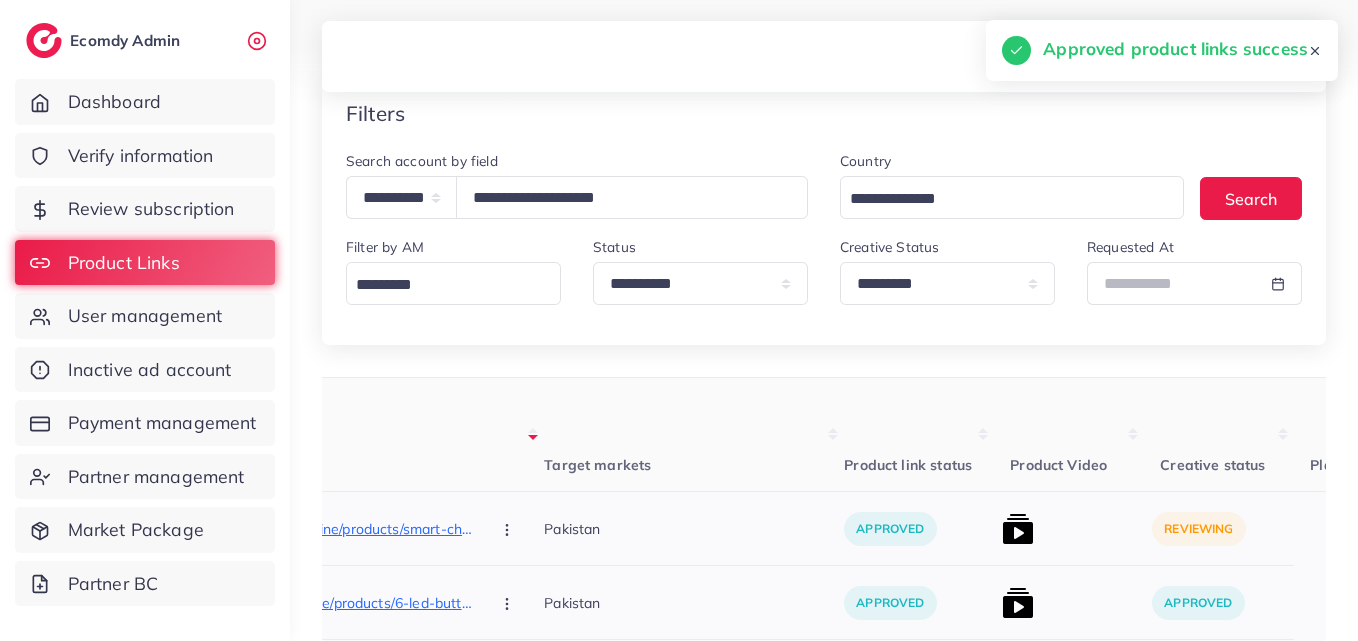 click at bounding box center [1018, 529] 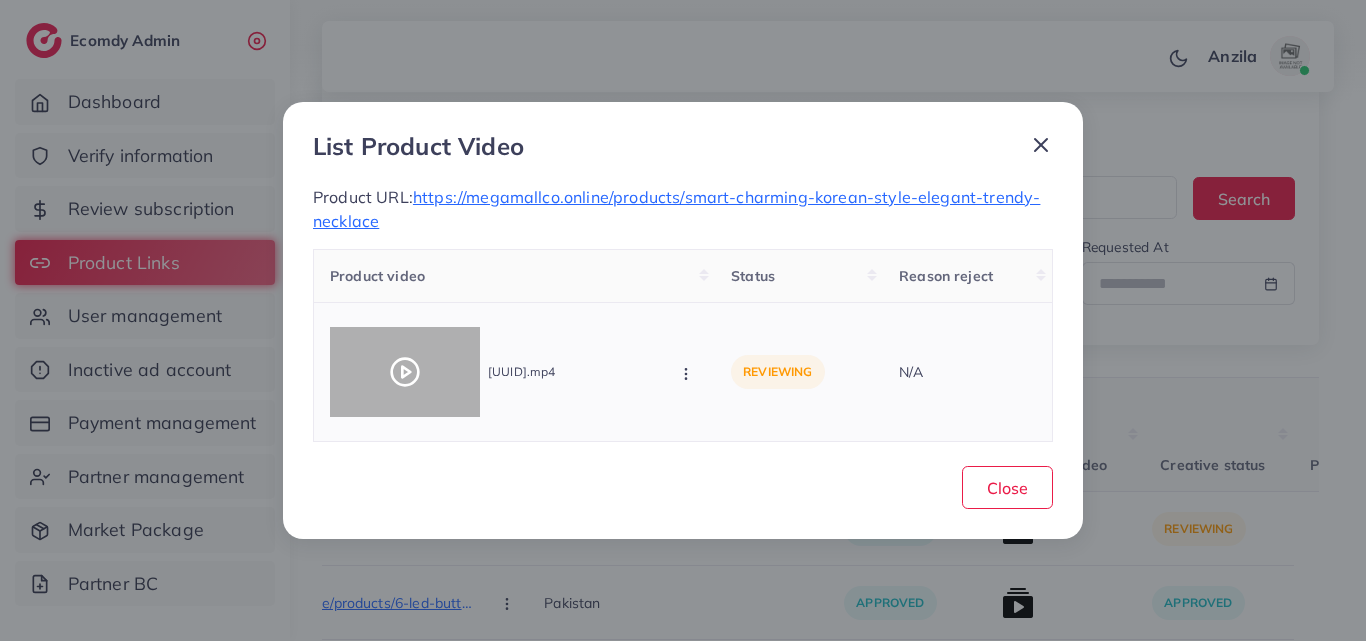 click at bounding box center (405, 372) 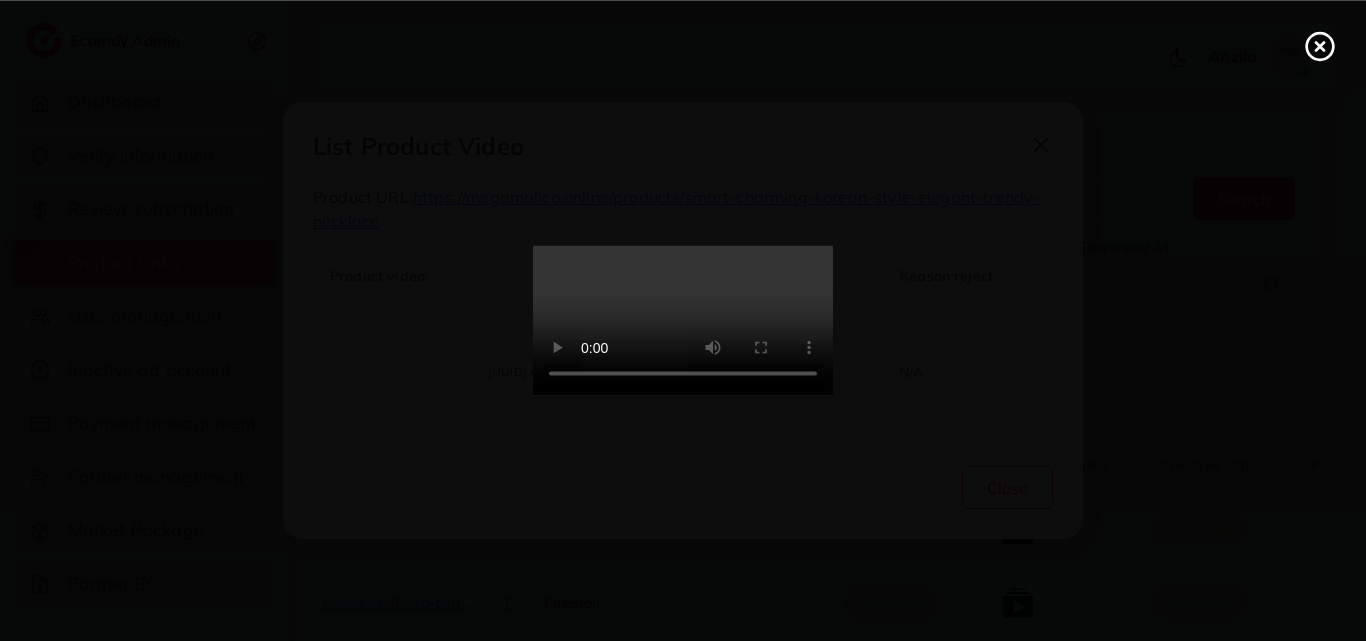 click at bounding box center (683, 321) 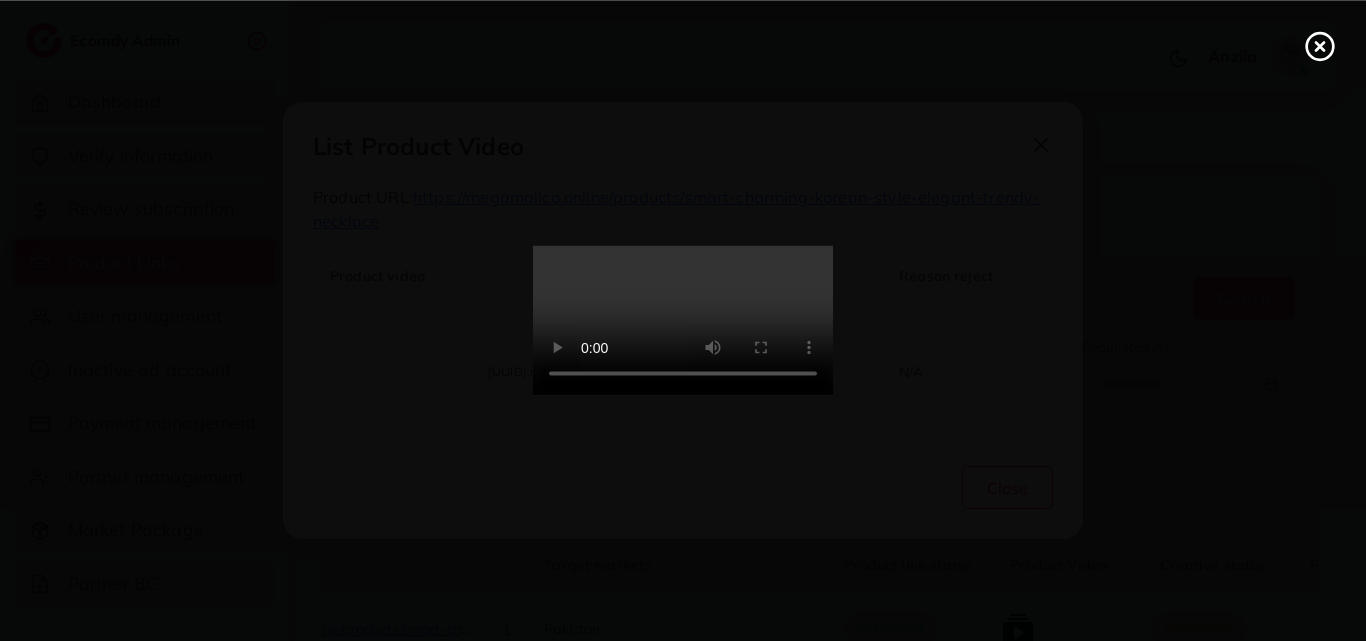 click 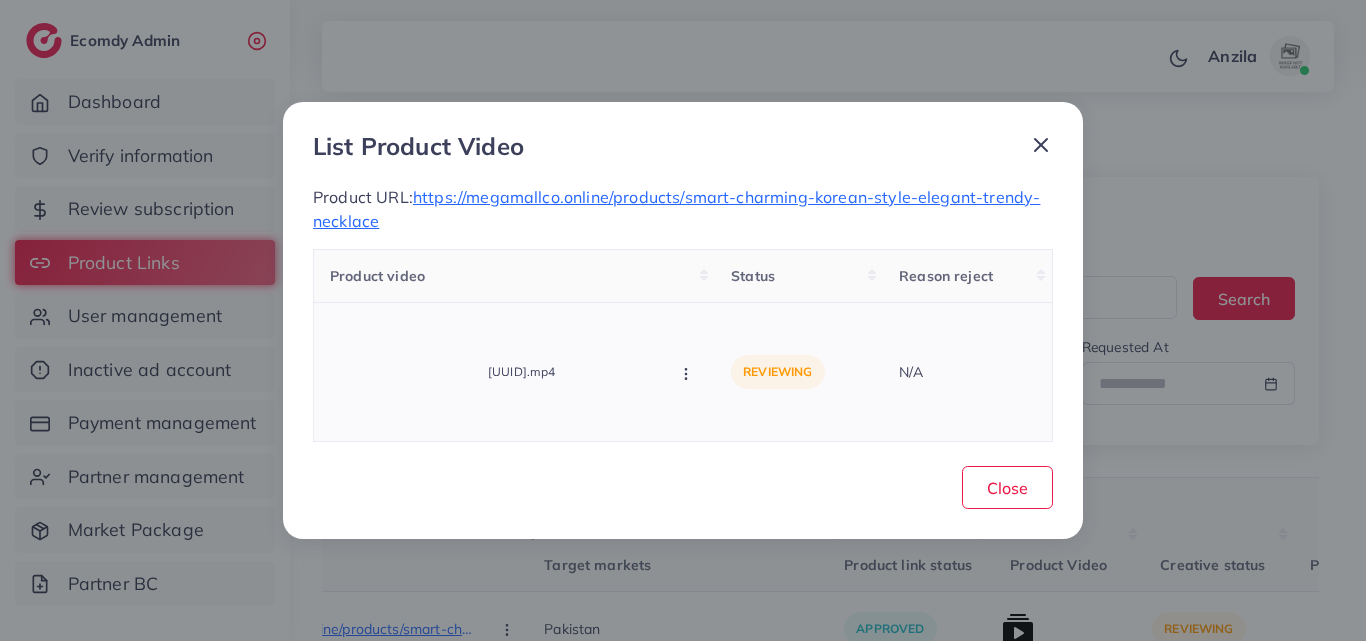 click on "0040ebc8-d7e0-4b5f-9b72-126b7dca206c-1752250170509.mp4 Approve Reject" at bounding box center [514, 372] 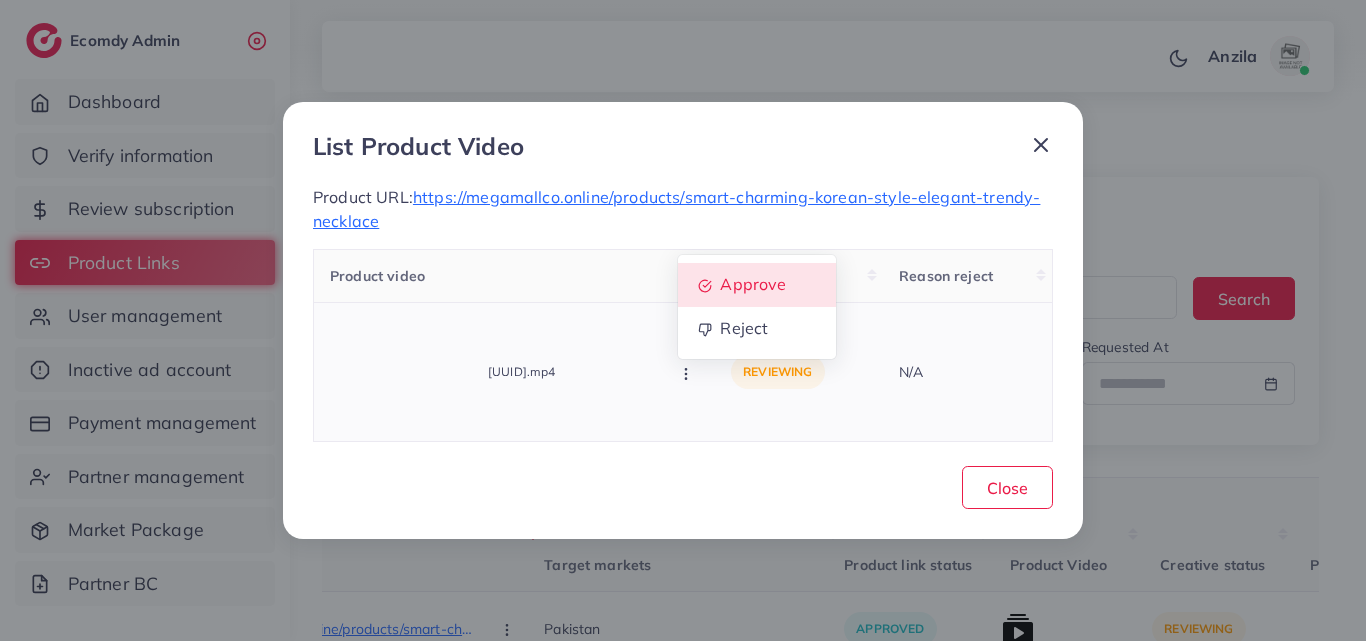 click 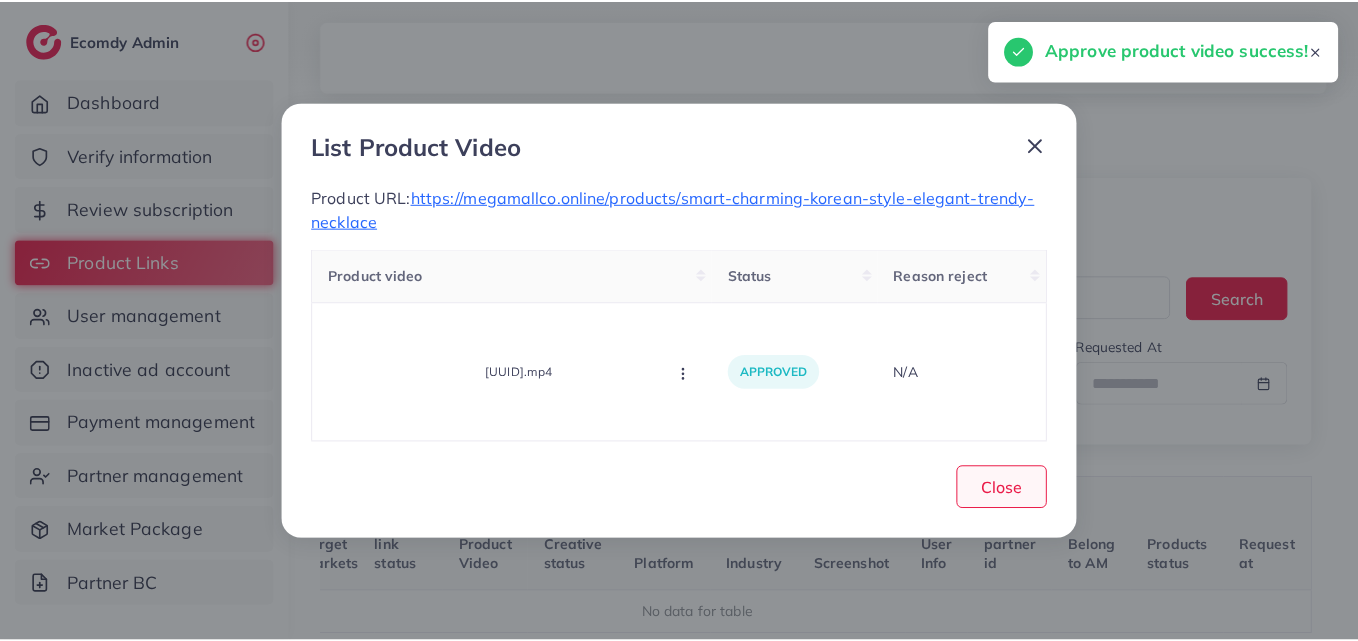 scroll, scrollTop: 0, scrollLeft: 232, axis: horizontal 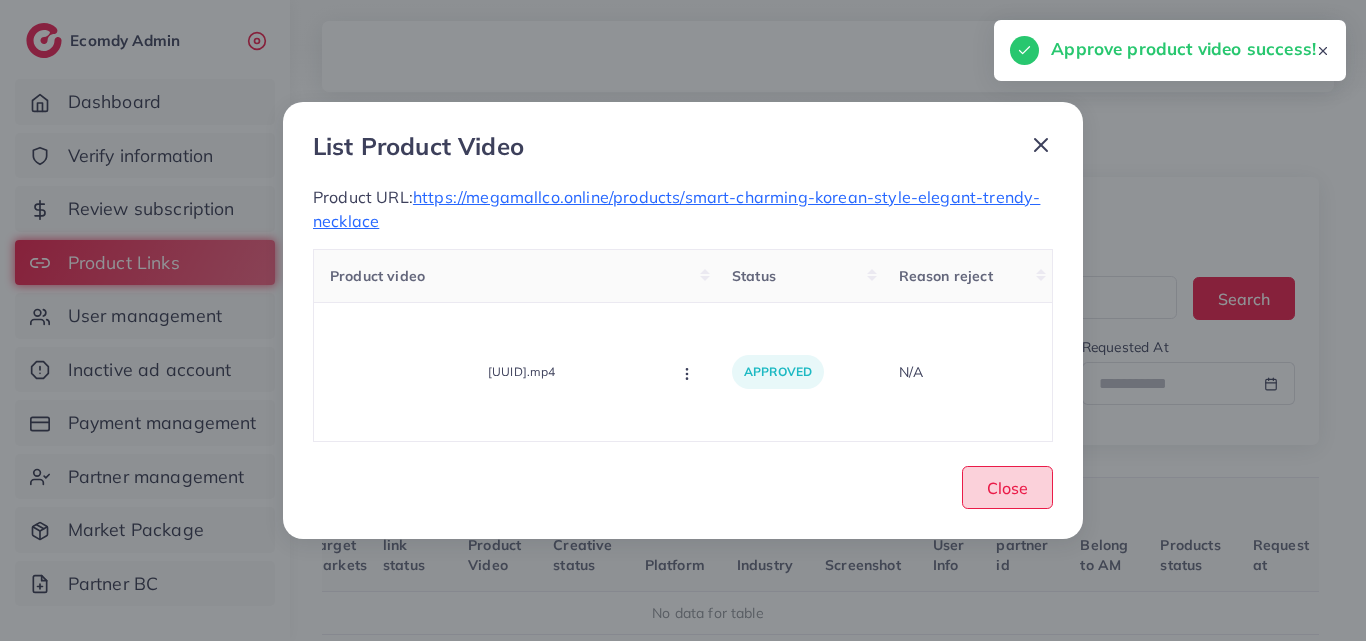 click on "Close" at bounding box center (1007, 488) 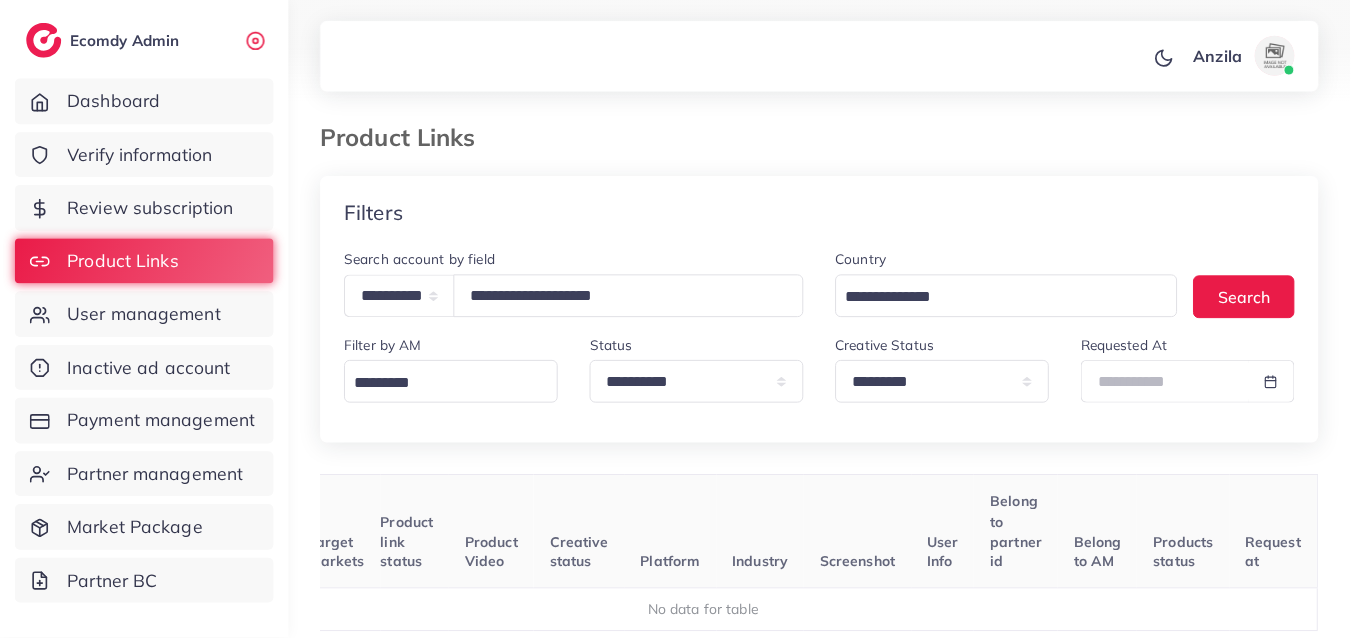 scroll, scrollTop: 0, scrollLeft: 217, axis: horizontal 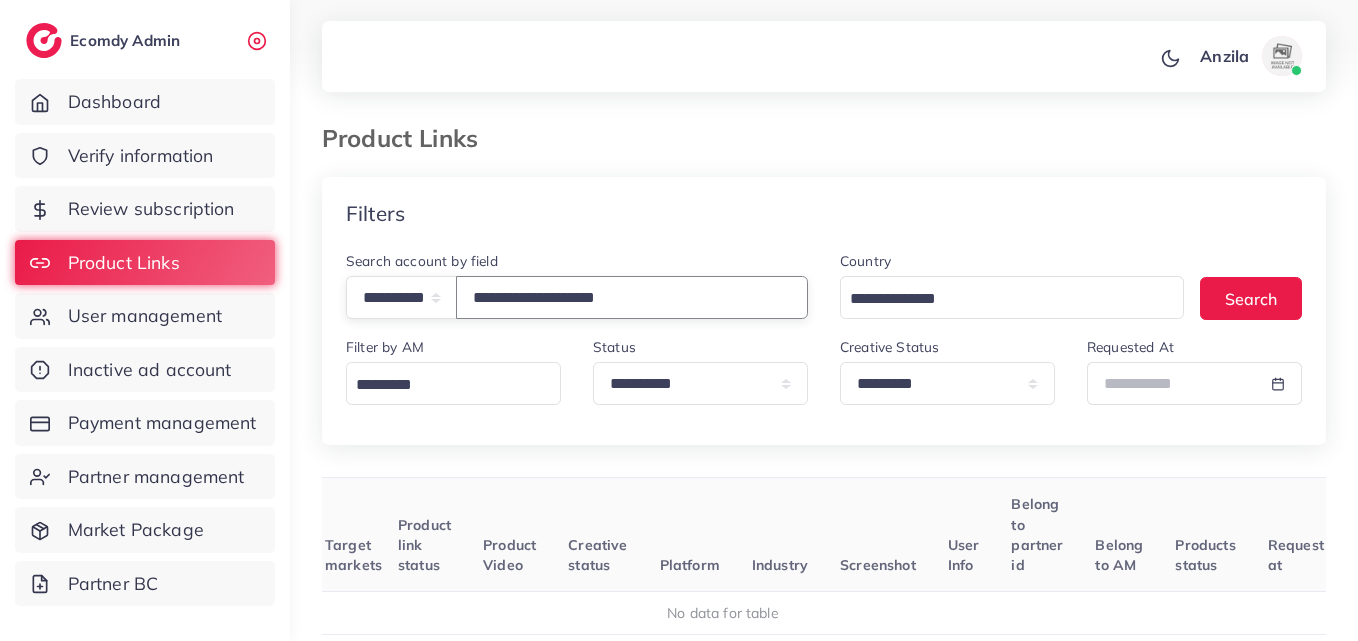 click on "**********" at bounding box center [632, 297] 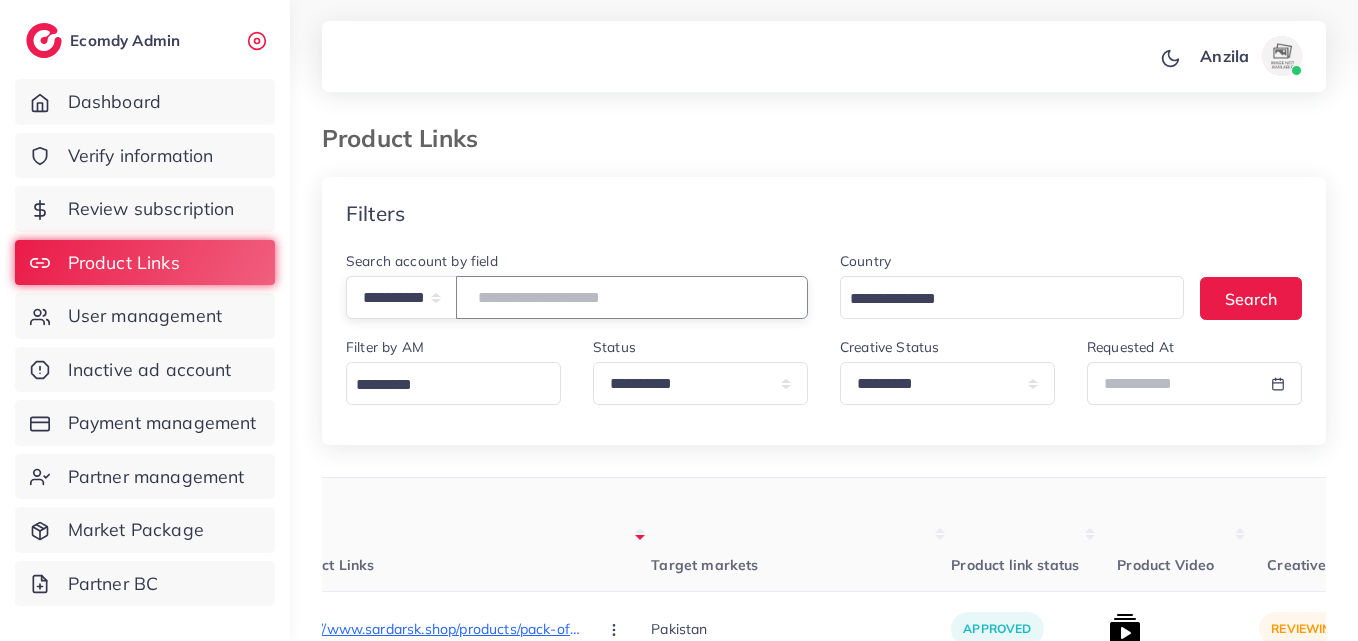 type 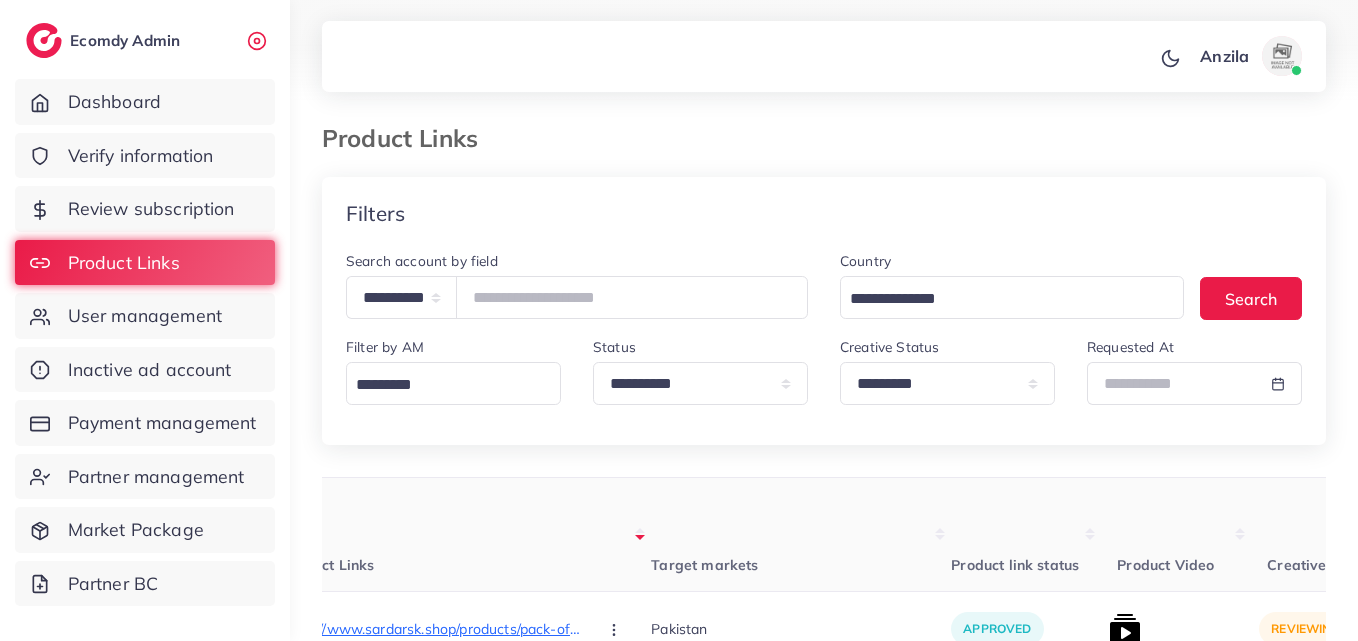 click on "Target markets" at bounding box center (801, 535) 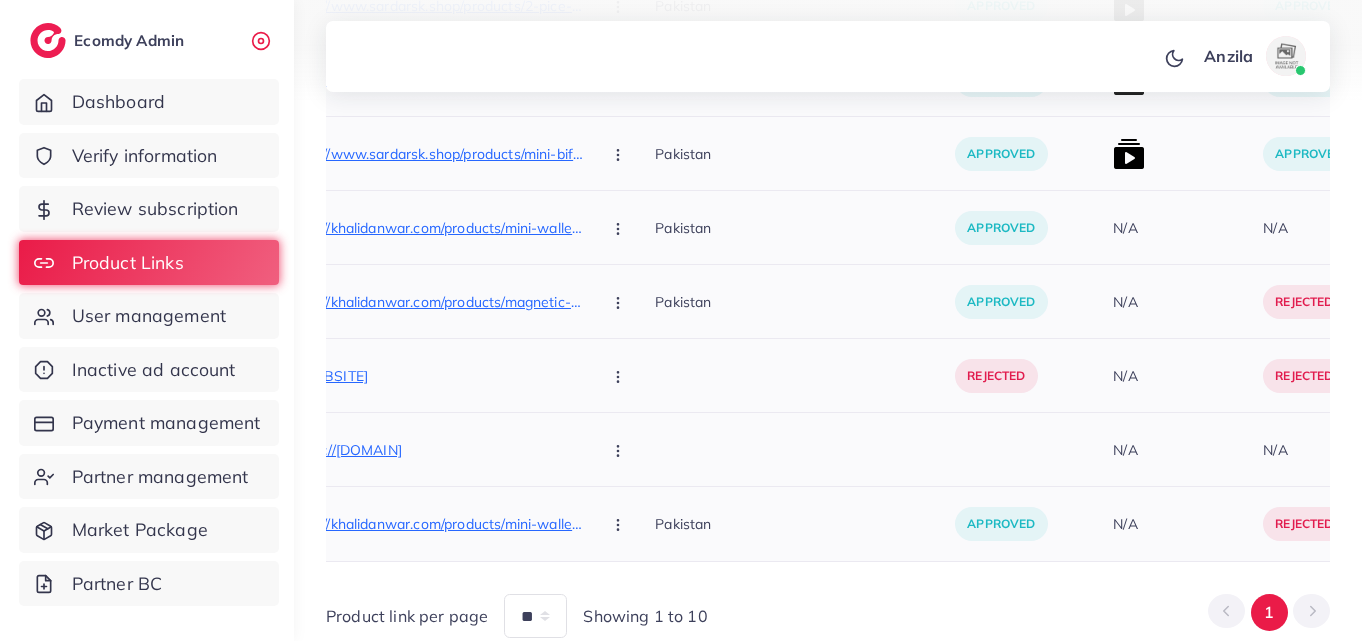 scroll, scrollTop: 435, scrollLeft: 0, axis: vertical 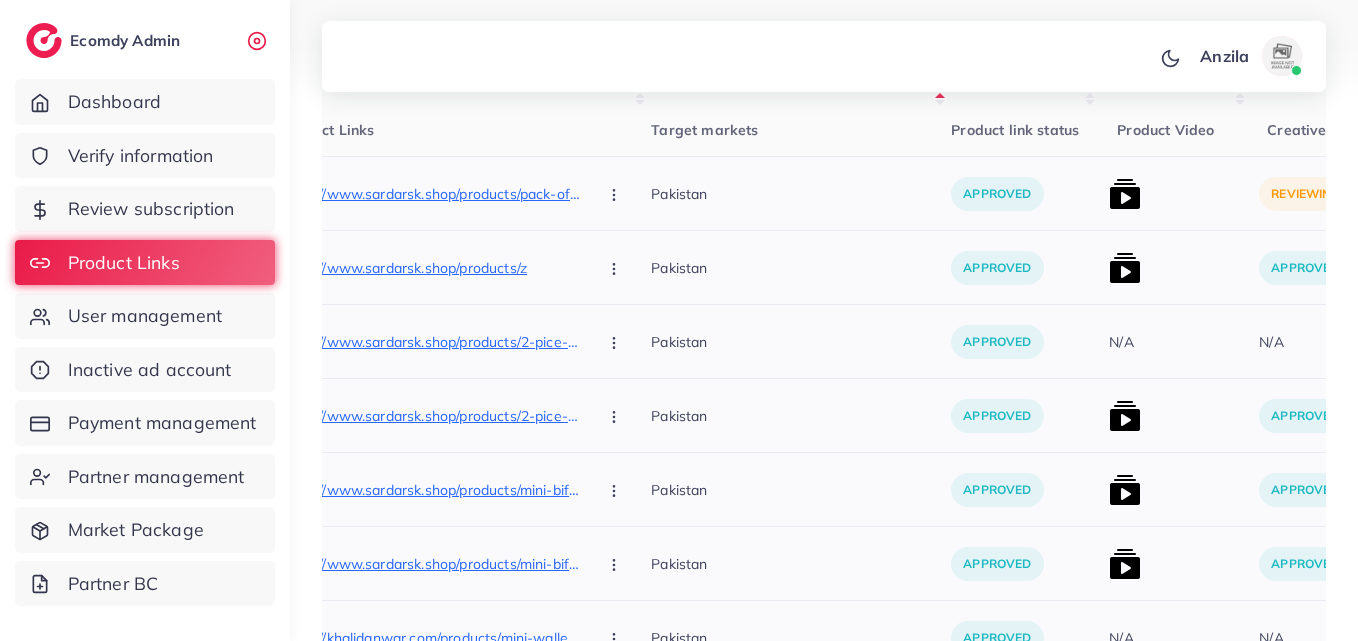 click at bounding box center [1125, 194] 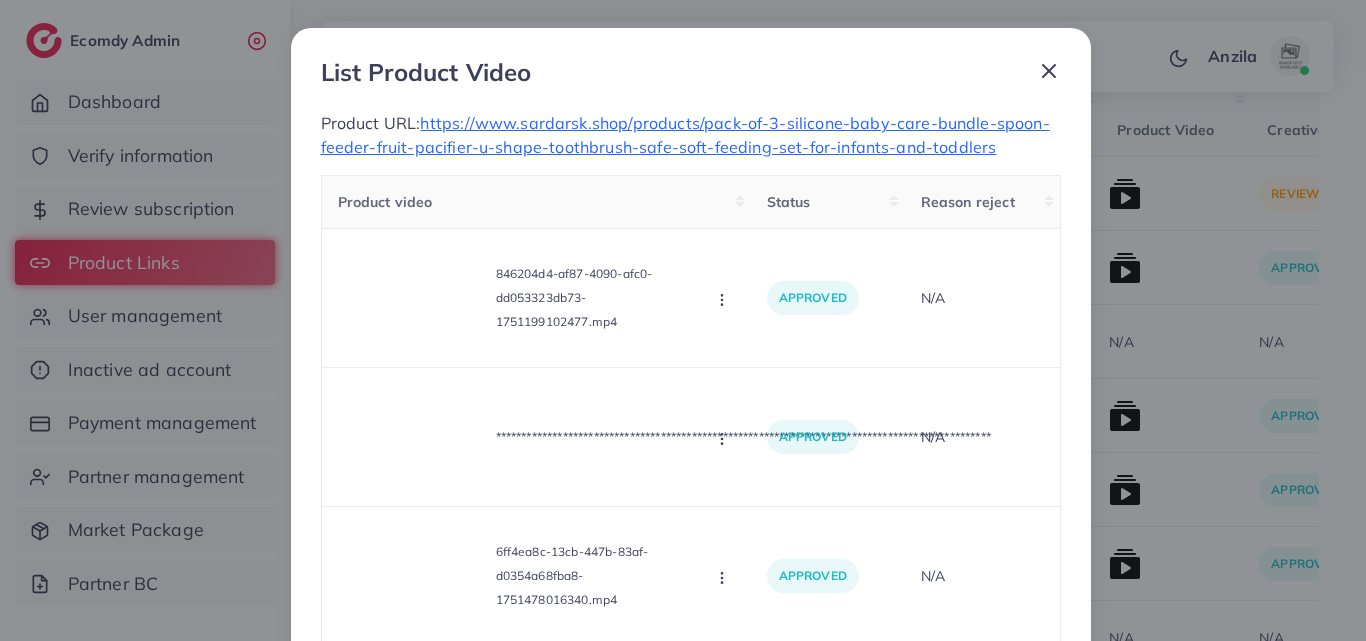 scroll, scrollTop: 547, scrollLeft: 0, axis: vertical 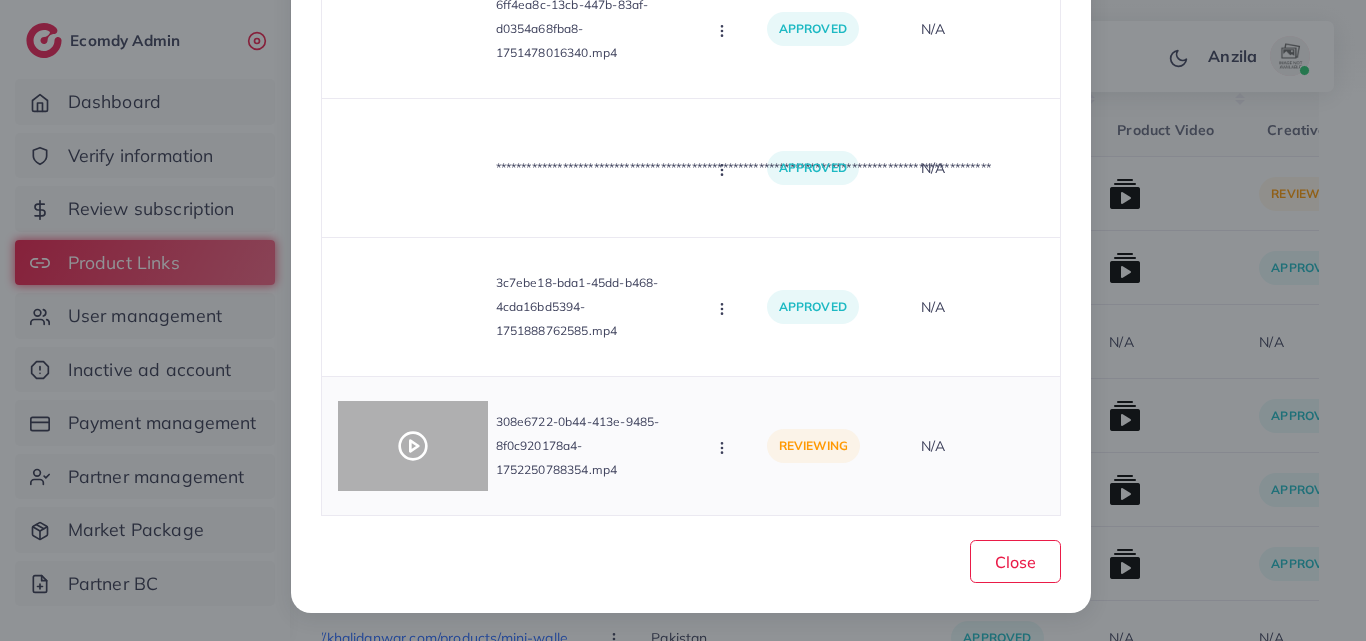 click at bounding box center [413, 446] 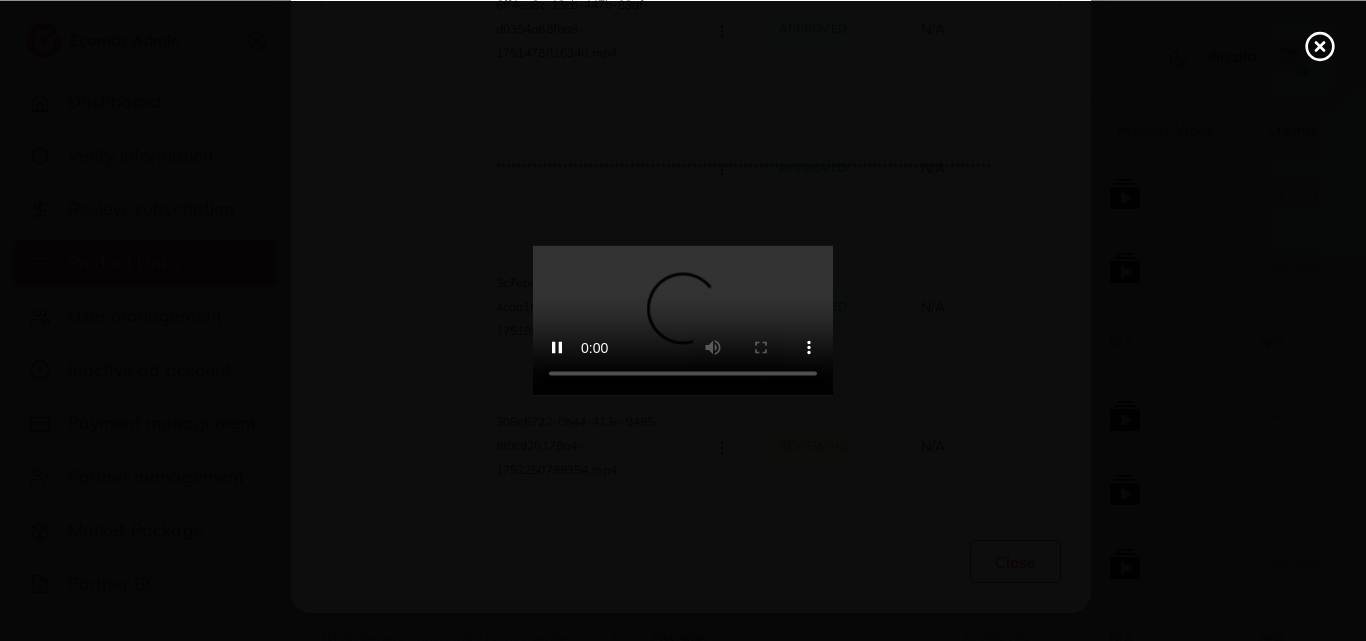 click at bounding box center [683, 321] 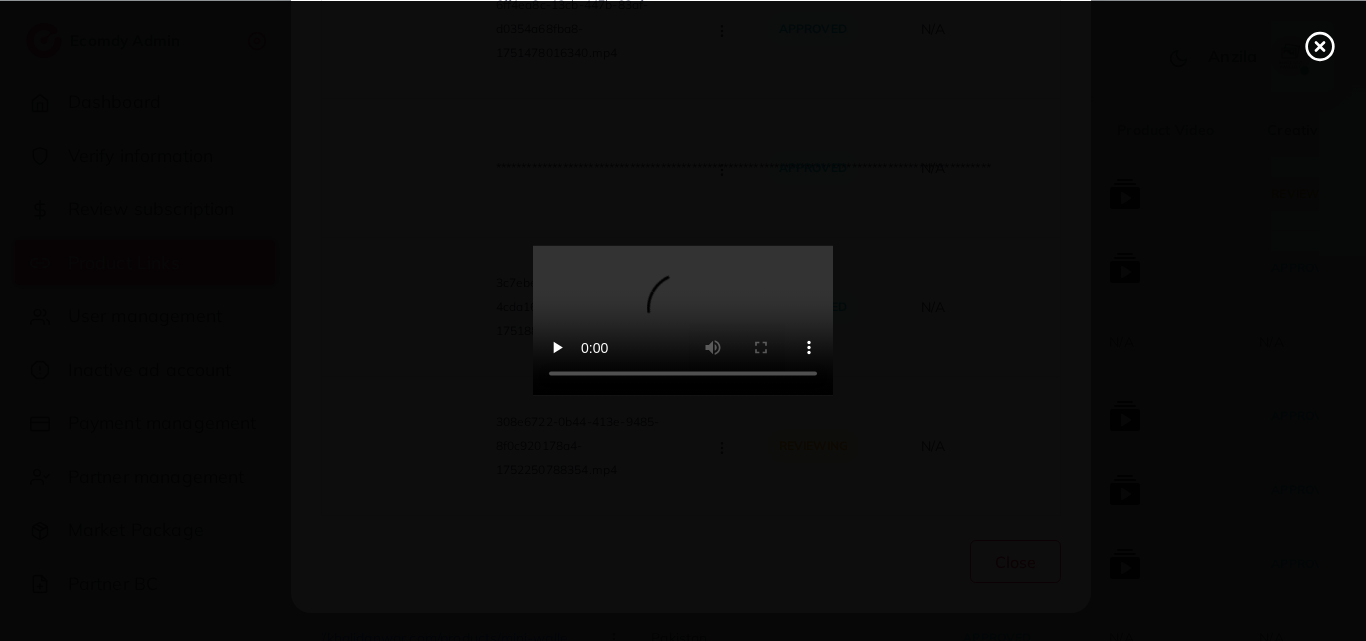 click at bounding box center (683, 321) 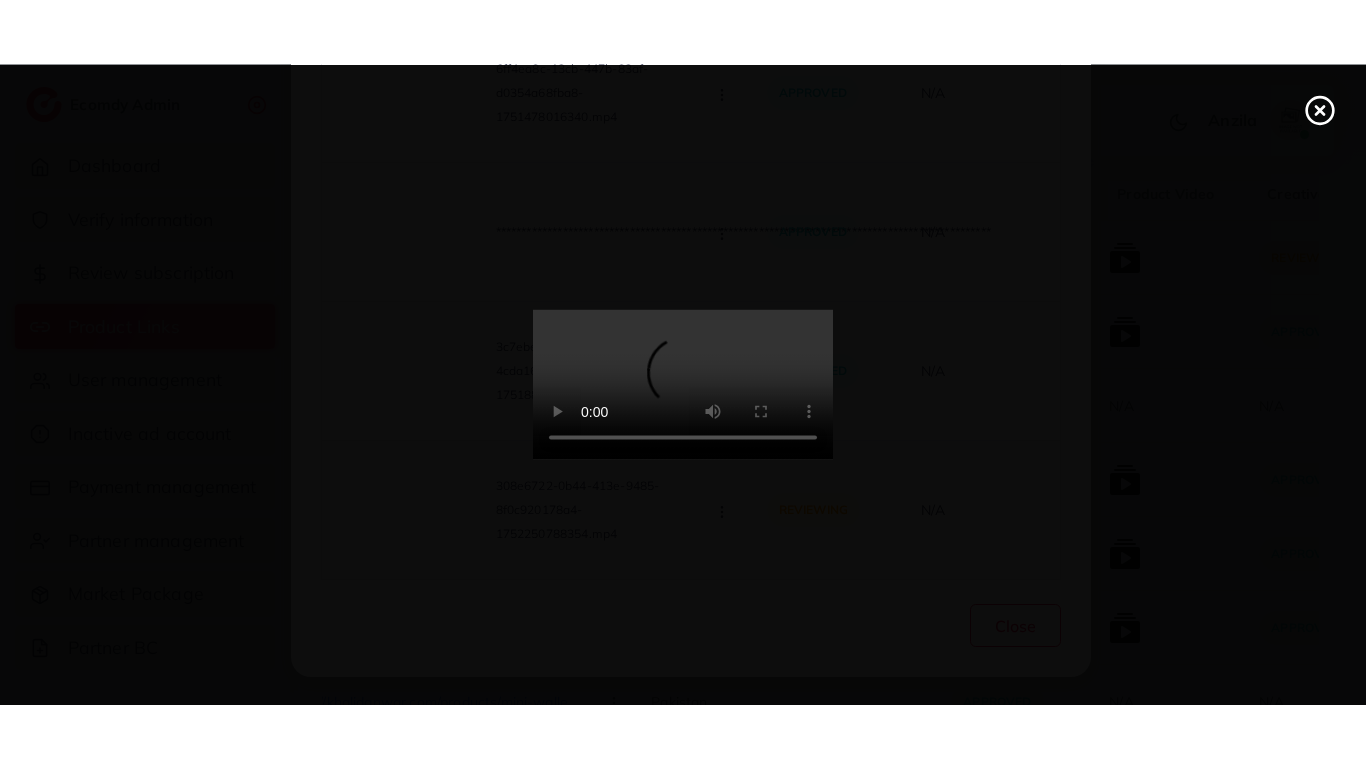 scroll, scrollTop: 0, scrollLeft: 0, axis: both 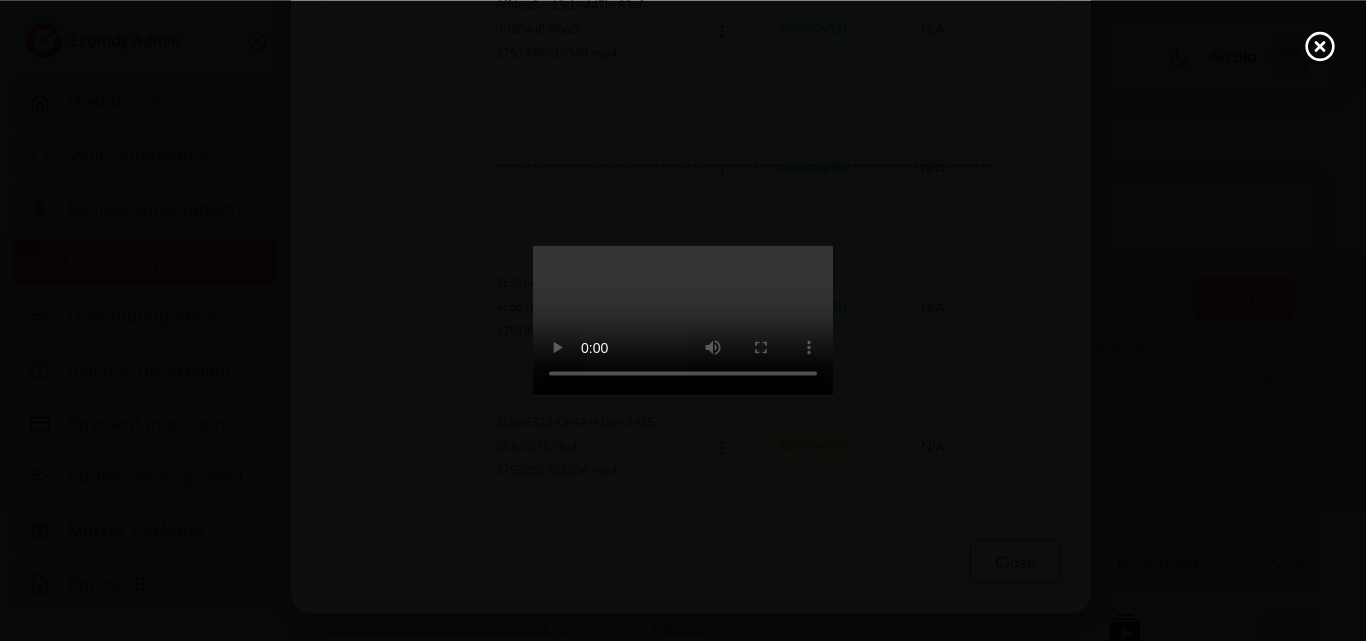 click 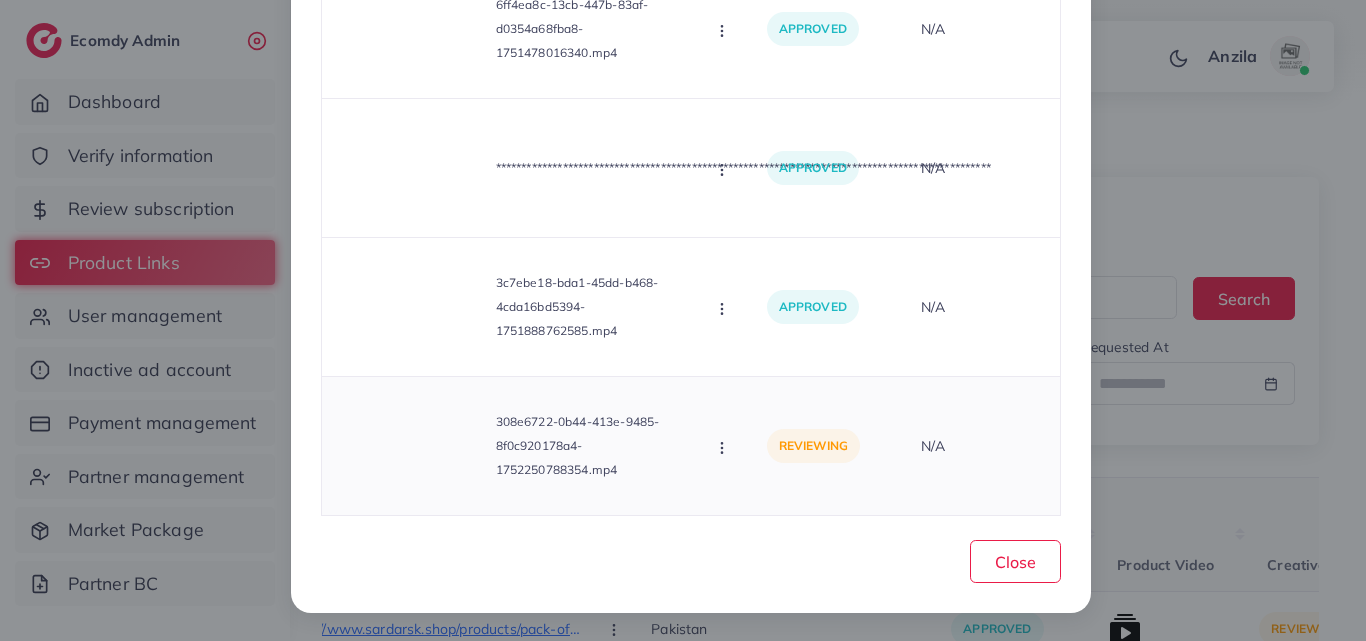 click at bounding box center (724, 447) 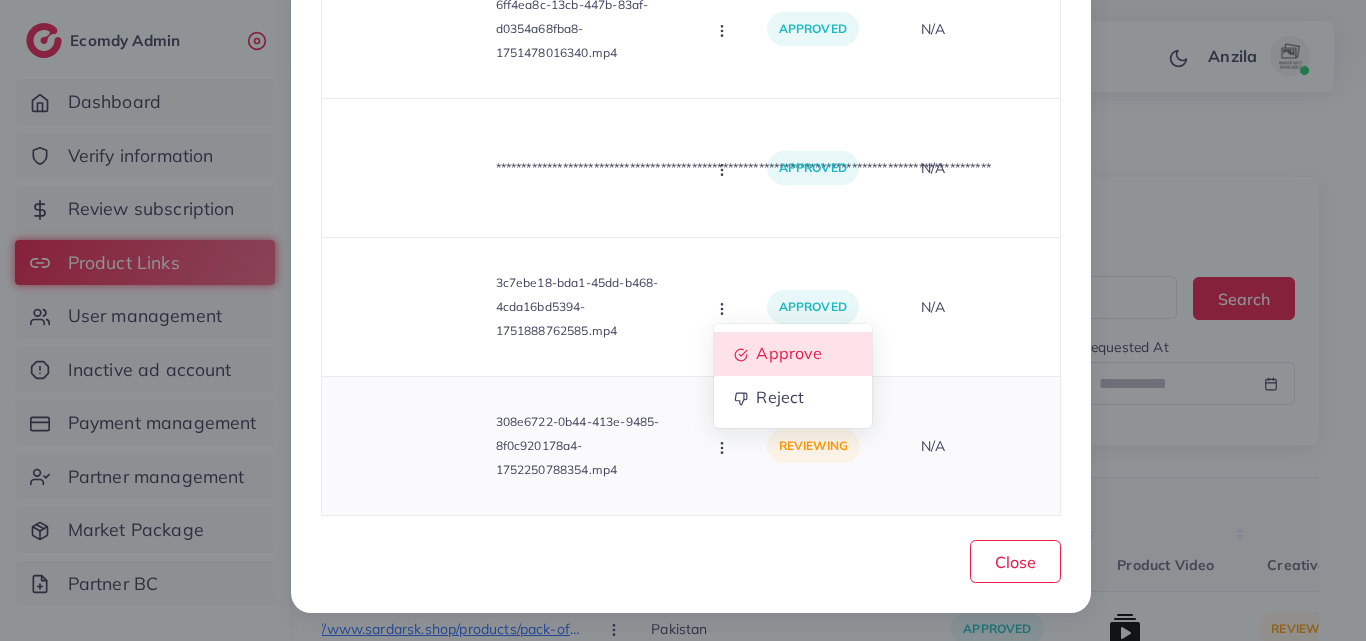 click on "Approve" at bounding box center (789, 353) 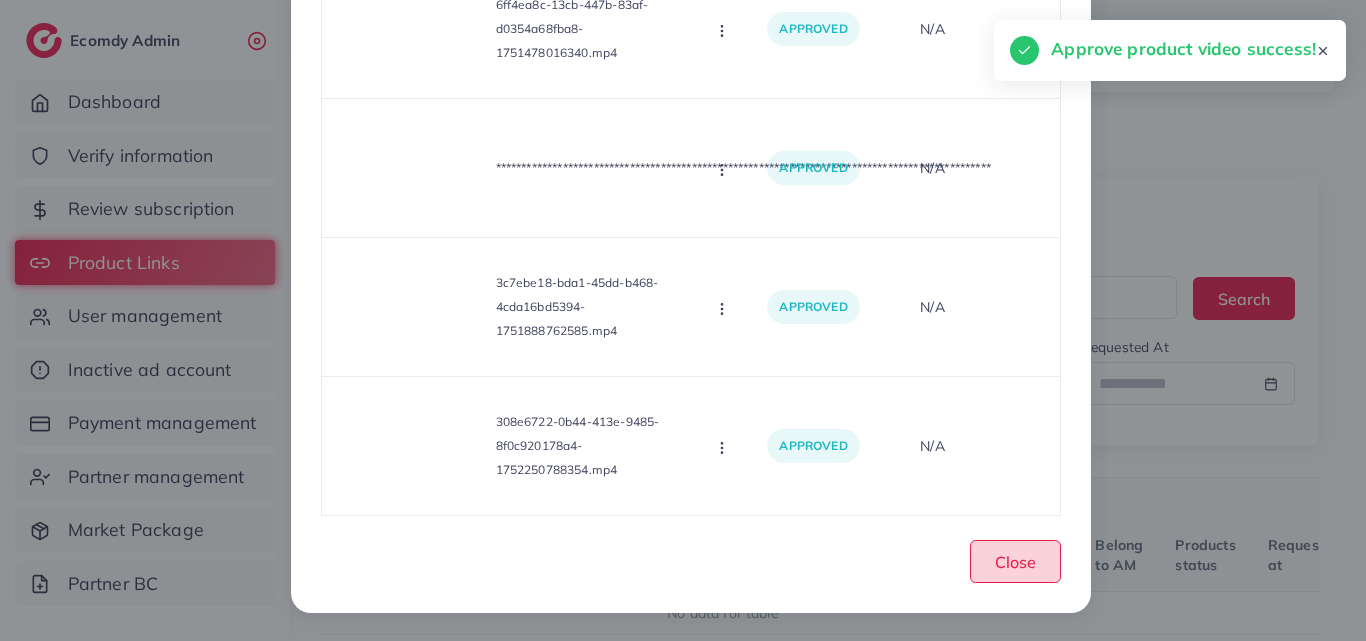 click on "Close" at bounding box center [1015, 562] 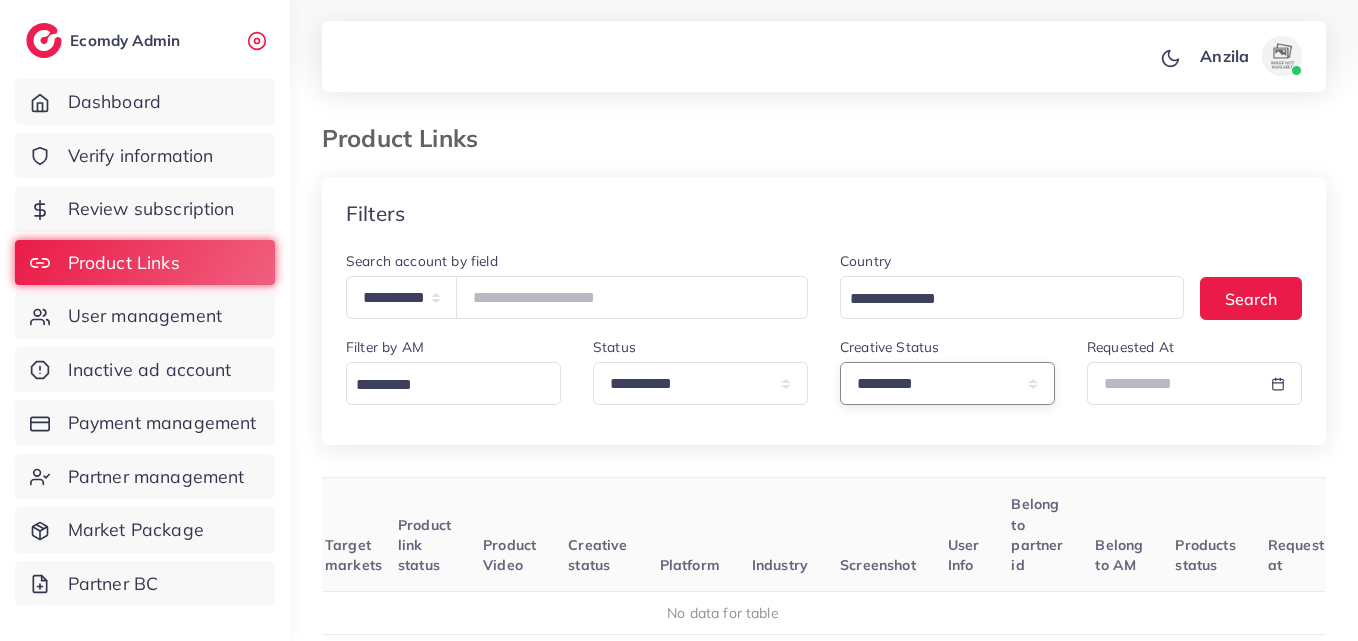 click on "**********" at bounding box center (947, 383) 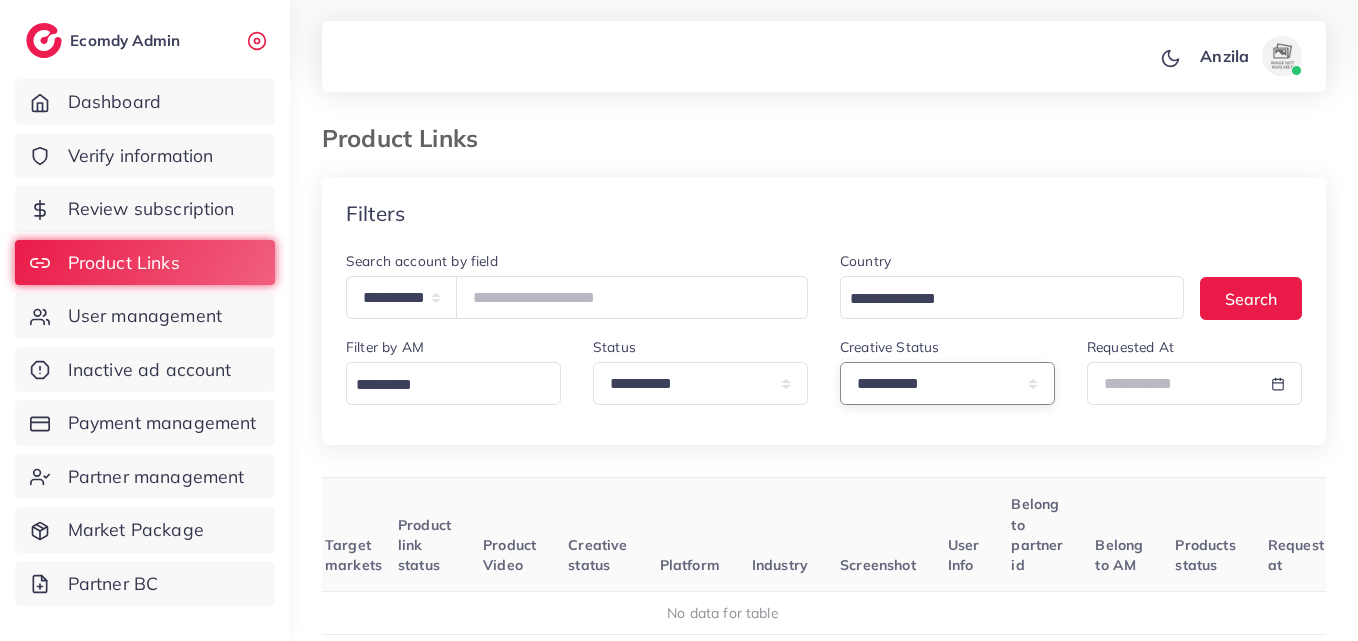 click on "**********" at bounding box center (947, 383) 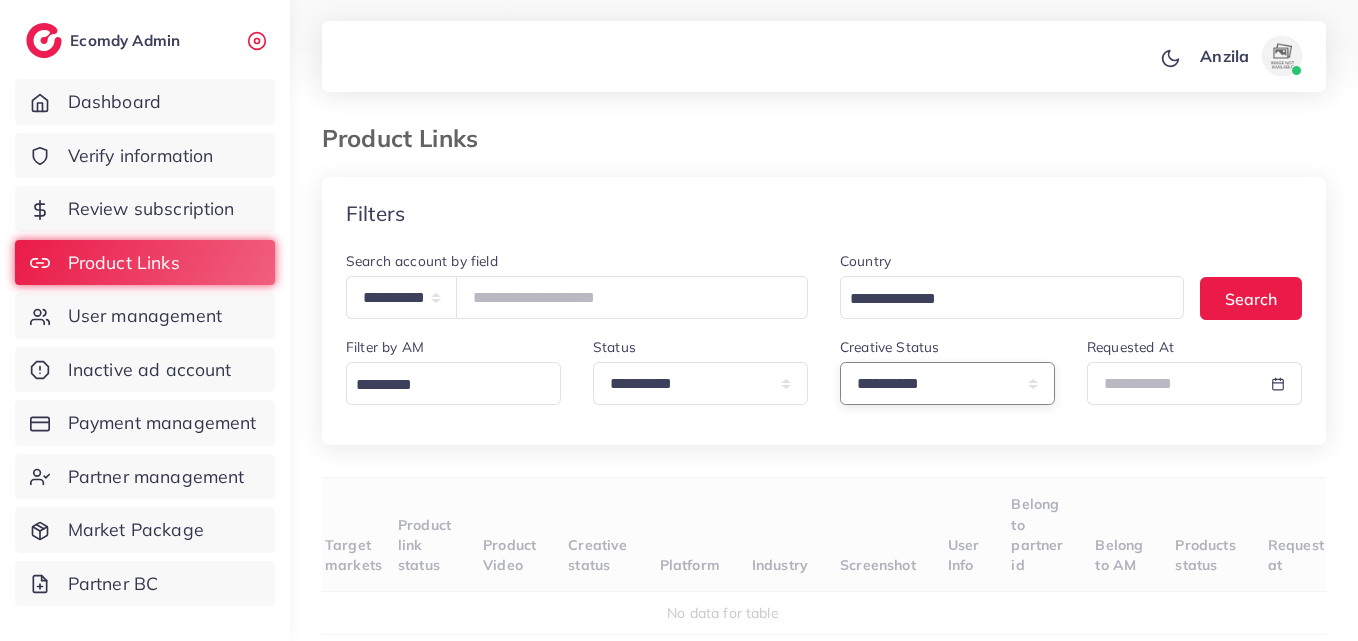 click on "**********" at bounding box center (947, 383) 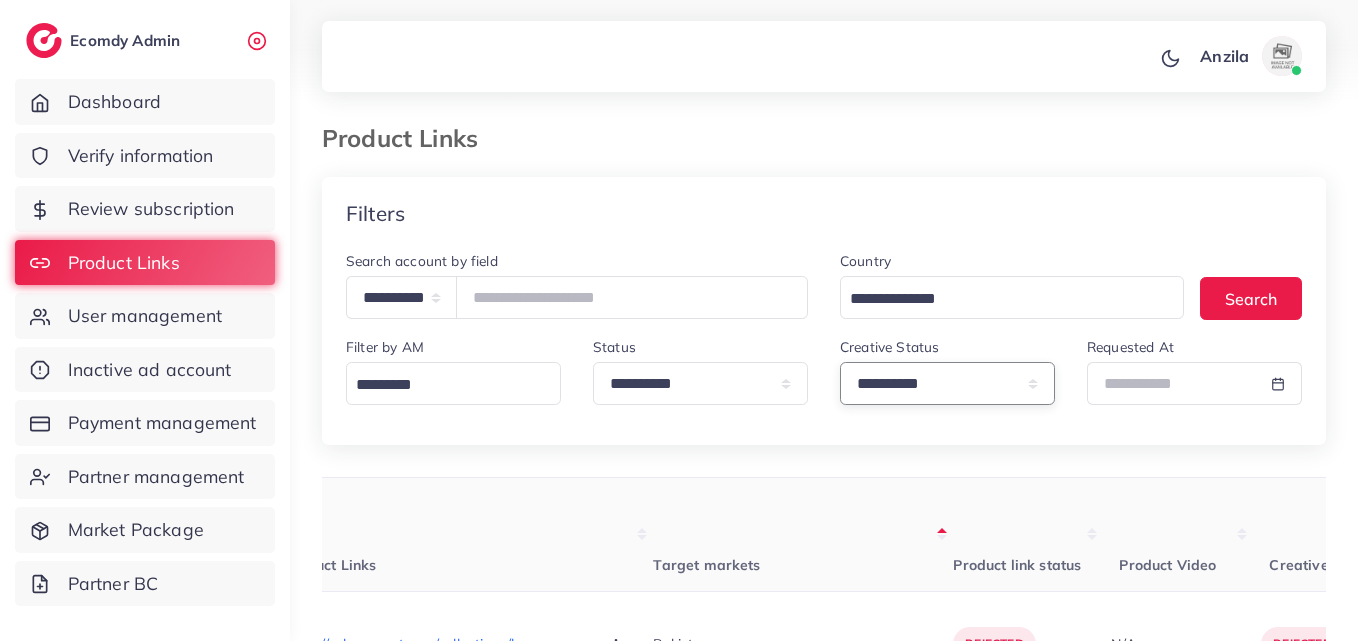 select on "*********" 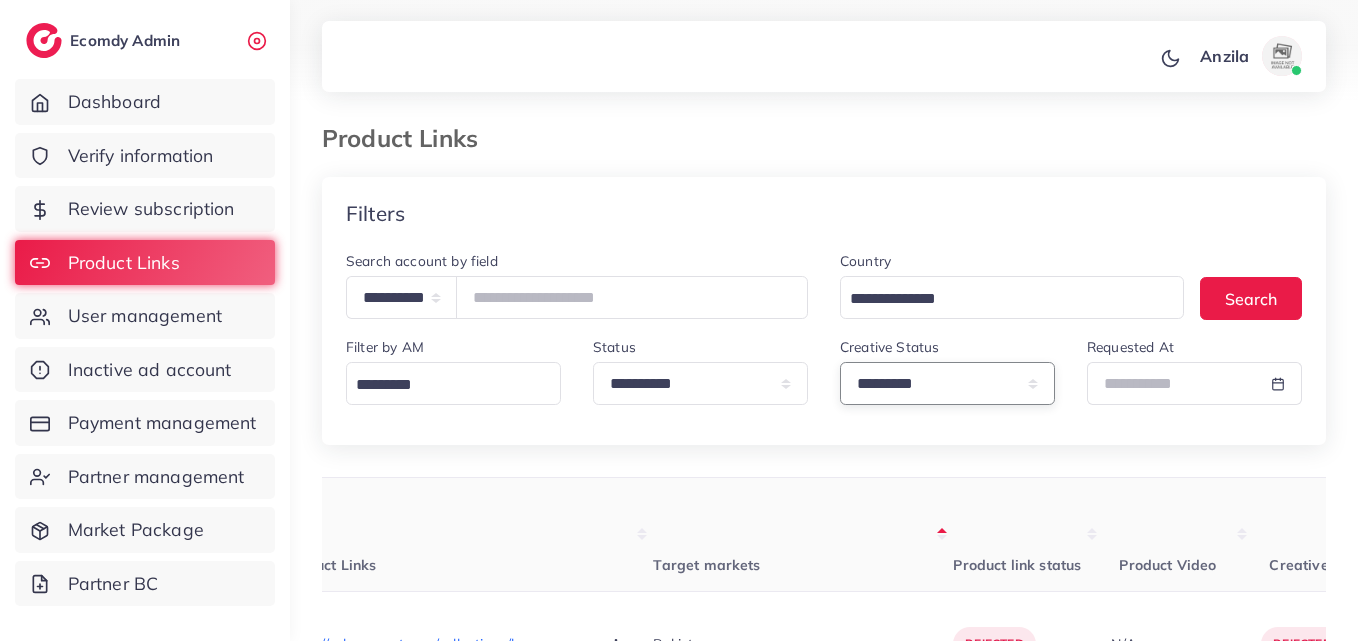 click on "**********" at bounding box center [947, 383] 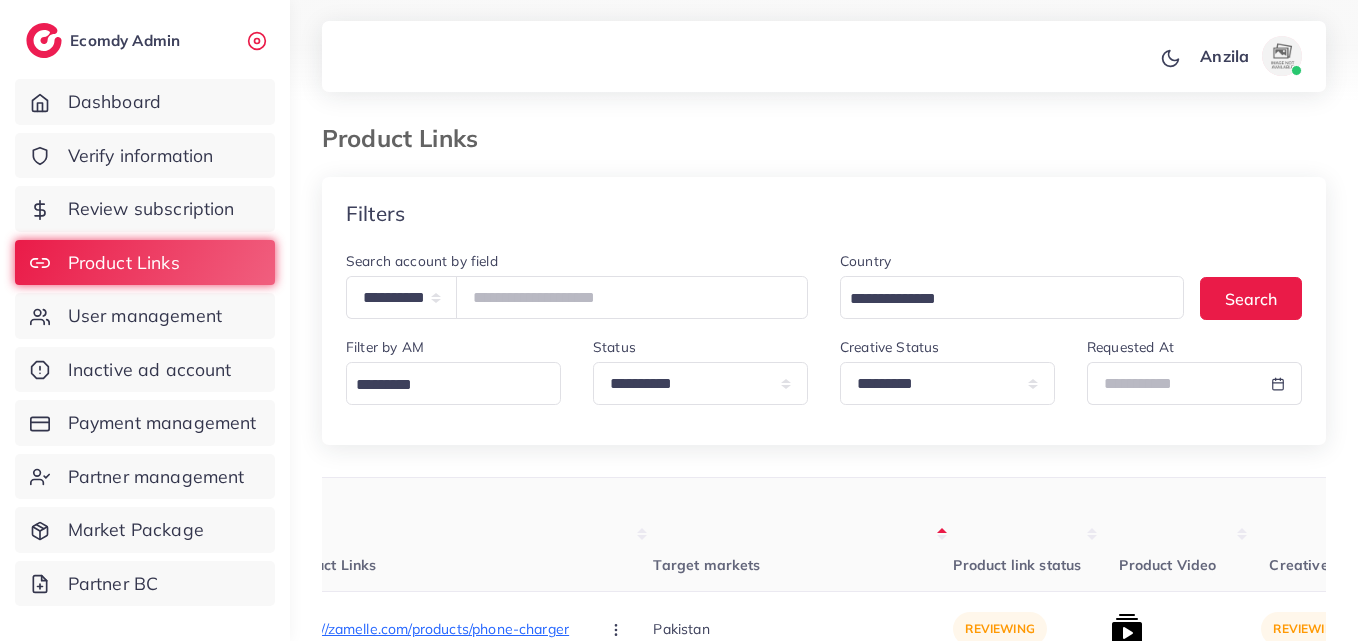 click on "Target markets" at bounding box center [803, 535] 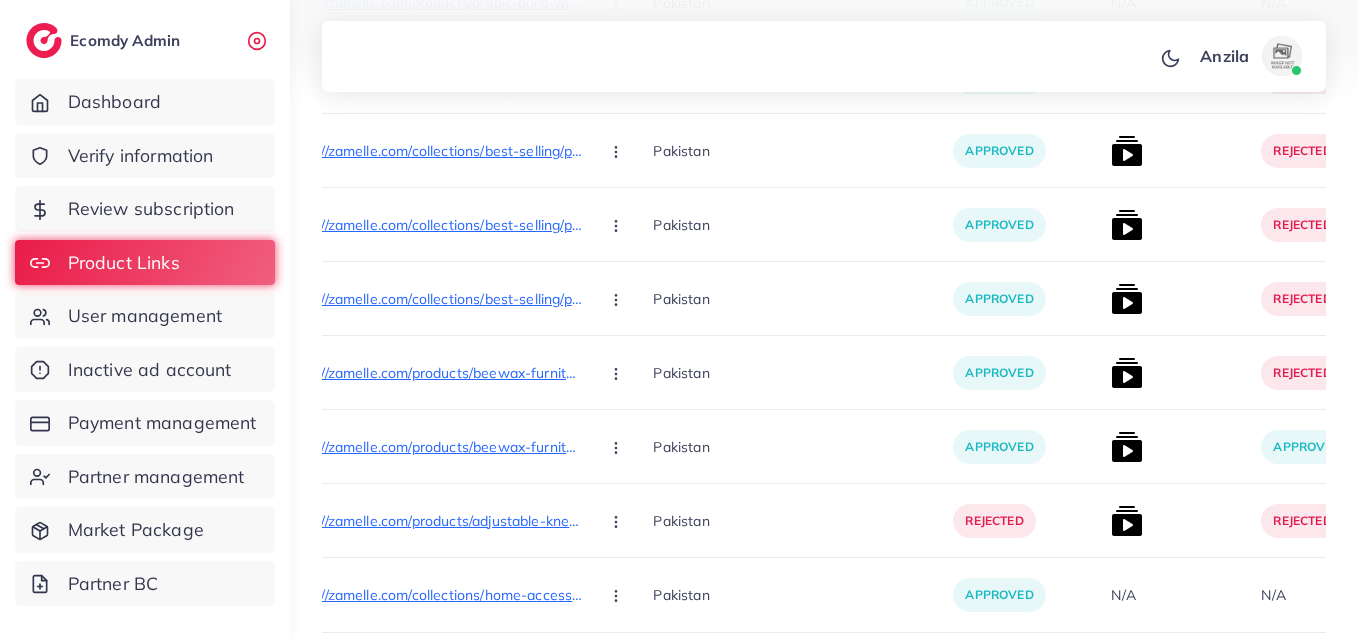 scroll, scrollTop: 1527, scrollLeft: 0, axis: vertical 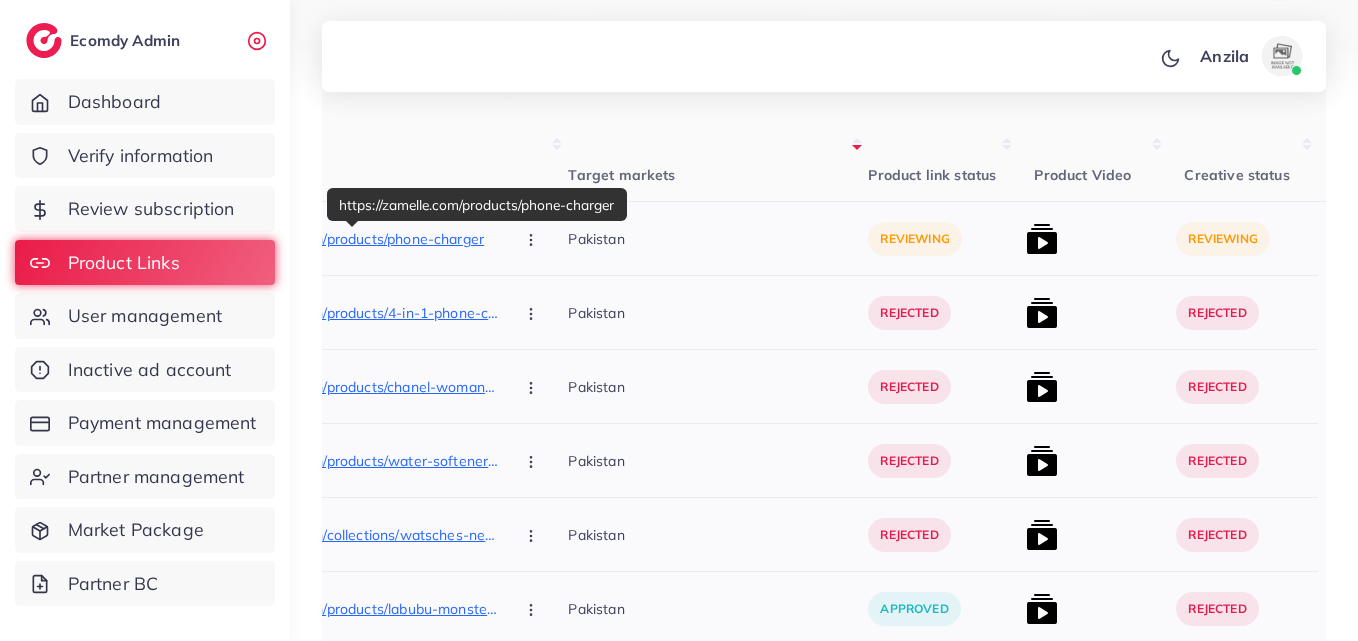 click on "https://zamelle.com/products/phone-charger" at bounding box center (348, 239) 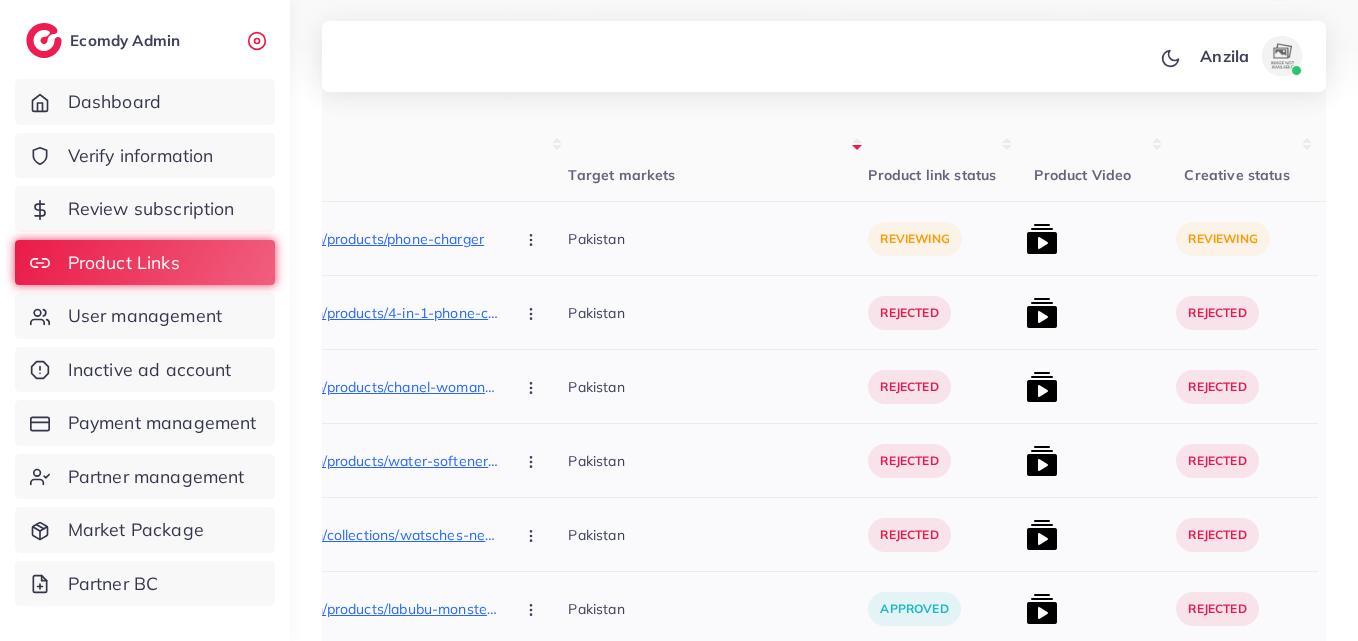click at bounding box center (533, 238) 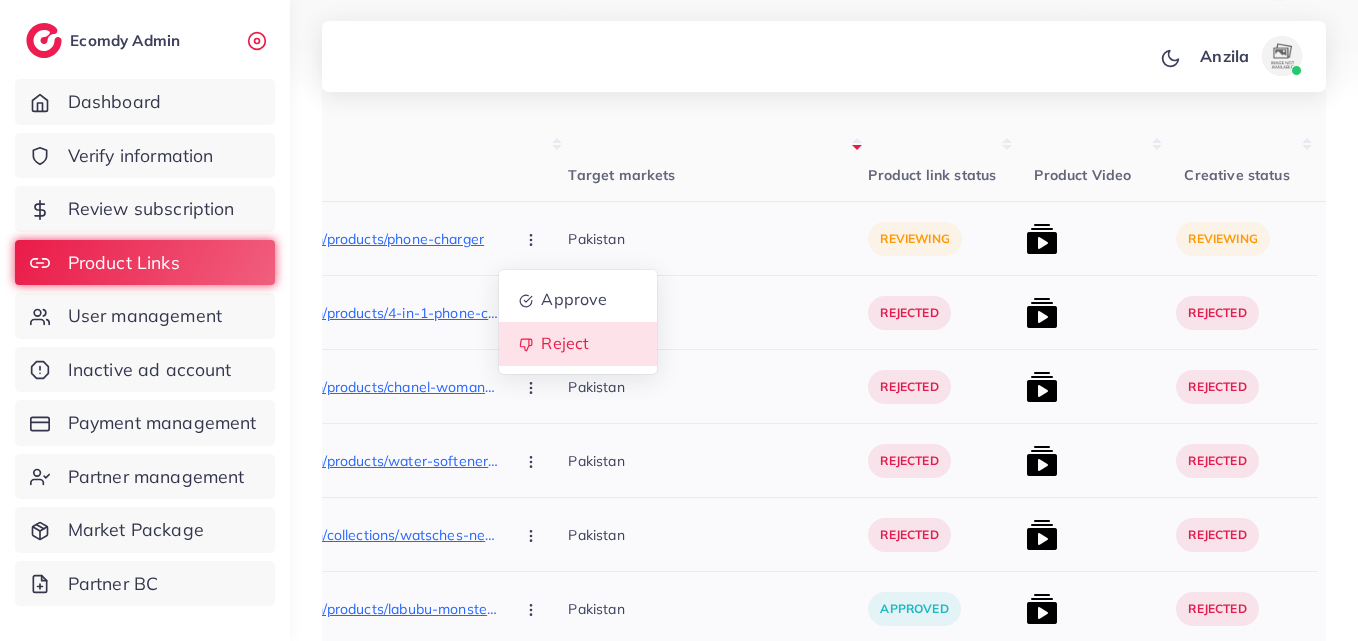 click on "Reject" at bounding box center [578, 344] 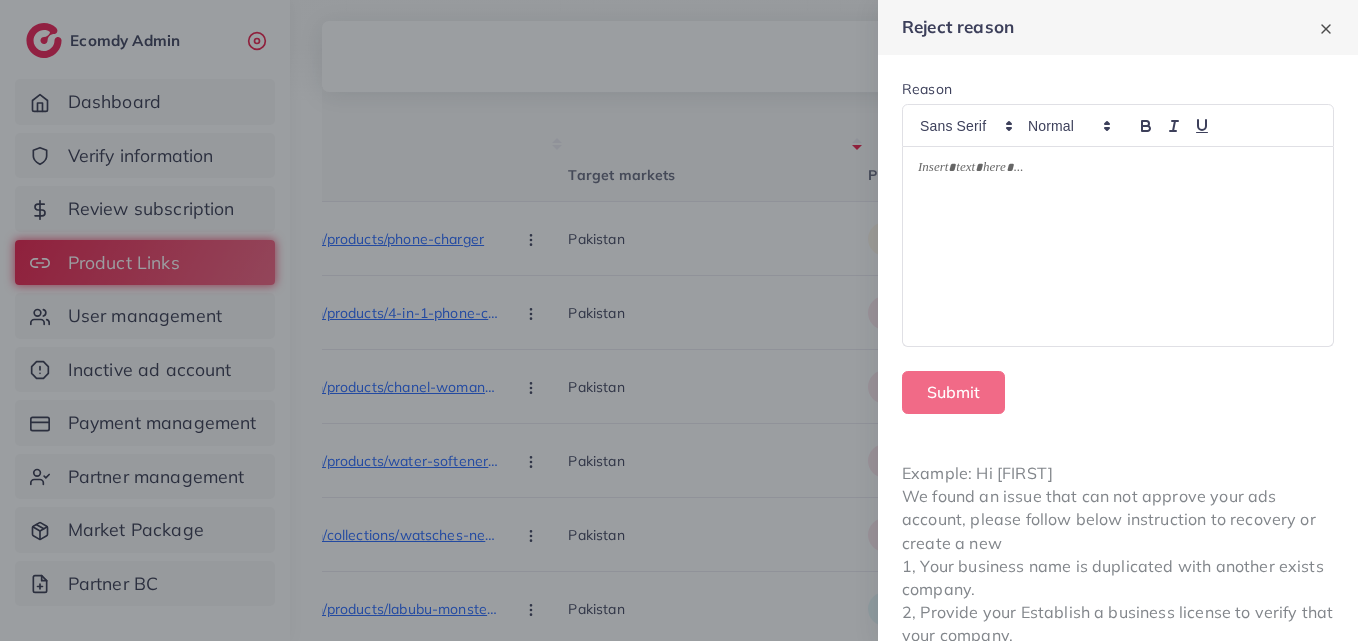 click at bounding box center (1118, 246) 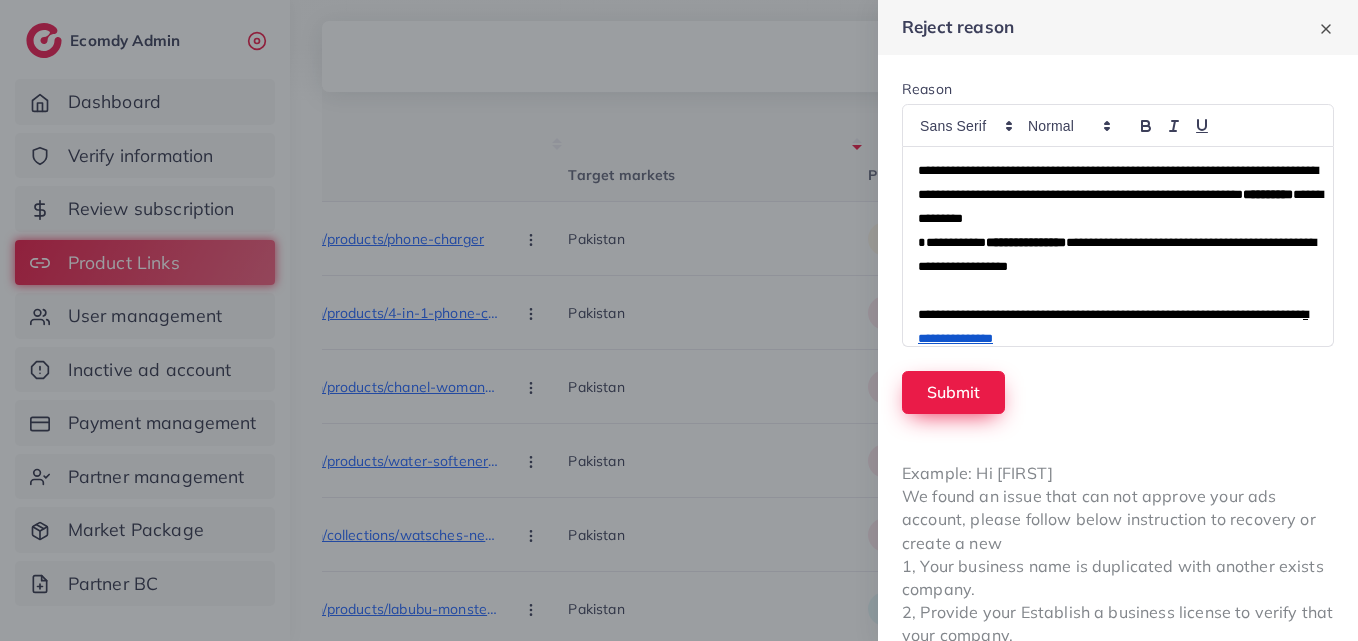 scroll, scrollTop: 0, scrollLeft: 0, axis: both 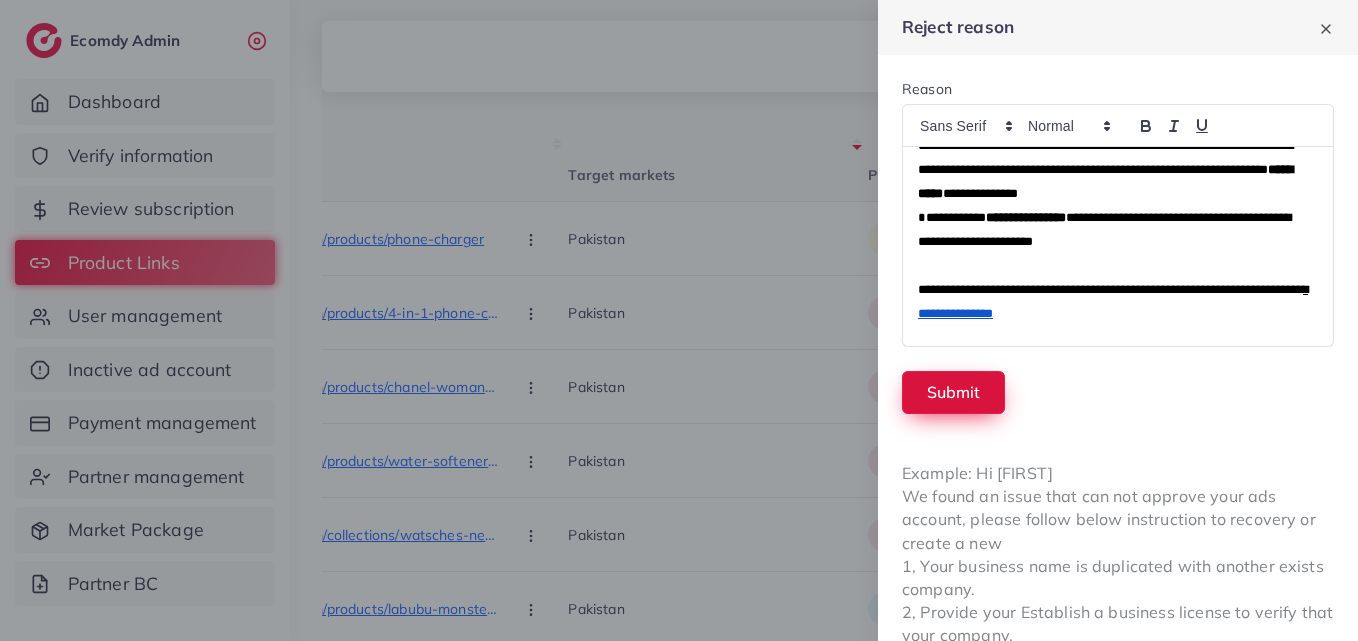 click on "Submit" at bounding box center (953, 392) 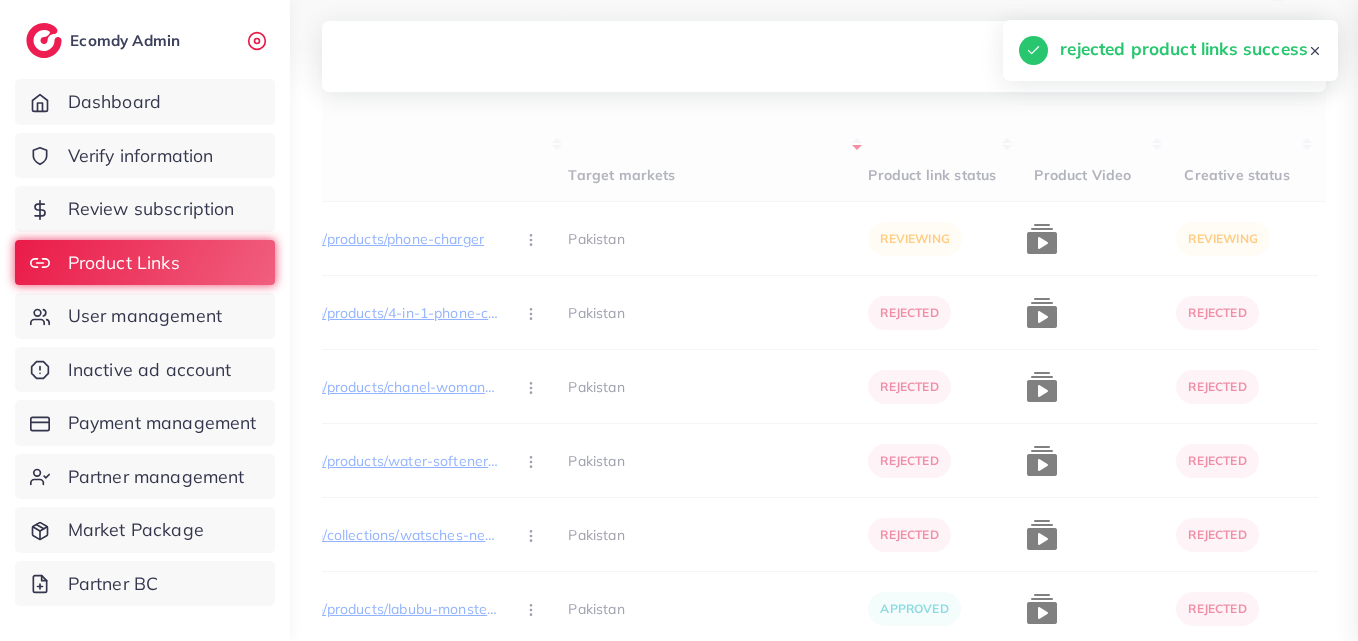 scroll, scrollTop: 210, scrollLeft: 0, axis: vertical 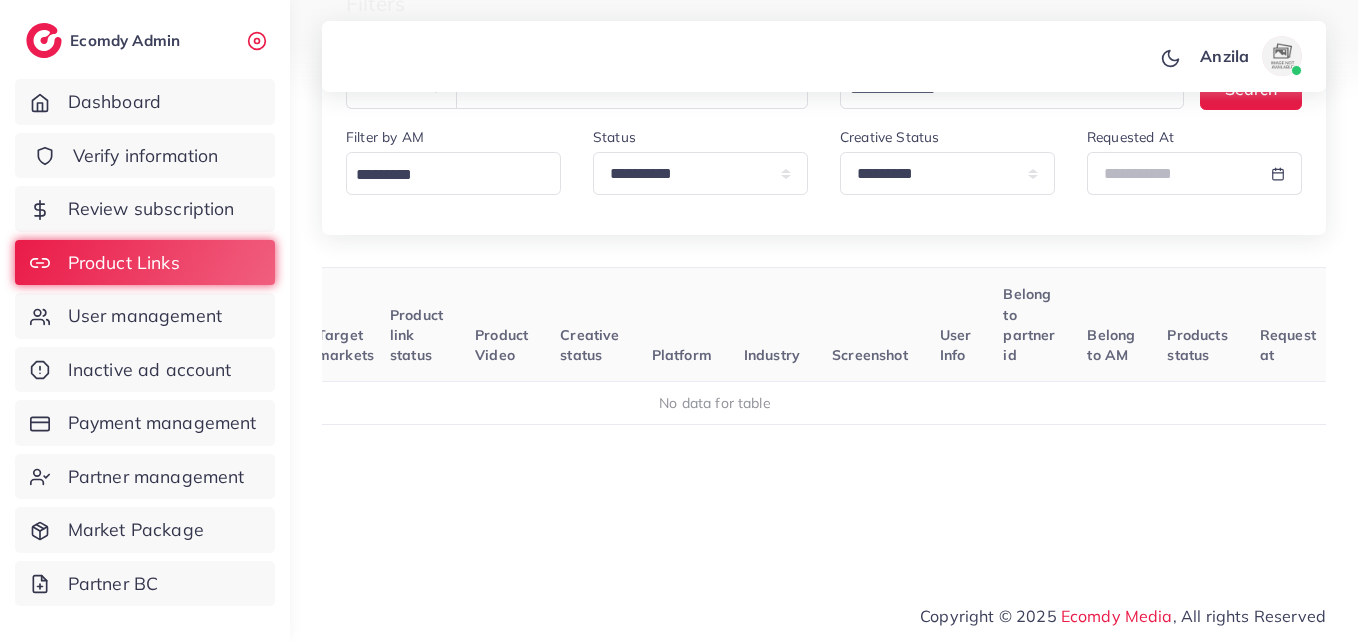 click on "Verify information" at bounding box center [145, 156] 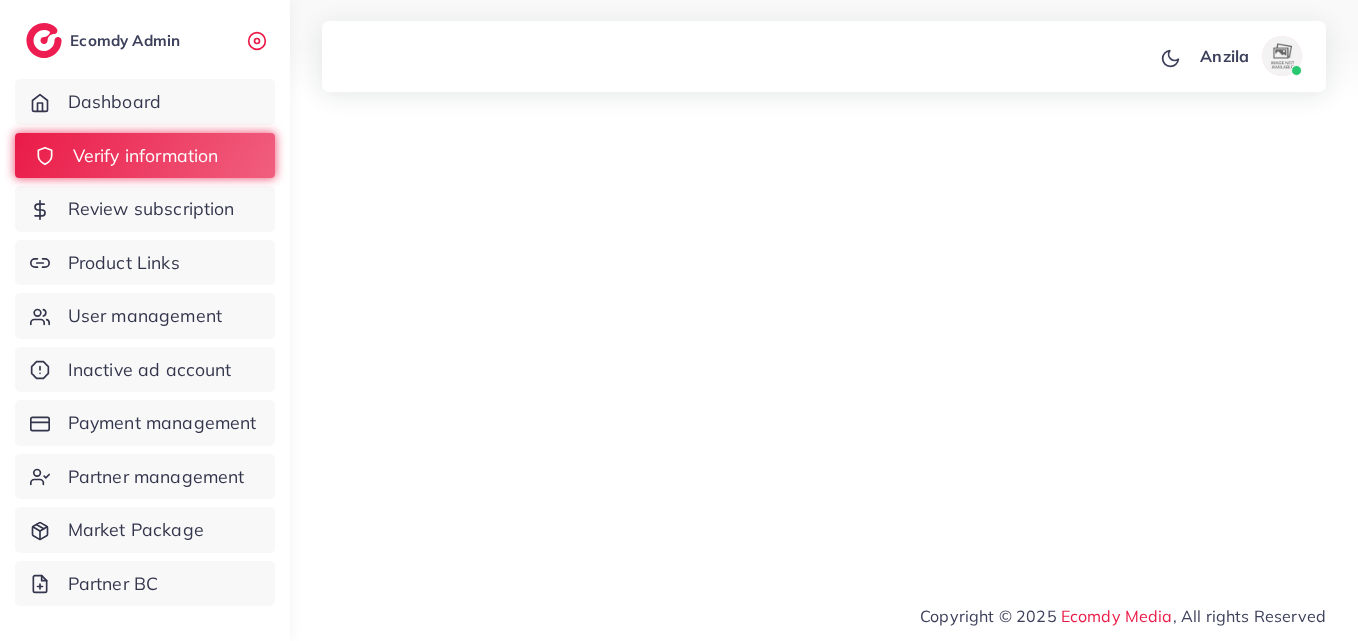 scroll, scrollTop: 0, scrollLeft: 0, axis: both 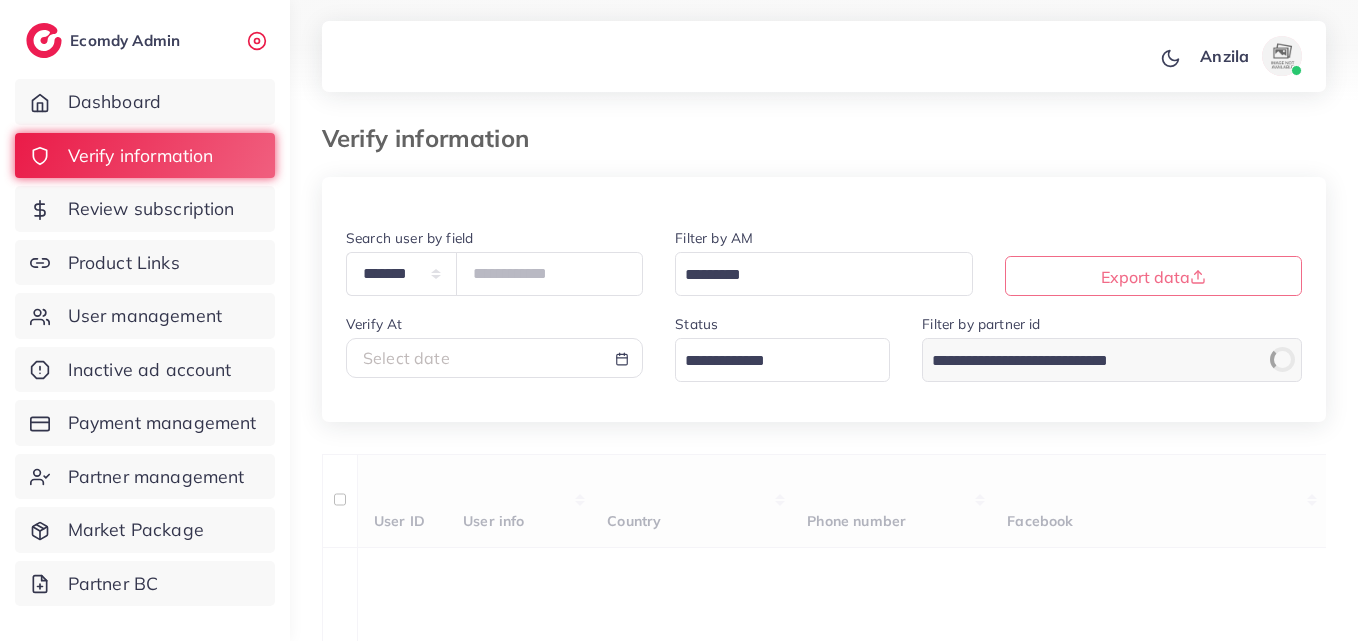 click at bounding box center (771, 361) 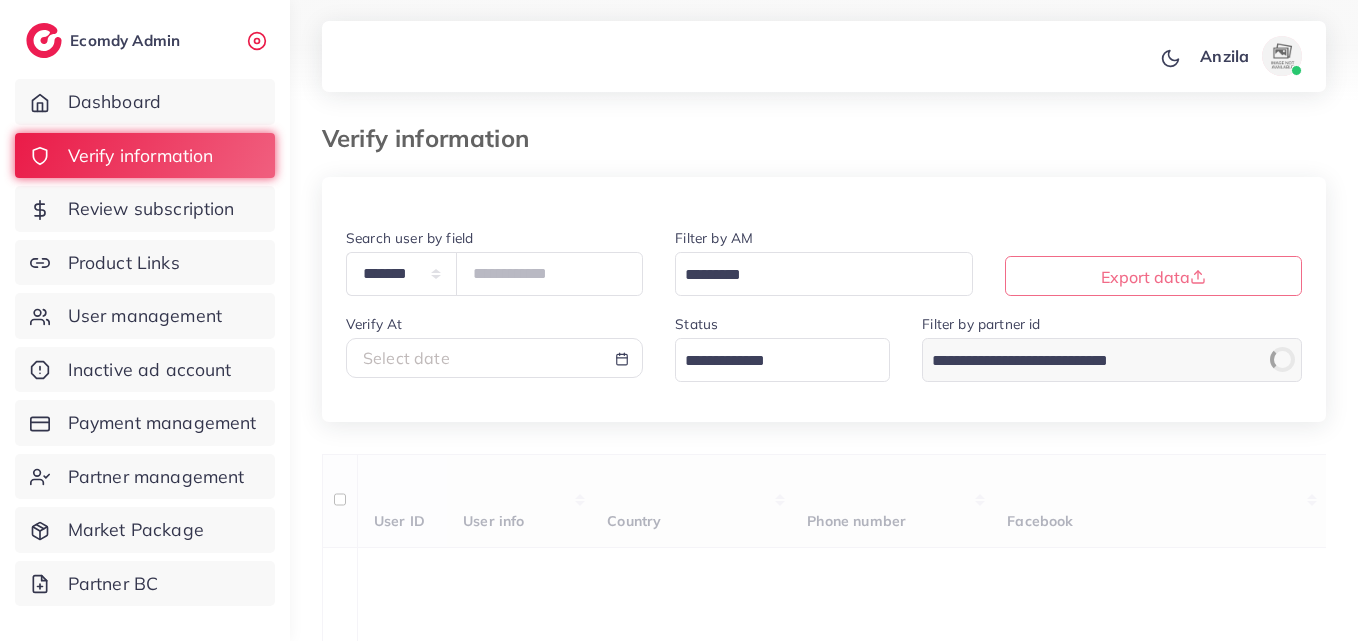 click on "User info" at bounding box center [519, 501] 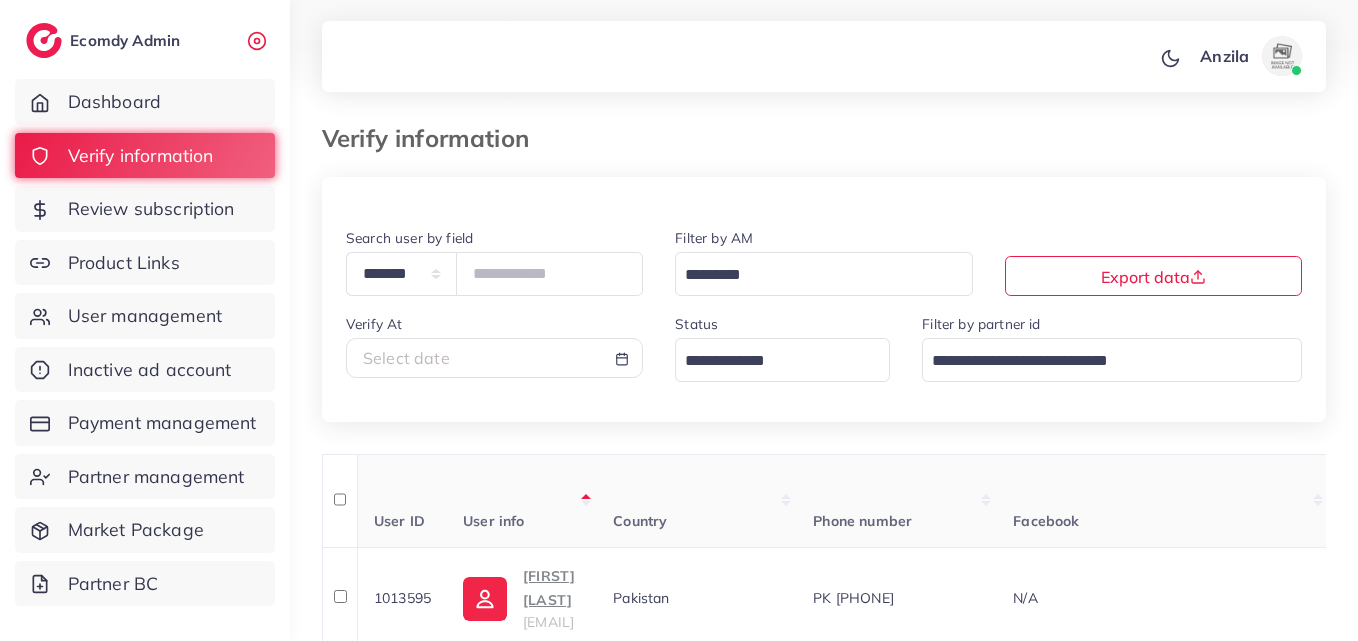 click at bounding box center [771, 361] 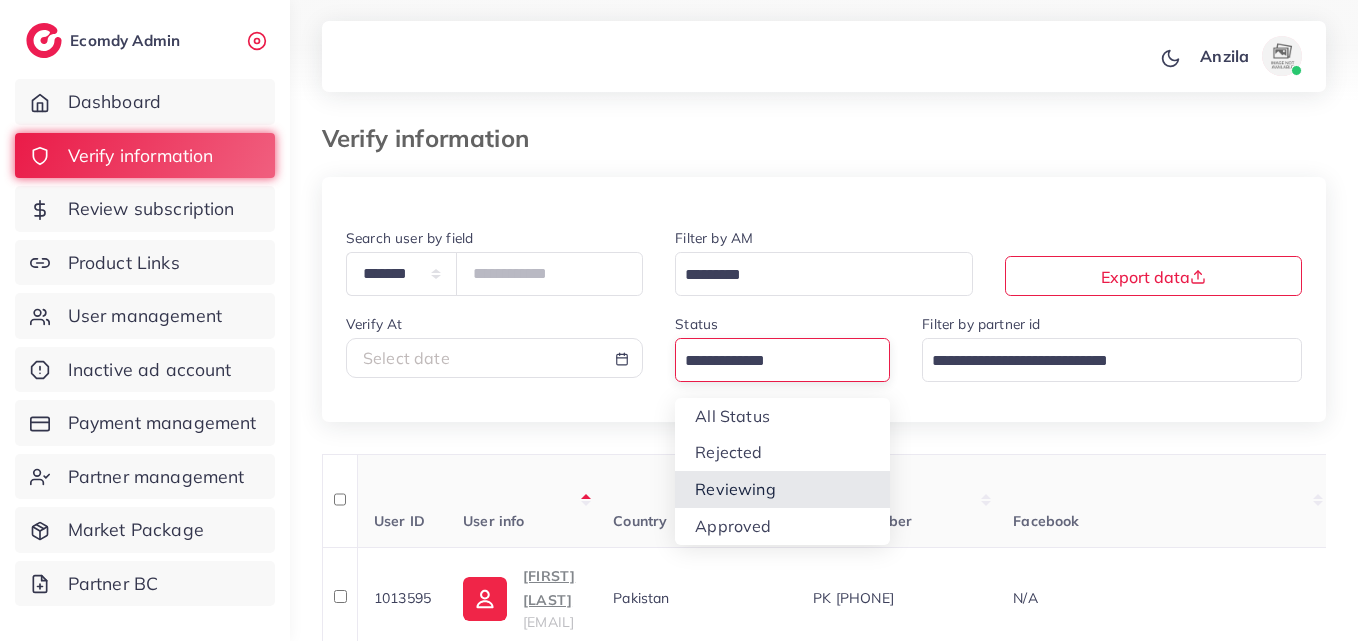 click on "**********" at bounding box center [824, 1382] 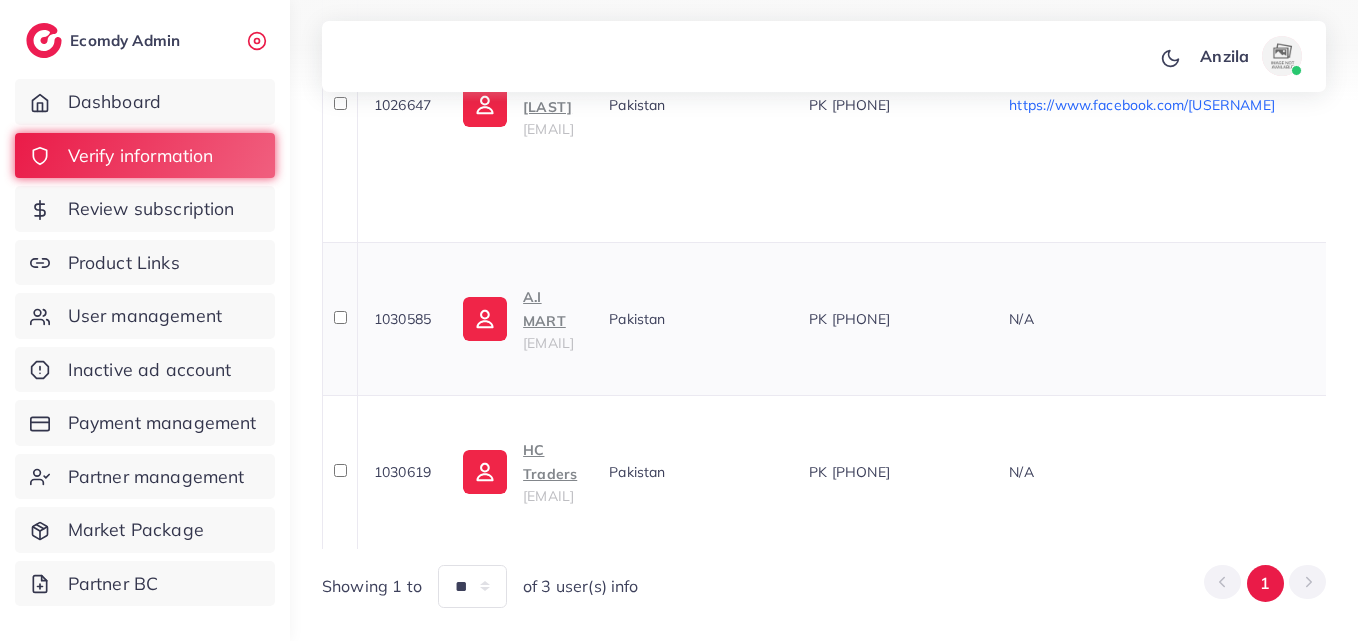 scroll, scrollTop: 641, scrollLeft: 0, axis: vertical 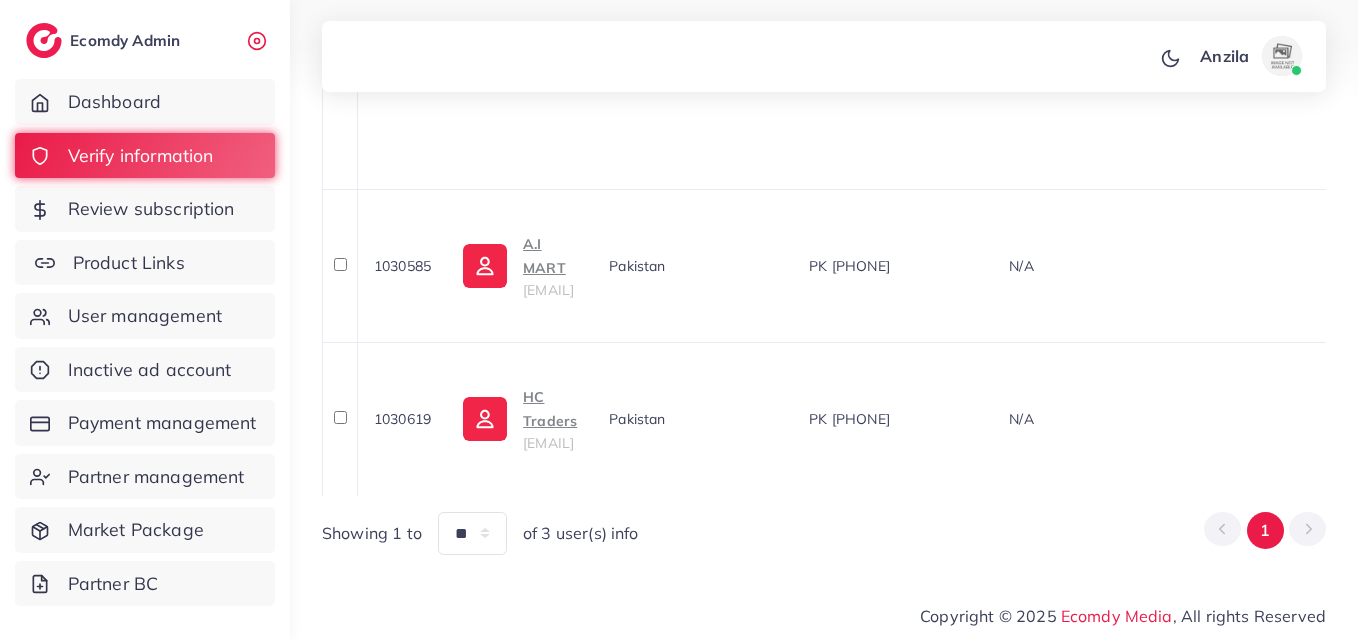 click on "Product Links" at bounding box center (129, 263) 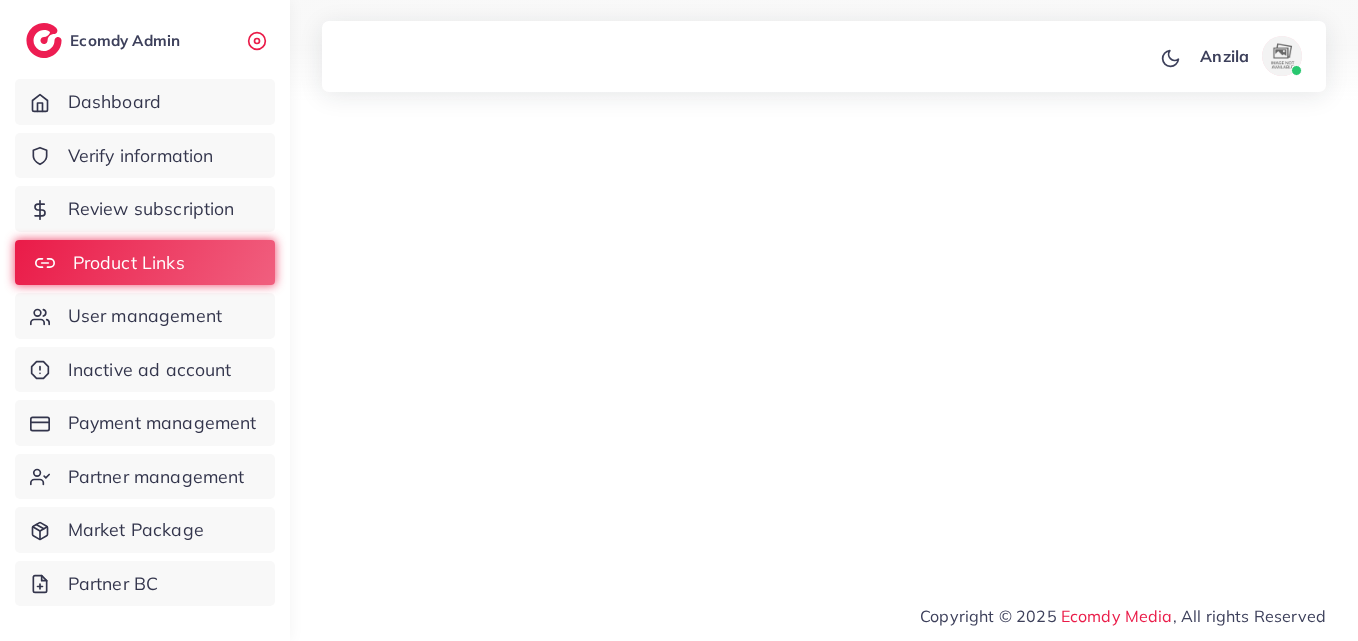 scroll, scrollTop: 0, scrollLeft: 0, axis: both 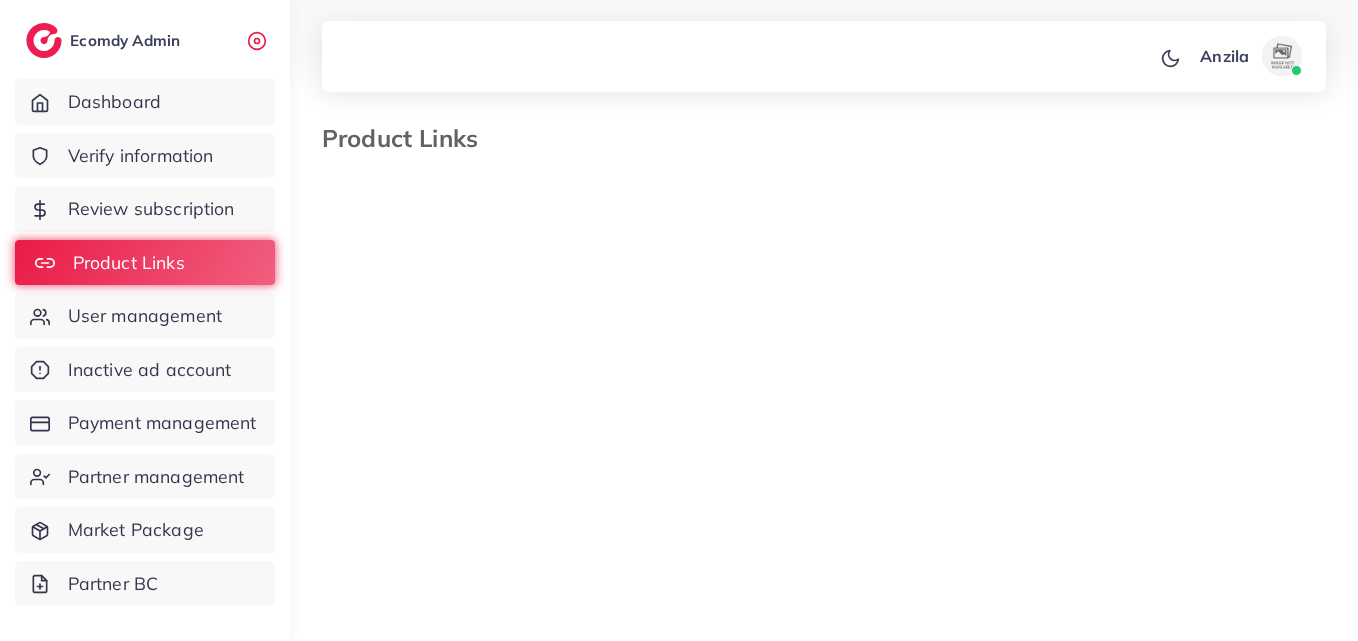 select on "*********" 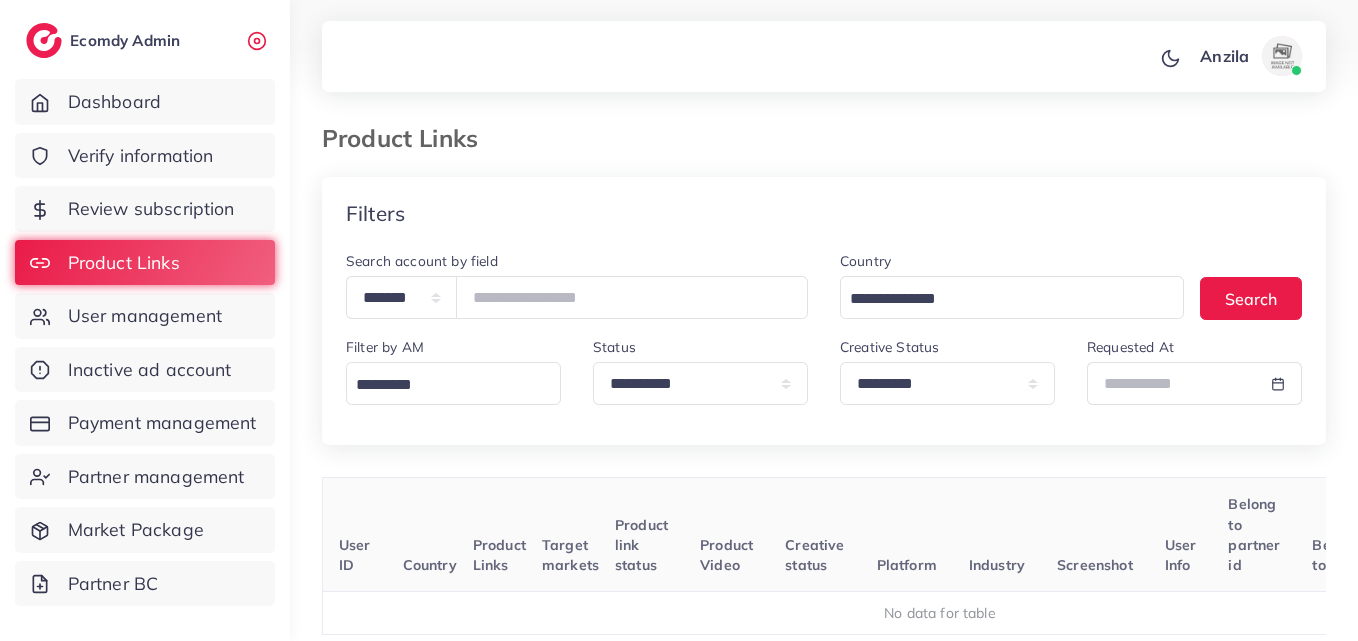click on "Product Video" at bounding box center (726, 535) 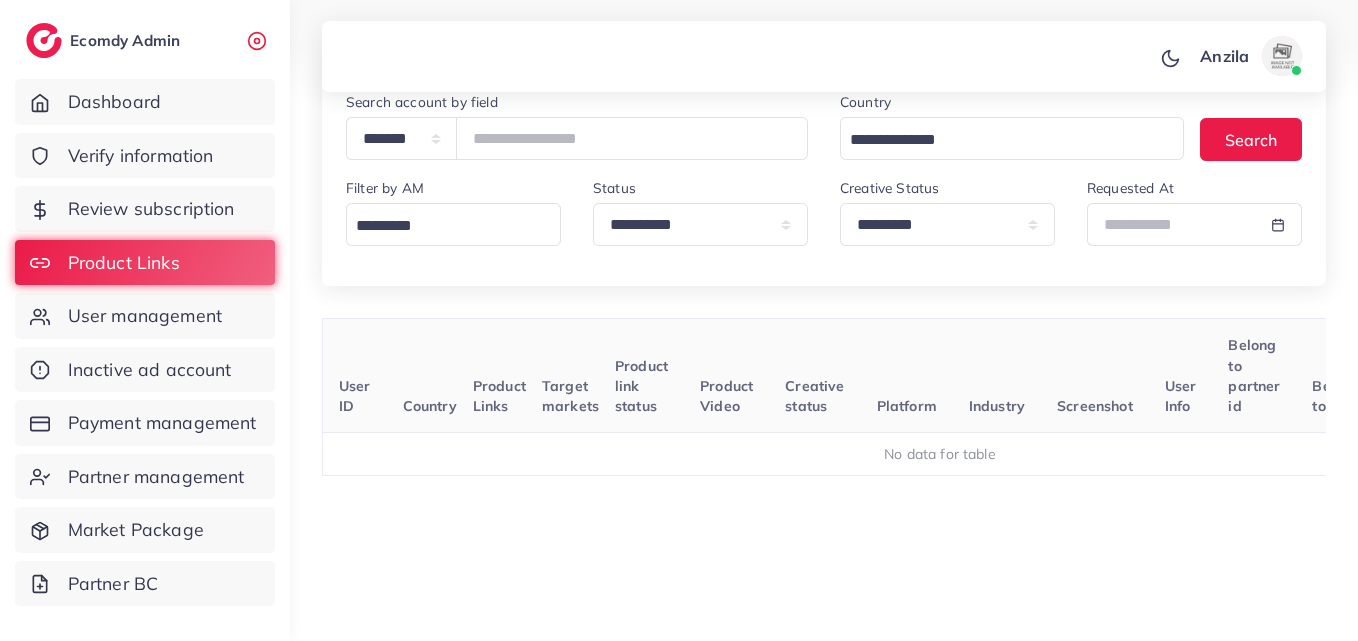 scroll, scrollTop: 110, scrollLeft: 0, axis: vertical 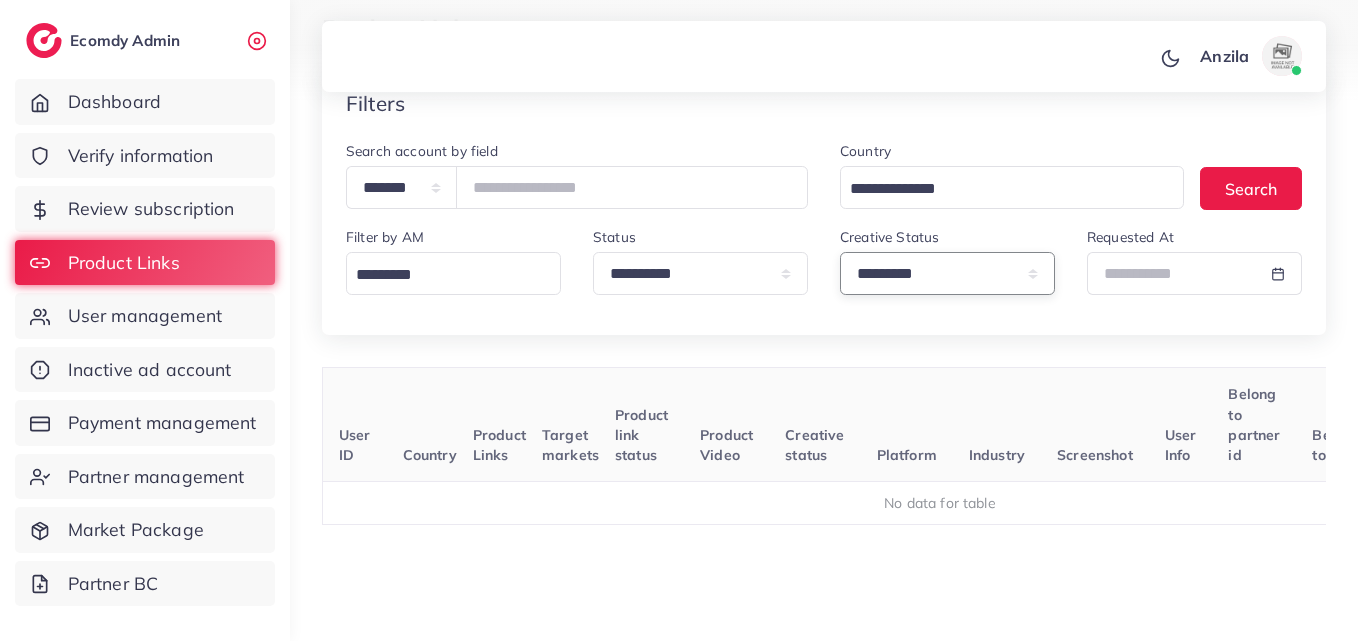 click on "**********" at bounding box center [947, 273] 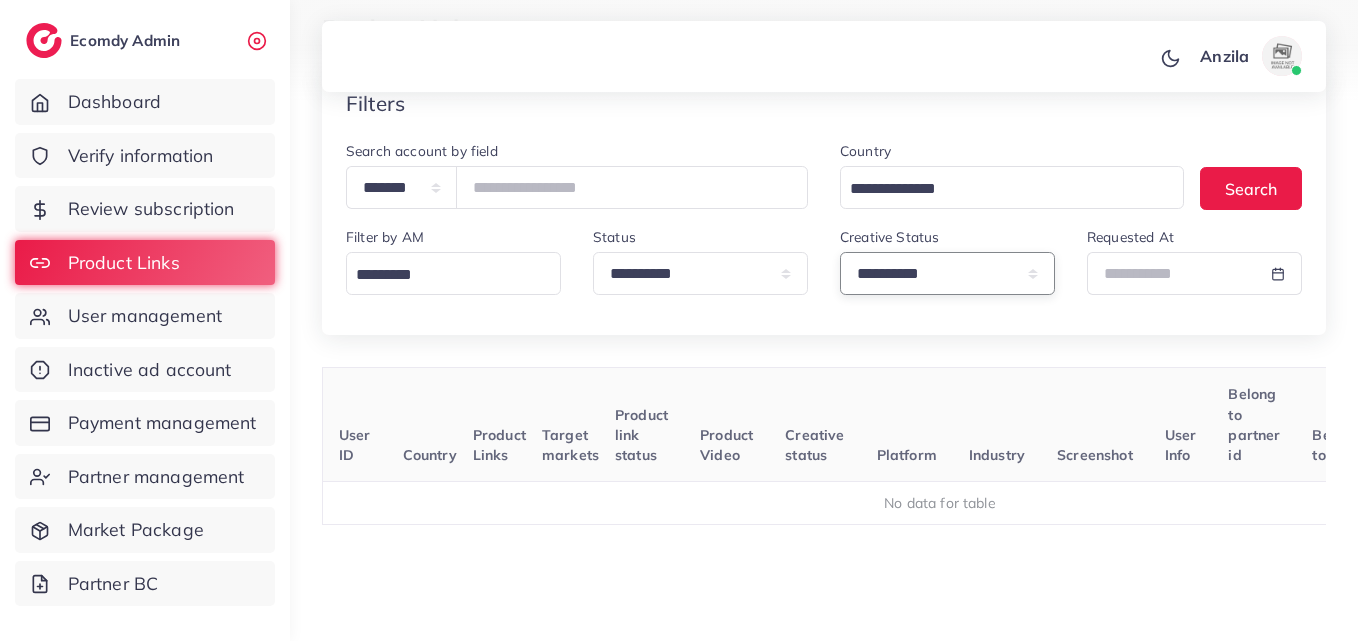 click on "**********" at bounding box center [947, 273] 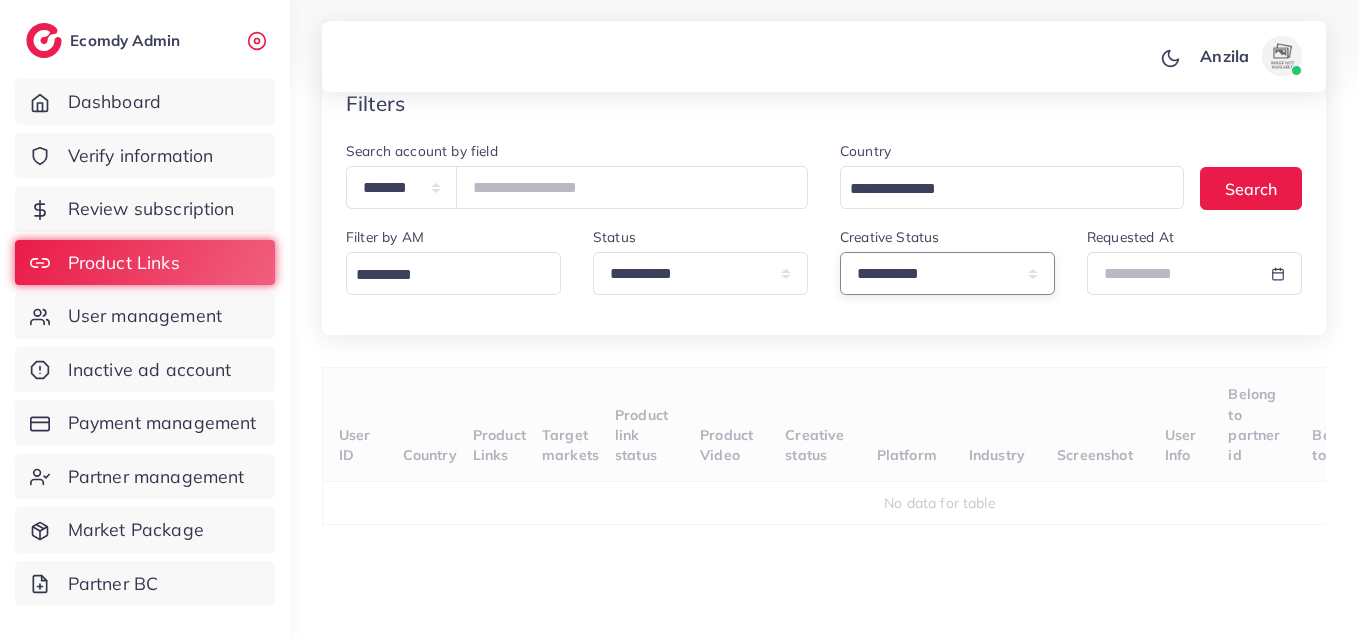 click on "**********" at bounding box center (947, 273) 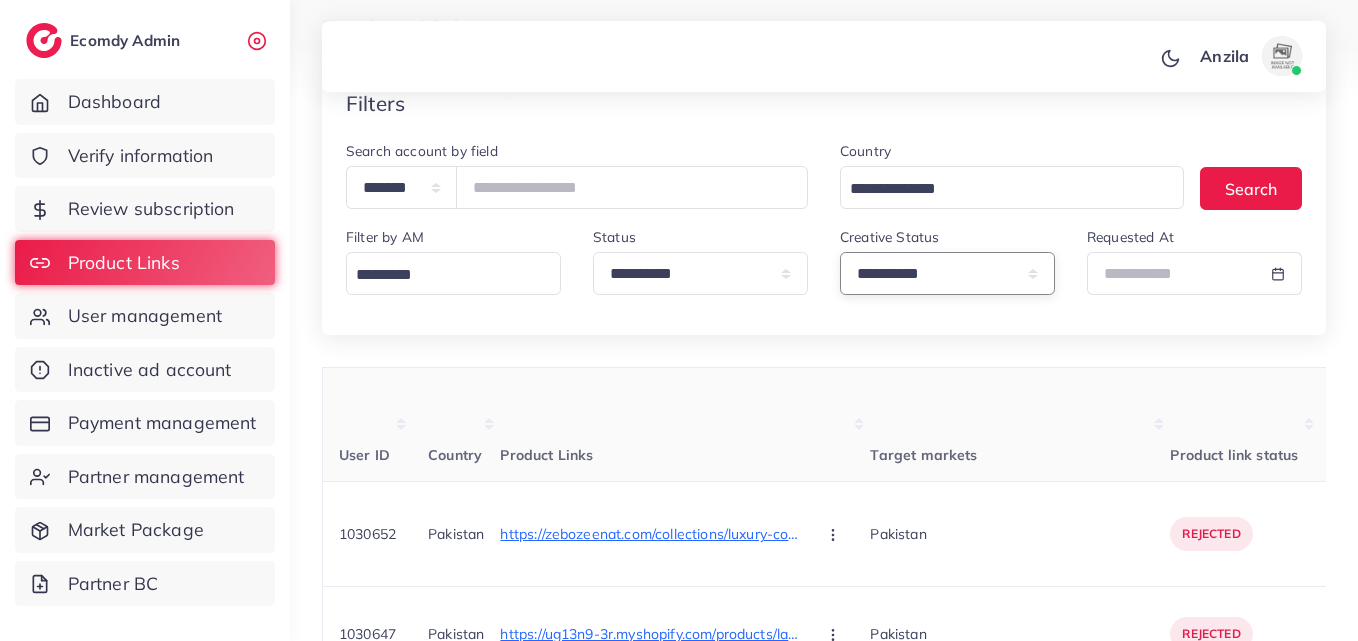 select on "*********" 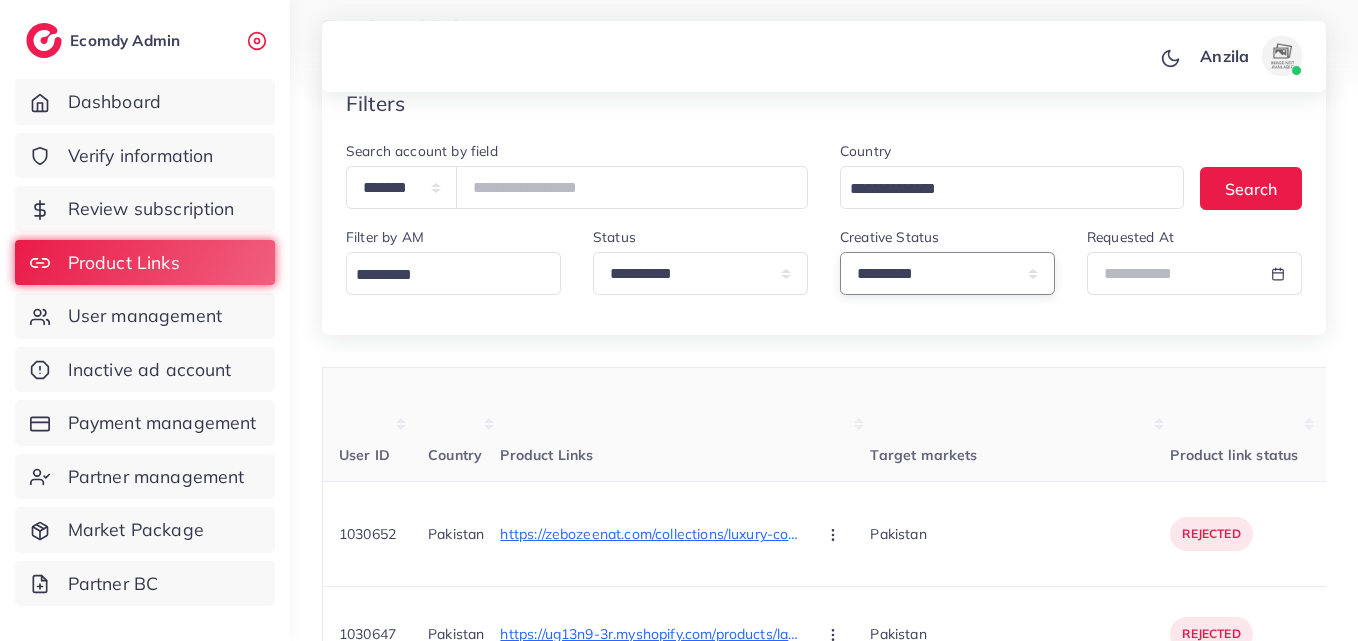 click on "**********" at bounding box center [947, 273] 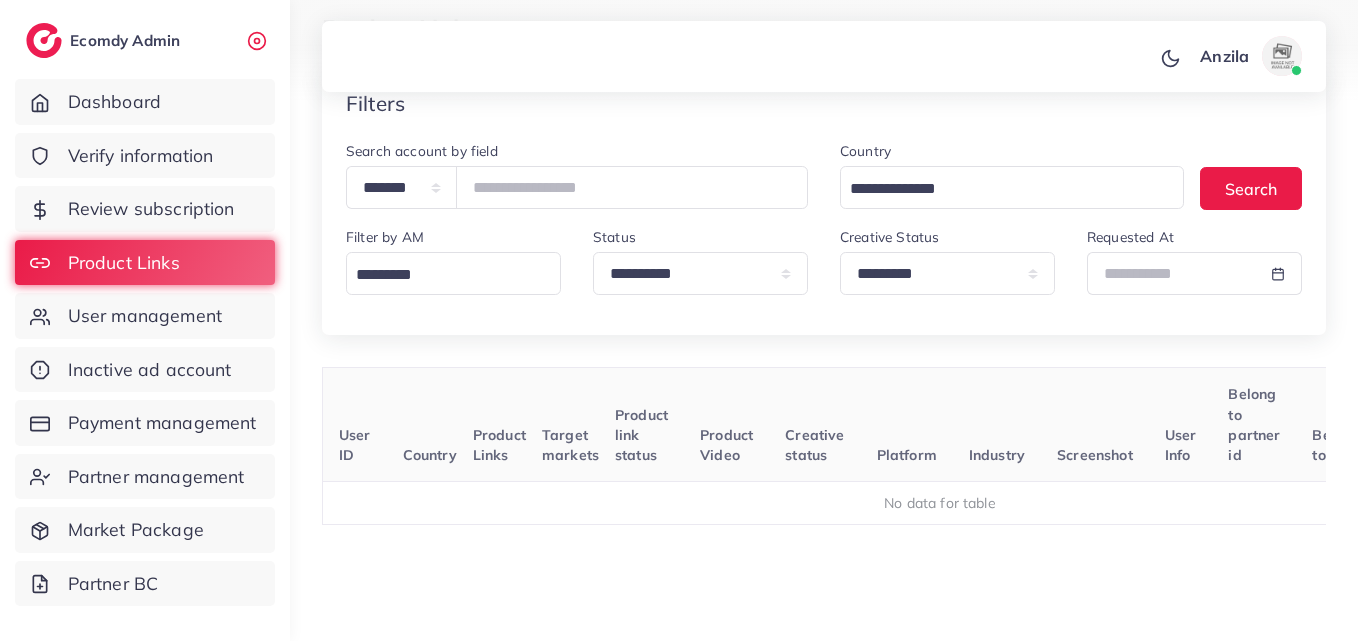 click on "Platform" at bounding box center (907, 425) 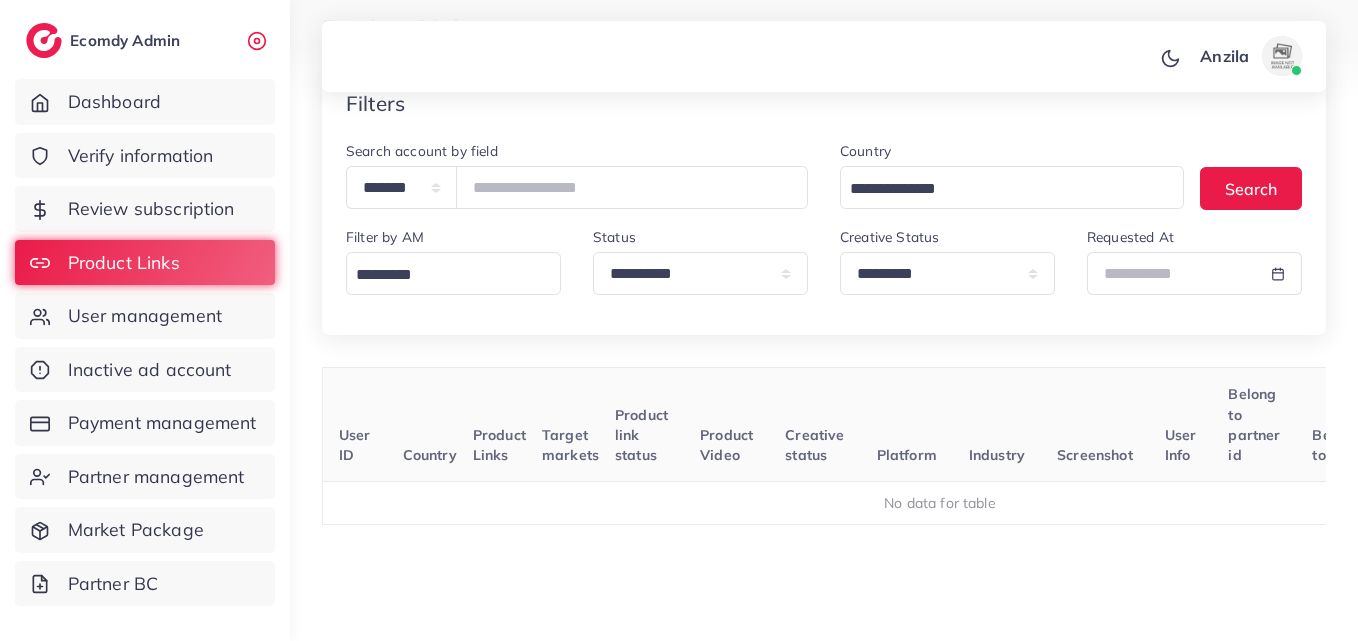 click on "**********" at bounding box center (947, 260) 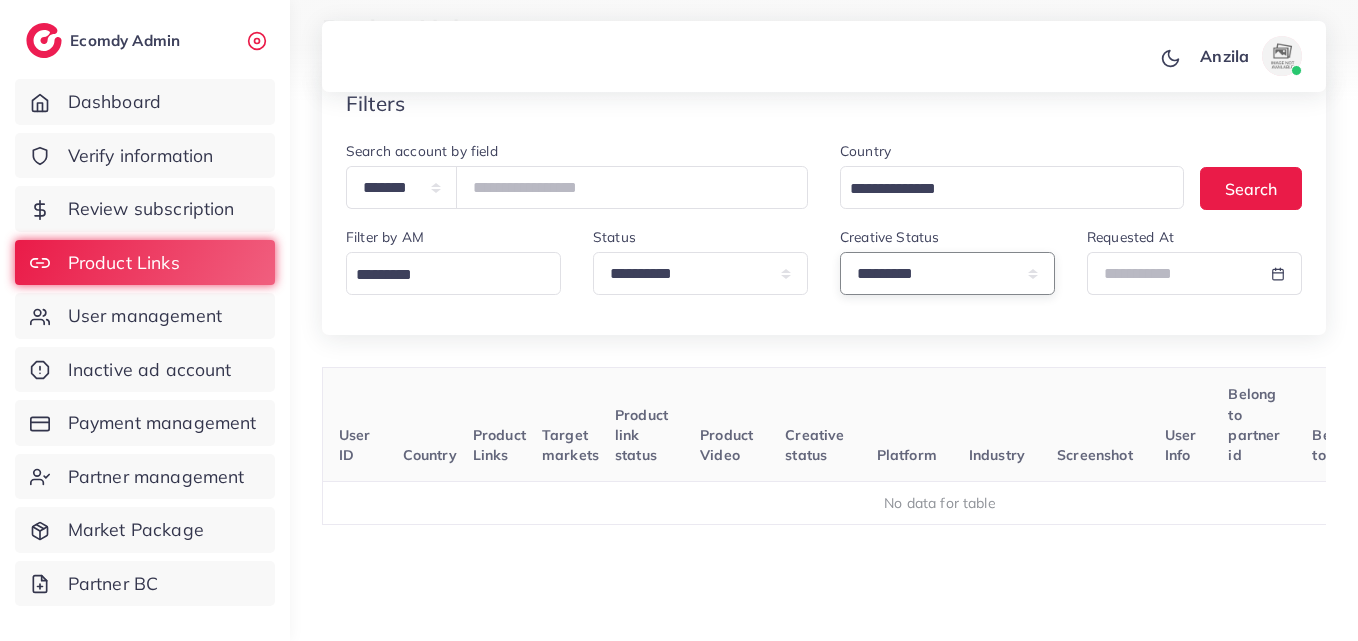 click on "**********" at bounding box center (947, 273) 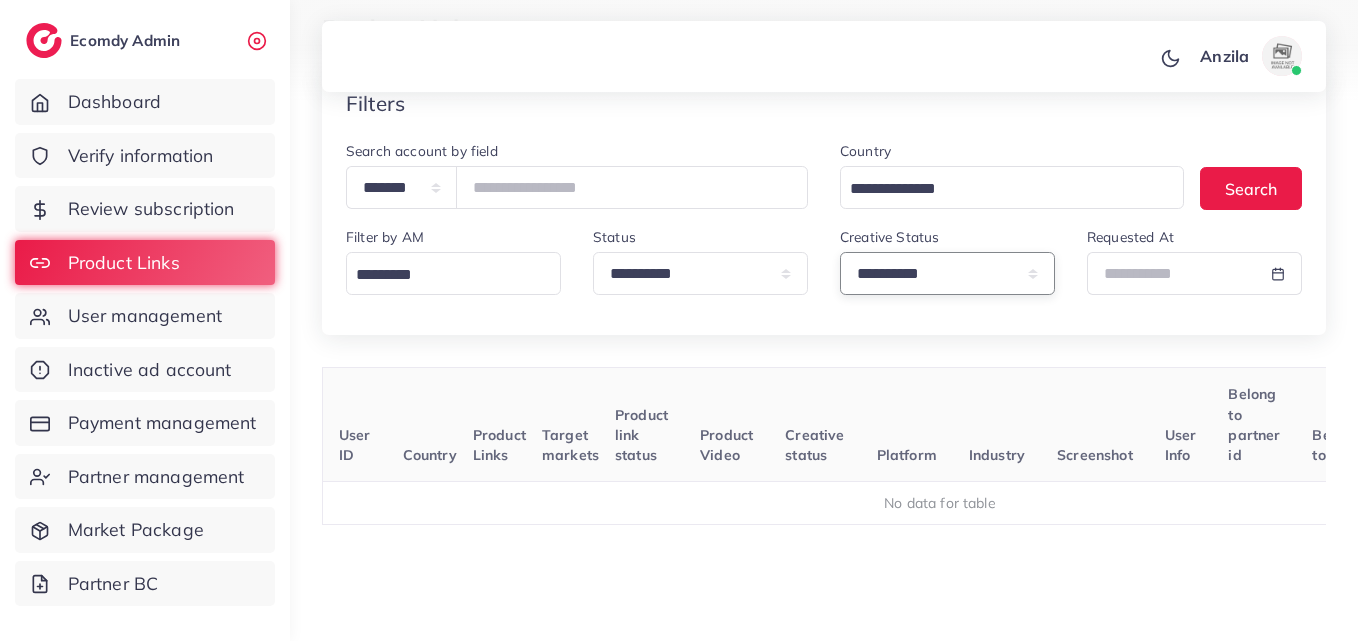 click on "**********" at bounding box center [947, 273] 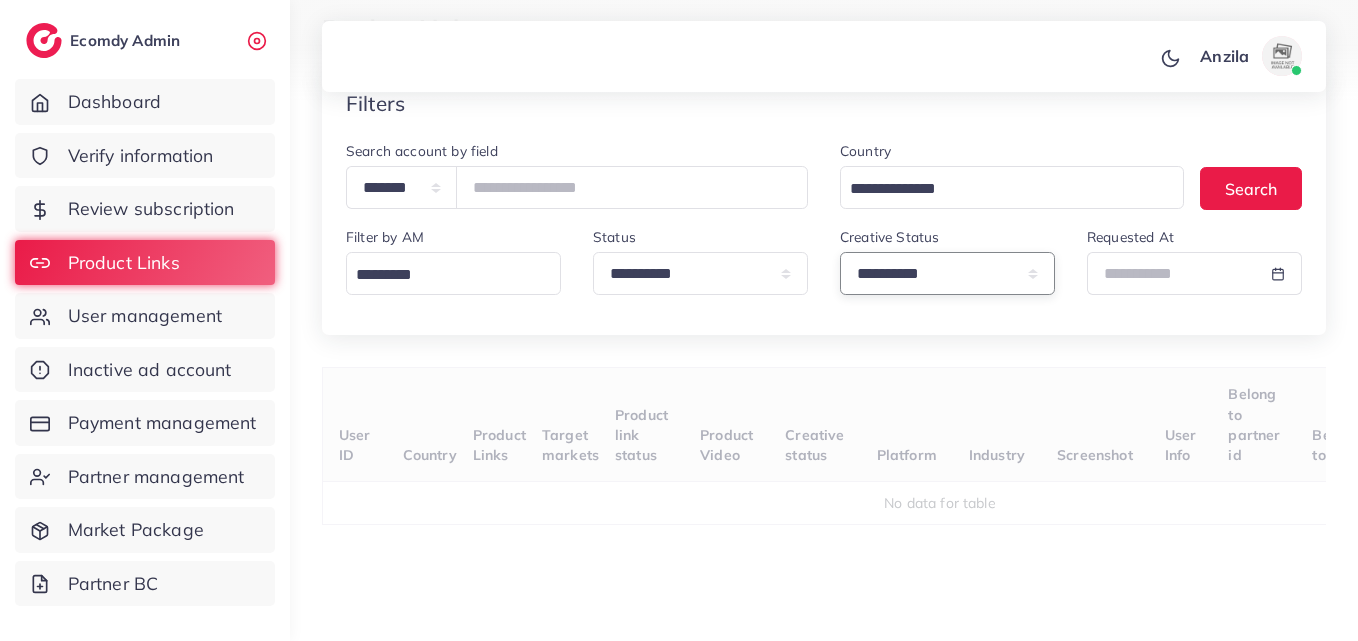 click on "**********" at bounding box center (947, 273) 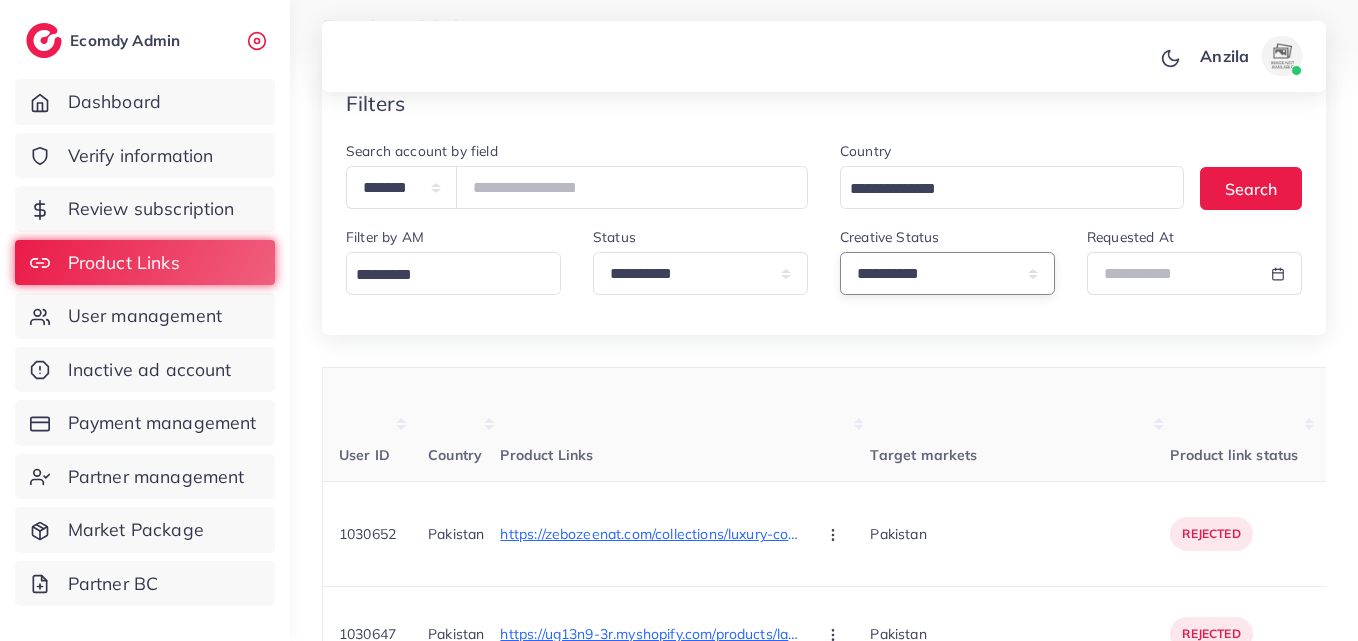 select on "*********" 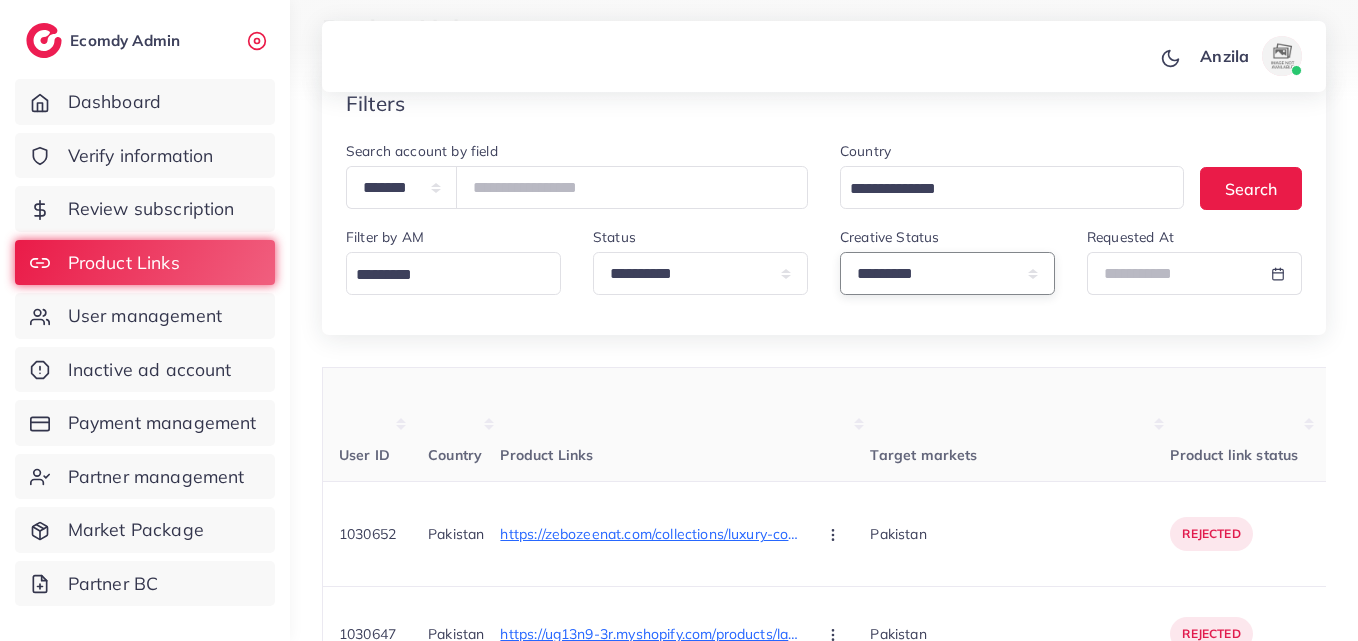 click on "**********" at bounding box center (947, 273) 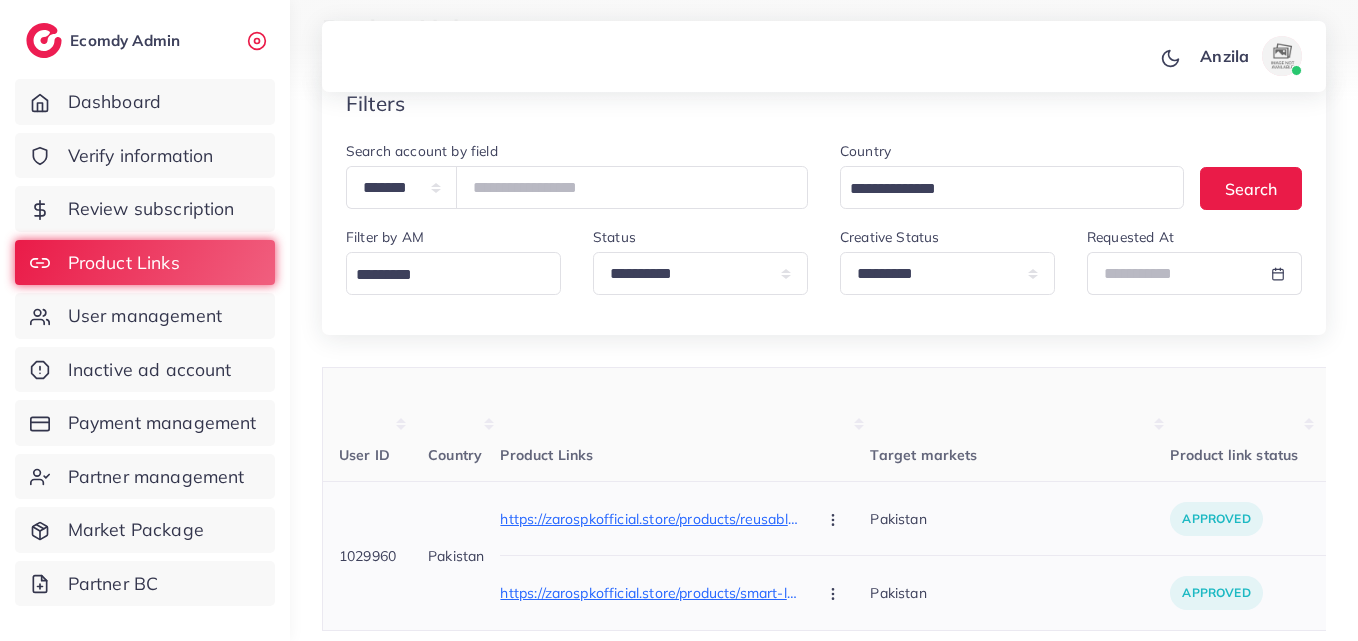 click on "**********" at bounding box center [685, 593] 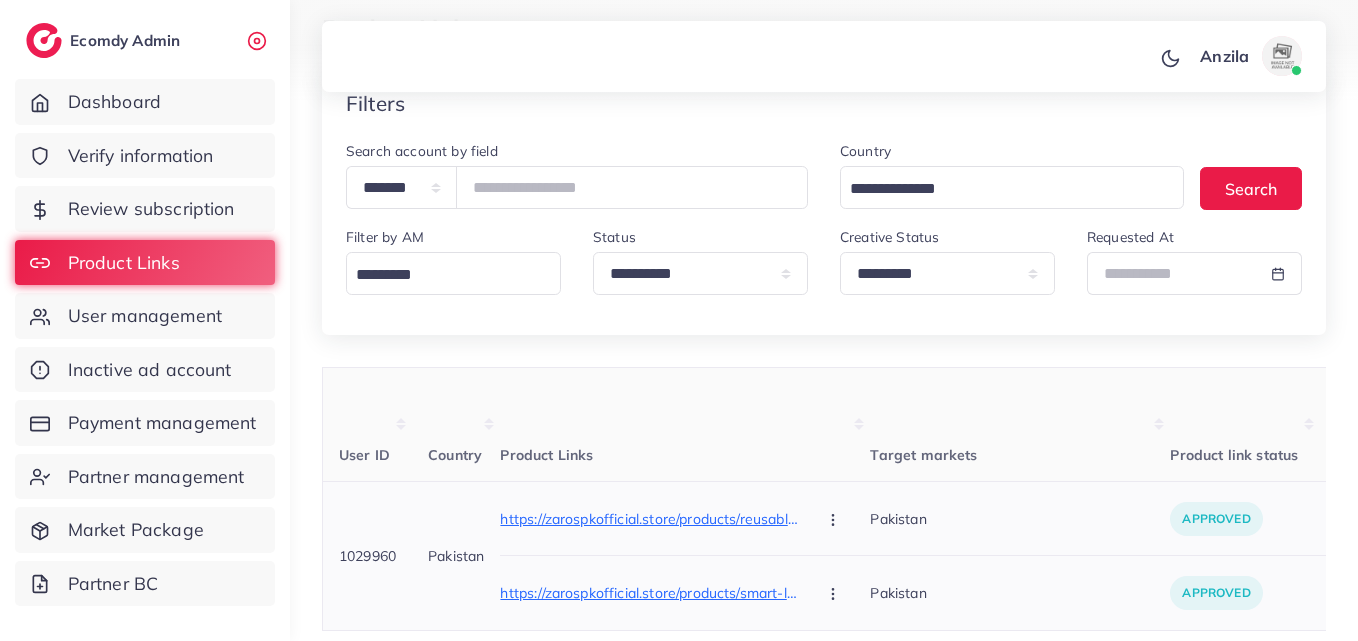 scroll, scrollTop: 286, scrollLeft: 0, axis: vertical 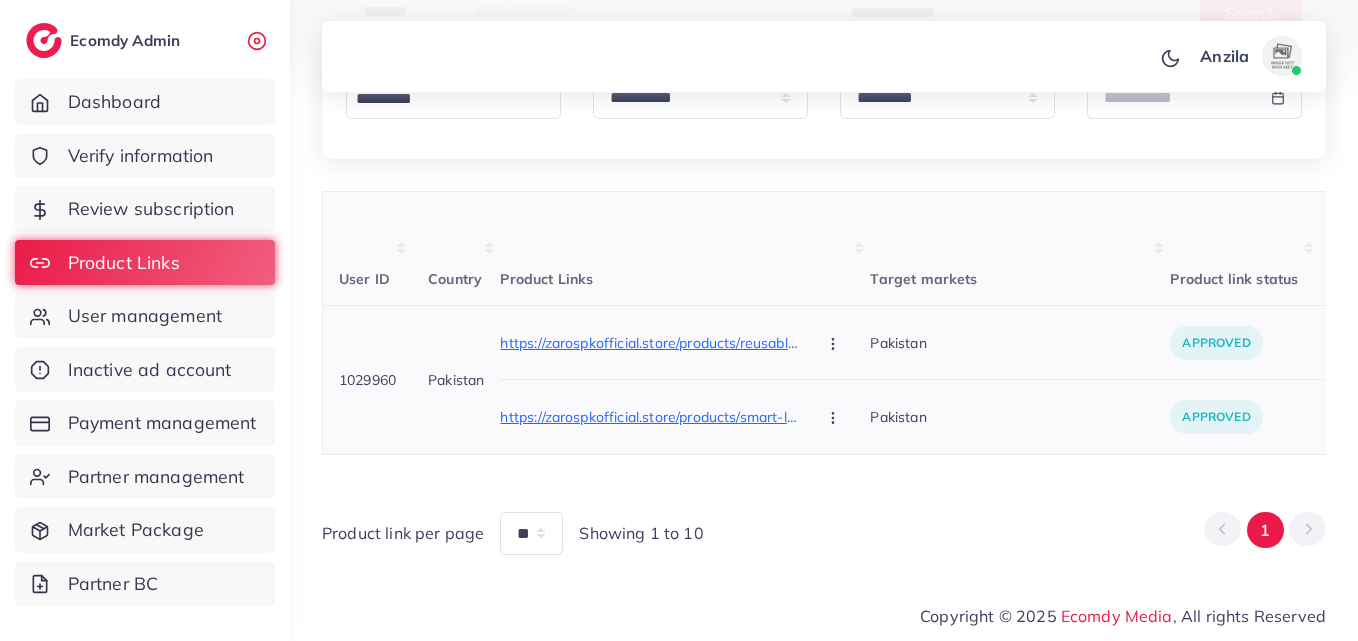 click on "**********" at bounding box center (685, 417) 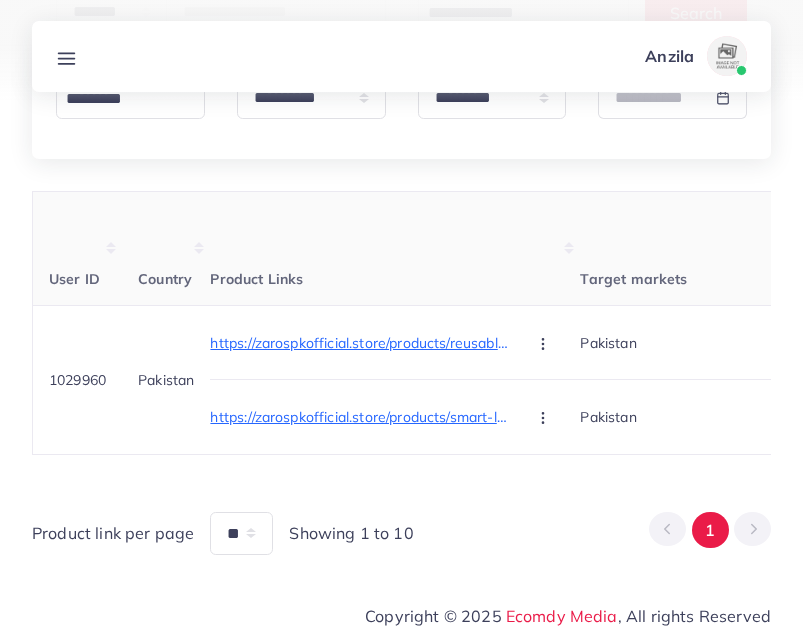 drag, startPoint x: 778, startPoint y: 431, endPoint x: 603, endPoint y: 529, distance: 200.57169 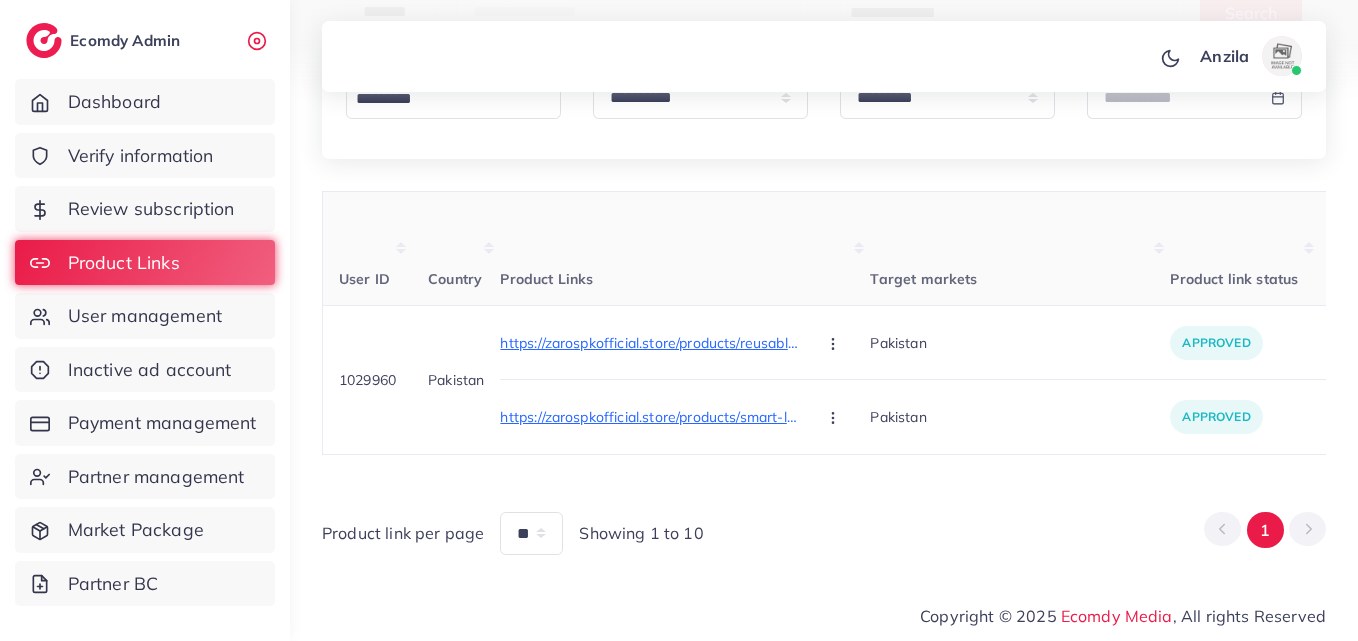 click on "Target markets" at bounding box center [1020, 249] 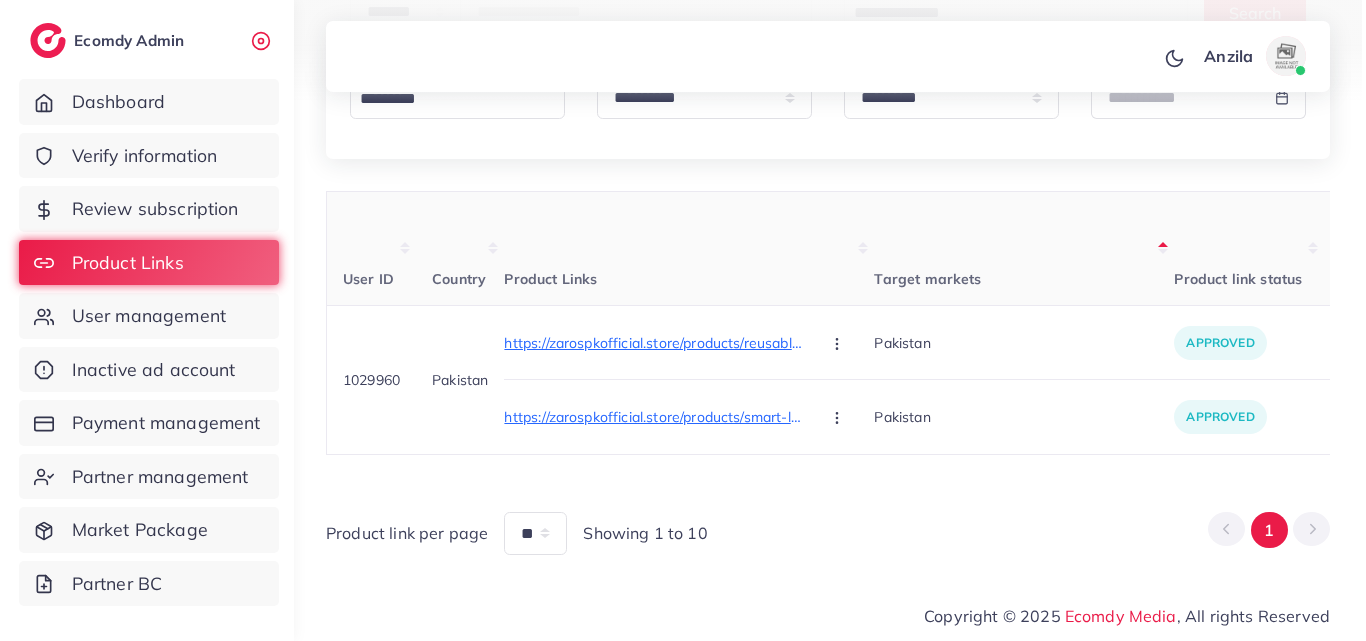 scroll, scrollTop: 0, scrollLeft: 879, axis: horizontal 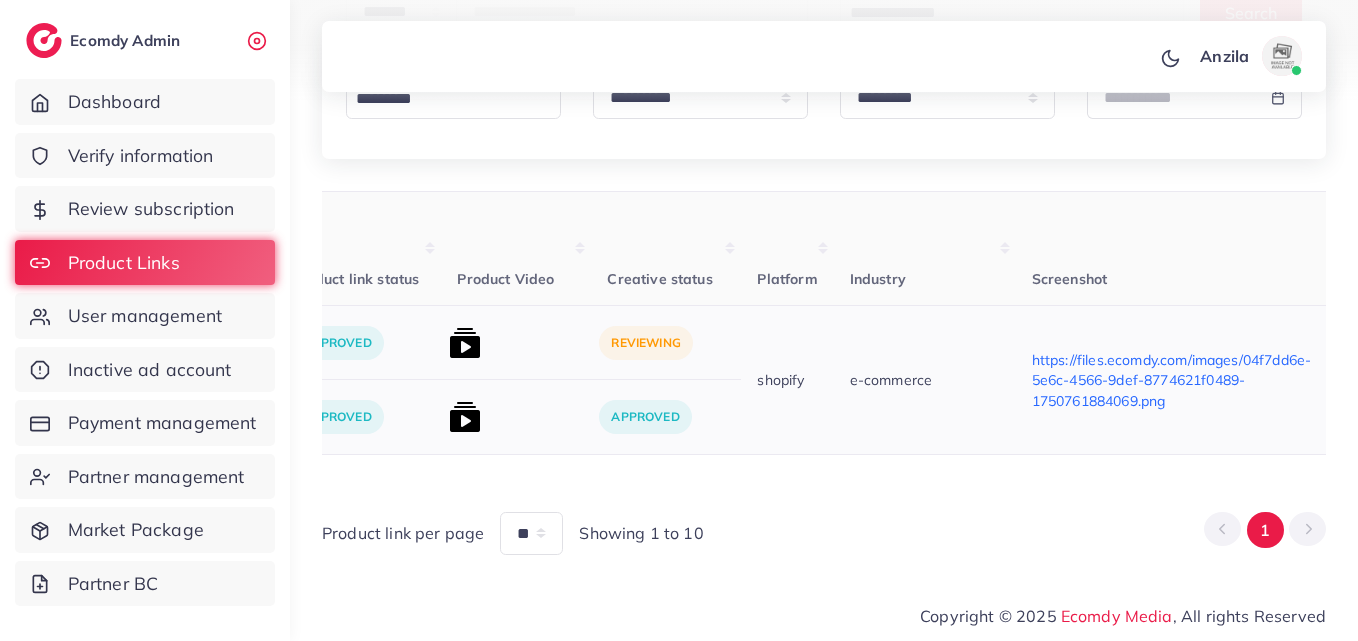 click at bounding box center (465, 343) 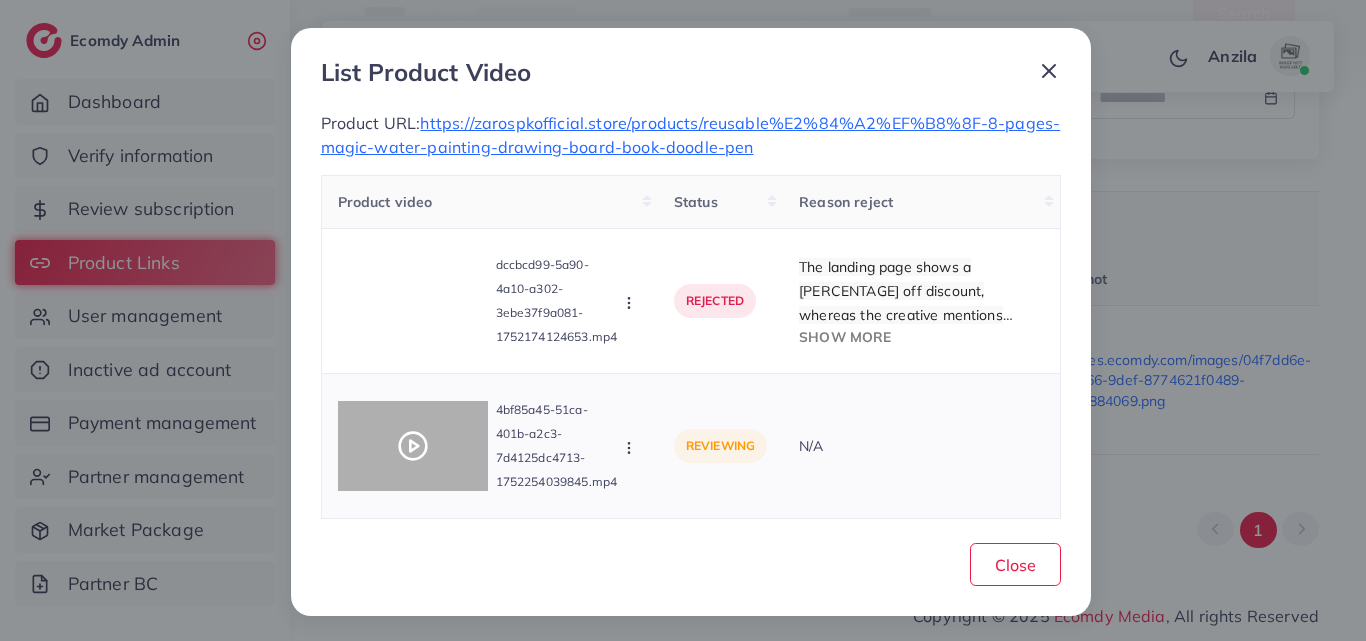 click 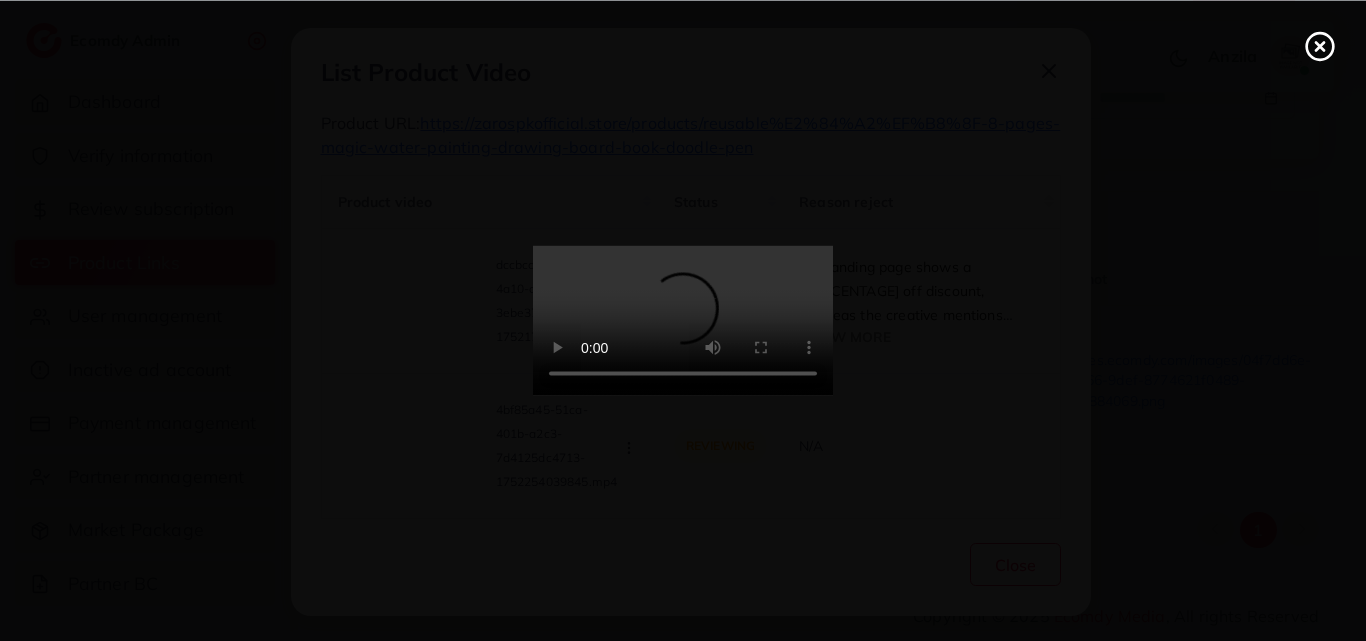 click at bounding box center (683, 321) 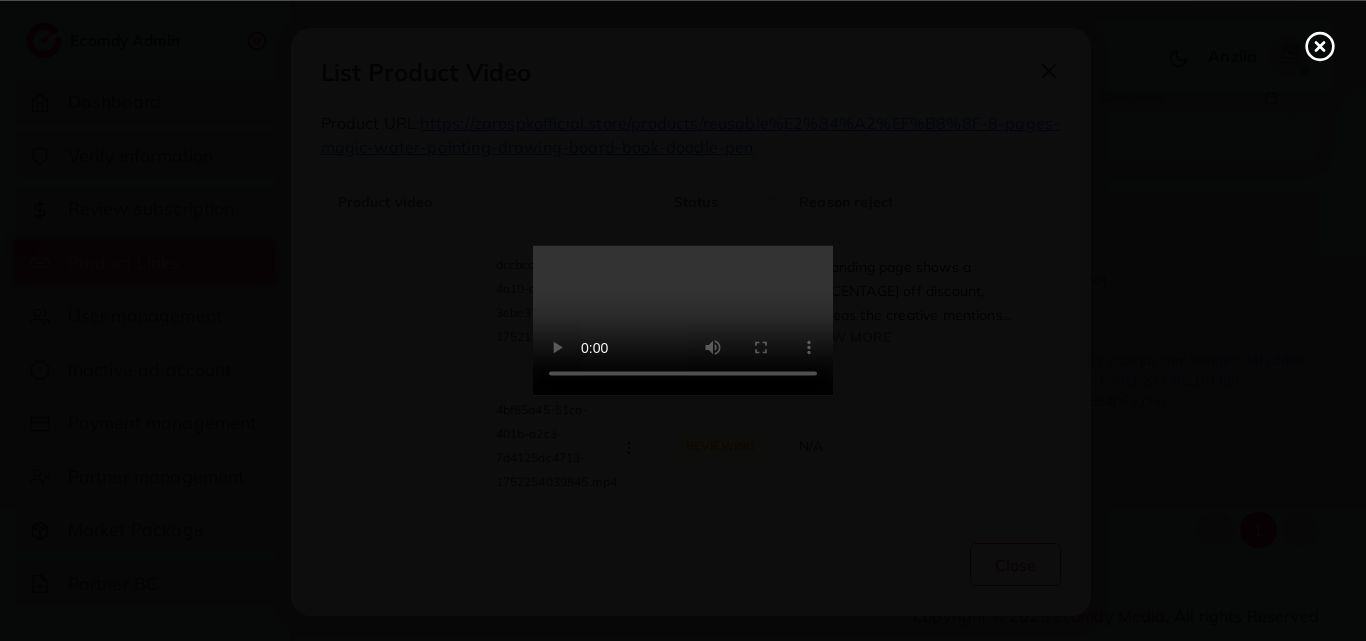 click at bounding box center (683, 321) 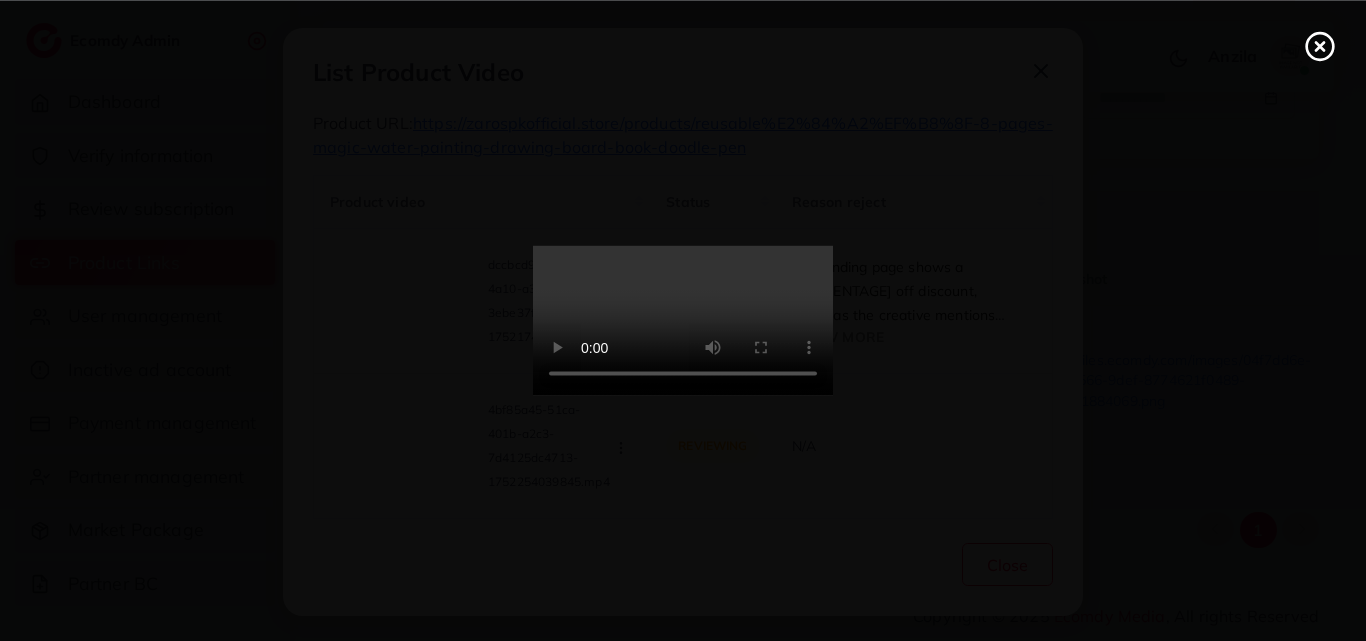 scroll, scrollTop: 0, scrollLeft: 0, axis: both 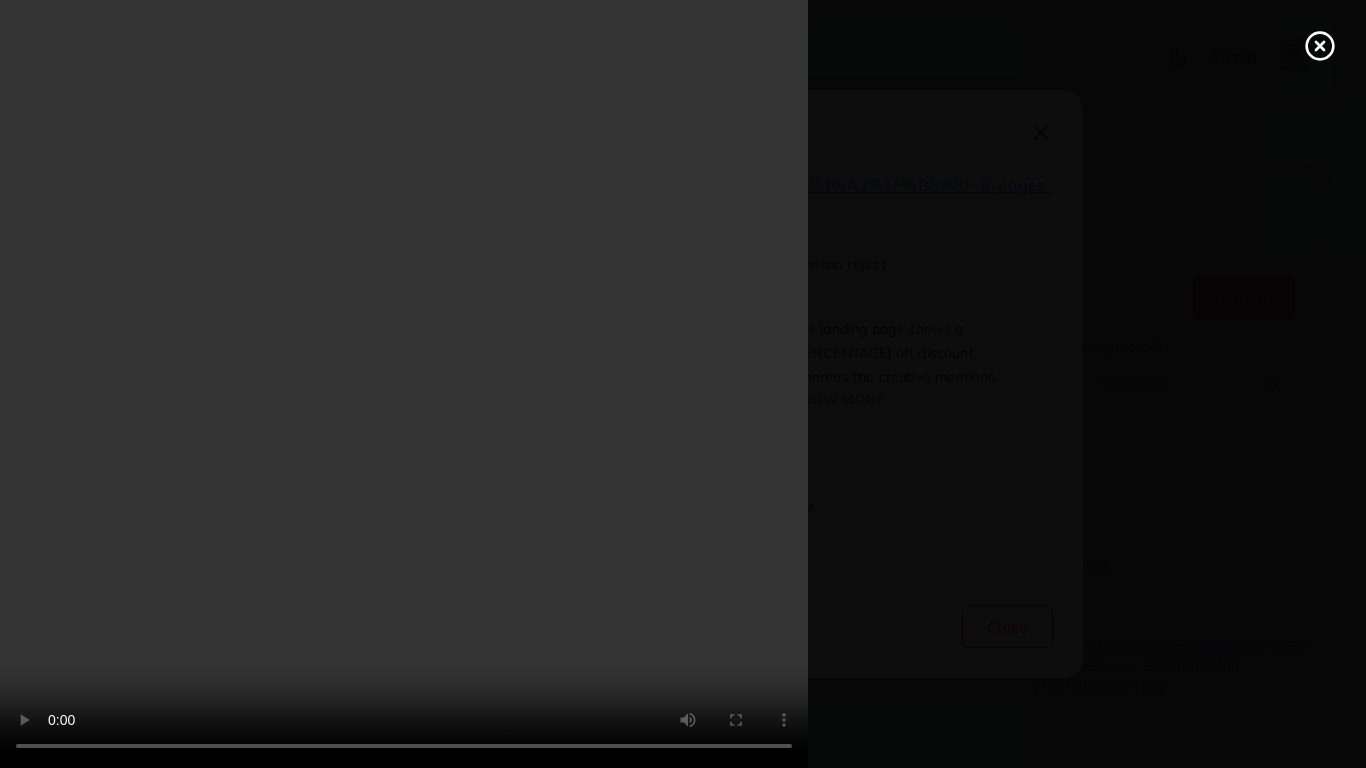 click at bounding box center [683, 384] 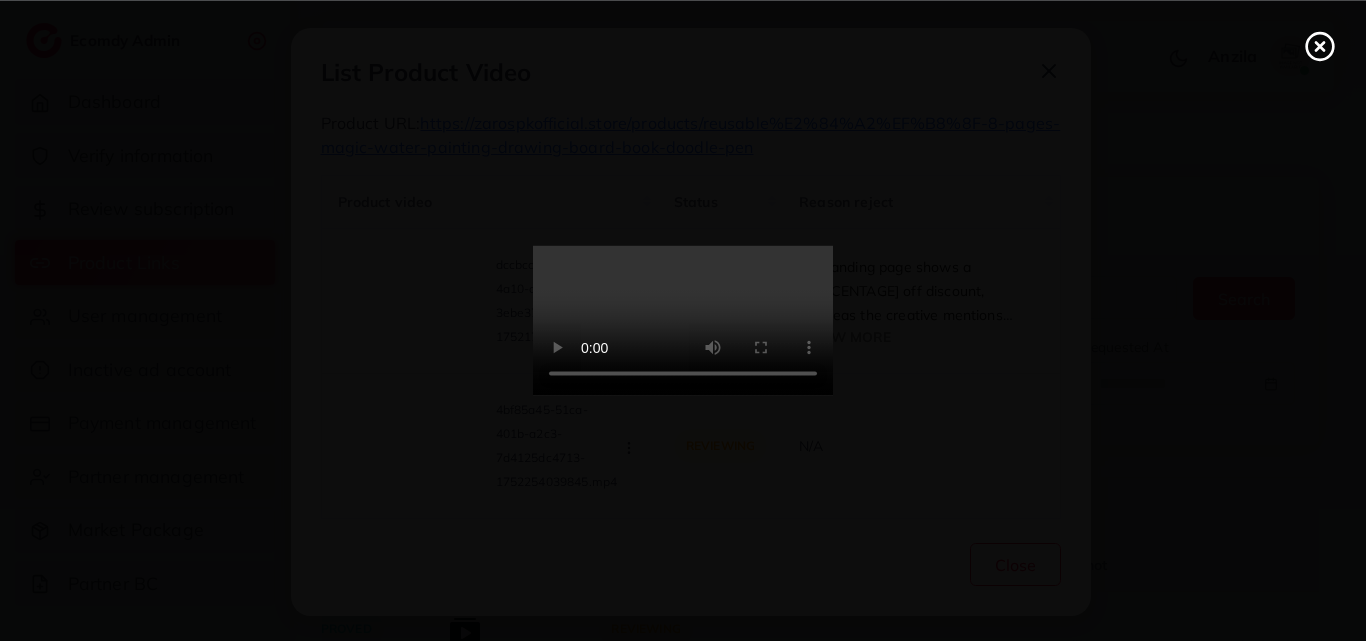 click 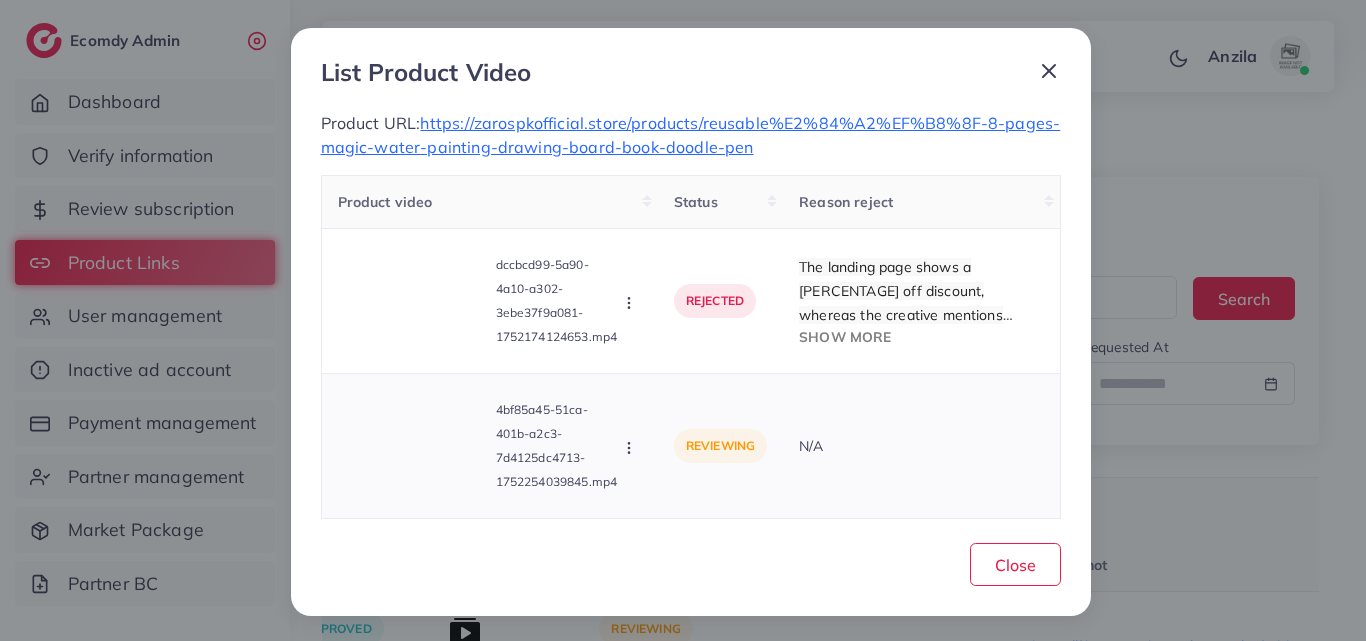 click 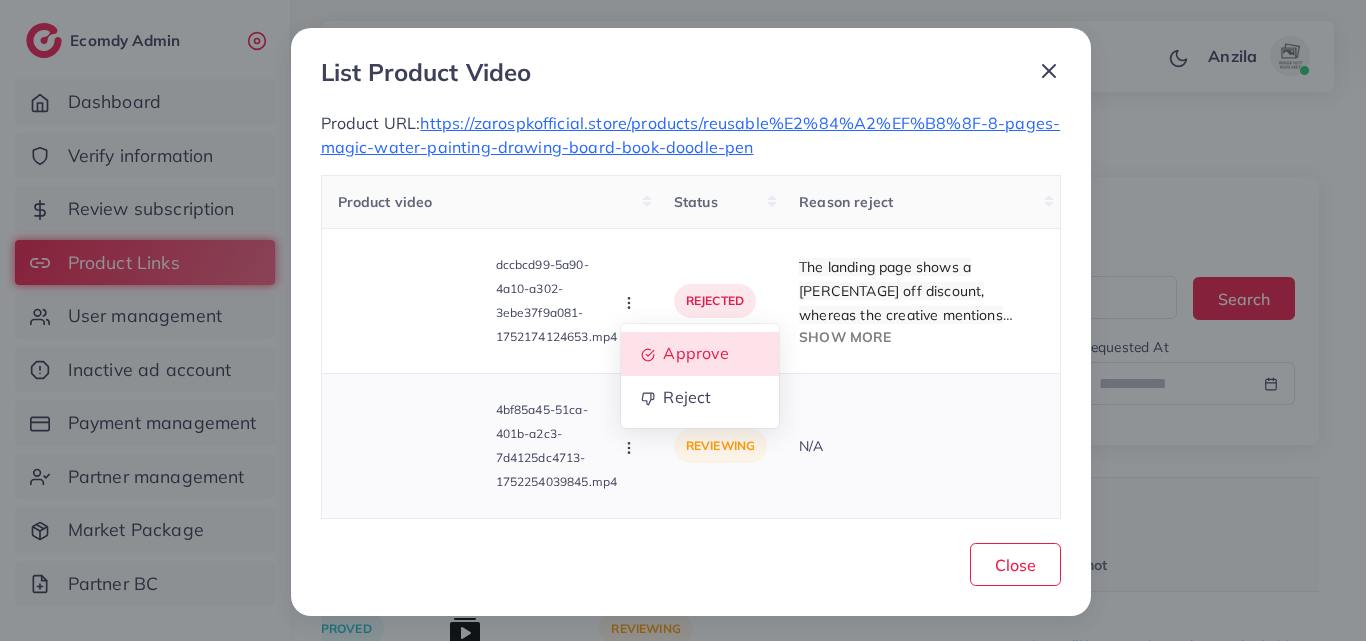 click on "Approve" at bounding box center [696, 353] 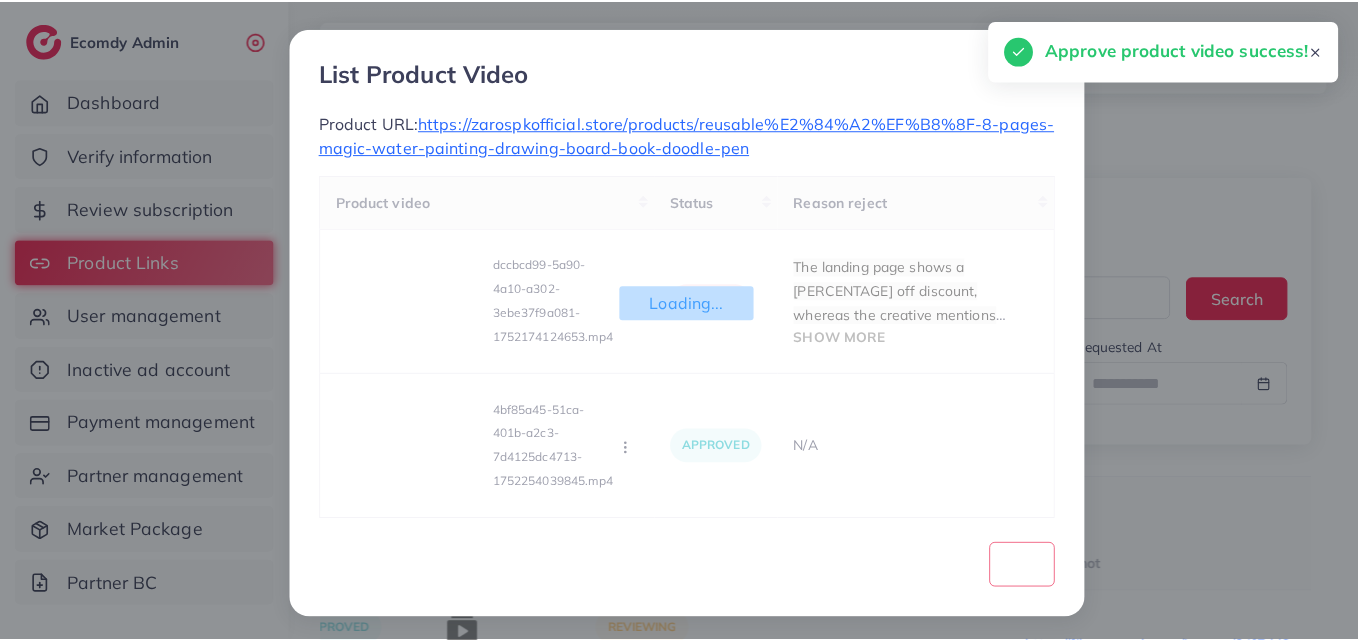 scroll, scrollTop: 0, scrollLeft: 232, axis: horizontal 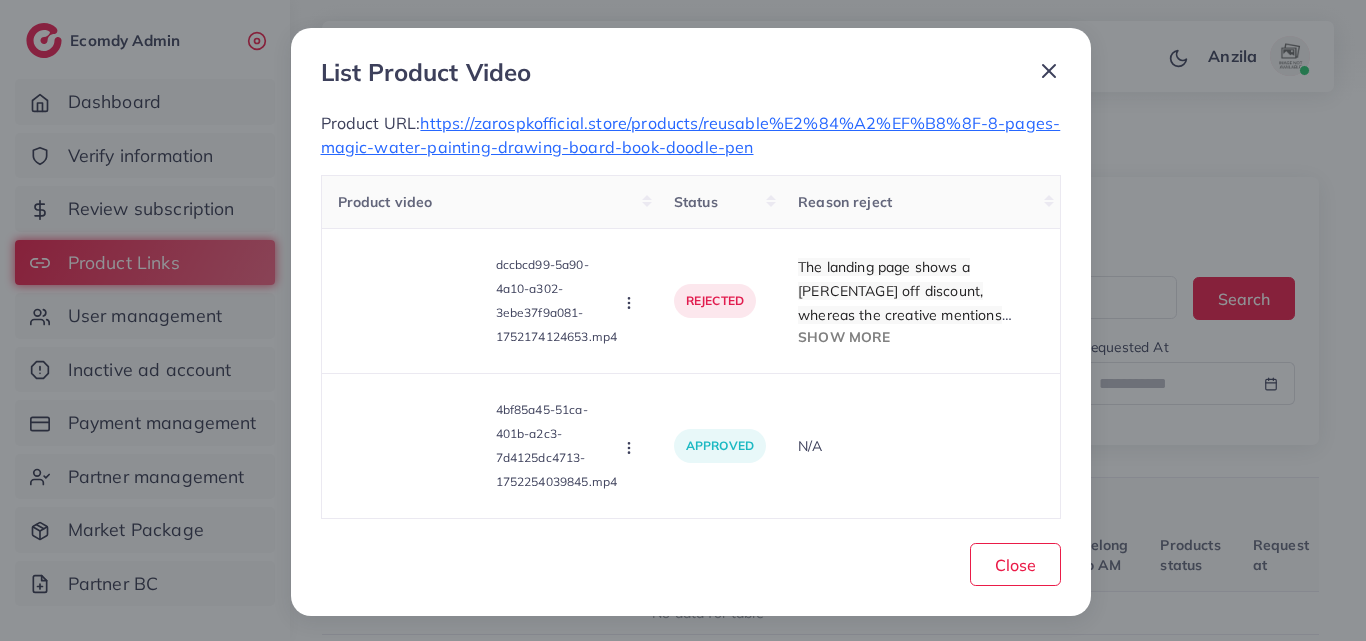 type 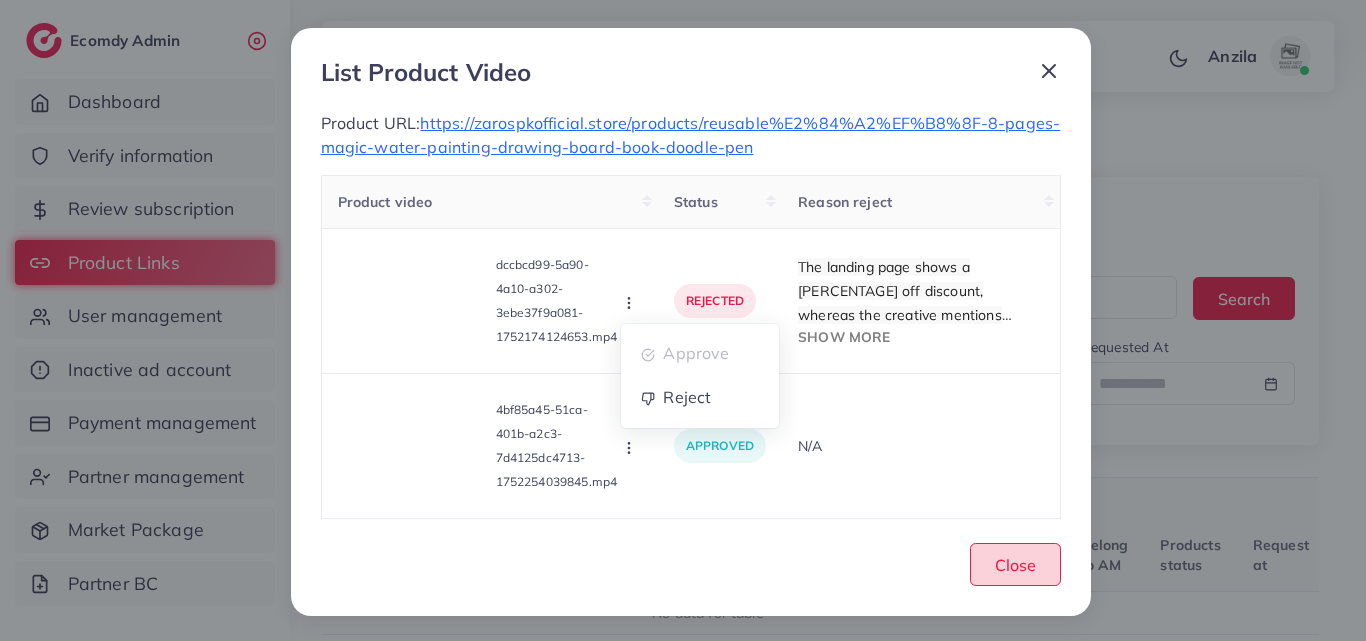 click on "Close" at bounding box center [1015, 564] 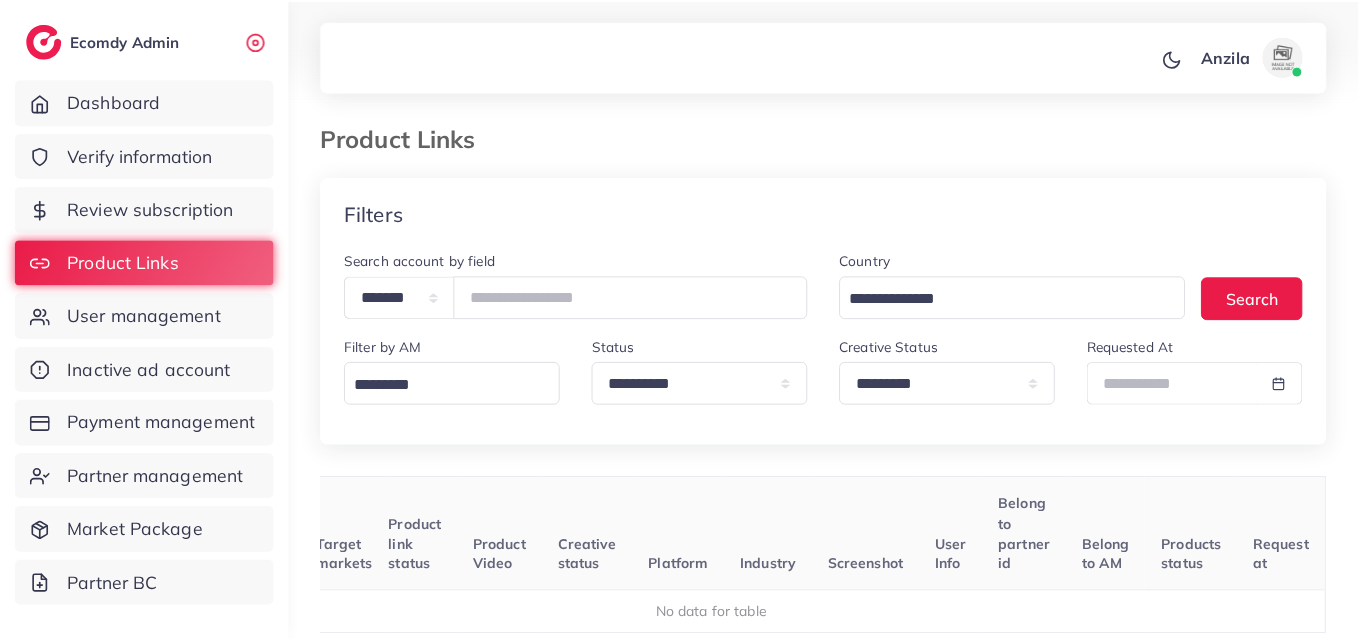 scroll, scrollTop: 0, scrollLeft: 217, axis: horizontal 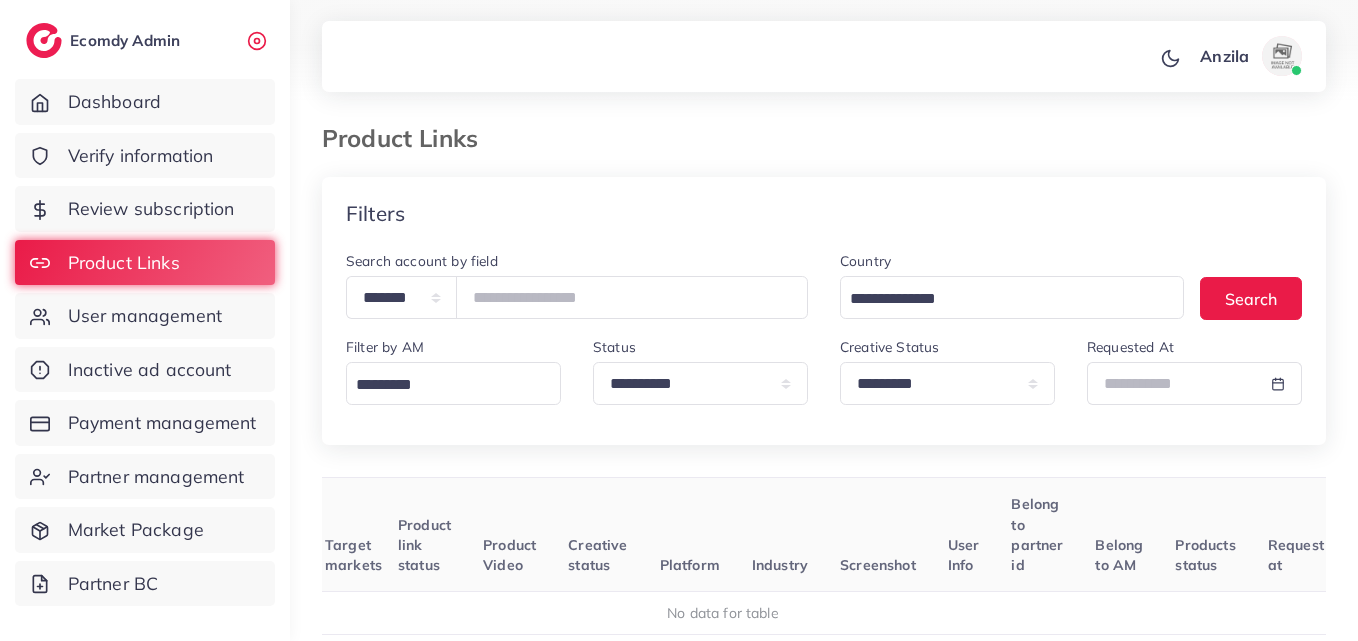 click on "User Info" at bounding box center [964, 535] 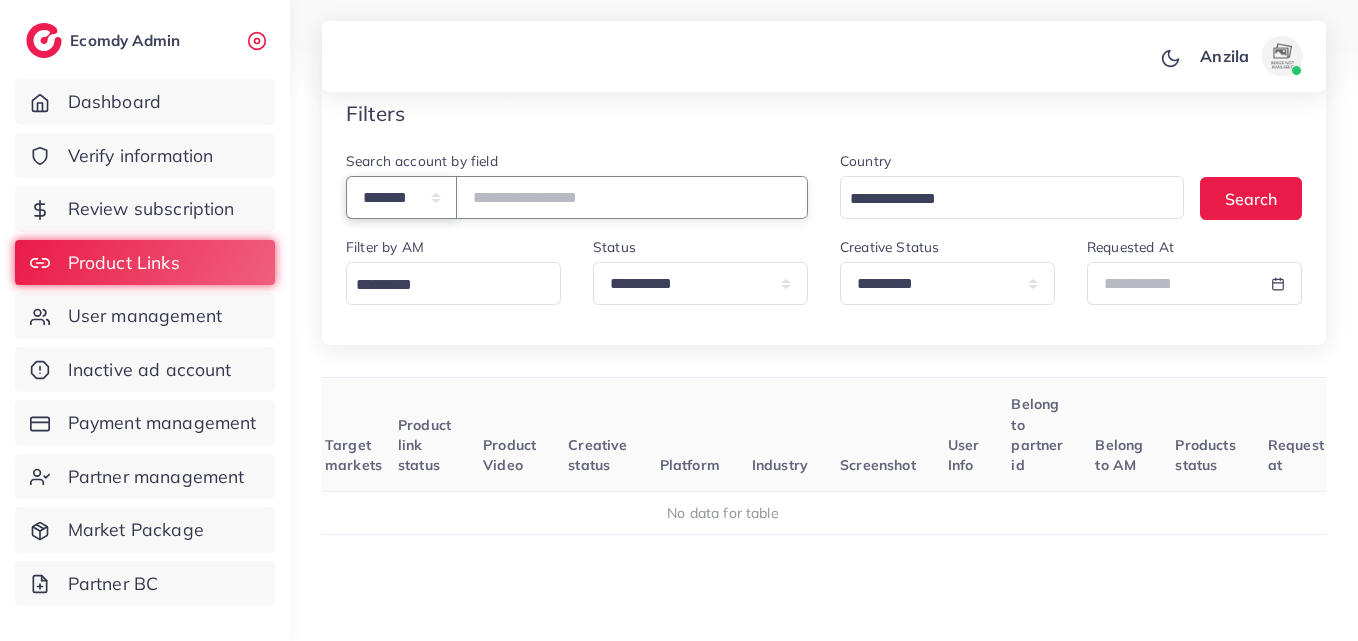 click on "**********" at bounding box center [401, 197] 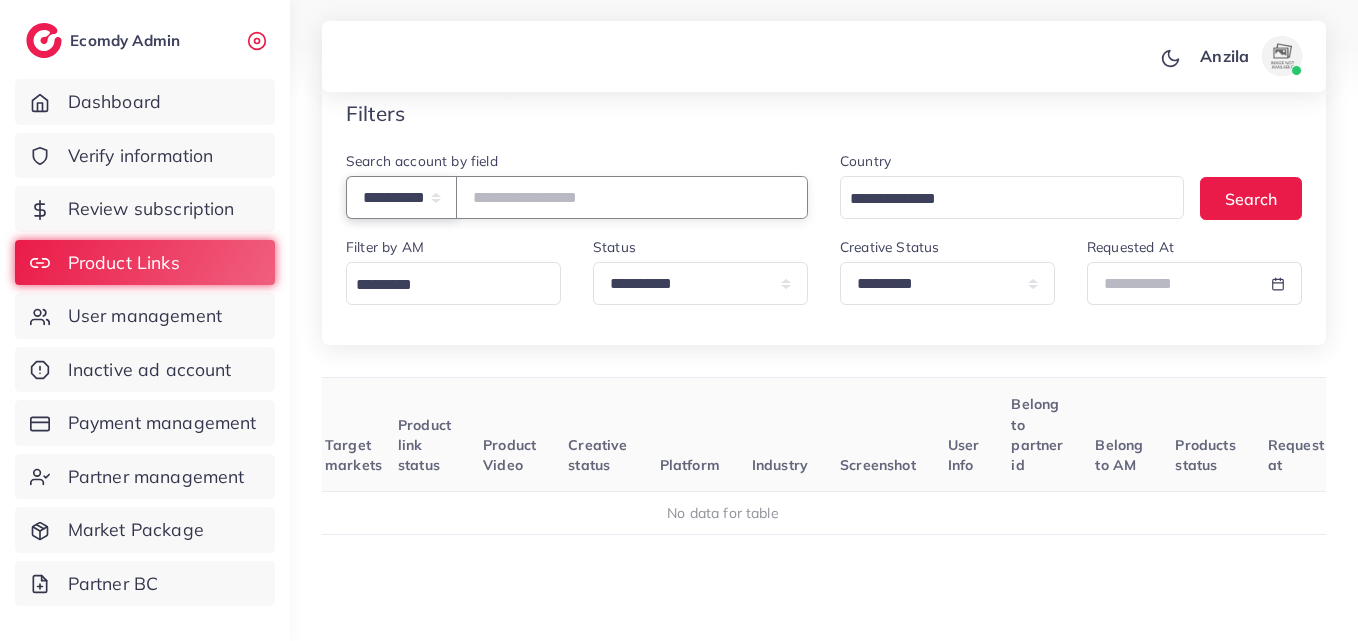 click on "**********" at bounding box center [401, 197] 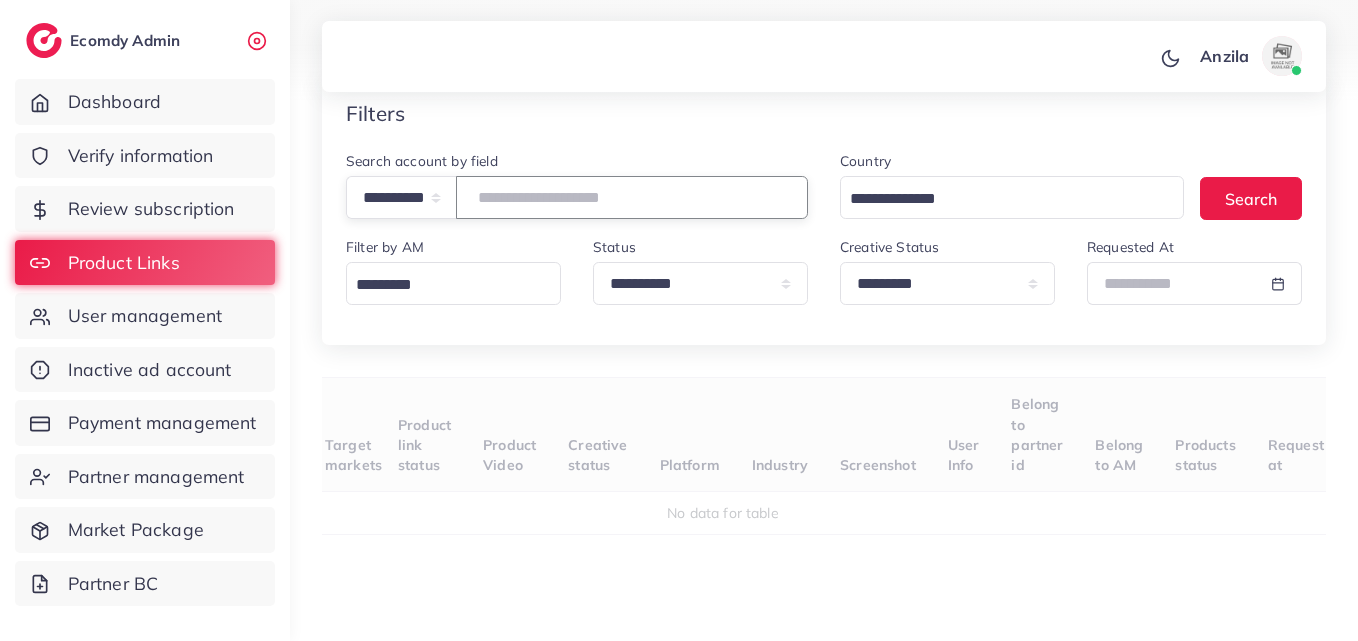 click at bounding box center [632, 197] 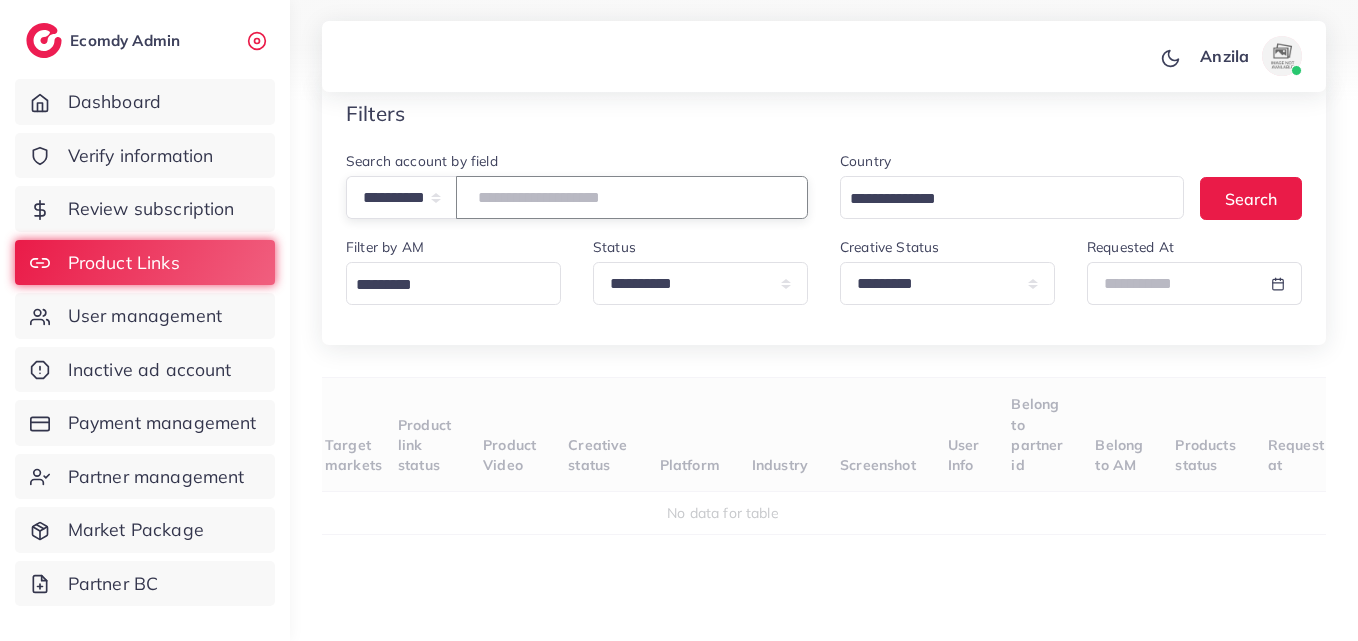 paste on "**********" 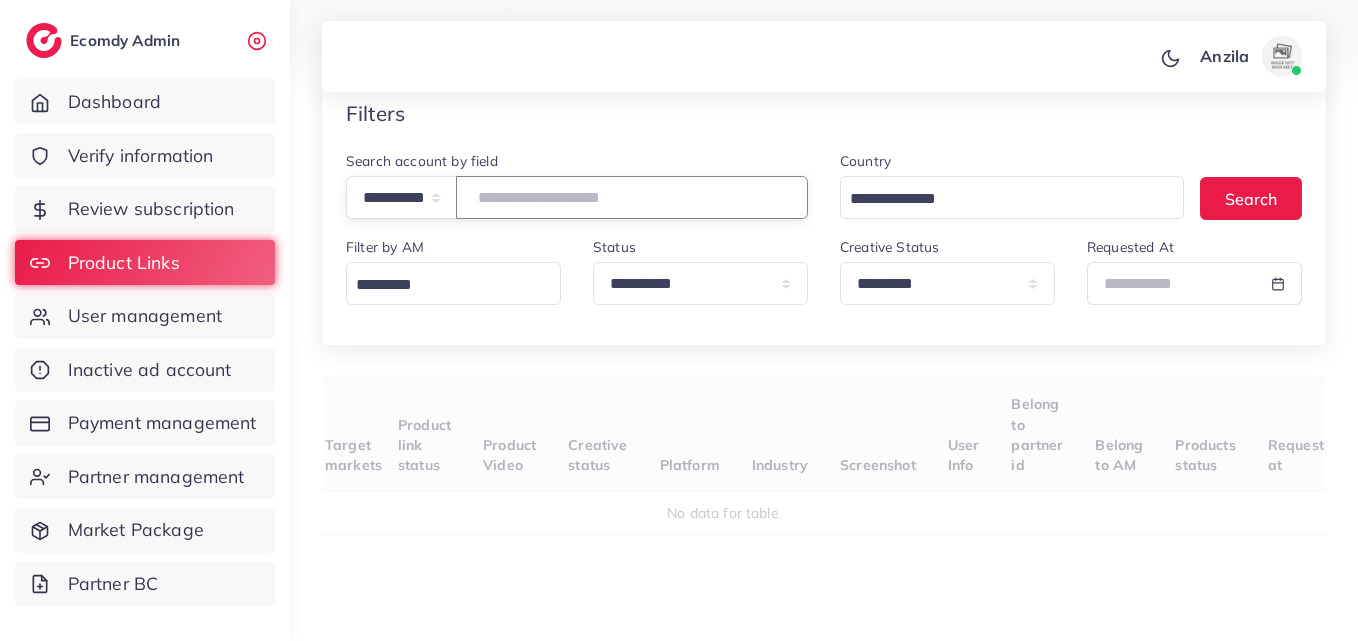 type on "**********" 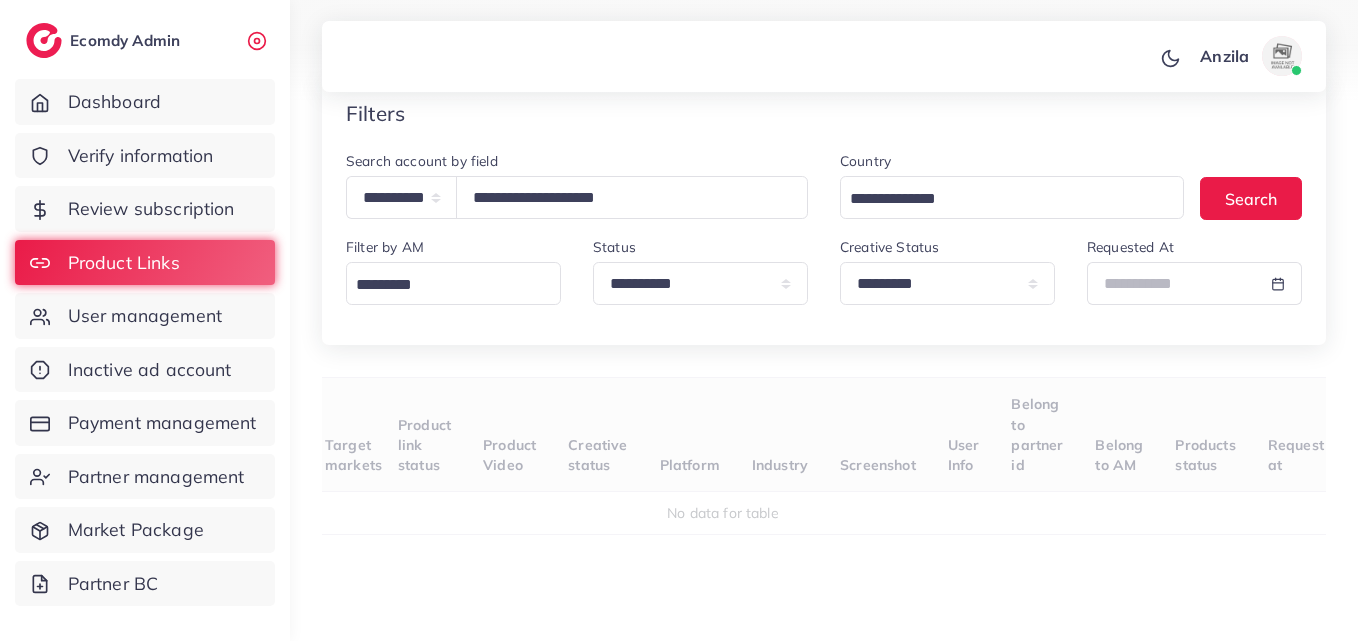 click on "Target markets" at bounding box center (361, 435) 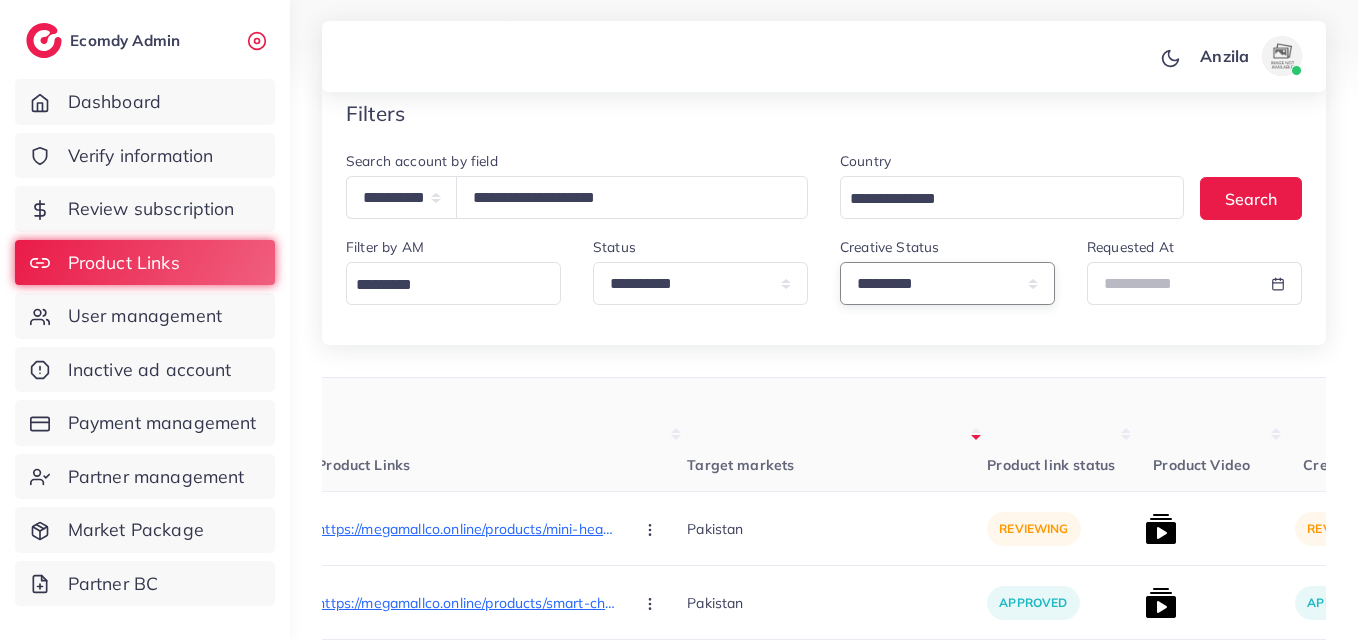 click on "**********" at bounding box center [947, 283] 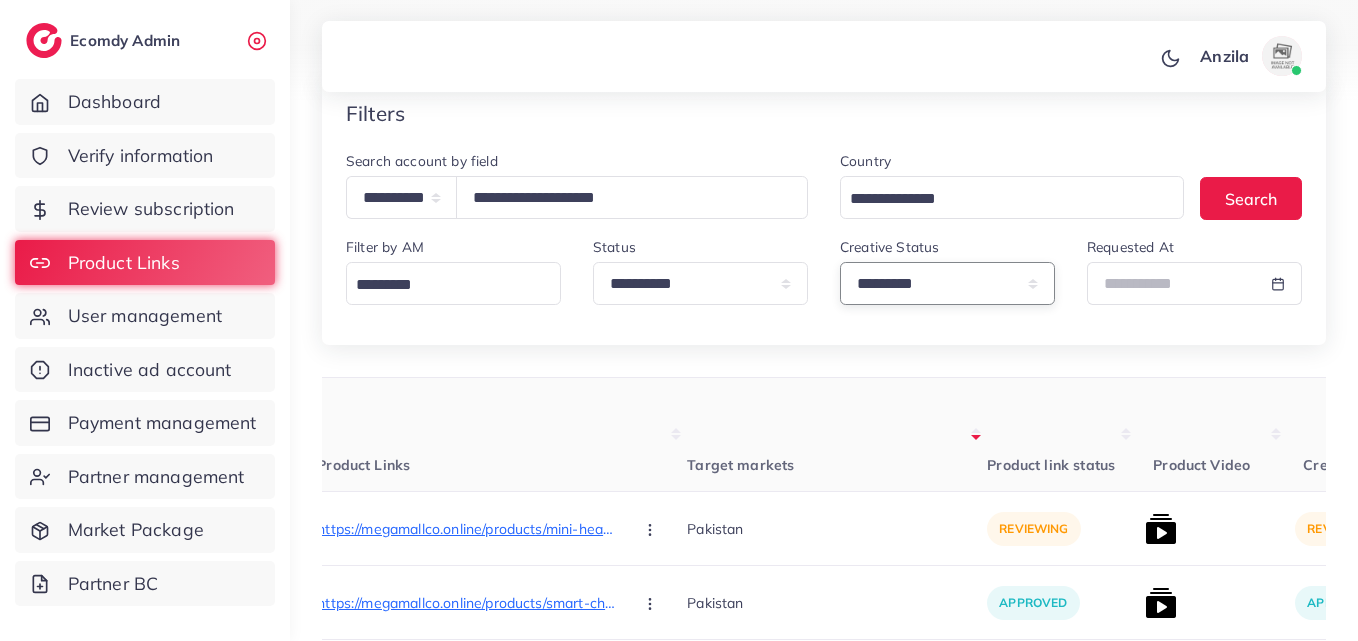 select 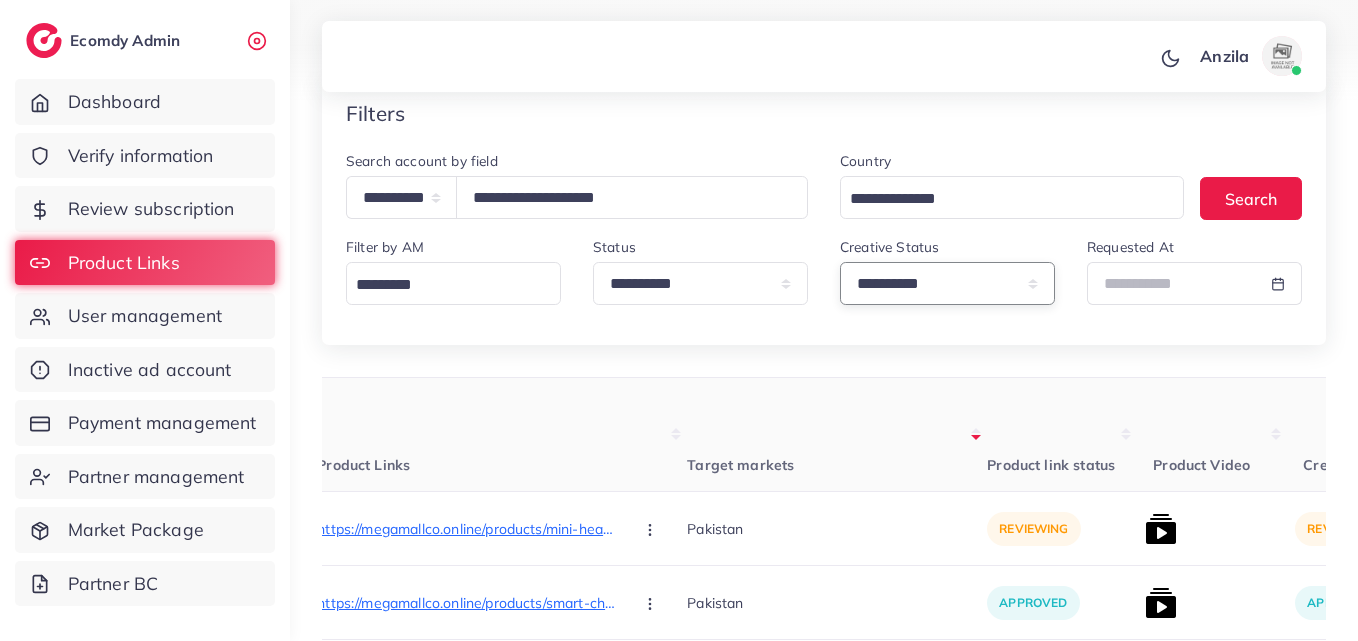 click on "**********" at bounding box center [947, 283] 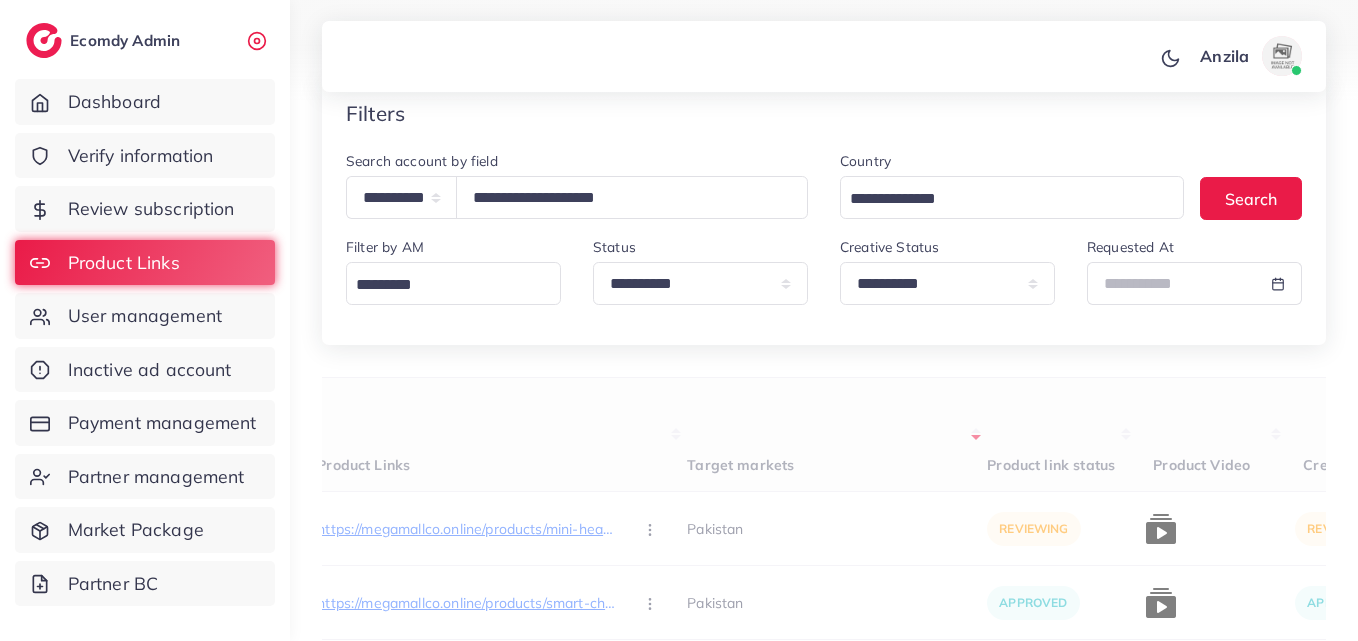 click on "Target markets" at bounding box center (837, 435) 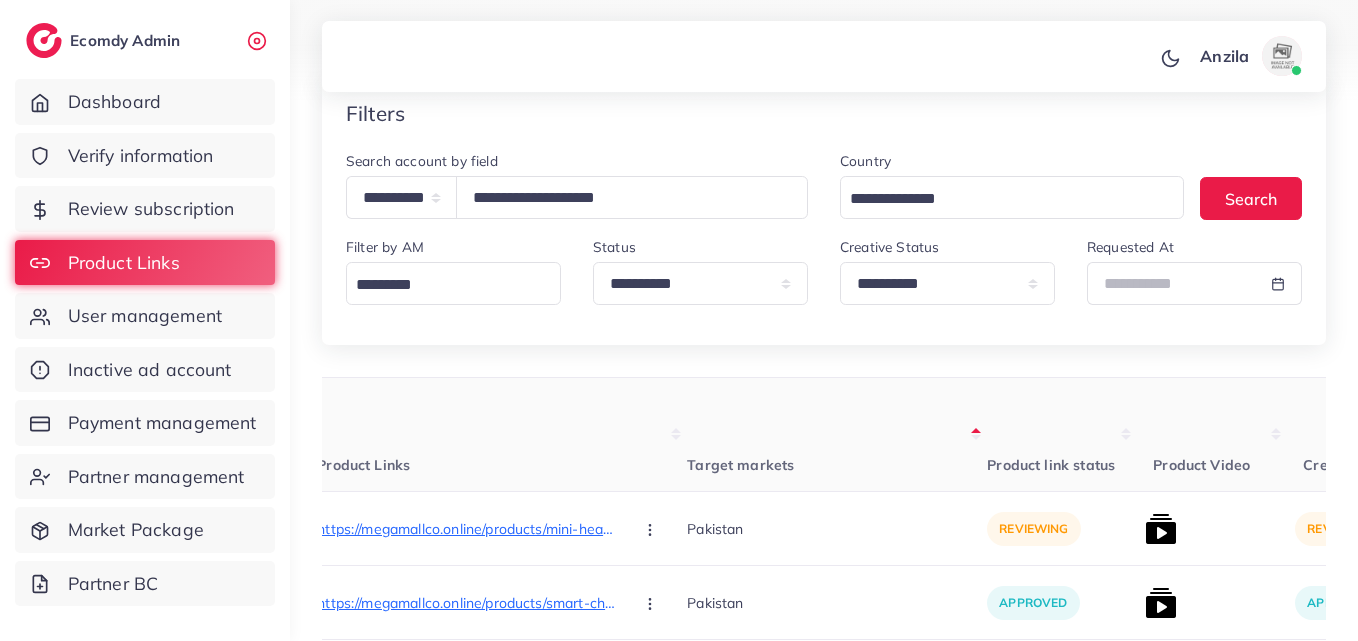 scroll, scrollTop: 400, scrollLeft: 0, axis: vertical 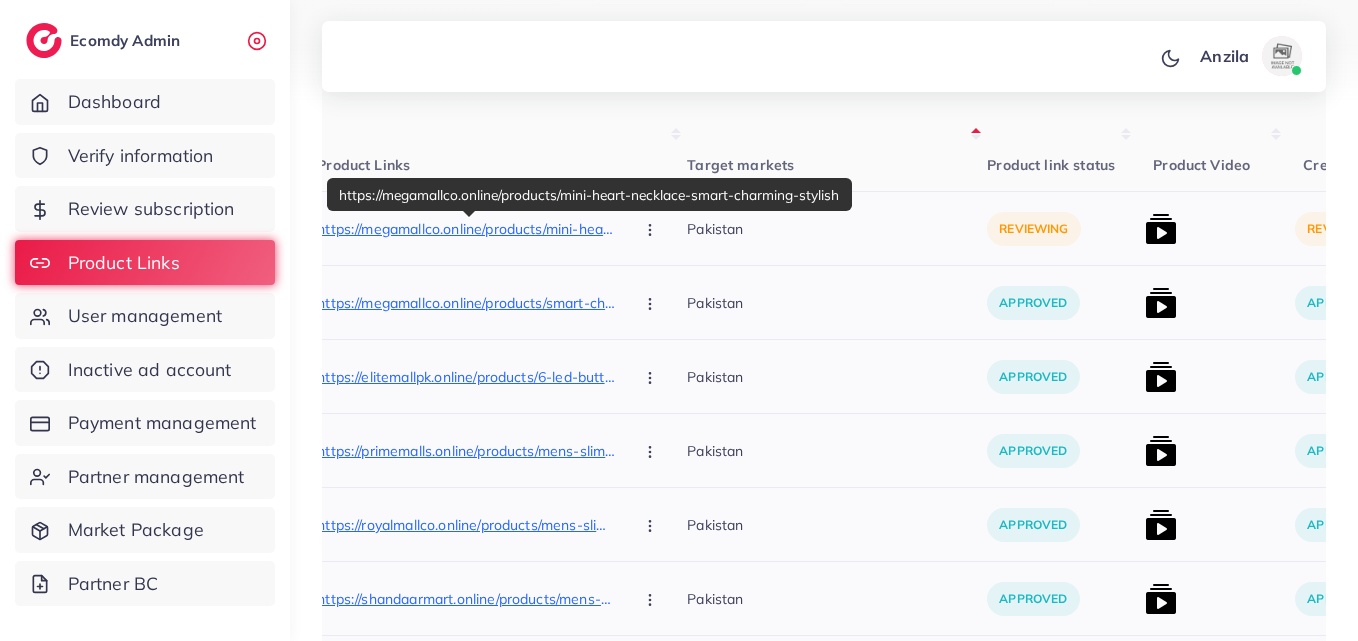 click on "https://megamallco.online/products/mini-heart-necklace-smart-charming-stylish" at bounding box center (467, 229) 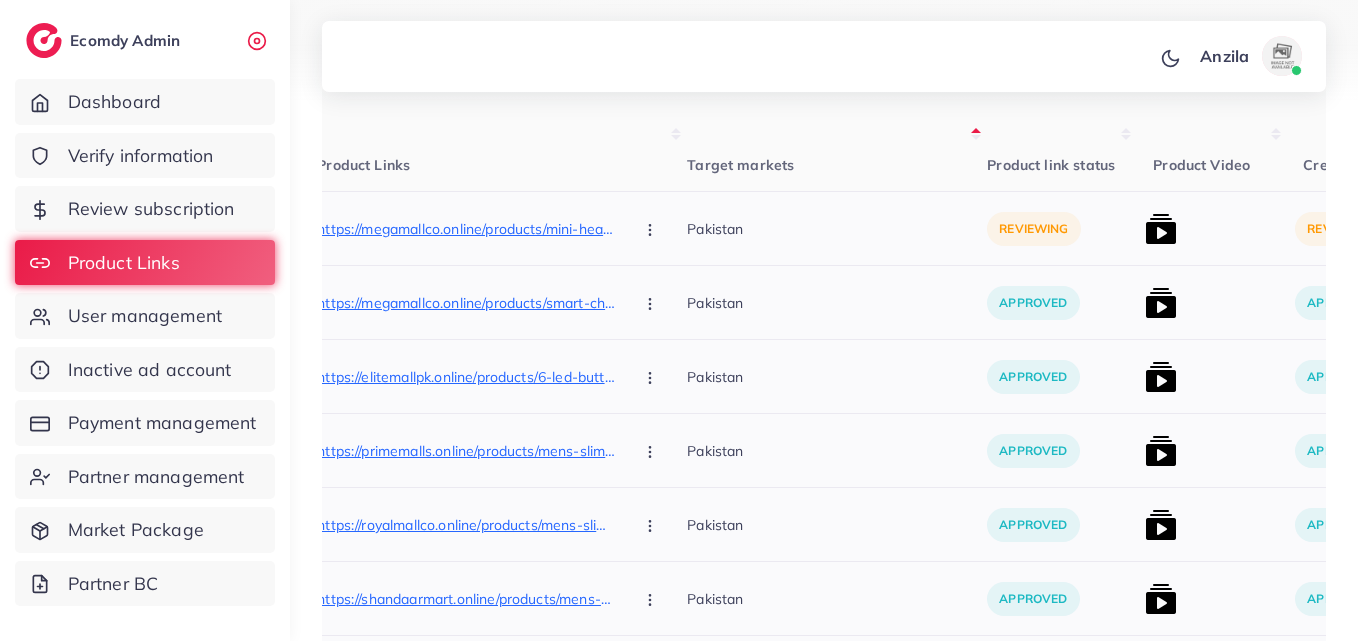 click at bounding box center [652, 228] 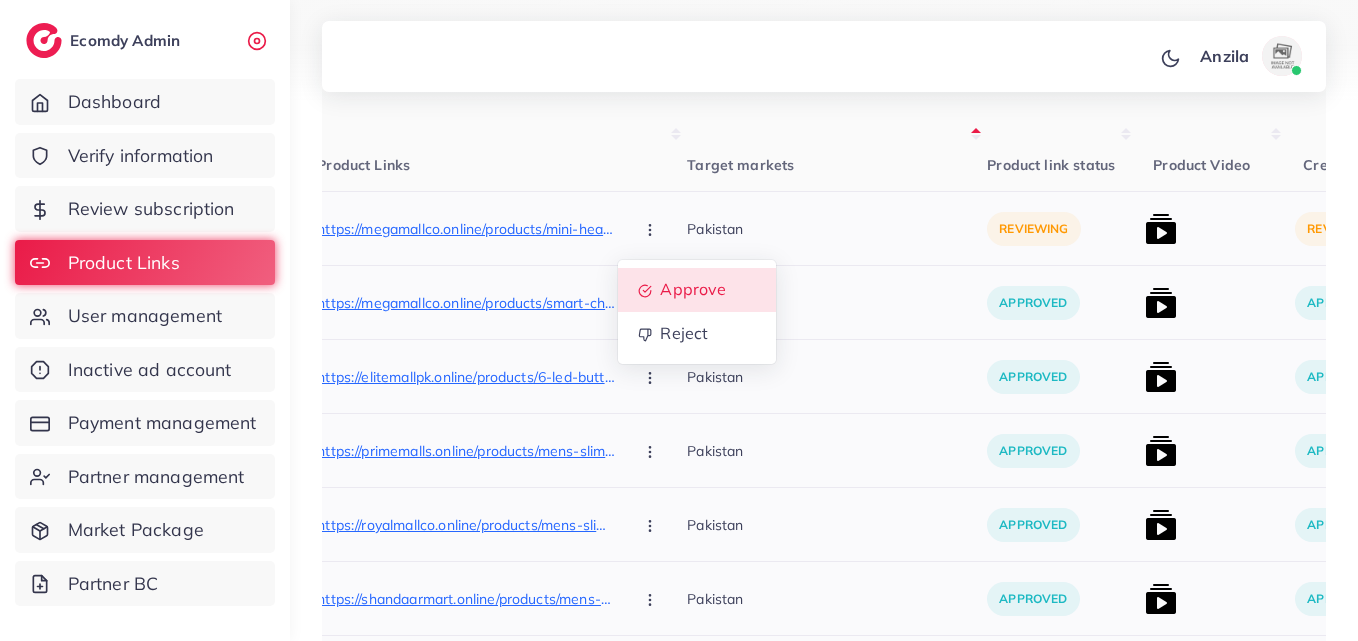 click on "Approve" at bounding box center [694, 290] 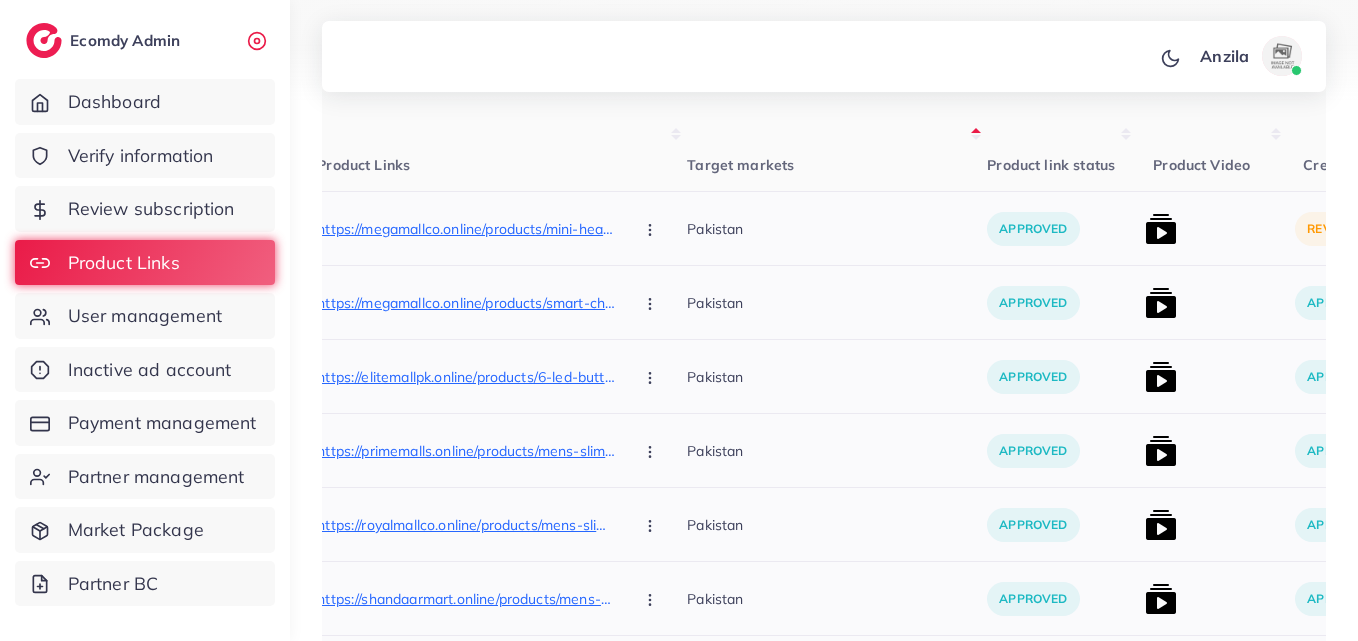 click at bounding box center (1161, 229) 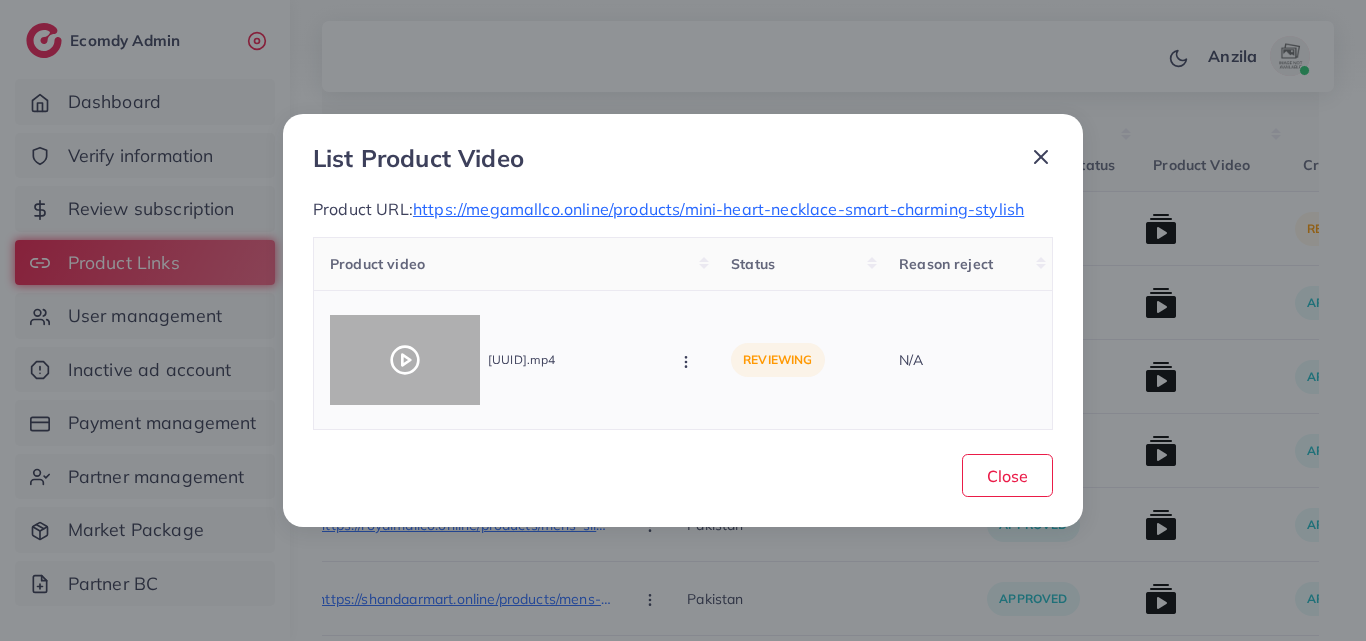 click at bounding box center [405, 360] 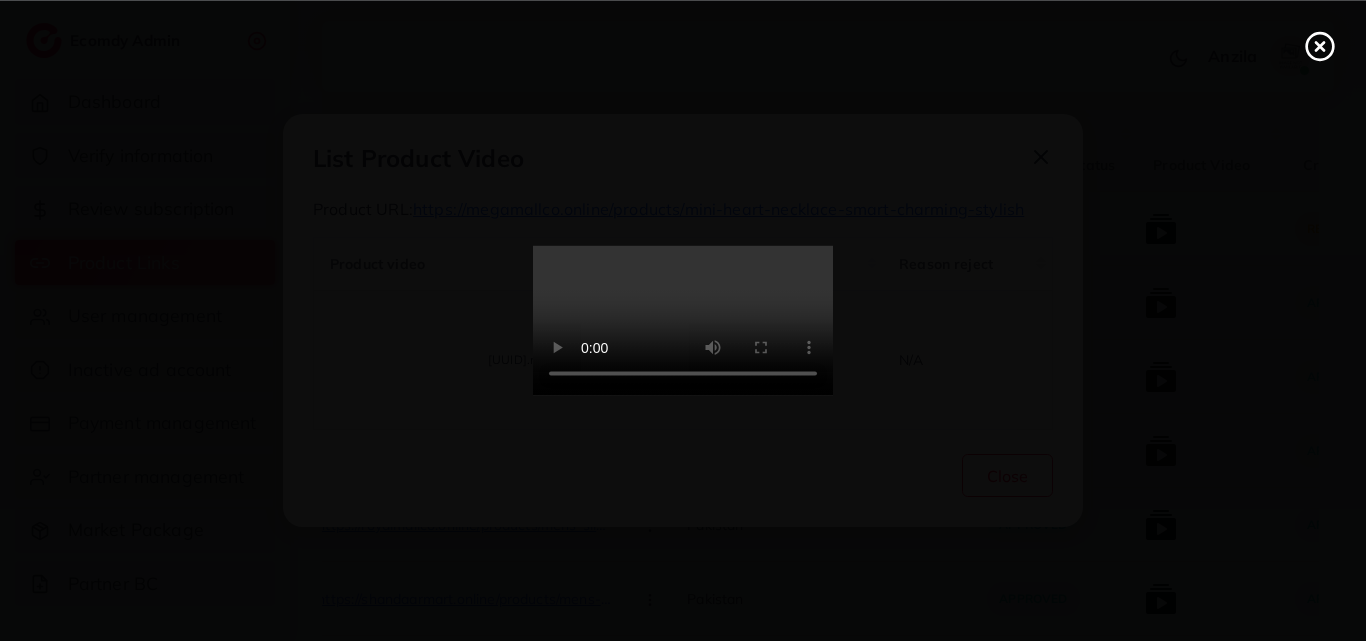 click 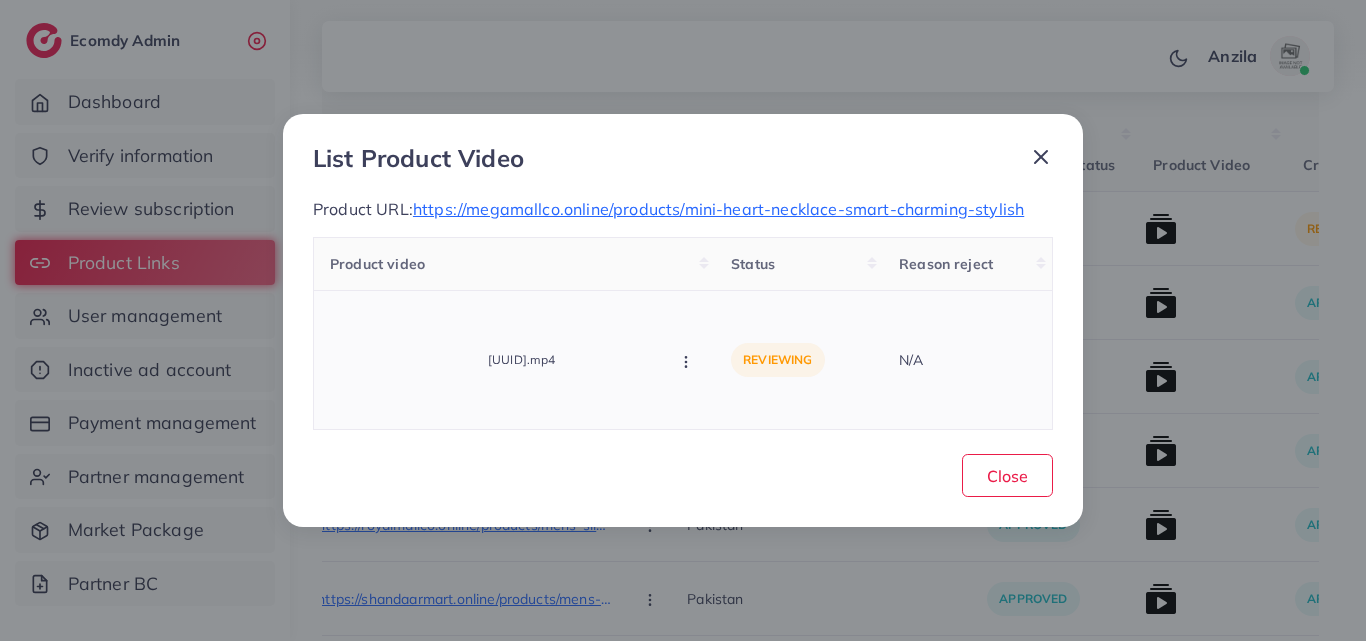 click 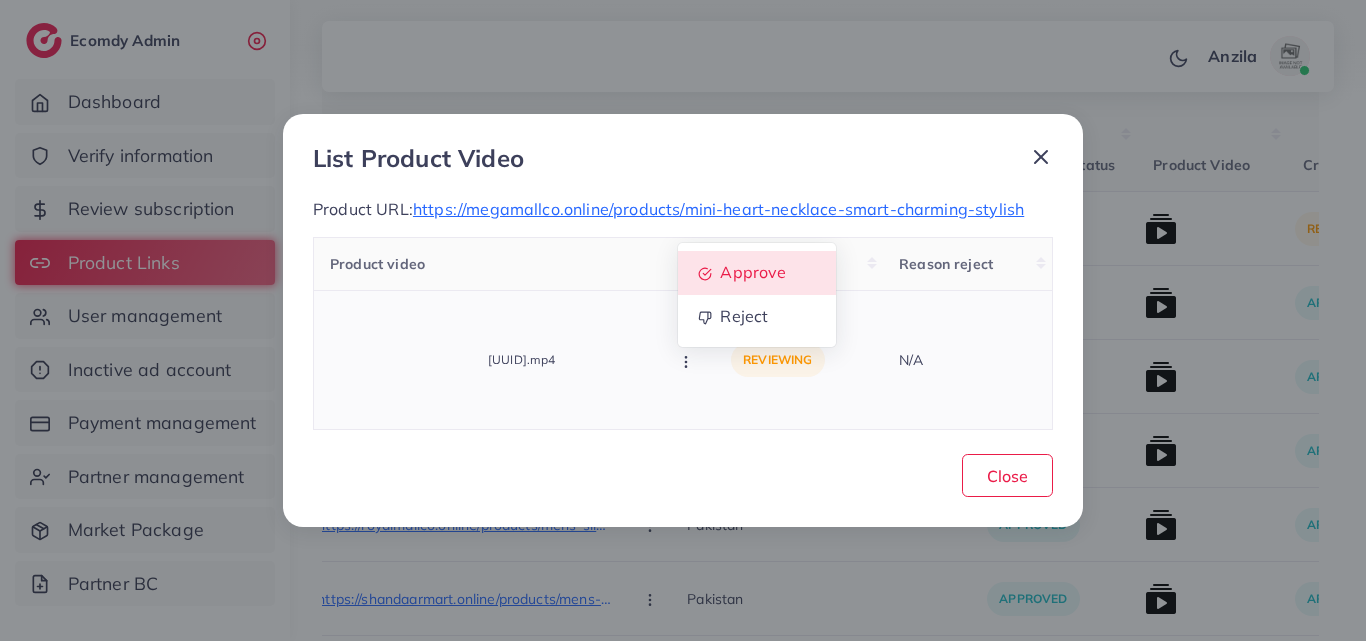 click on "Approve" at bounding box center (757, 273) 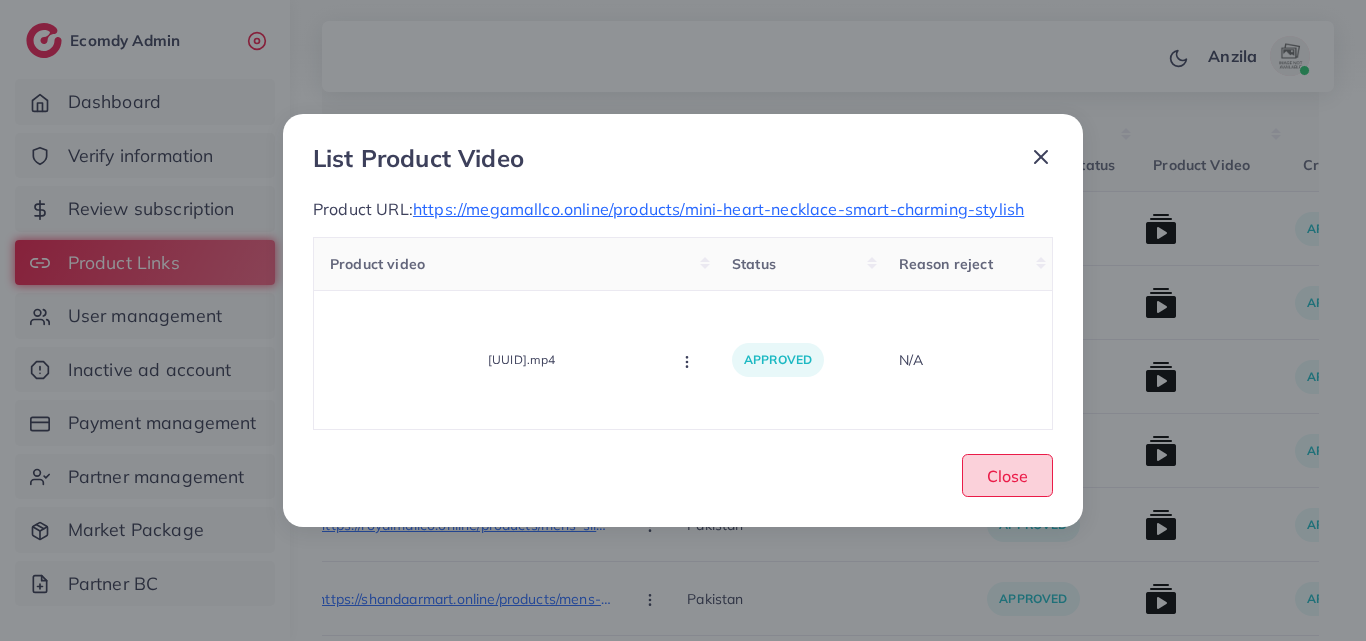 click on "Close" at bounding box center (1007, 476) 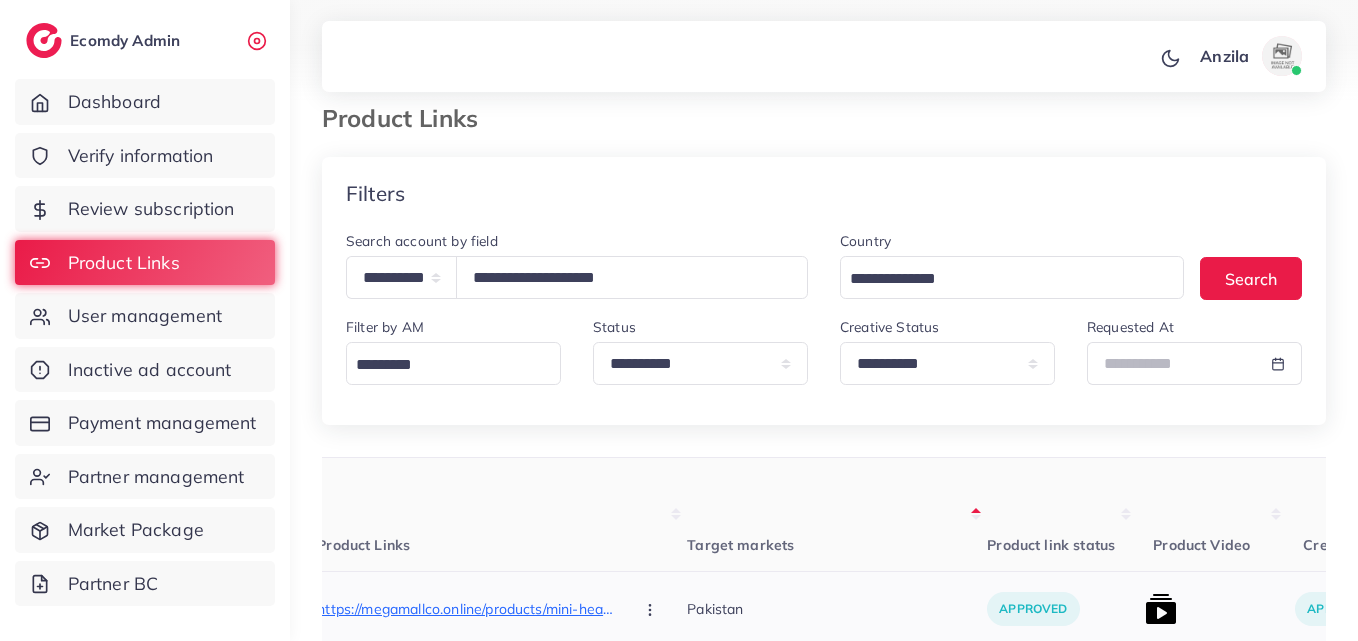 scroll, scrollTop: 0, scrollLeft: 0, axis: both 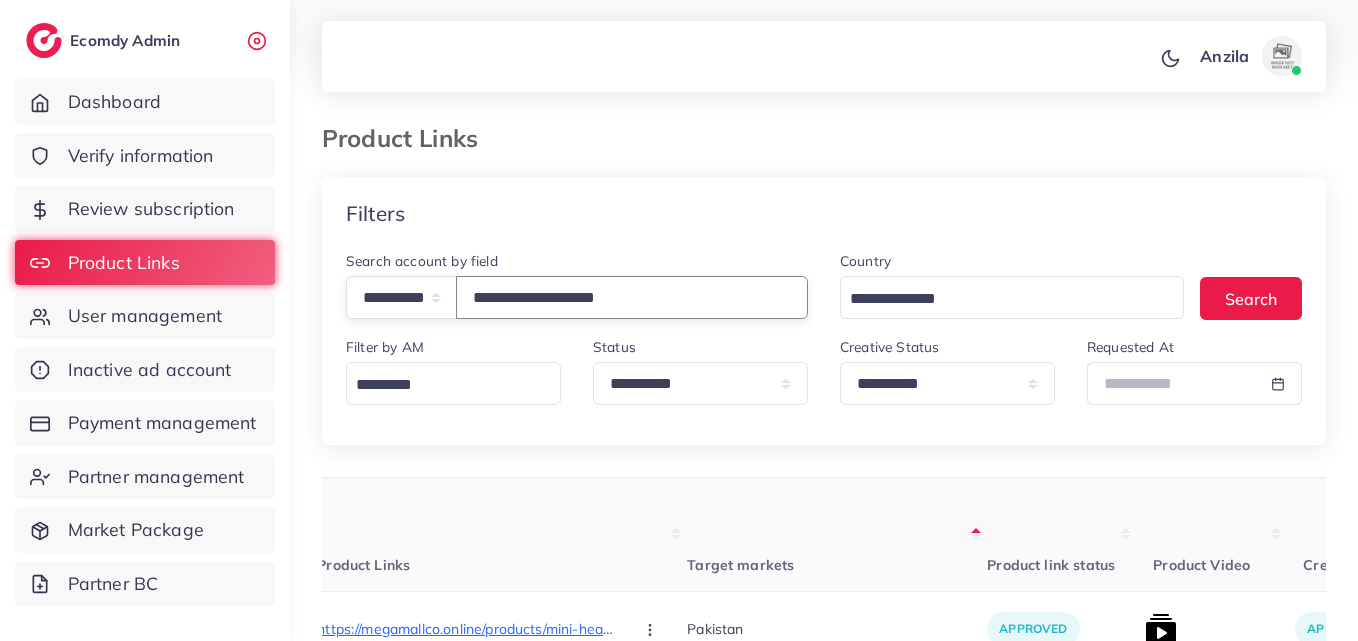 click on "**********" at bounding box center [632, 297] 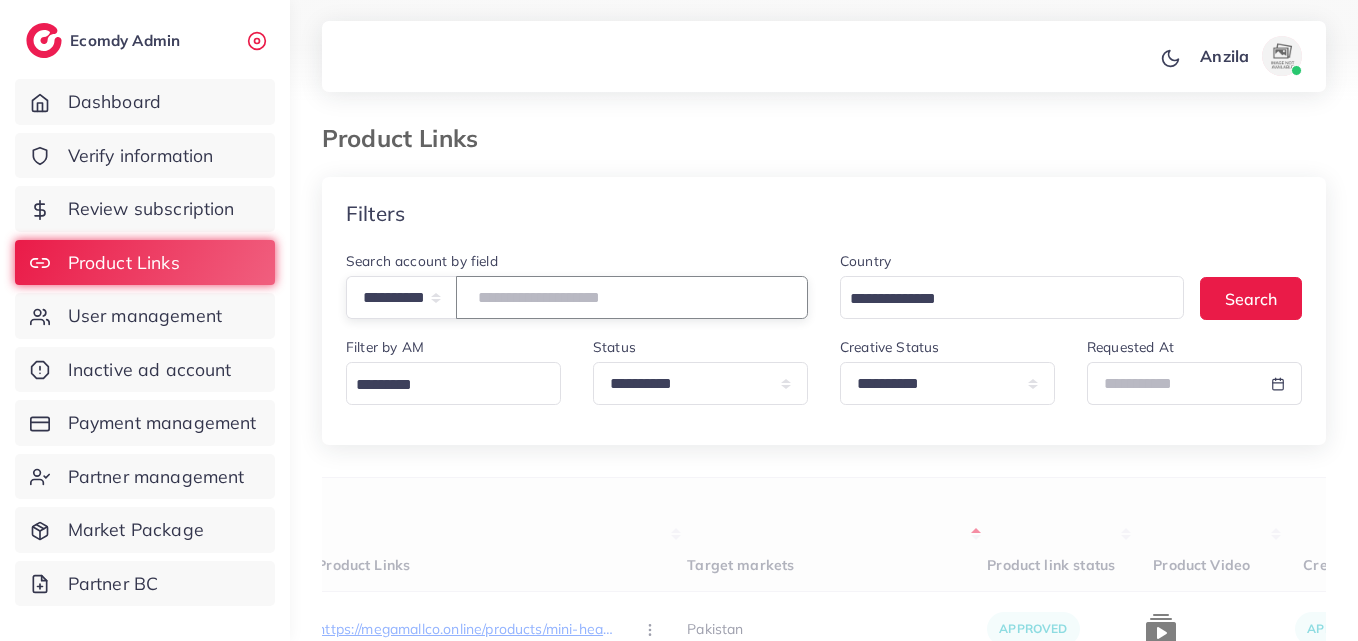 type 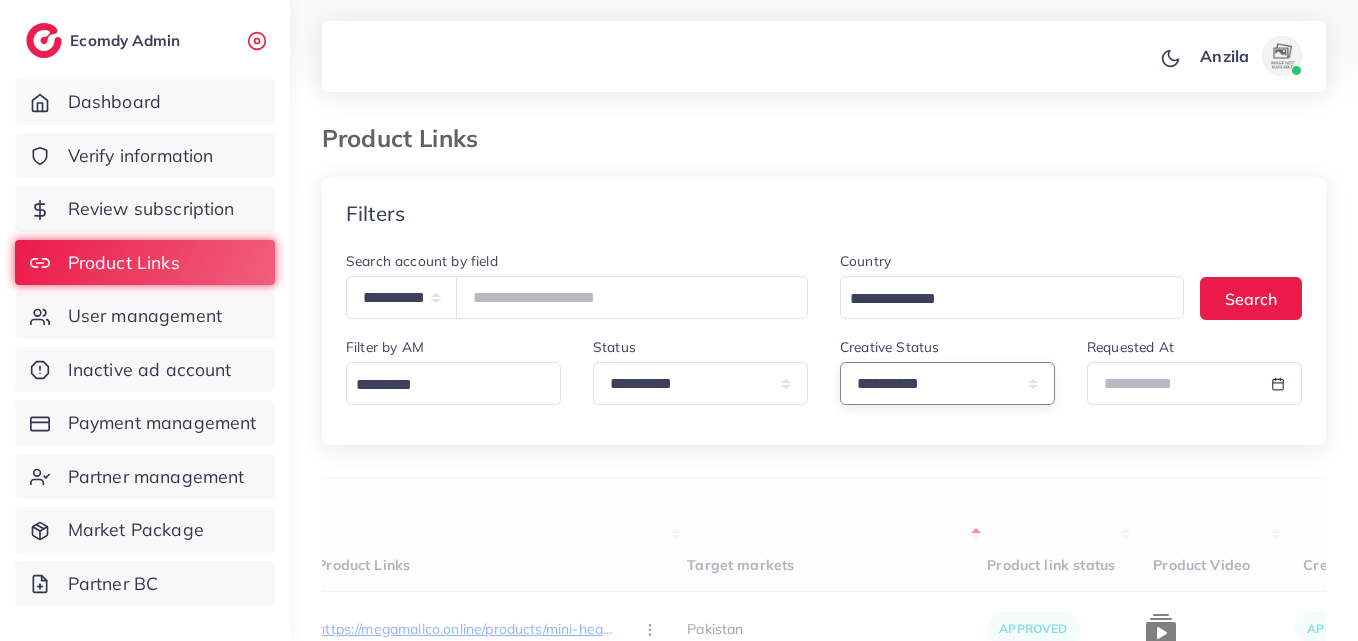 click on "**********" at bounding box center [947, 383] 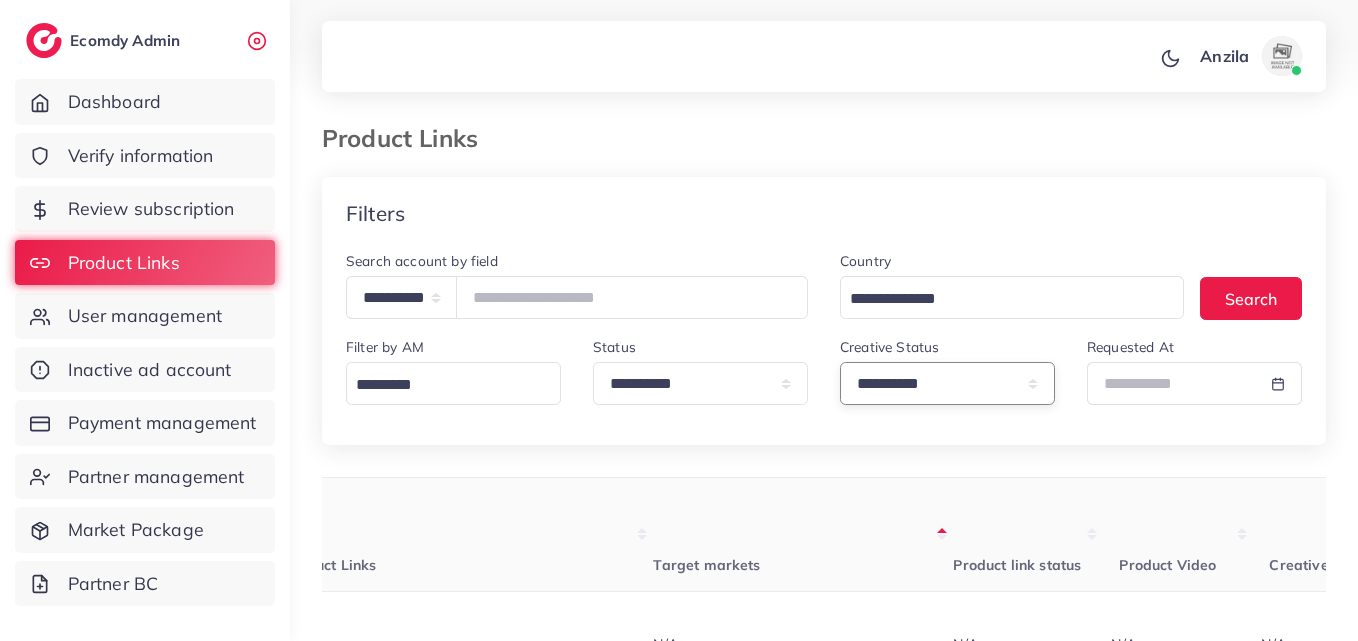 select on "*********" 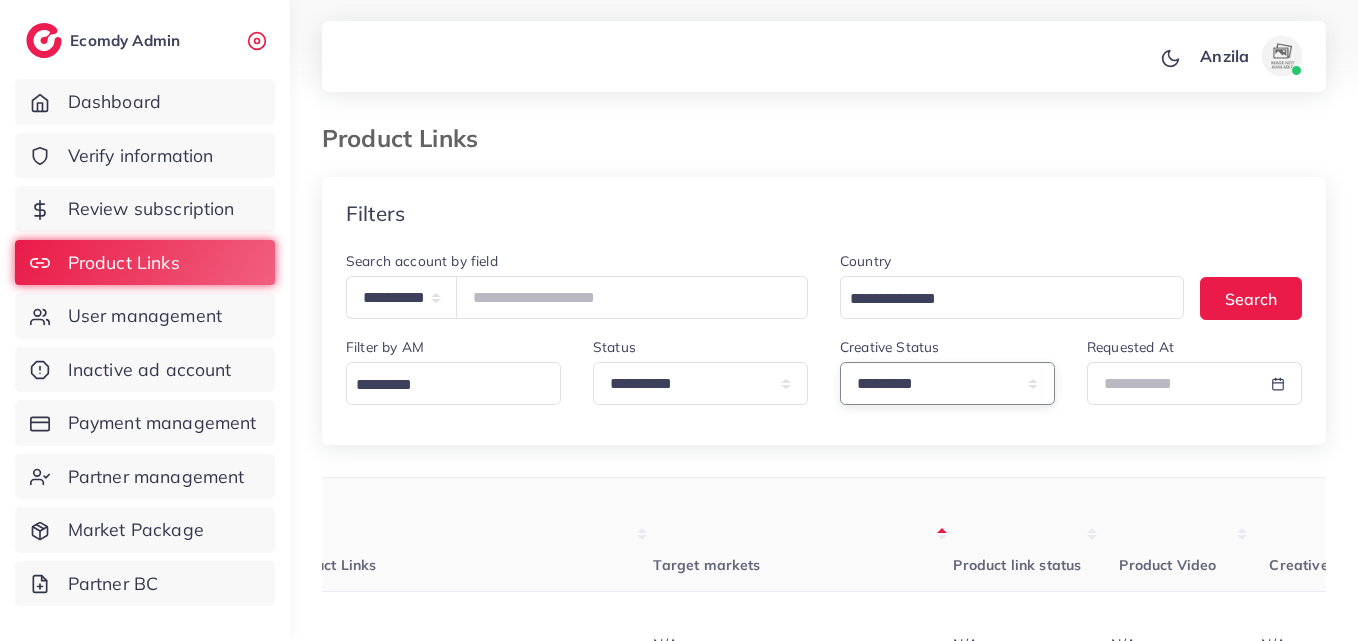 click on "**********" at bounding box center (947, 383) 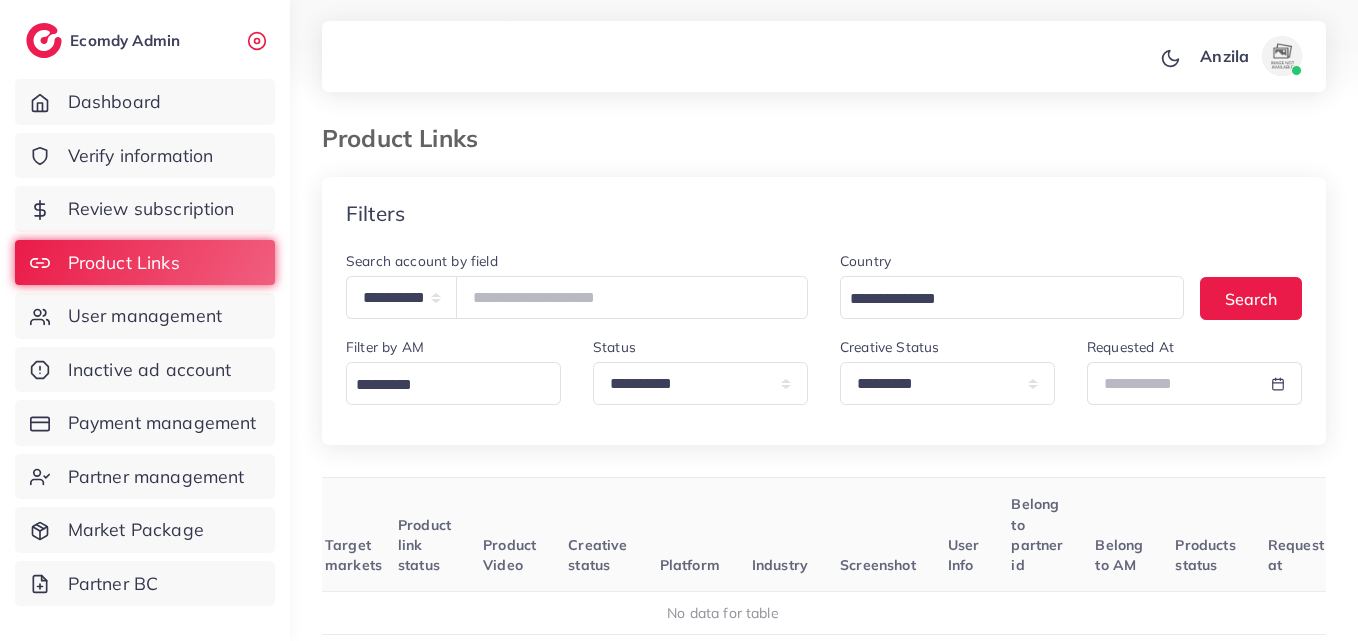 click on "Screenshot" at bounding box center [878, 535] 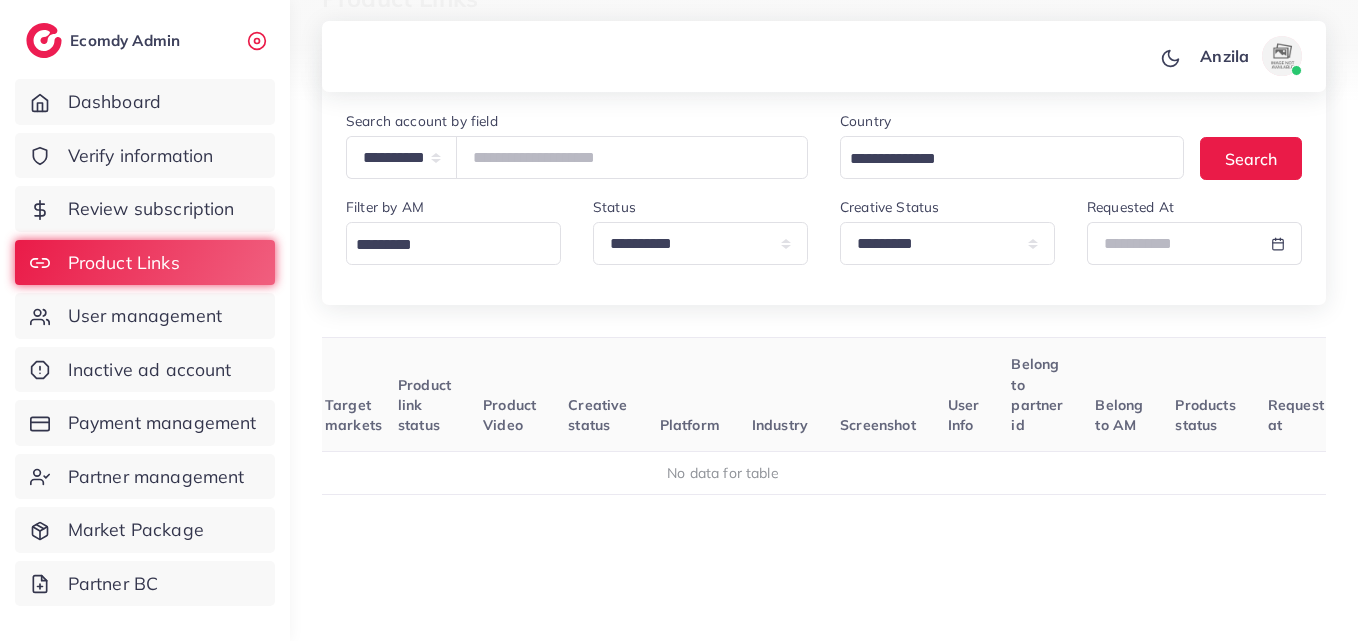 scroll, scrollTop: 200, scrollLeft: 0, axis: vertical 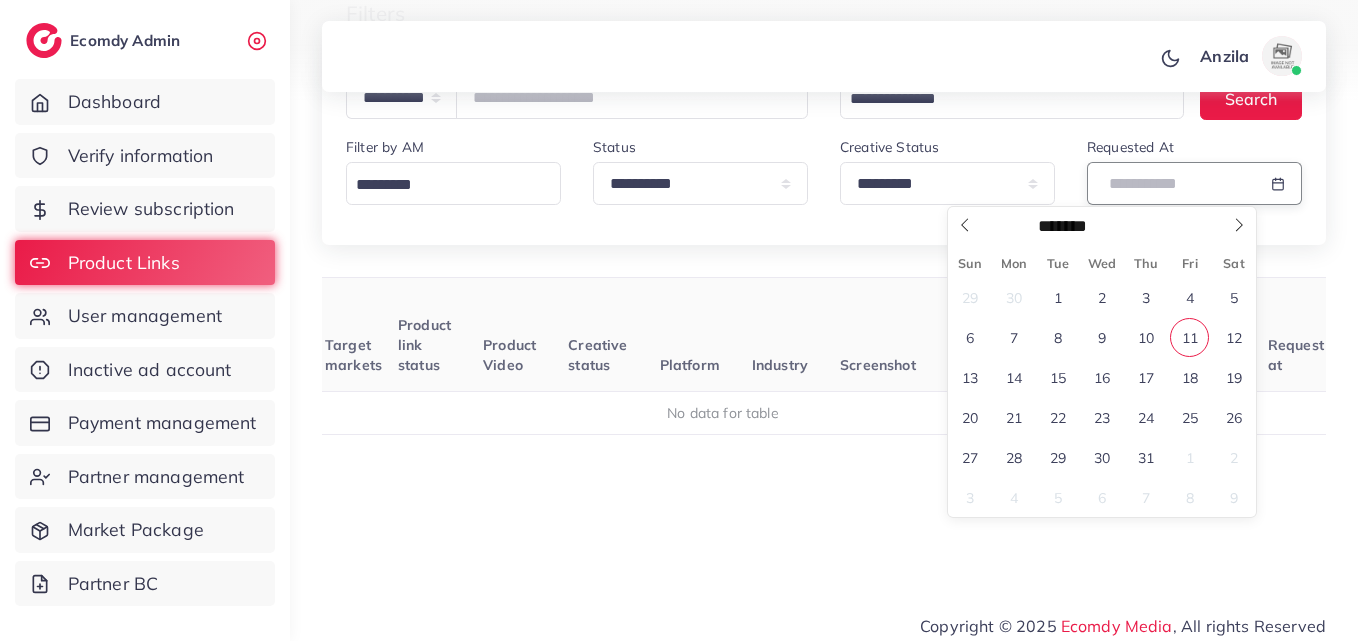 click at bounding box center [1171, 183] 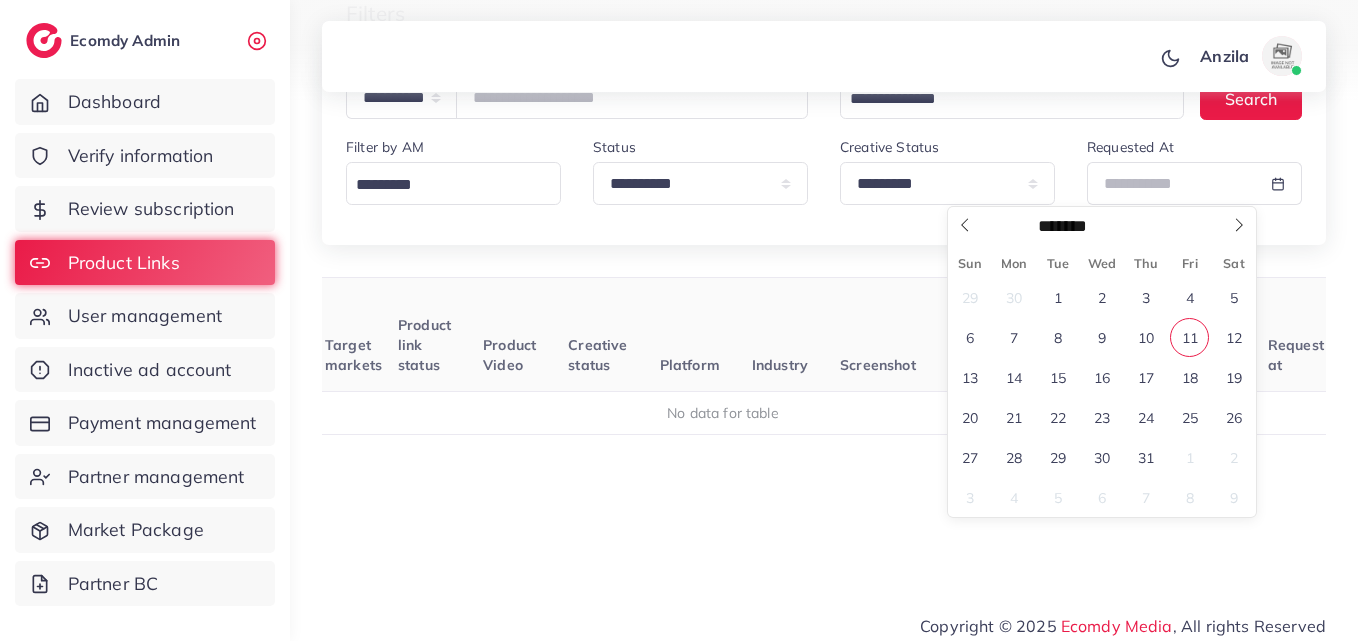 click on "11" at bounding box center (1189, 337) 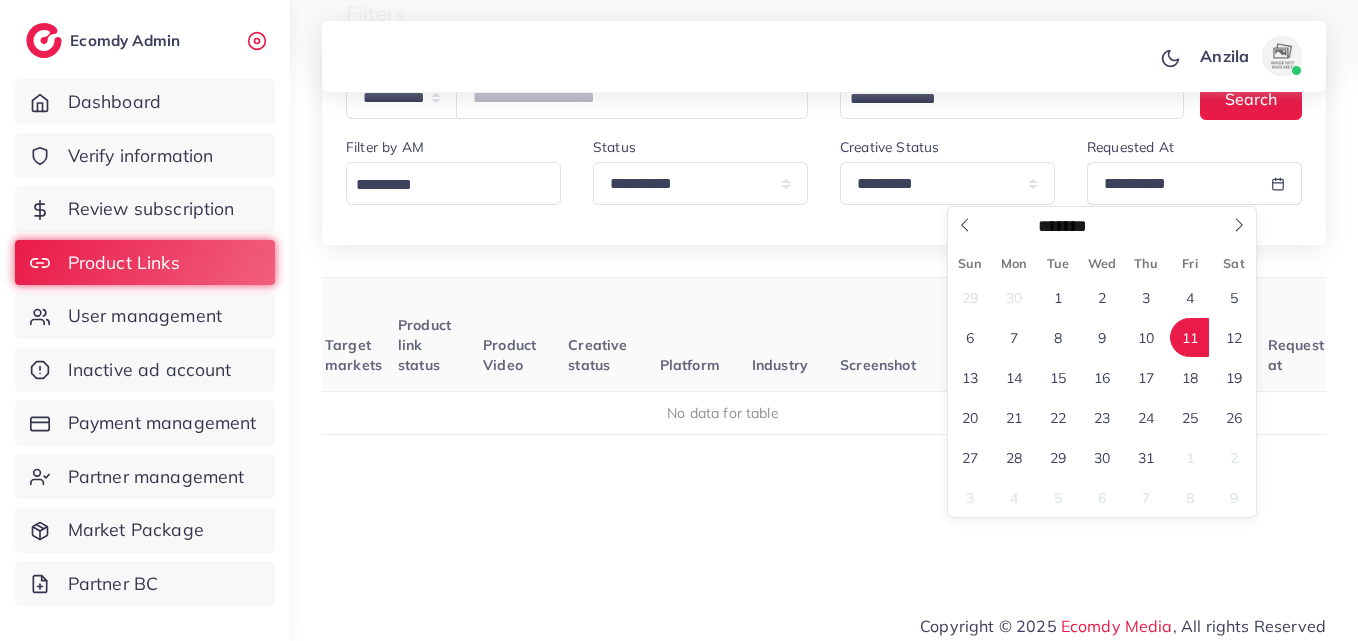 click on "11" at bounding box center [1189, 337] 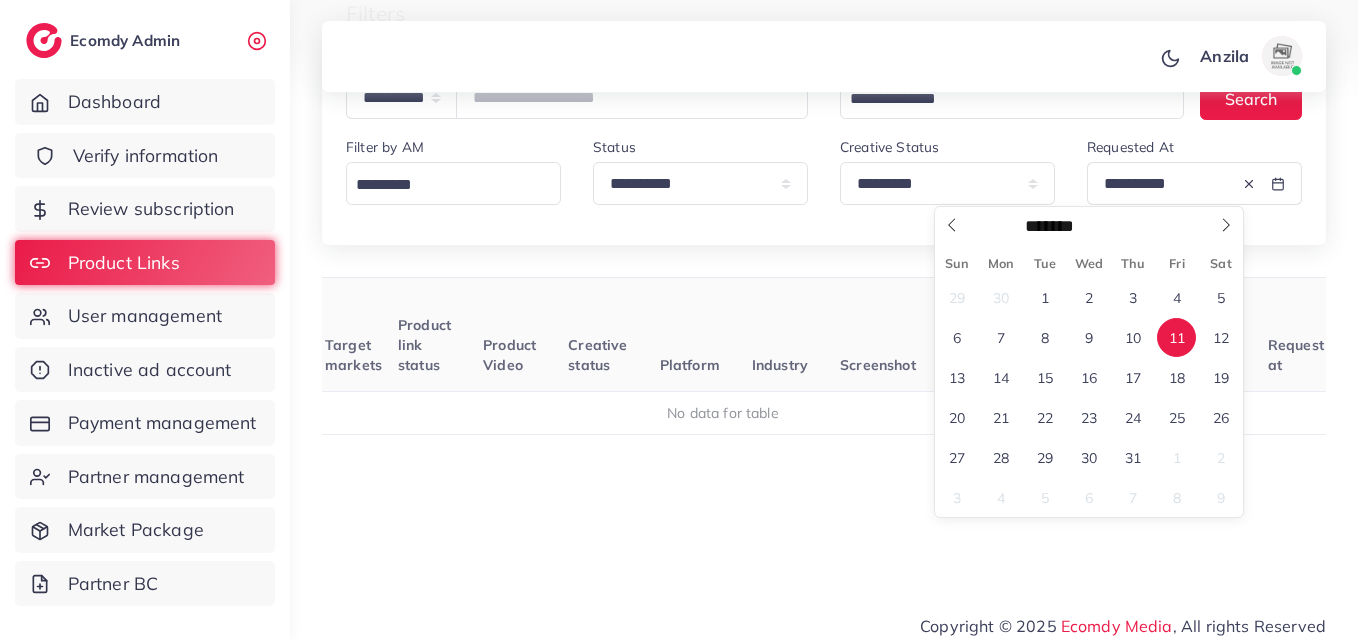 click on "Verify information" at bounding box center [146, 156] 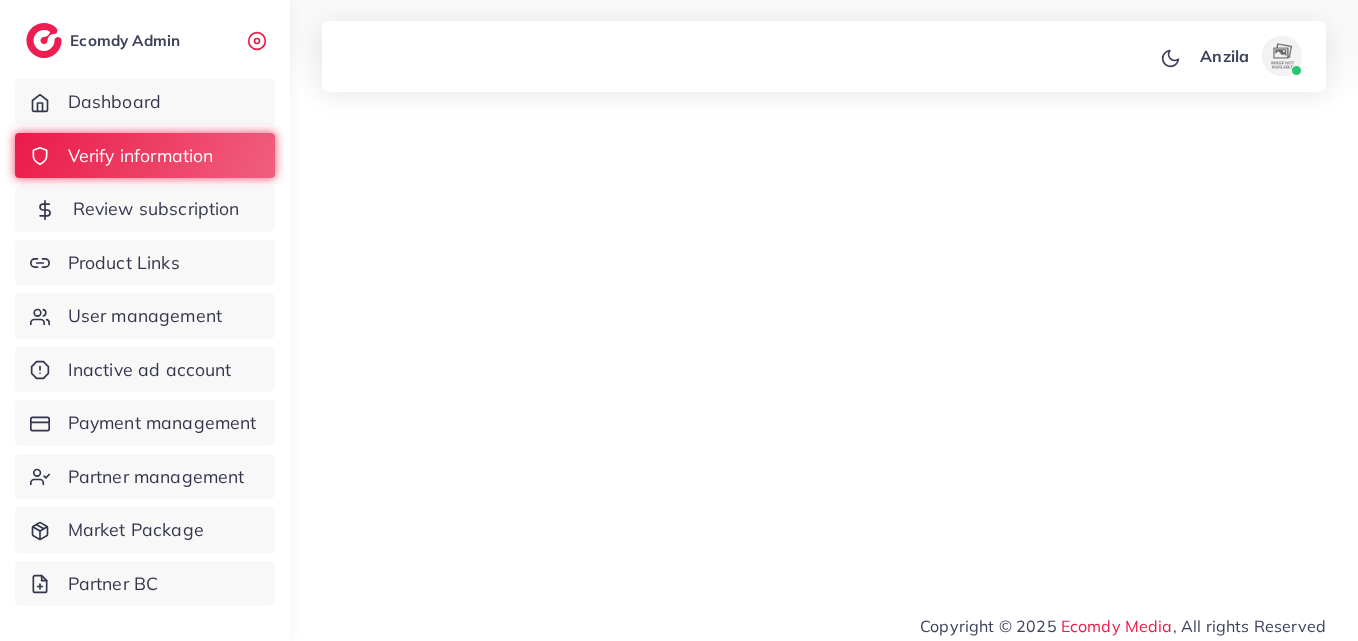 scroll, scrollTop: 0, scrollLeft: 0, axis: both 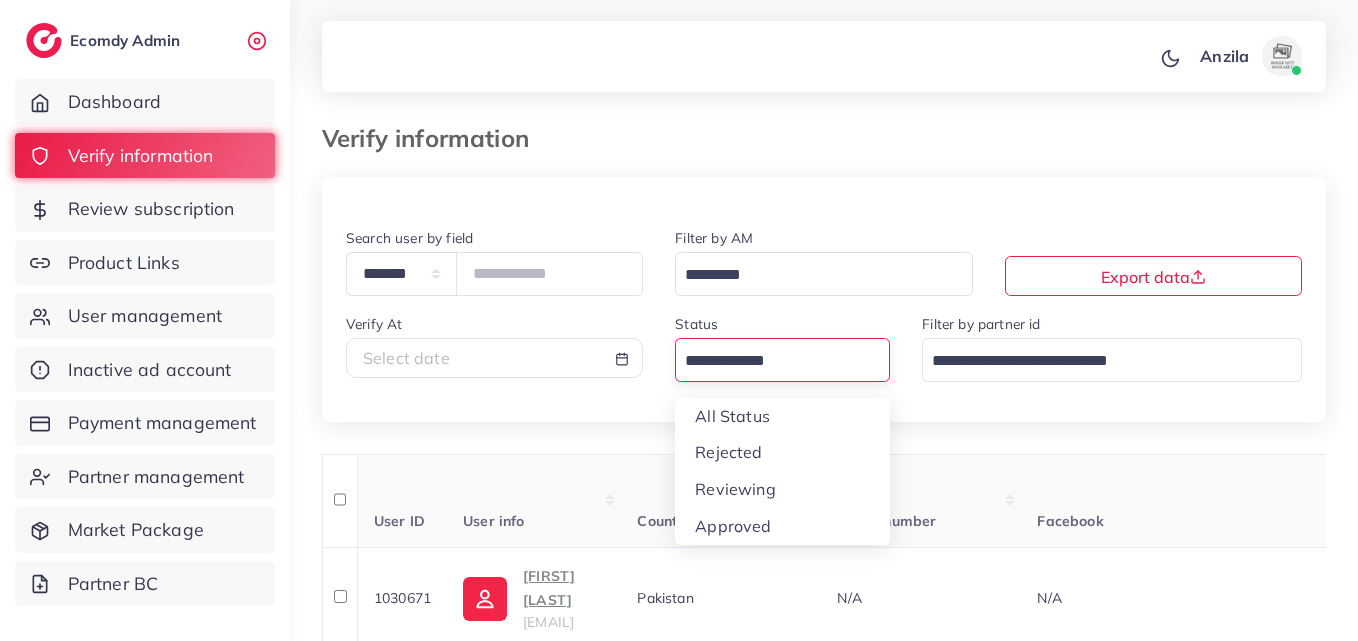 click at bounding box center (771, 361) 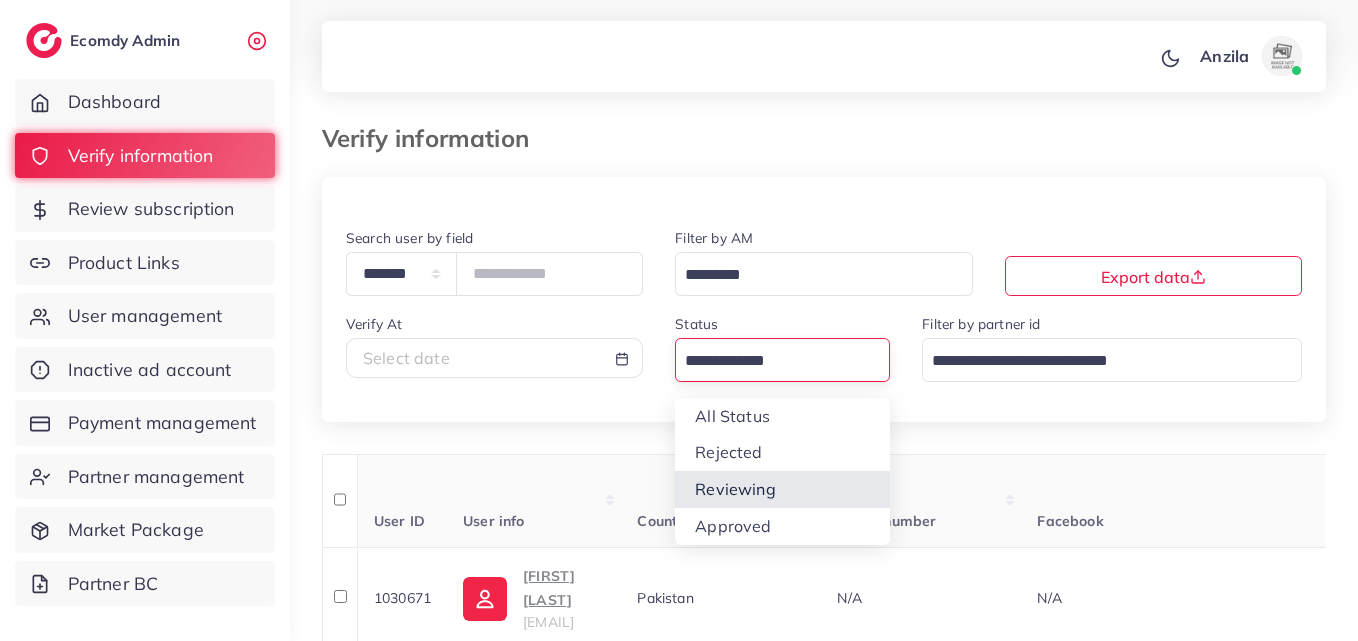 click on "**********" at bounding box center (824, 1850) 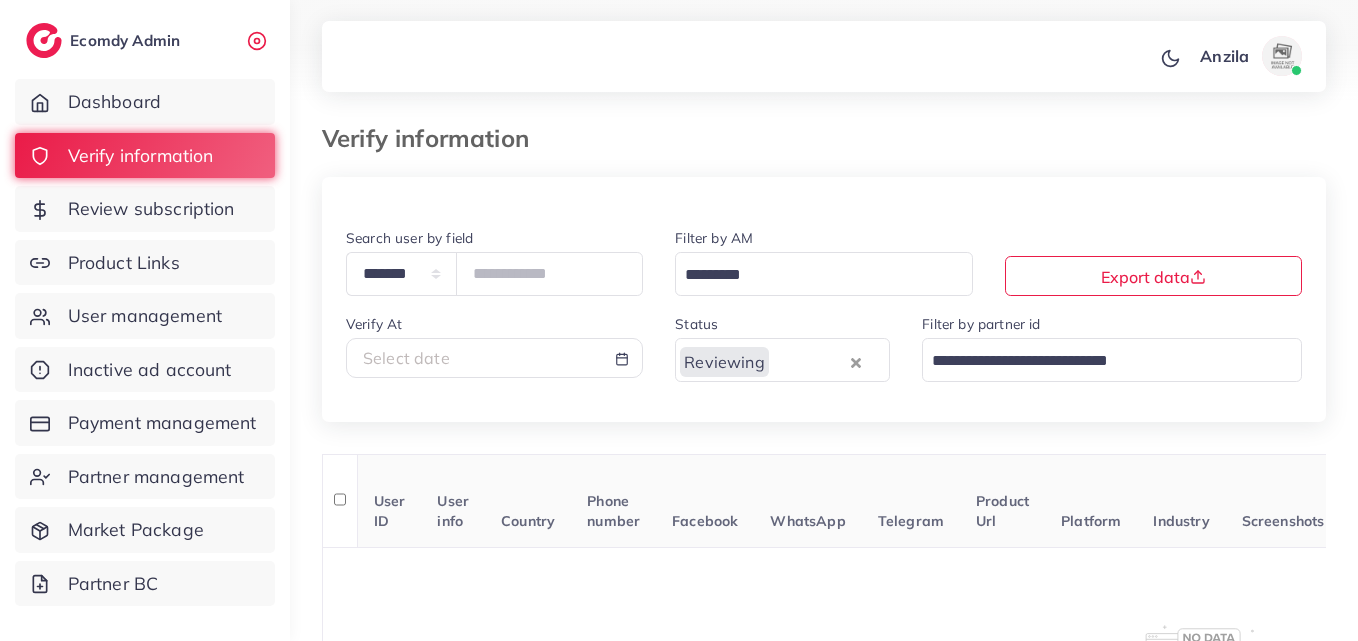 scroll, scrollTop: 151, scrollLeft: 0, axis: vertical 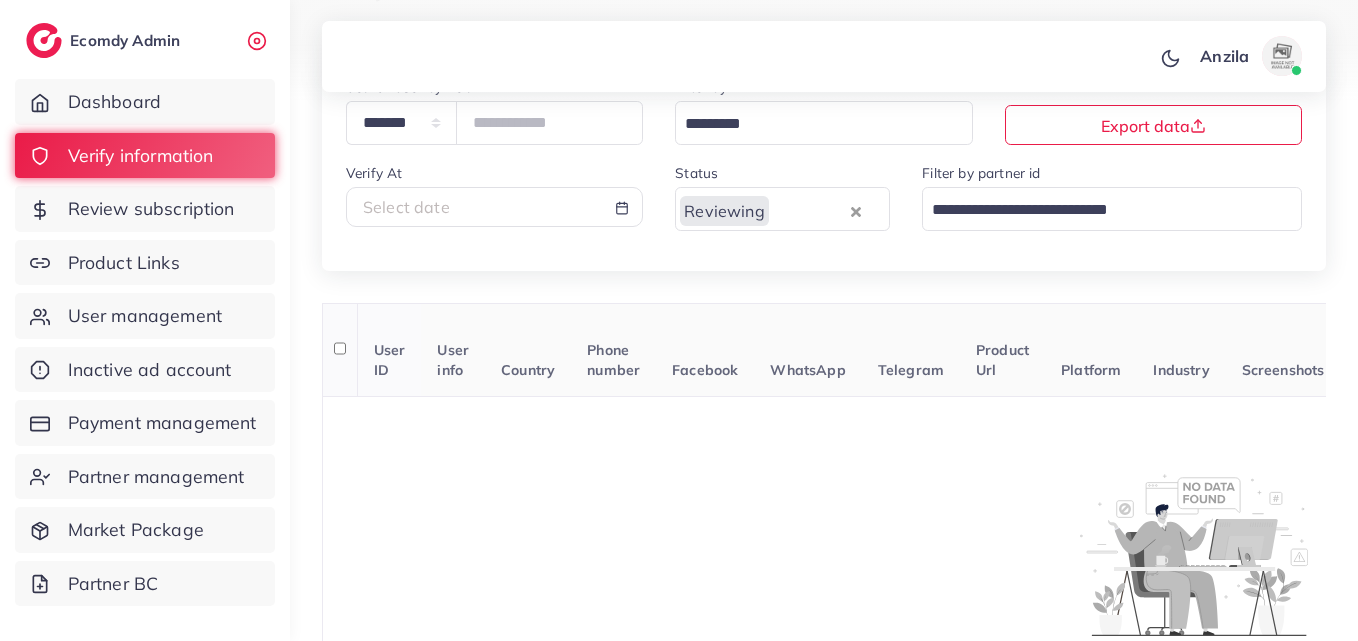 click on "Platform" at bounding box center (1091, 350) 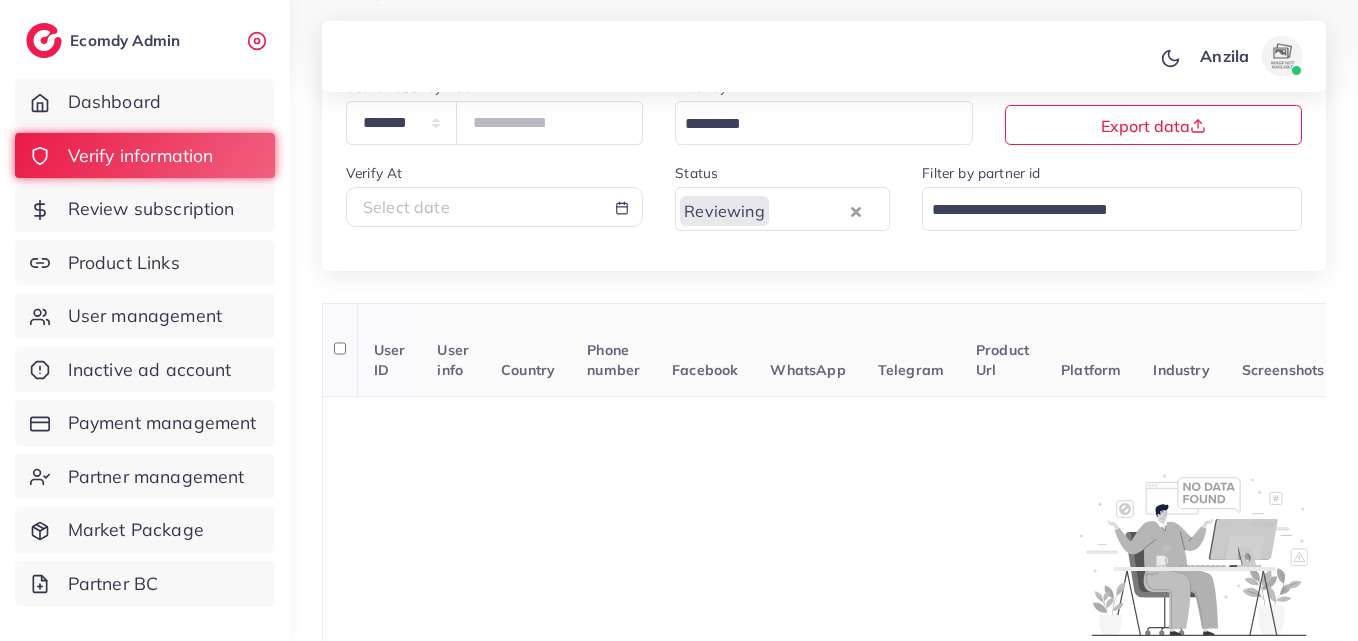 click on "WhatsApp" at bounding box center [807, 350] 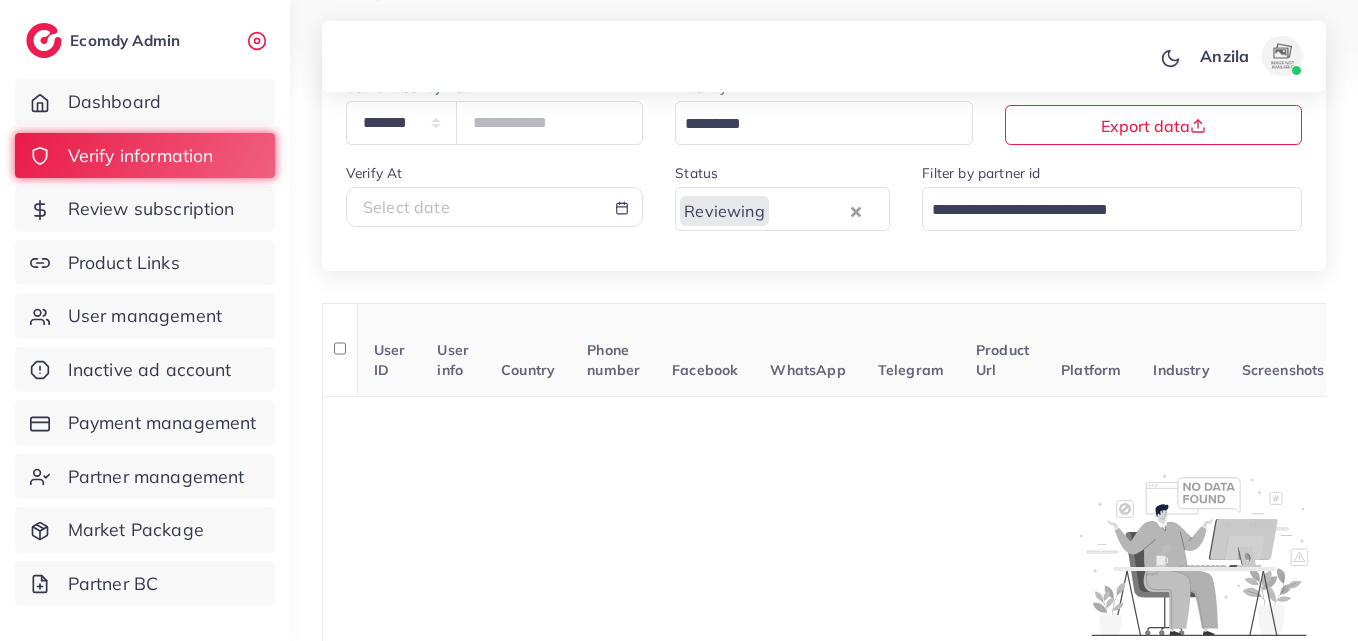 click on "Reviewing" at bounding box center (762, 208) 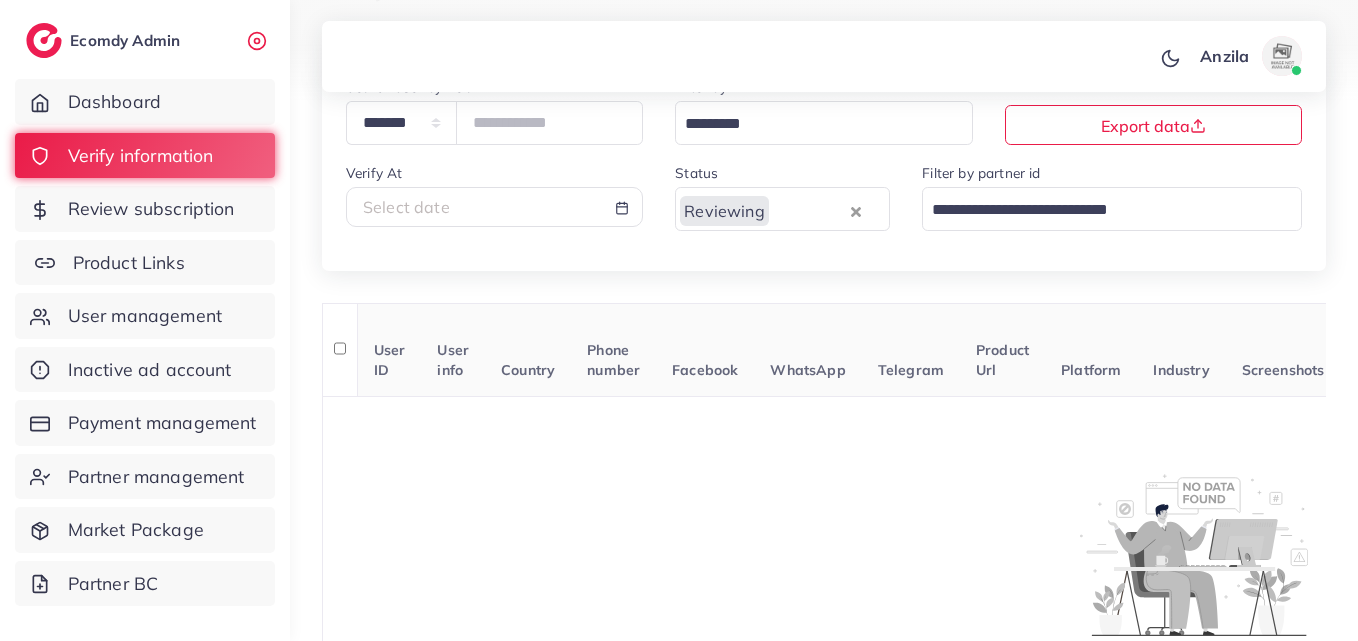 click on "Product Links" at bounding box center (129, 263) 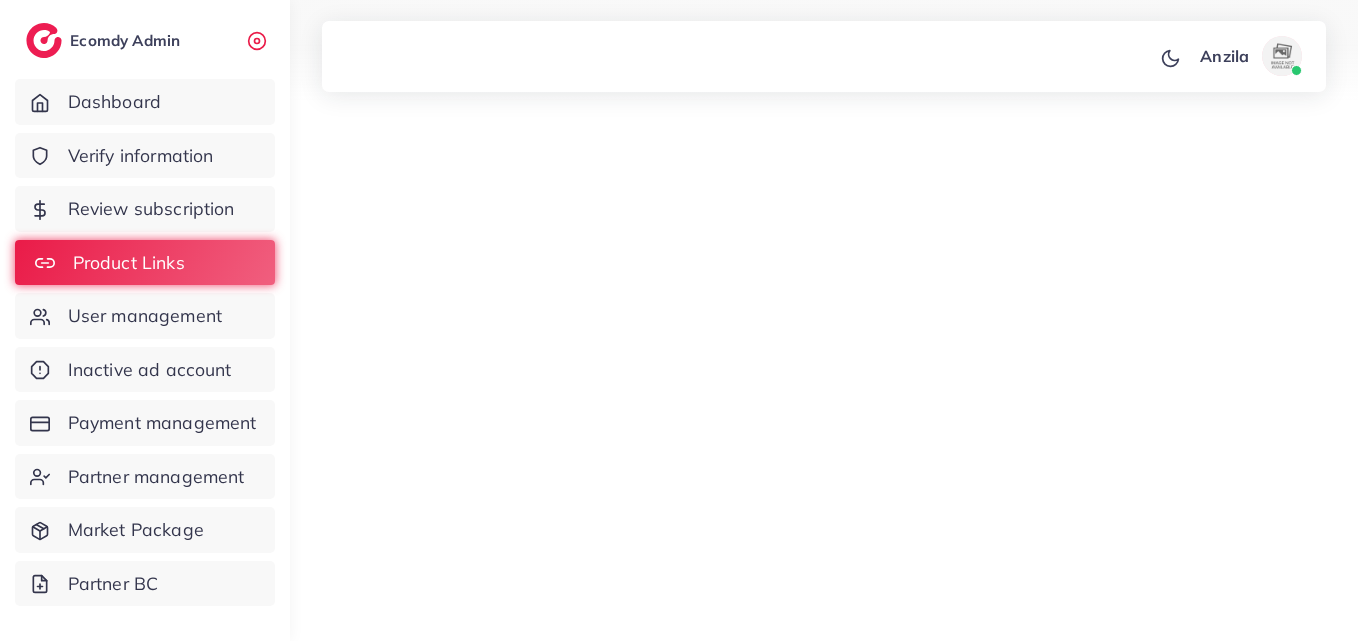 scroll, scrollTop: 0, scrollLeft: 0, axis: both 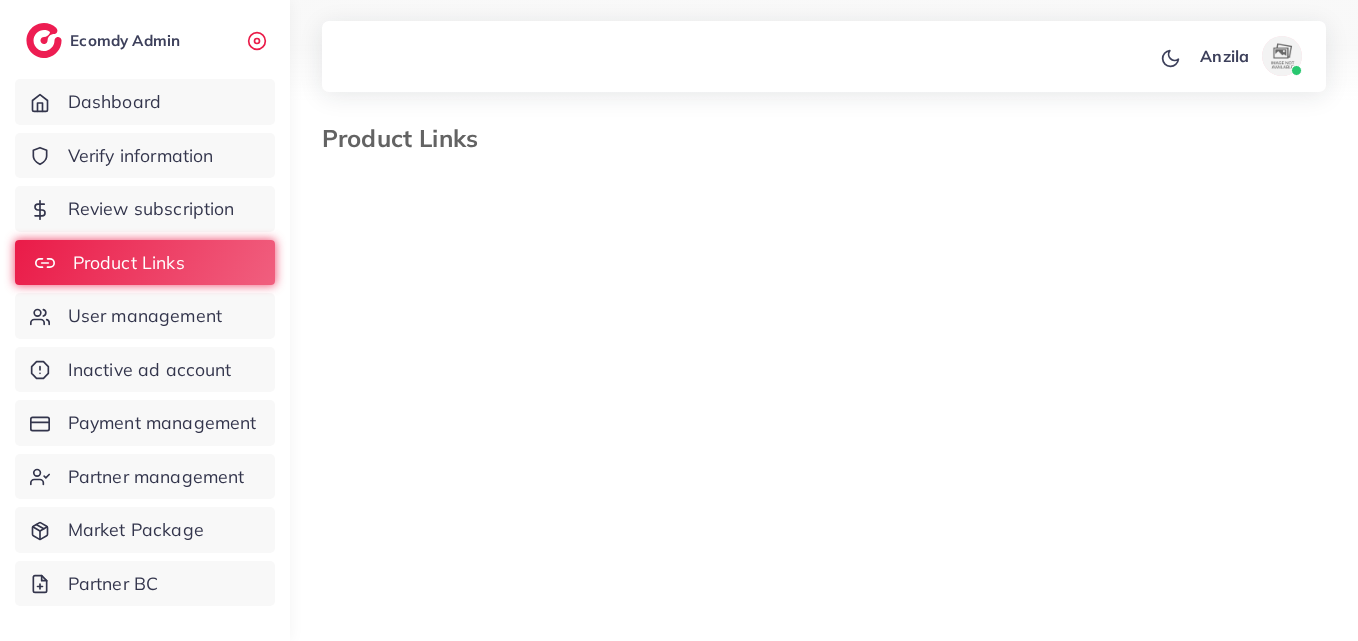 select on "*********" 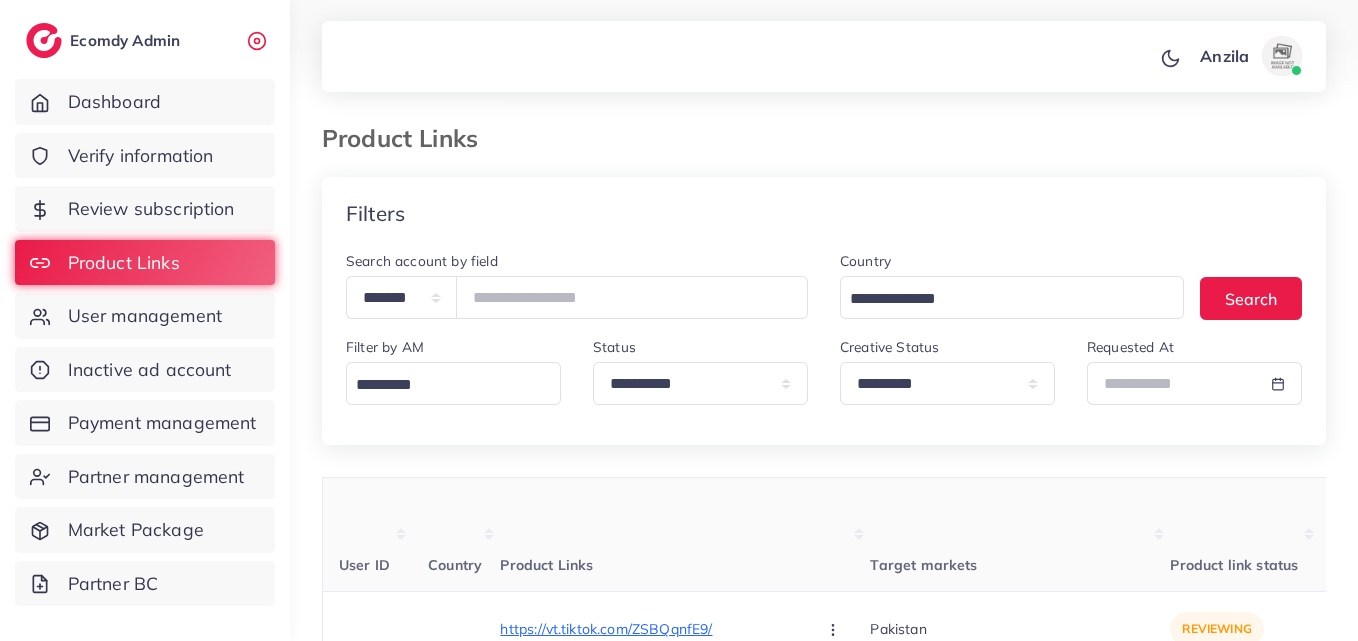 click on "Product Links" at bounding box center (685, 535) 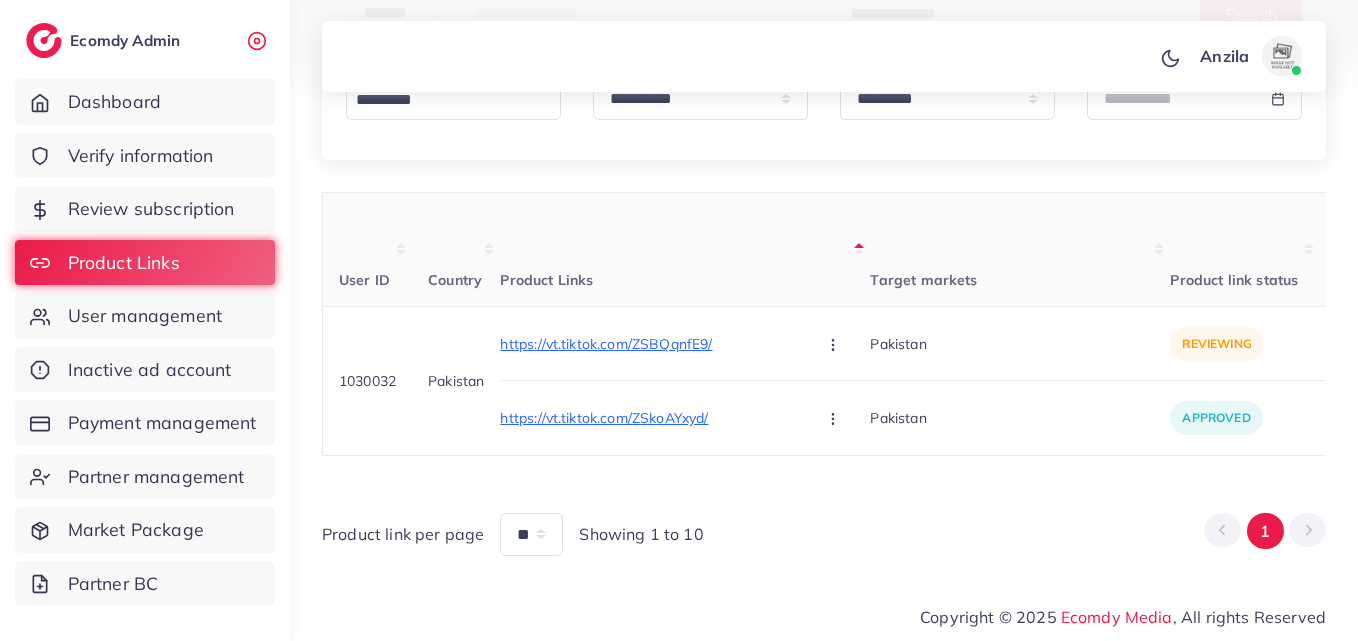 scroll, scrollTop: 286, scrollLeft: 0, axis: vertical 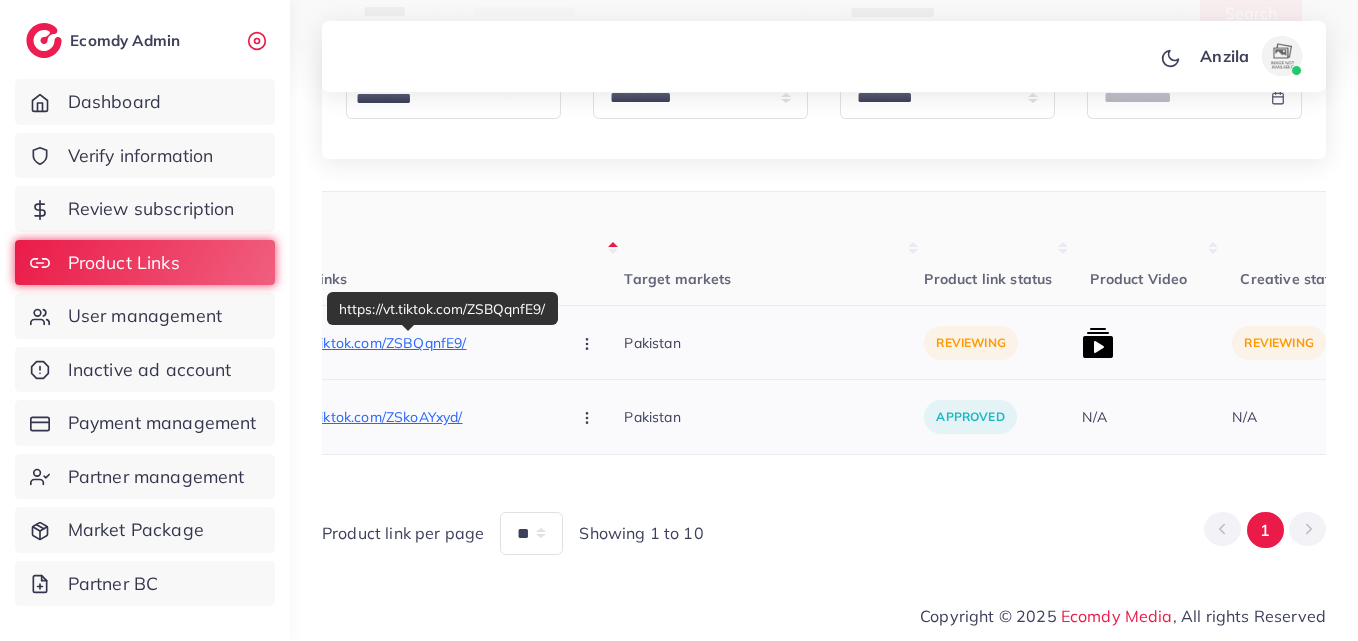 click on "https://vt.tiktok.com/ZSBQqnfE9/" at bounding box center [404, 343] 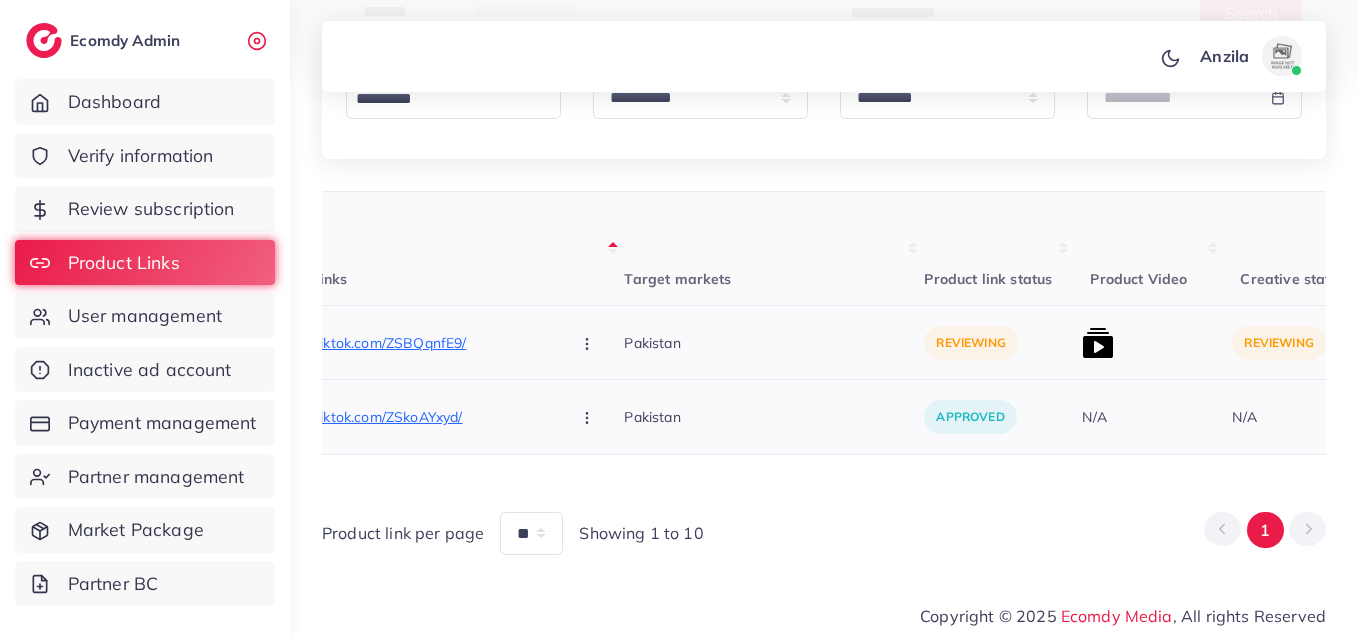 click at bounding box center (589, 342) 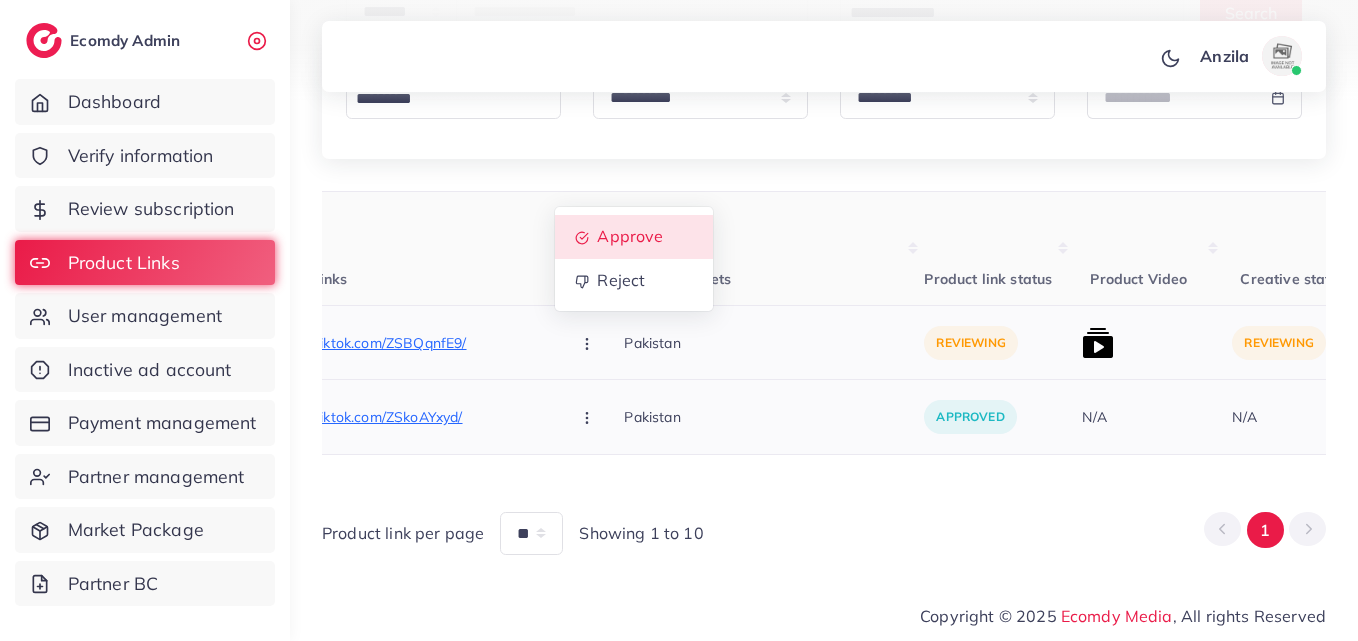 click on "Approve" at bounding box center (631, 237) 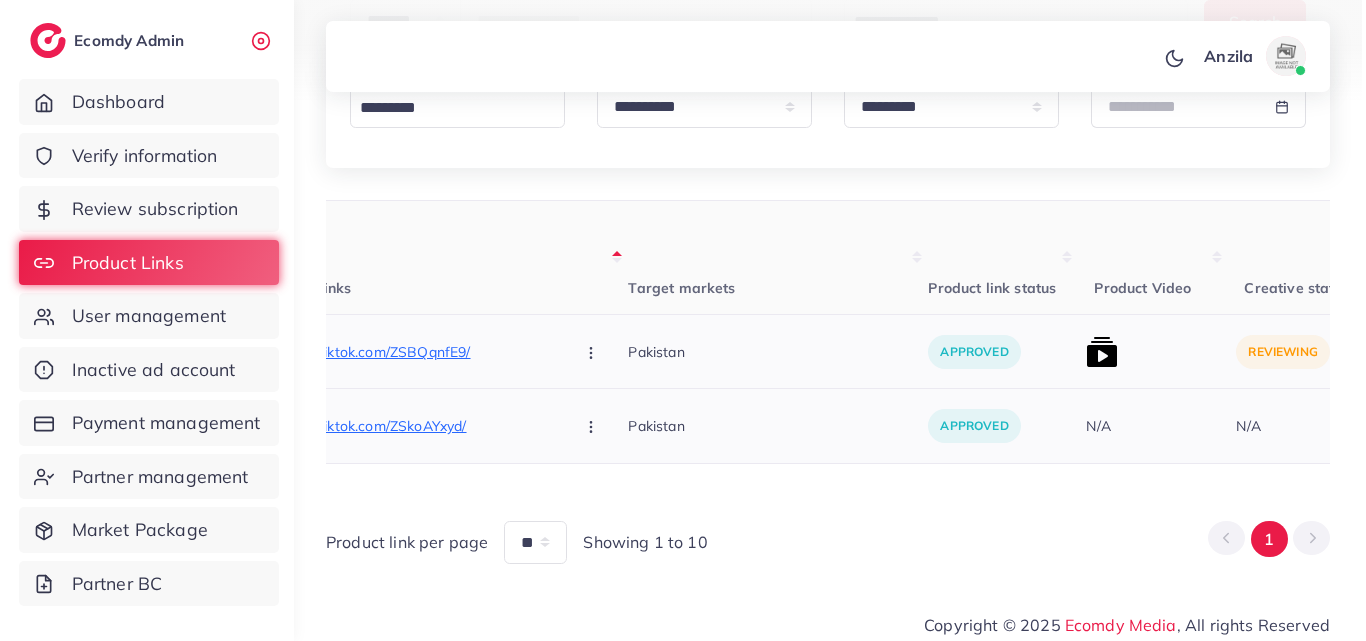 scroll, scrollTop: 286, scrollLeft: 0, axis: vertical 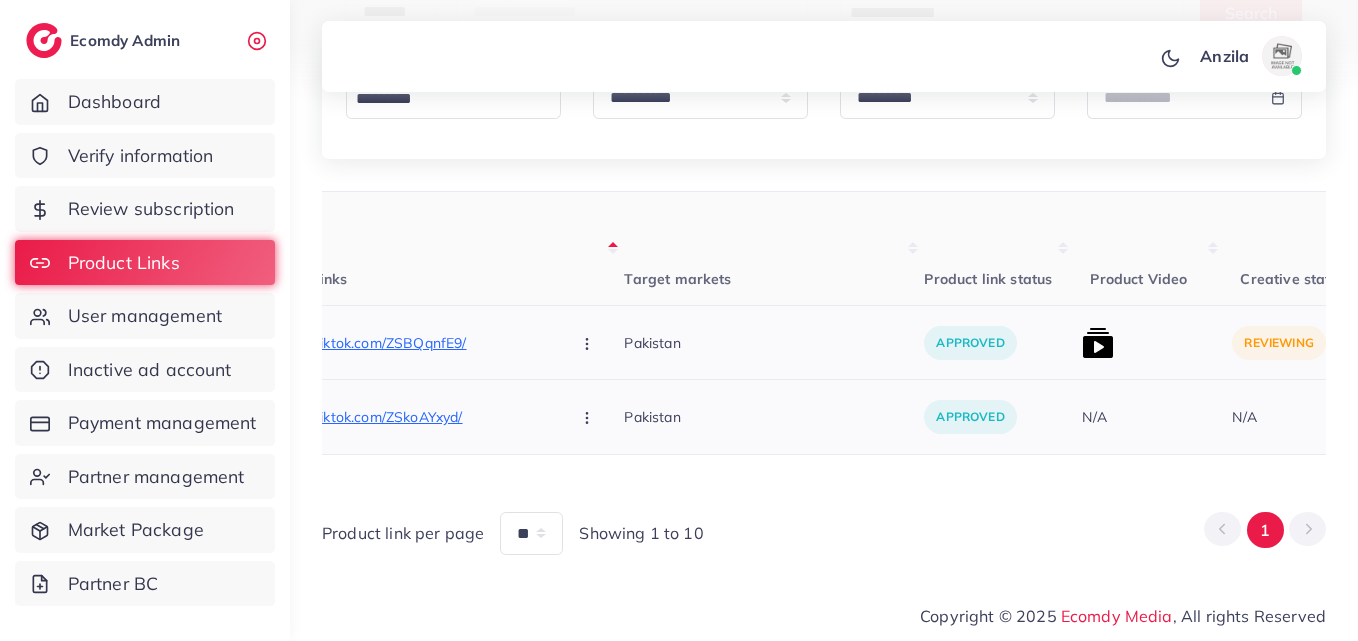 click at bounding box center [1098, 343] 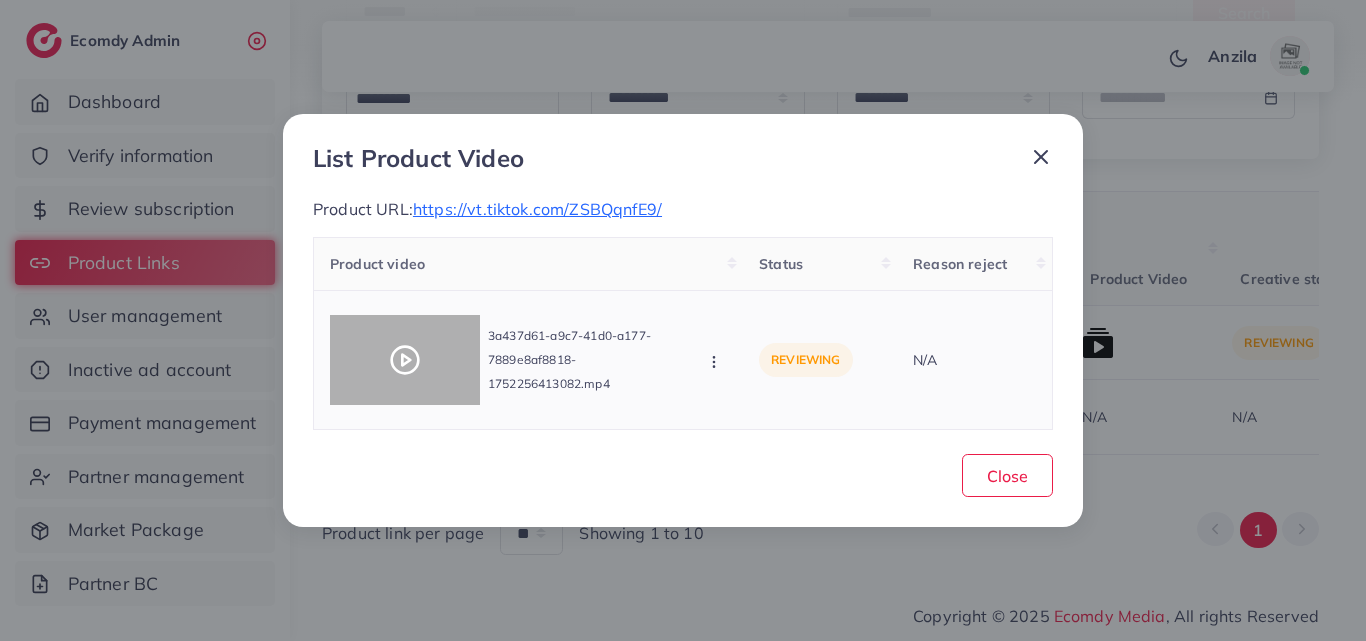 click at bounding box center (405, 360) 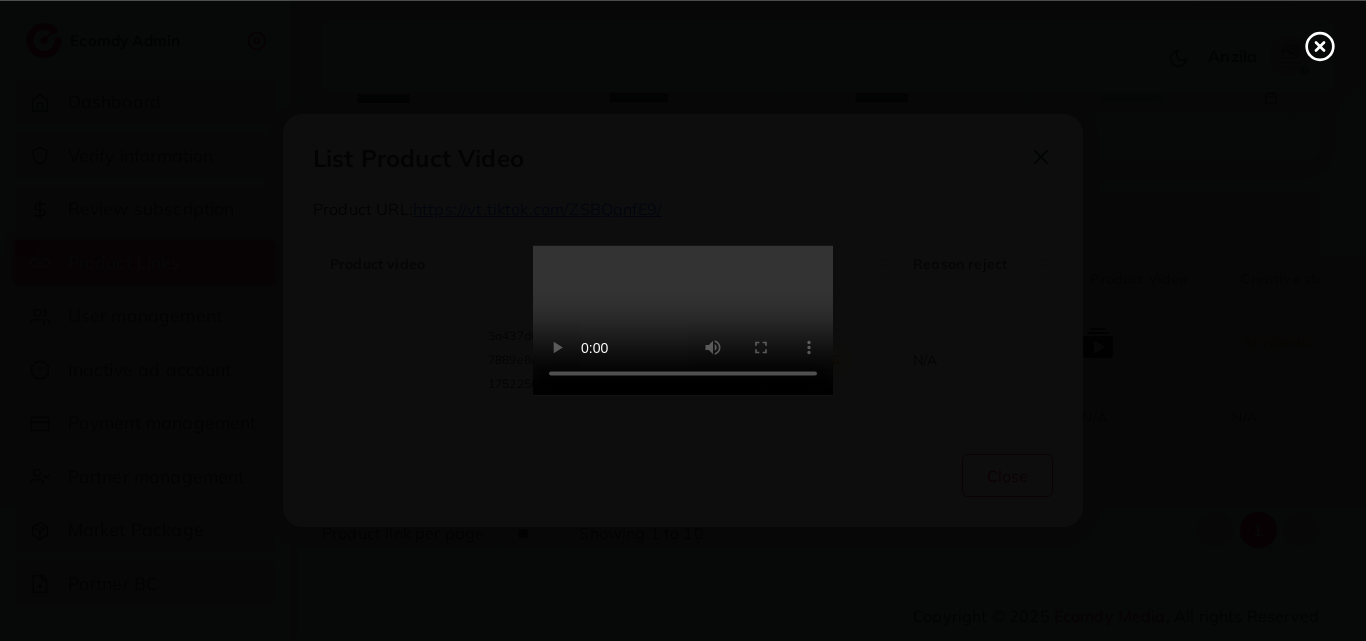 click at bounding box center (683, 321) 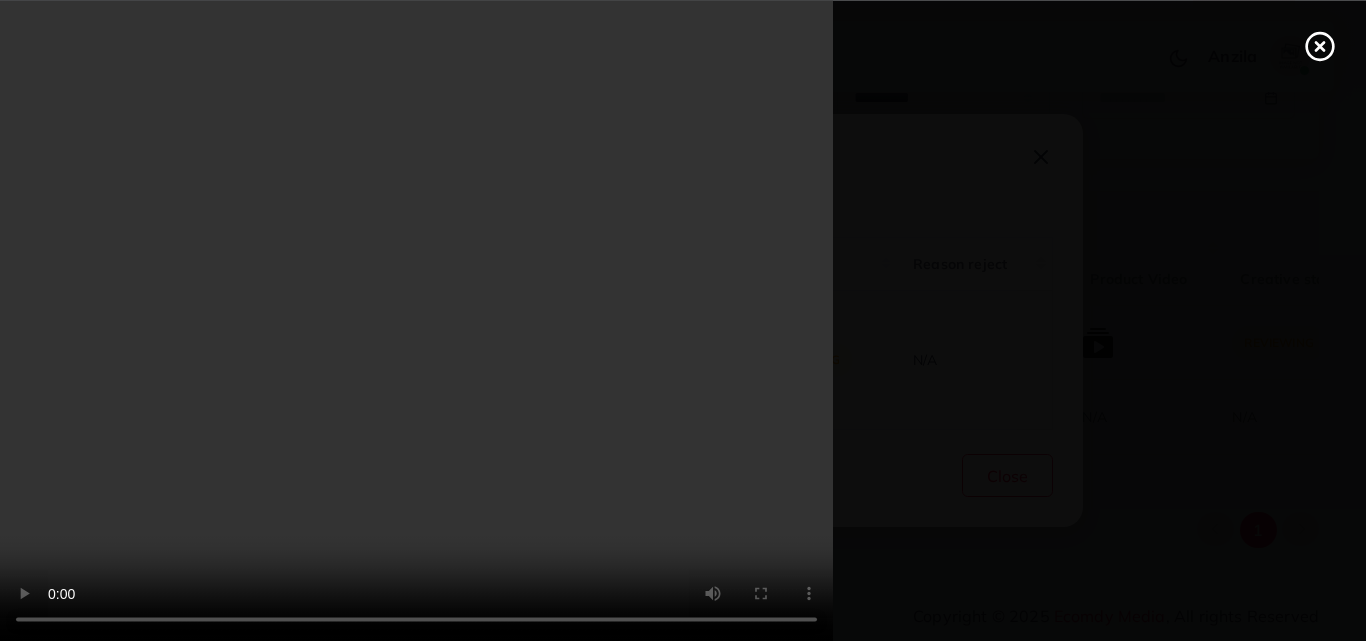 click at bounding box center [683, 320] 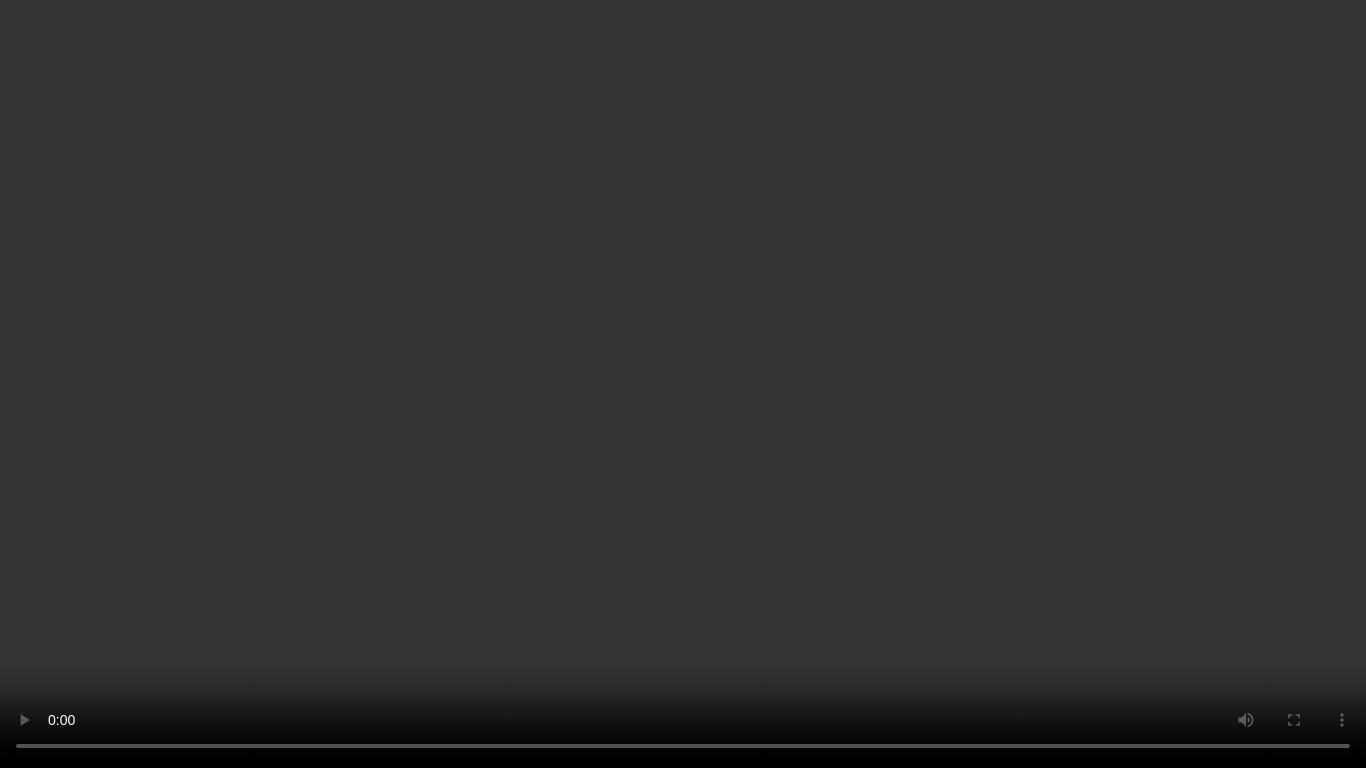 click at bounding box center (683, 384) 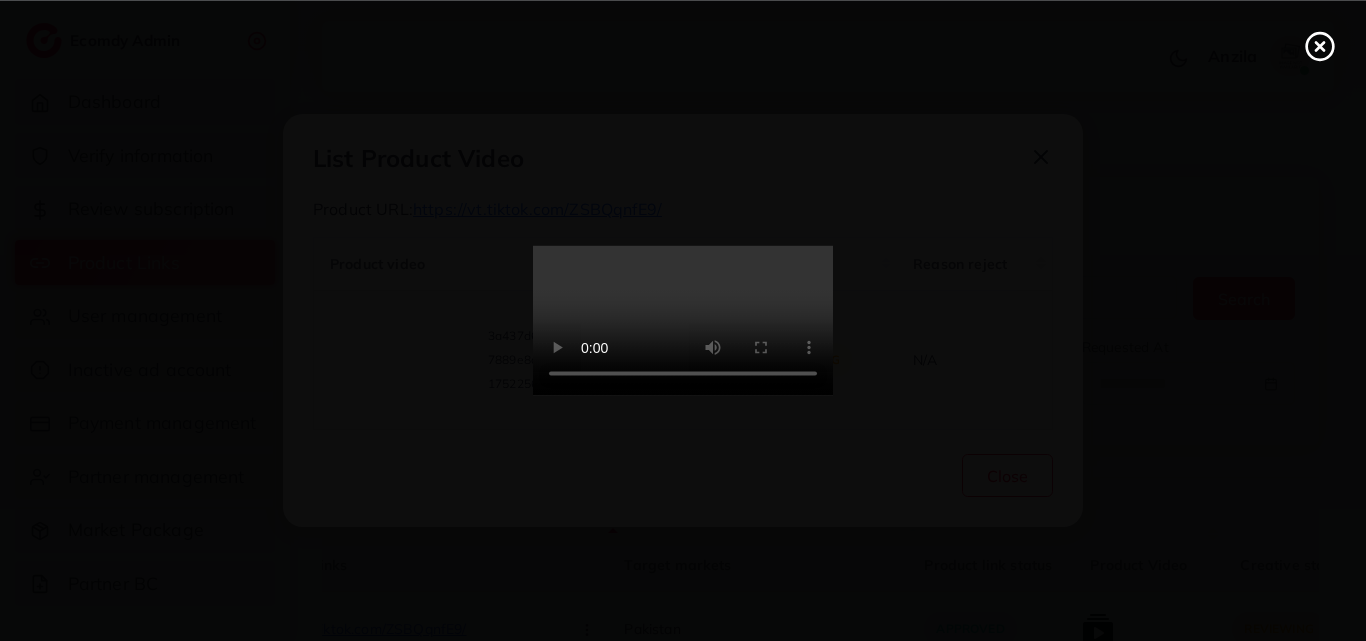 click 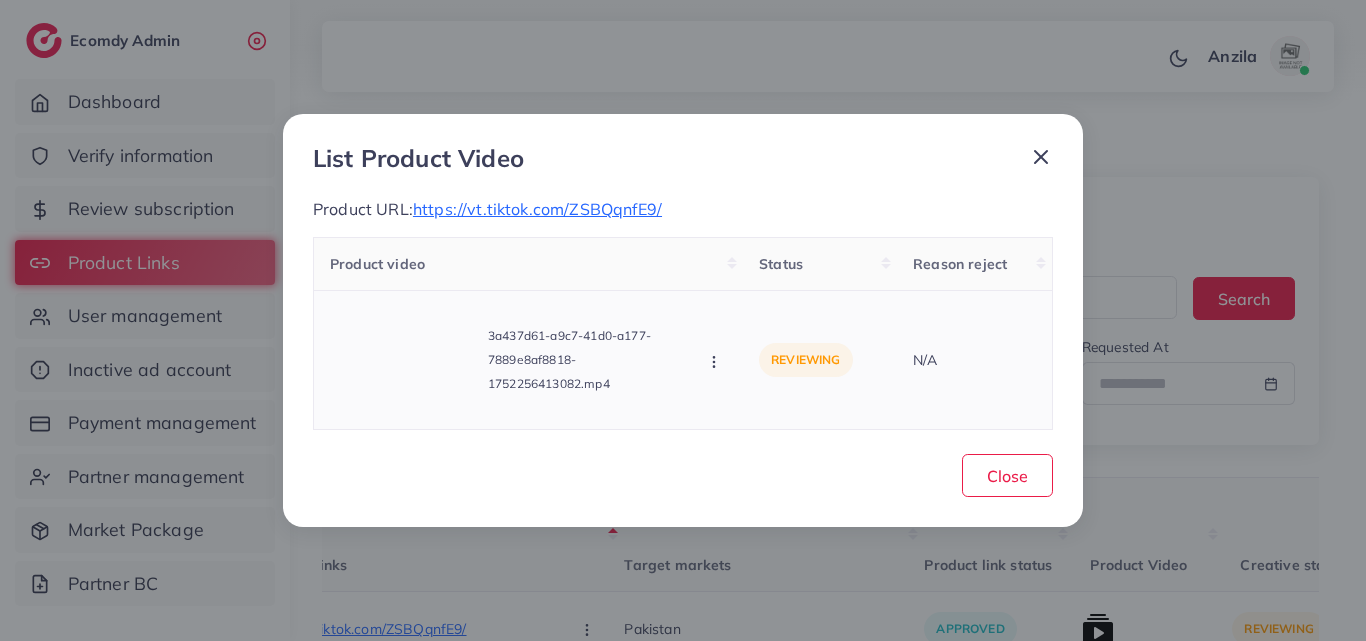 click at bounding box center [716, 361] 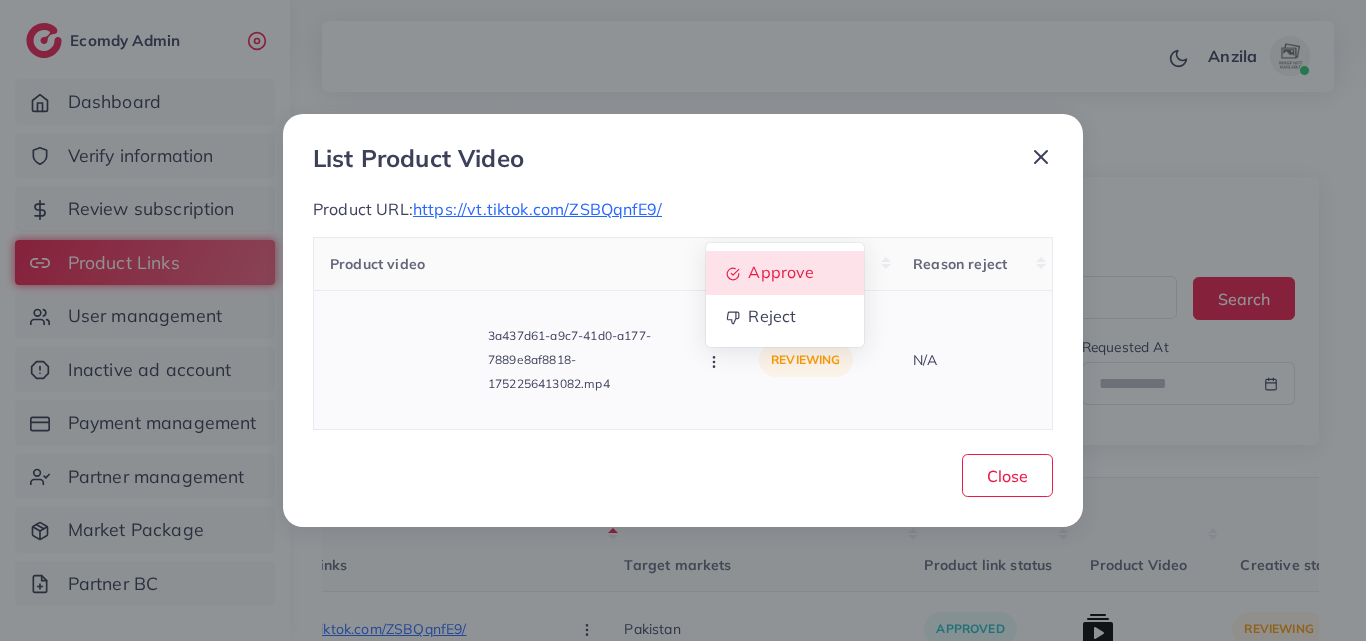 click on "Approve" at bounding box center (785, 273) 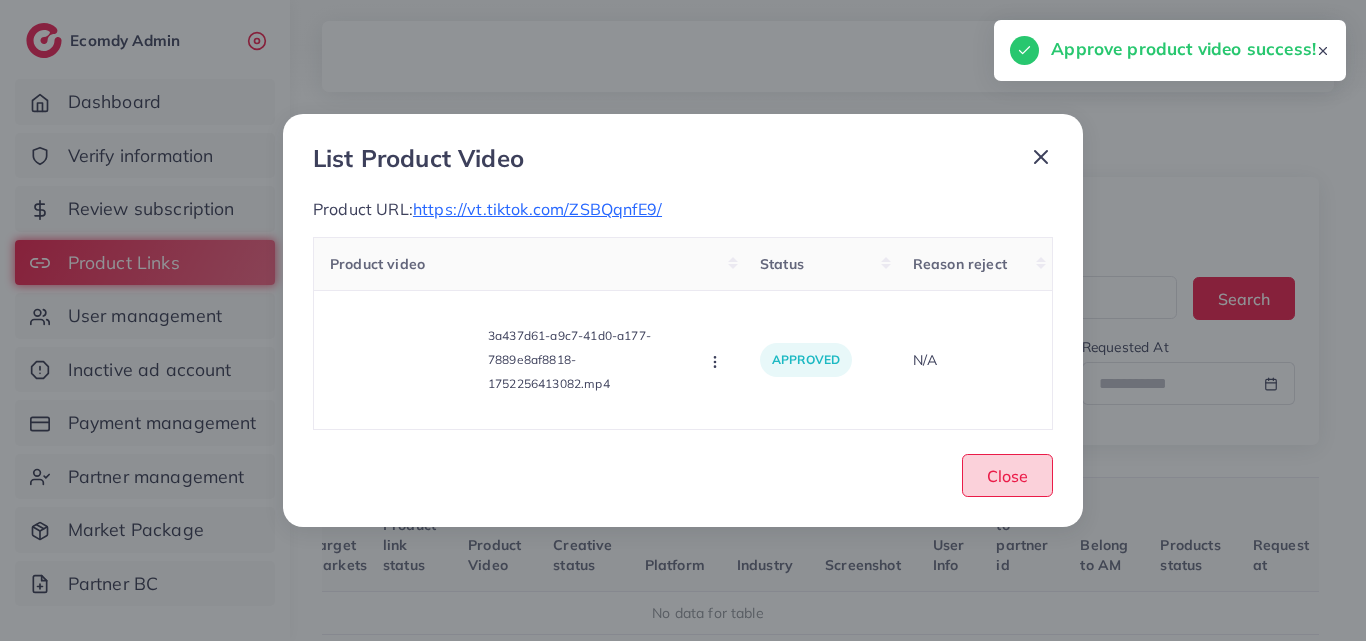 click on "Close" at bounding box center (1007, 476) 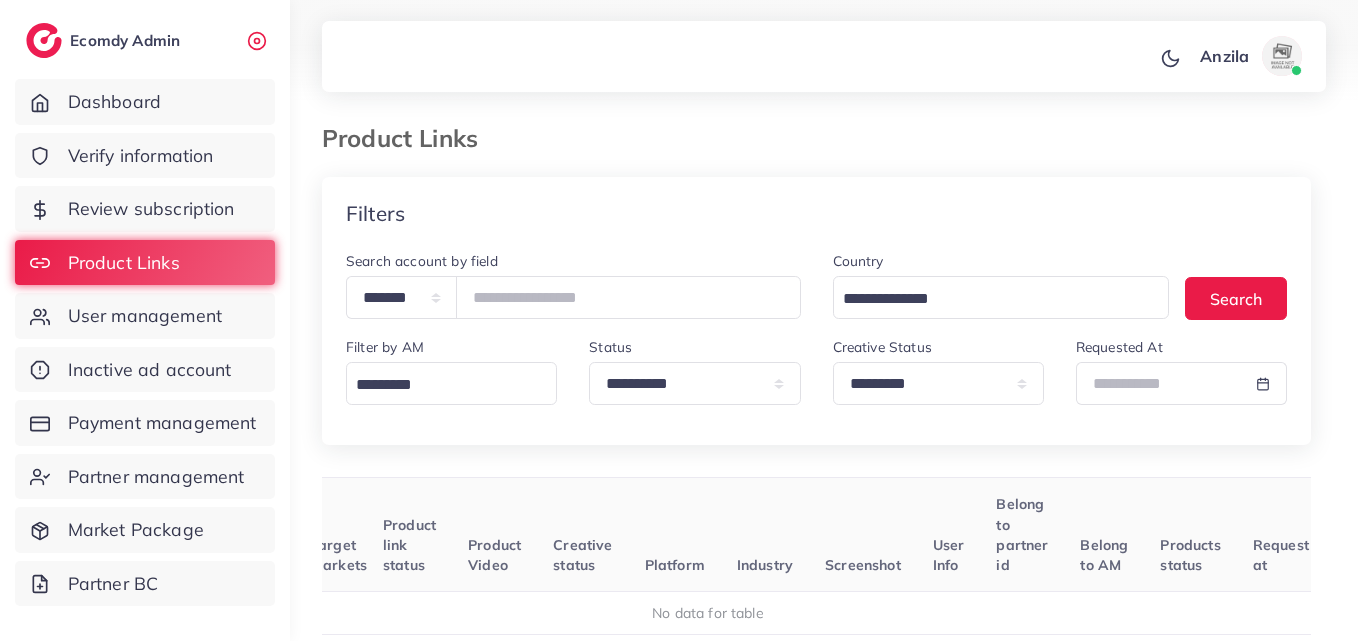 scroll, scrollTop: 0, scrollLeft: 217, axis: horizontal 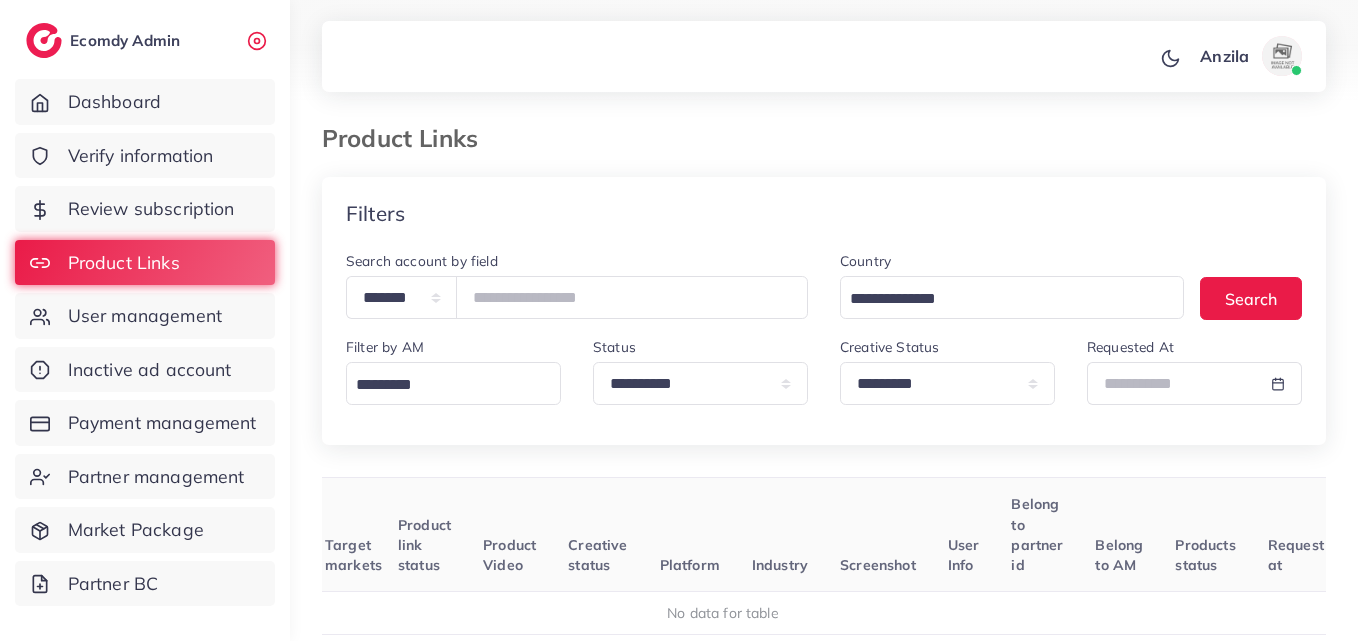 click on "Screenshot" at bounding box center (878, 535) 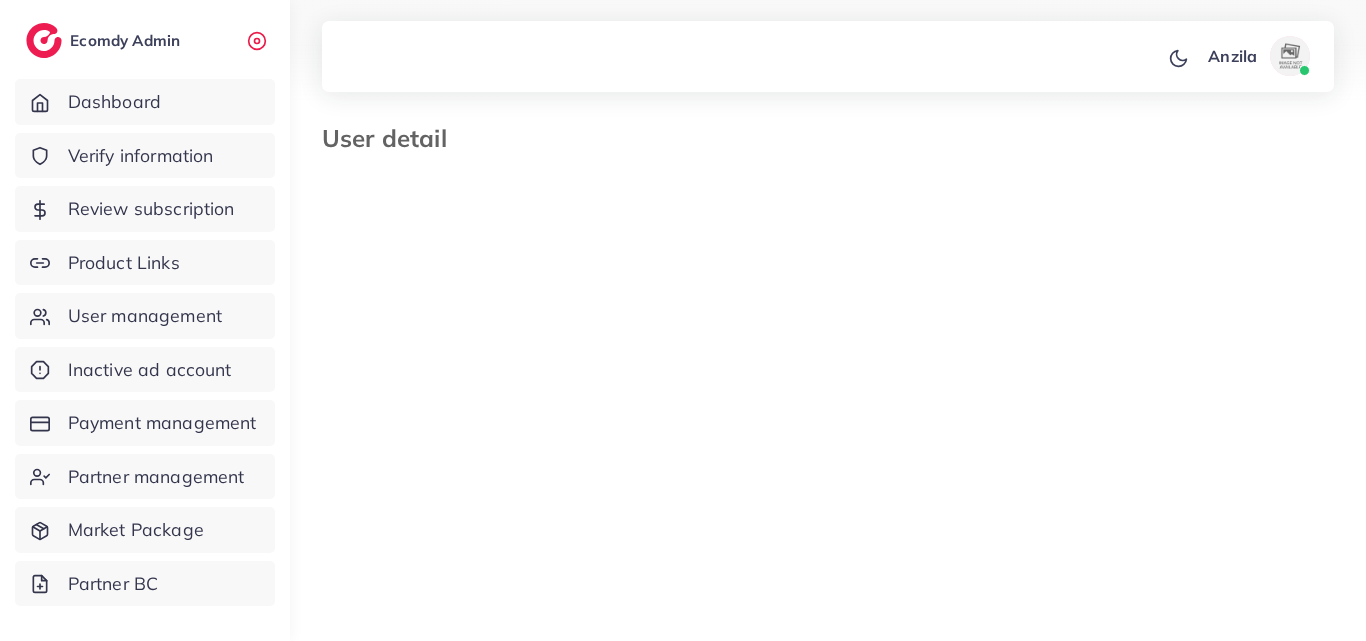 select on "*******" 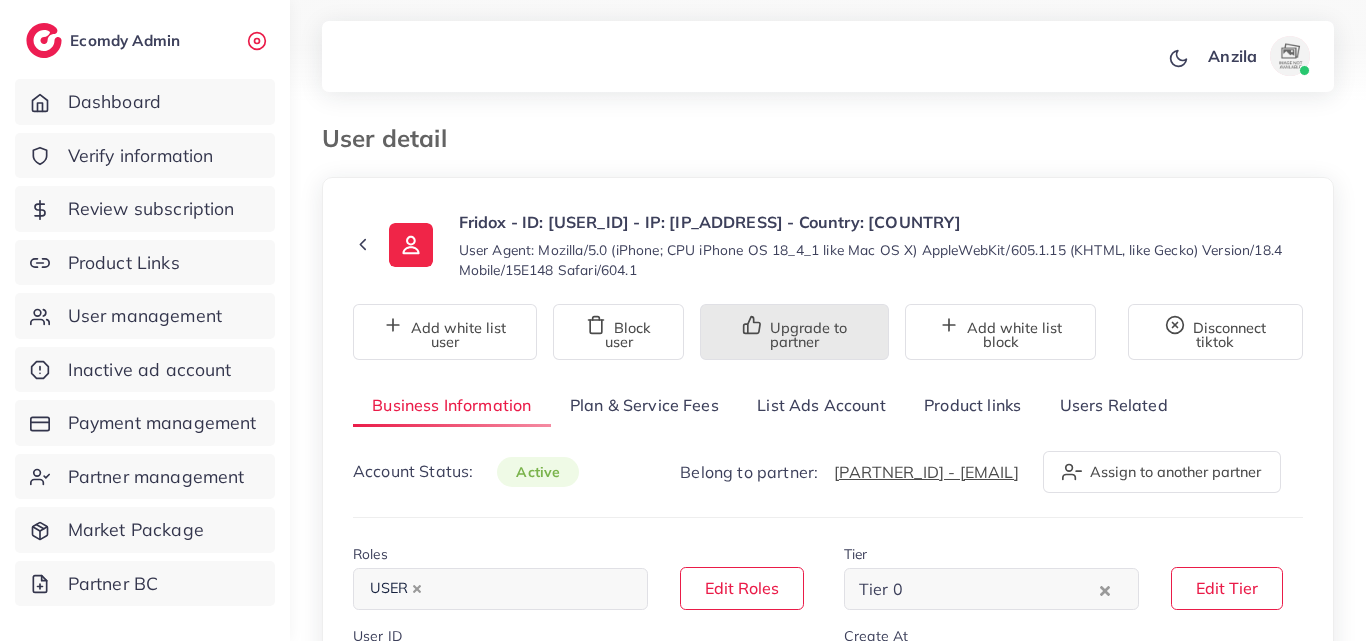 scroll, scrollTop: 0, scrollLeft: 0, axis: both 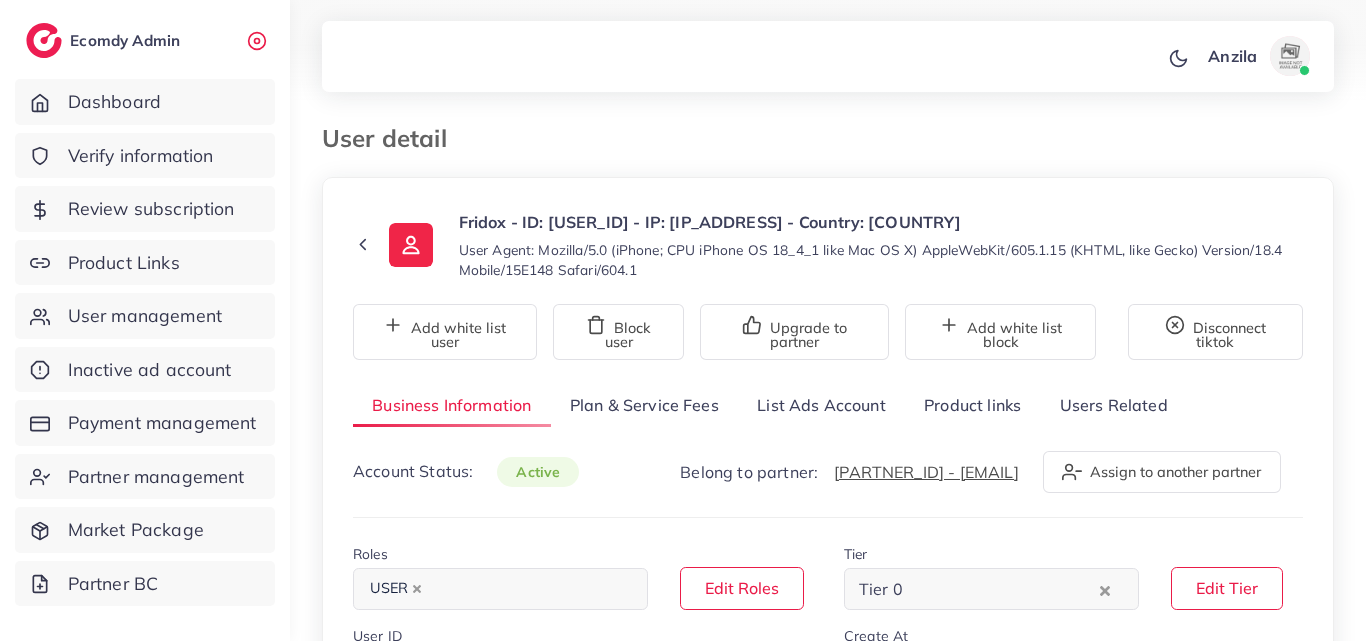 click on "Product links" at bounding box center (972, 405) 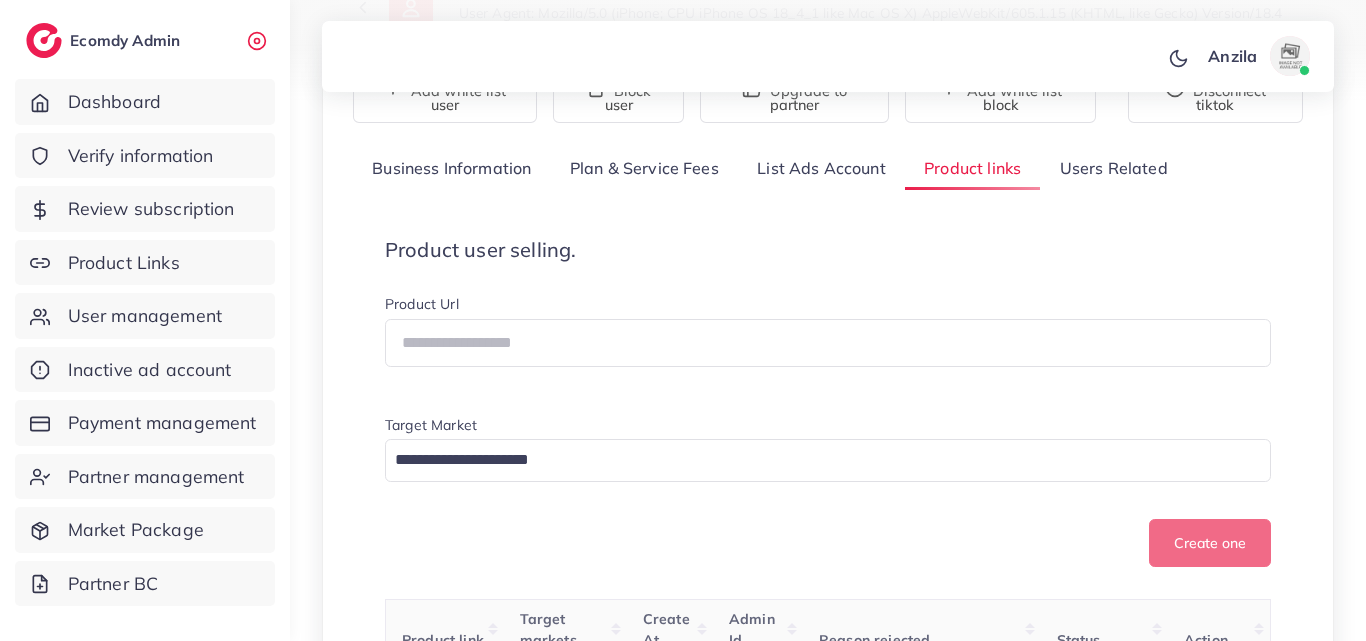 scroll, scrollTop: 100, scrollLeft: 0, axis: vertical 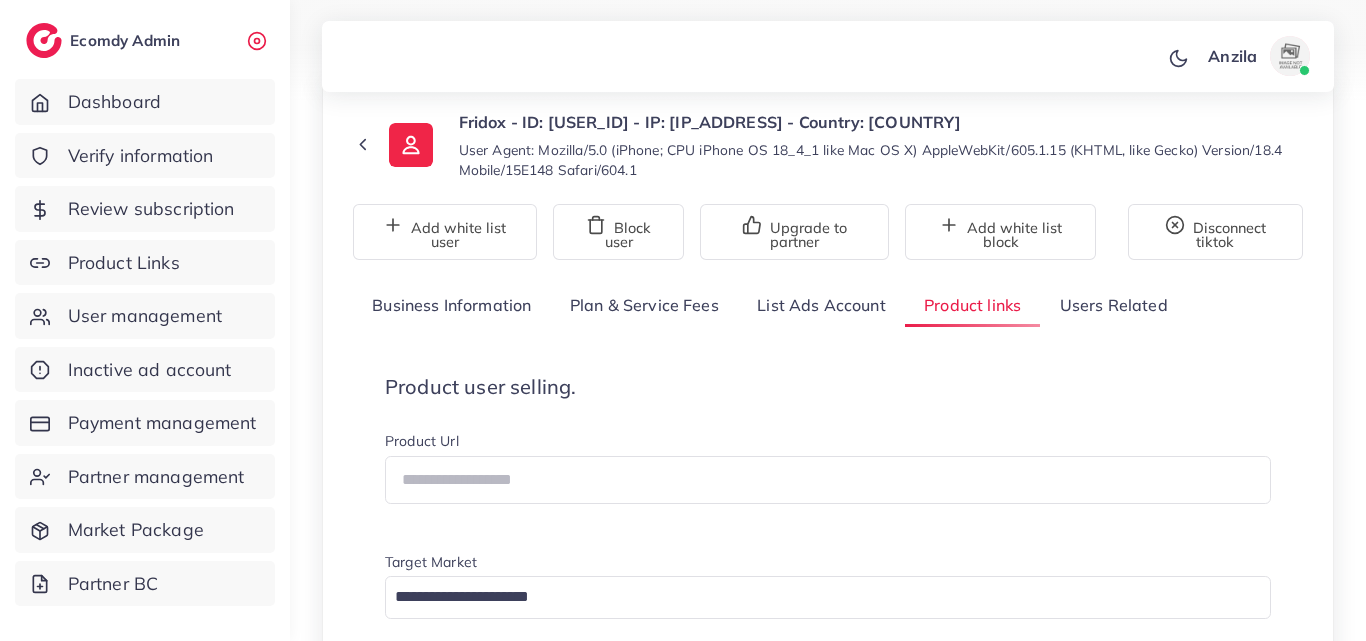 click on "User Agent: Mozilla/5.0 (iPhone; CPU iPhone OS 18_4_1 like Mac OS X) AppleWebKit/605.1.15 (KHTML, like Gecko) Version/18.4 Mobile/15E148 Safari/604.1" at bounding box center (881, 160) 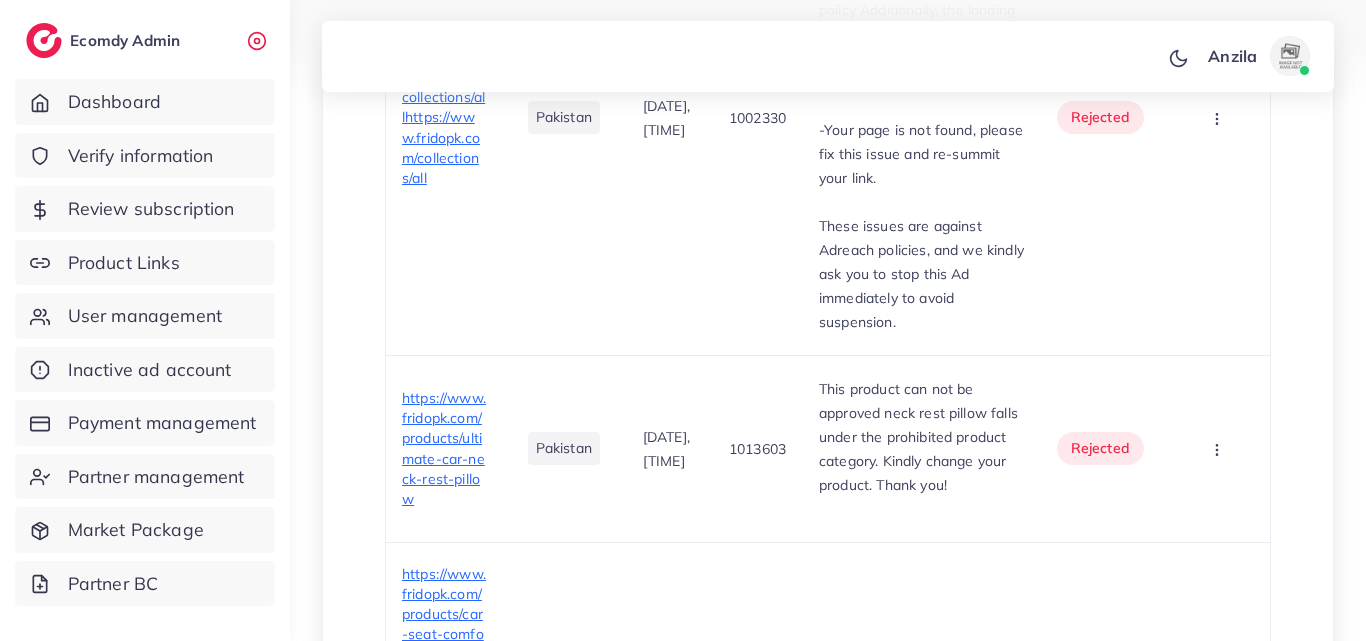 scroll, scrollTop: 1200, scrollLeft: 0, axis: vertical 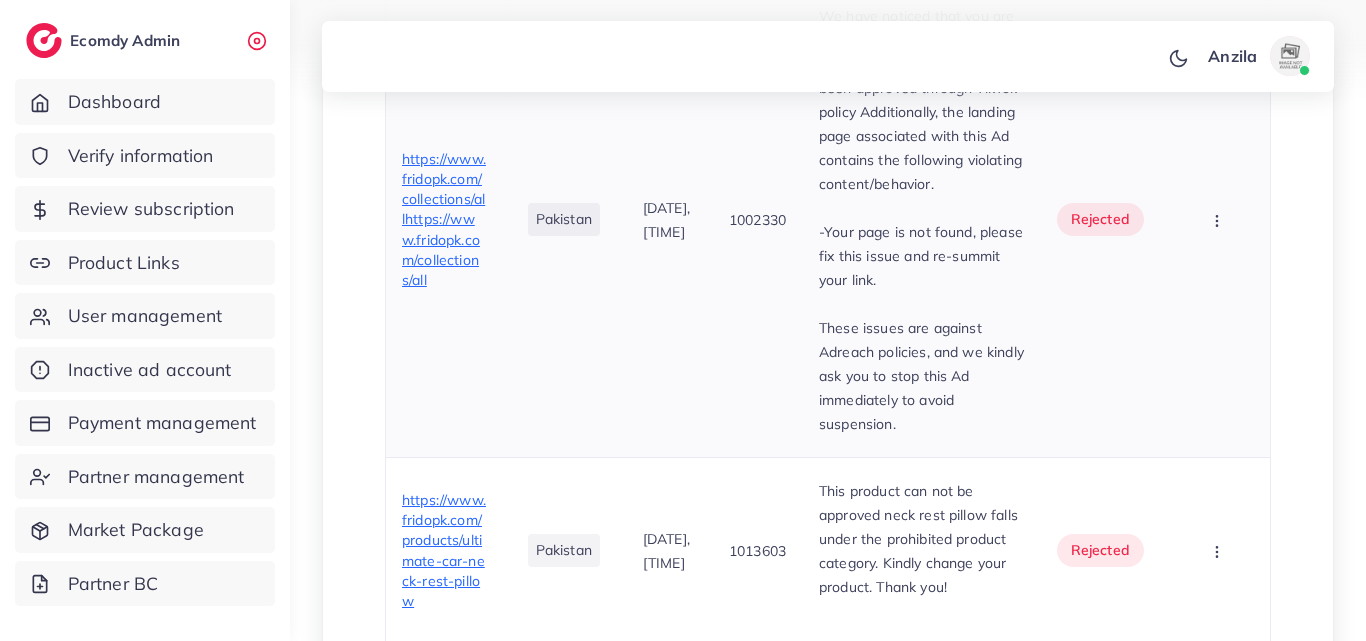 click on "Pakistan" at bounding box center (565, 219) 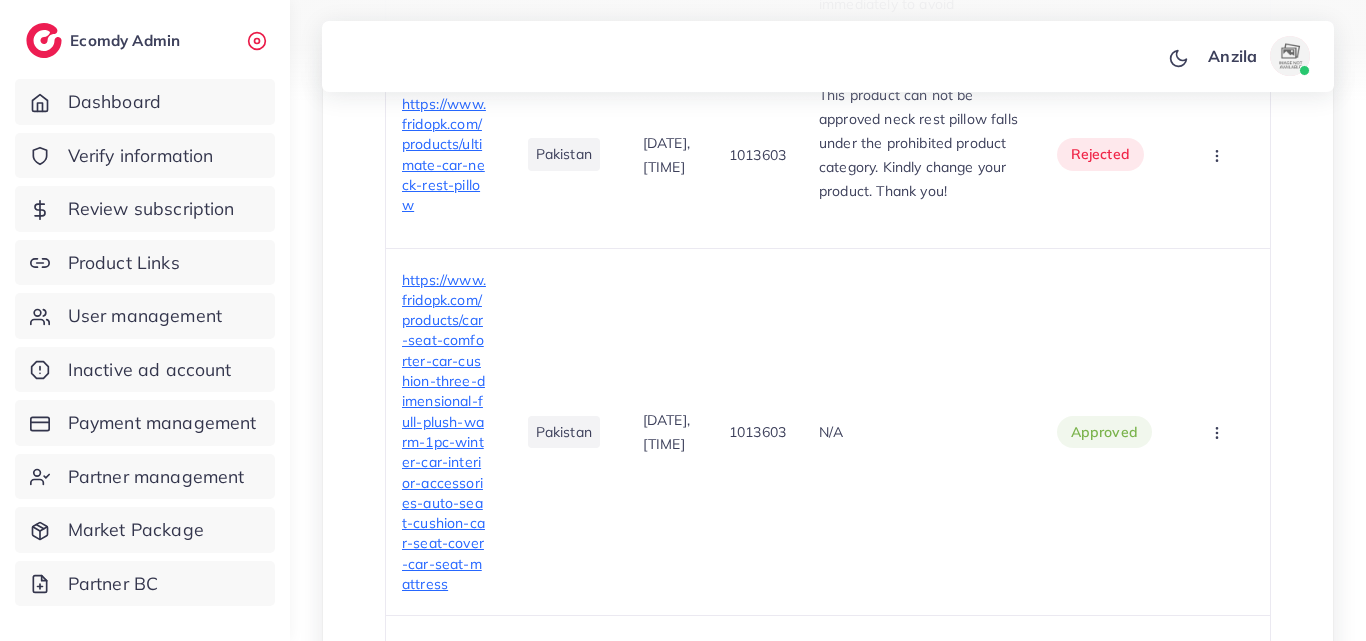 scroll, scrollTop: 1600, scrollLeft: 0, axis: vertical 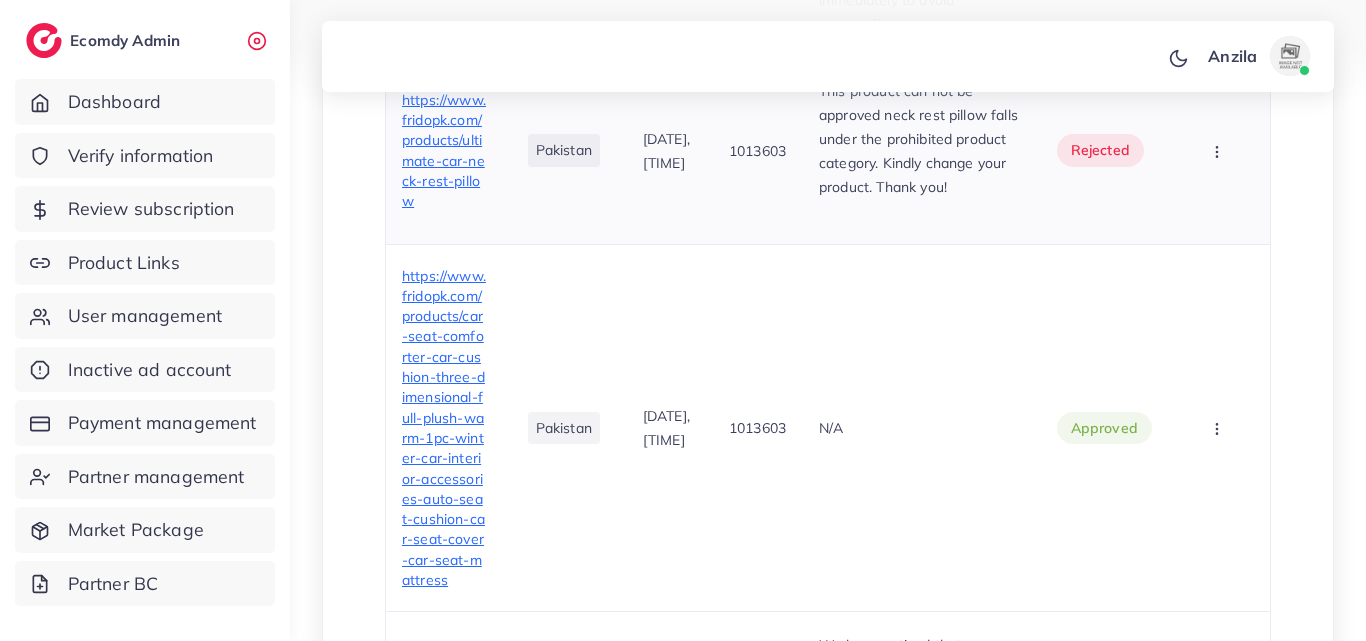 click on "https://www.fridopk.com/products/ultimate-car-neck-rest-pillow" at bounding box center [444, 150] 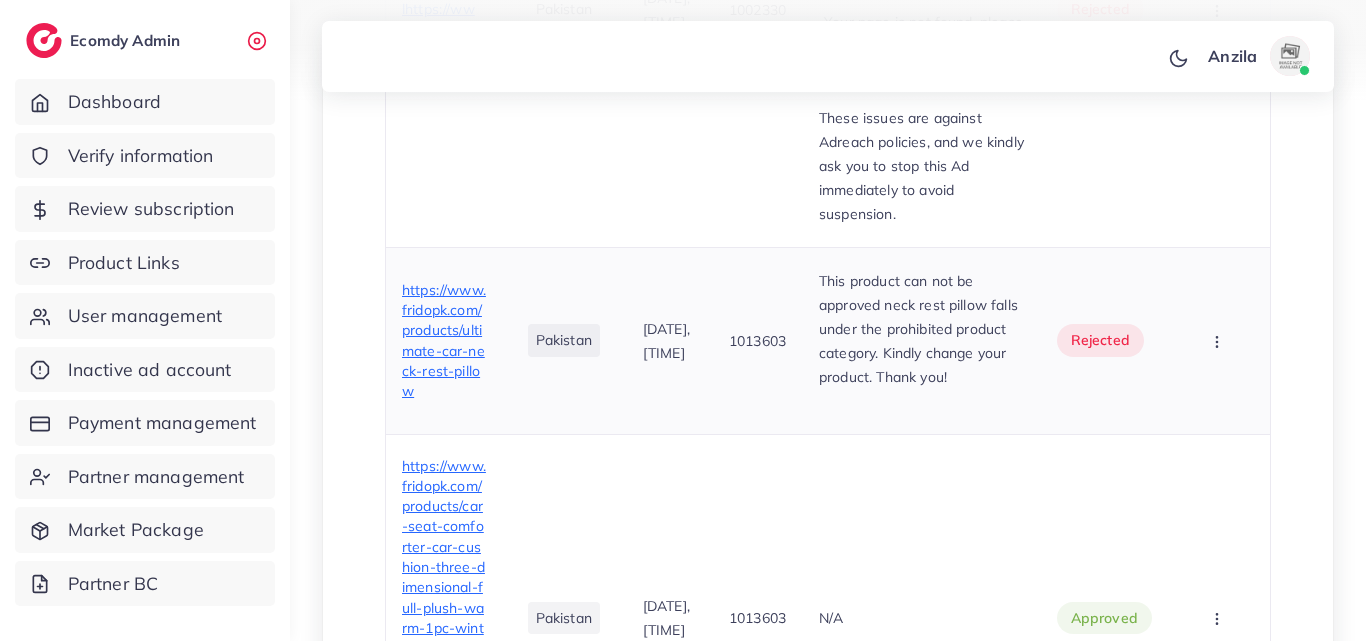 scroll, scrollTop: 1600, scrollLeft: 0, axis: vertical 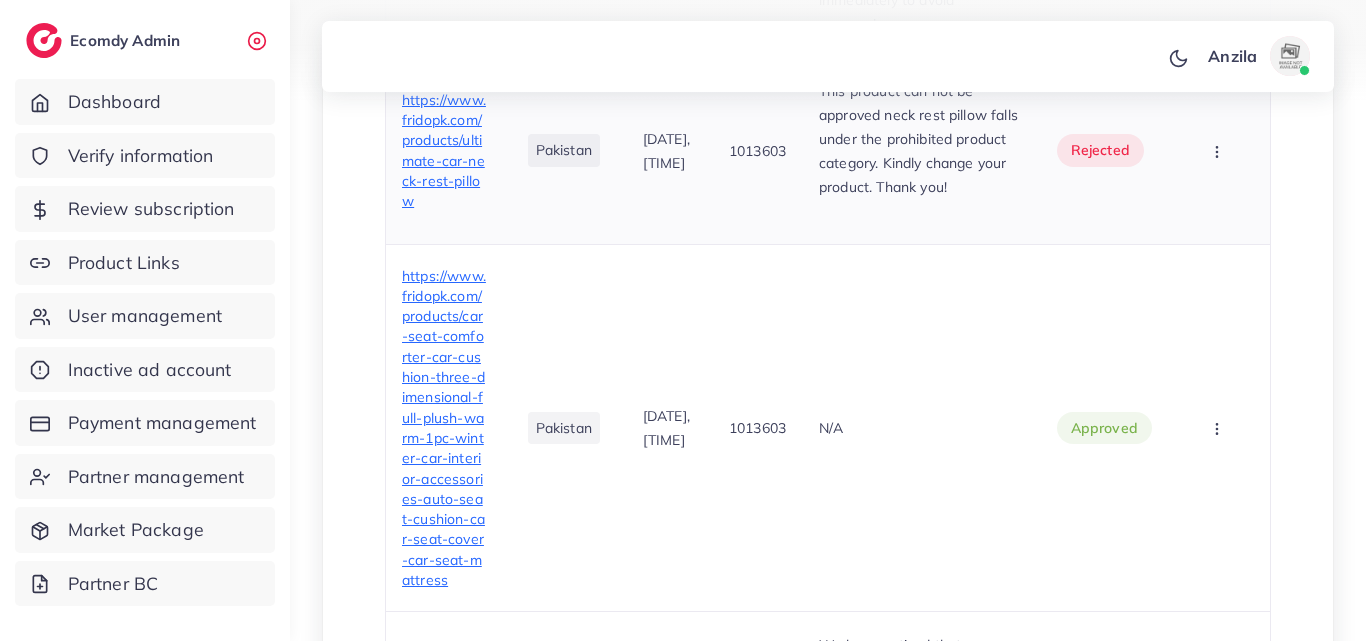 click on "https://www.fridopk.com/products/ultimate-car-neck-rest-pillow" at bounding box center (444, 150) 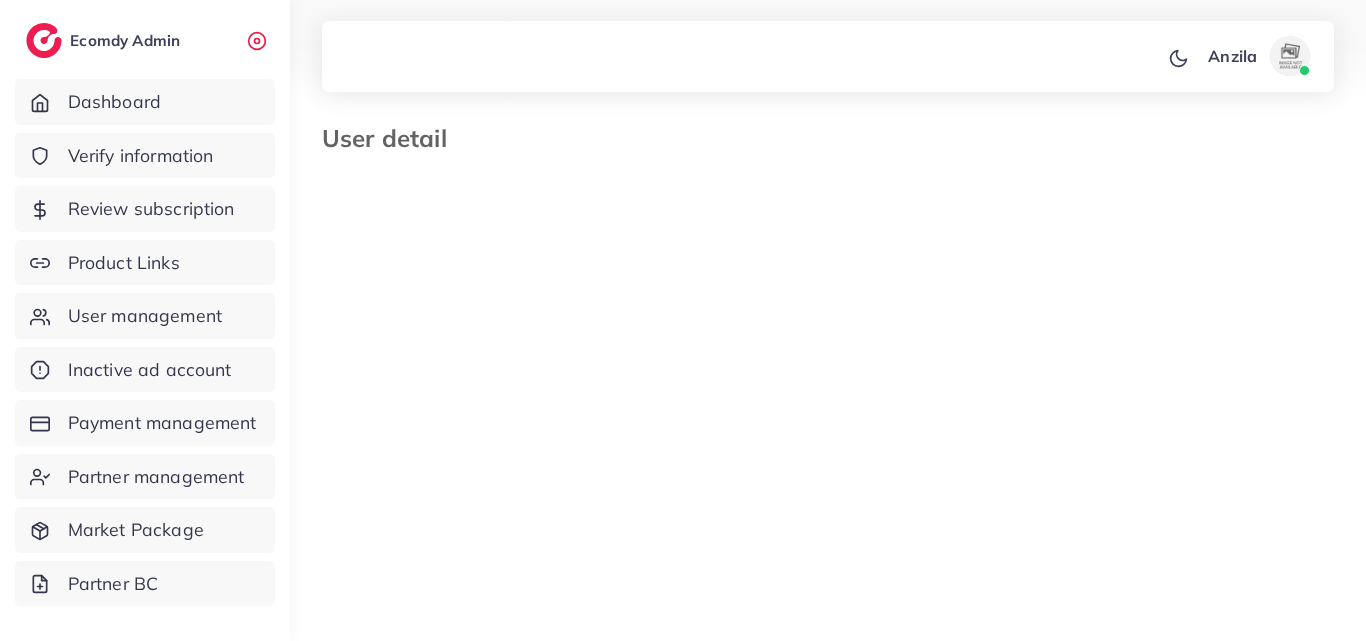 select on "********" 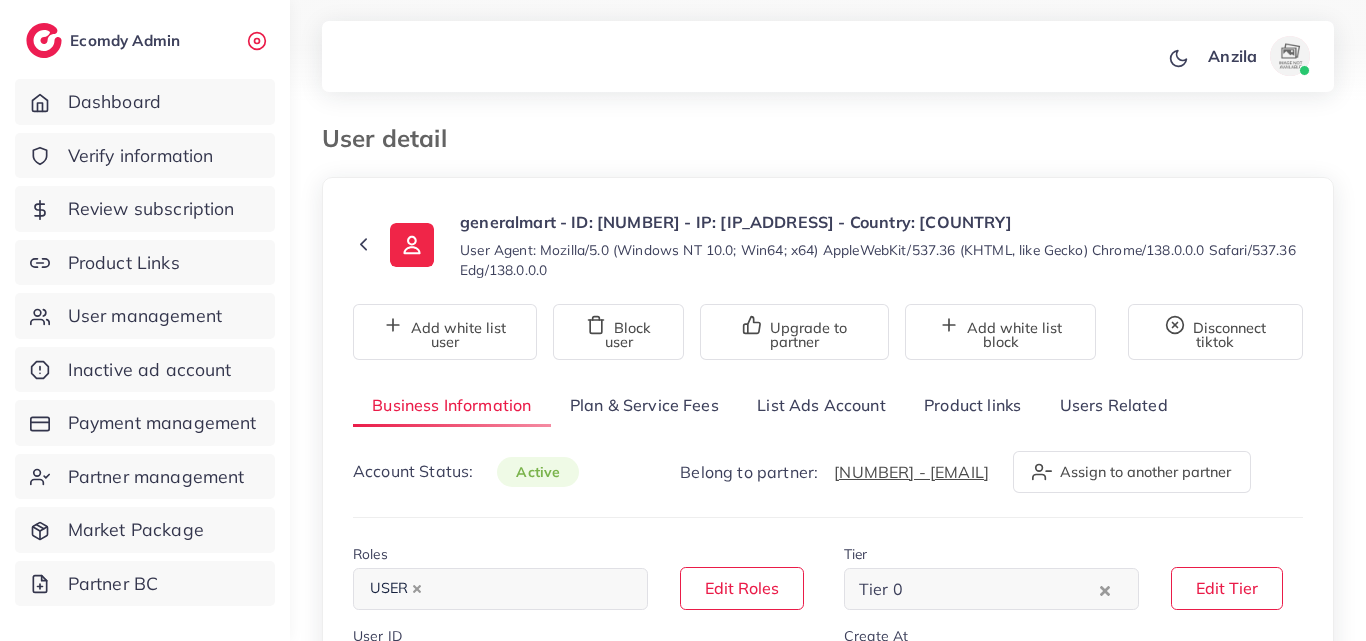 scroll, scrollTop: 0, scrollLeft: 0, axis: both 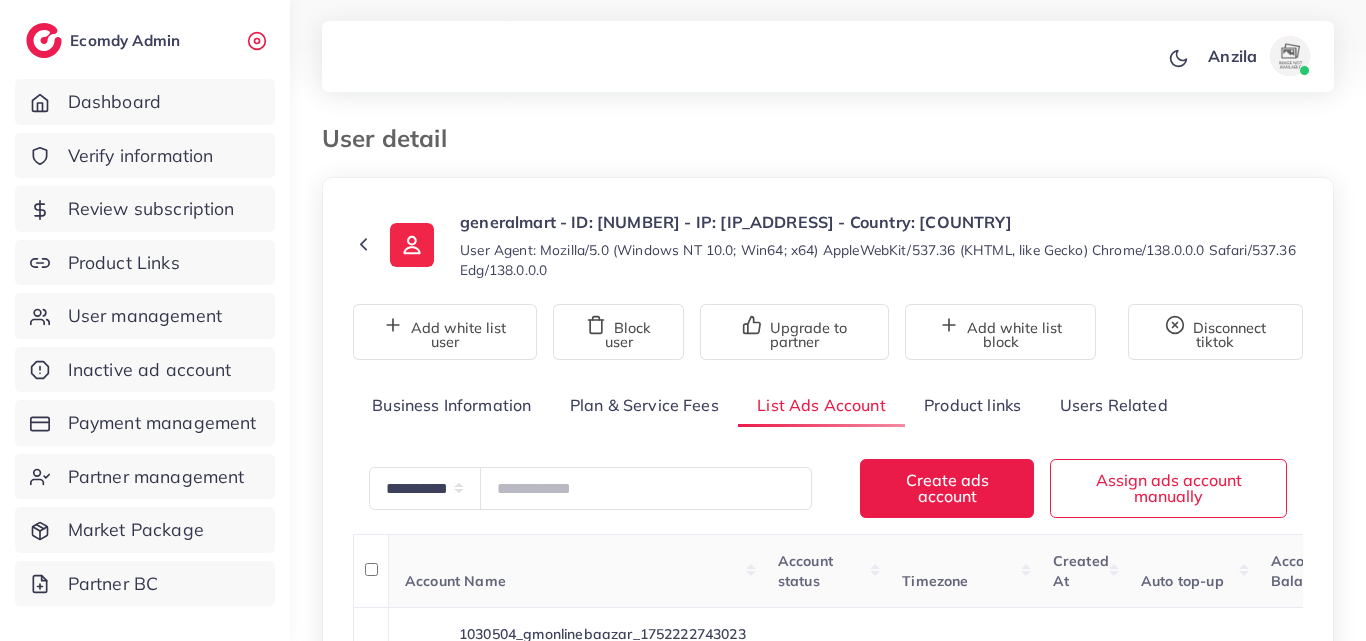 click on "User Agent: Mozilla/5.0 (Windows NT 10.0; Win64; x64) AppleWebKit/537.36 (KHTML, like Gecko) Chrome/138.0.0.0 Safari/537.36 Edg/138.0.0.0" at bounding box center (881, 260) 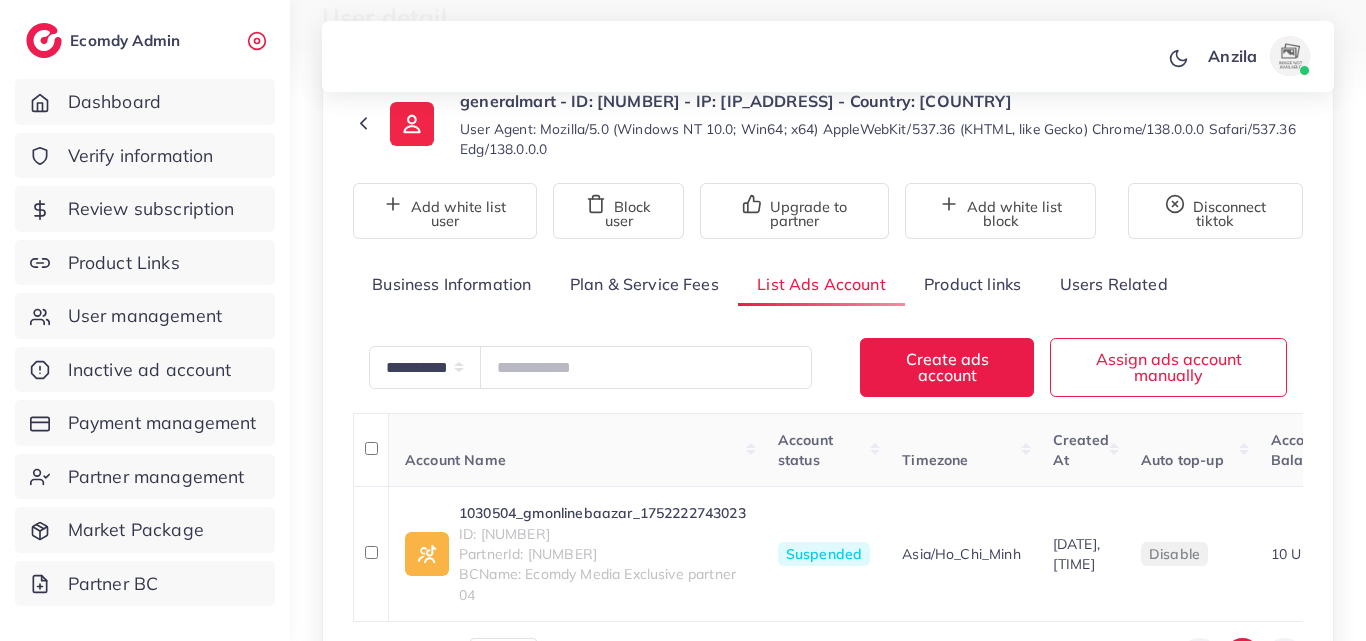 scroll, scrollTop: 120, scrollLeft: 0, axis: vertical 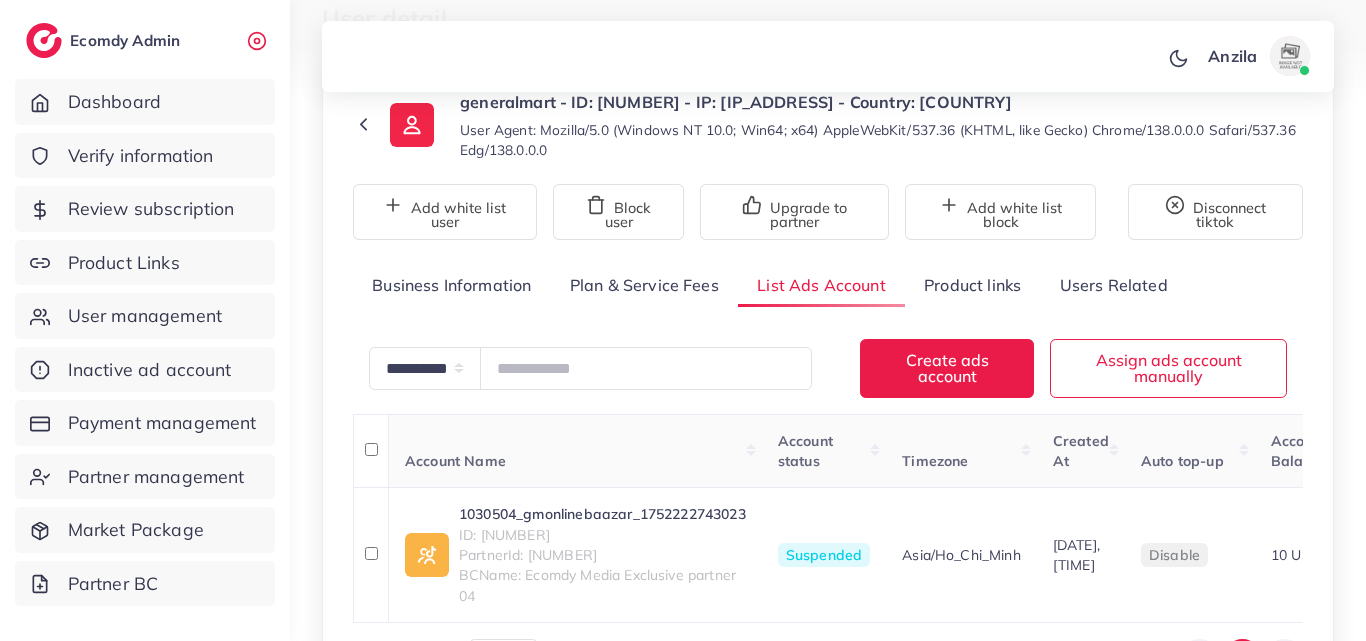 click on "Product links" at bounding box center [972, 285] 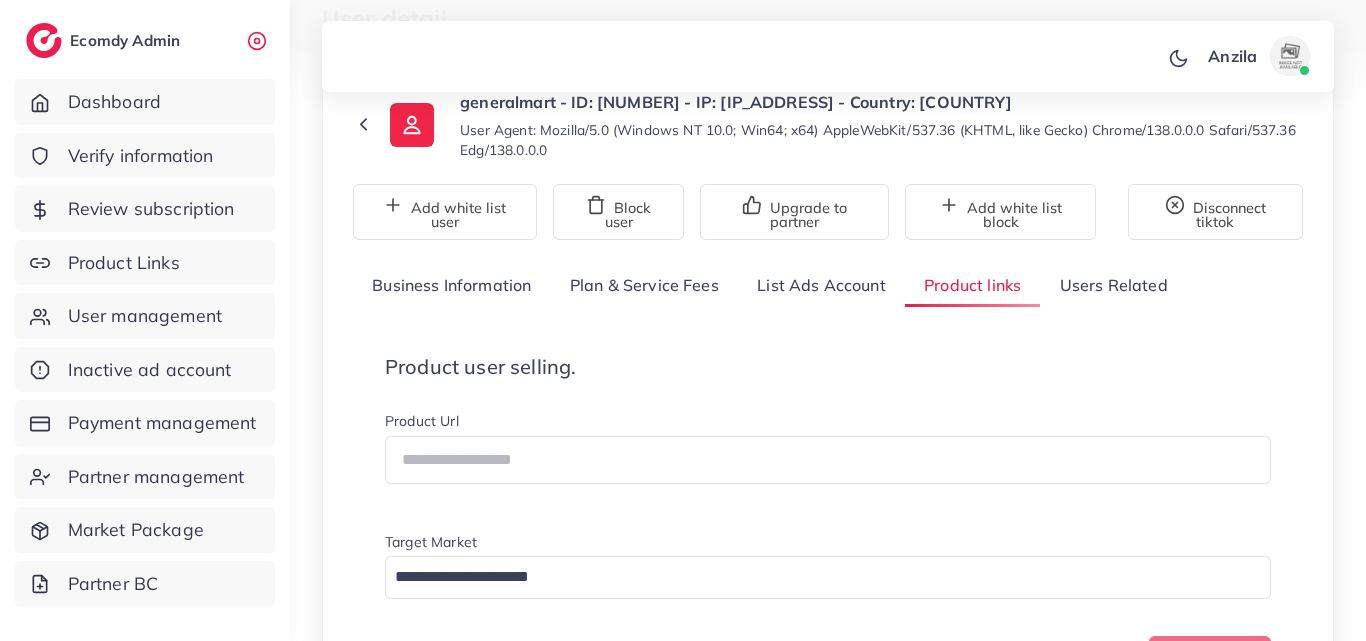 click on "Product user selling.   Product Url   Target Market            Loading...      Create one                Product link Target markets Create At Admin Id Reason rejected Status Action           https://gmonlinebazaar.store/collections/home-kitchen/products/electric-cooker-stove-smokeless-fast-heat  Pakistan   11/07/2025, 17:02:05   1013603  N/A approved  Approve  Reject     https://gmonlinebazaar.store/collections/blenders-and-juicers/products/silver-crest-juicer-2-in-1-for-home  Pakistan   11/07/2025, 16:58:43   1013603  N/A approved  Approve  Reject     https://gmonlinebazaar.store/  Pakistan   10/07/2025, 21:42:08   1002330  N/A approved  Approve  Reject     https://gmonlinebazaar.store  Pakistan   08/07/2025, 23:28:04   1002330  N/A approved  Approve  Reject     https://generalmart.store/collections/  Pakistan   08/07/2025, 19:16:56   1013603  Our system detects that you have a multi-account on our platform and we do not support multi-account cases for any reason. Please contact   Adreach Support Reject" at bounding box center (828, 1124) 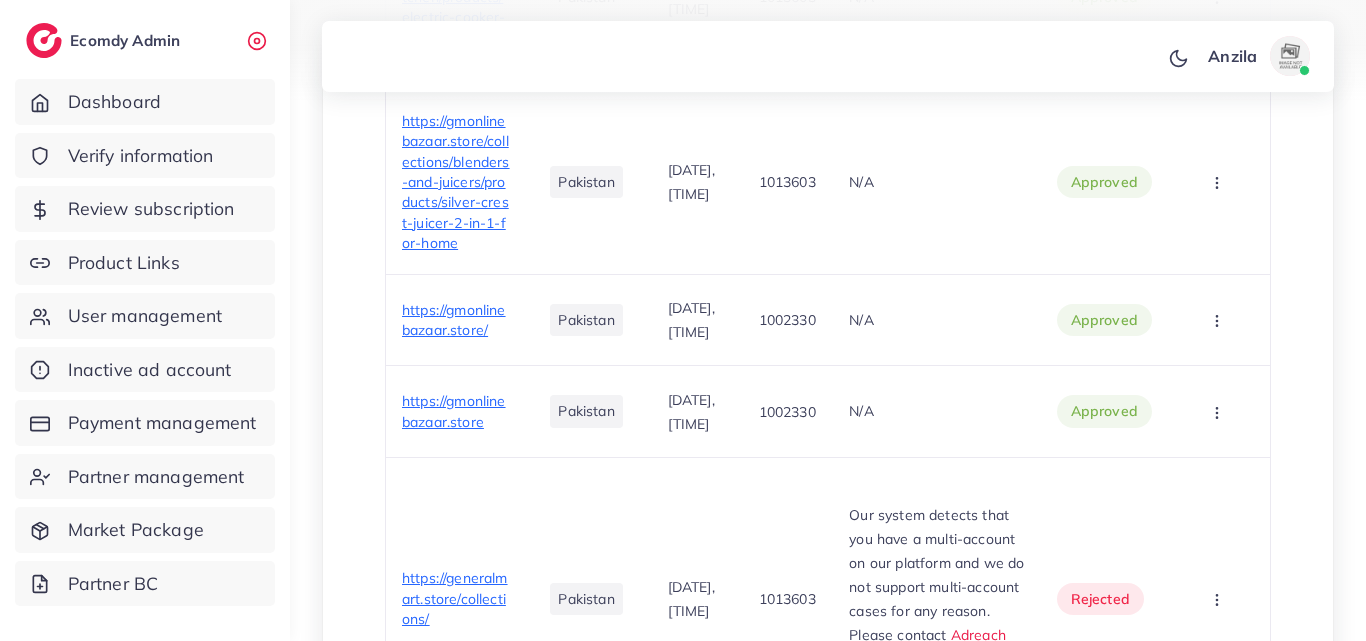 scroll, scrollTop: 989, scrollLeft: 0, axis: vertical 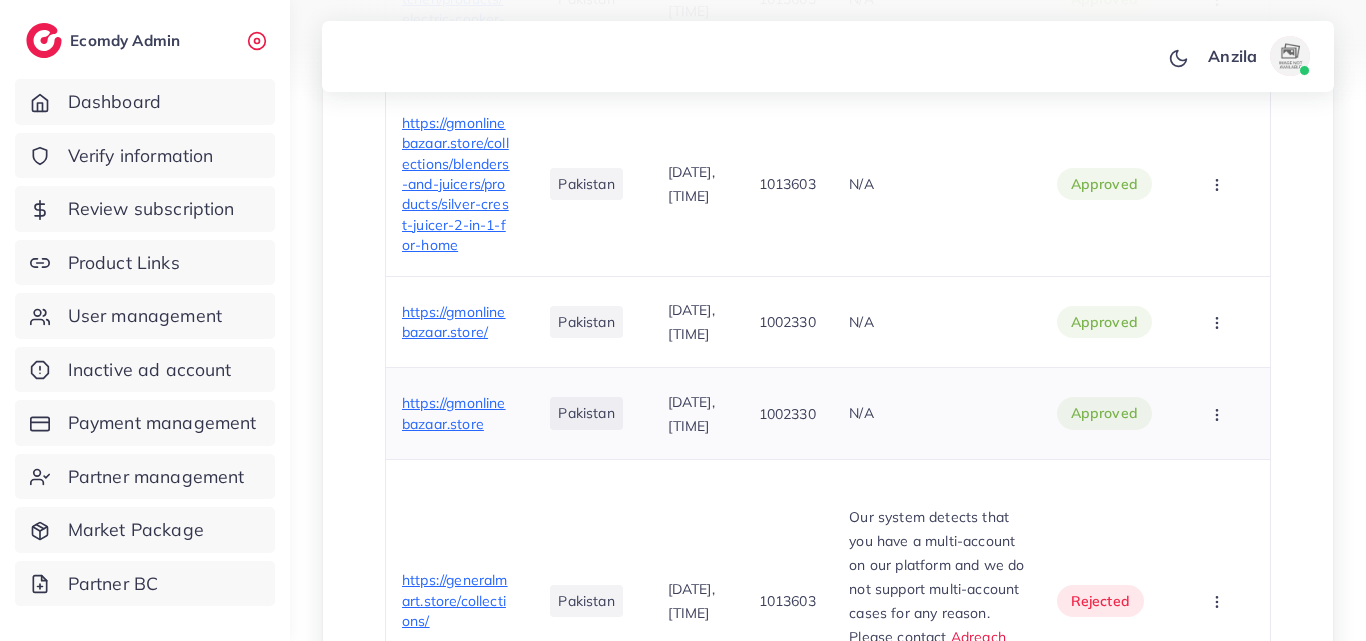 click on "https://gmonlinebazaar.store" at bounding box center [456, 413] 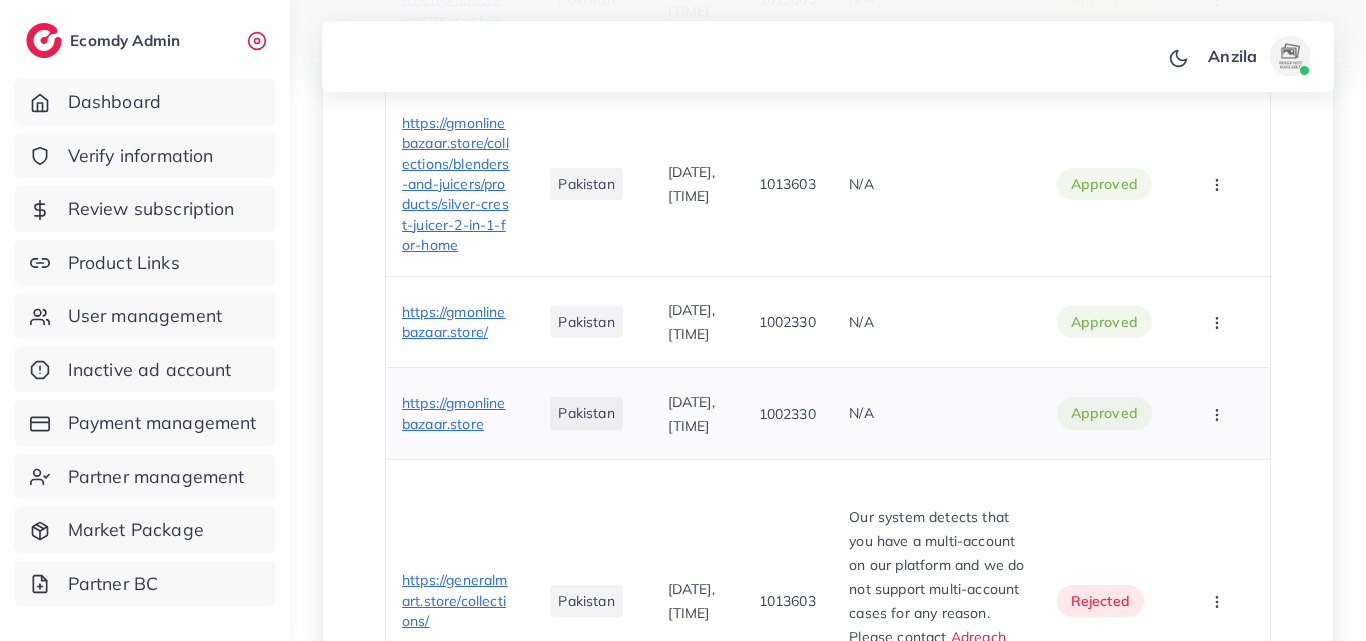 click on "https://gmonlinebazaar.store" at bounding box center (454, 413) 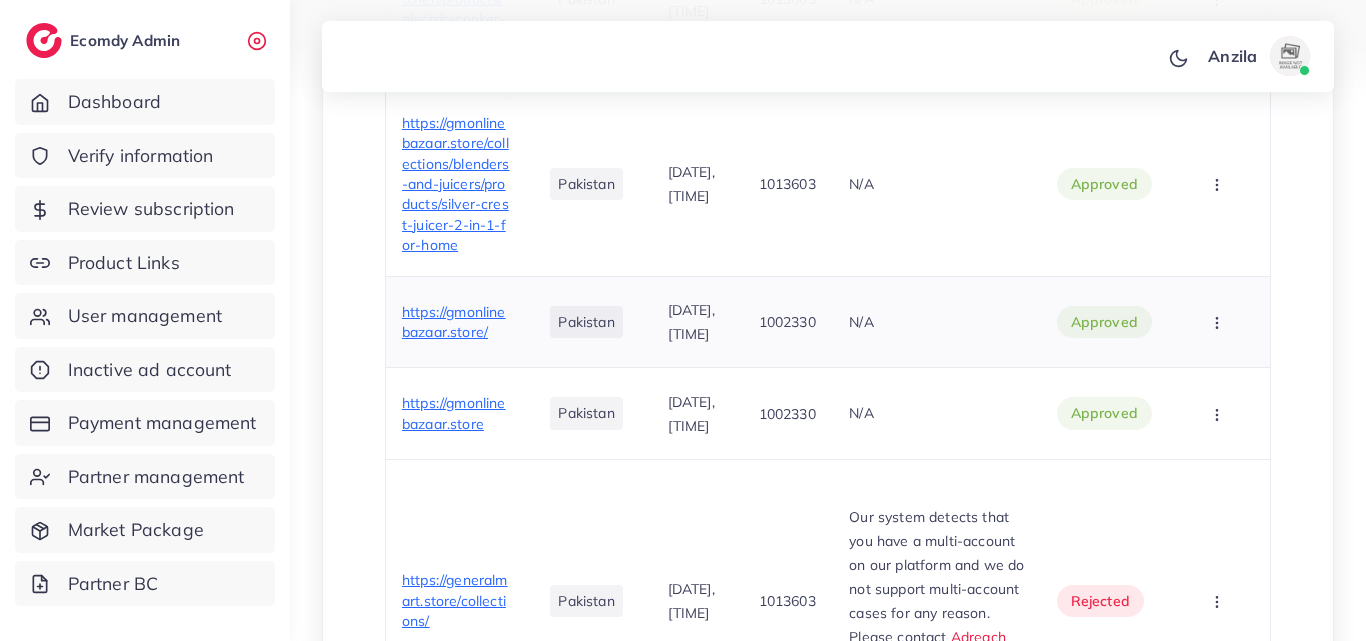 click on "https://gmonlinebazaar.store/" at bounding box center (454, 322) 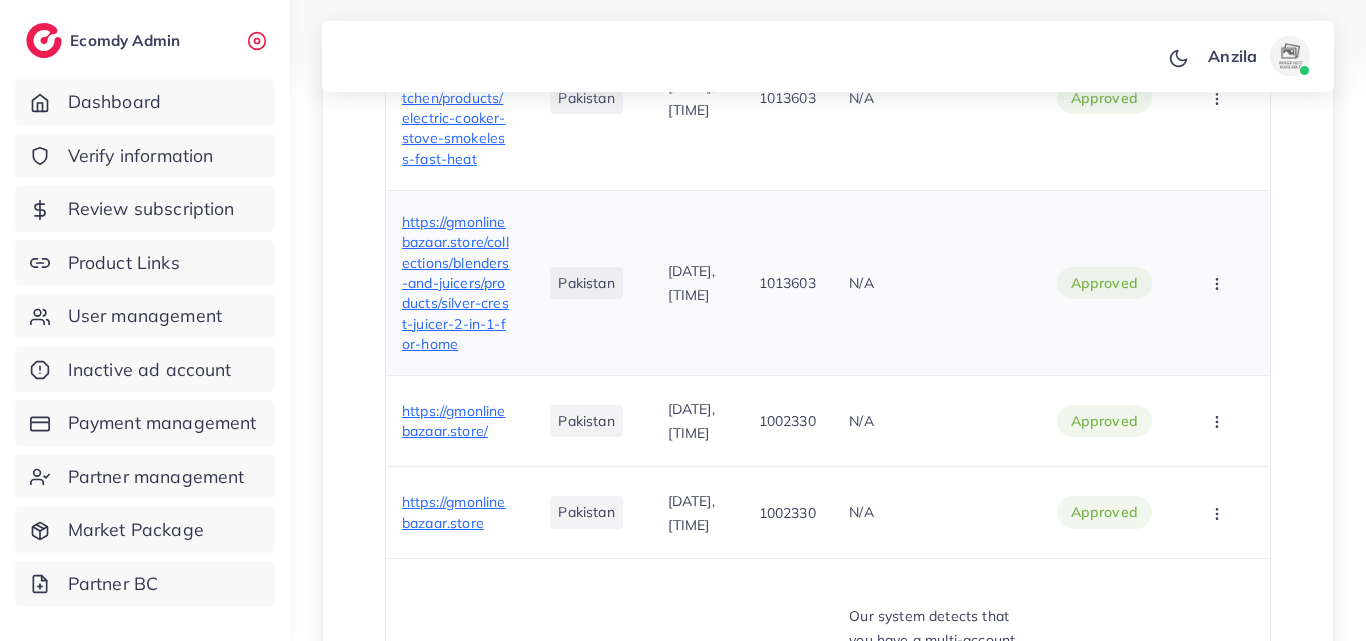 scroll, scrollTop: 889, scrollLeft: 0, axis: vertical 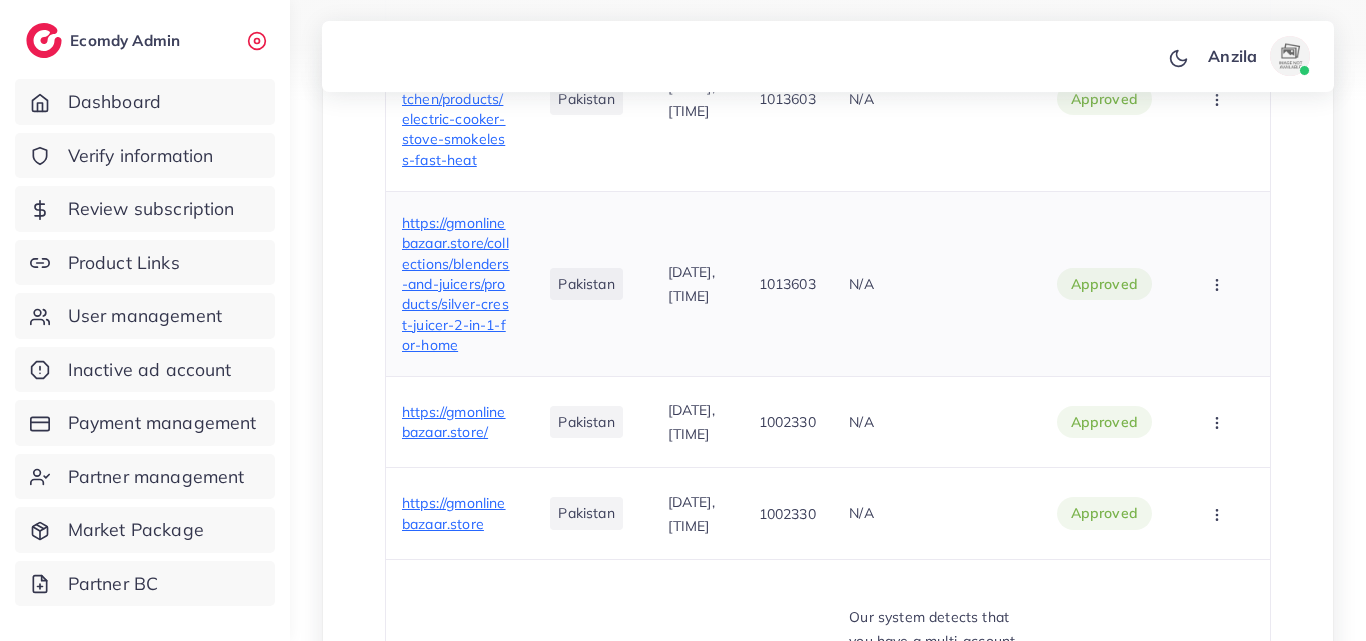click on "https://gmonlinebazaar.store/collections/blenders-and-juicers/products/silver-crest-juicer-2-in-1-for-home" at bounding box center (456, 284) 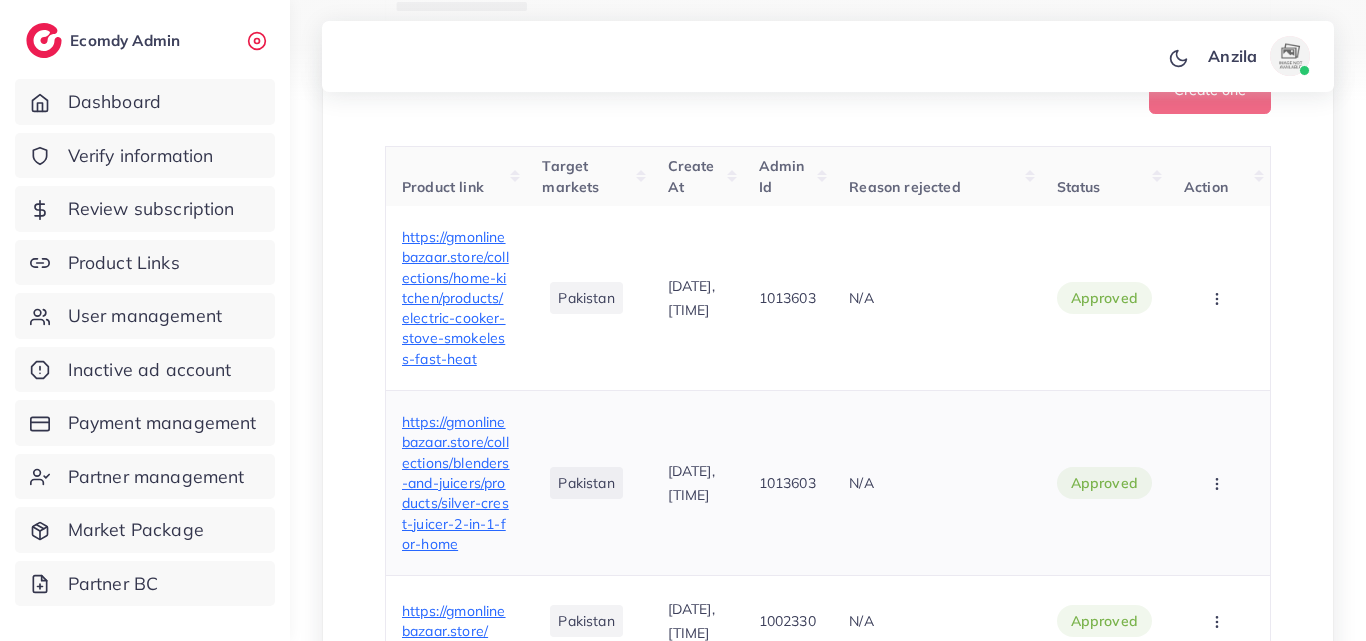 scroll, scrollTop: 689, scrollLeft: 0, axis: vertical 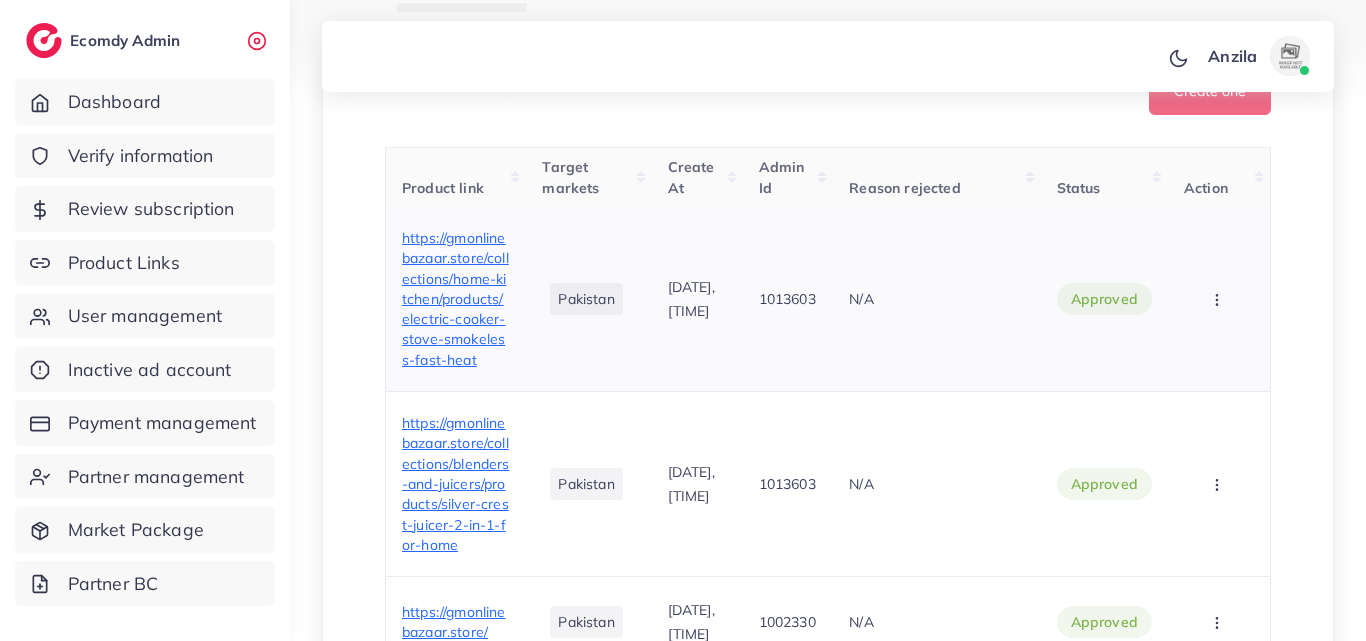 click on "https://gmonlinebazaar.store/collections/home-kitchen/products/electric-cooker-stove-smokeless-fast-heat" at bounding box center (455, 299) 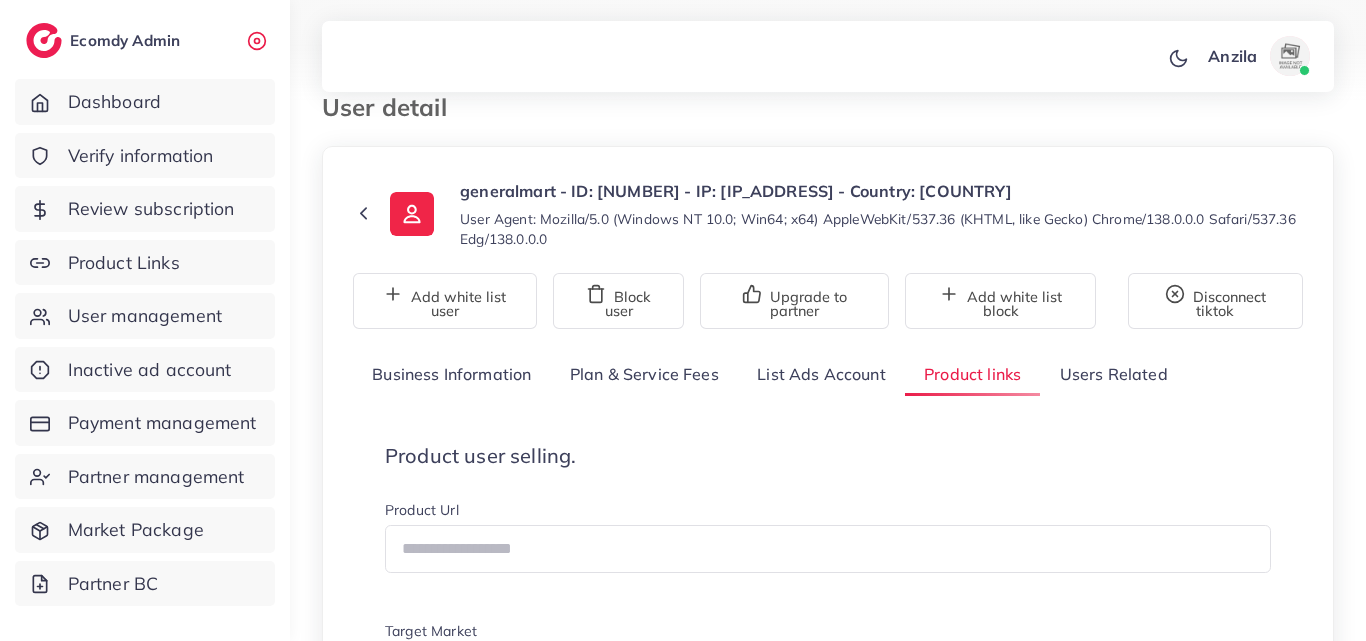 scroll, scrollTop: 0, scrollLeft: 0, axis: both 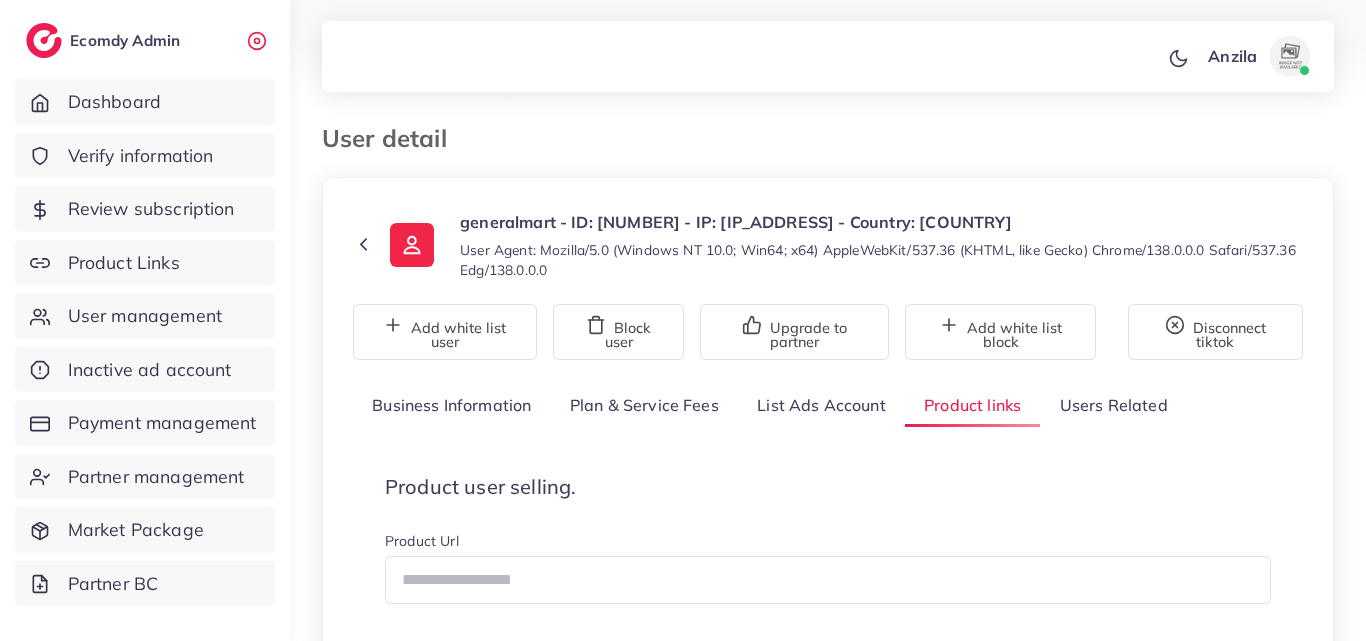 click on "Business Information" at bounding box center (452, 405) 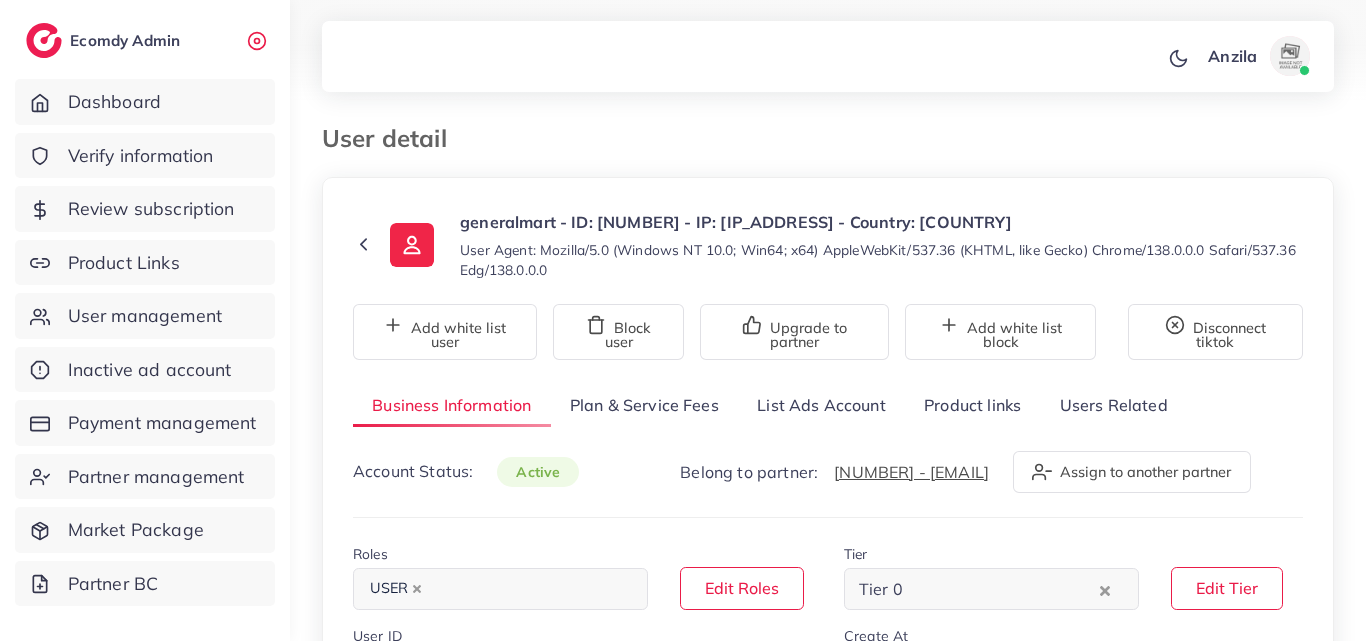 scroll, scrollTop: 400, scrollLeft: 0, axis: vertical 